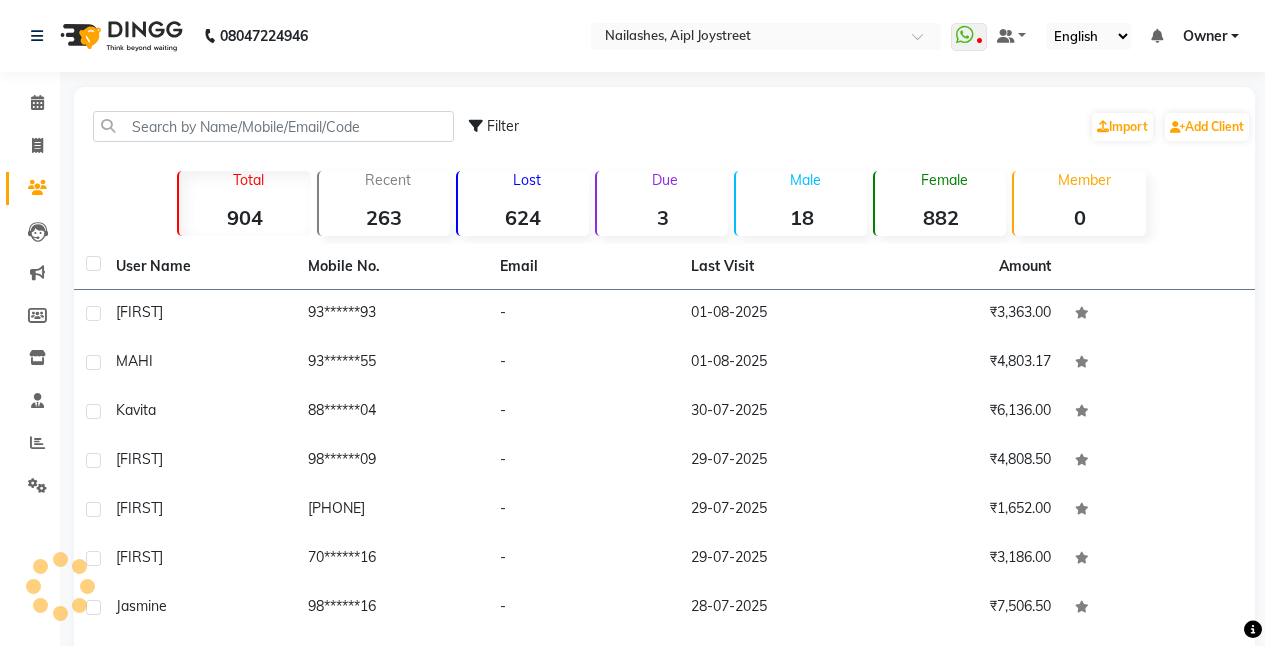 scroll, scrollTop: 0, scrollLeft: 0, axis: both 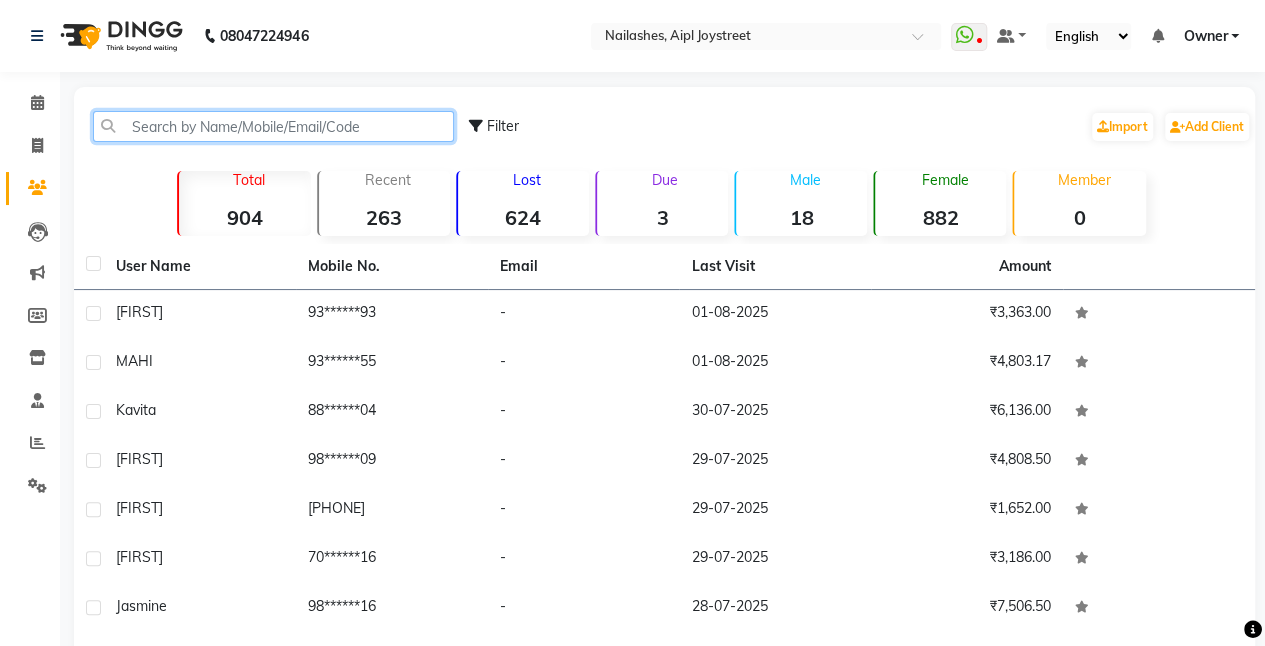 click 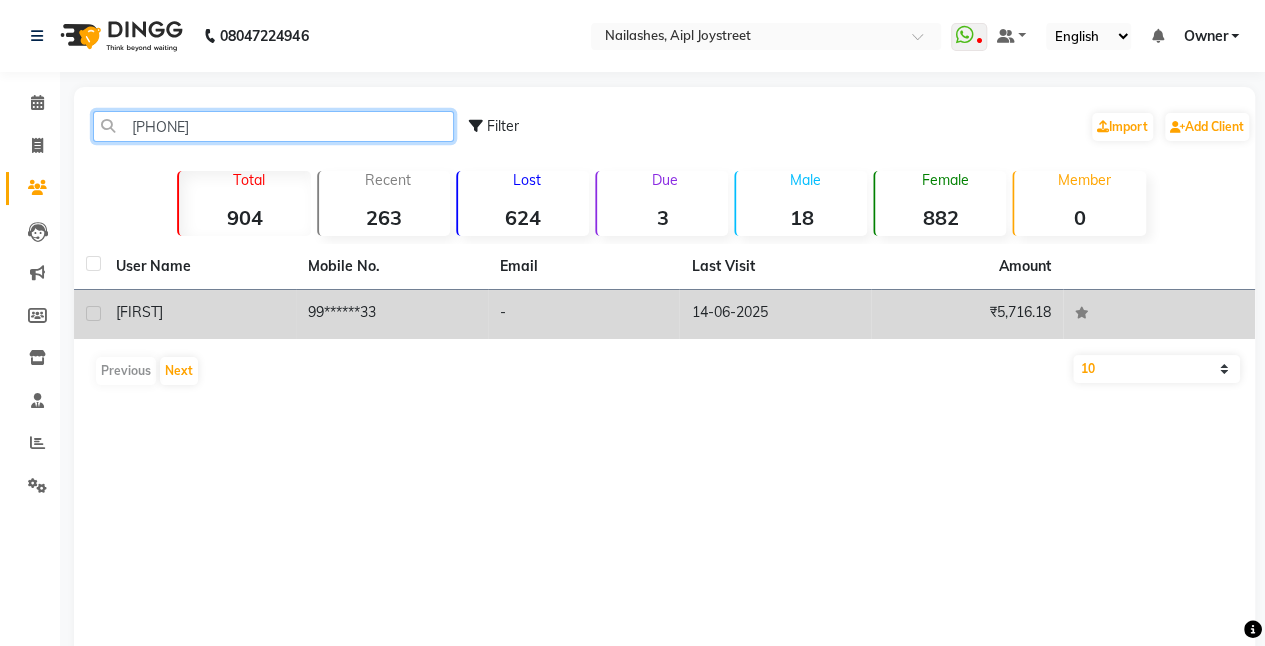 type on "[PHONE]" 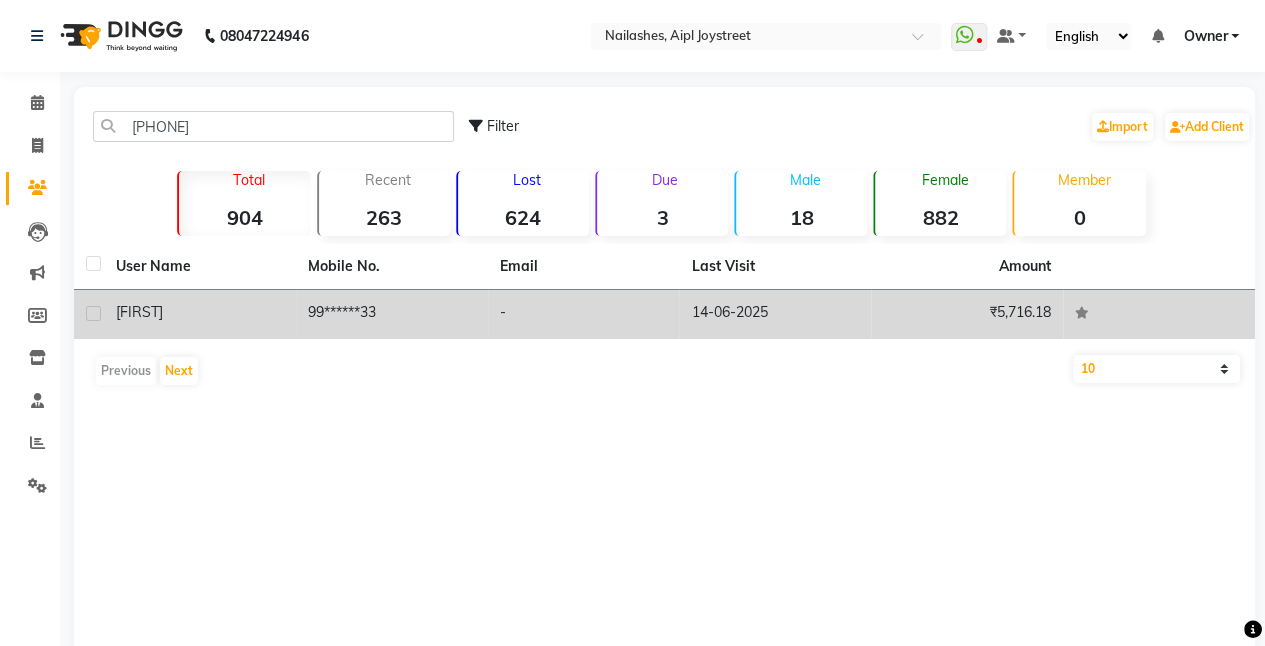 click on "[FIRST]" 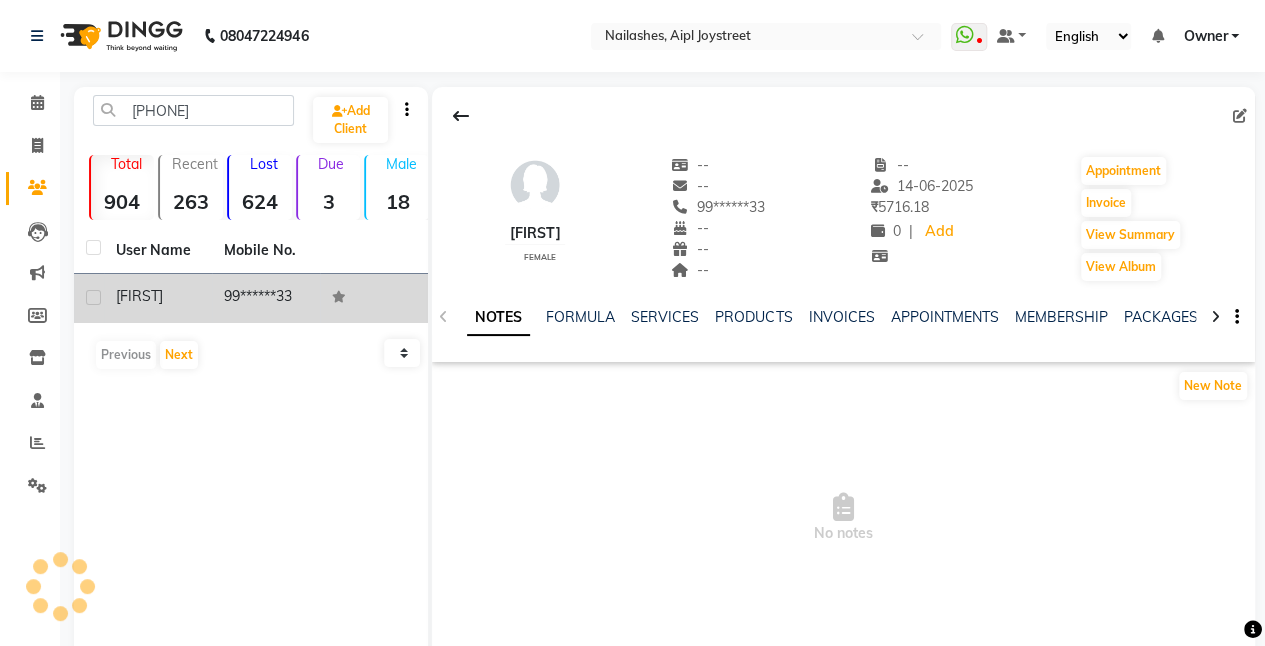 click on "User Name Mobile No. [FIRST]     [PHONE]   Previous   Next   10   50   100" 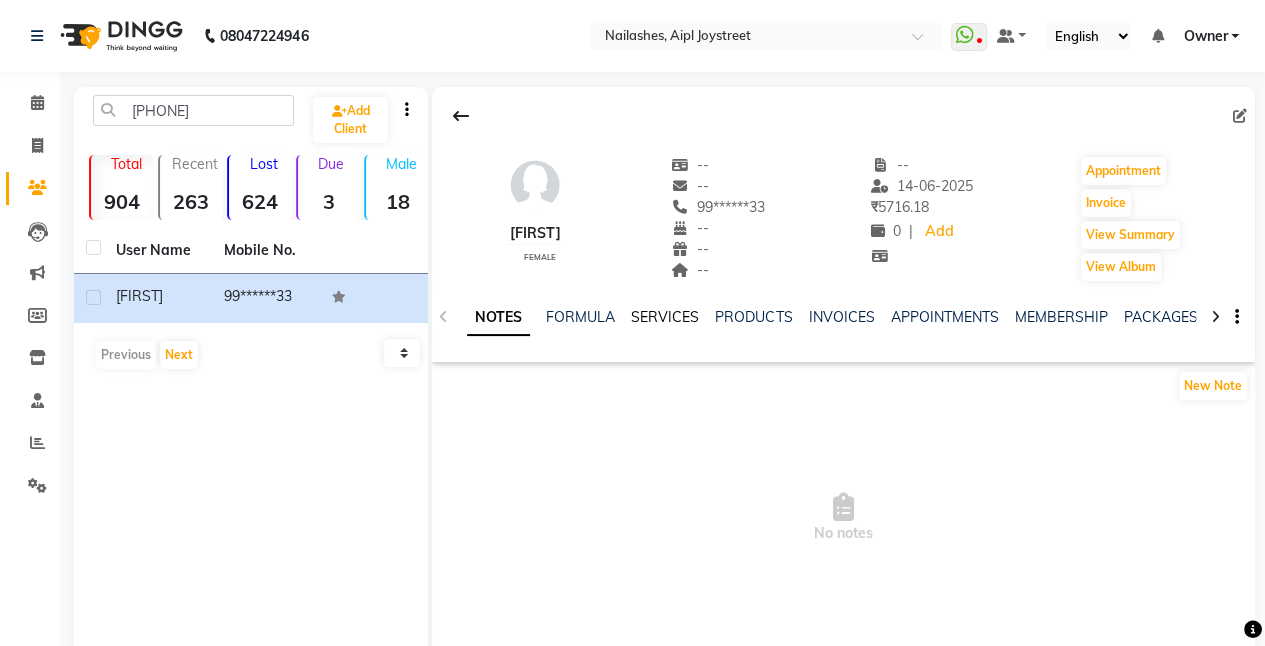 click on "SERVICES" 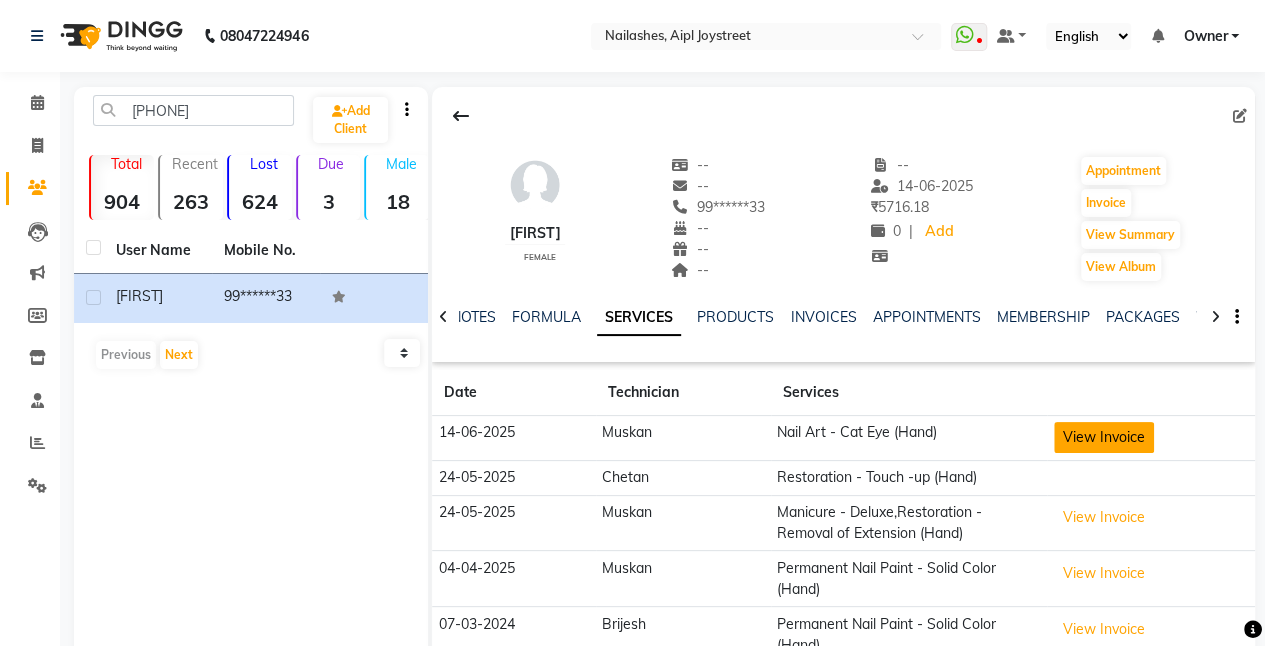 click on "View Invoice" 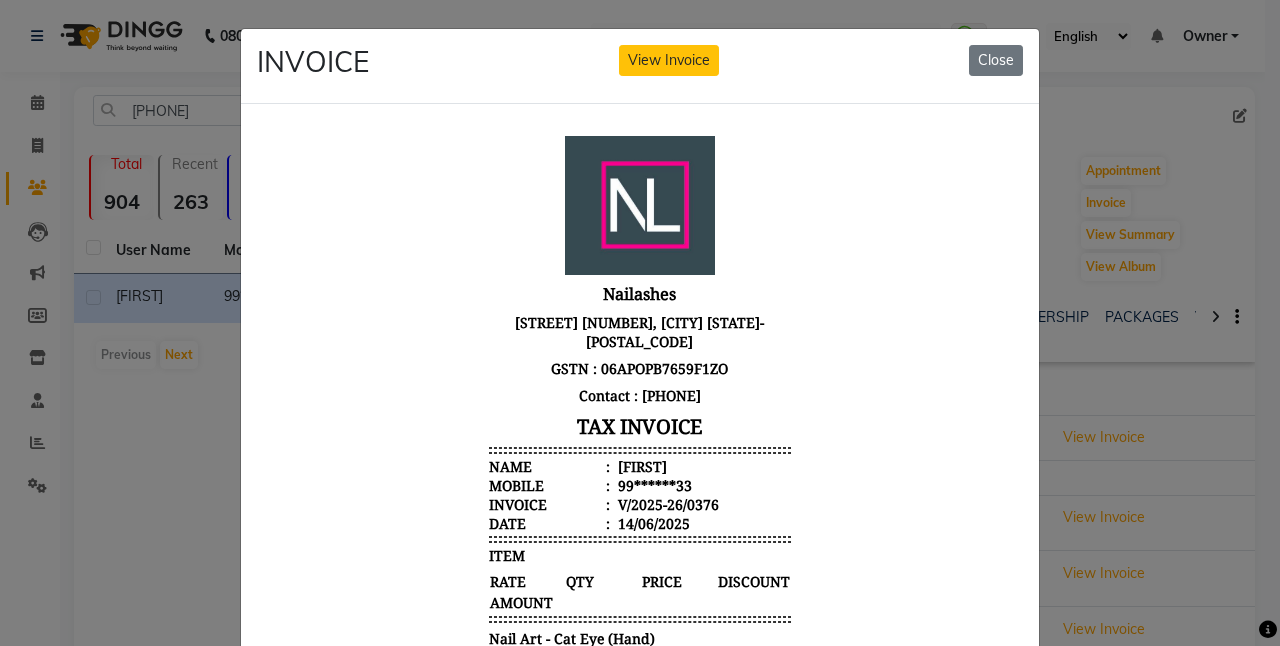 scroll, scrollTop: 67, scrollLeft: 0, axis: vertical 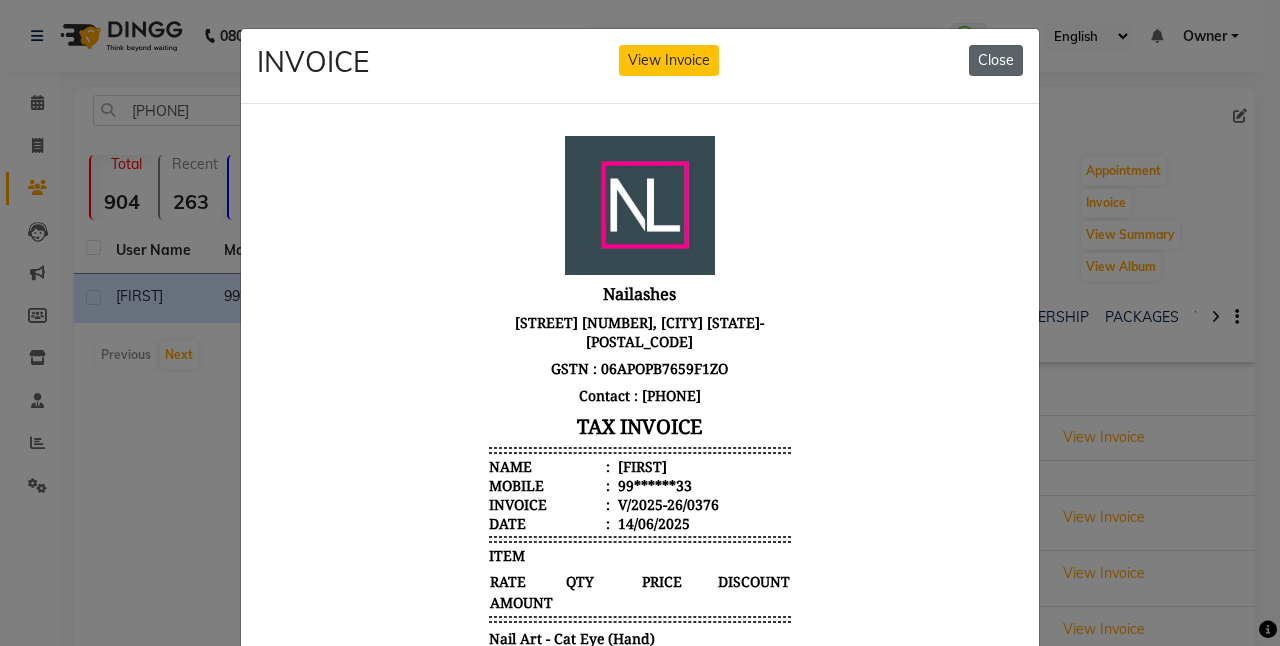 click on "Close" 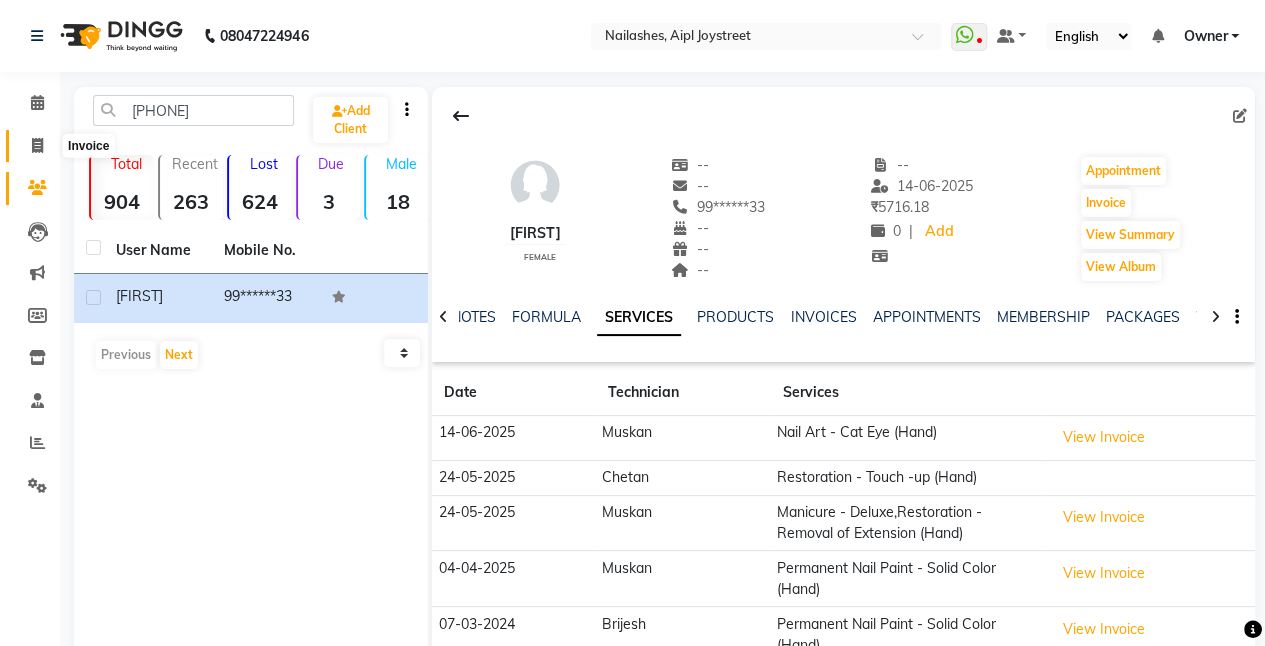 click 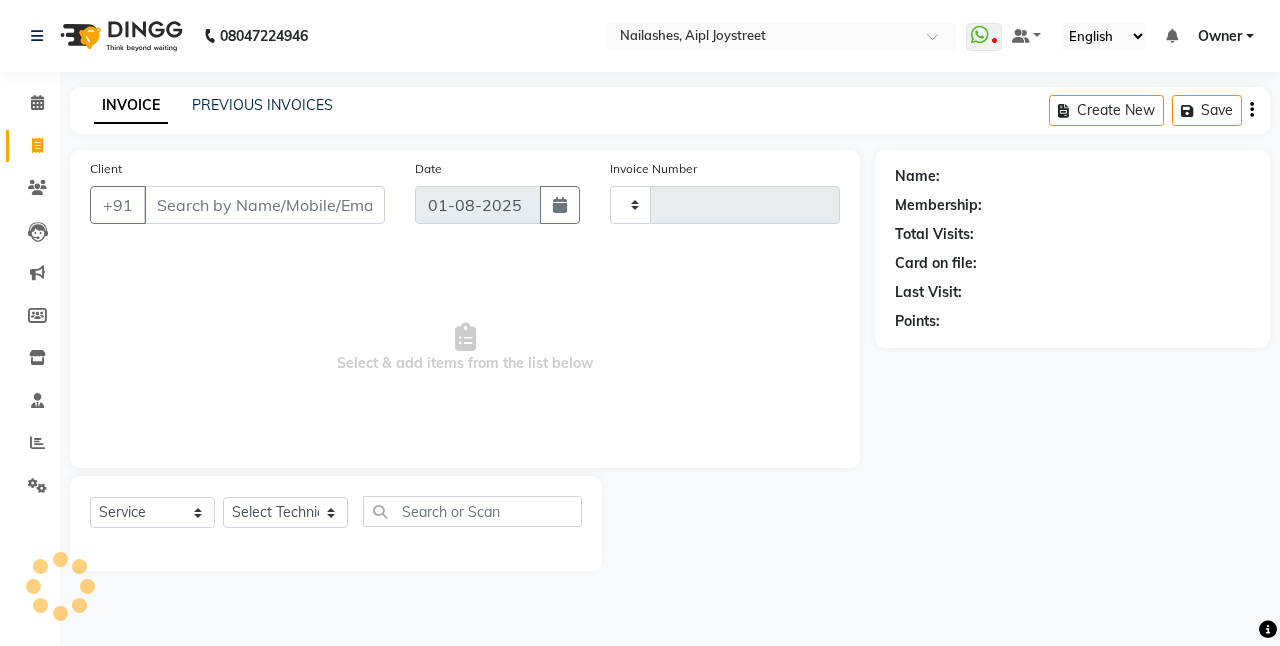 type on "0628" 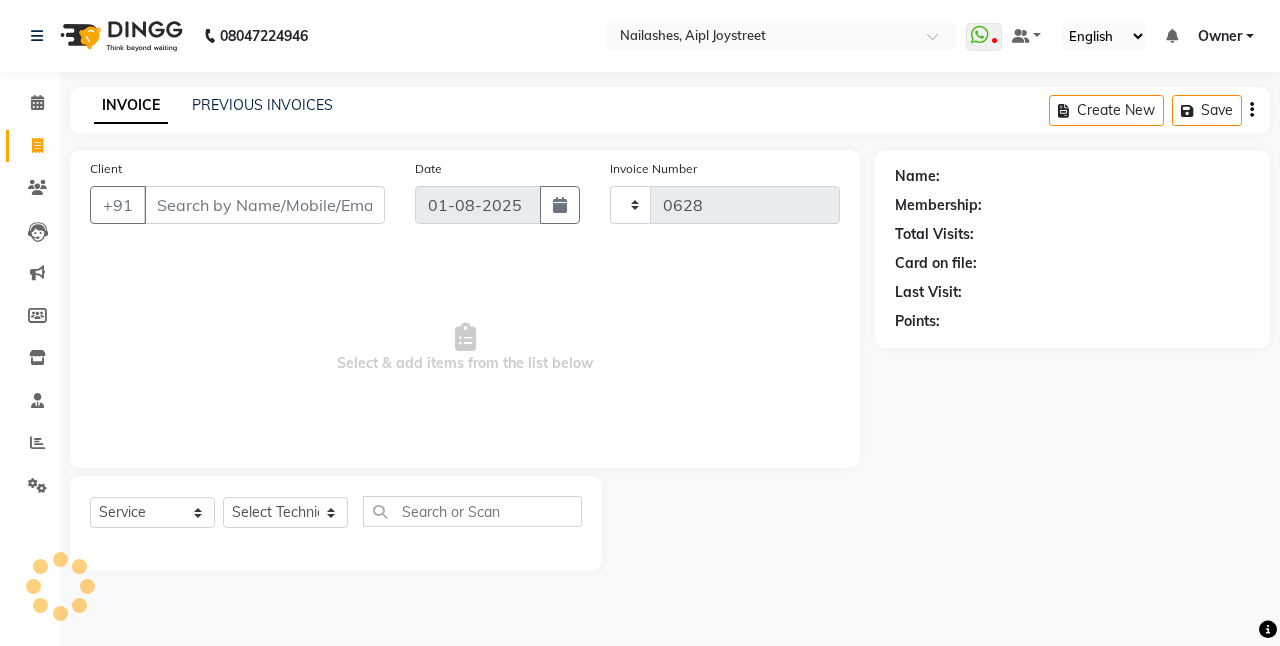 select on "5749" 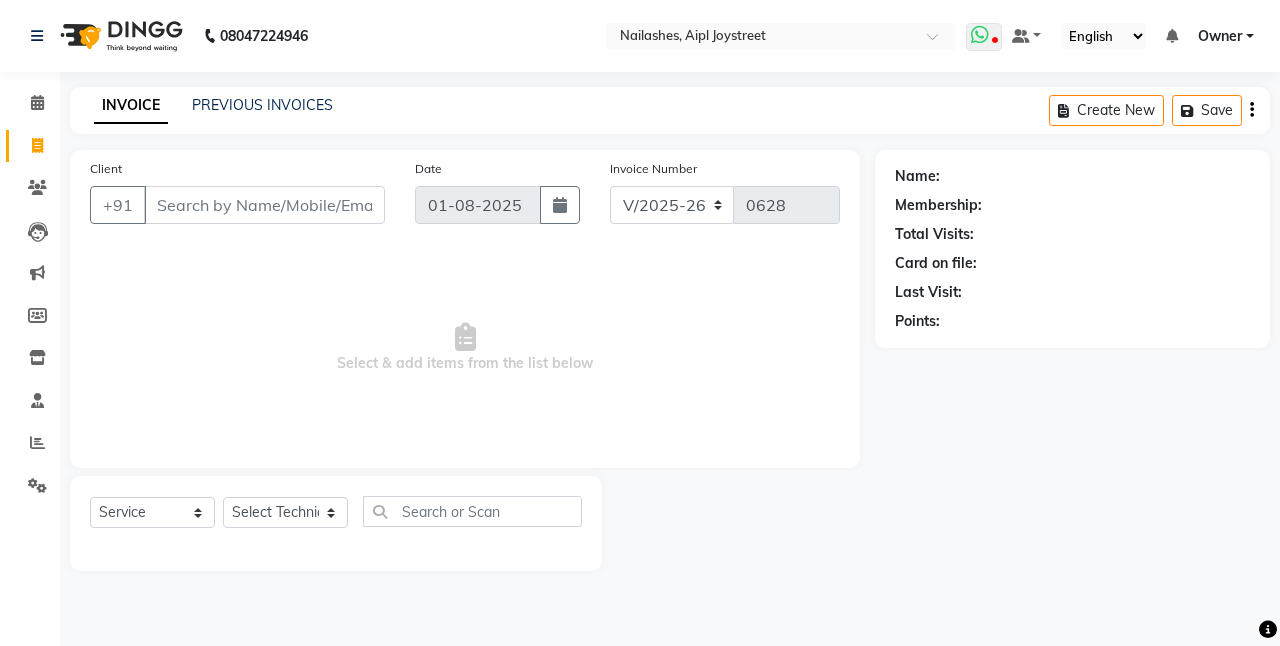 click at bounding box center (980, 35) 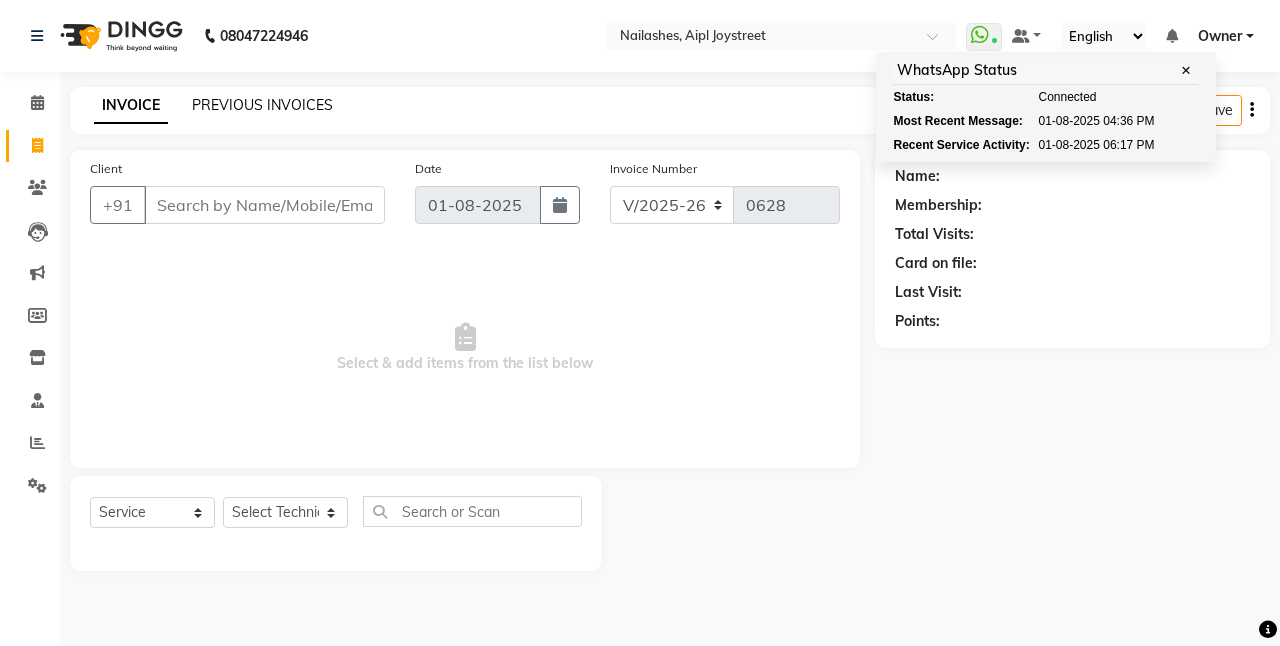 click on "PREVIOUS INVOICES" 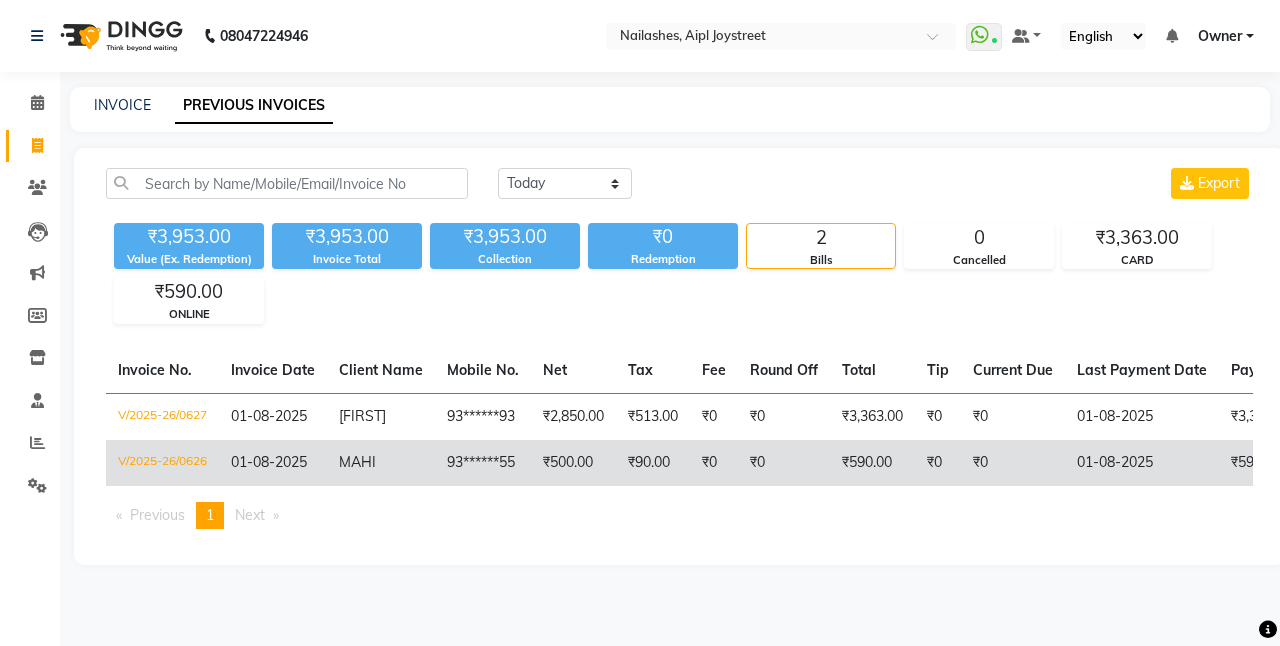 click on "93******55" 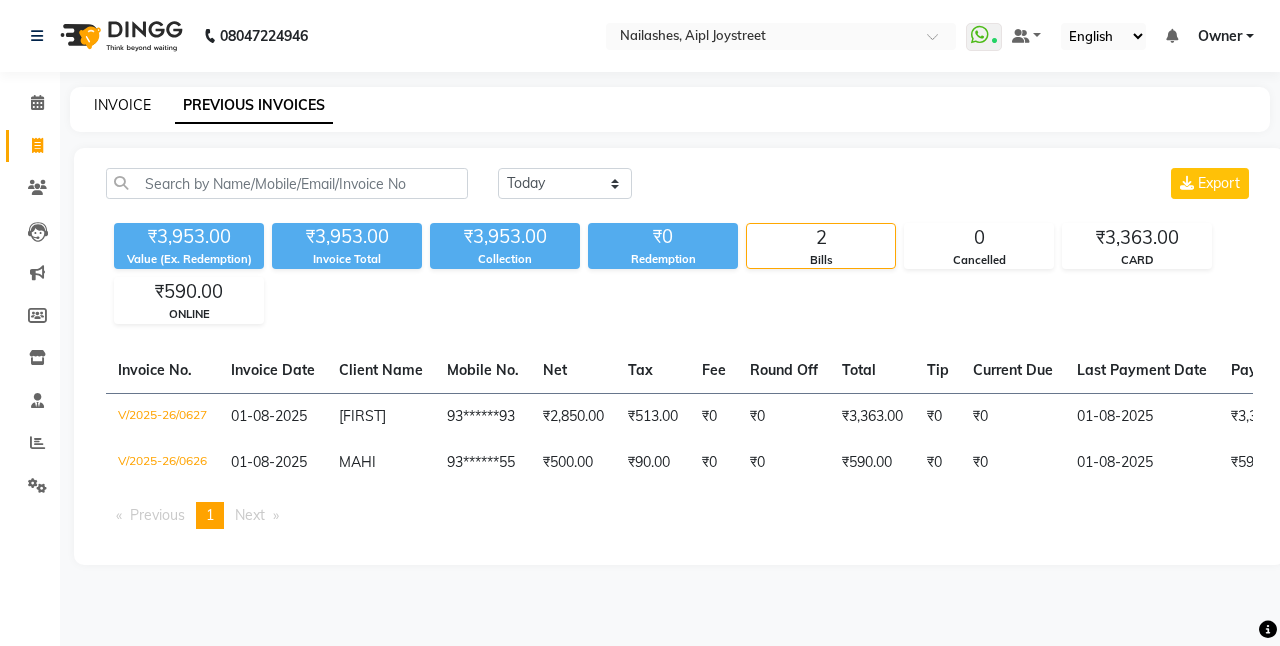 click on "INVOICE" 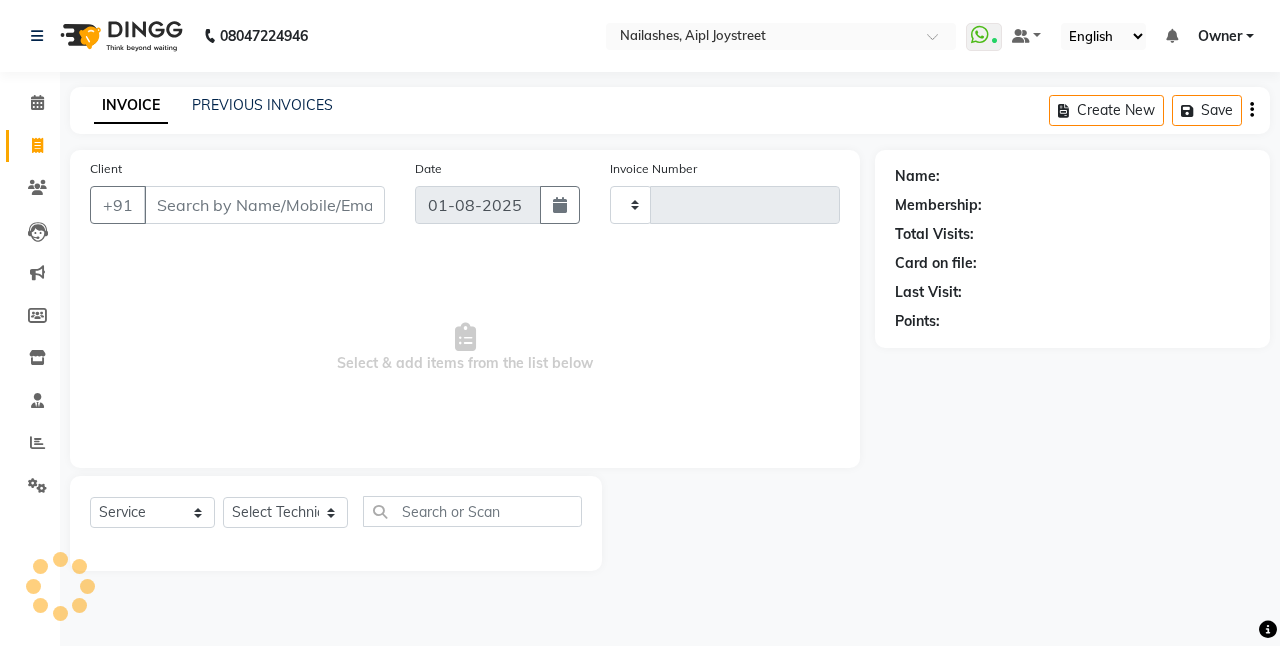type on "0628" 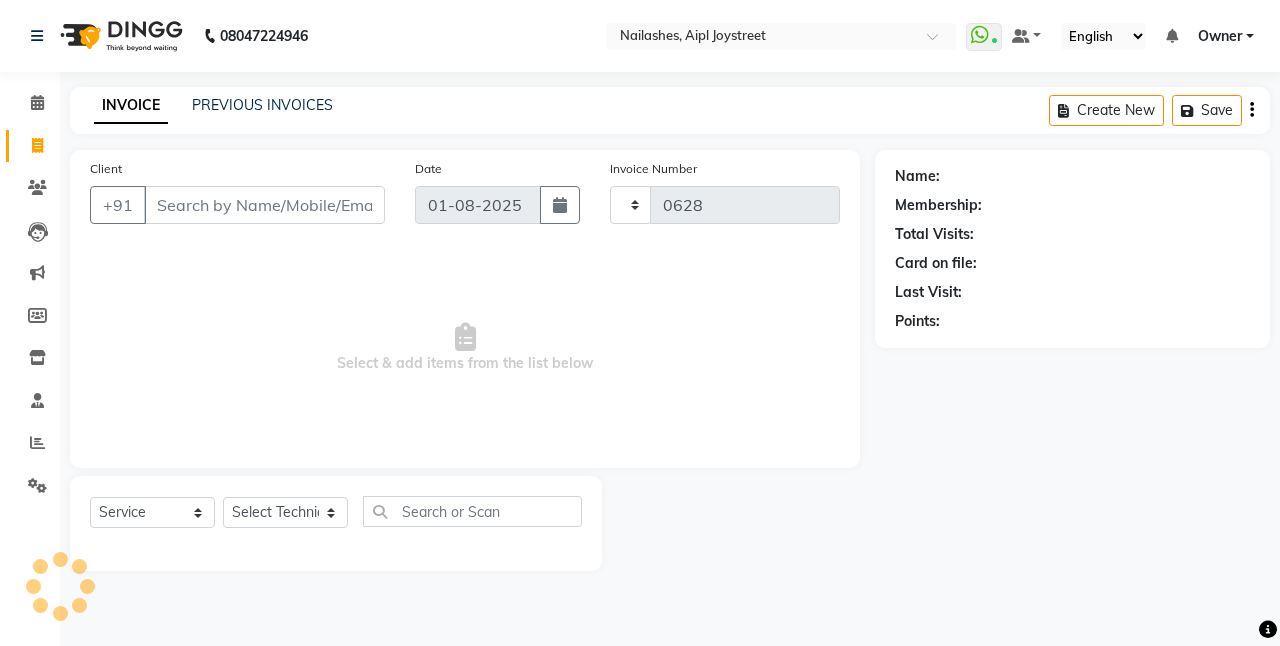 select on "5749" 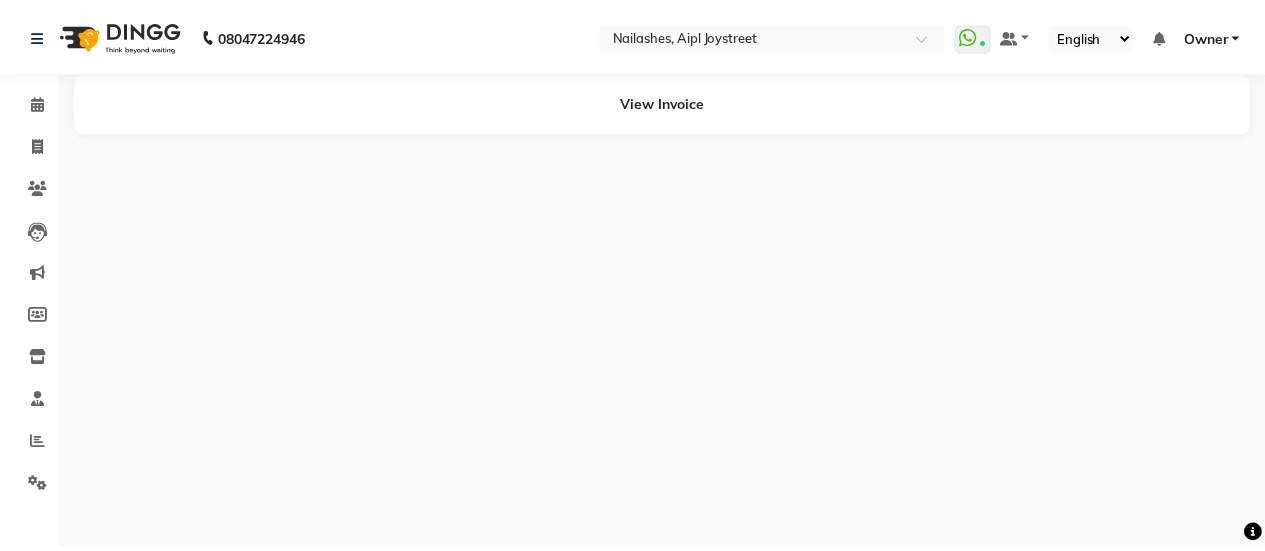 scroll, scrollTop: 0, scrollLeft: 0, axis: both 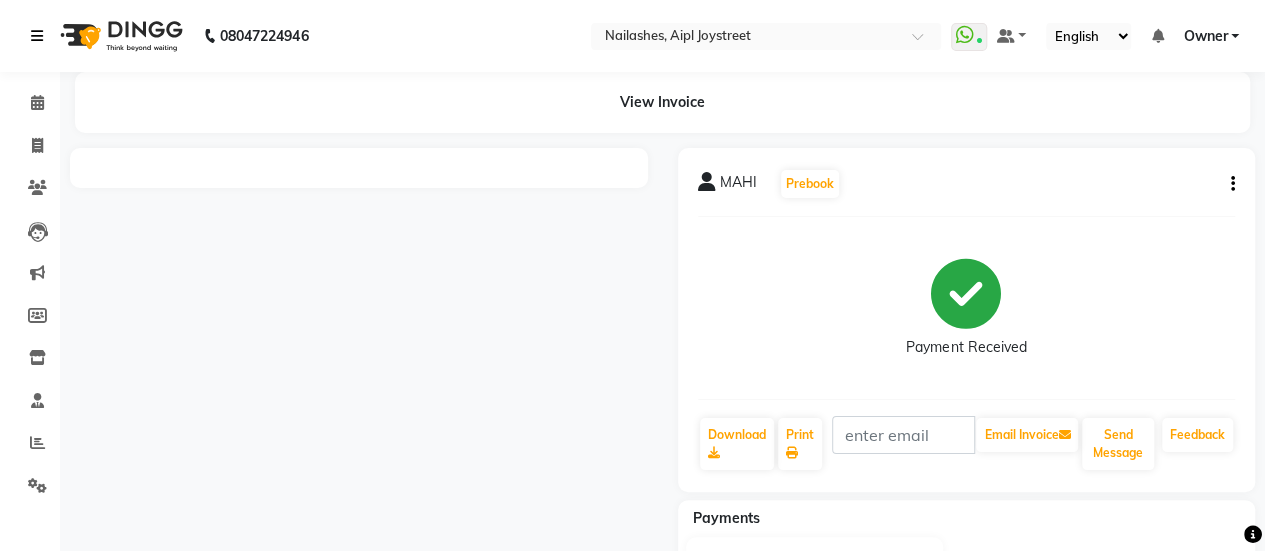 click at bounding box center (37, 36) 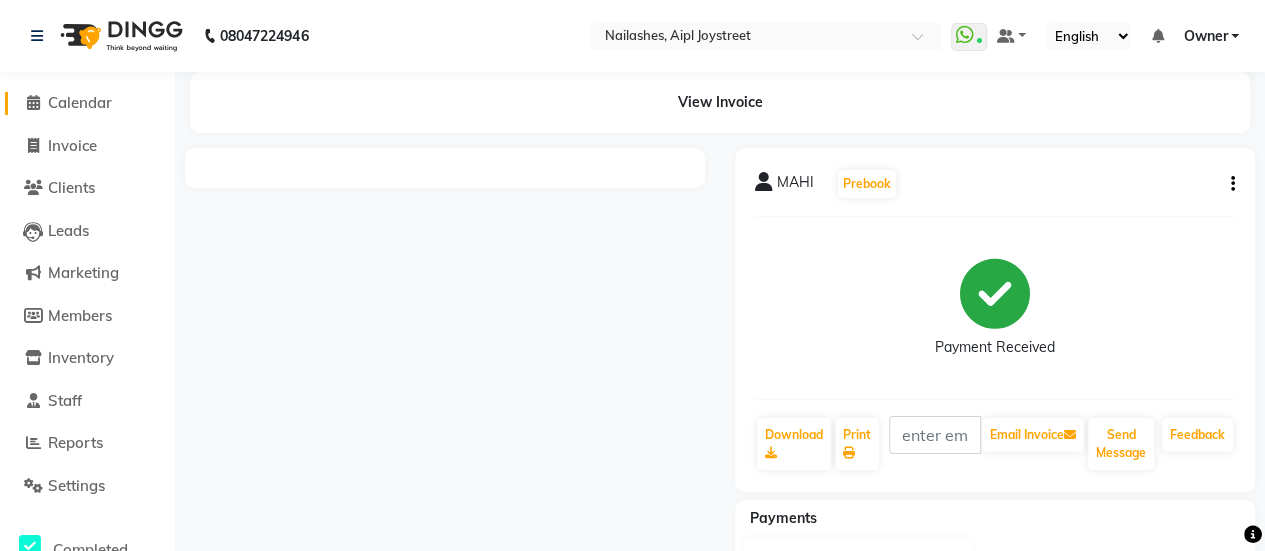 click on "Calendar" 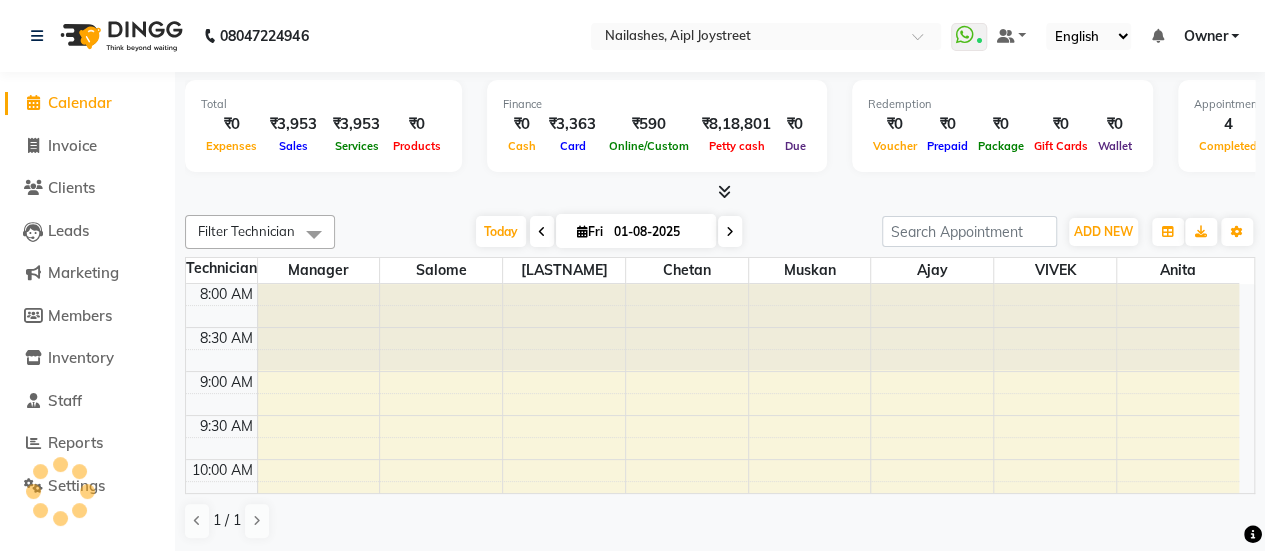 scroll, scrollTop: 0, scrollLeft: 0, axis: both 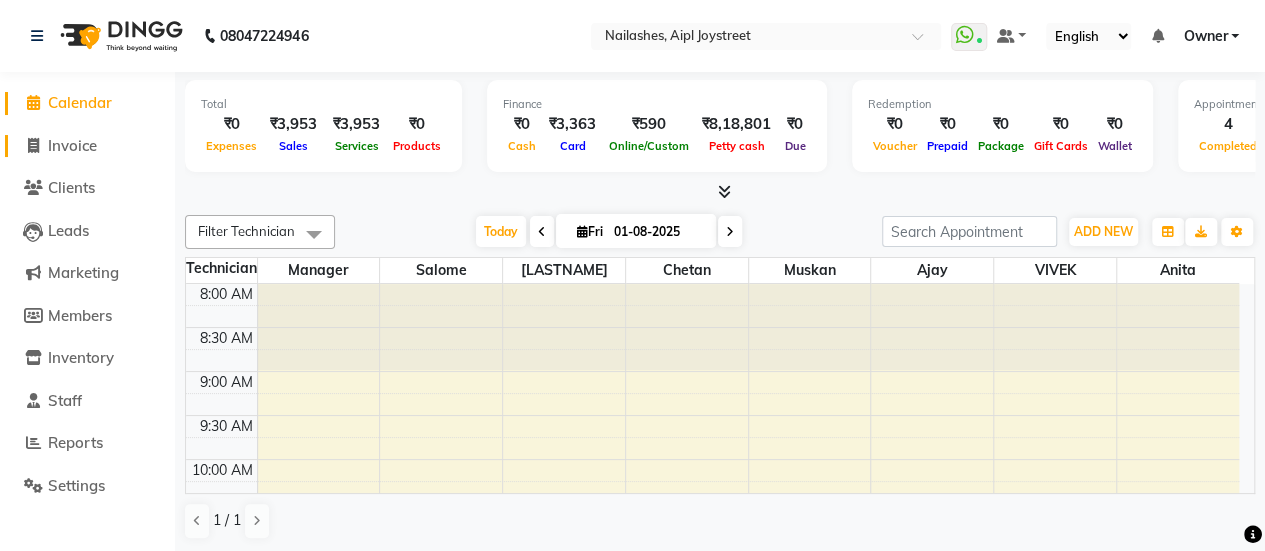 click on "Invoice" 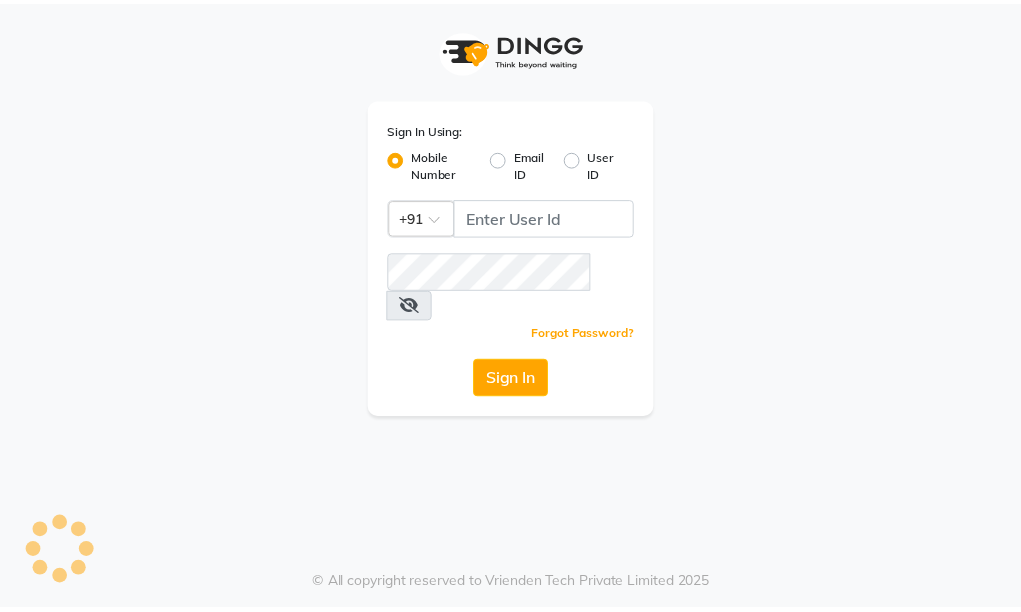 scroll, scrollTop: 0, scrollLeft: 0, axis: both 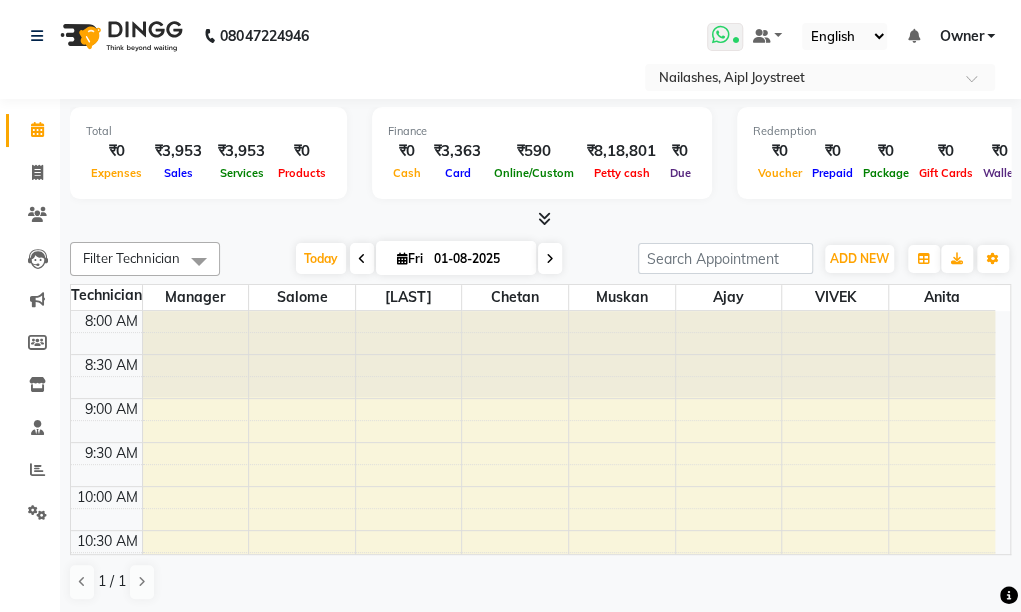 click at bounding box center [735, 42] 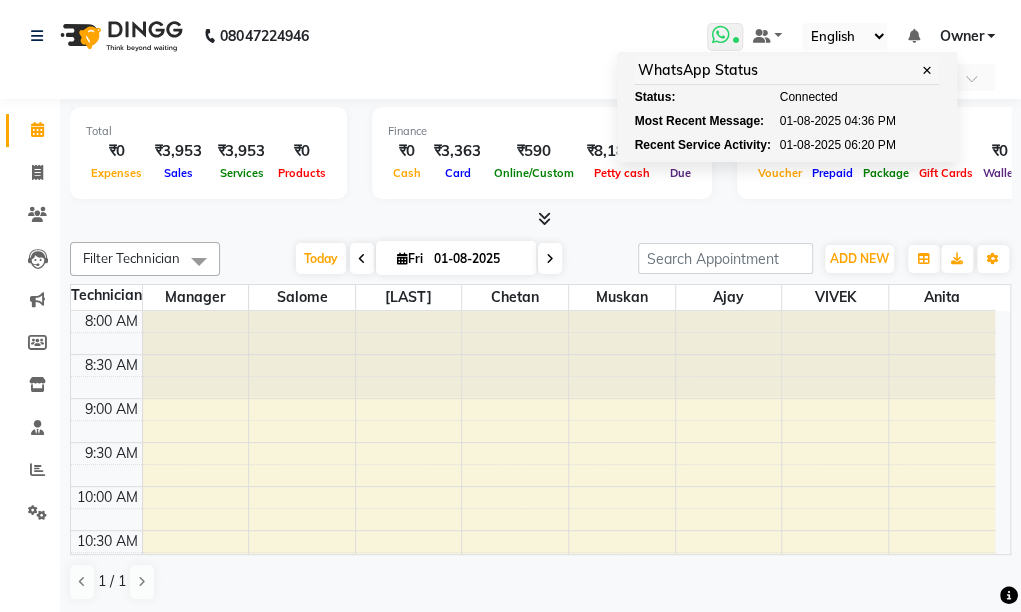 click at bounding box center (735, 42) 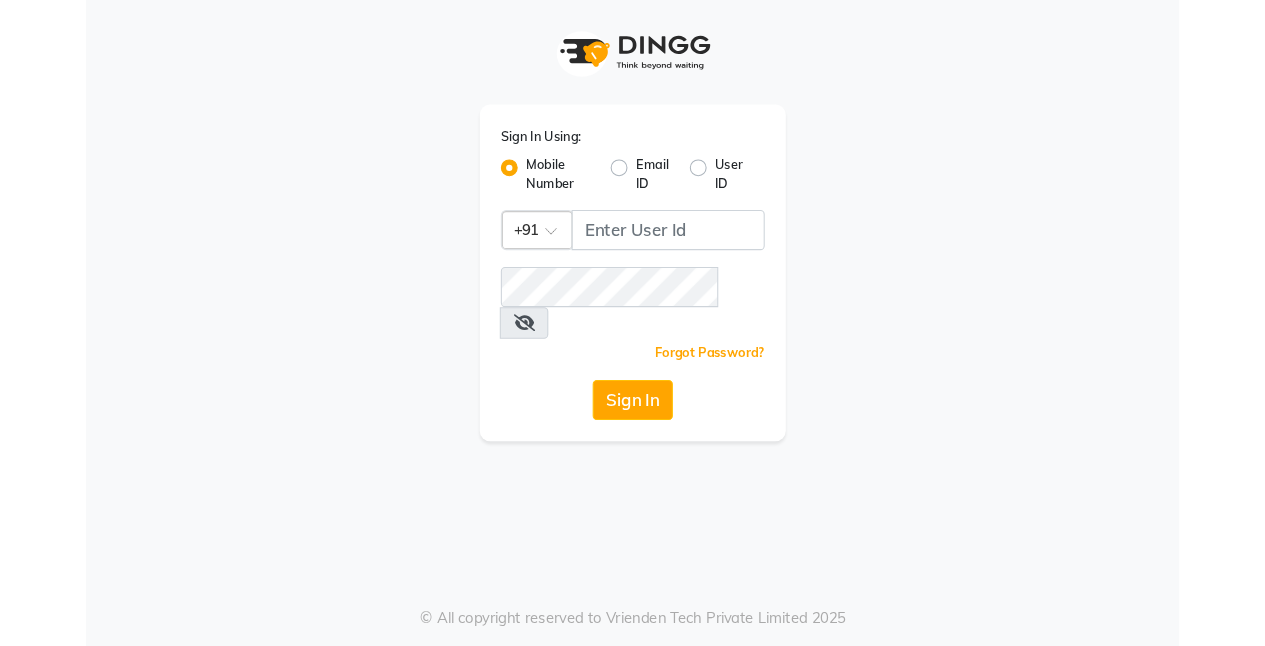 scroll, scrollTop: 0, scrollLeft: 0, axis: both 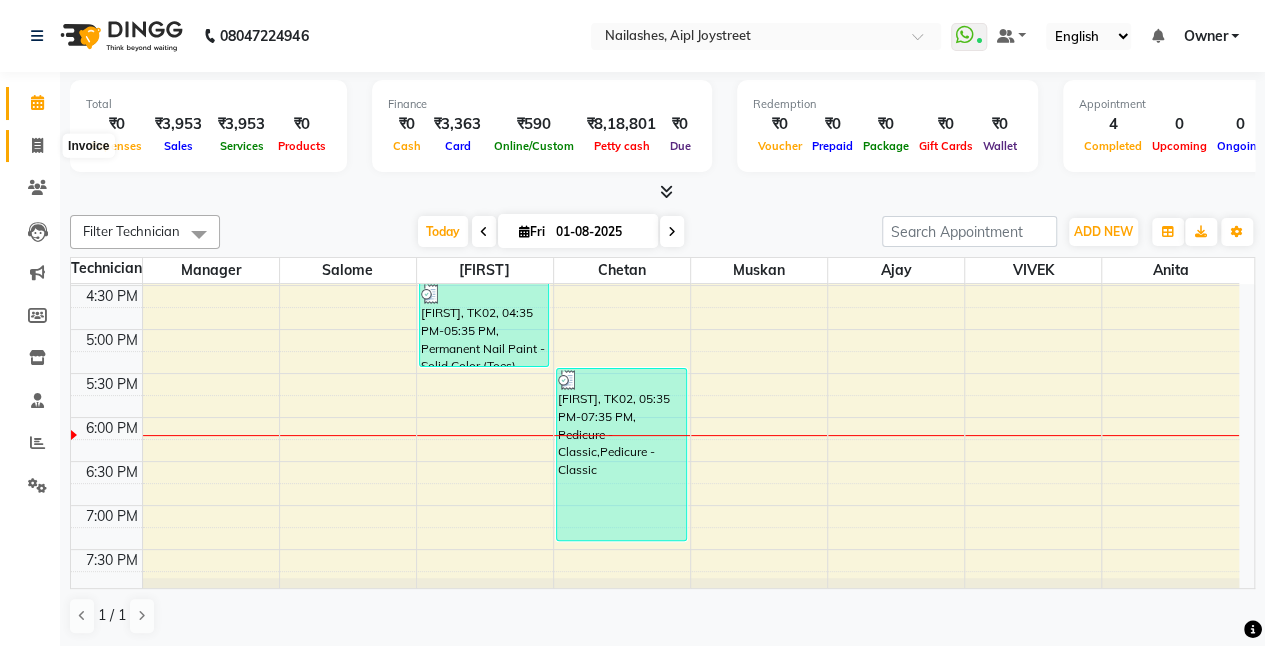 click 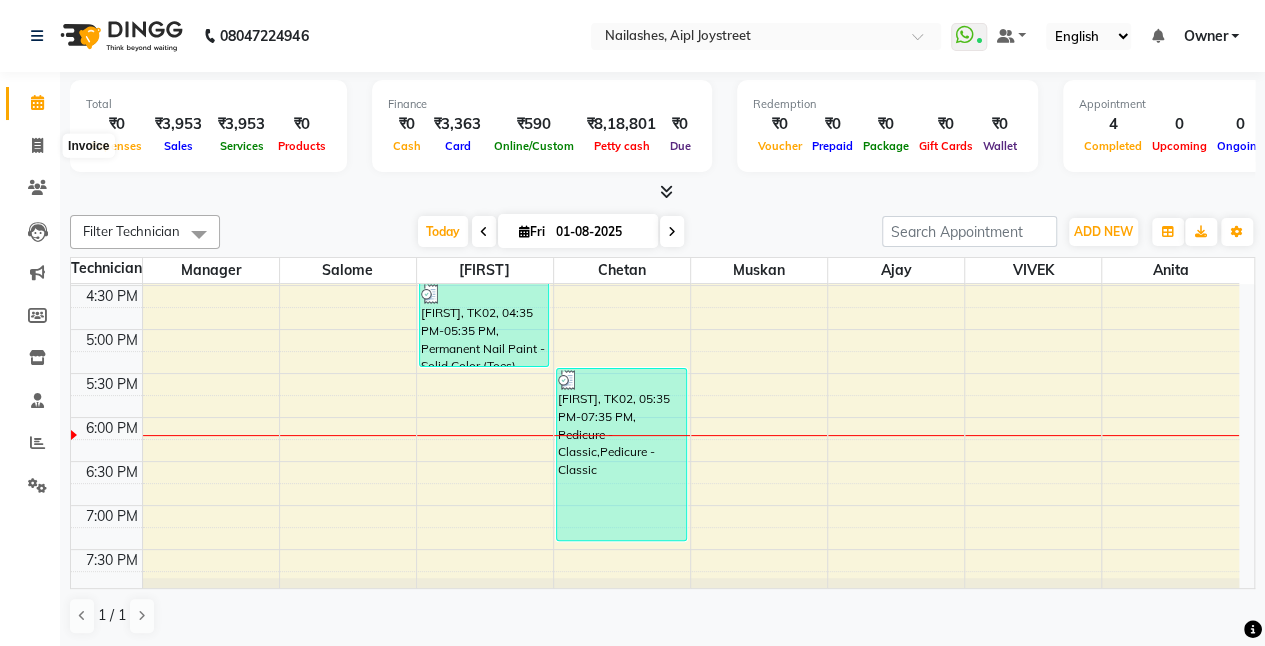 select on "5749" 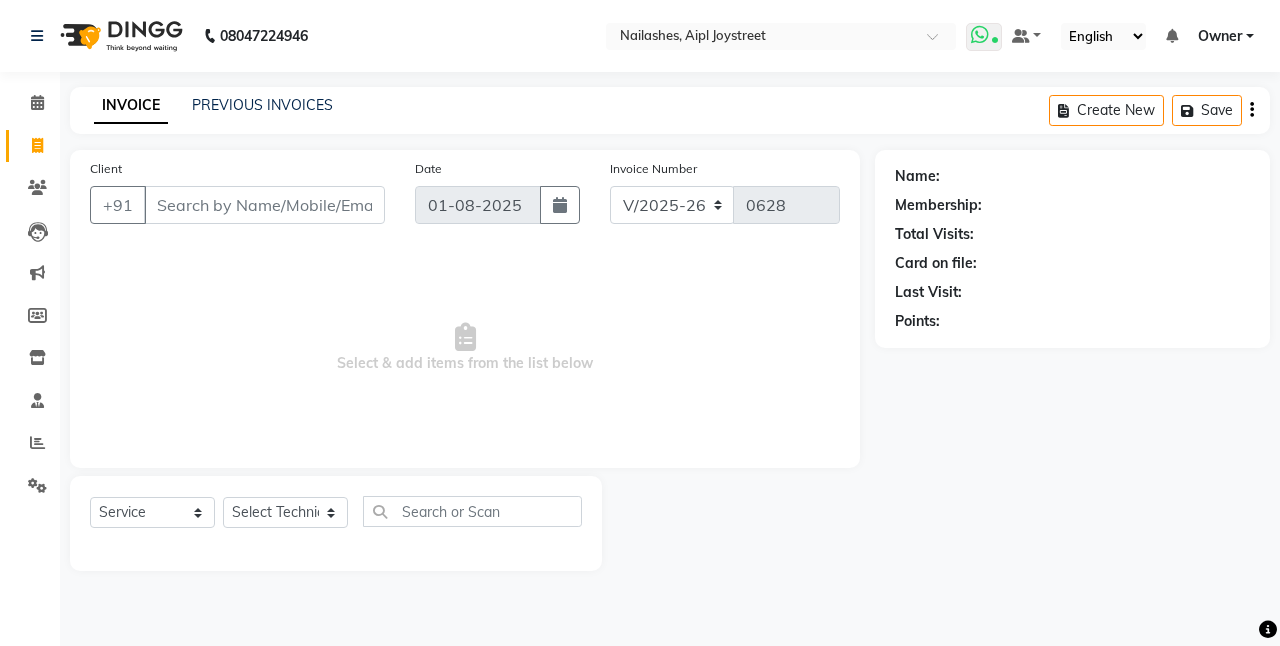 click at bounding box center [980, 35] 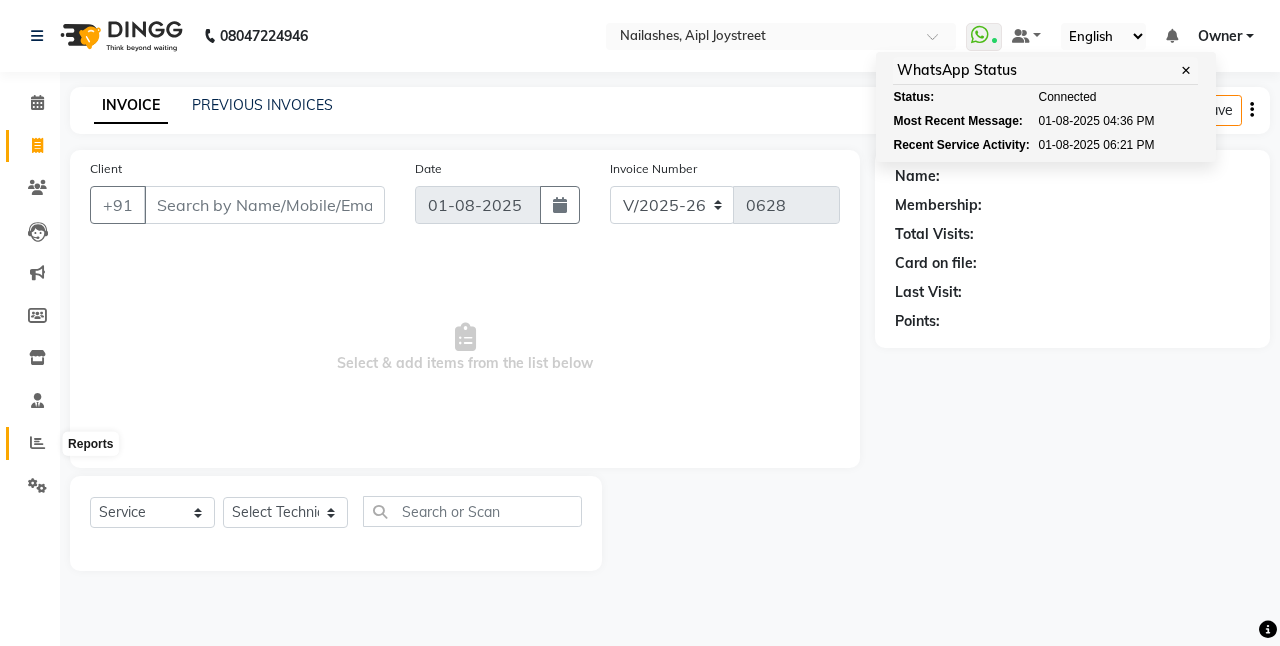 click 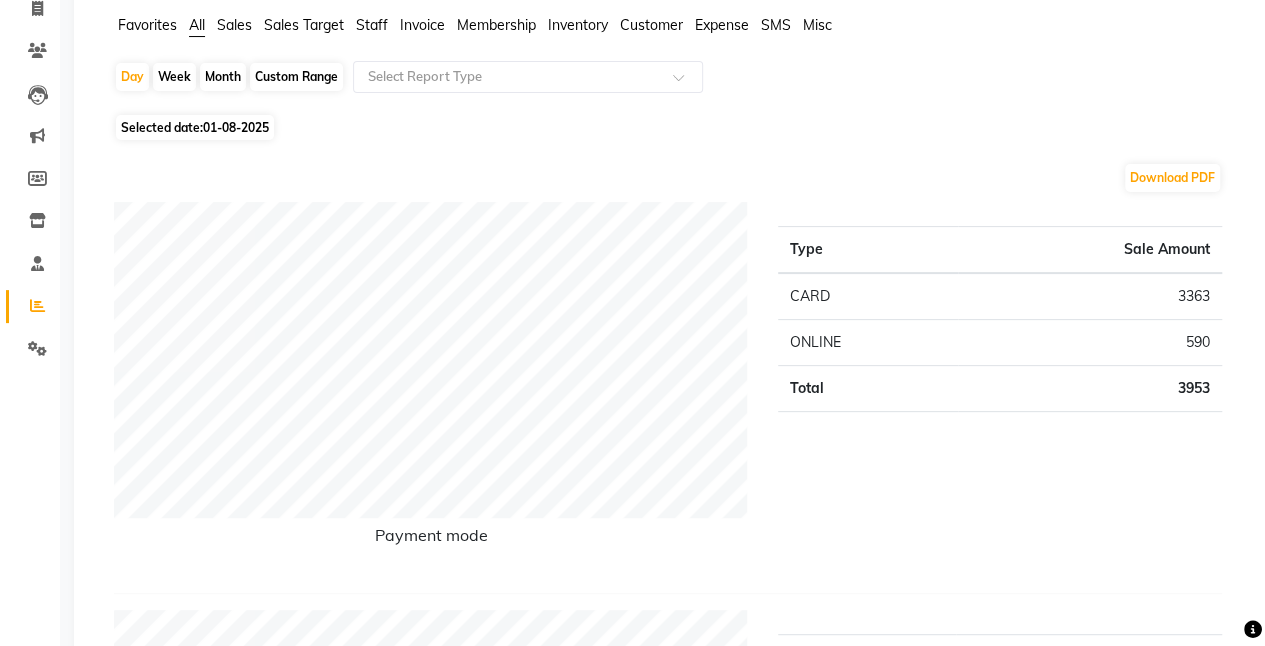 scroll, scrollTop: 0, scrollLeft: 0, axis: both 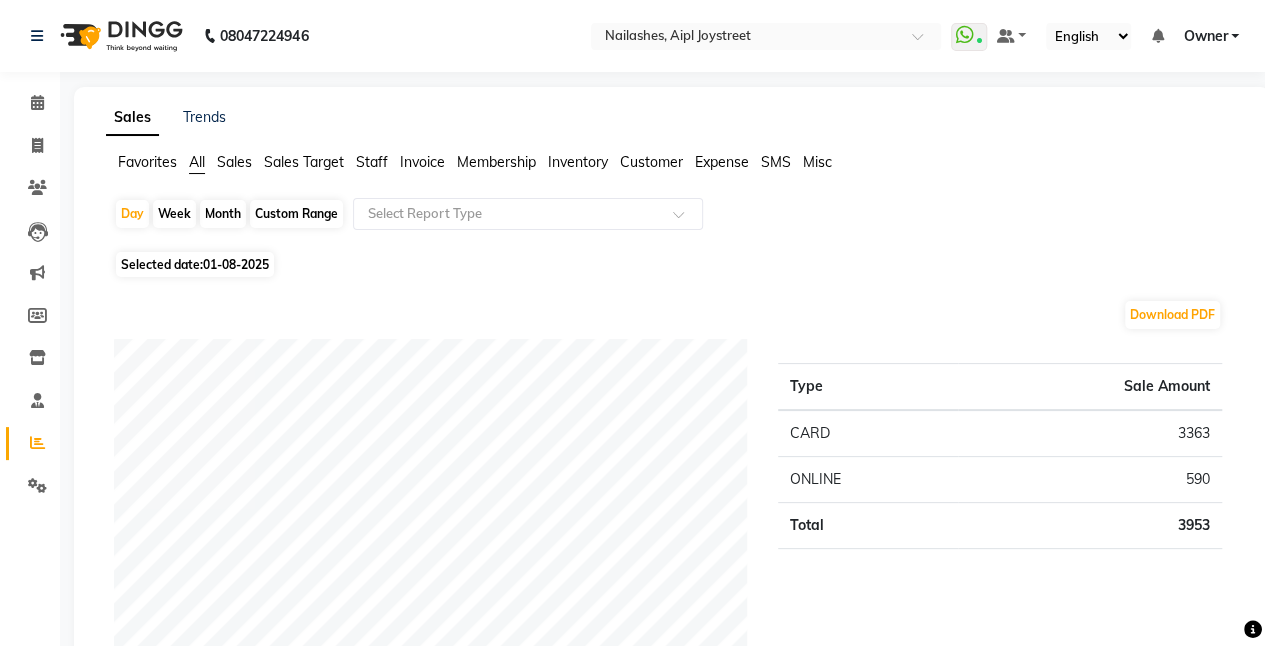 click on "Staff" 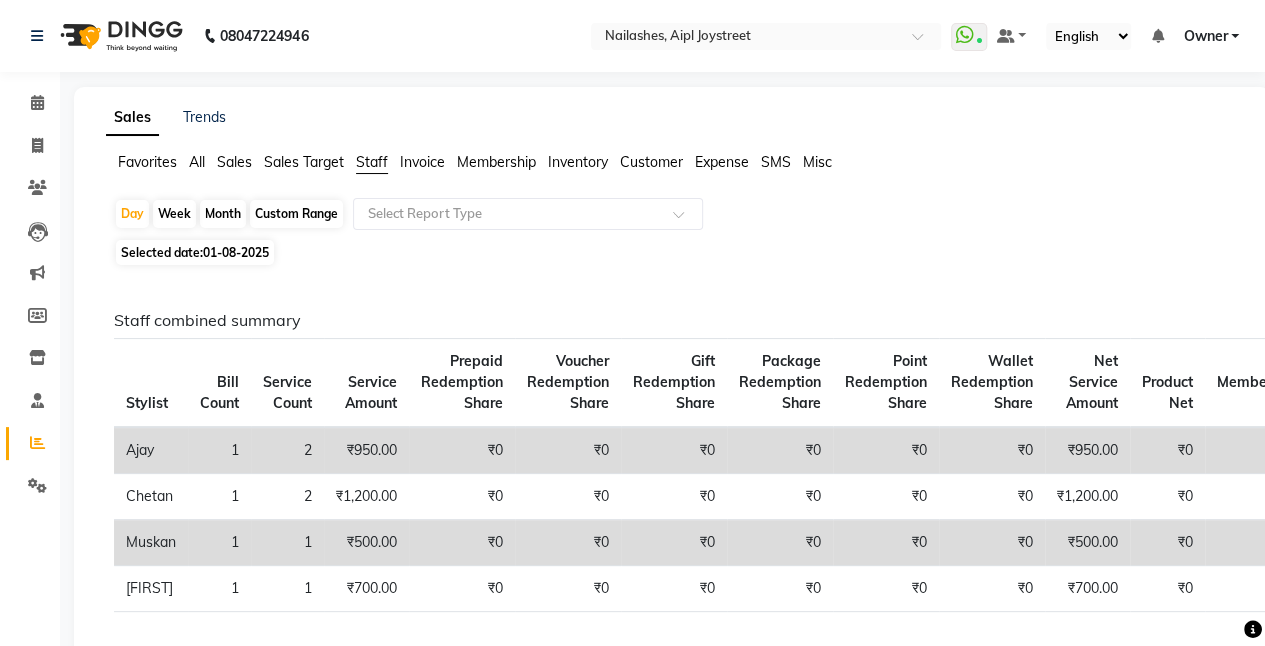 click on "Custom Range" 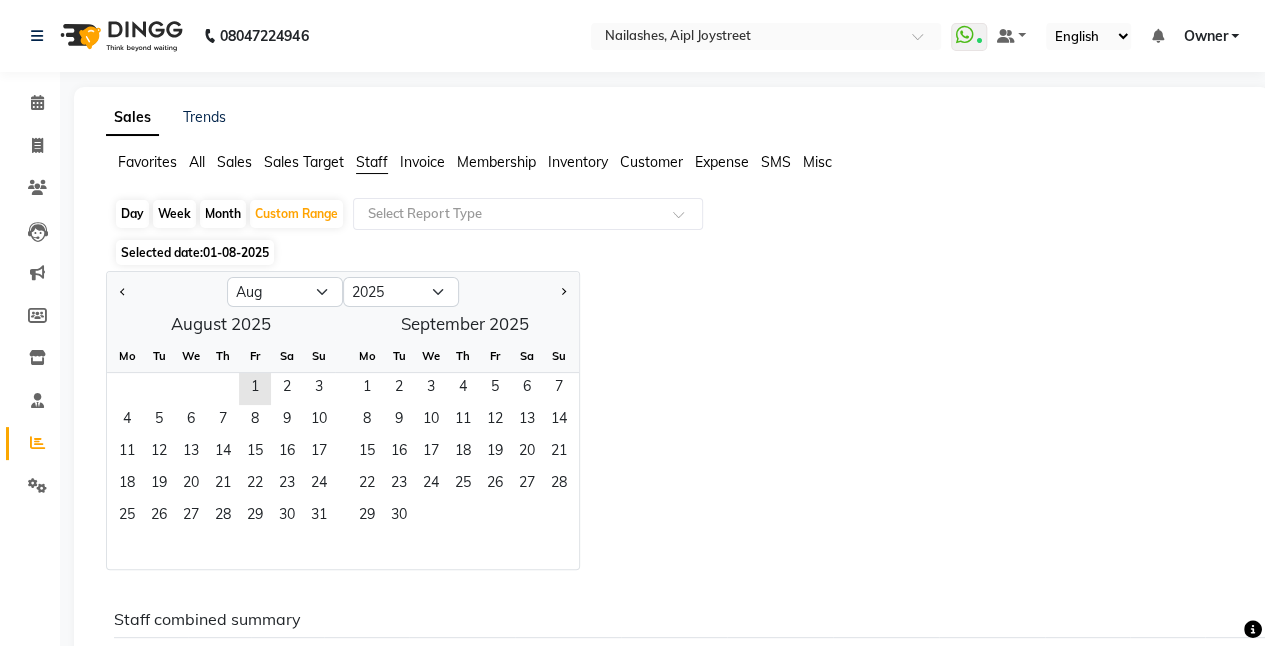 click on "Month" 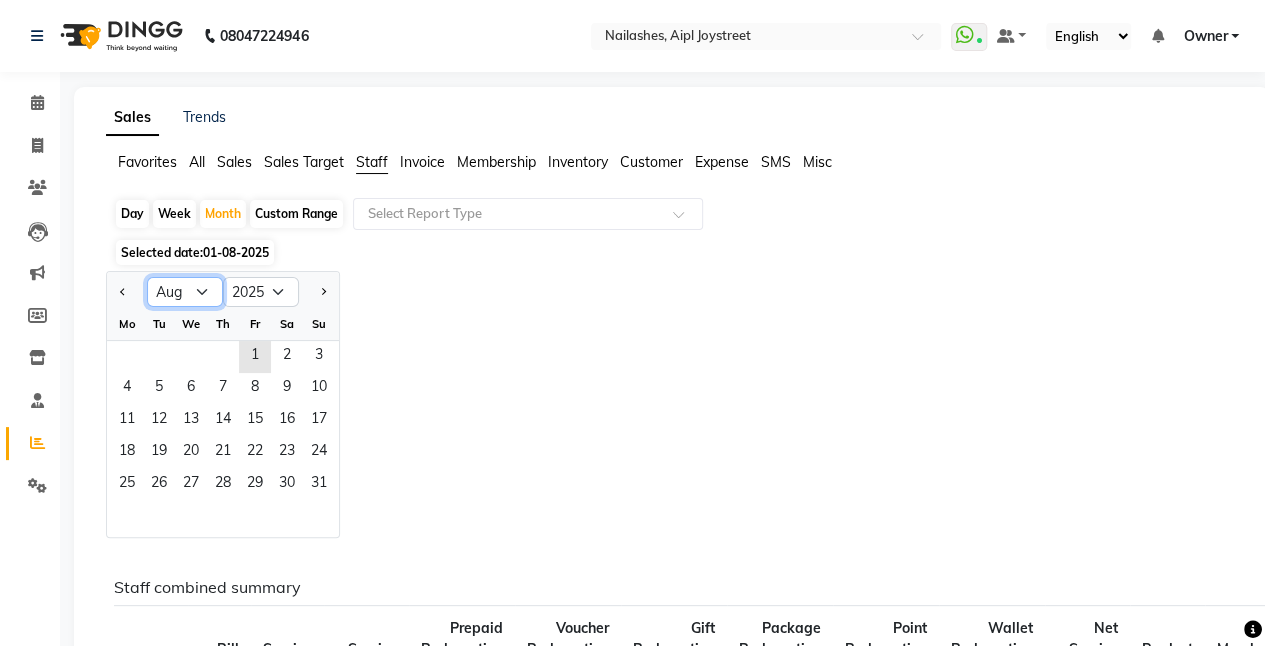 click on "Jan Feb Mar Apr May Jun Jul Aug Sep Oct Nov Dec" 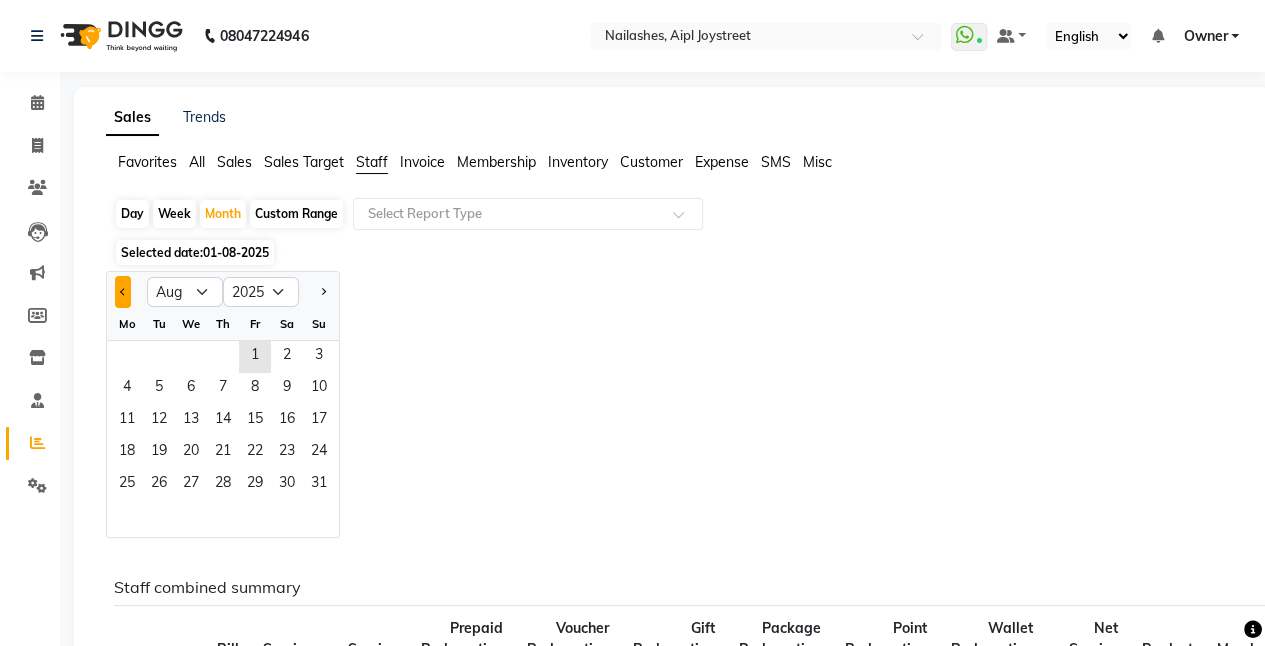 click 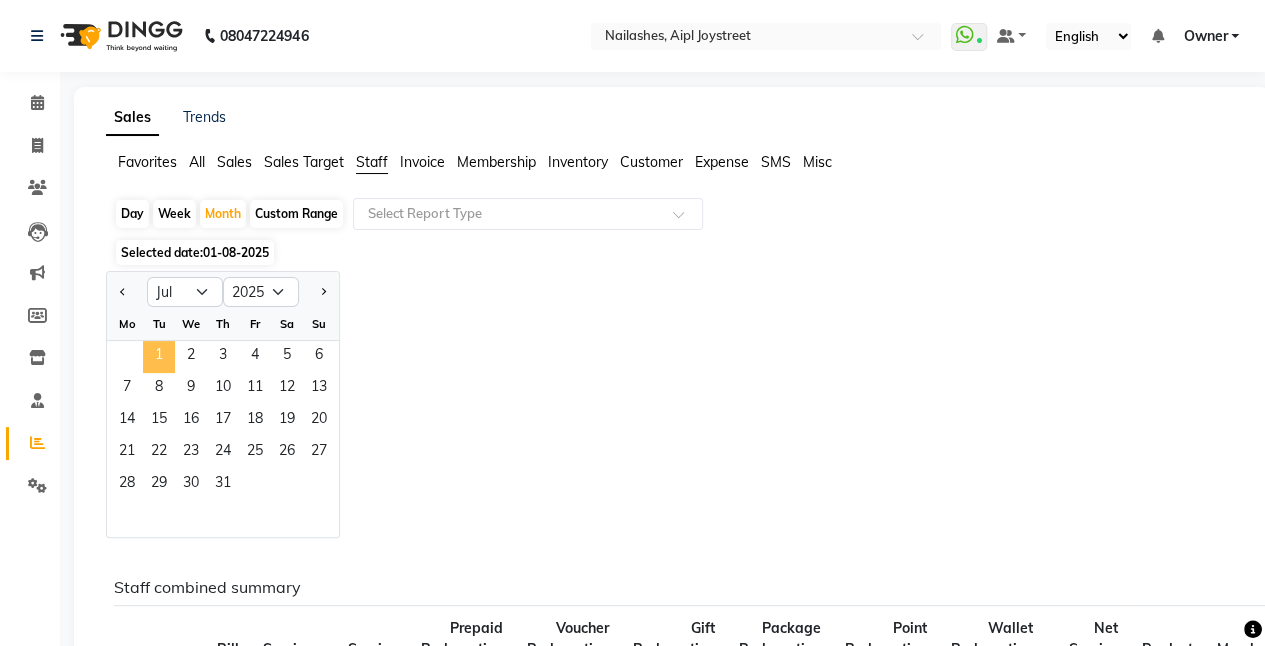click on "1" 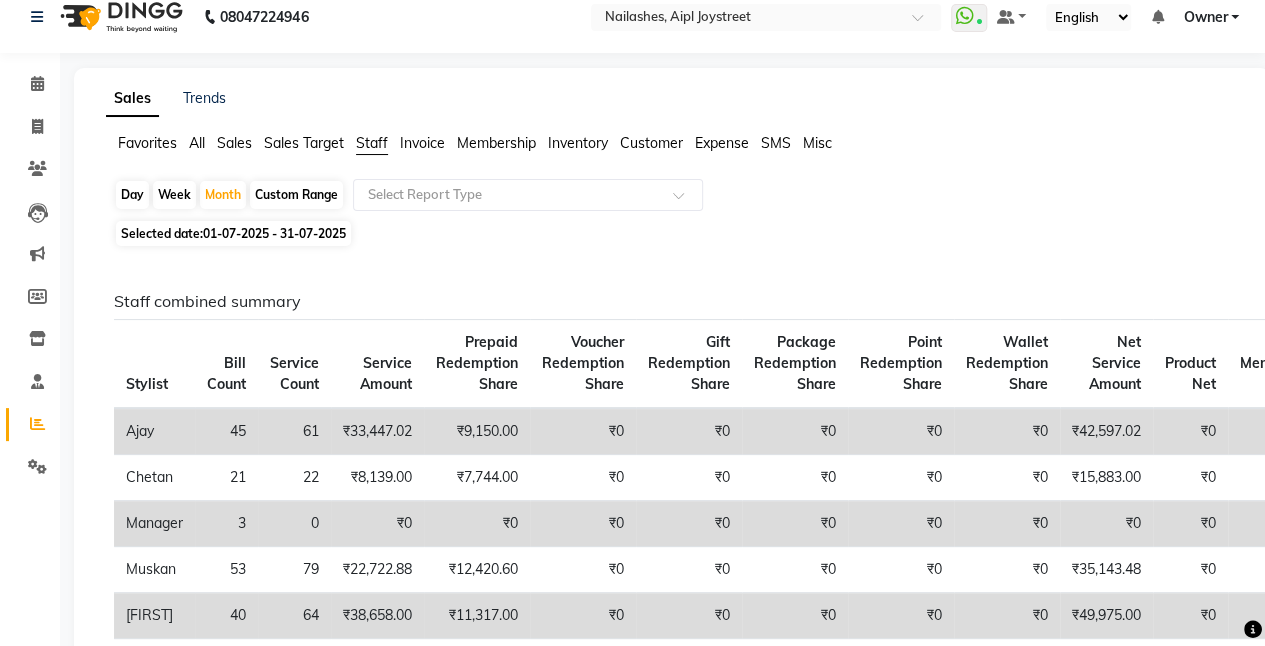scroll, scrollTop: 0, scrollLeft: 0, axis: both 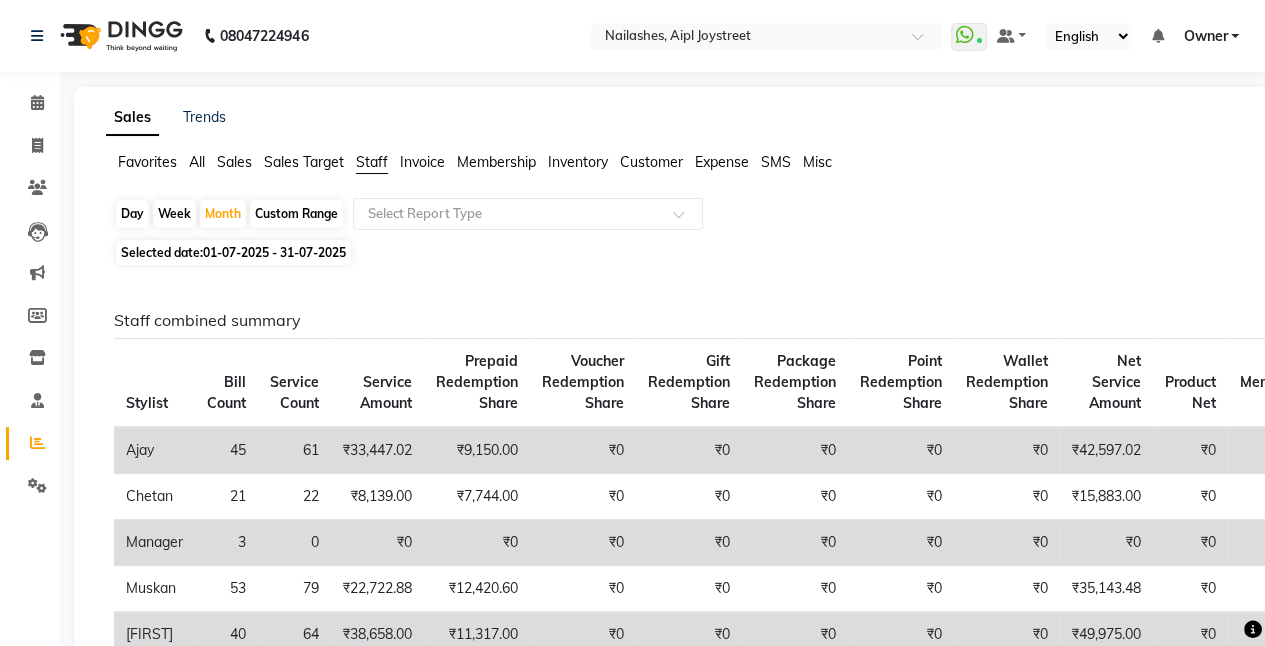 click on "Custom Range" 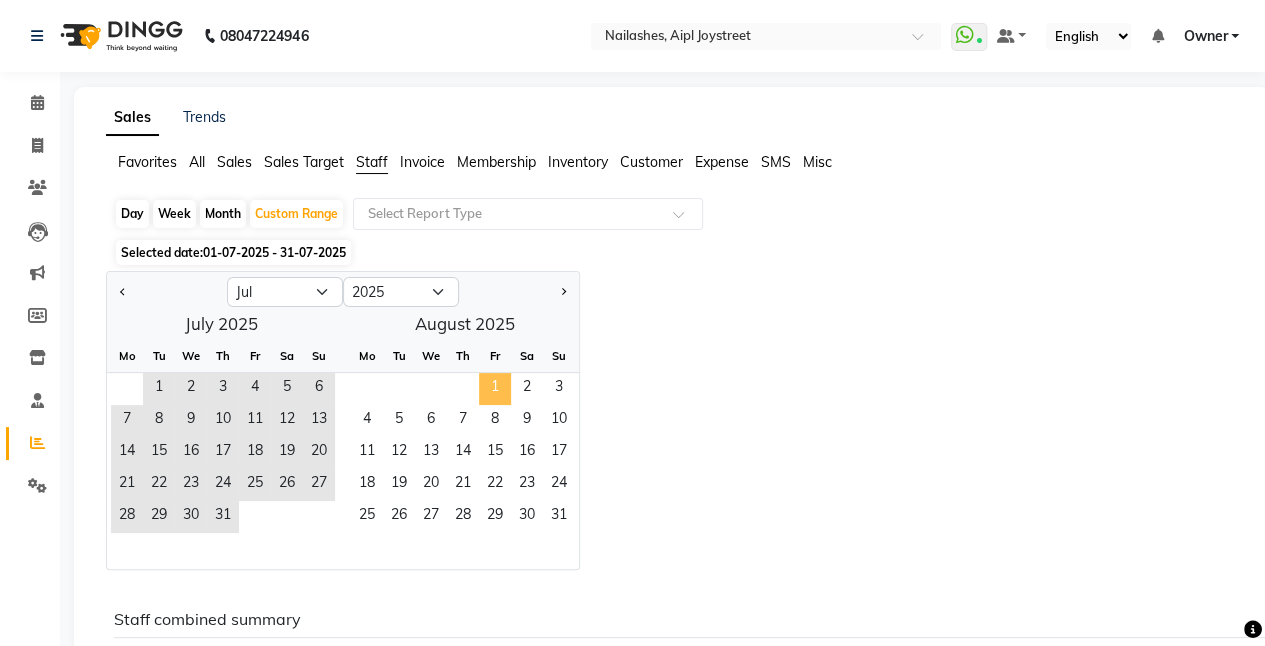 click on "1" 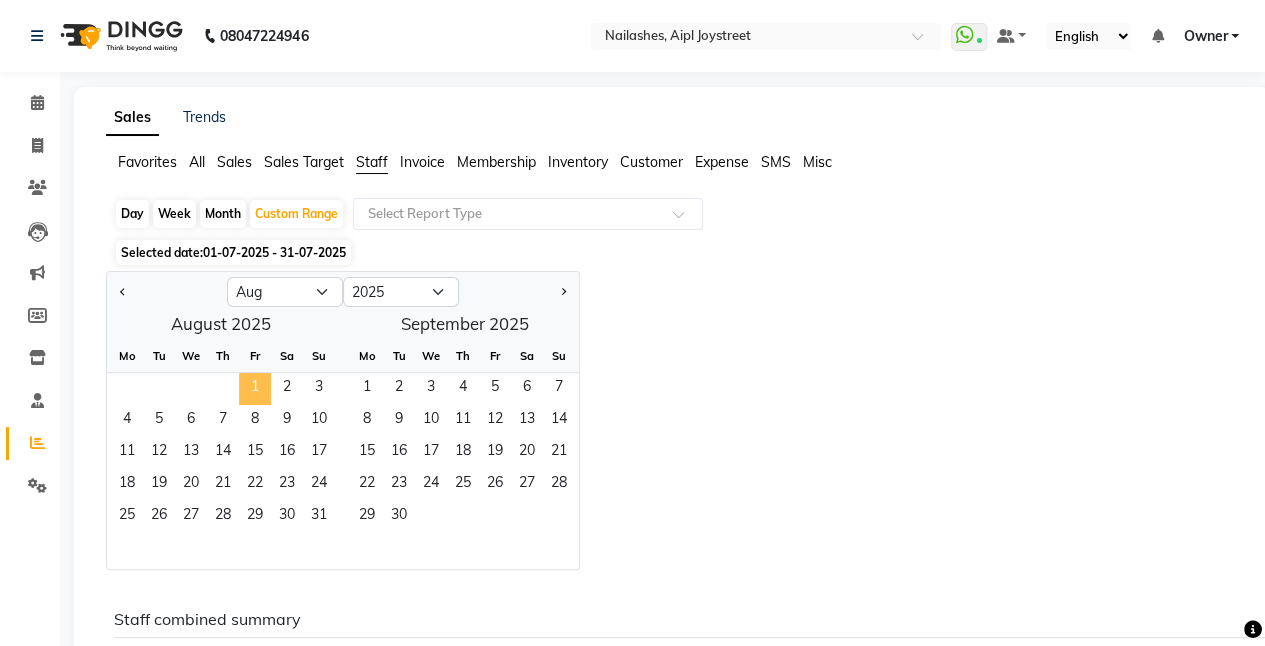 click on "1" 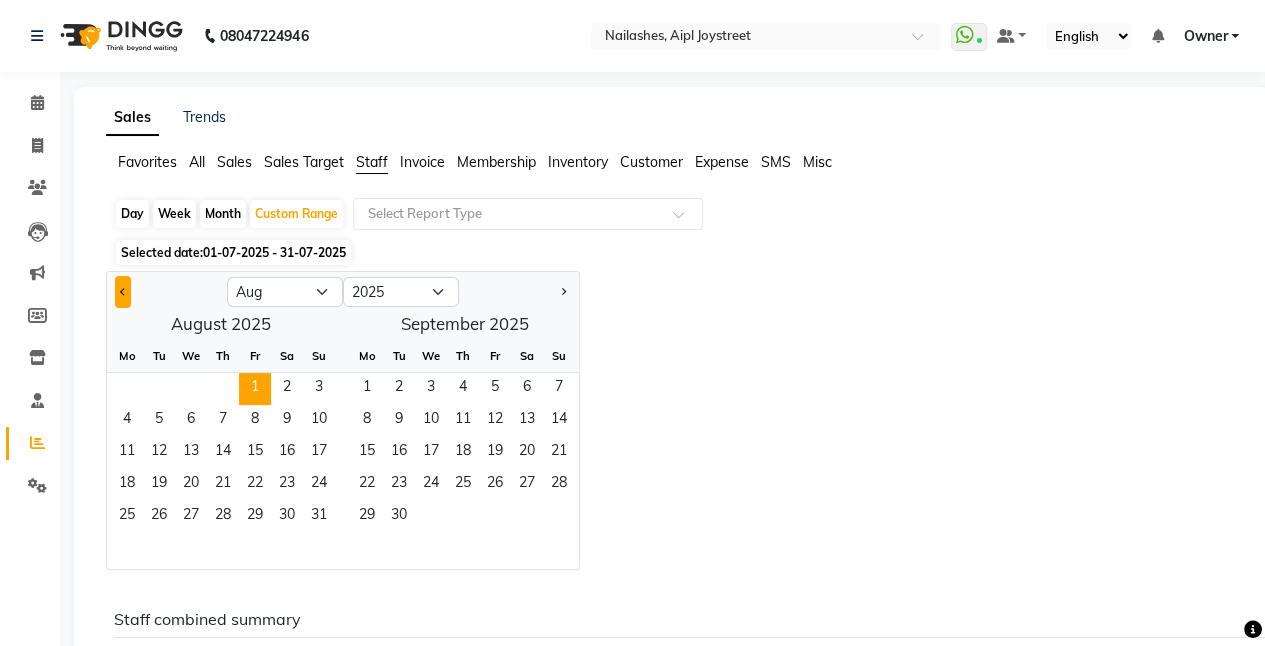 click 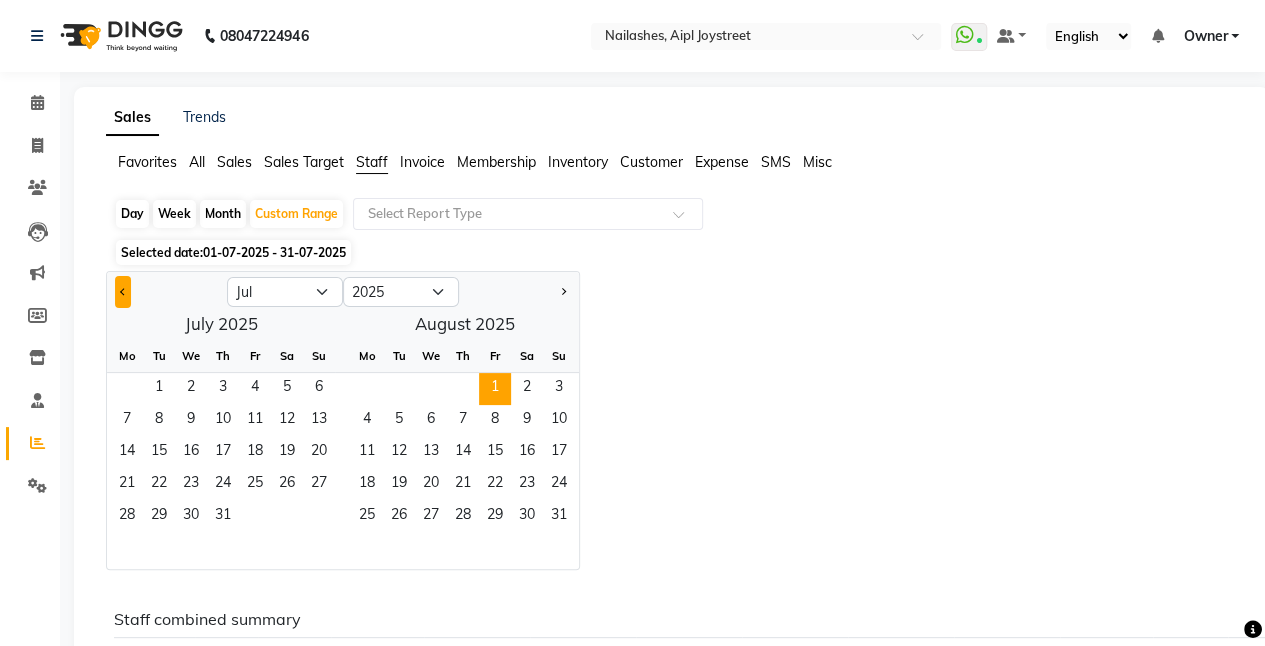 click 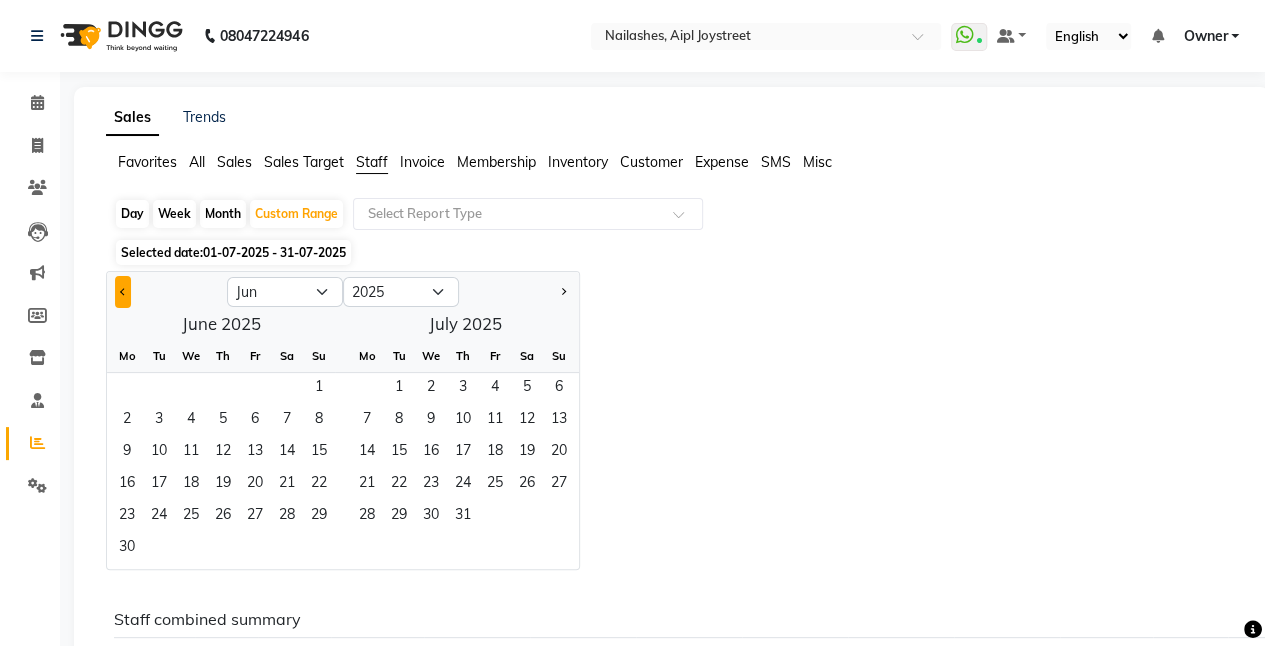 click 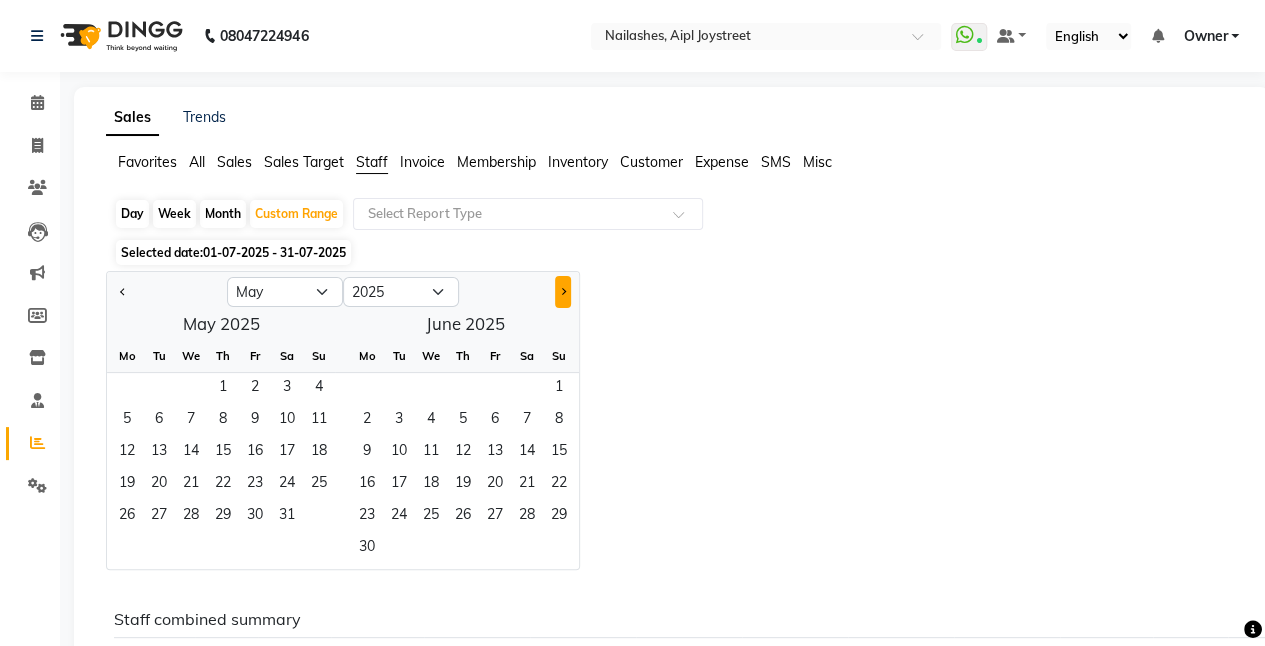 click 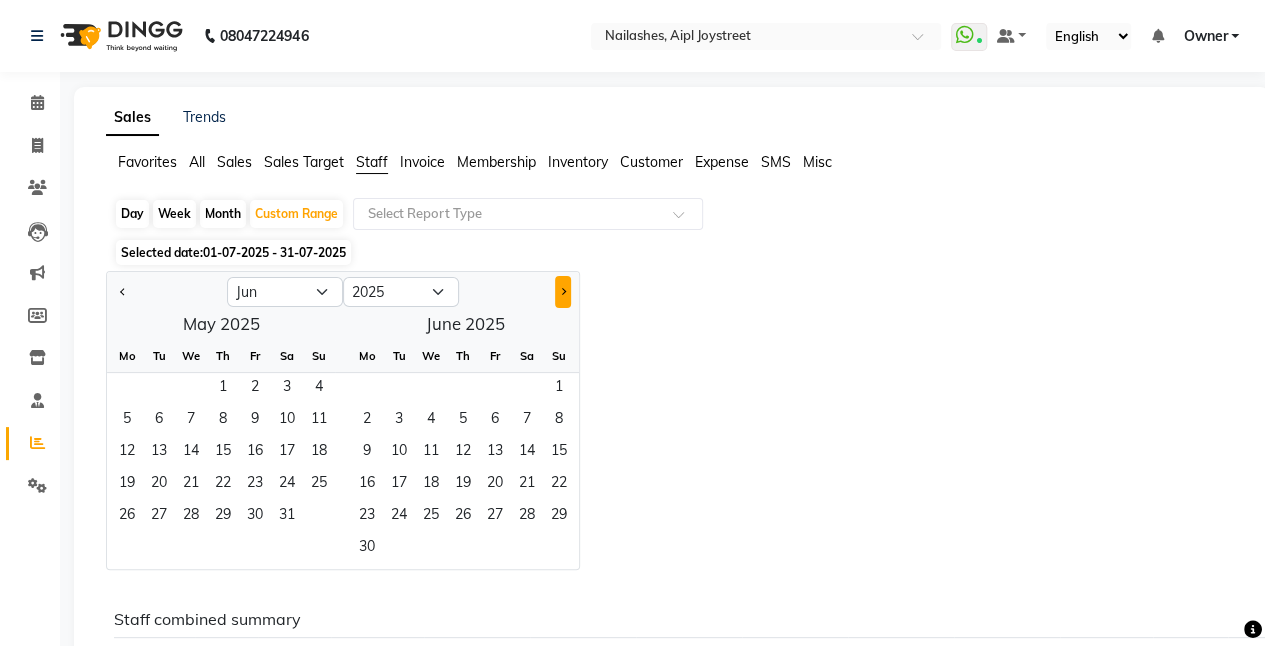 click 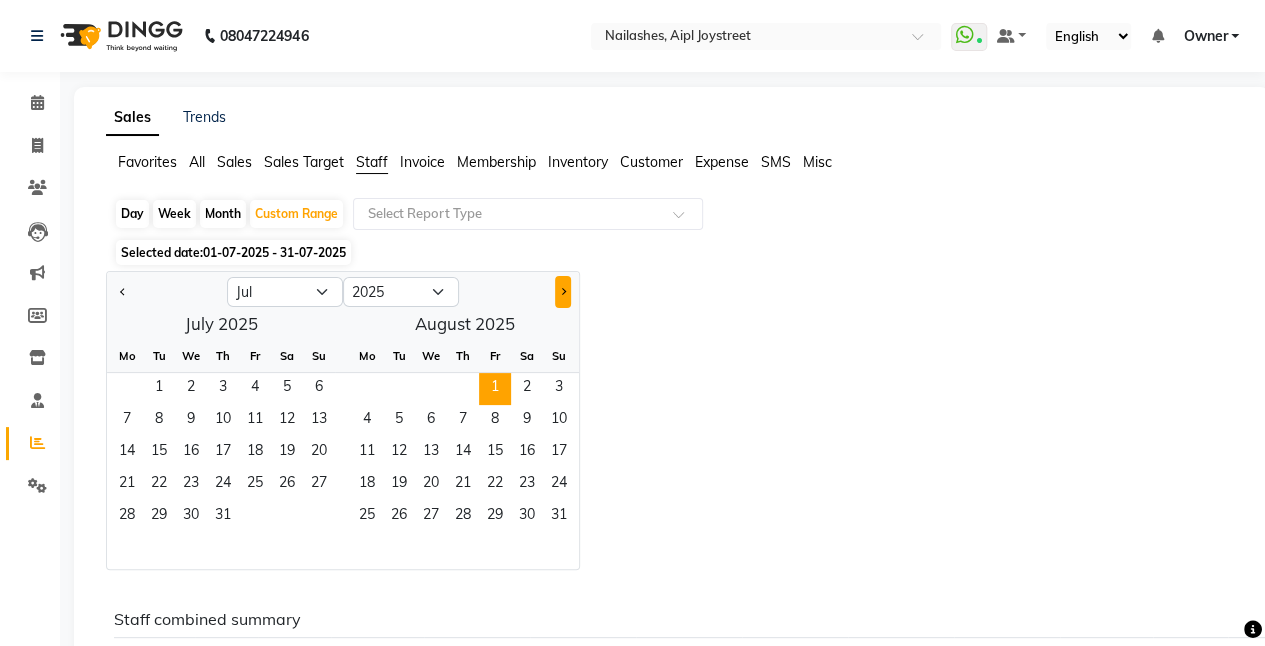 click 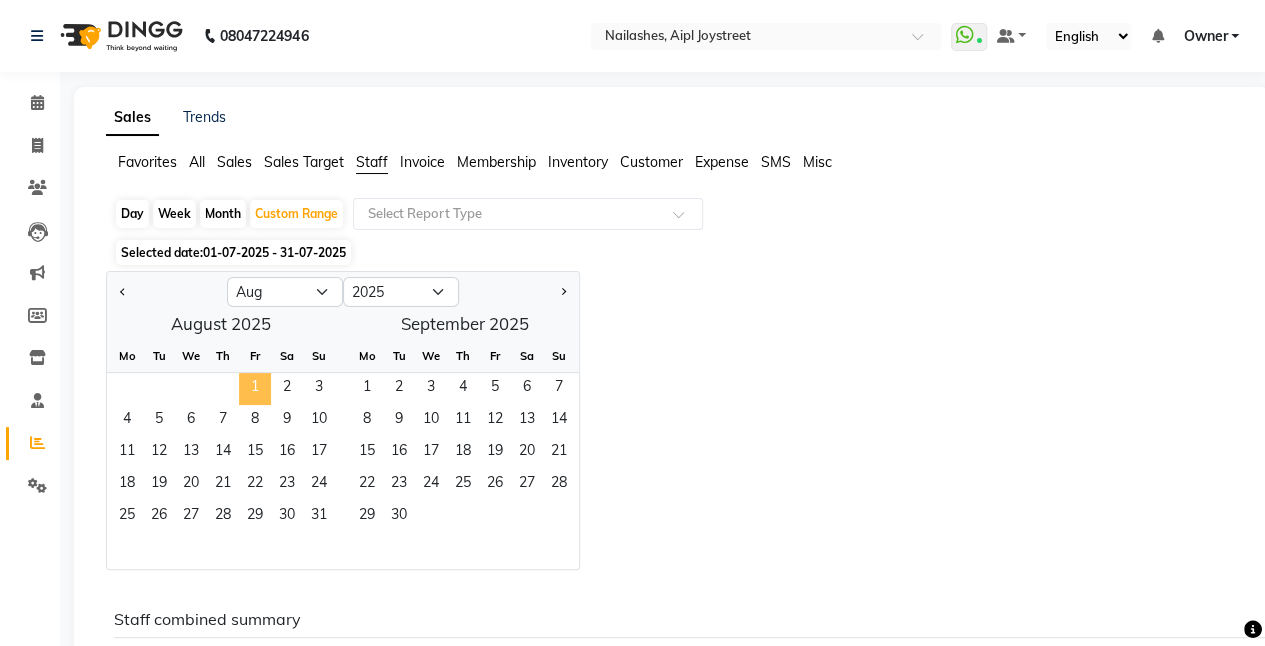 click on "1" 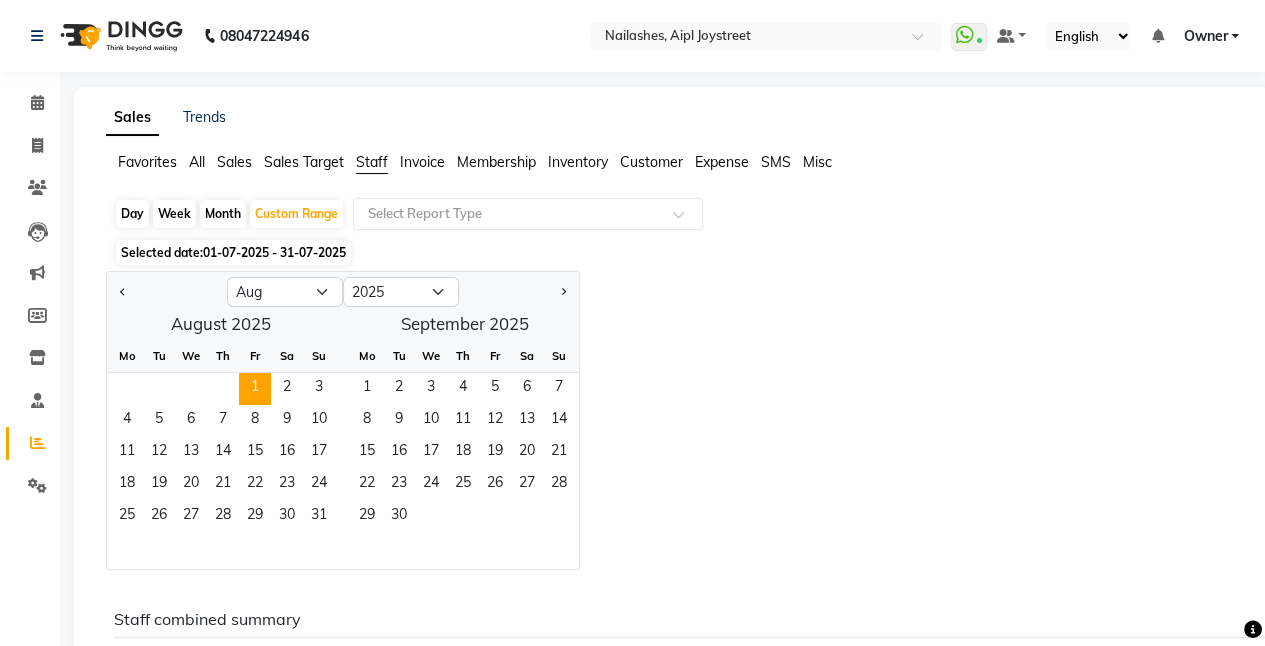 click on "Jan Feb Mar Apr May Jun Jul Aug Sep Oct Nov Dec 2015 2016 2017 2018 2019 2020 2021 2022 2023 2024 2025 2026 2027 2028 2029 2030 2031 2032 2033 2034 2035  August 2025  Mo Tu We Th Fr Sa Su  1   2   3   4   5   6   7   8   9   10   11   12   13   14   15   16   17   18   19   20   21   22   23   24   25   26   27   28   29   30   31   September 2025  Mo Tu We Th Fr Sa Su  1   2   3   4   5   6   7   8   9   10   11   12   13   14   15   16   17   18   19   20   21   22   23   24   25   26   27   28   29   30" 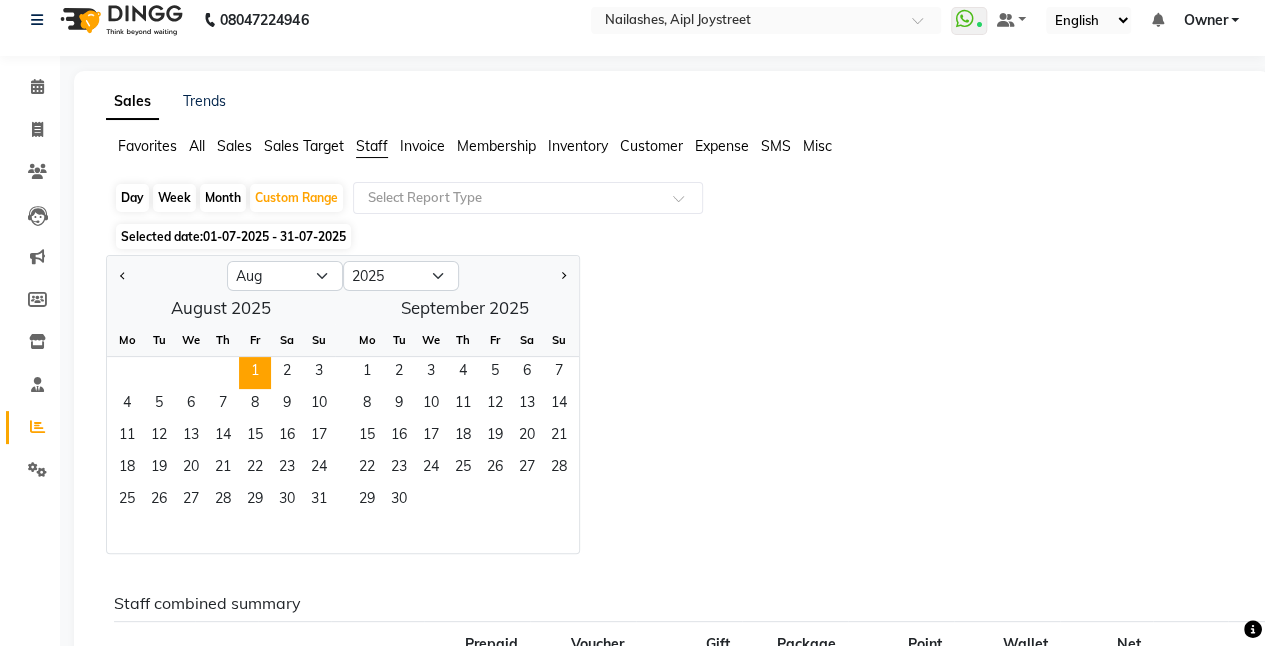 scroll, scrollTop: 0, scrollLeft: 0, axis: both 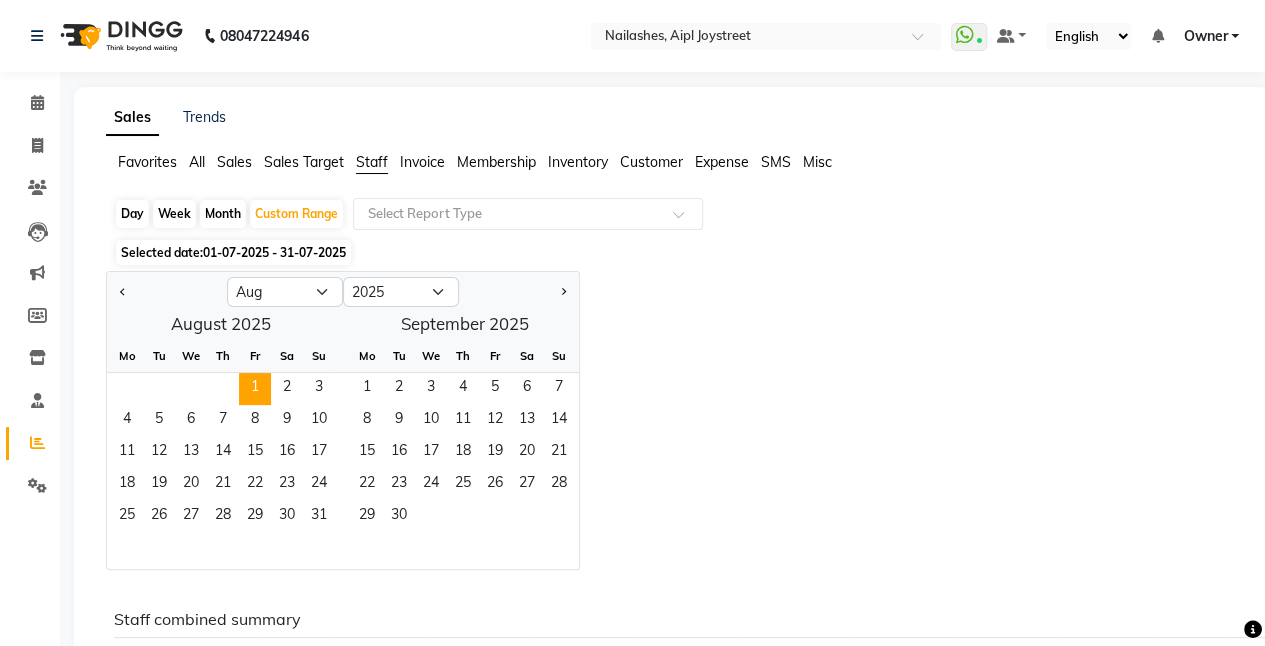 click on "Day" 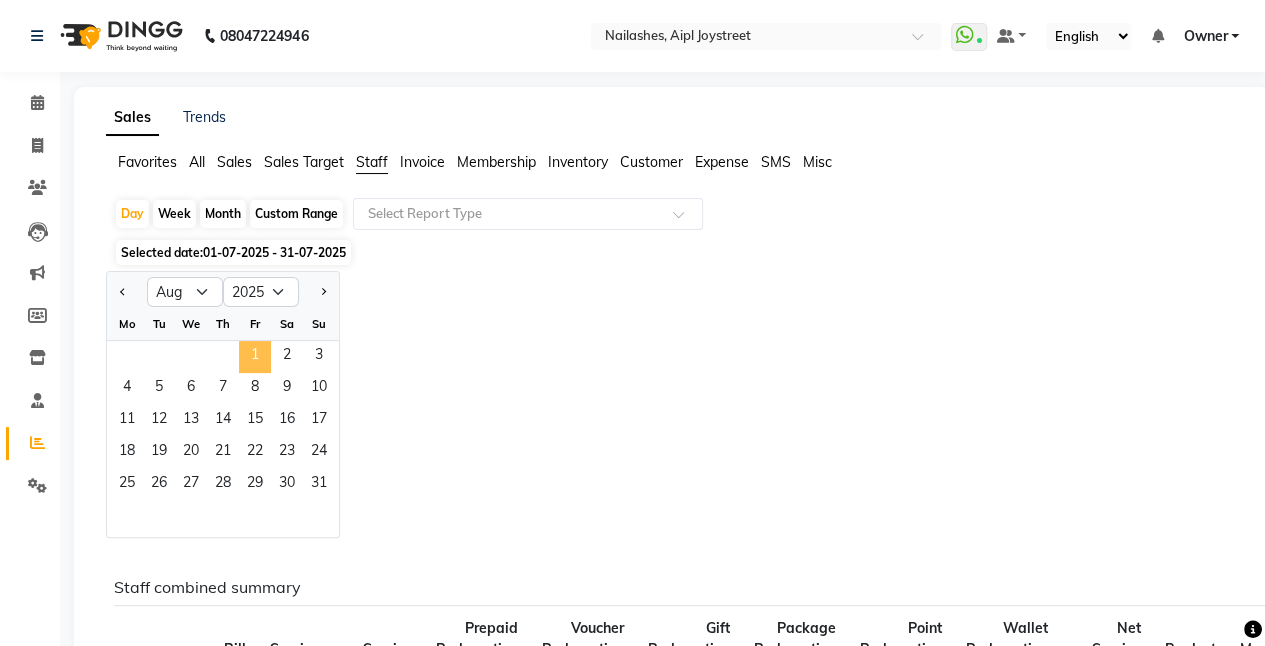 click on "1" 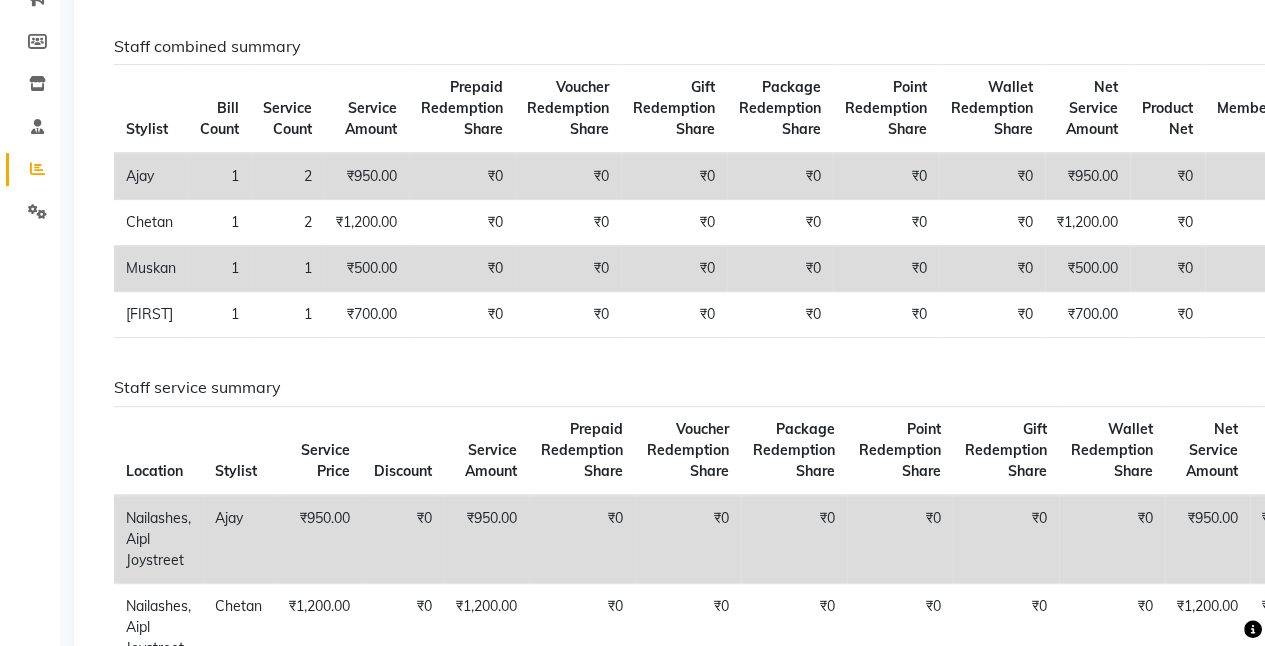 scroll, scrollTop: 273, scrollLeft: 0, axis: vertical 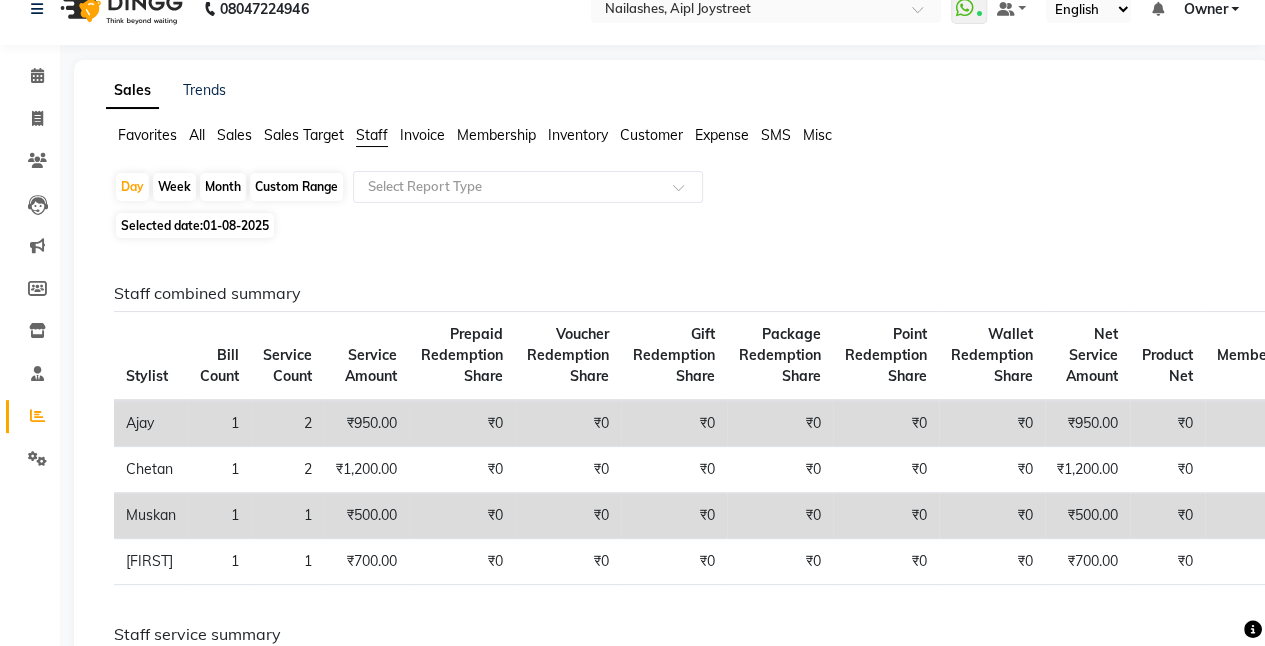 click on "Day   Week   Month   Custom Range  Select Report Type" 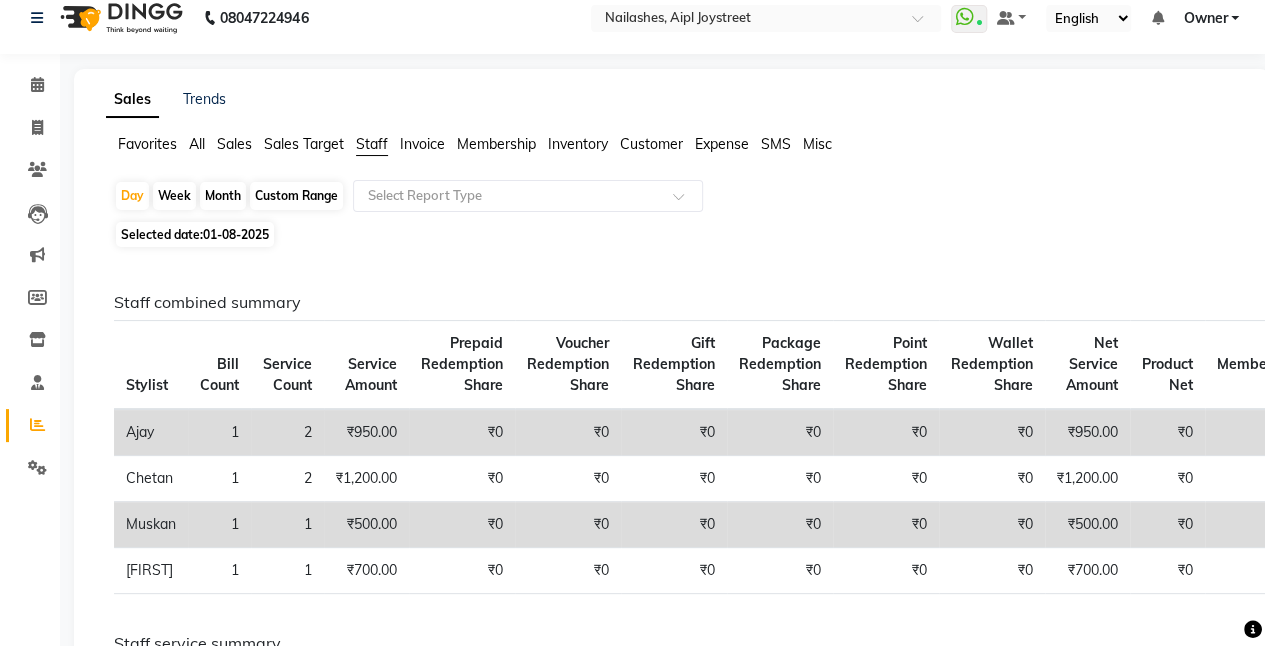scroll, scrollTop: 0, scrollLeft: 0, axis: both 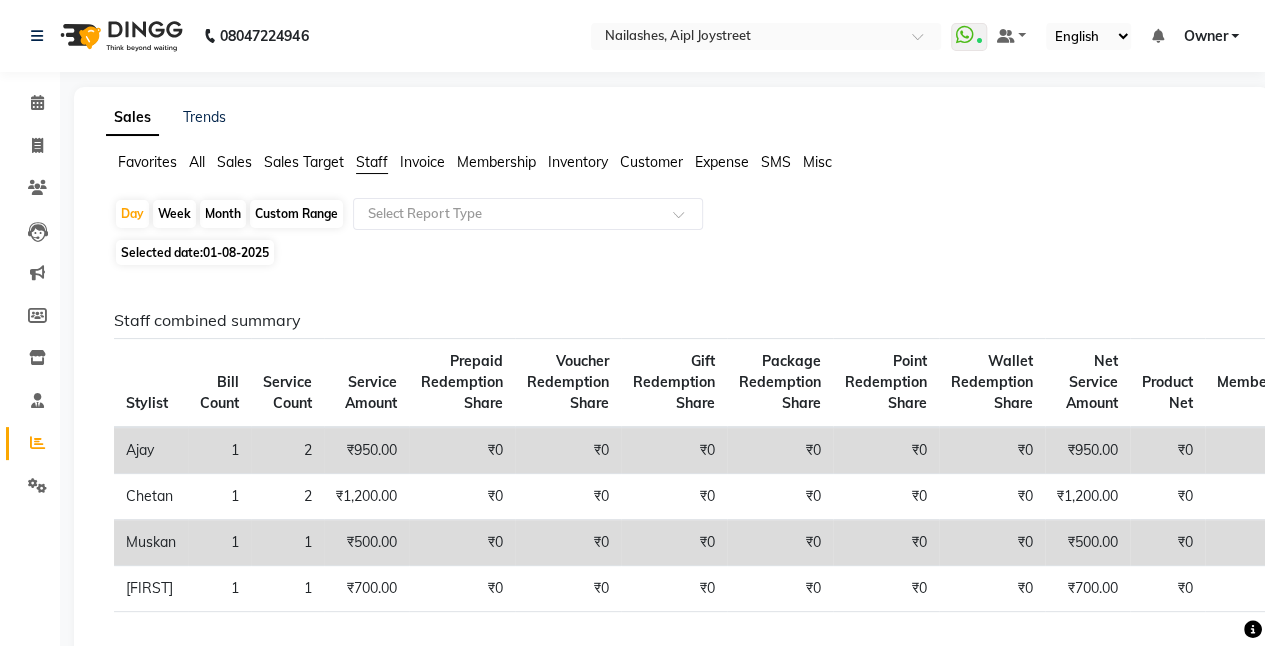 click on "All" 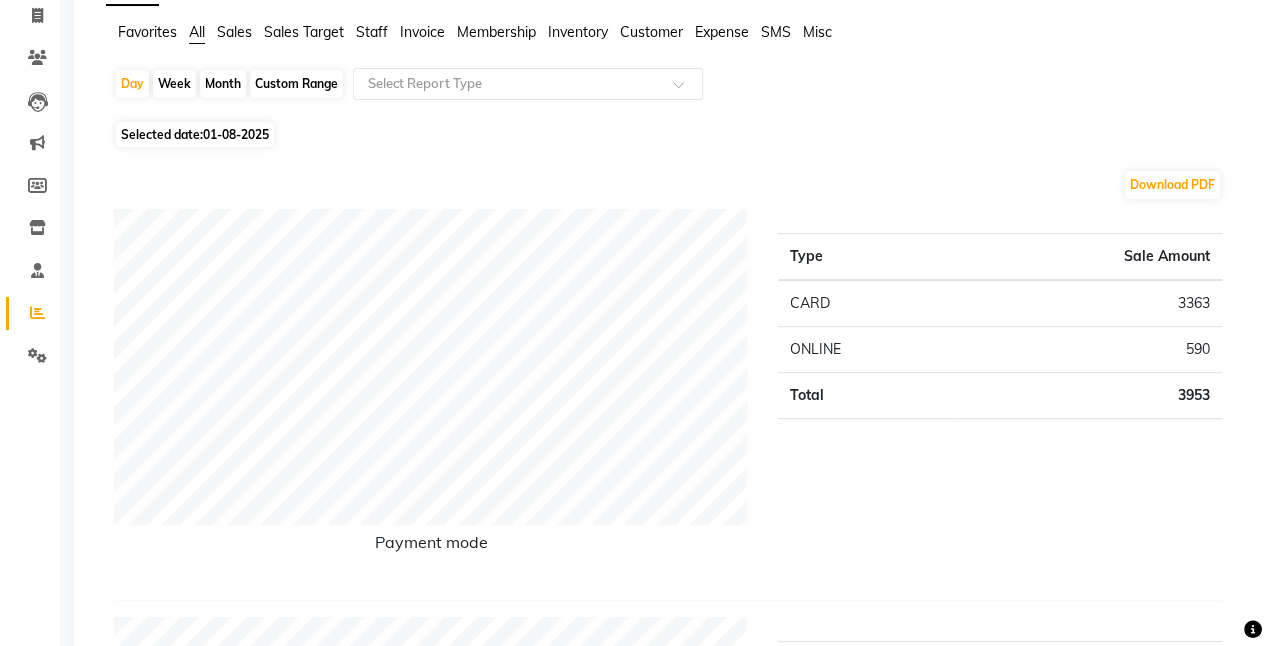 scroll, scrollTop: 0, scrollLeft: 0, axis: both 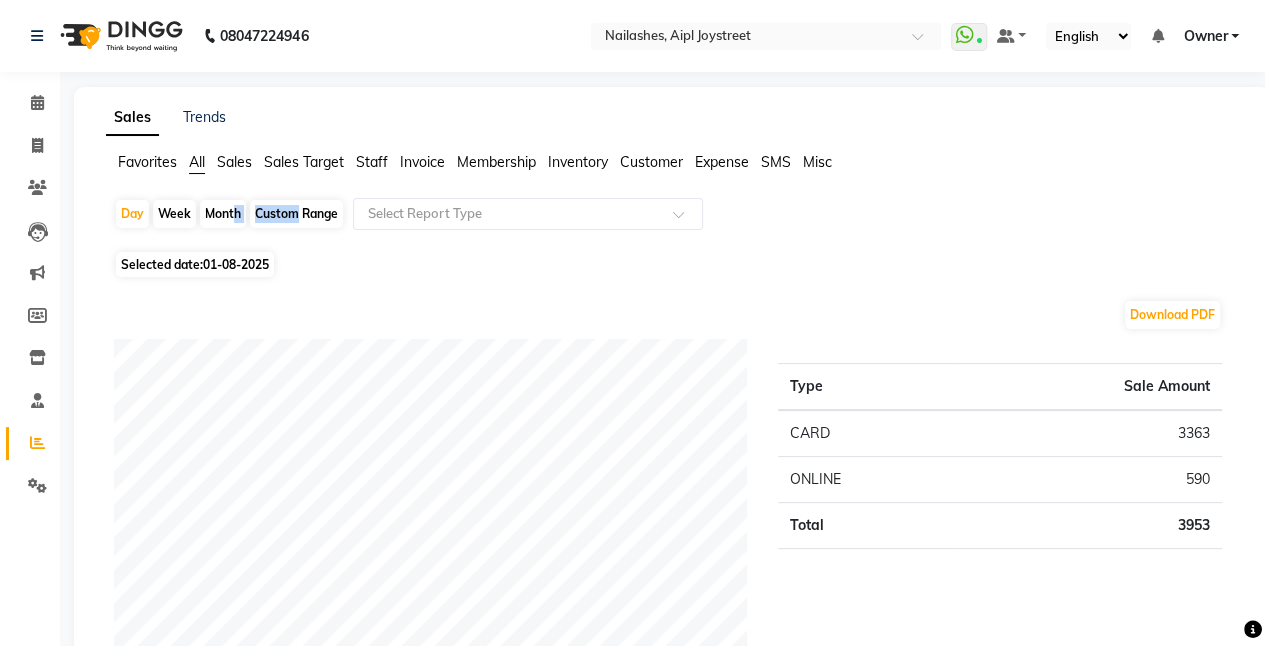 drag, startPoint x: 291, startPoint y: 213, endPoint x: 227, endPoint y: 212, distance: 64.00781 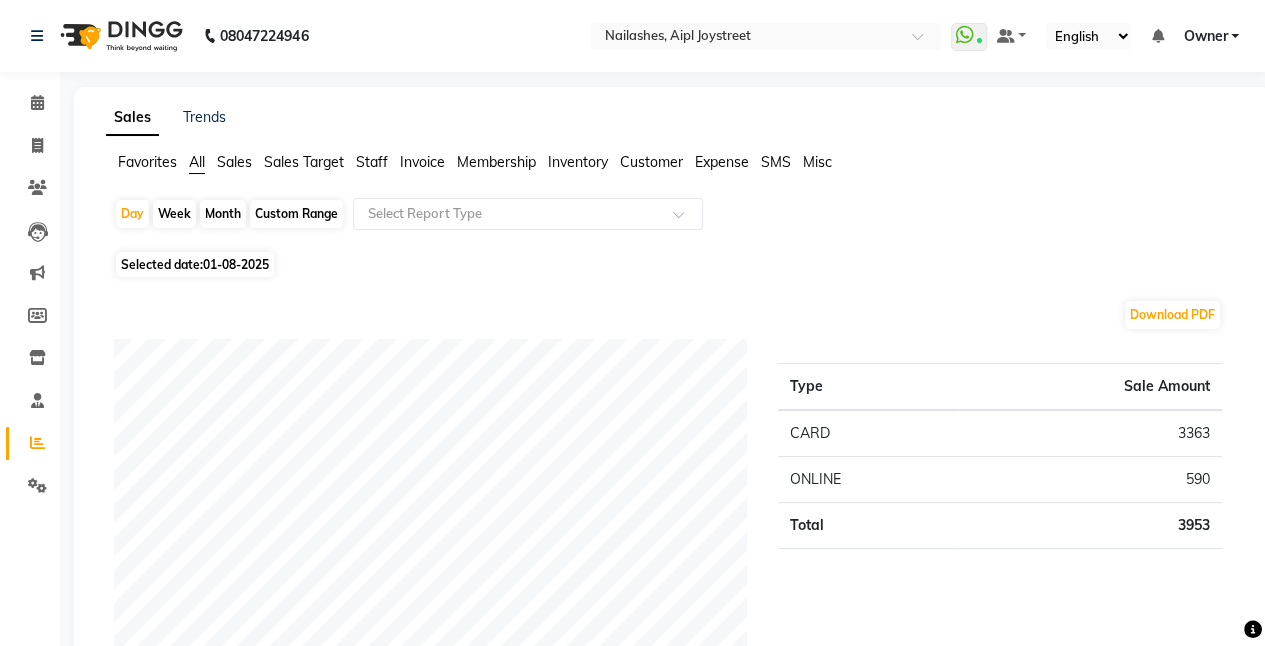 select on "8" 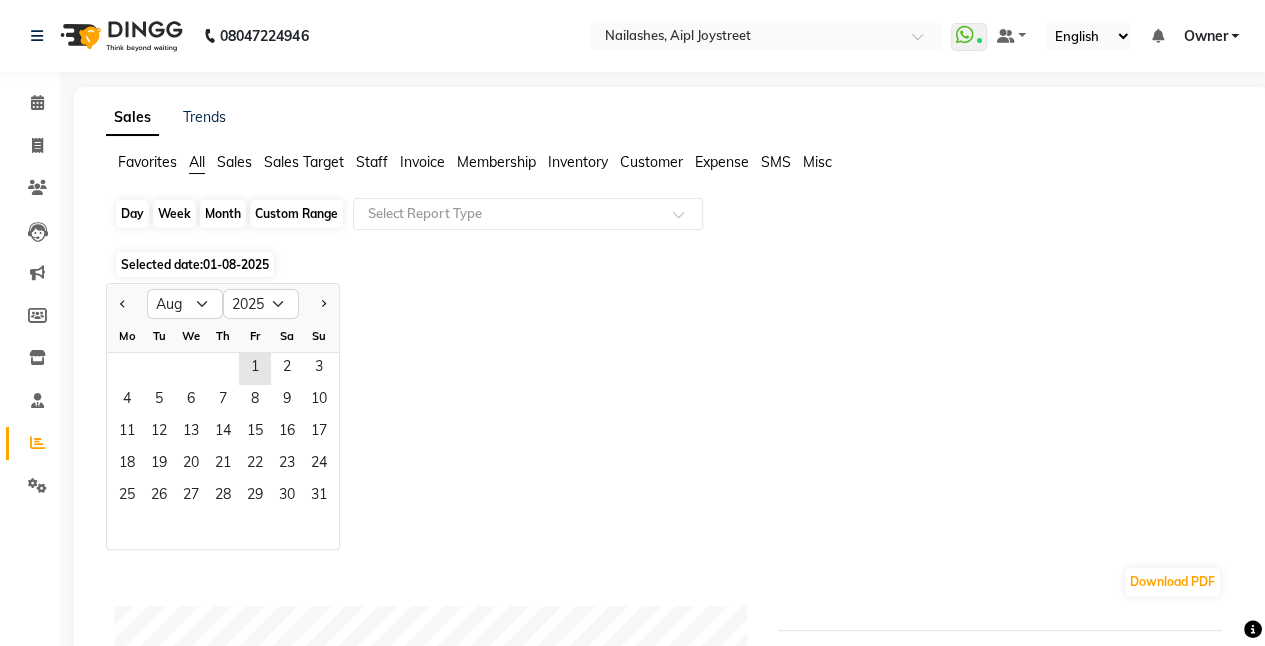 click on "Month" 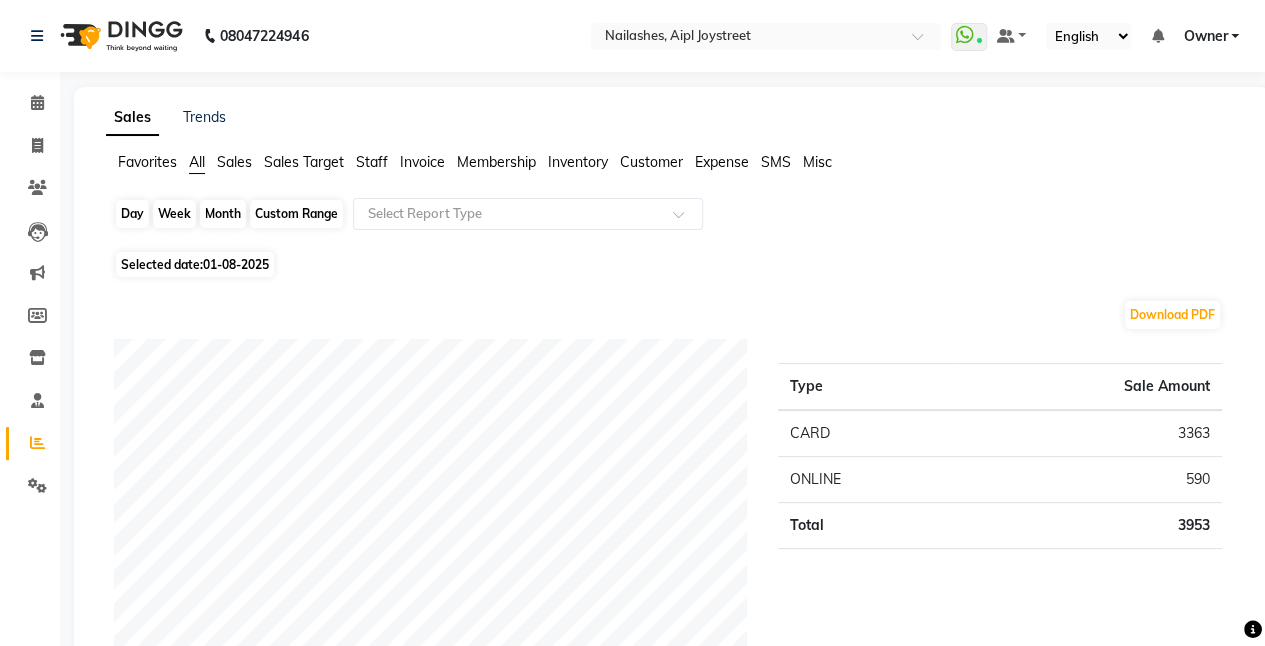 click on "Month" 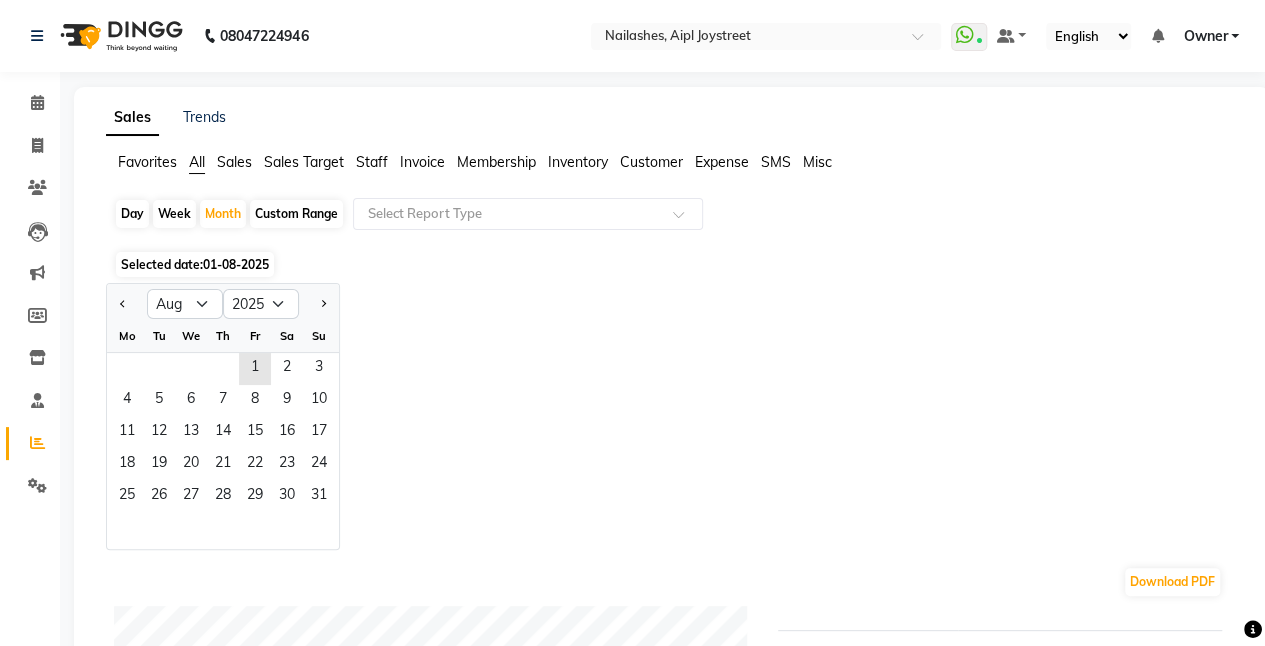 click 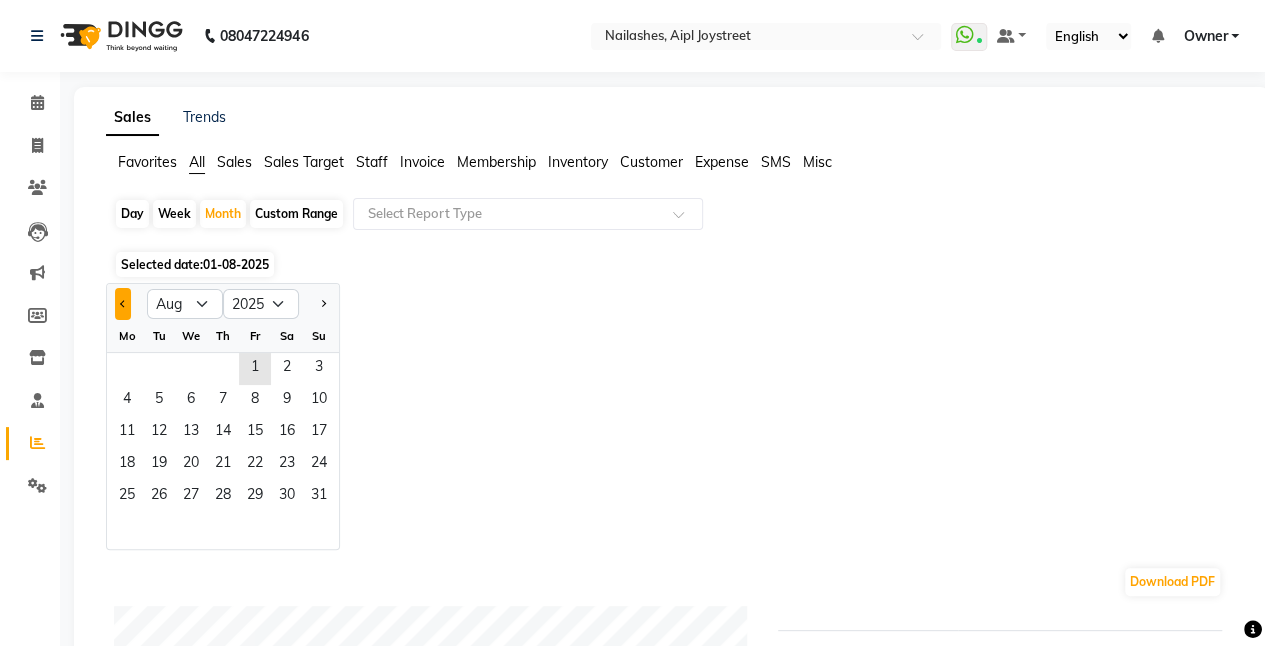 click 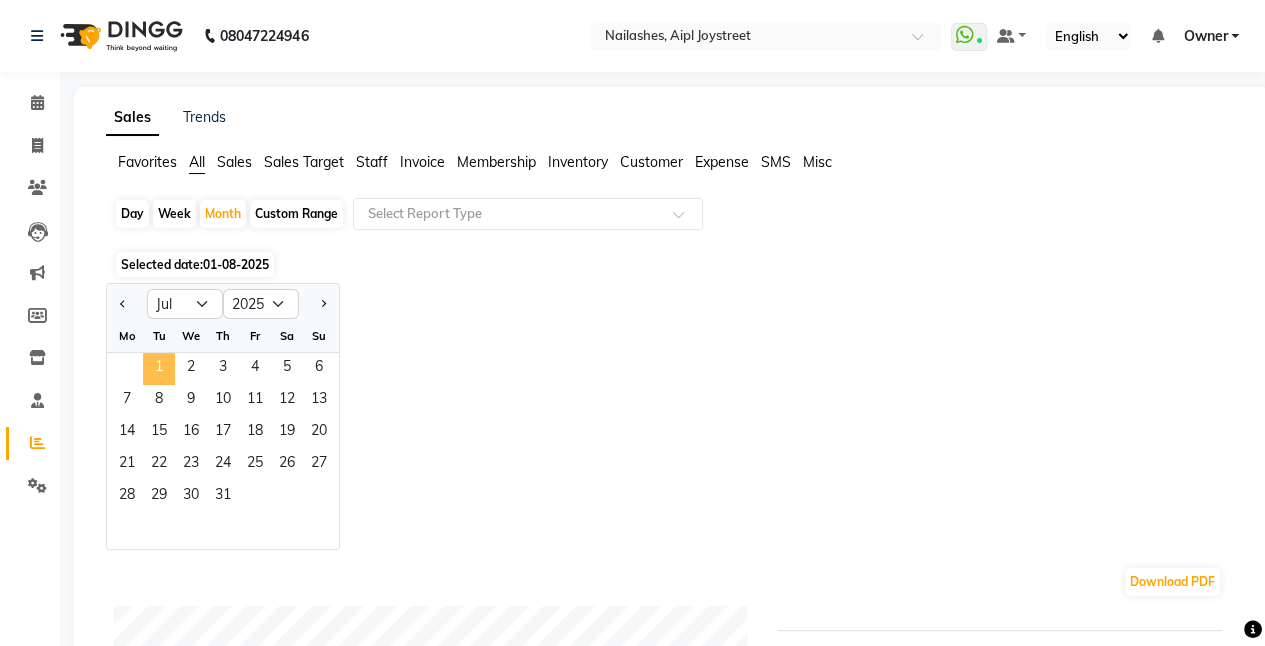click on "1" 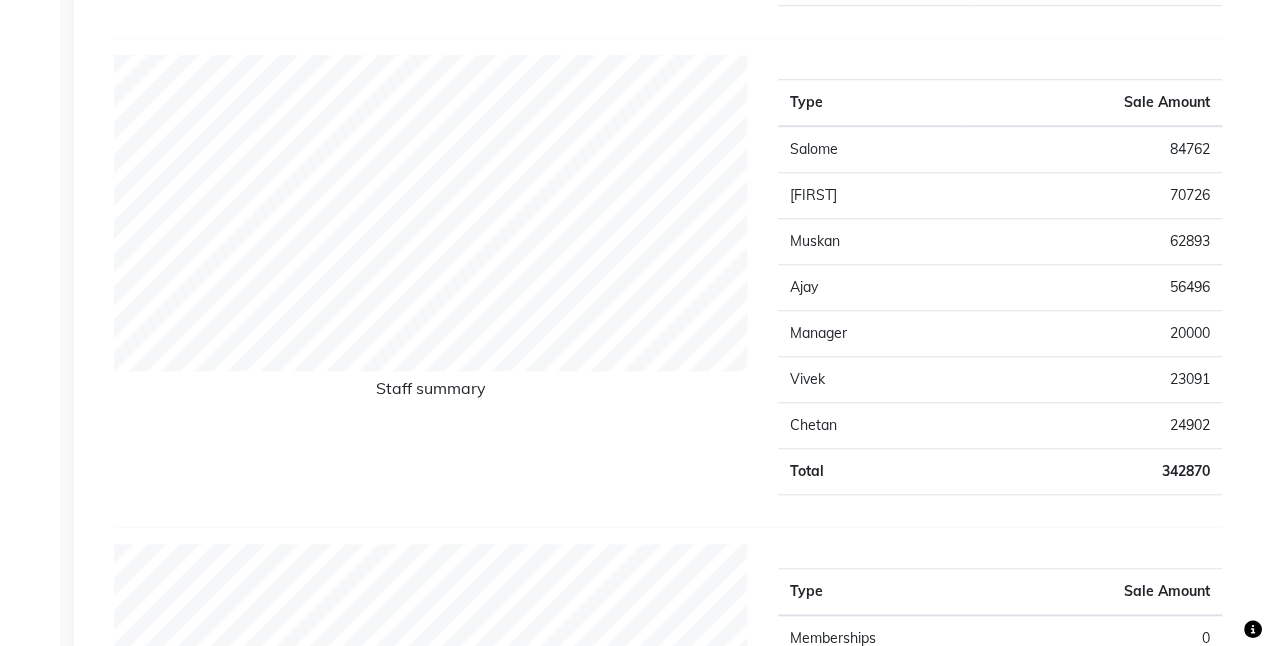 scroll, scrollTop: 738, scrollLeft: 0, axis: vertical 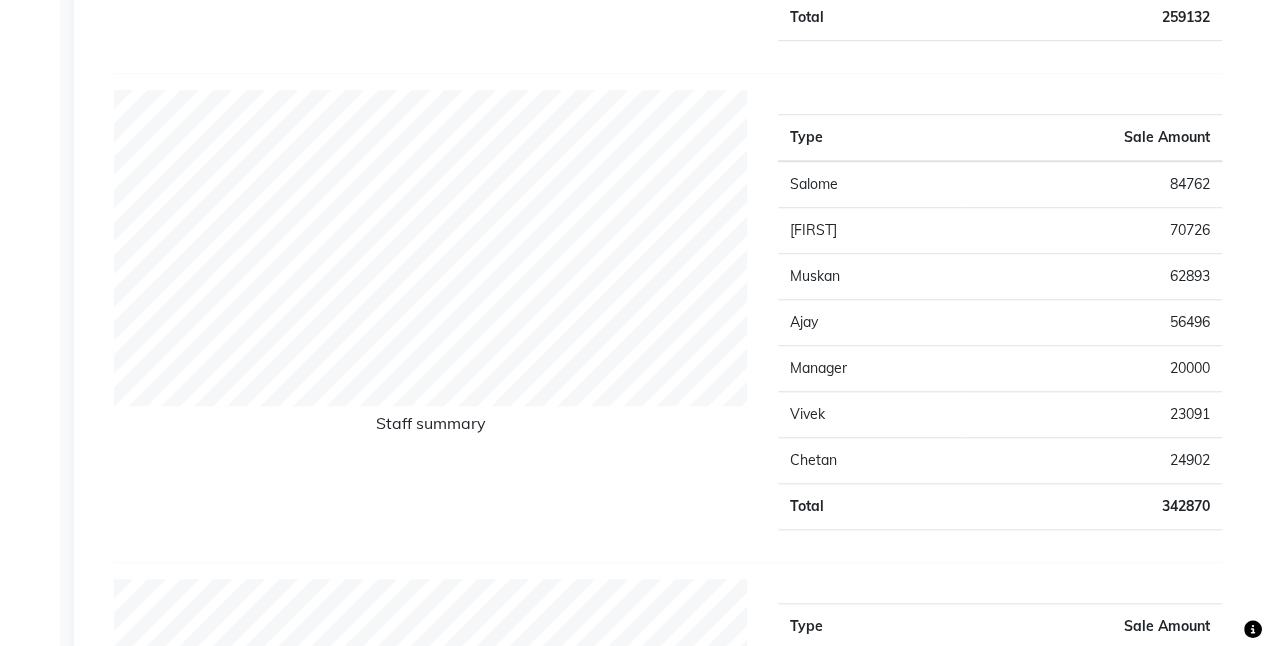 select on "5749" 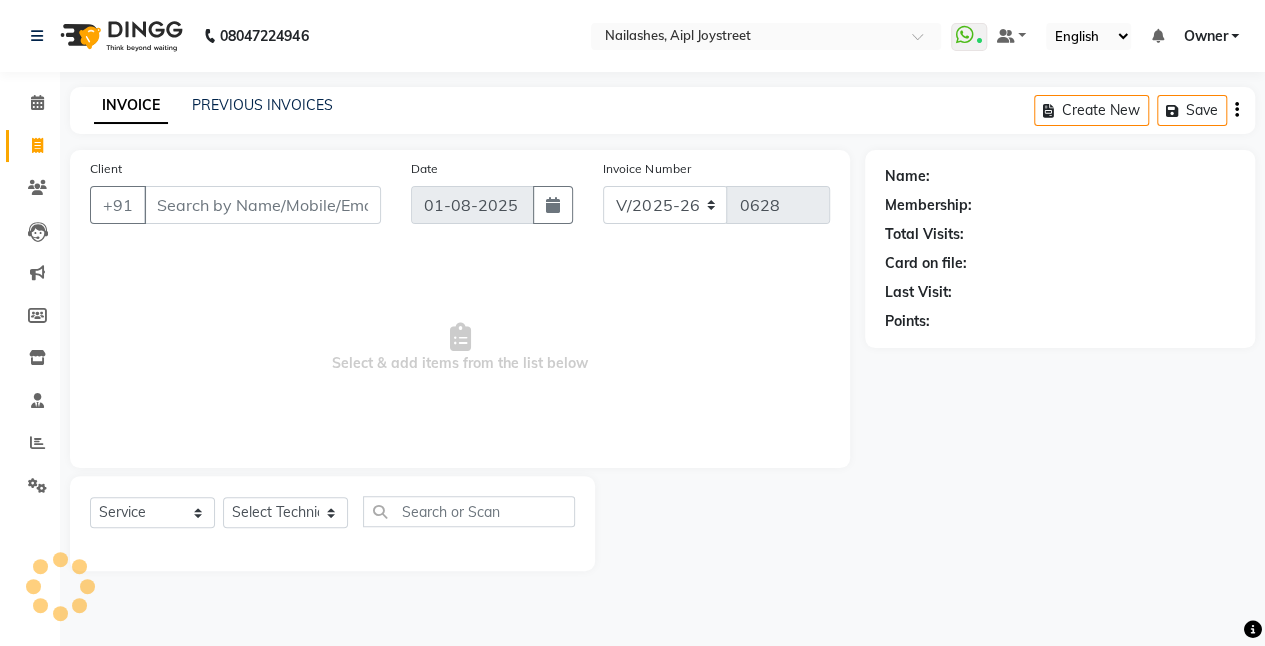 scroll, scrollTop: 0, scrollLeft: 0, axis: both 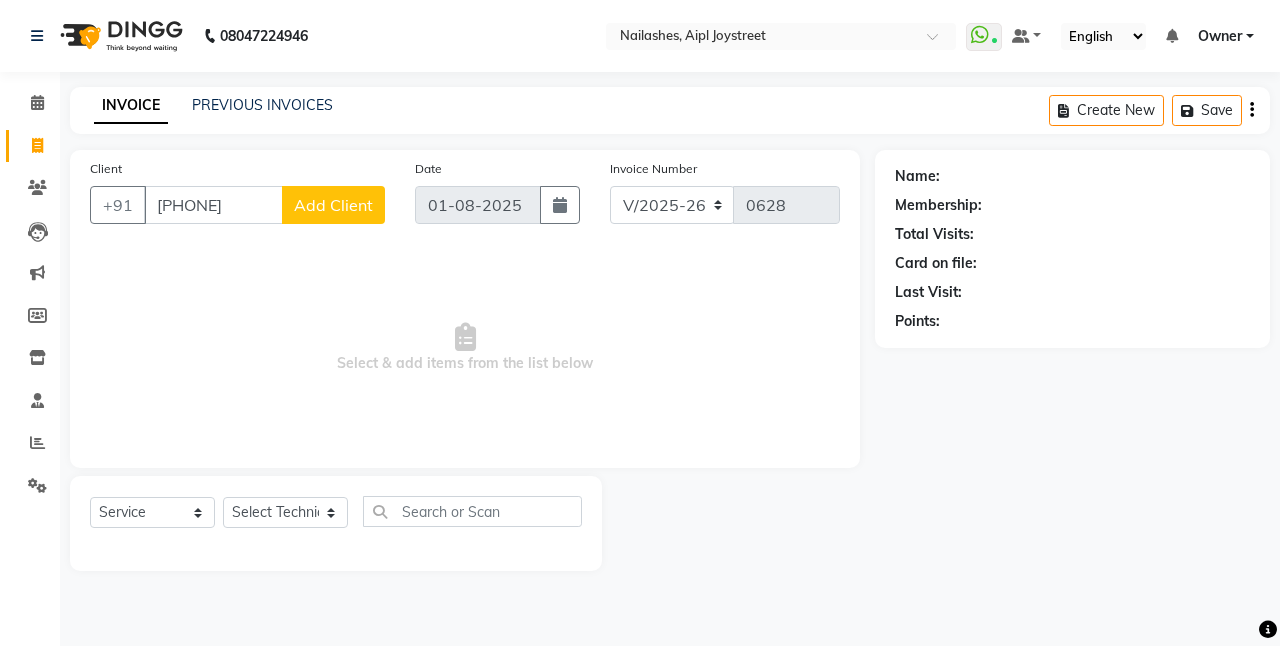 click on "[PHONE]" at bounding box center [213, 205] 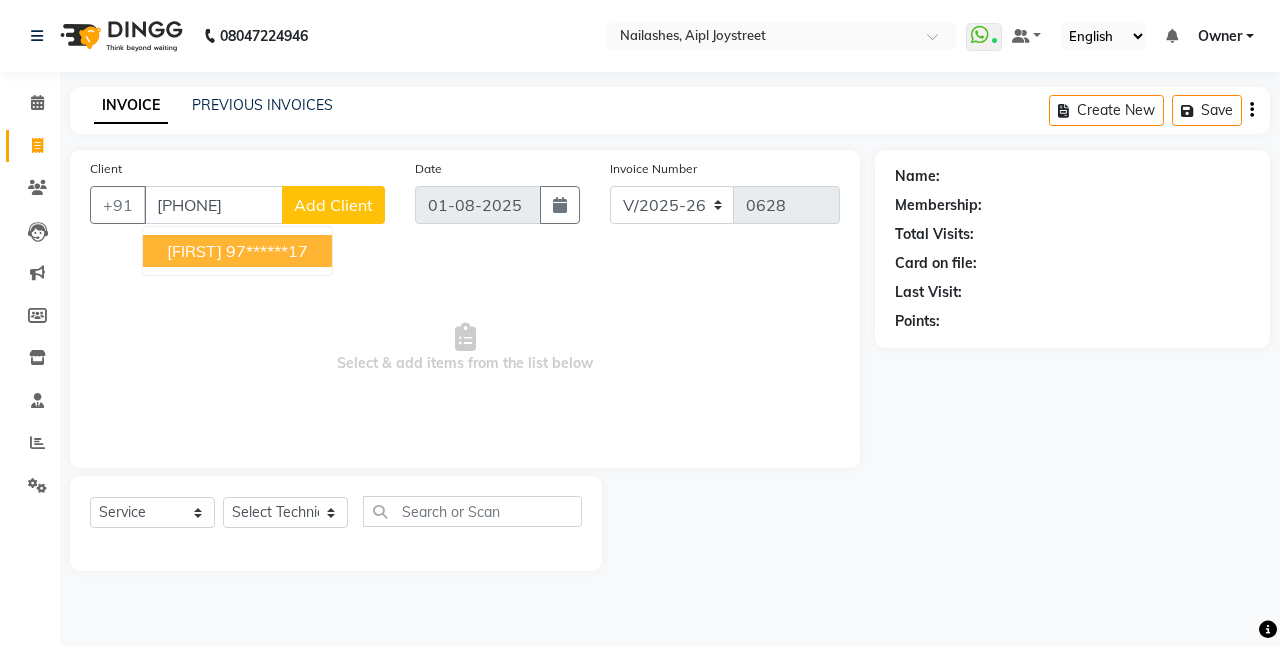 click on "[PHONE]" at bounding box center [213, 205] 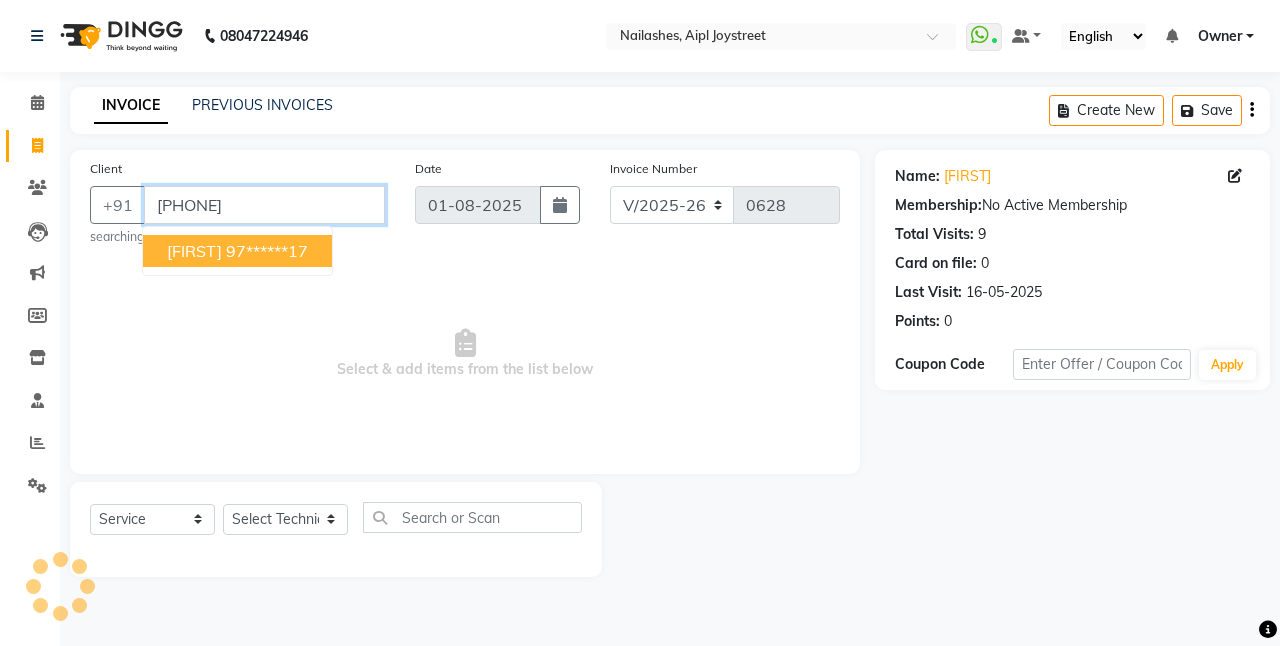 click on "[PHONE]" at bounding box center [264, 205] 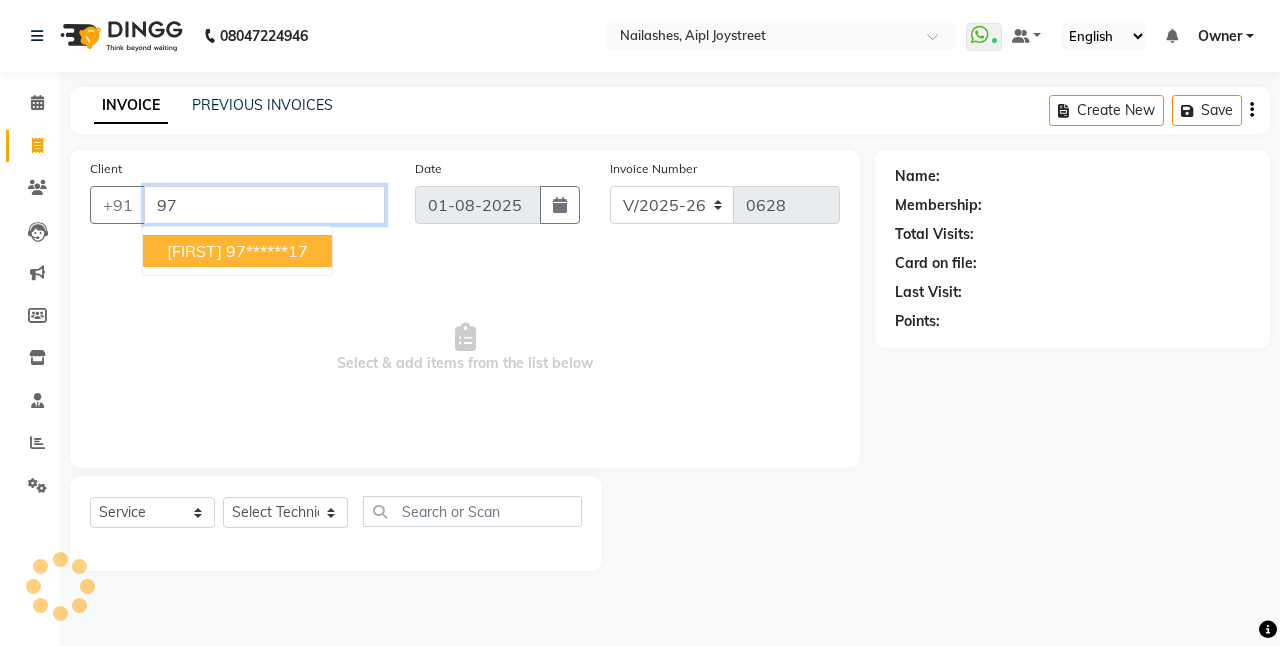 type on "9" 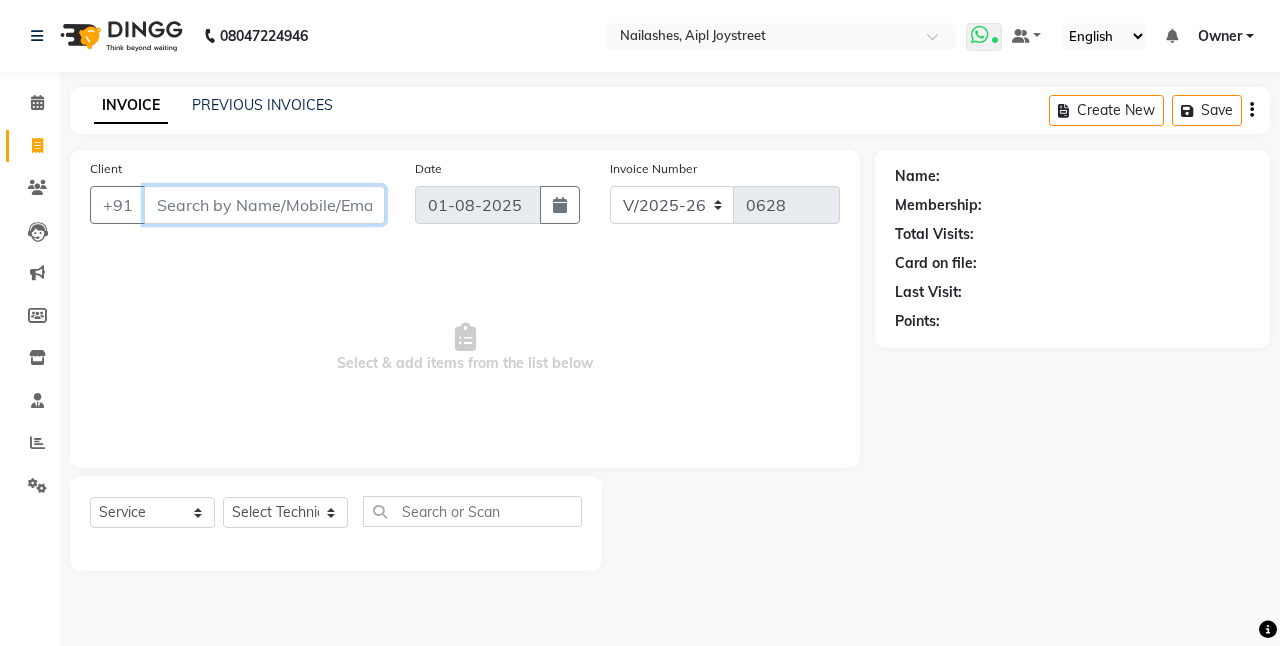 type 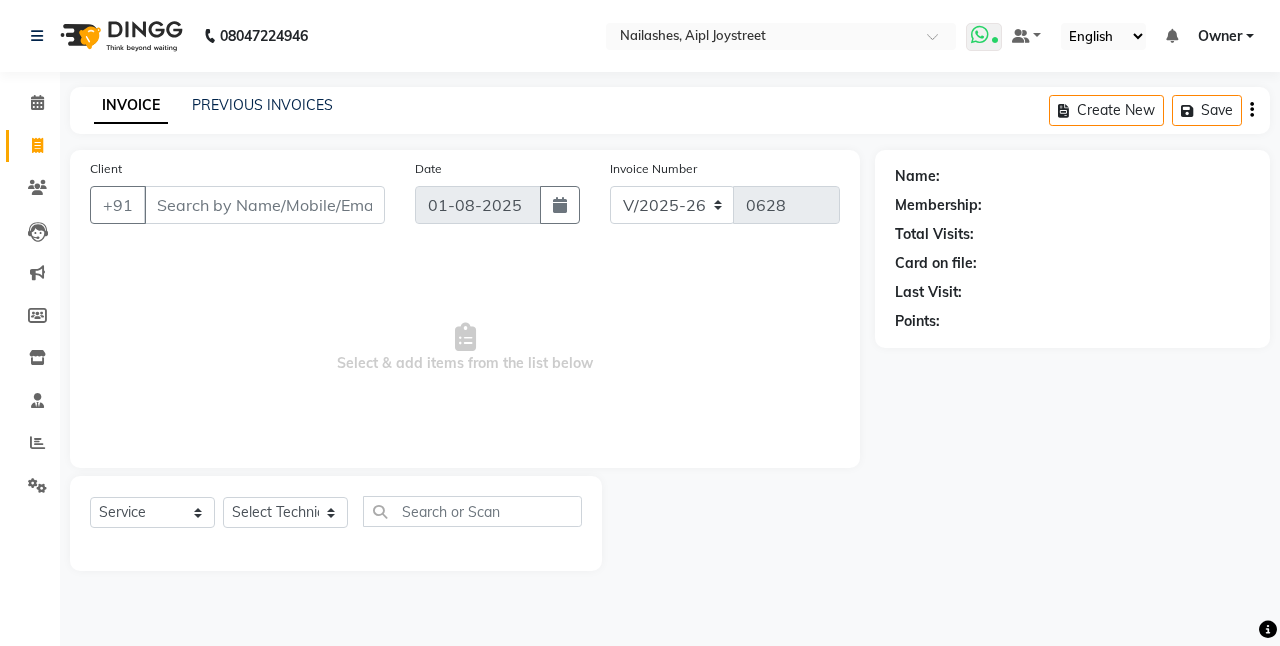 click at bounding box center [980, 35] 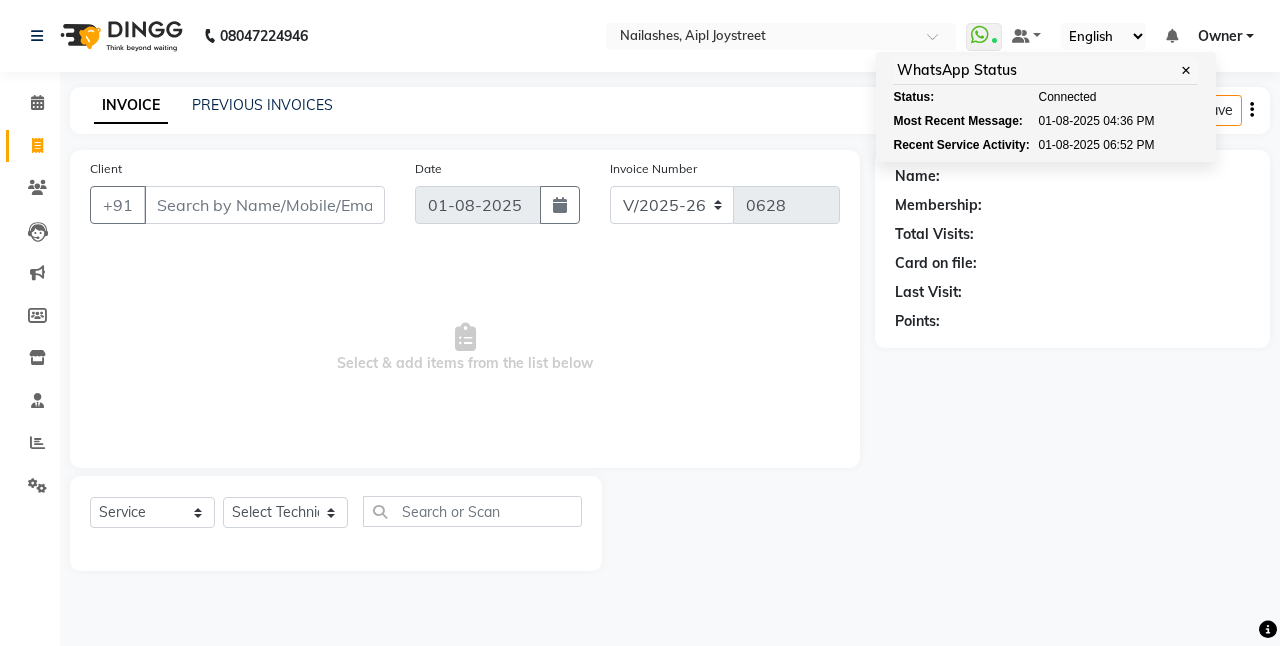 click on "INVOICE PREVIOUS INVOICES Create New   Save" 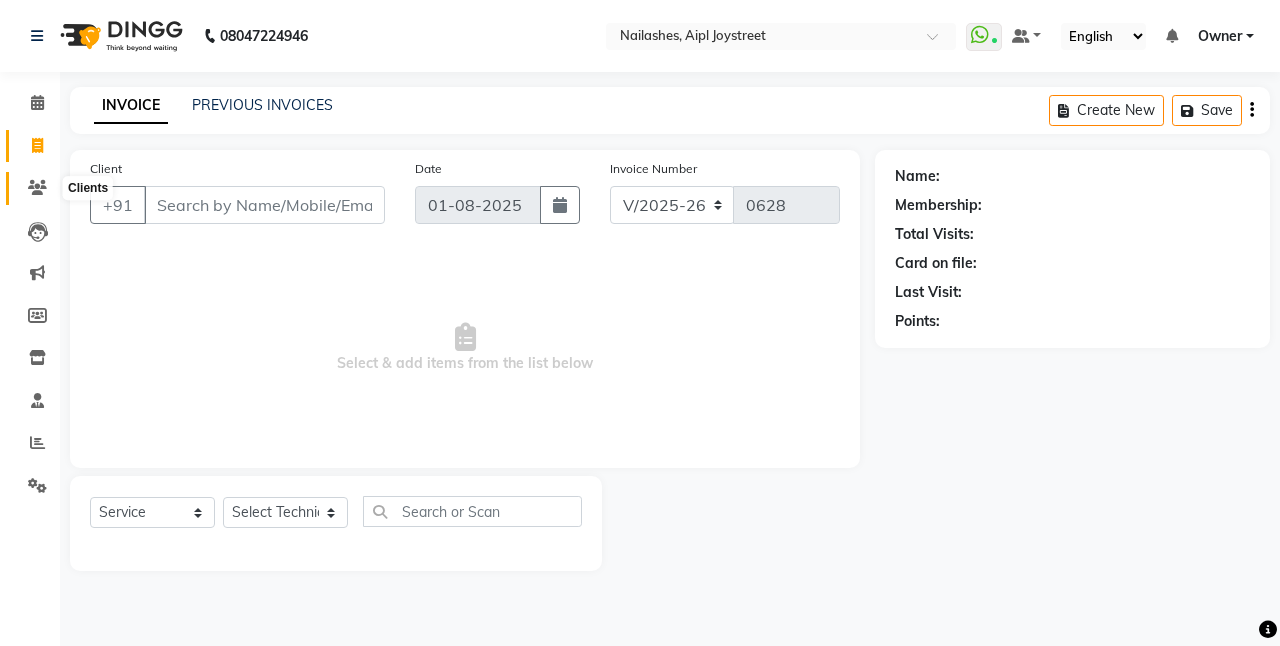 click 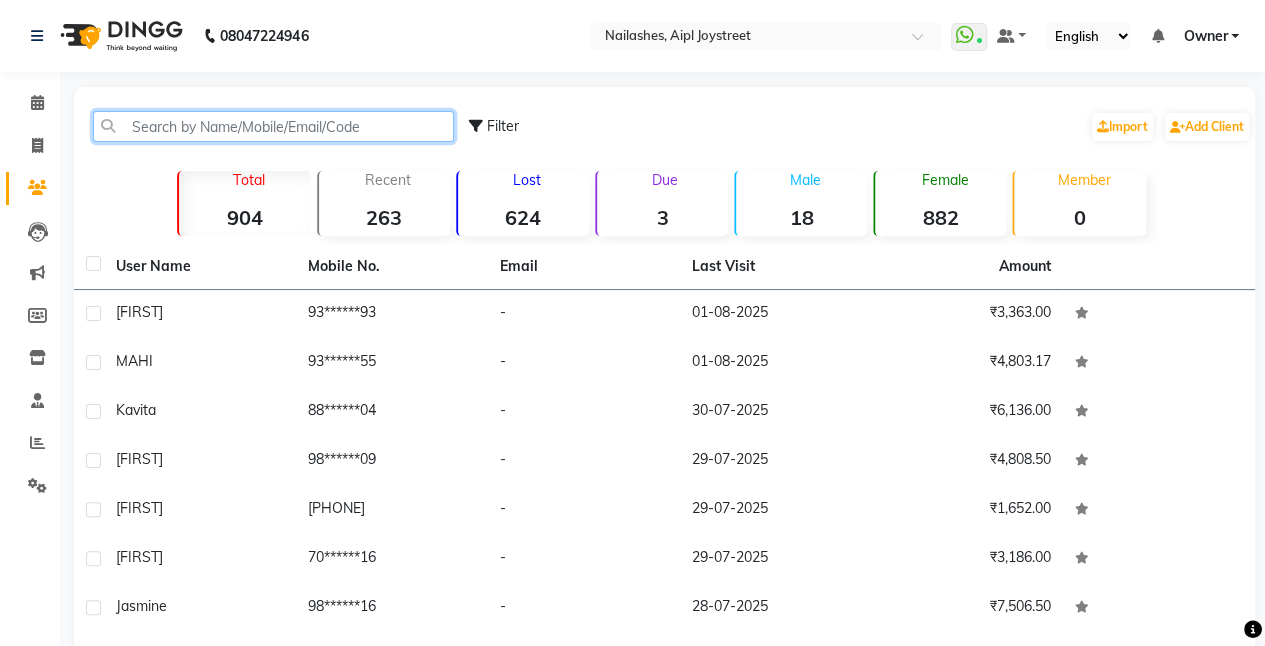 click 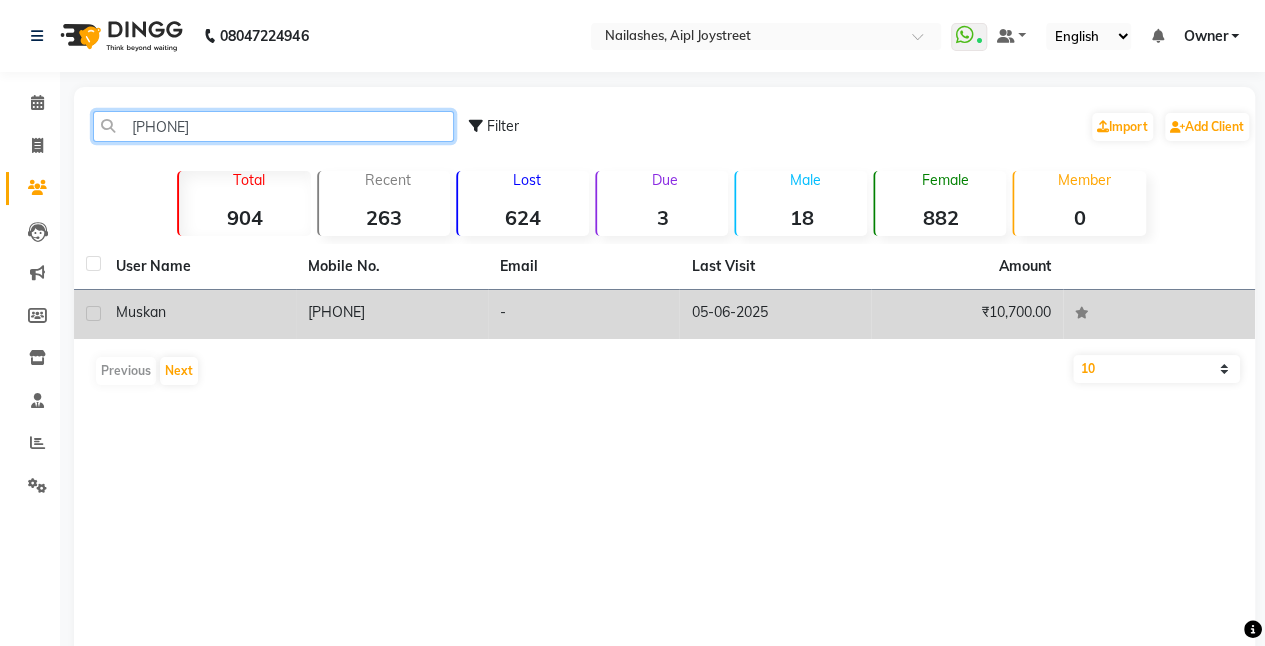 type on "[PHONE]" 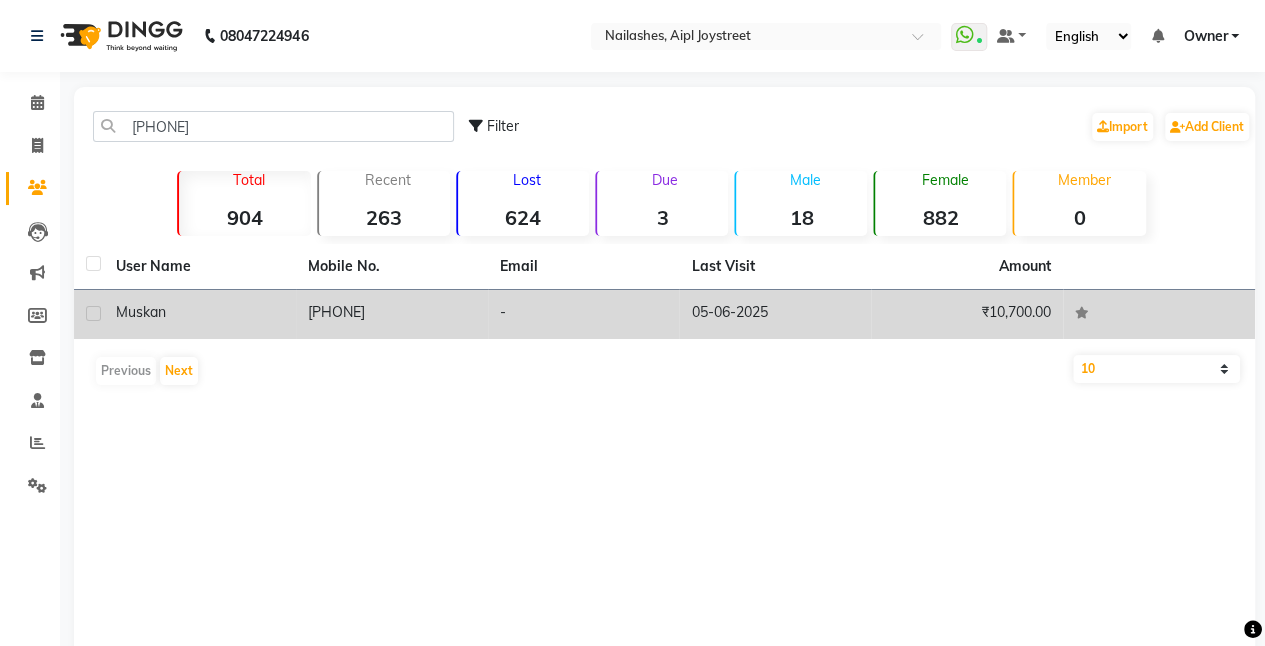 click on "[PHONE]" 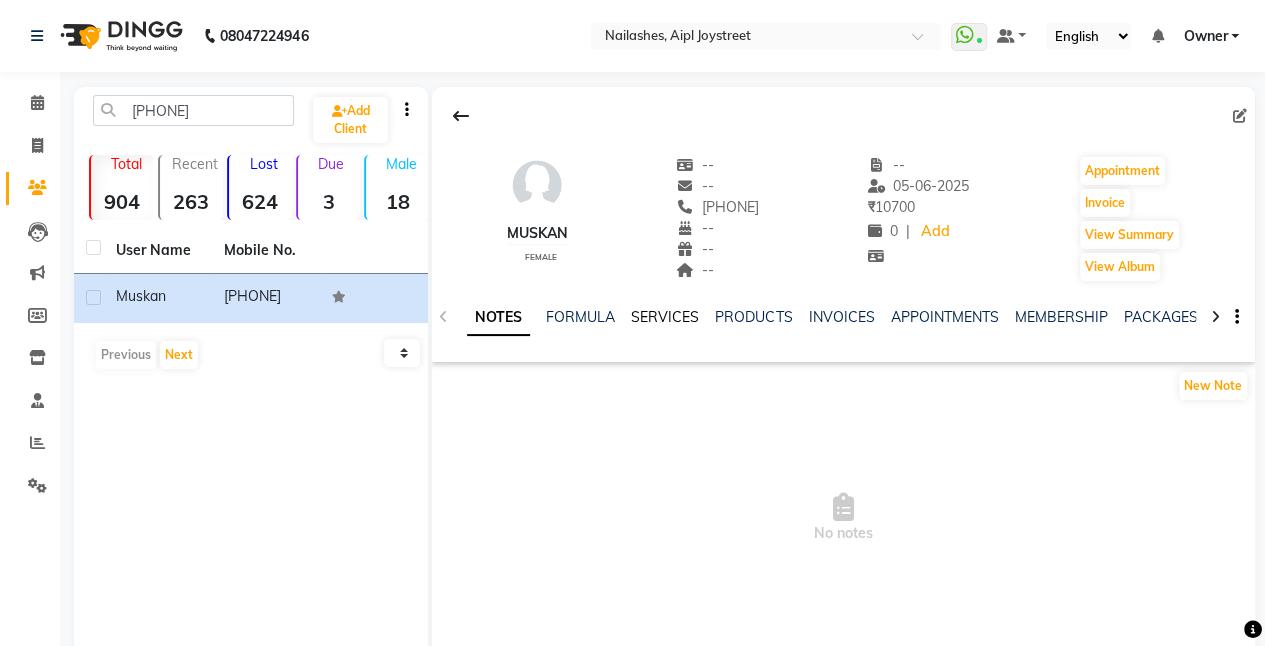 click on "SERVICES" 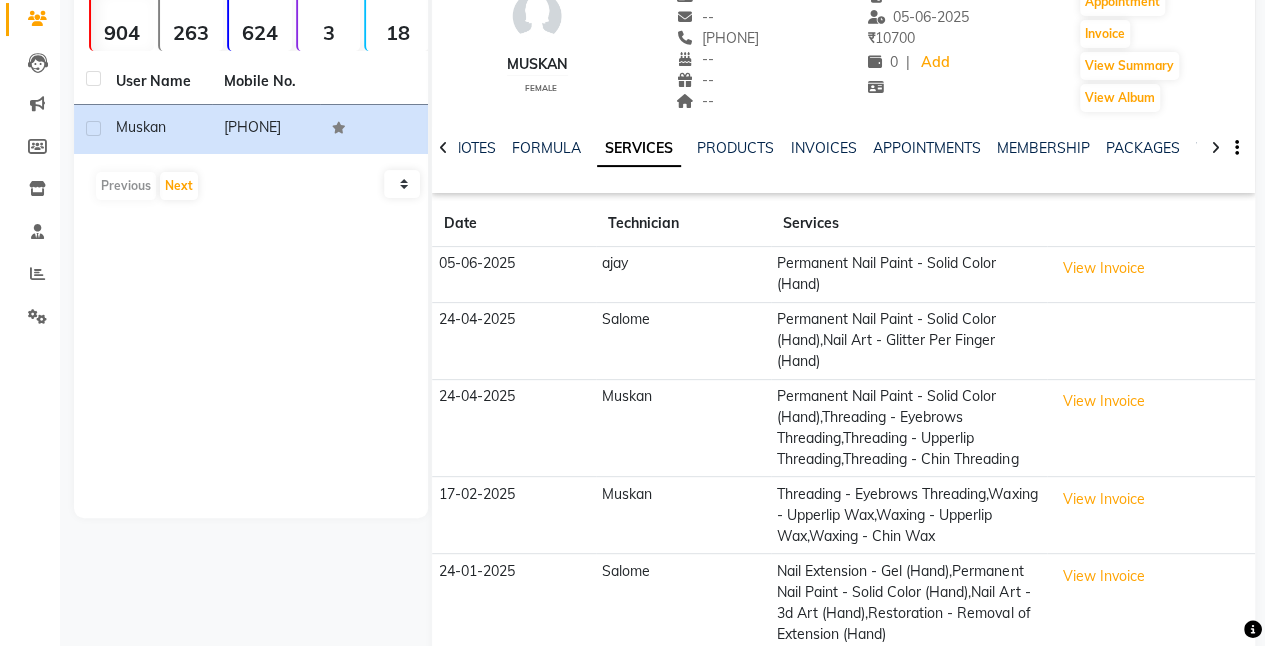 scroll, scrollTop: 279, scrollLeft: 0, axis: vertical 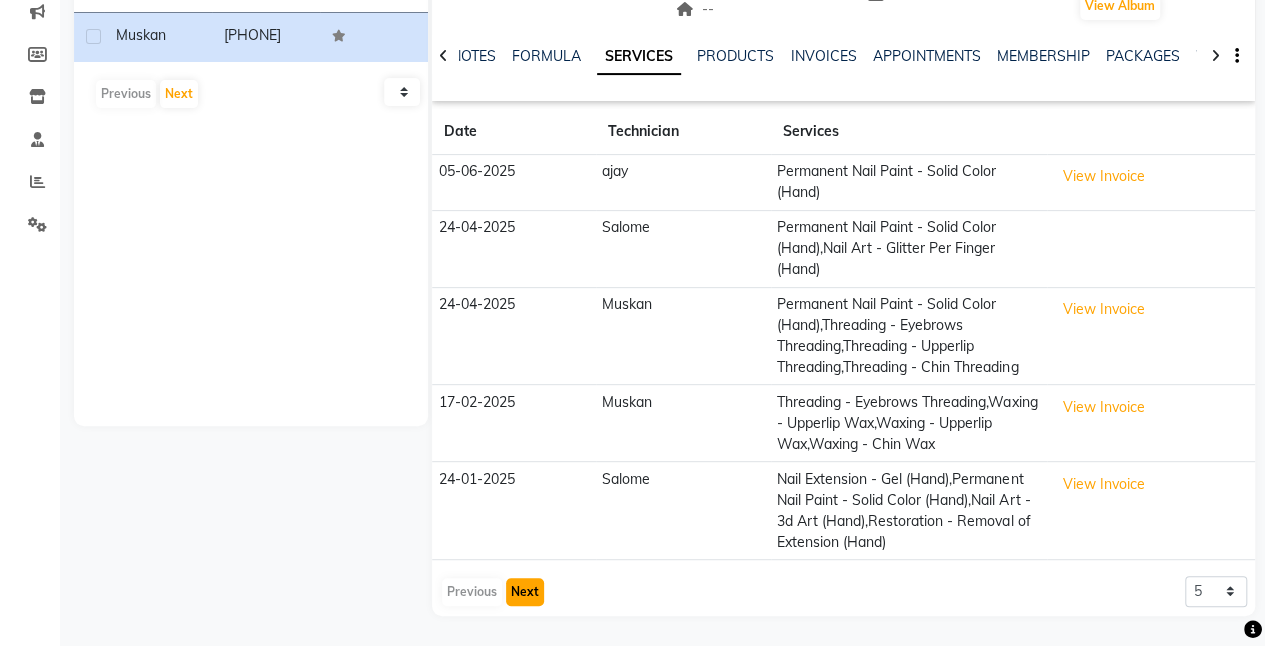 click on "Next" 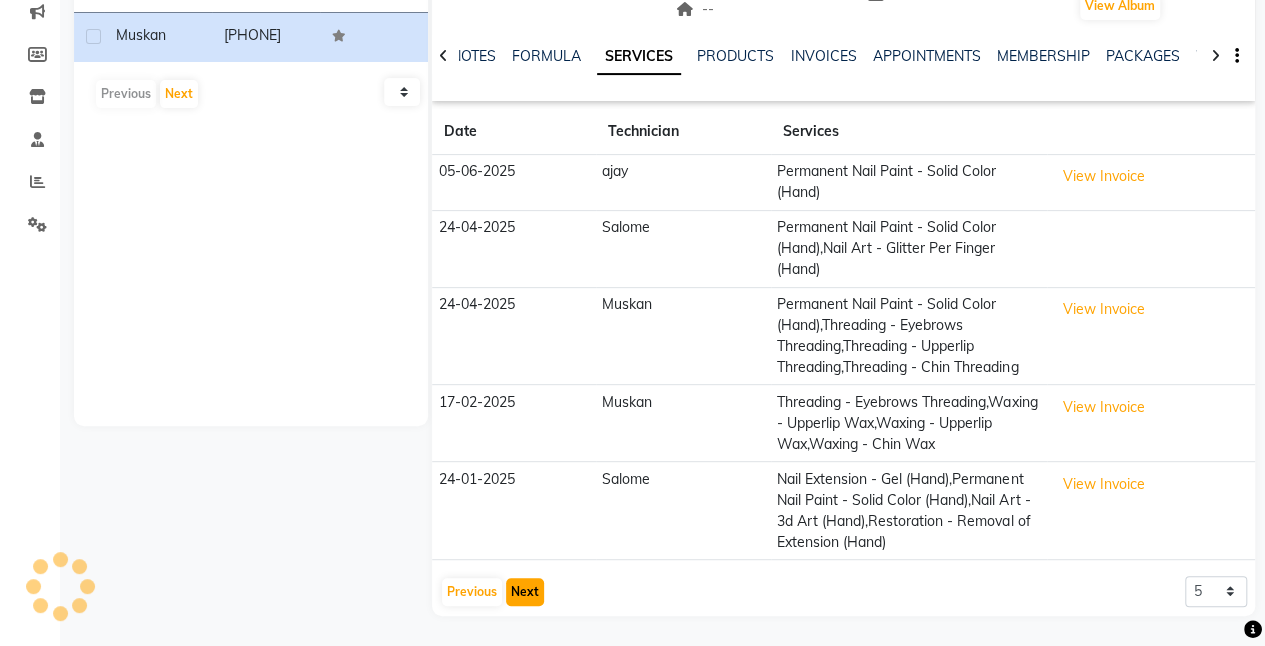 scroll, scrollTop: 174, scrollLeft: 0, axis: vertical 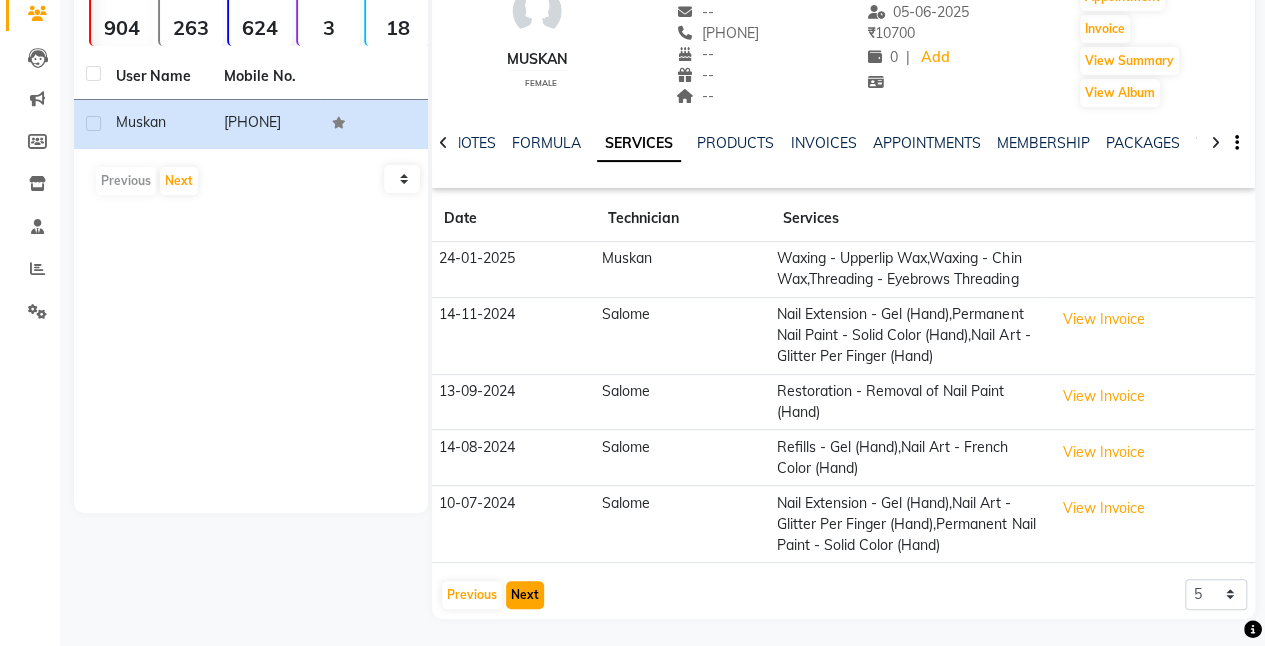 click on "Next" 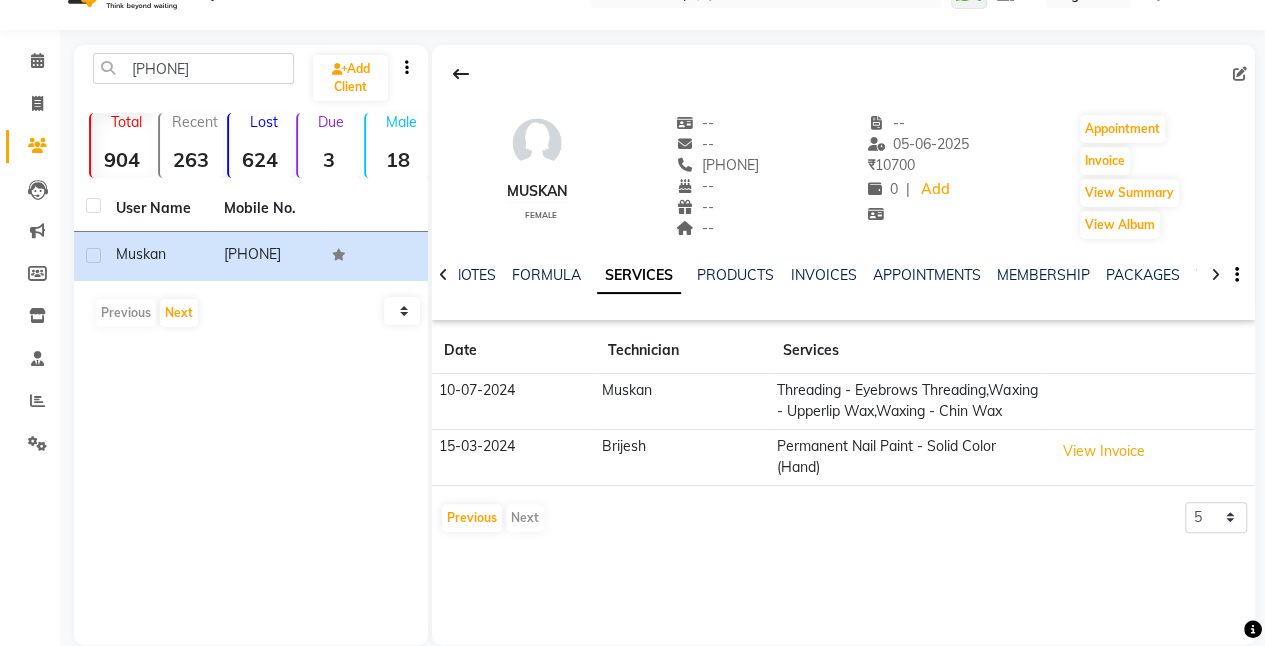 scroll, scrollTop: 0, scrollLeft: 0, axis: both 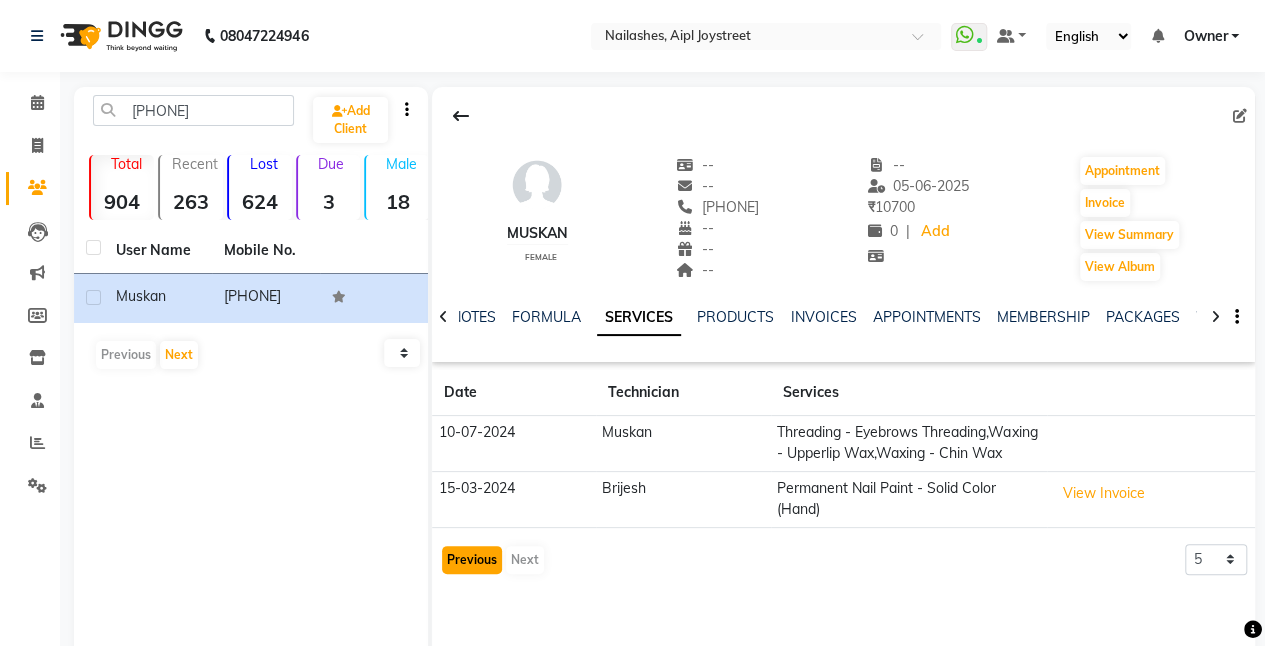 click on "Previous" 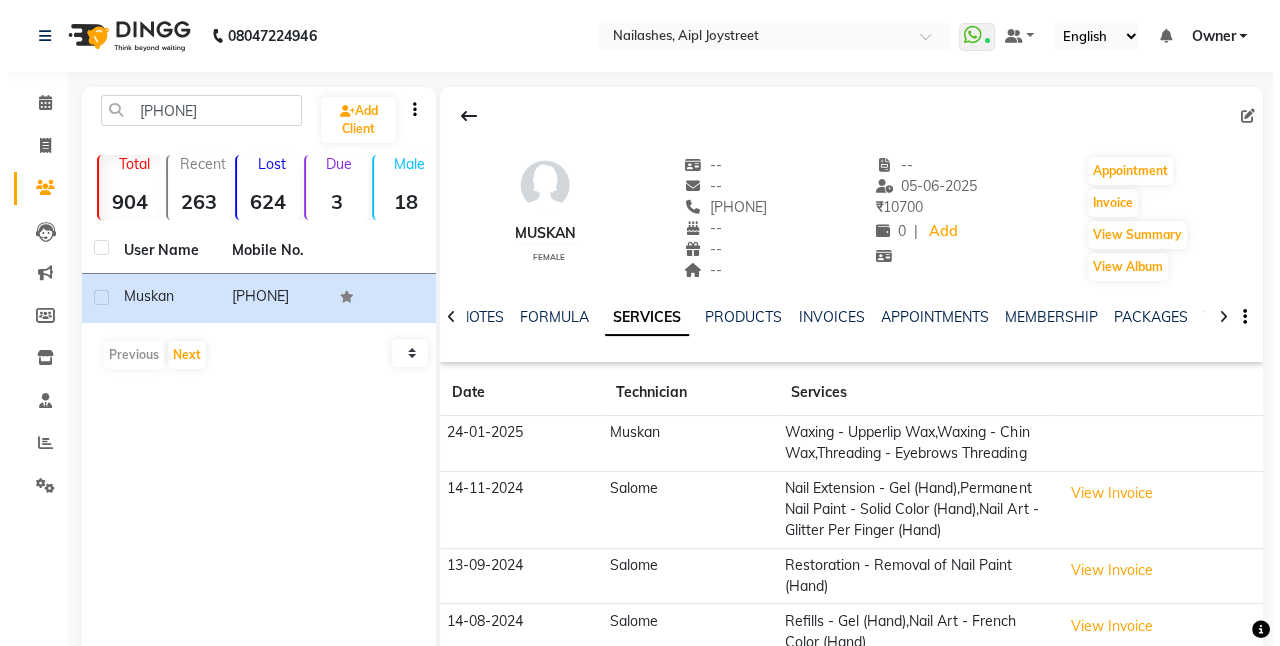 scroll, scrollTop: 174, scrollLeft: 0, axis: vertical 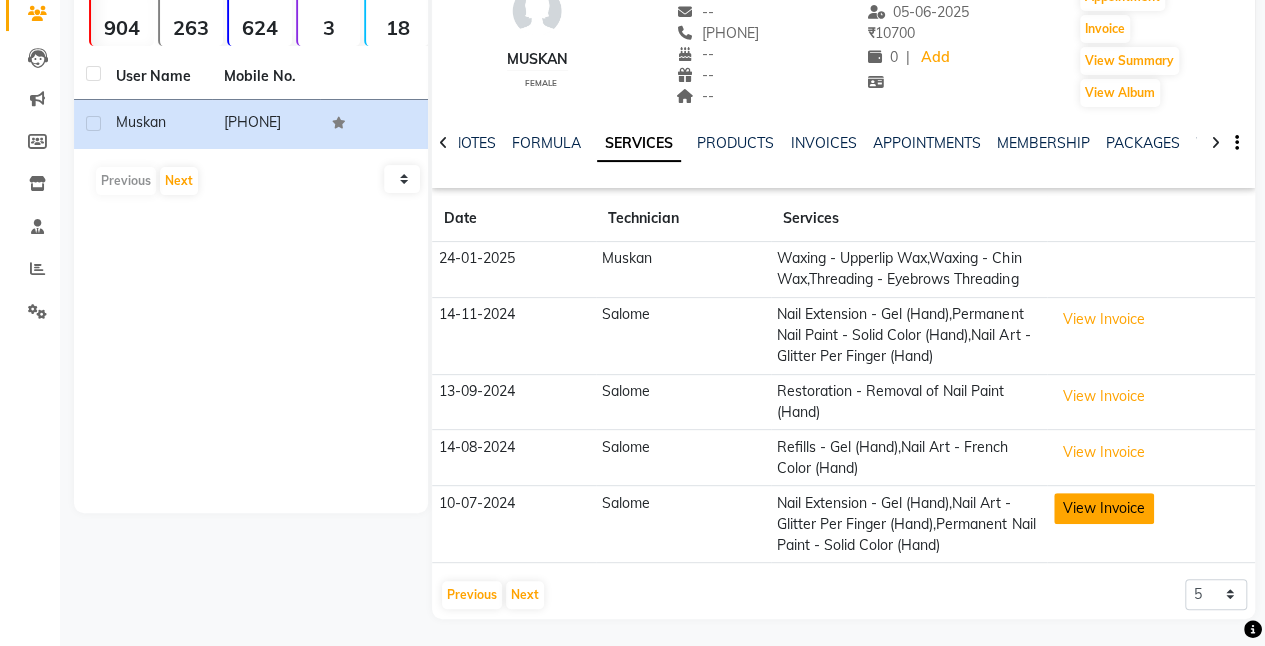 click on "View Invoice" 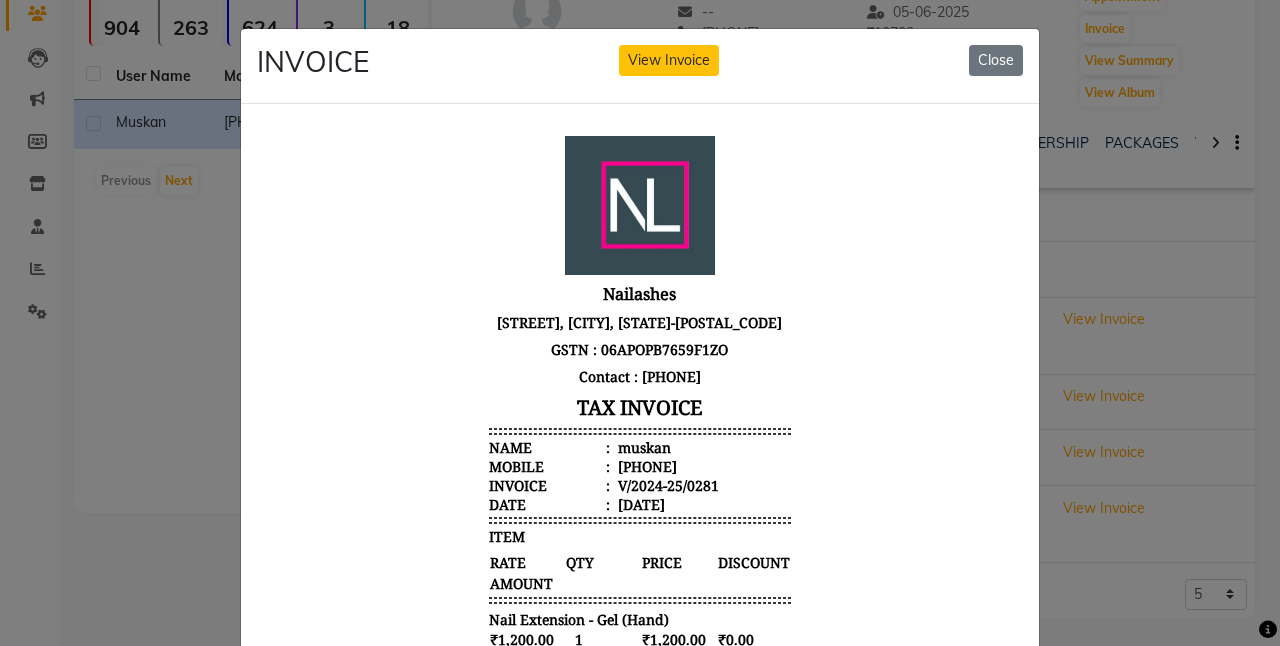 scroll, scrollTop: 16, scrollLeft: 0, axis: vertical 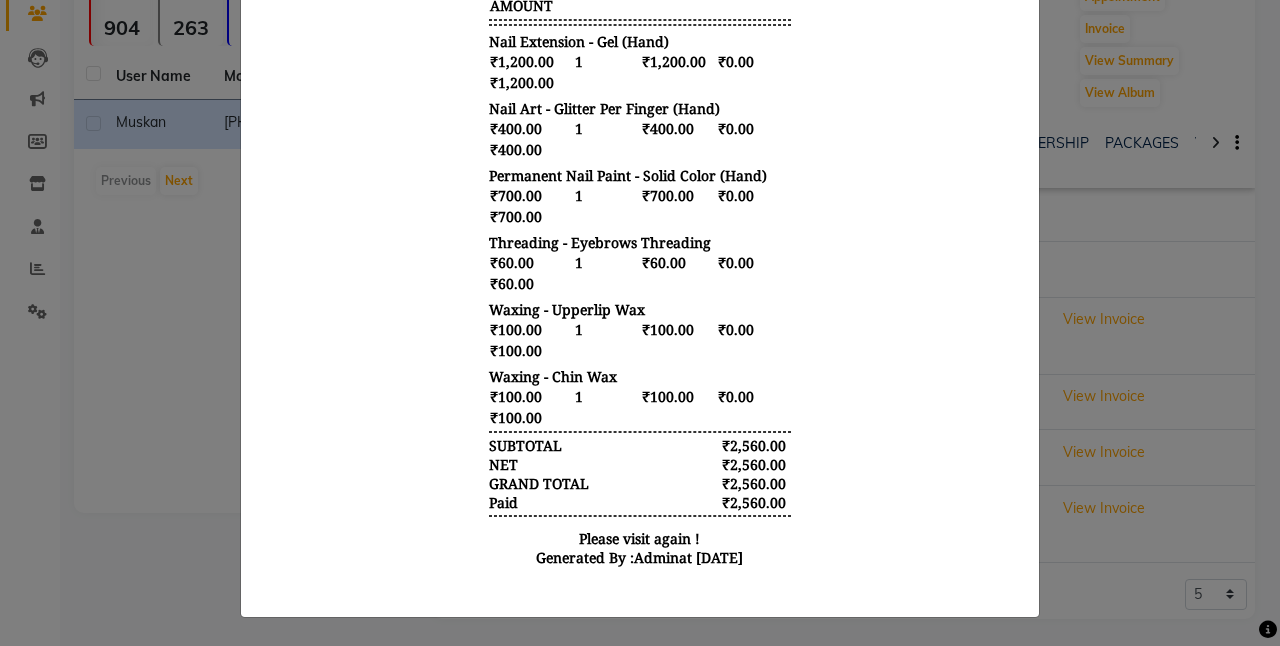 click on "INVOICE View Invoice Close" 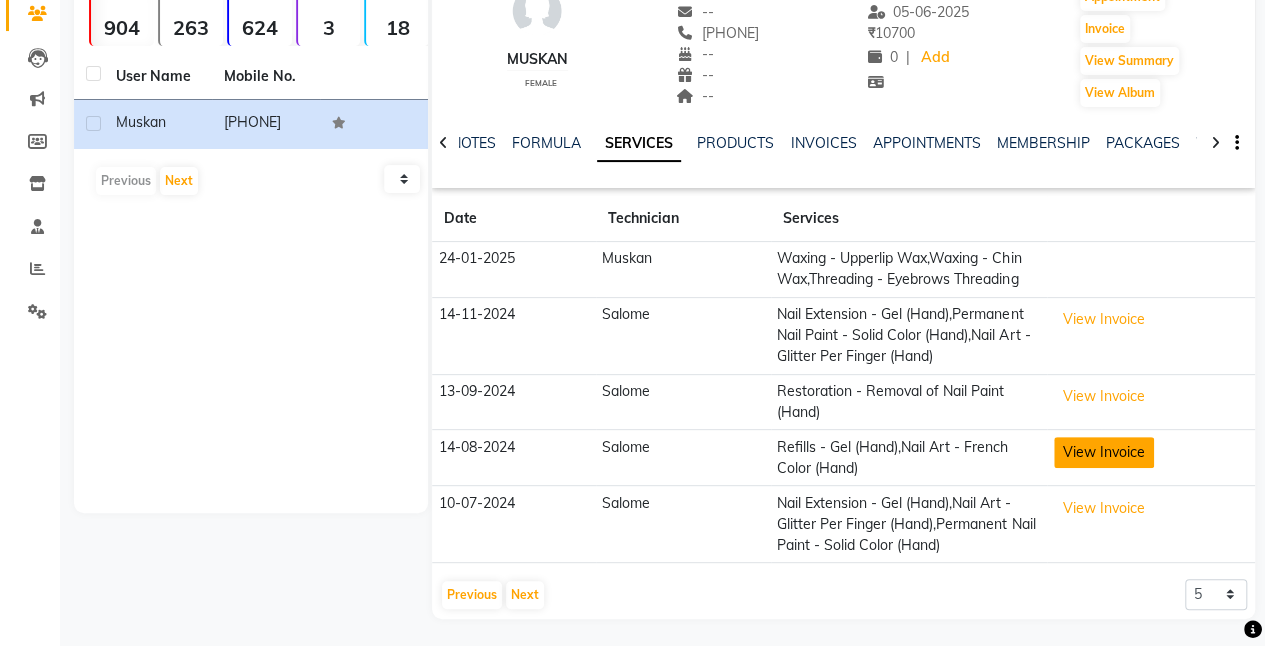 click on "View Invoice" 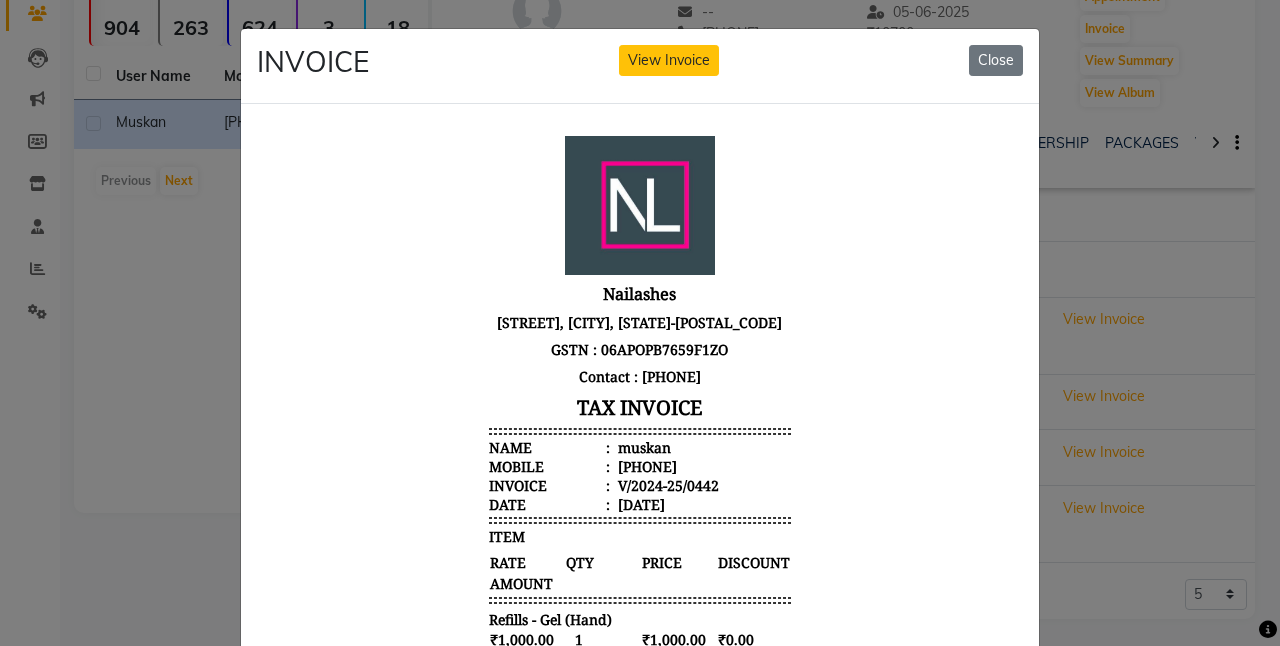scroll, scrollTop: 16, scrollLeft: 0, axis: vertical 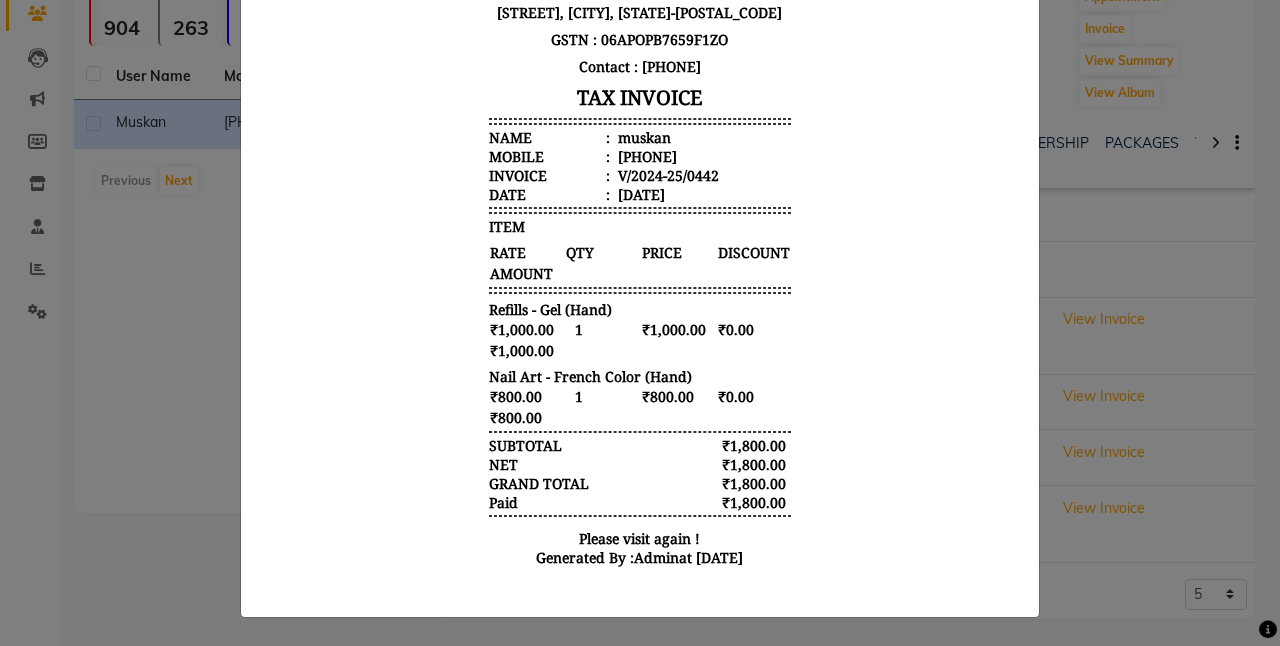 click on "INVOICE View Invoice Close" 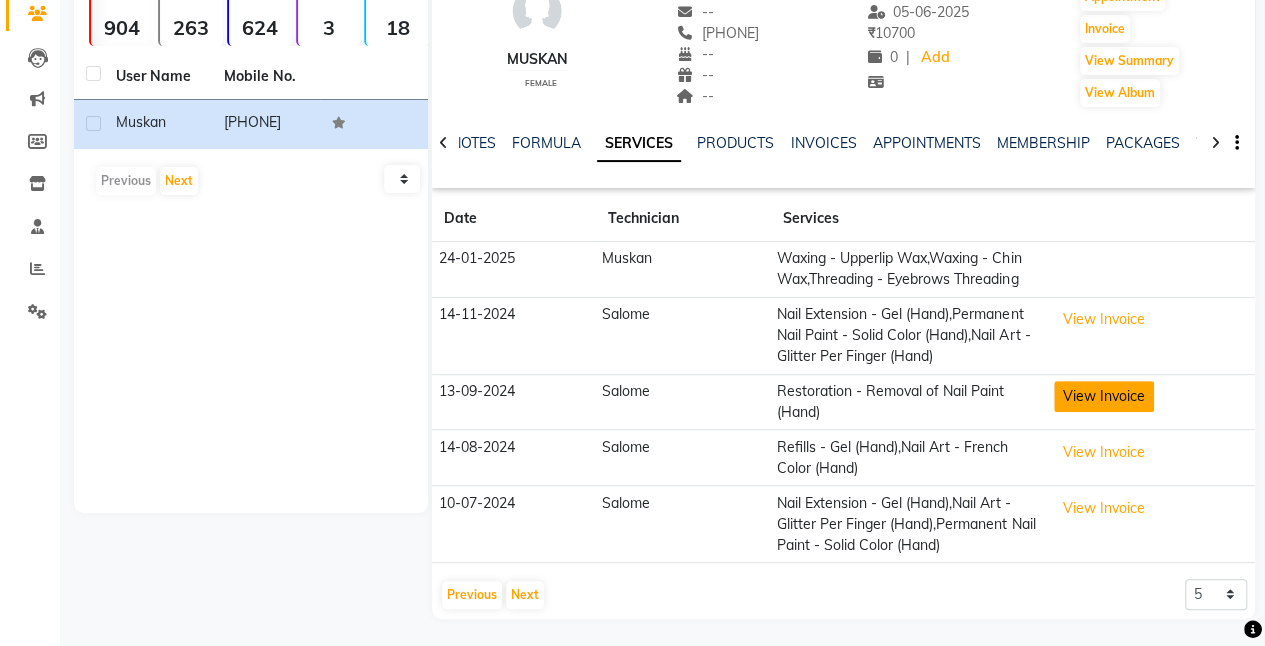 click on "View Invoice" 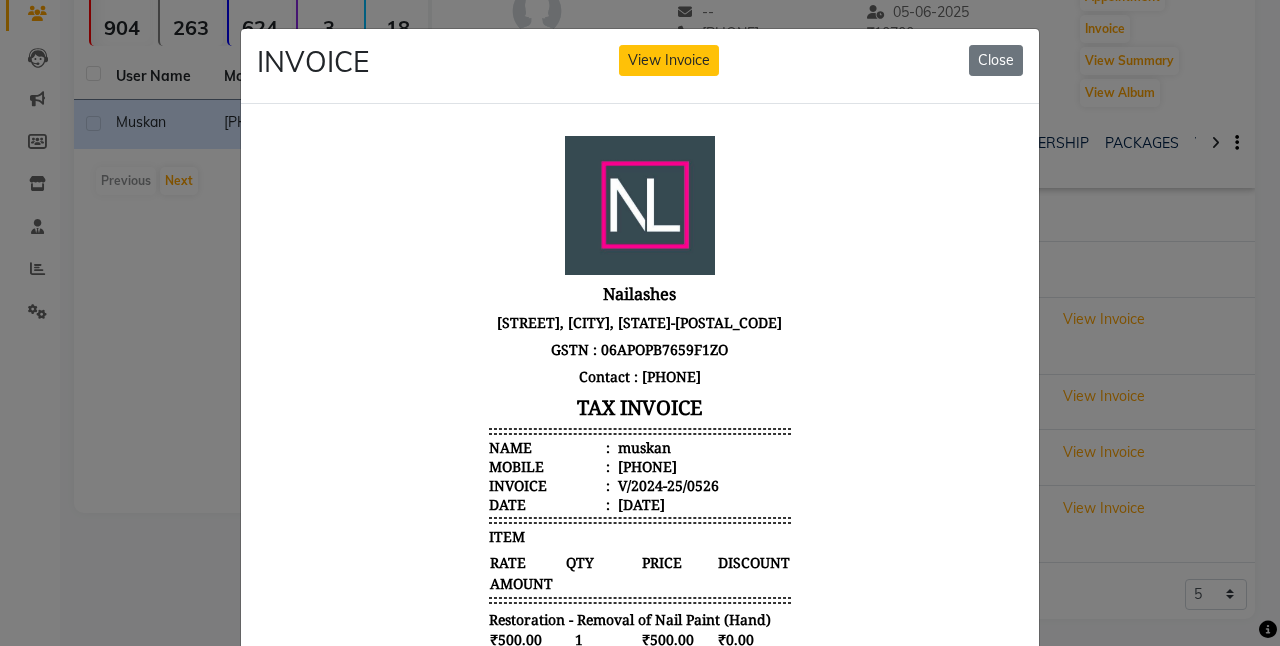 scroll, scrollTop: 16, scrollLeft: 0, axis: vertical 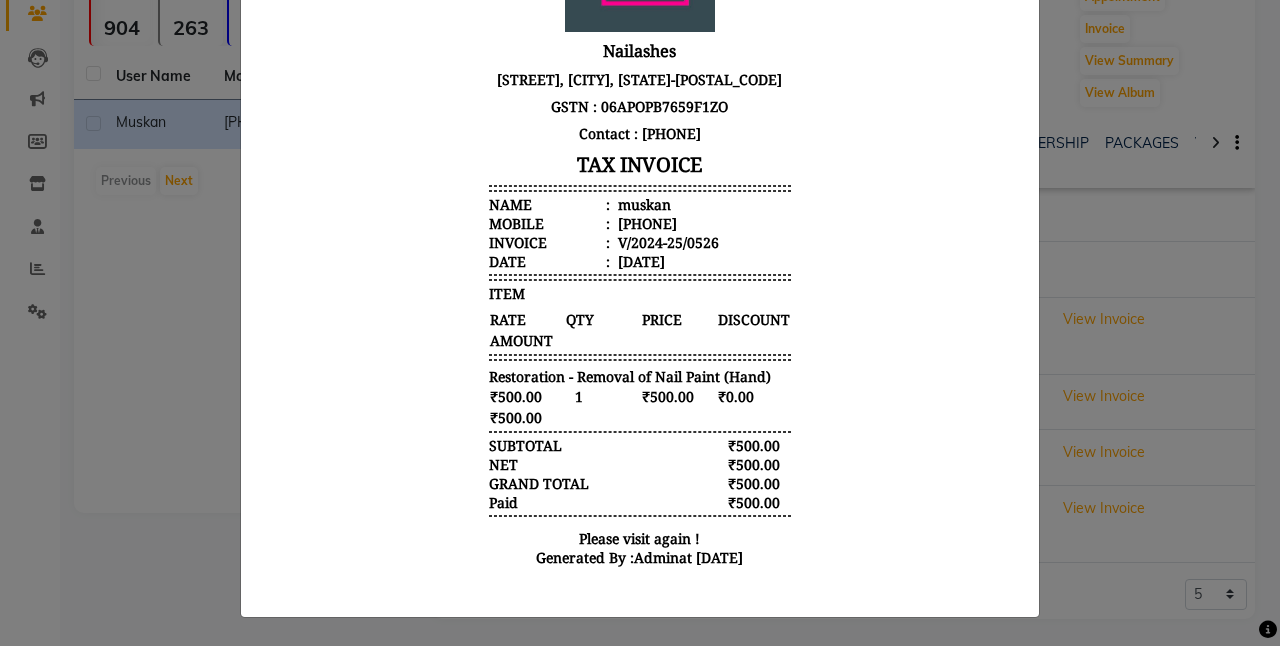 click on "INVOICE View Invoice Close" 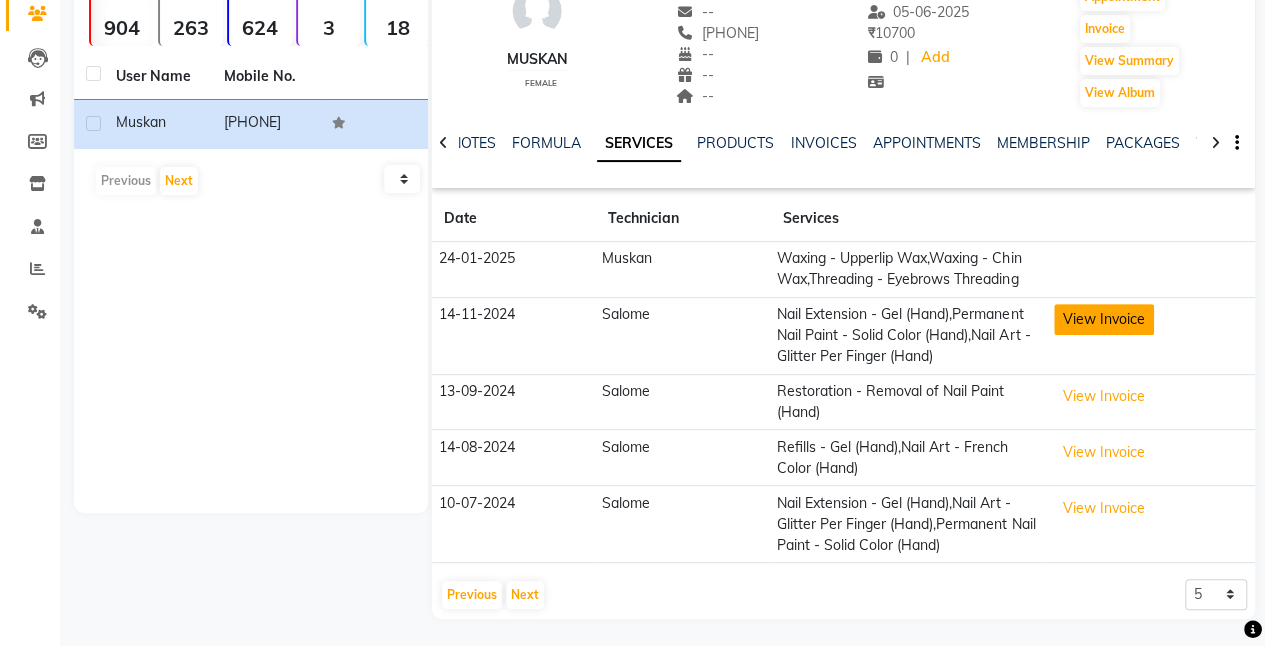click on "View Invoice" 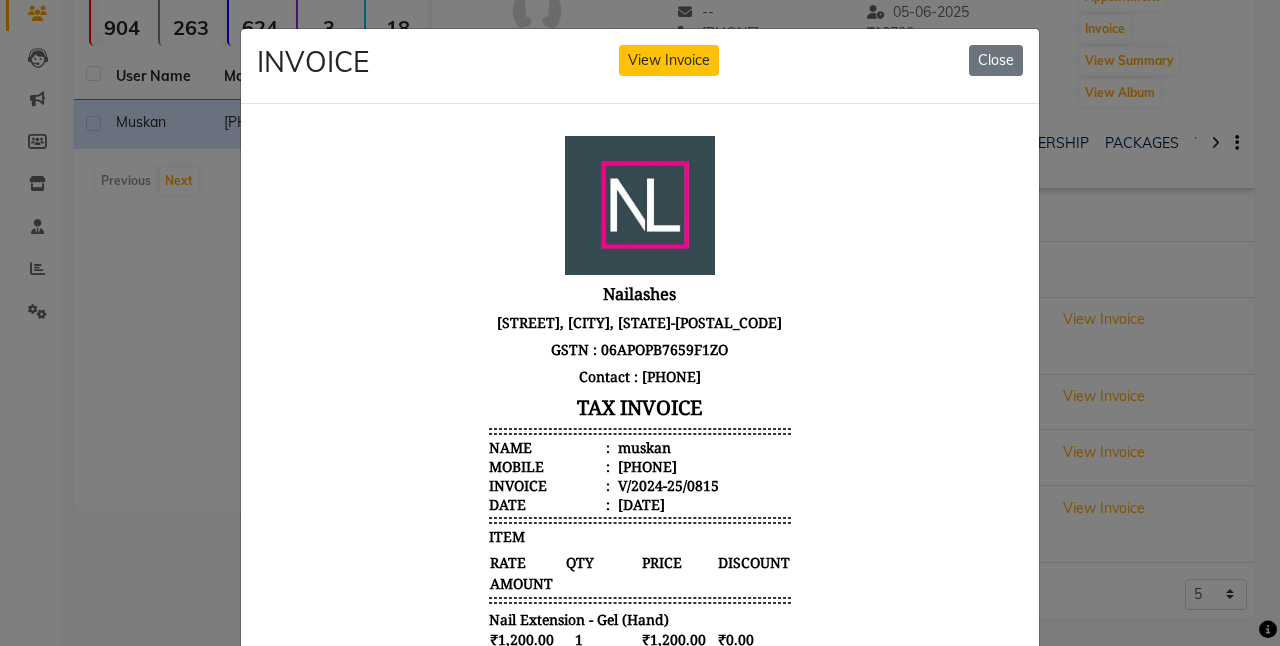 scroll, scrollTop: 15, scrollLeft: 0, axis: vertical 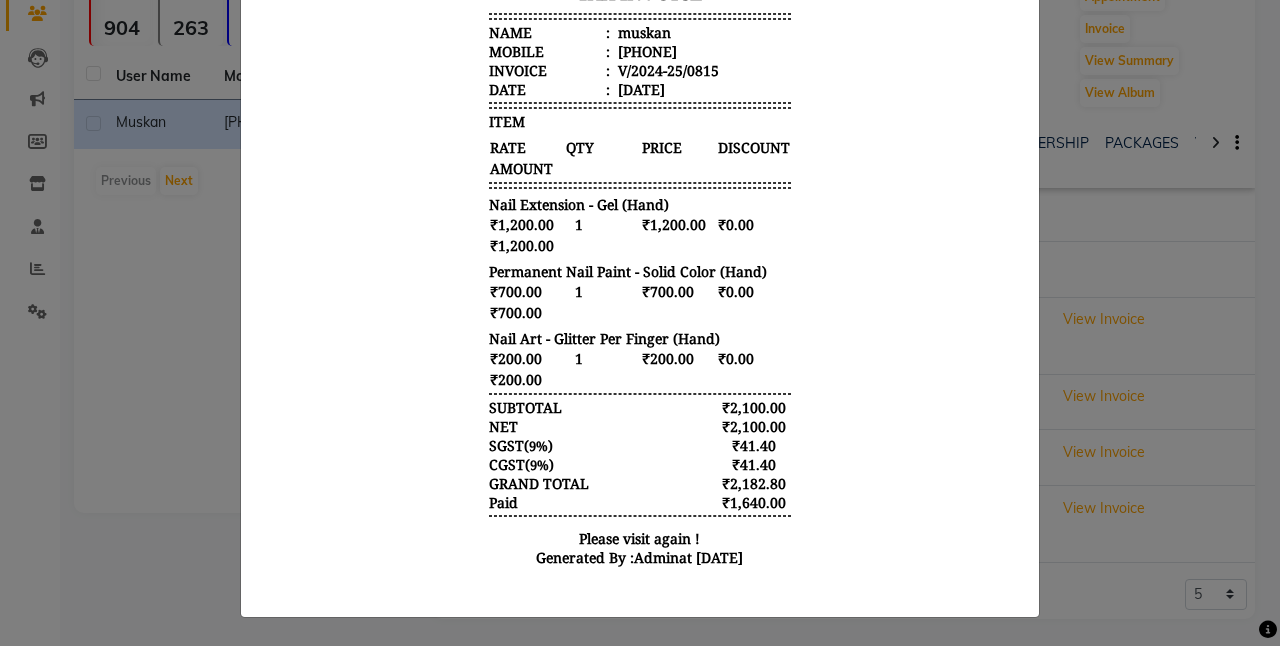 click on "INVOICE View Invoice Close" 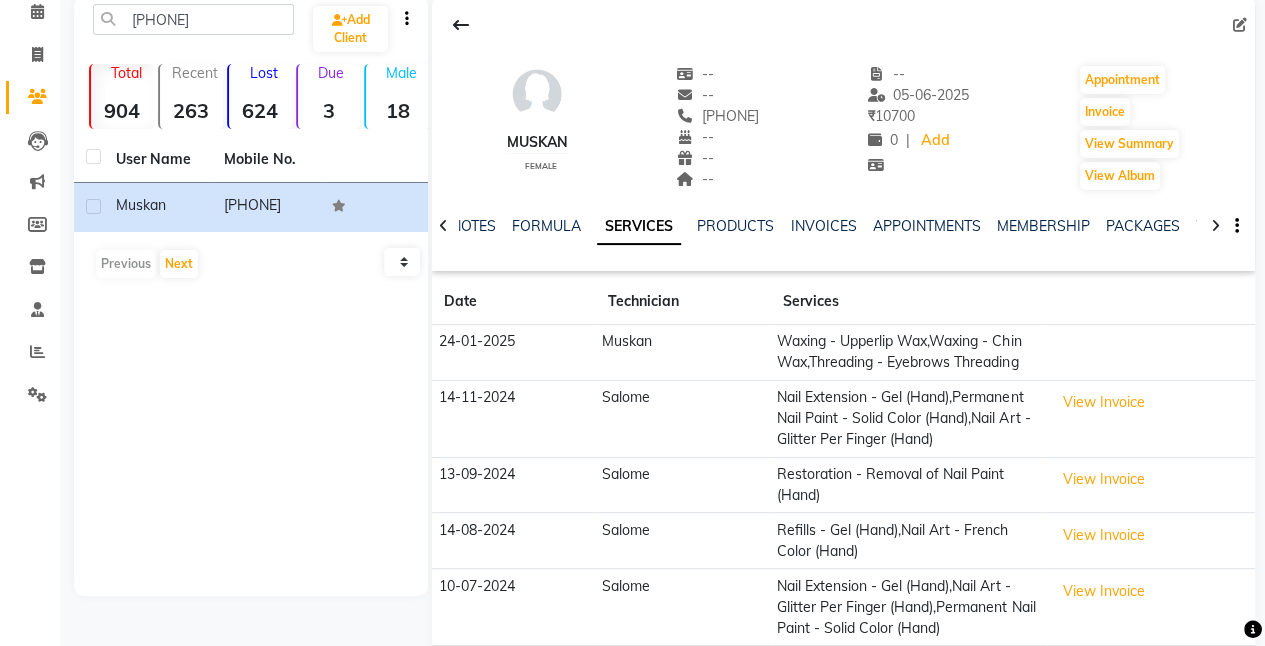 scroll, scrollTop: 174, scrollLeft: 0, axis: vertical 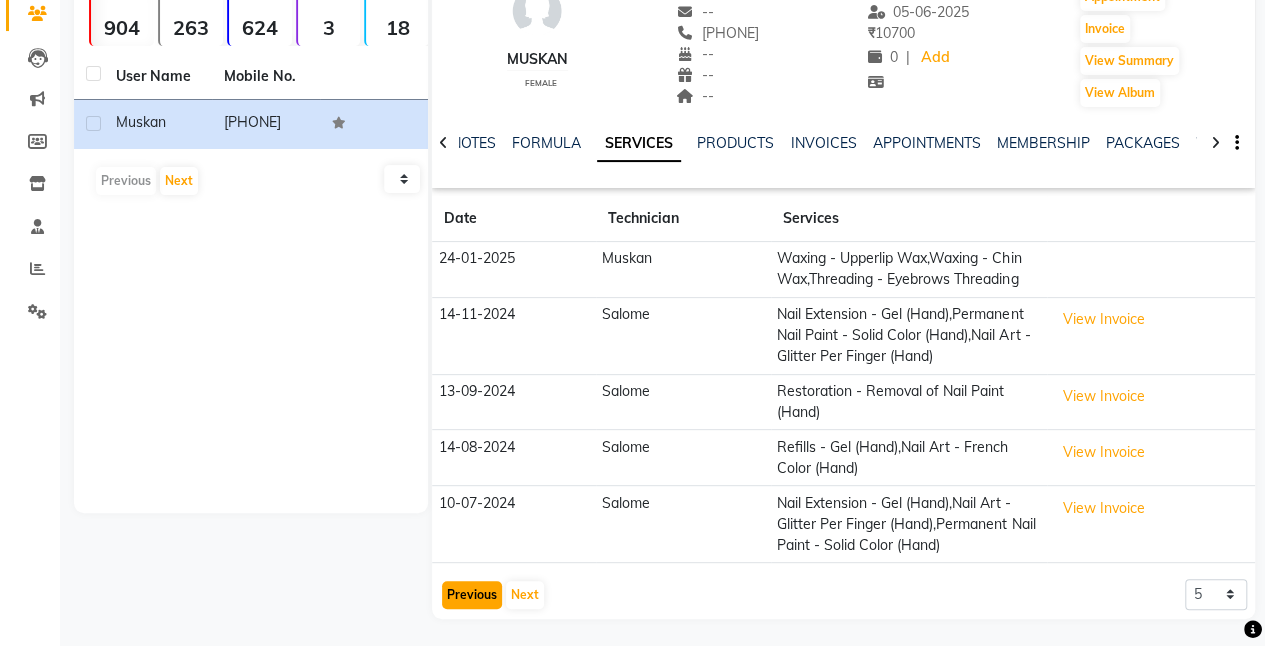 click on "Previous" 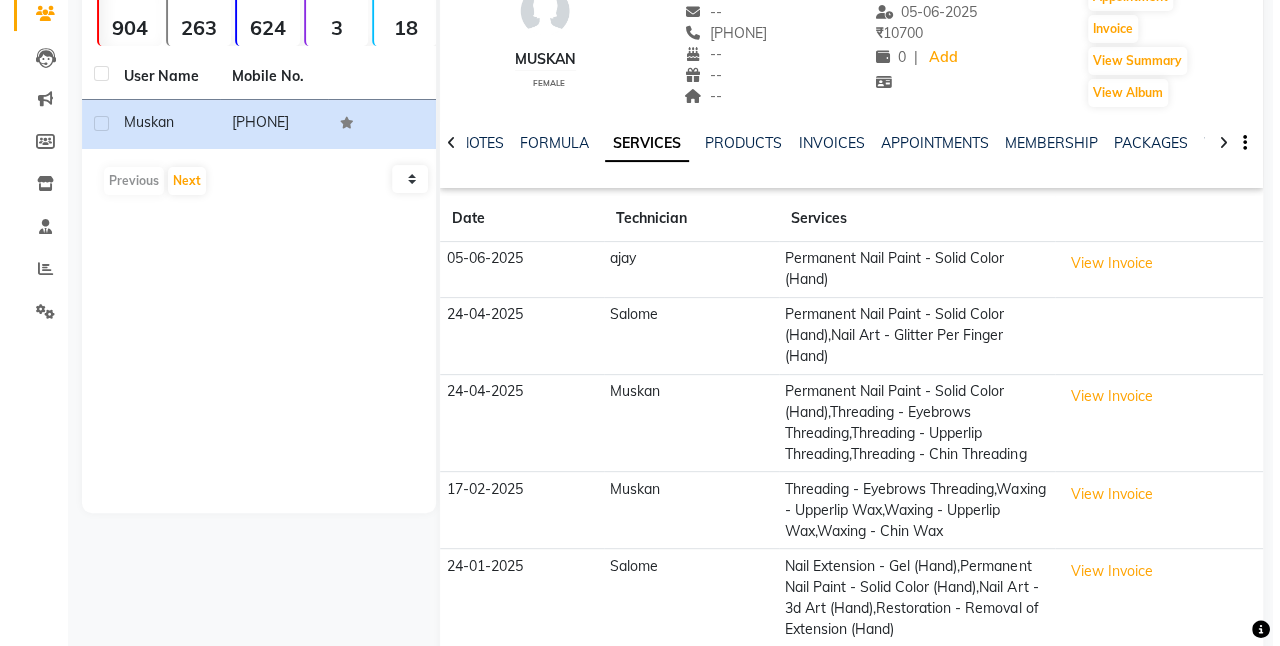 scroll, scrollTop: 279, scrollLeft: 0, axis: vertical 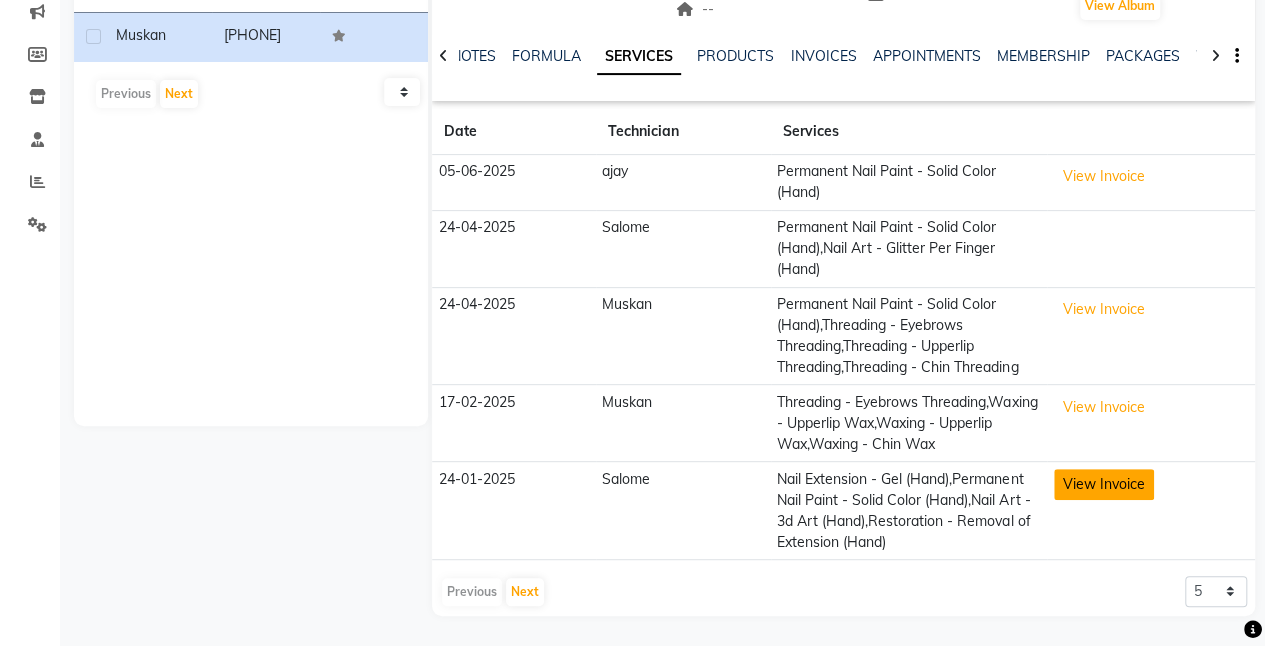 click on "View Invoice" 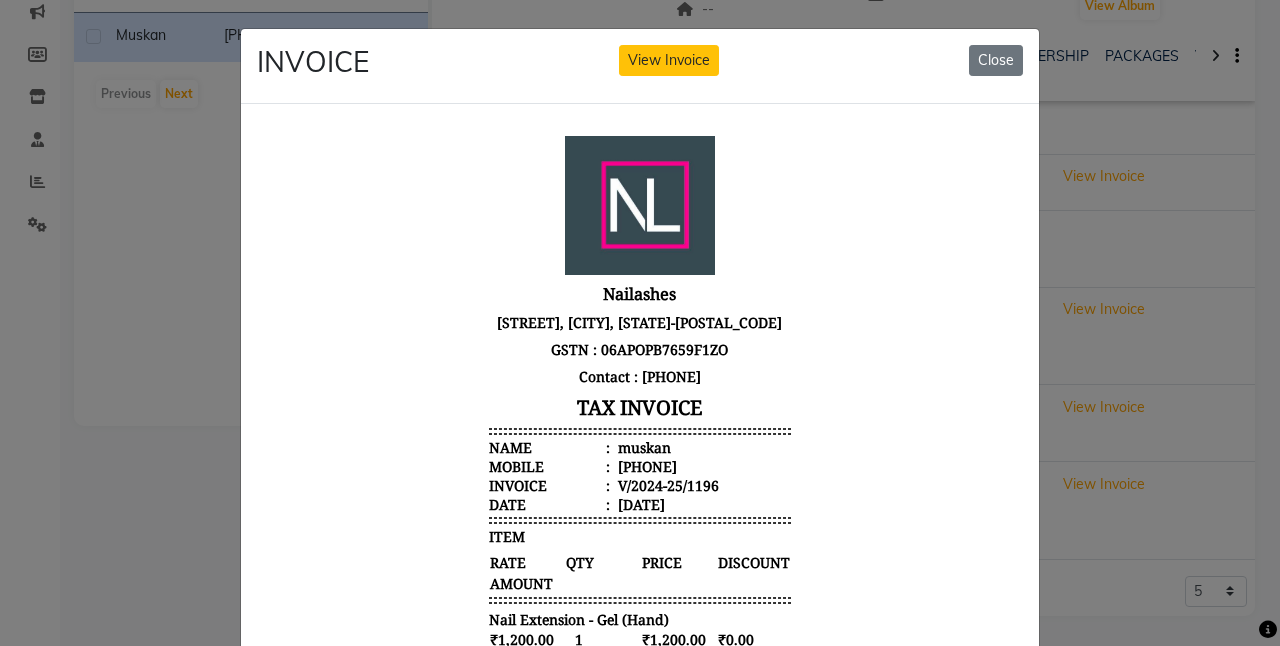 scroll, scrollTop: 16, scrollLeft: 0, axis: vertical 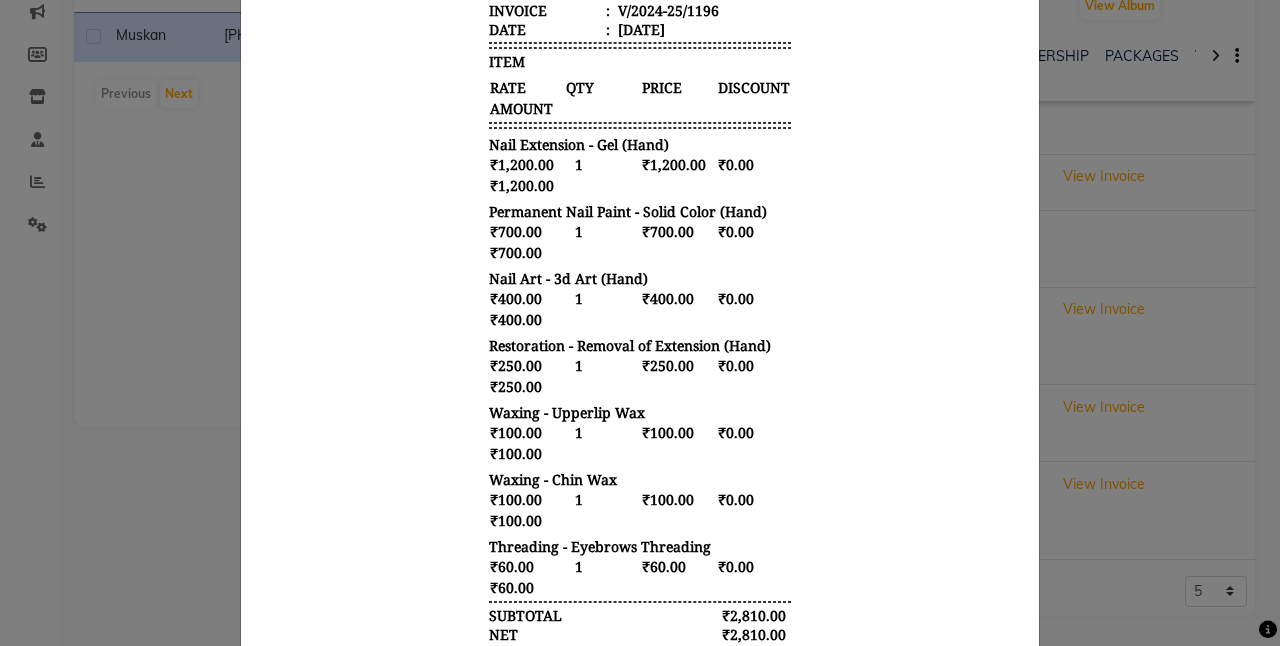 click on "INVOICE View Invoice Close" 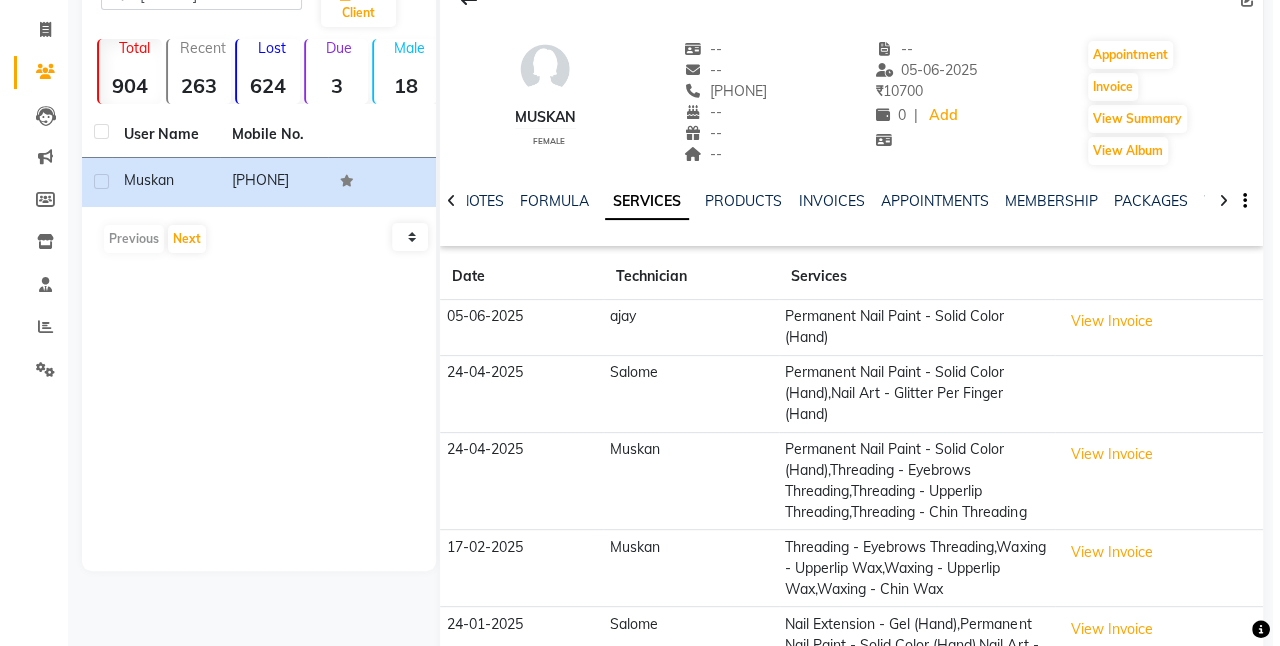scroll, scrollTop: 279, scrollLeft: 0, axis: vertical 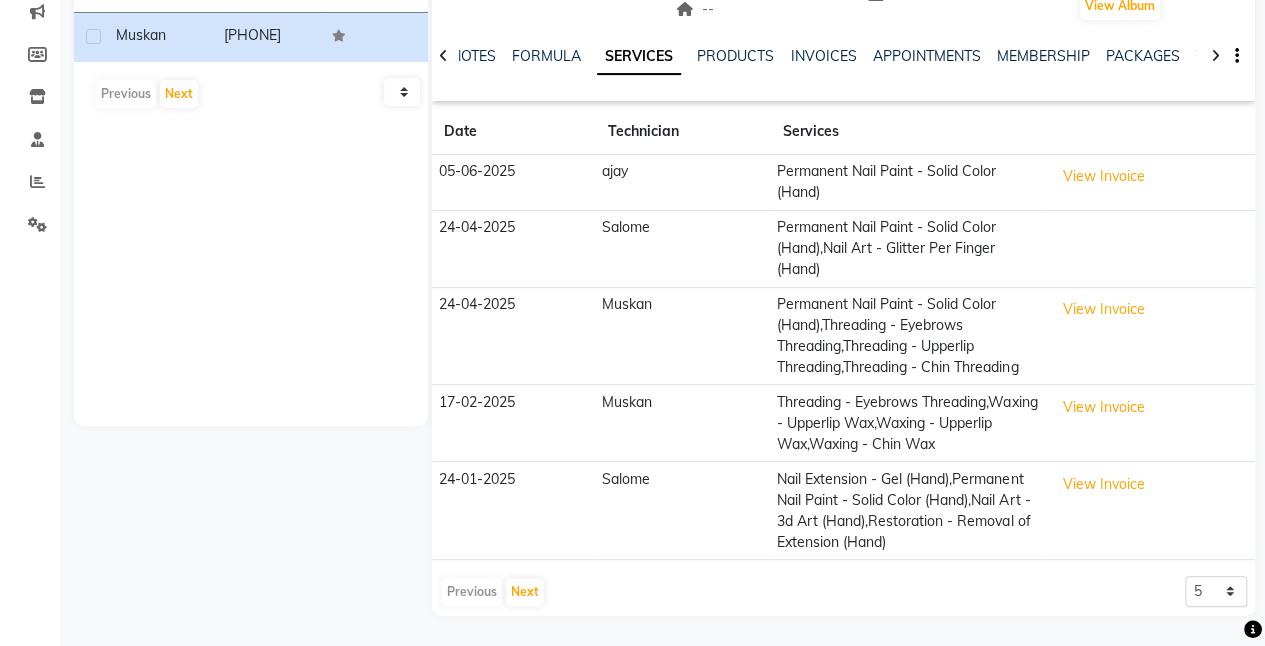 click on "View Invoice" 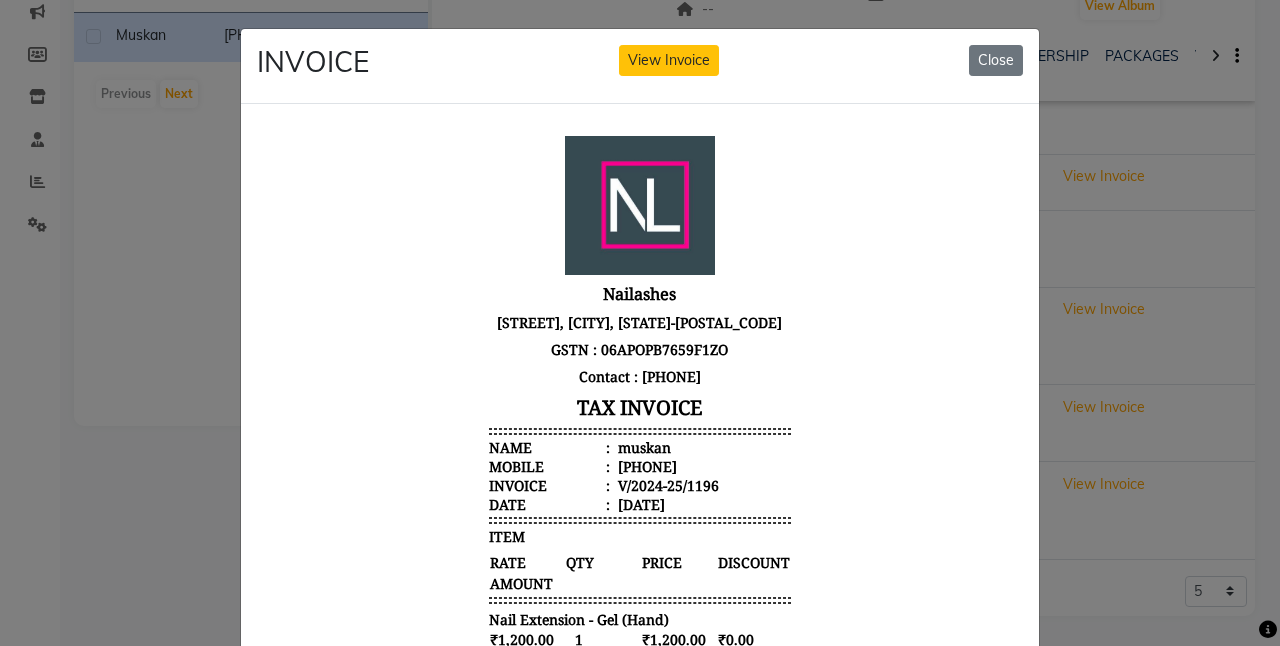 scroll, scrollTop: 16, scrollLeft: 0, axis: vertical 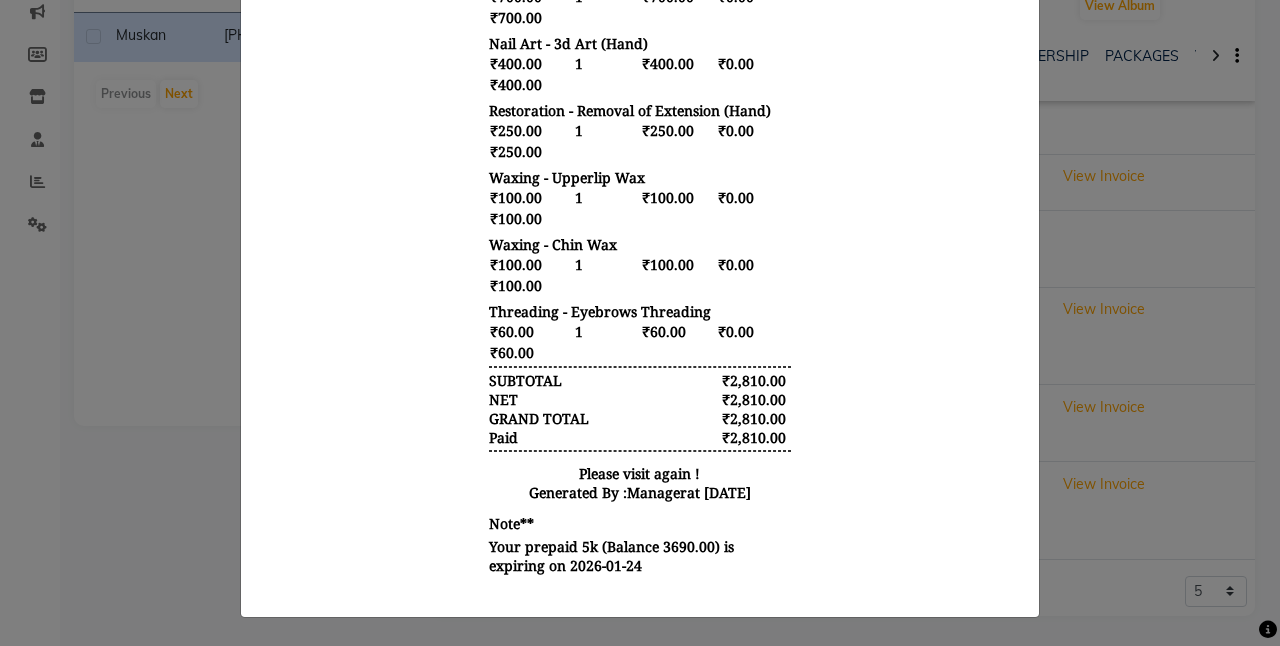 click on "INVOICE View Invoice Close" 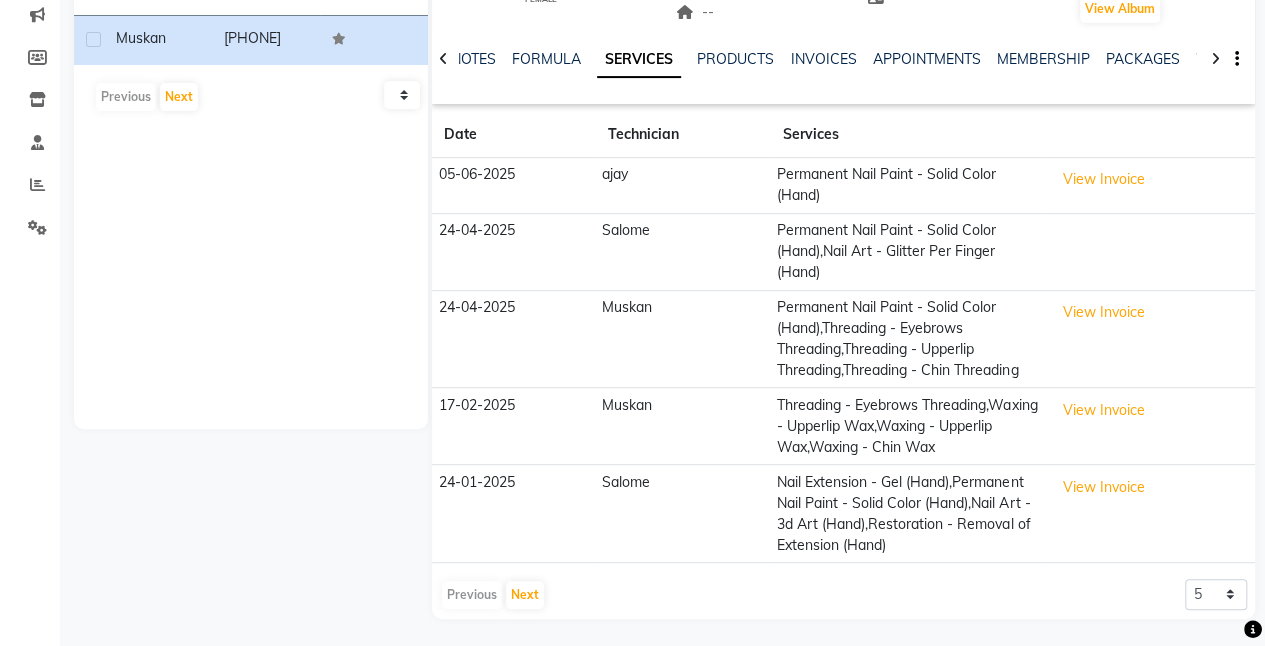scroll, scrollTop: 0, scrollLeft: 0, axis: both 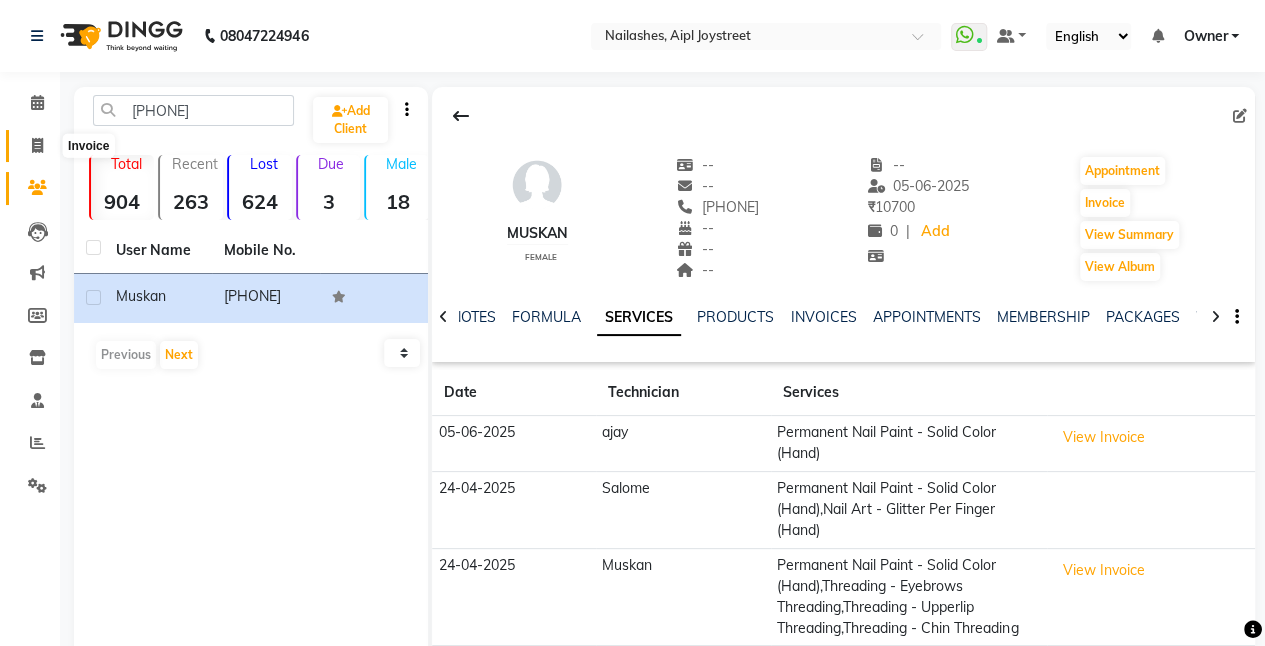 click 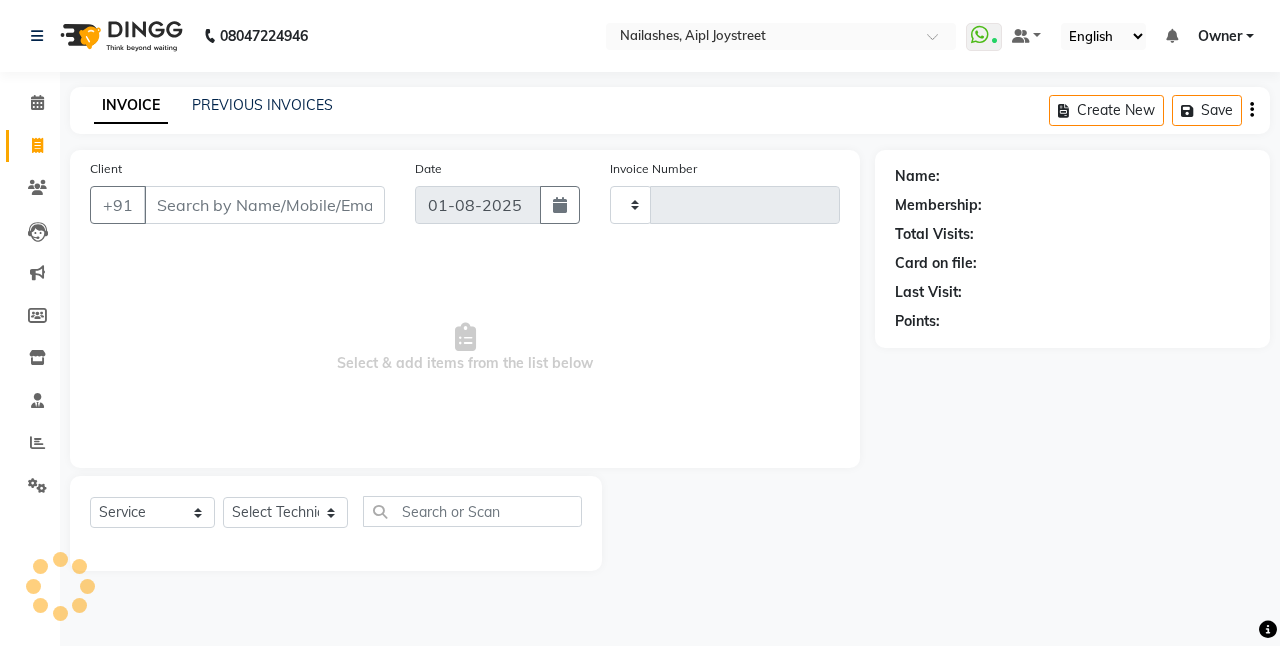 type on "0628" 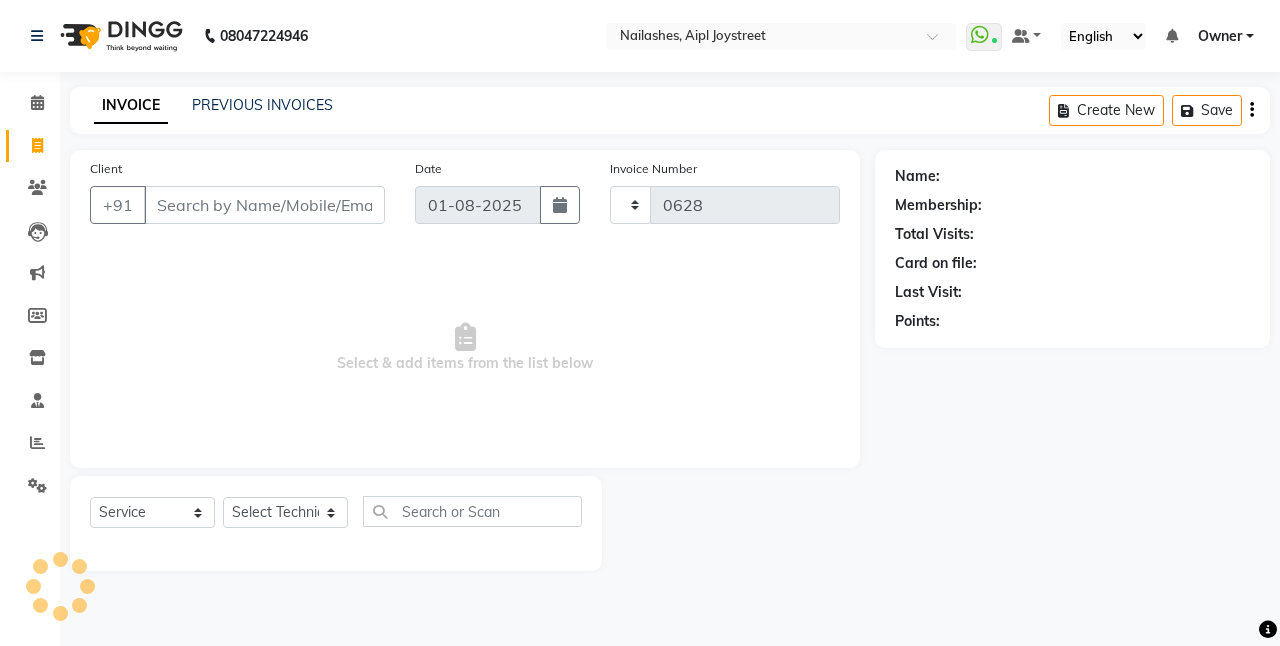 select on "5749" 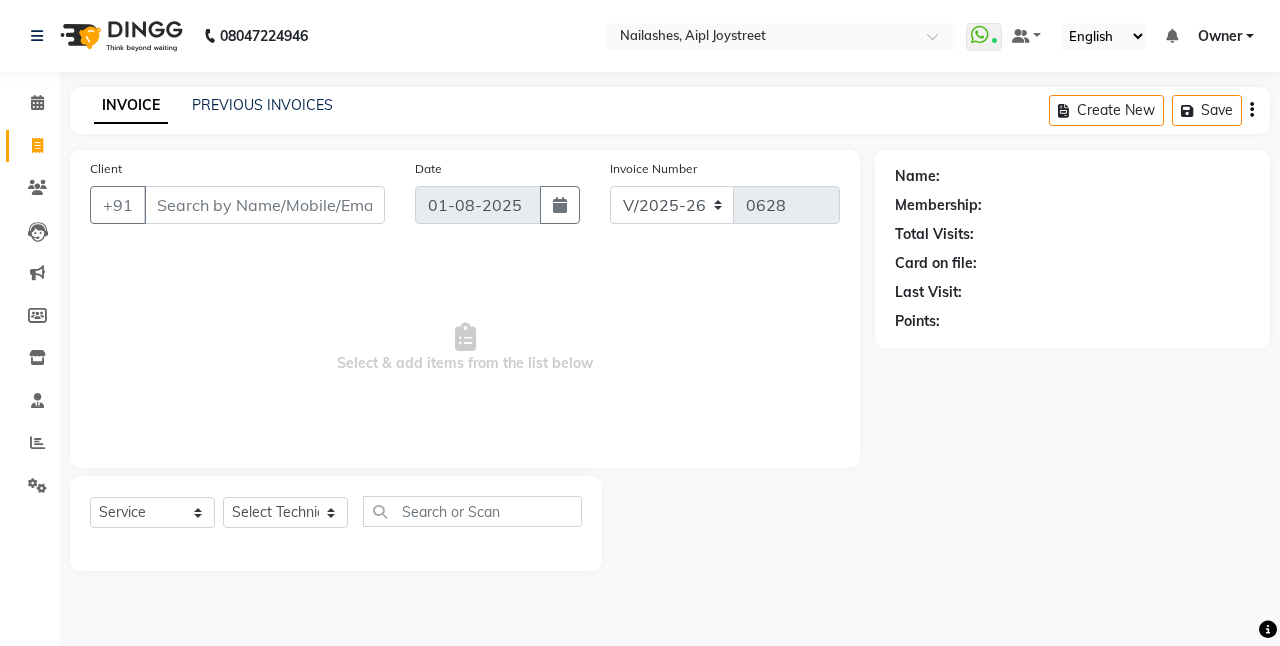 click on "Client" at bounding box center (264, 205) 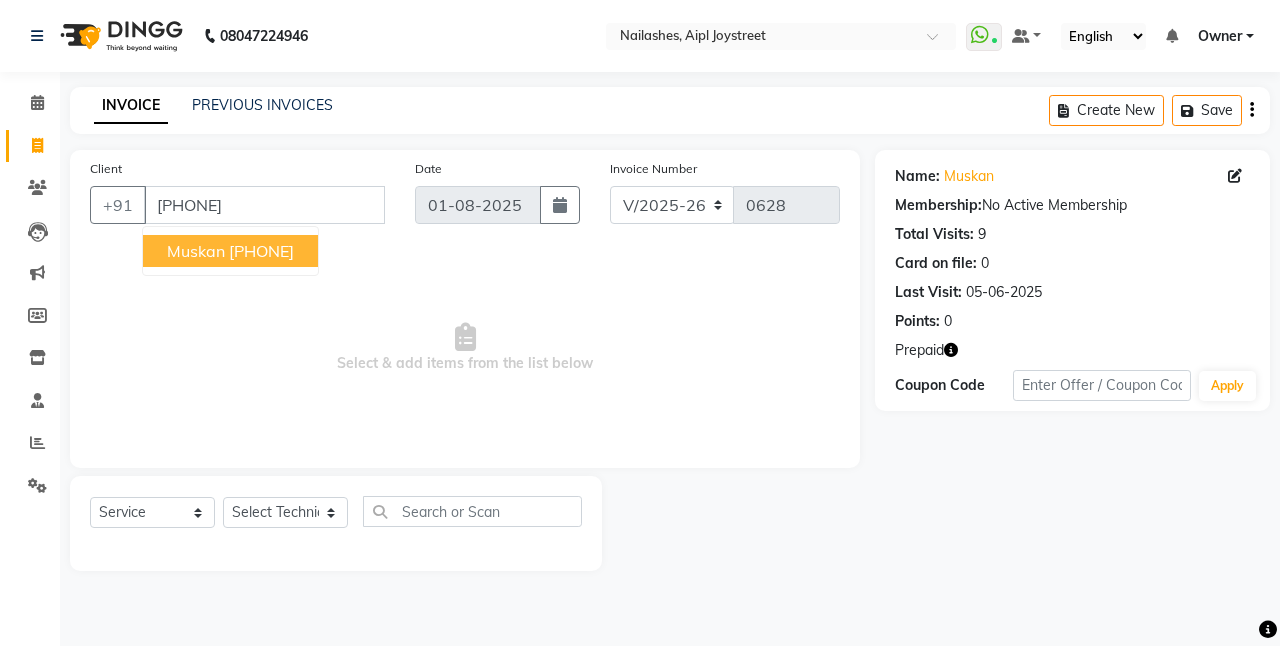 click on "muskan" at bounding box center [196, 251] 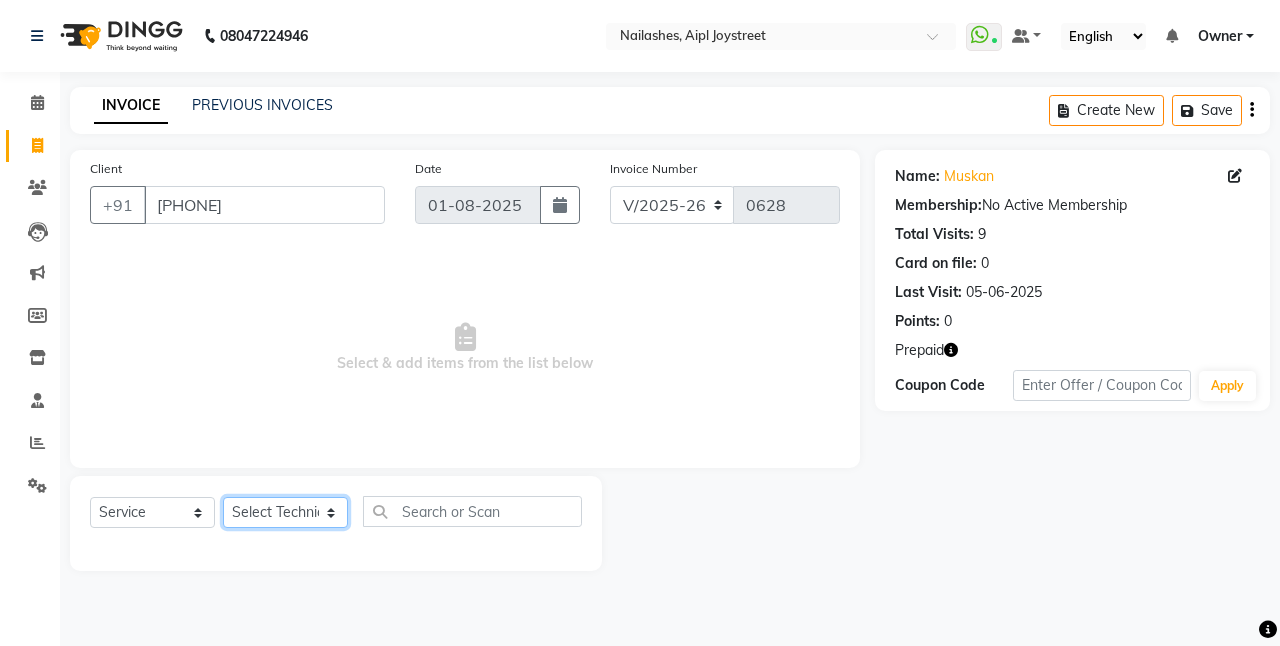 click on "Select Technician ajay Anita Chetan Manager Muskan Owner Prosanto Salome VIVEK" 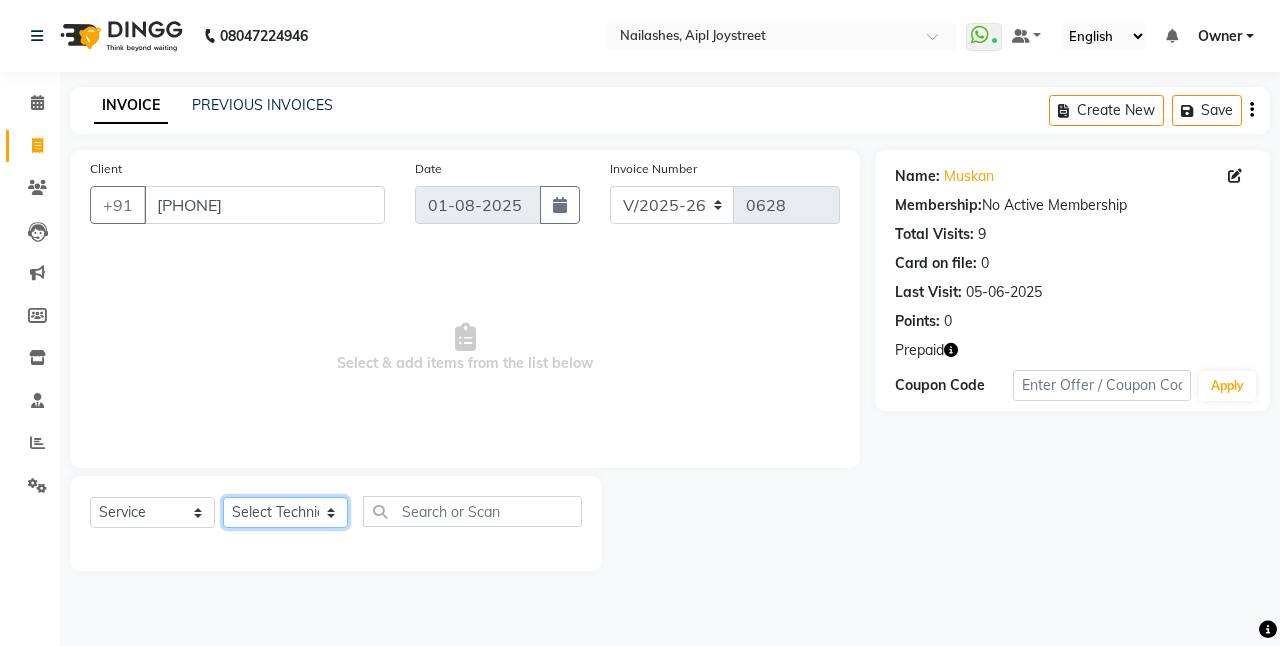 select on "39727" 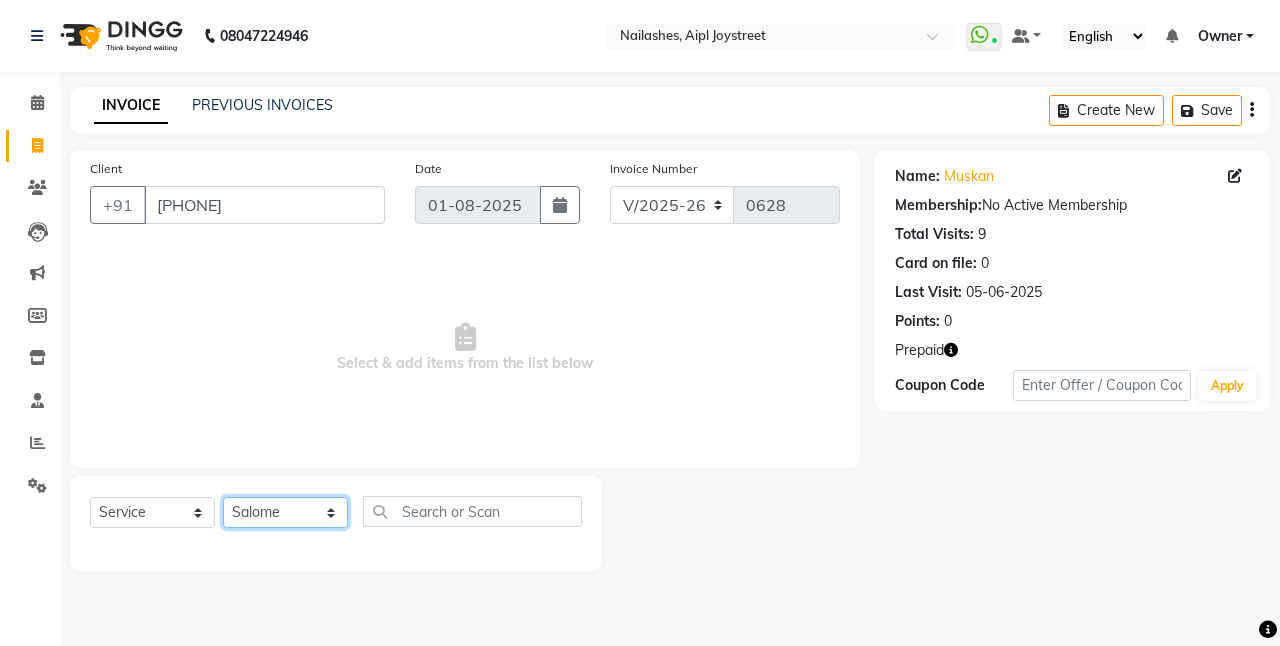 click on "Select Technician ajay Anita Chetan Manager Muskan Owner Prosanto Salome VIVEK" 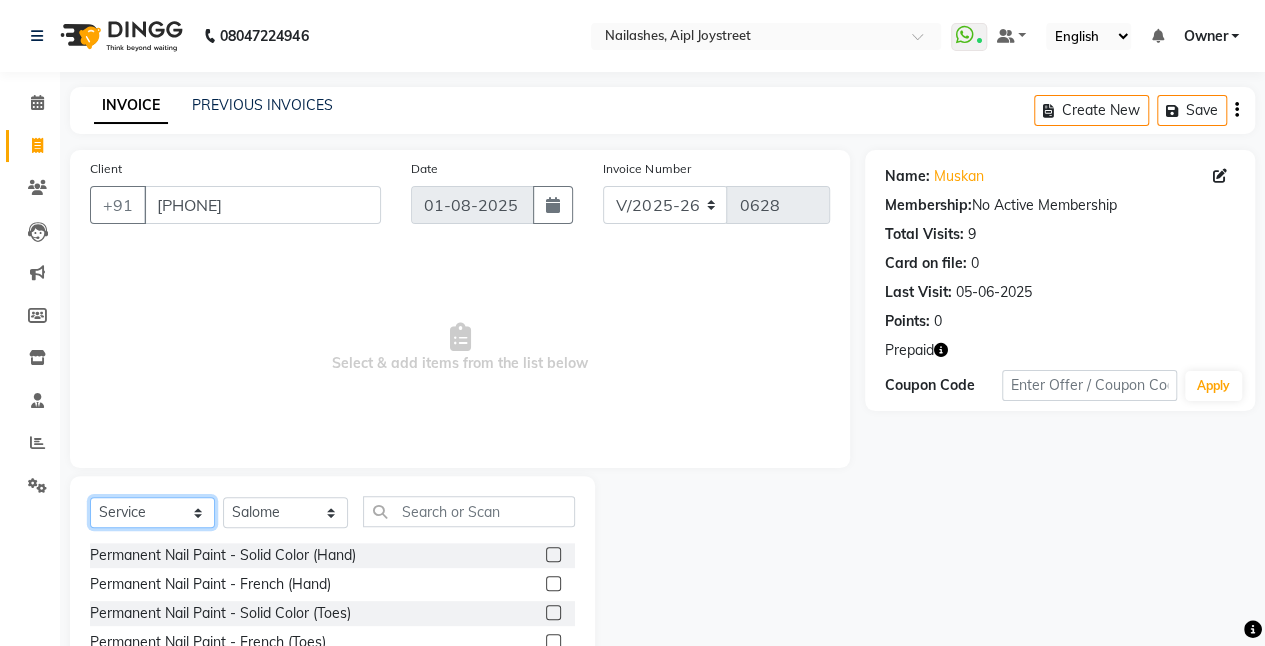 click on "Select  Service  Product  Membership  Package Voucher Prepaid Gift Card" 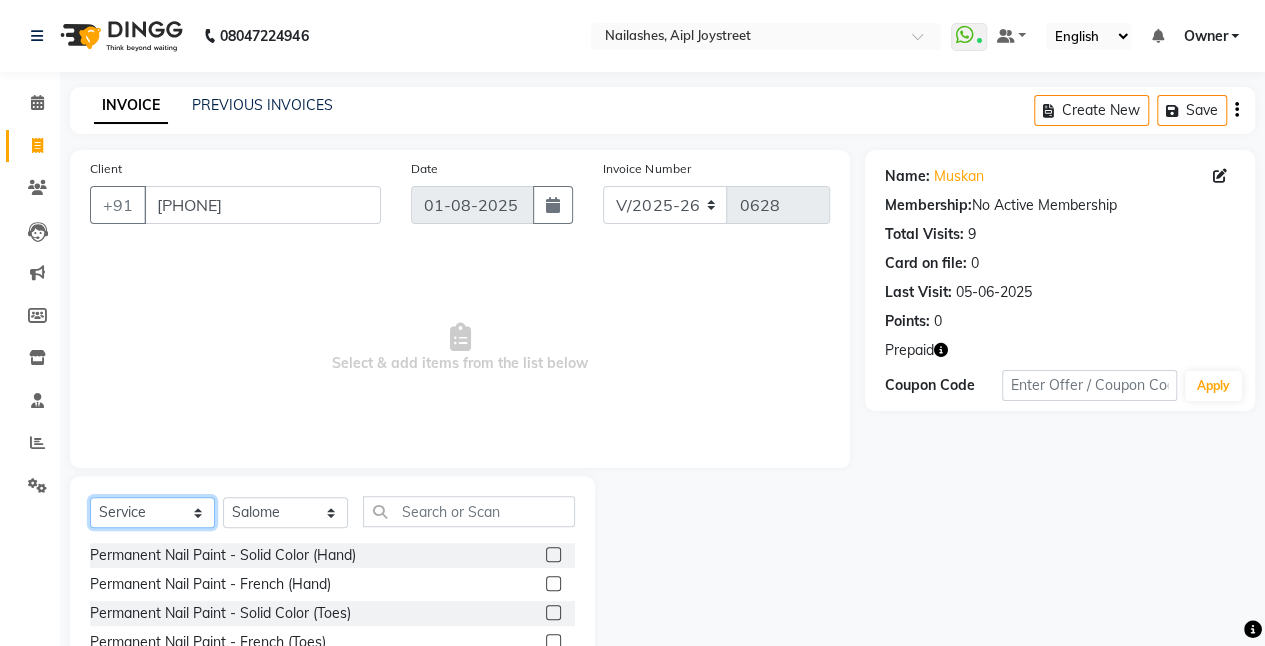 select on "P" 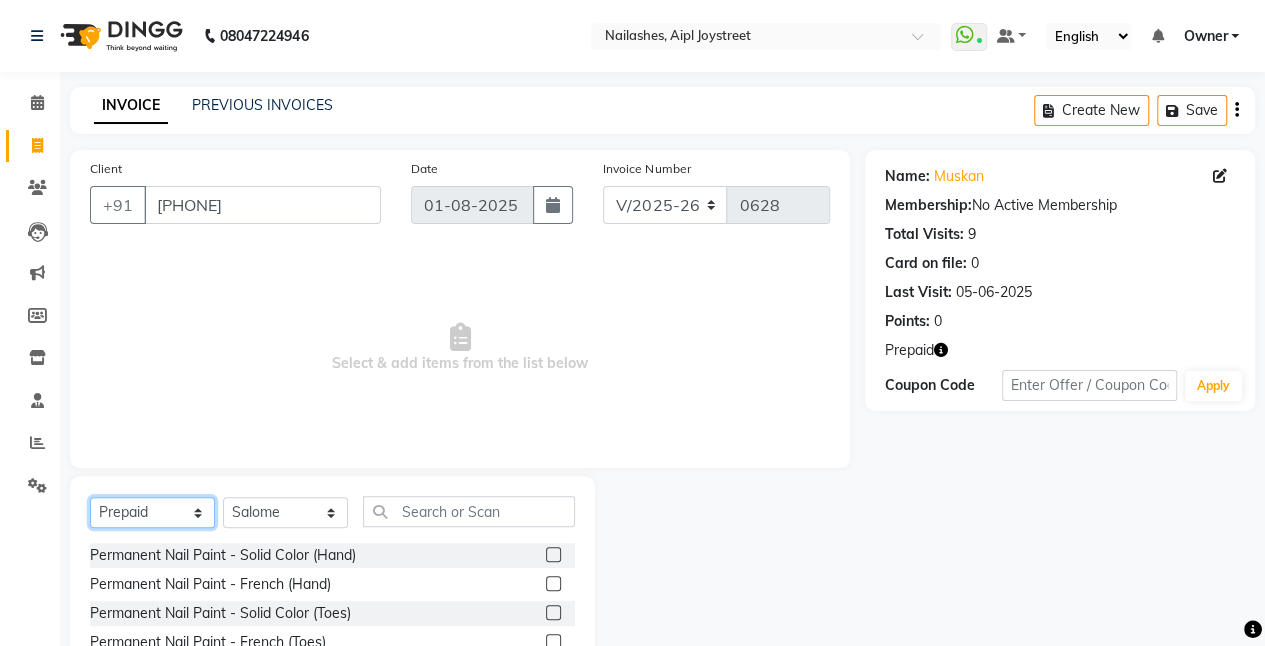 click on "Select  Service  Product  Membership  Package Voucher Prepaid Gift Card" 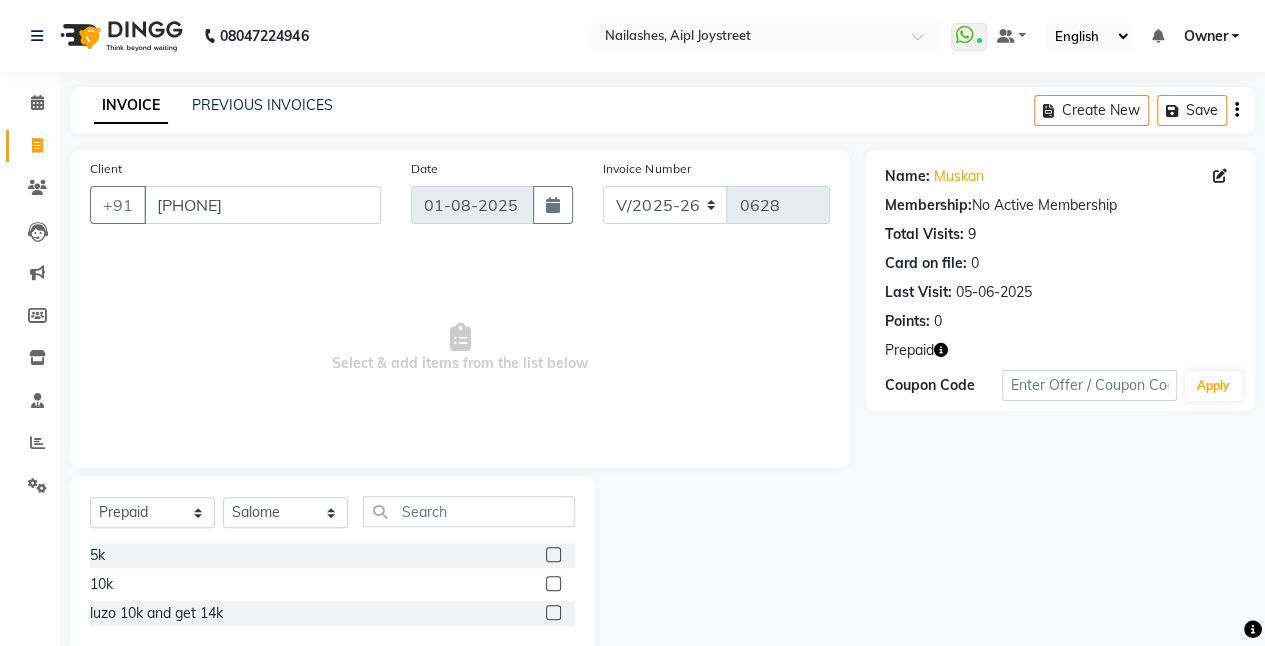 click 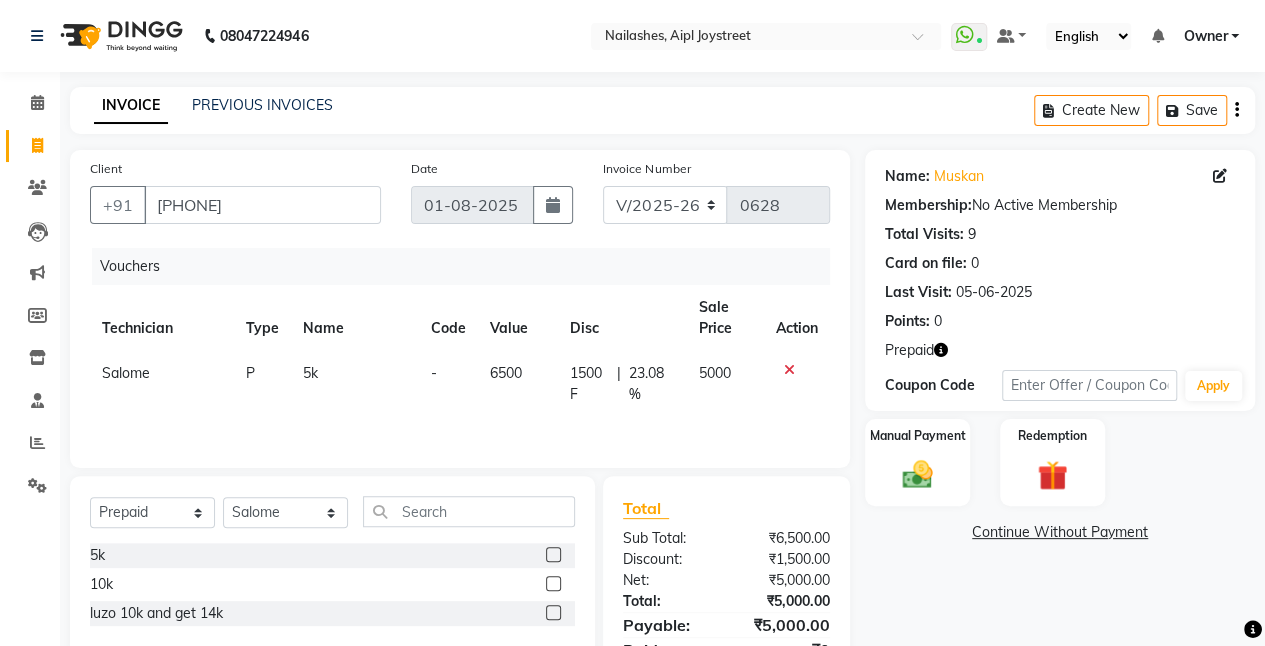 scroll, scrollTop: 90, scrollLeft: 0, axis: vertical 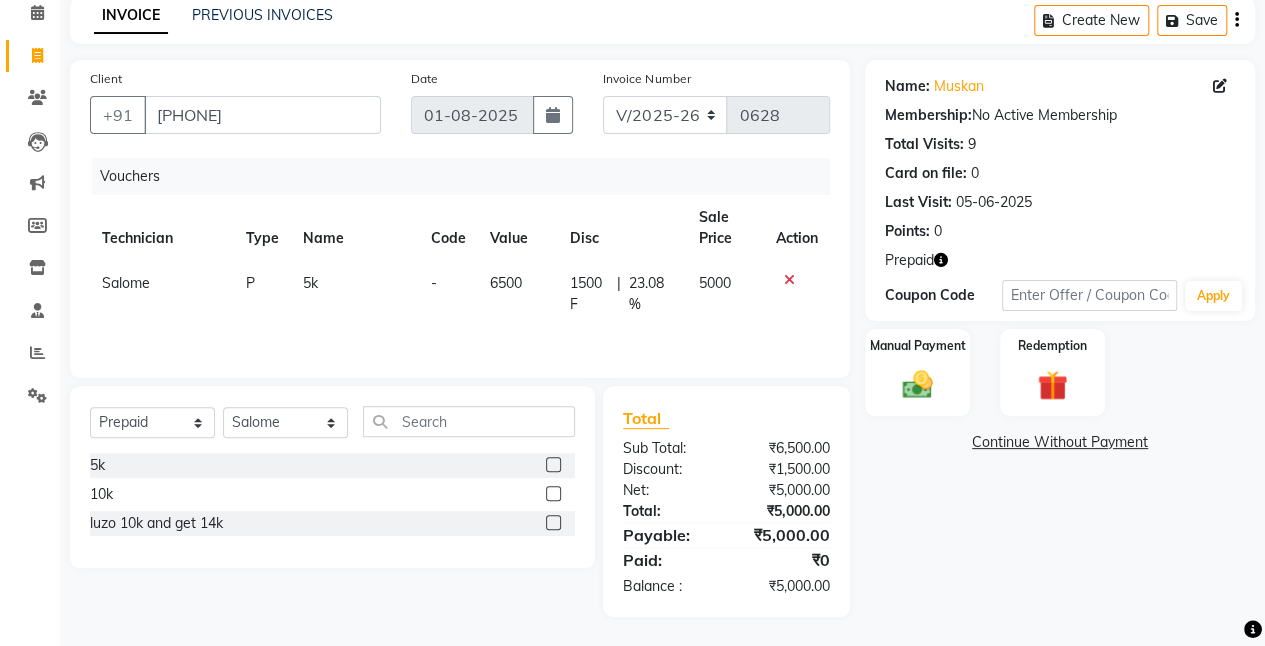 click 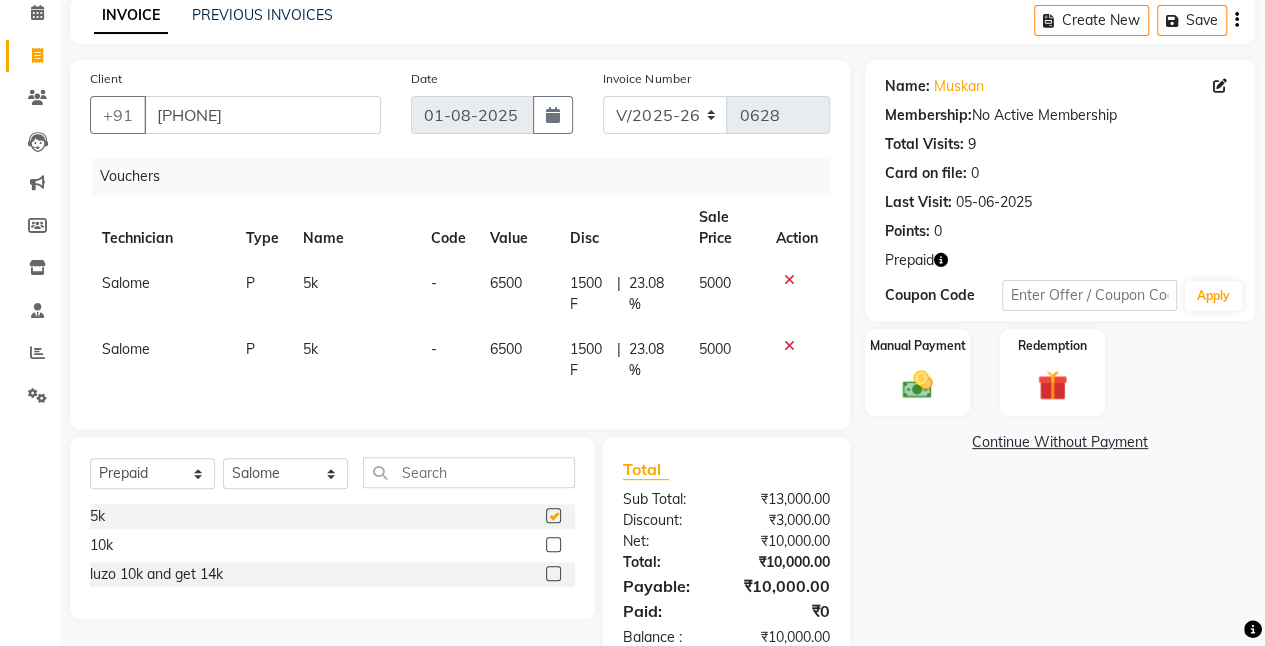 checkbox on "false" 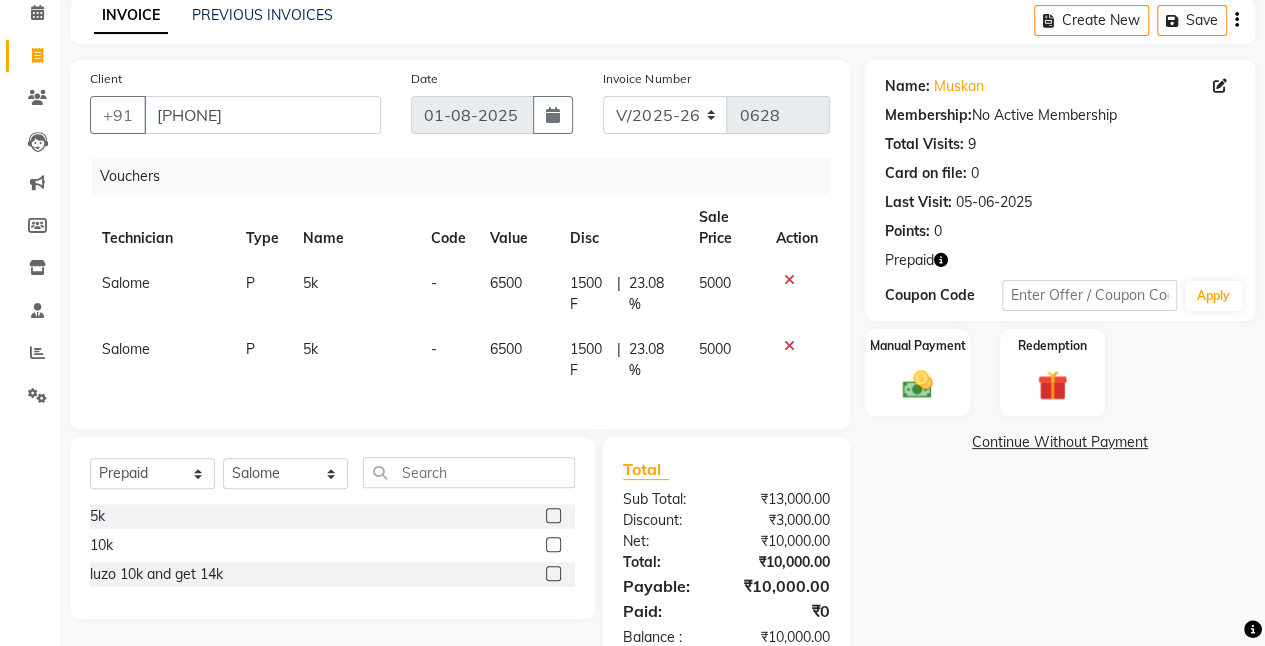 click 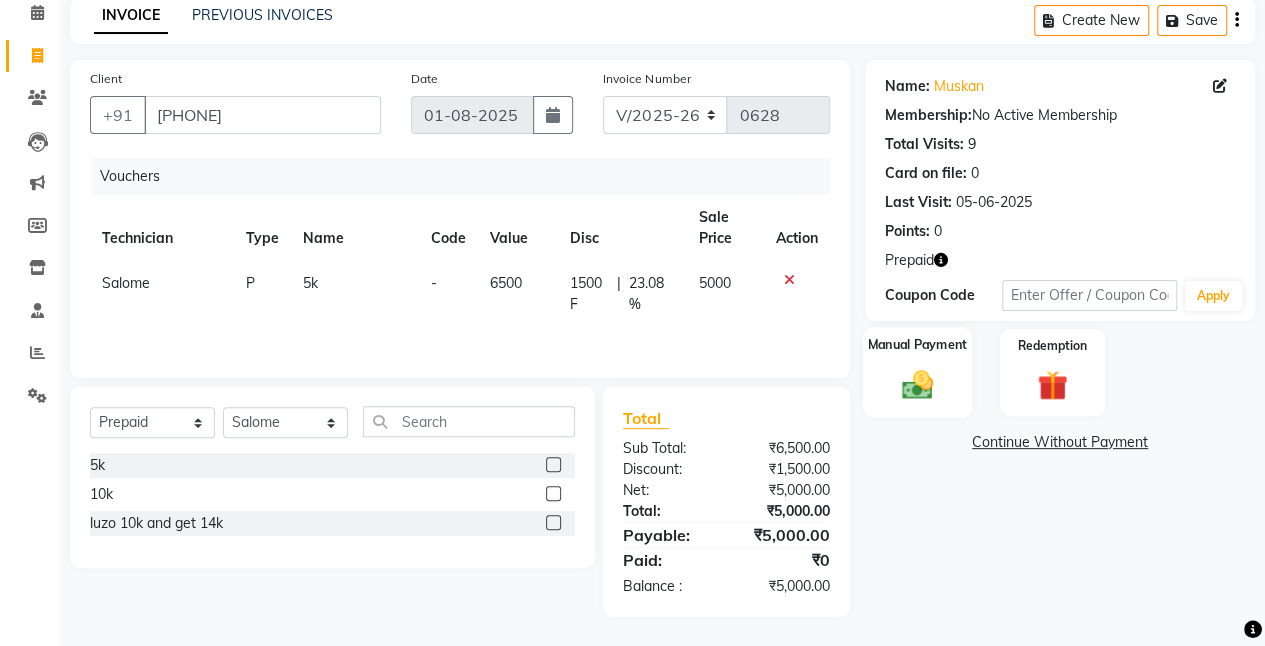 click 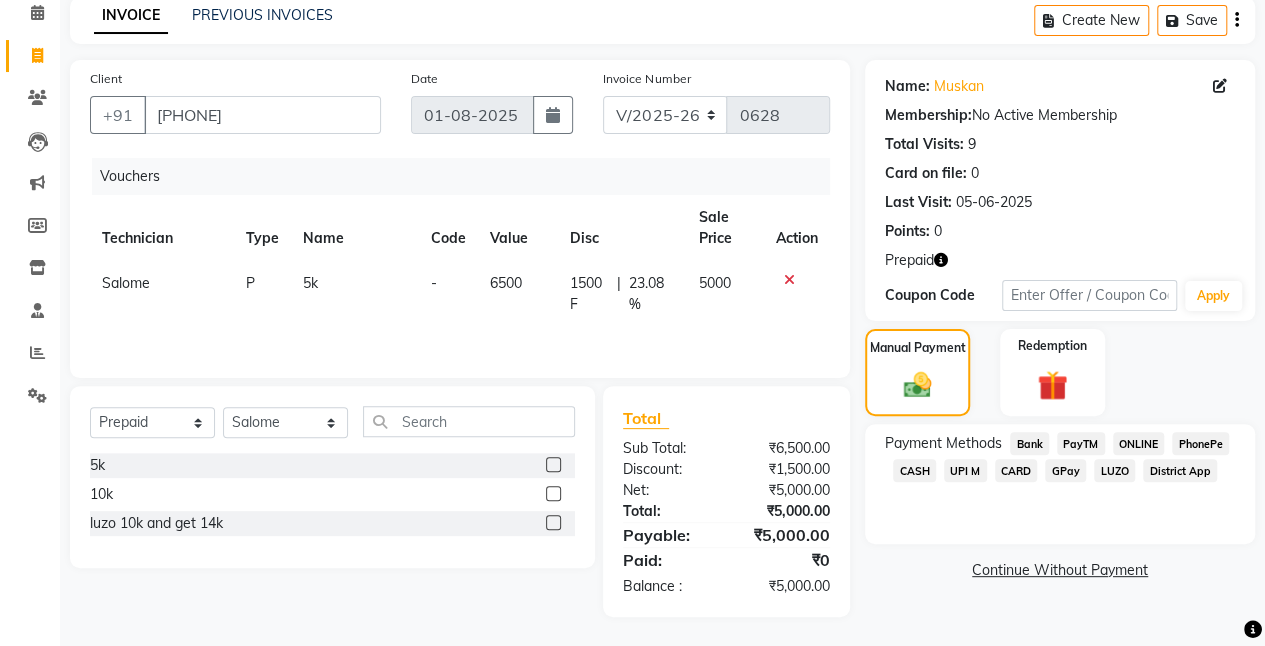 click on "CASH" 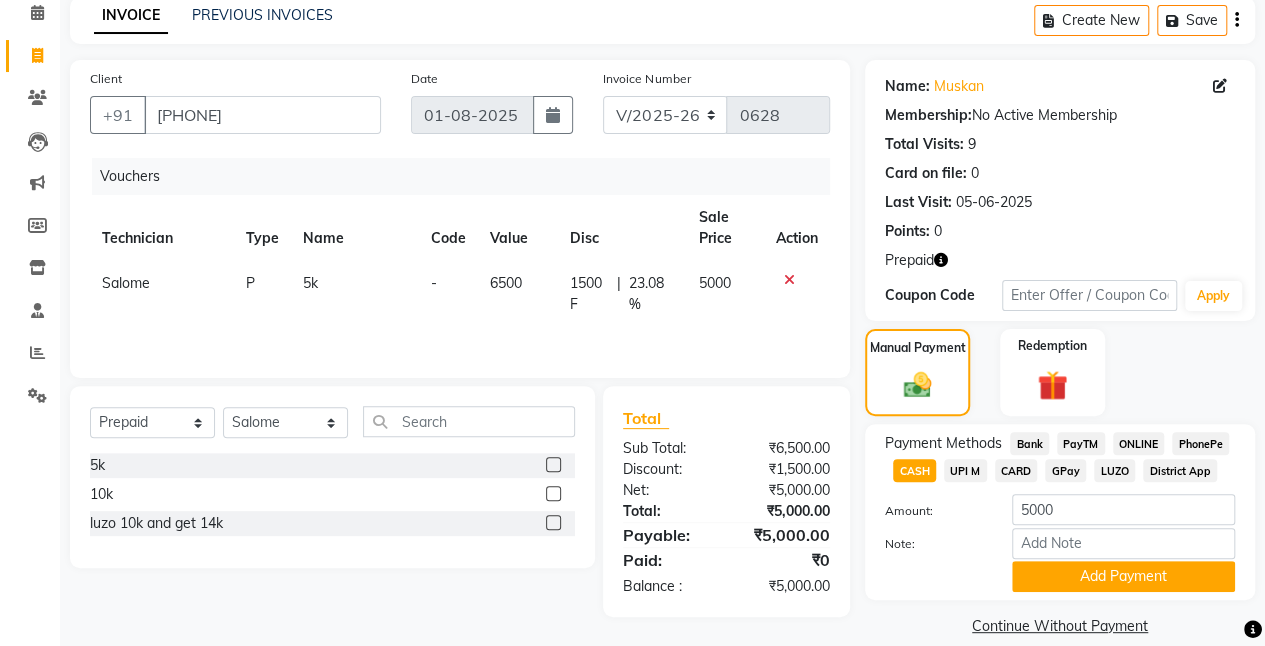scroll, scrollTop: 114, scrollLeft: 0, axis: vertical 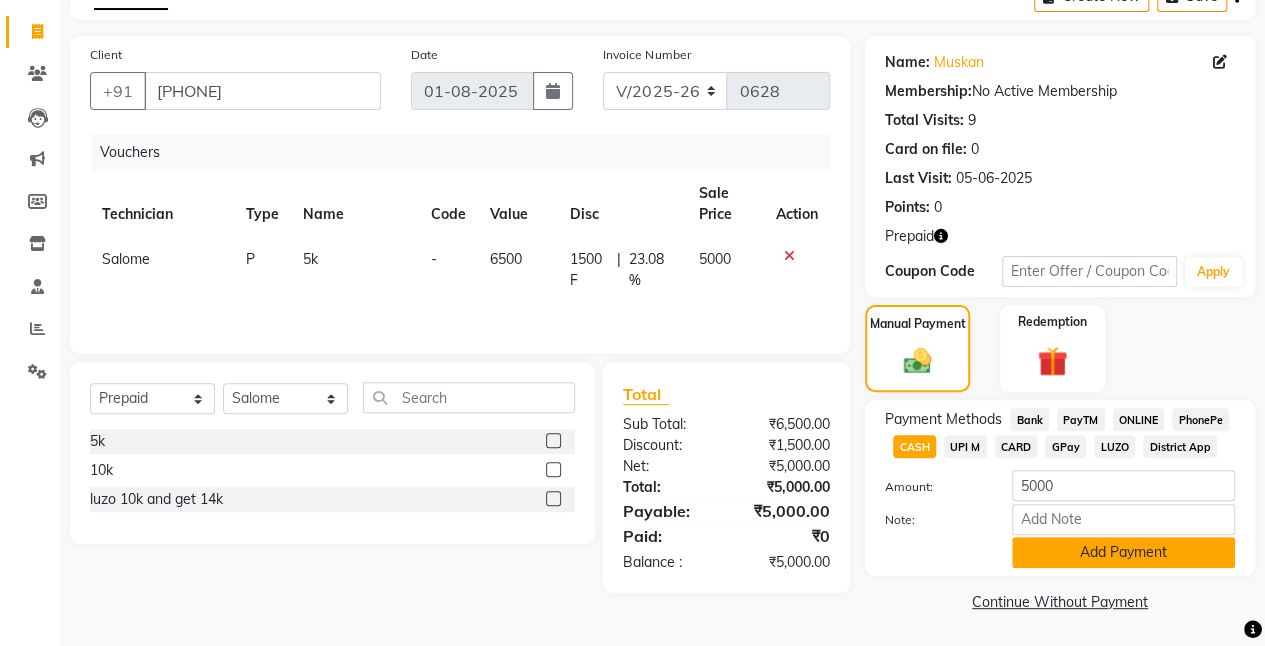 click on "Add Payment" 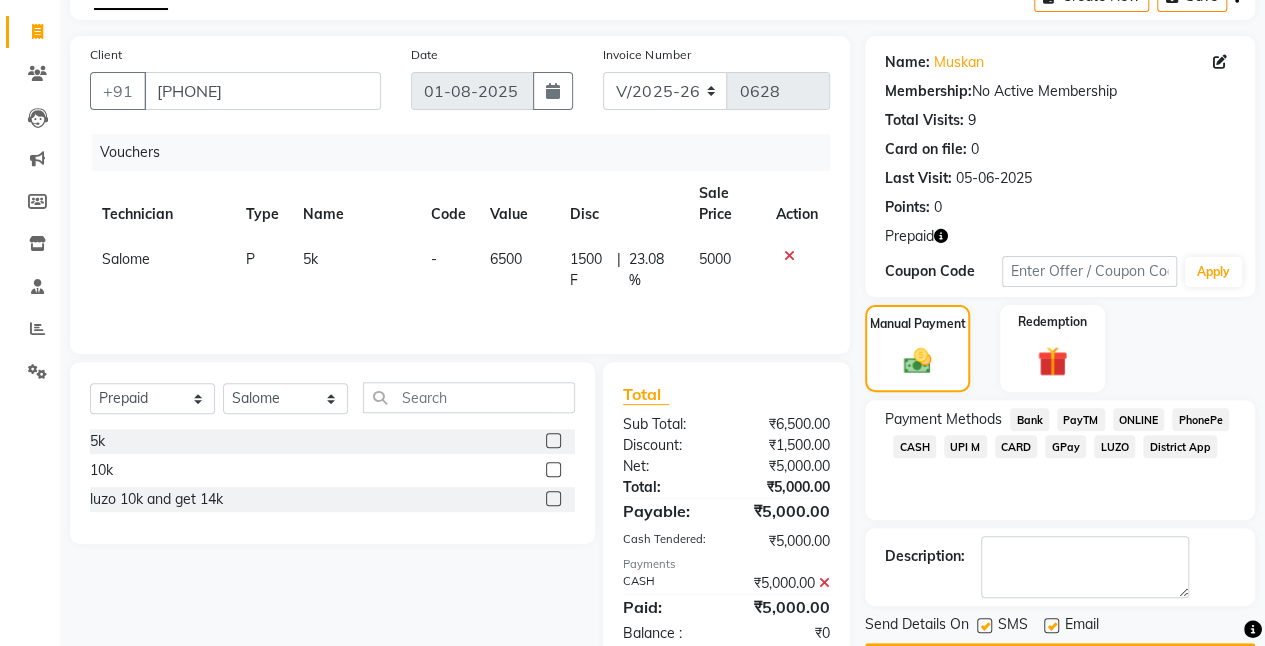 scroll, scrollTop: 170, scrollLeft: 0, axis: vertical 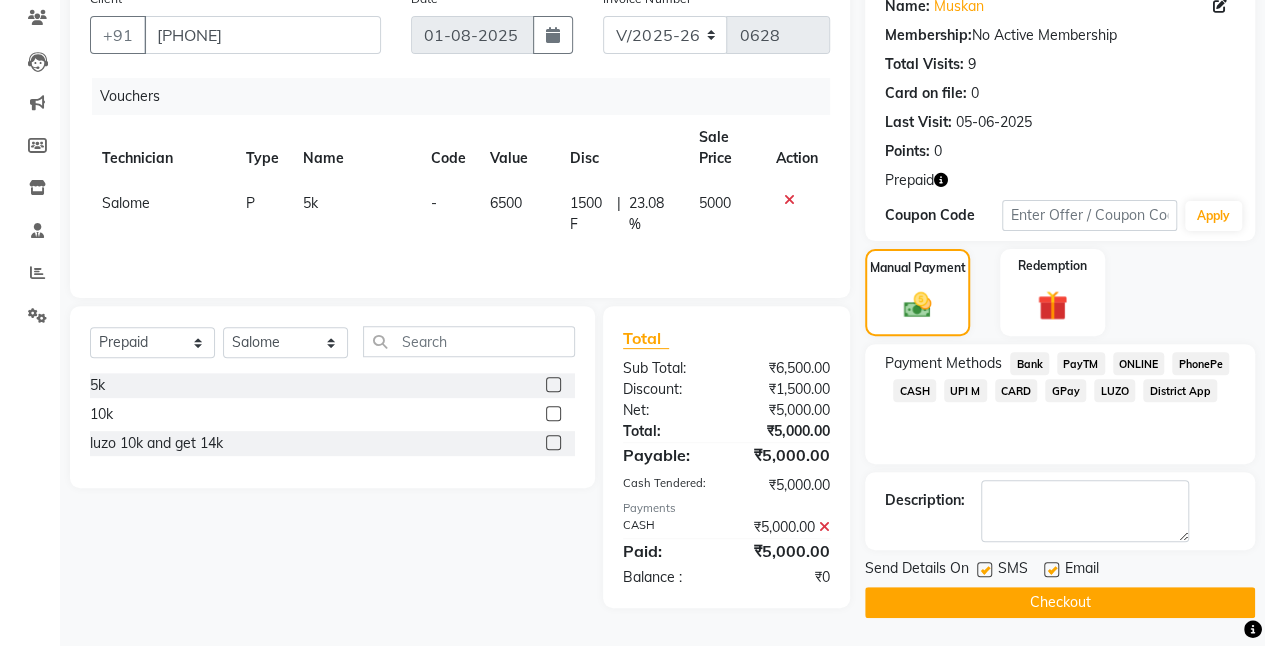 click on "Checkout" 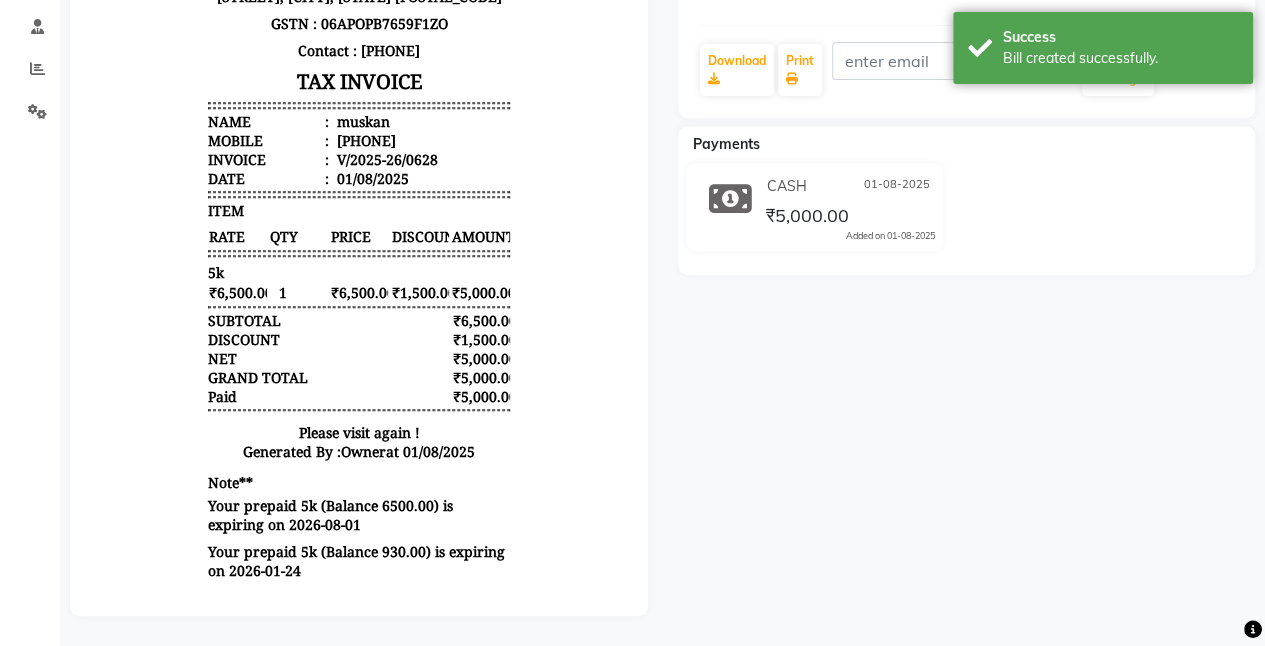 scroll, scrollTop: 0, scrollLeft: 0, axis: both 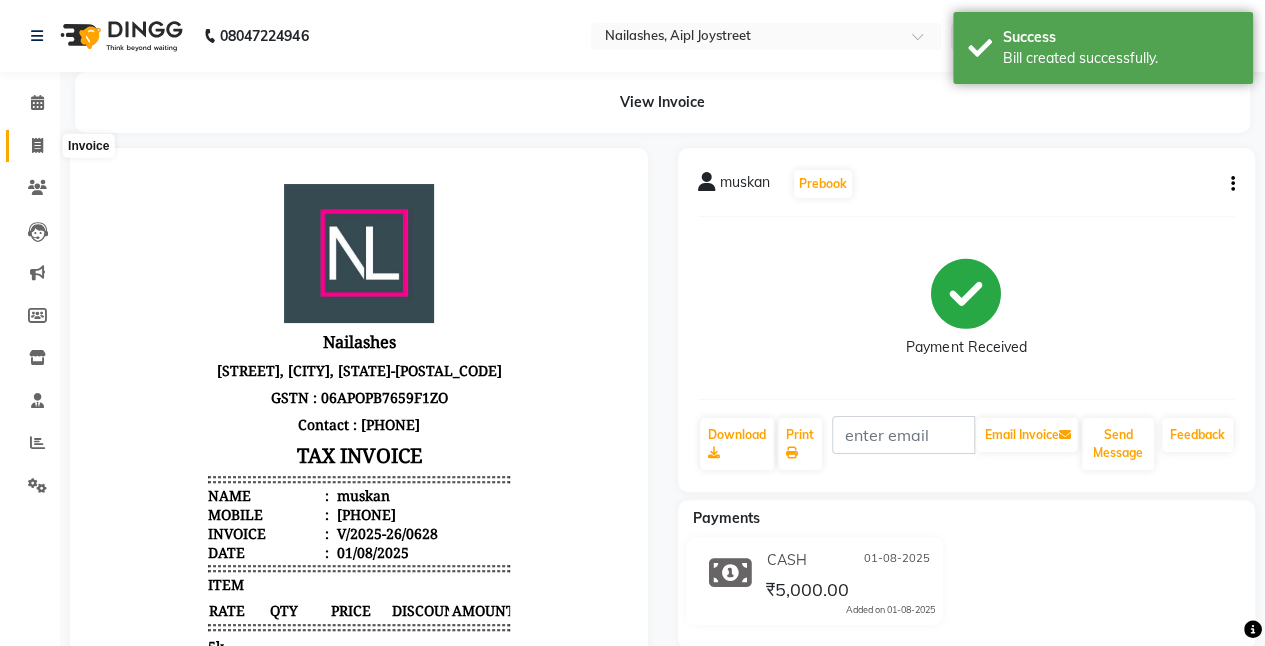 click 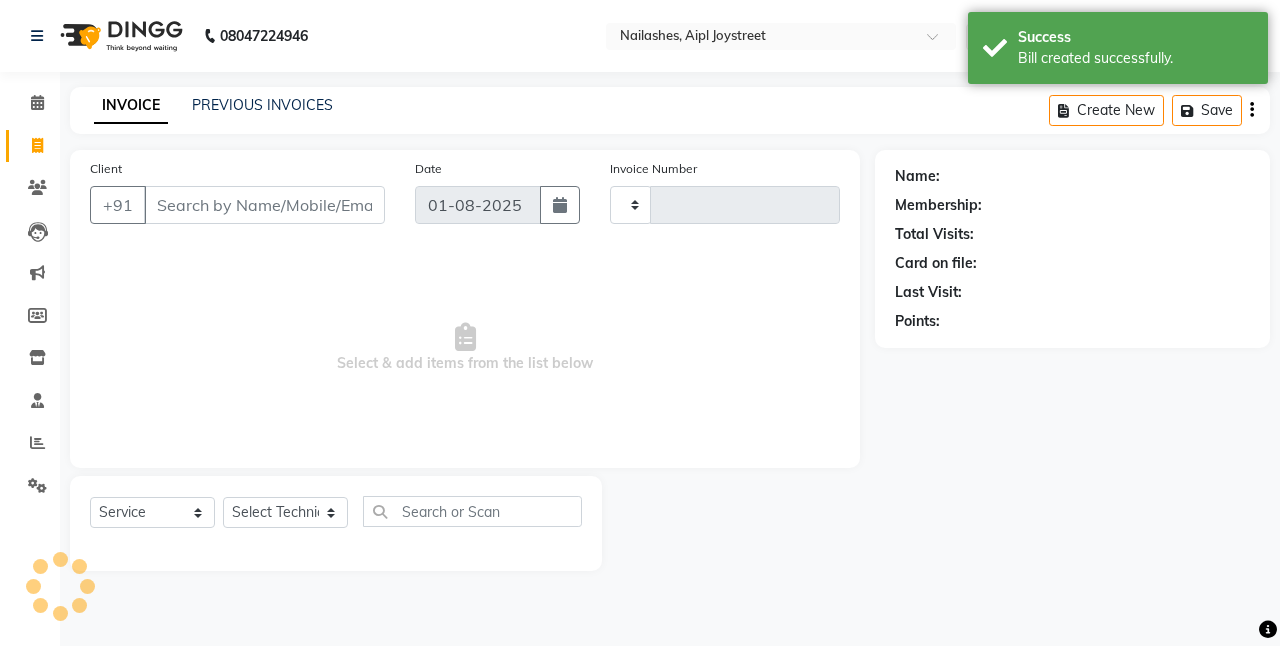 type on "0629" 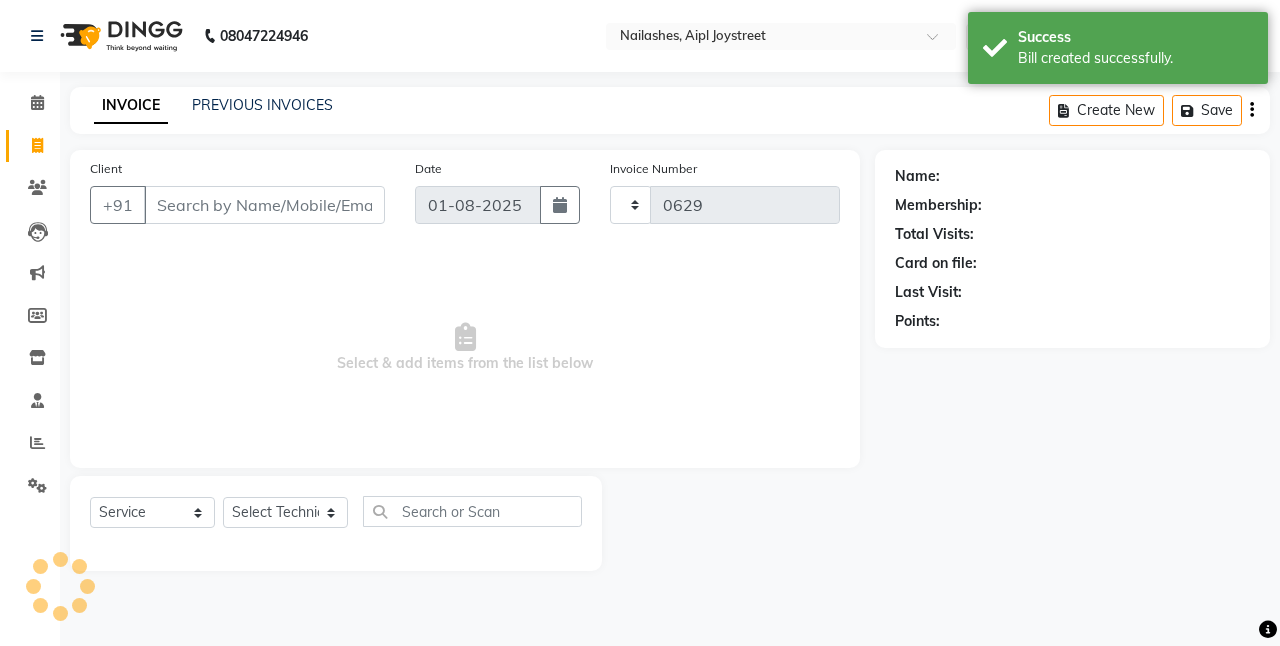 select on "5749" 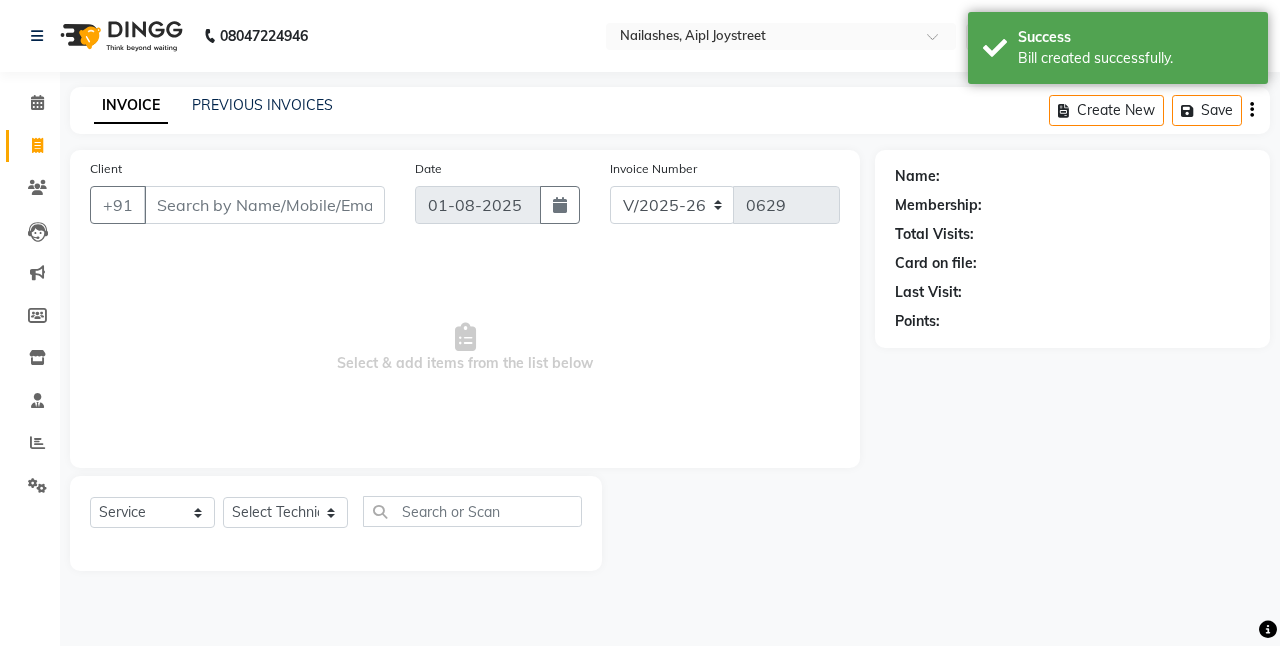 click on "Client" at bounding box center (264, 205) 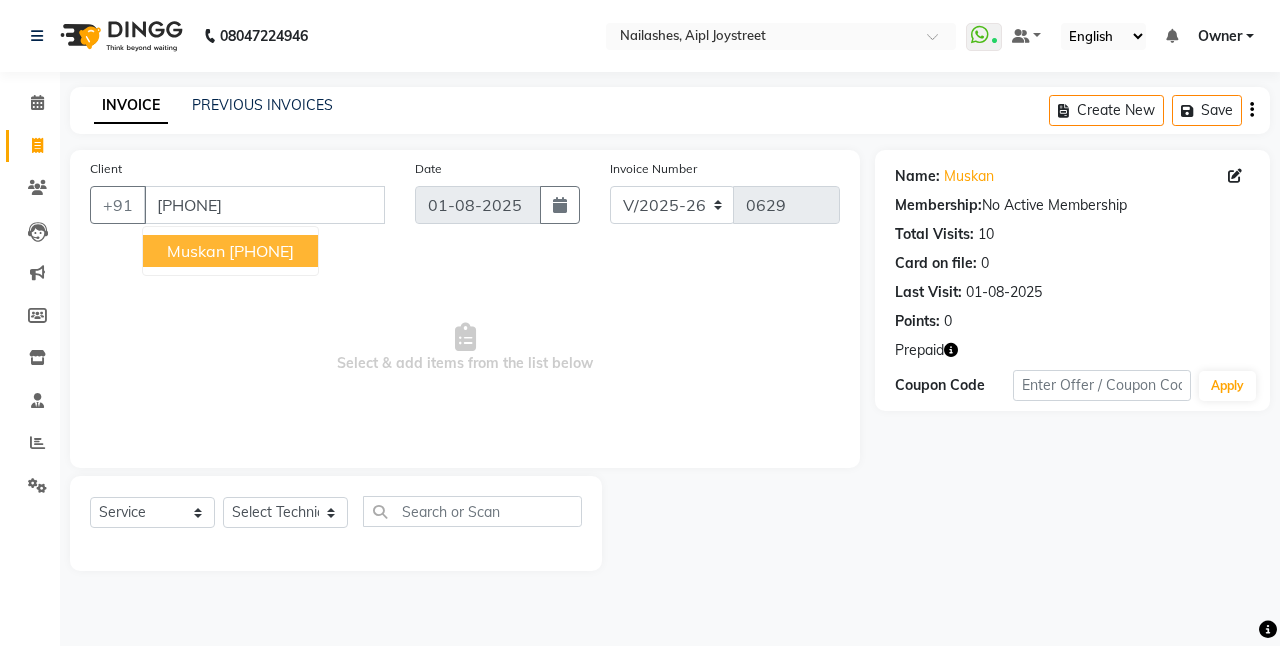 click on "muskan" at bounding box center (196, 251) 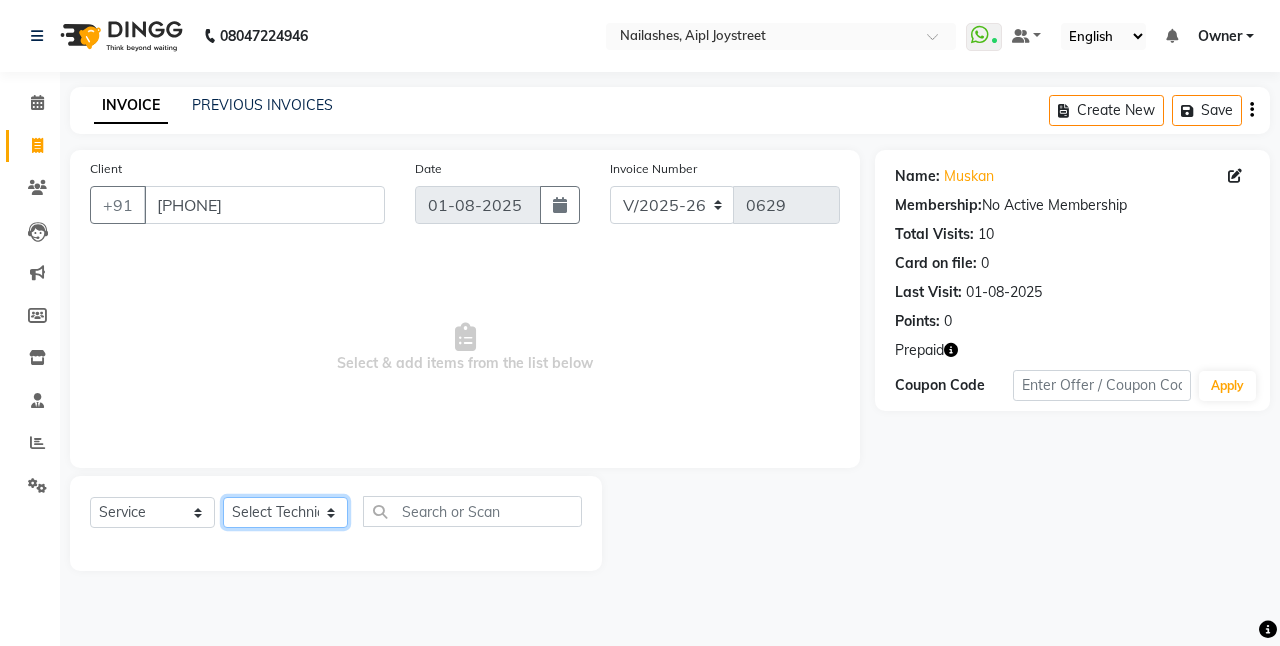 click on "Select Technician ajay Anita Chetan Manager Muskan Owner Prosanto Salome VIVEK" 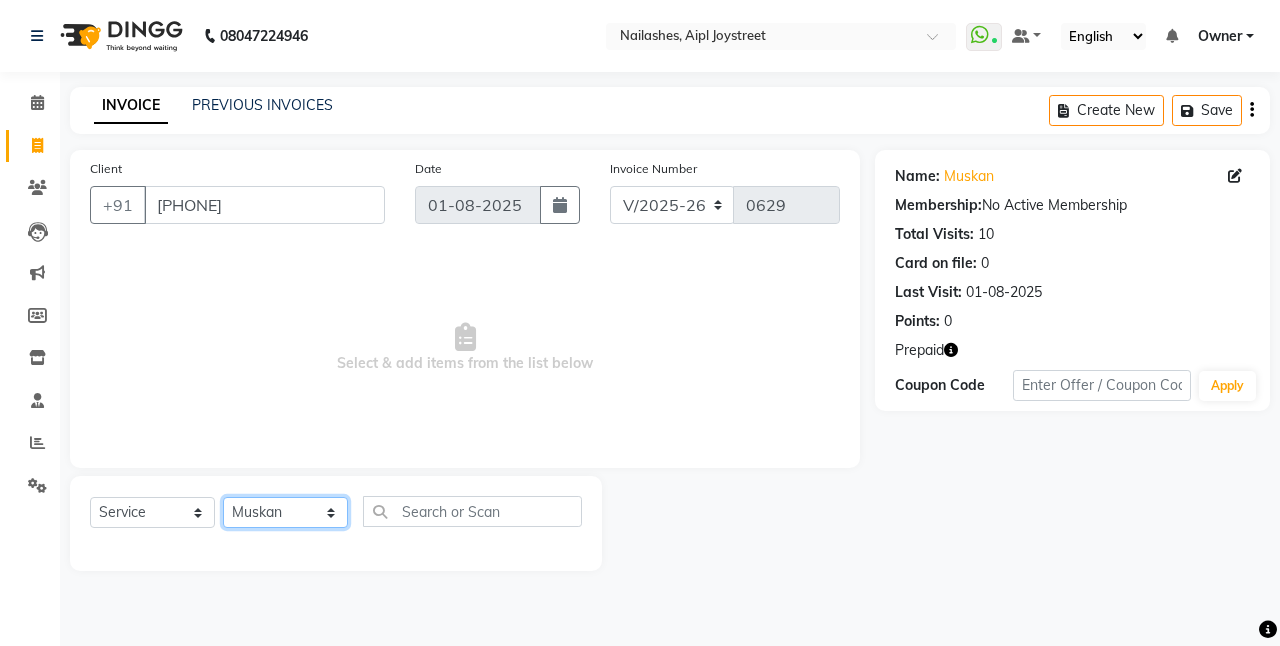 click on "Select Technician ajay Anita Chetan Manager Muskan Owner Prosanto Salome VIVEK" 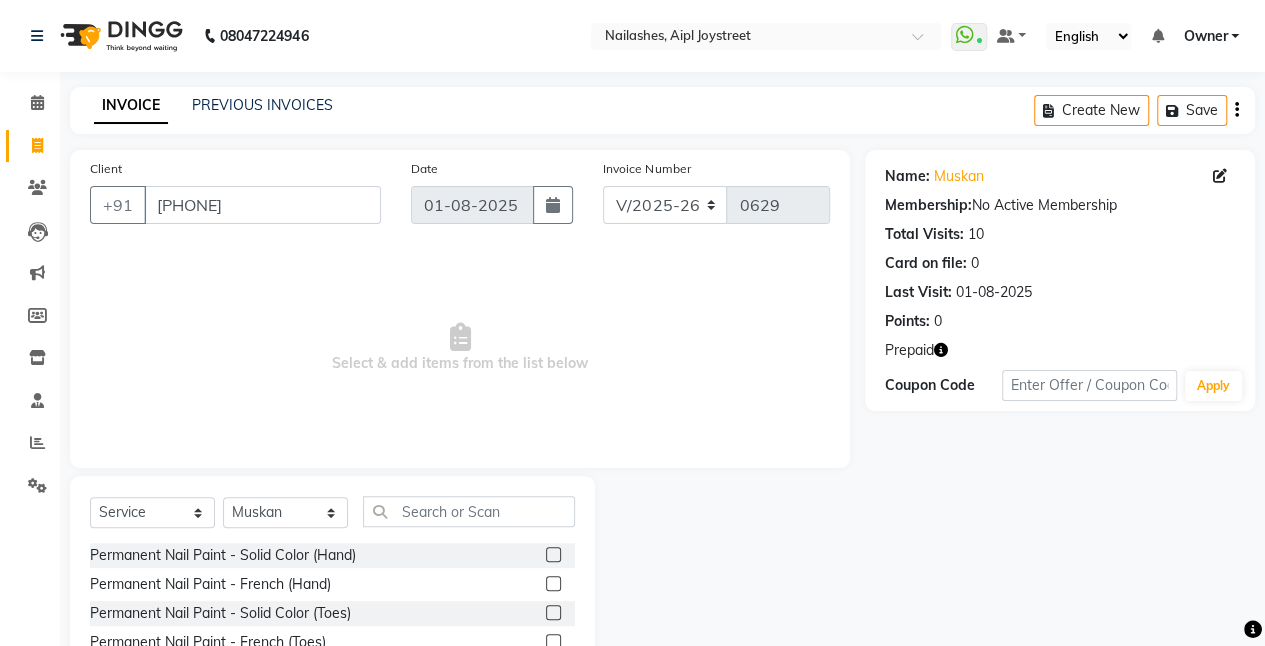 click 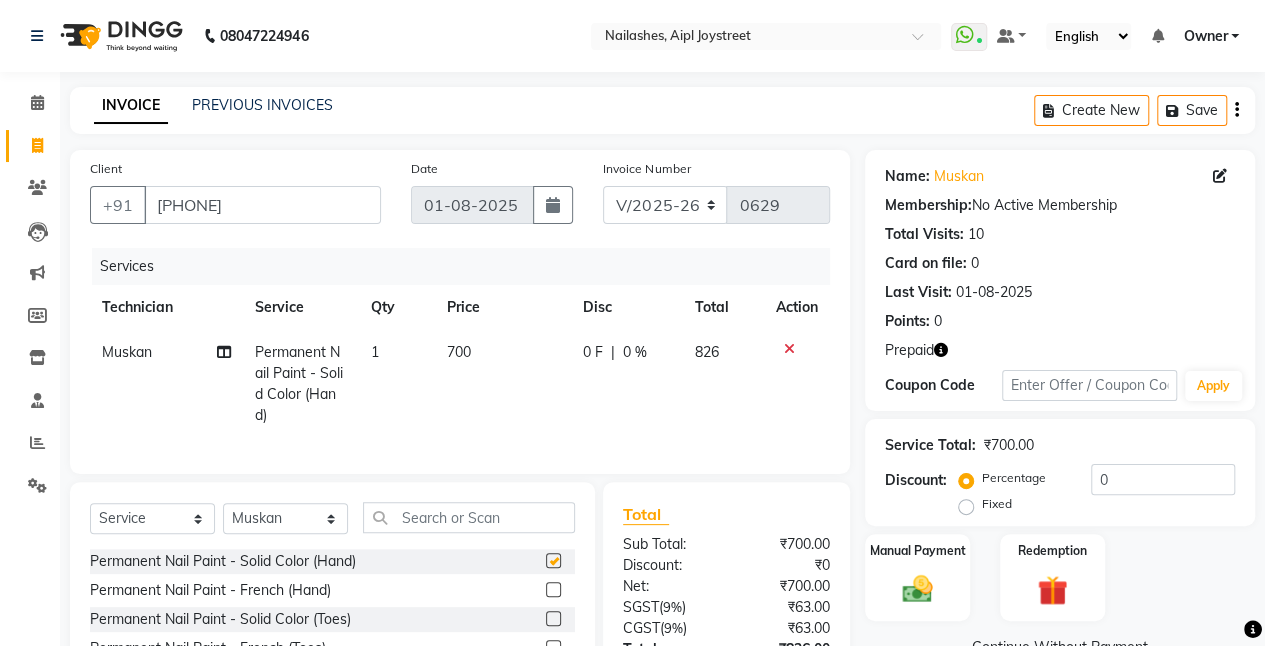 checkbox on "false" 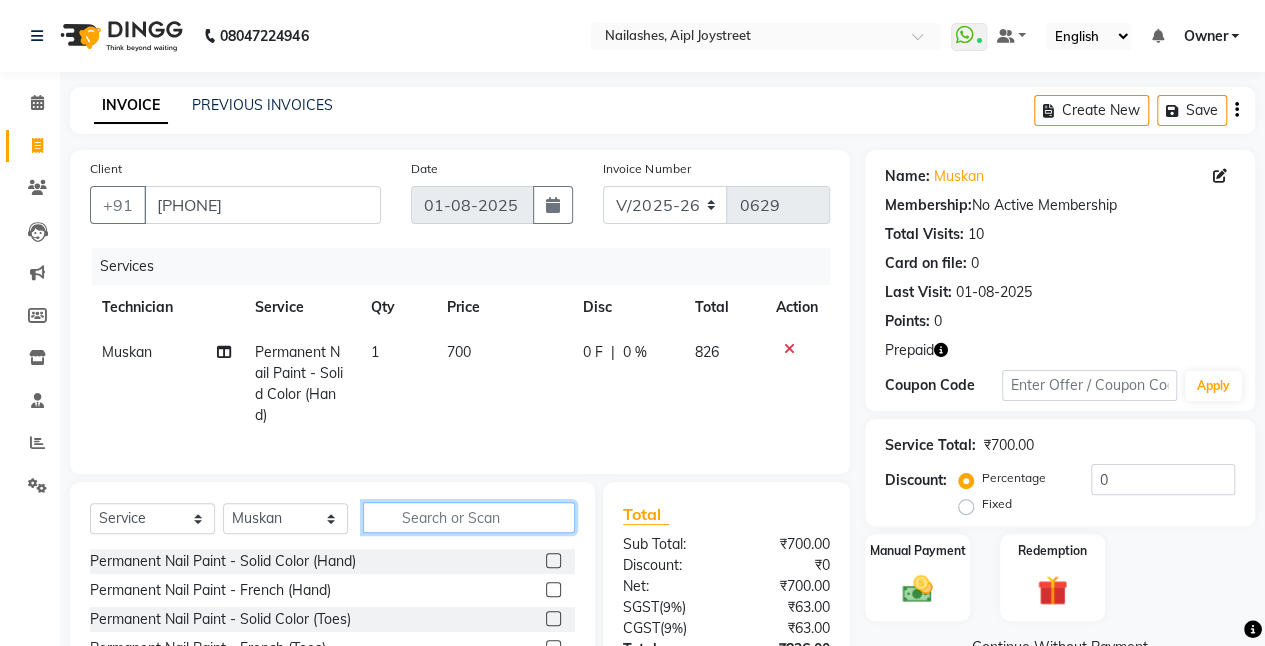 click 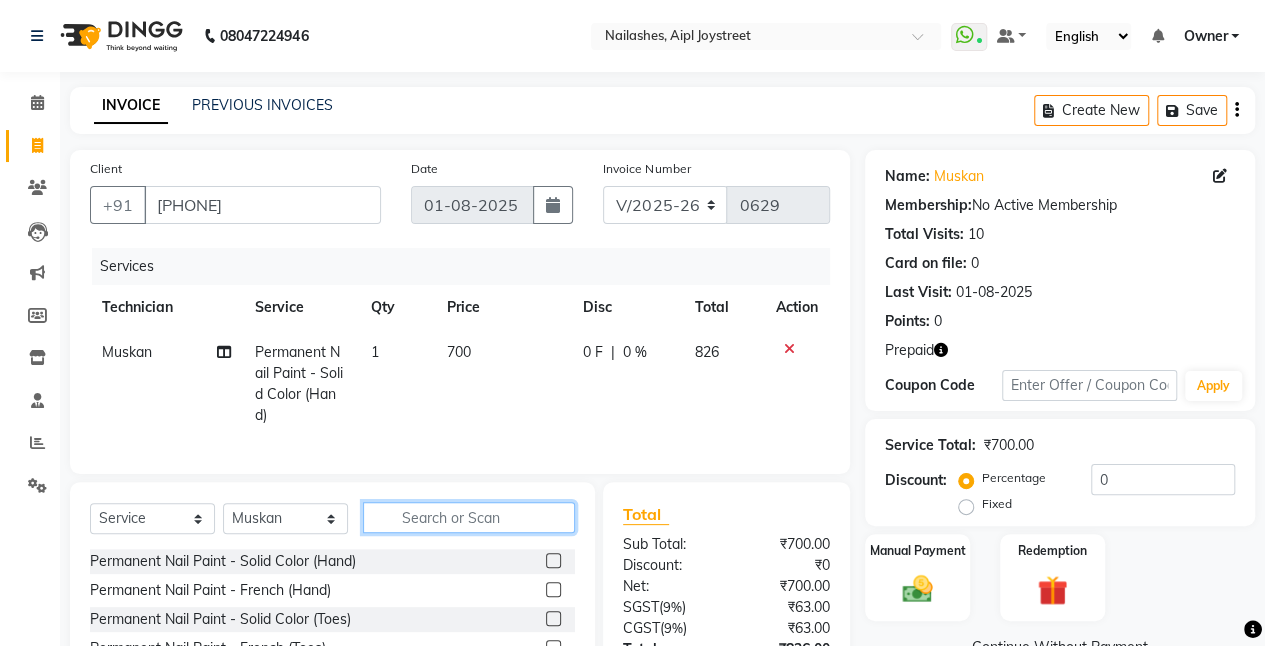 click 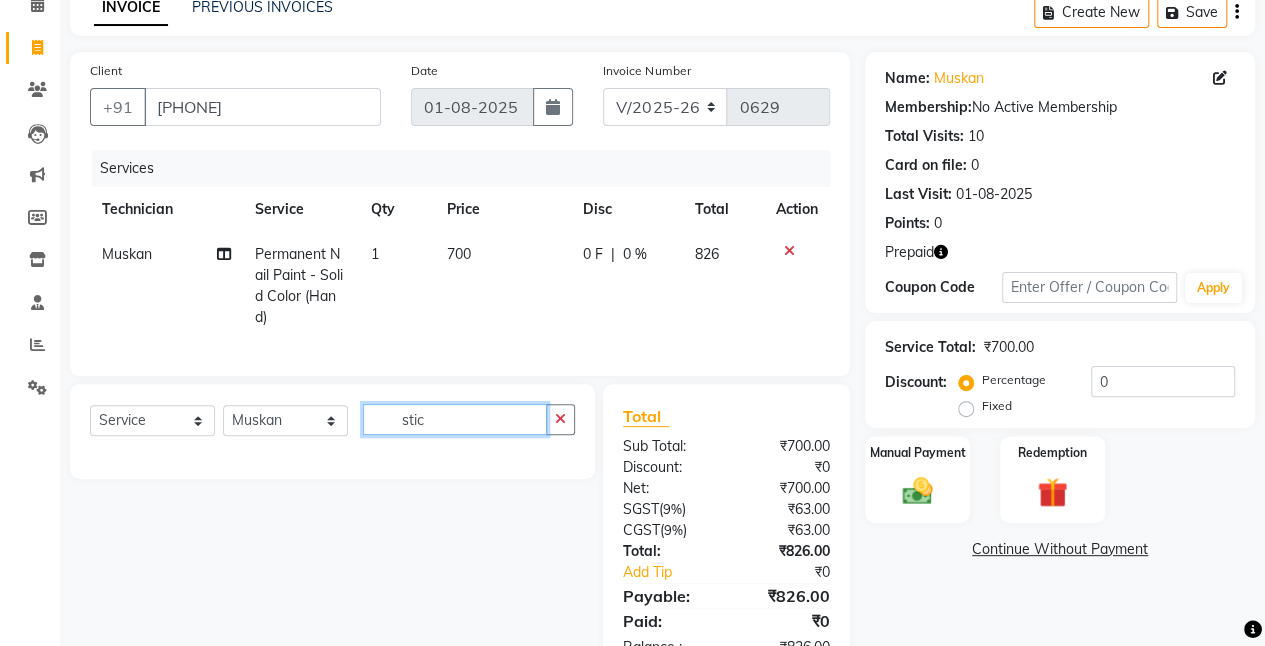 scroll, scrollTop: 114, scrollLeft: 0, axis: vertical 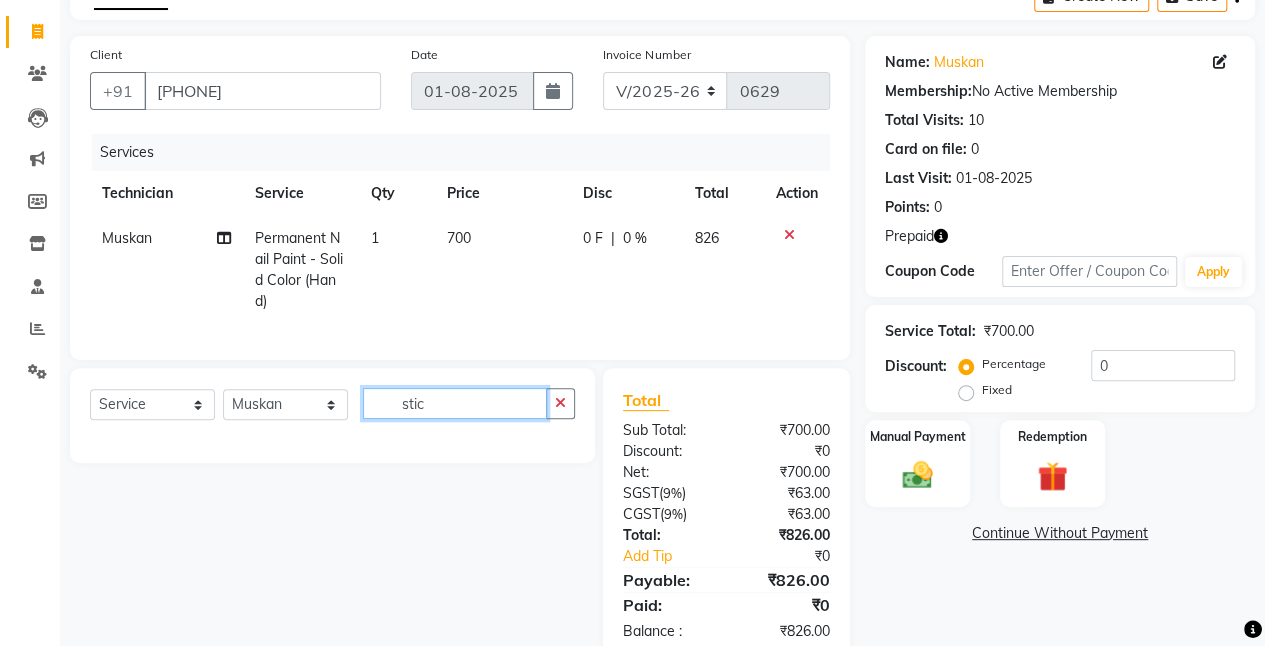 click on "stic" 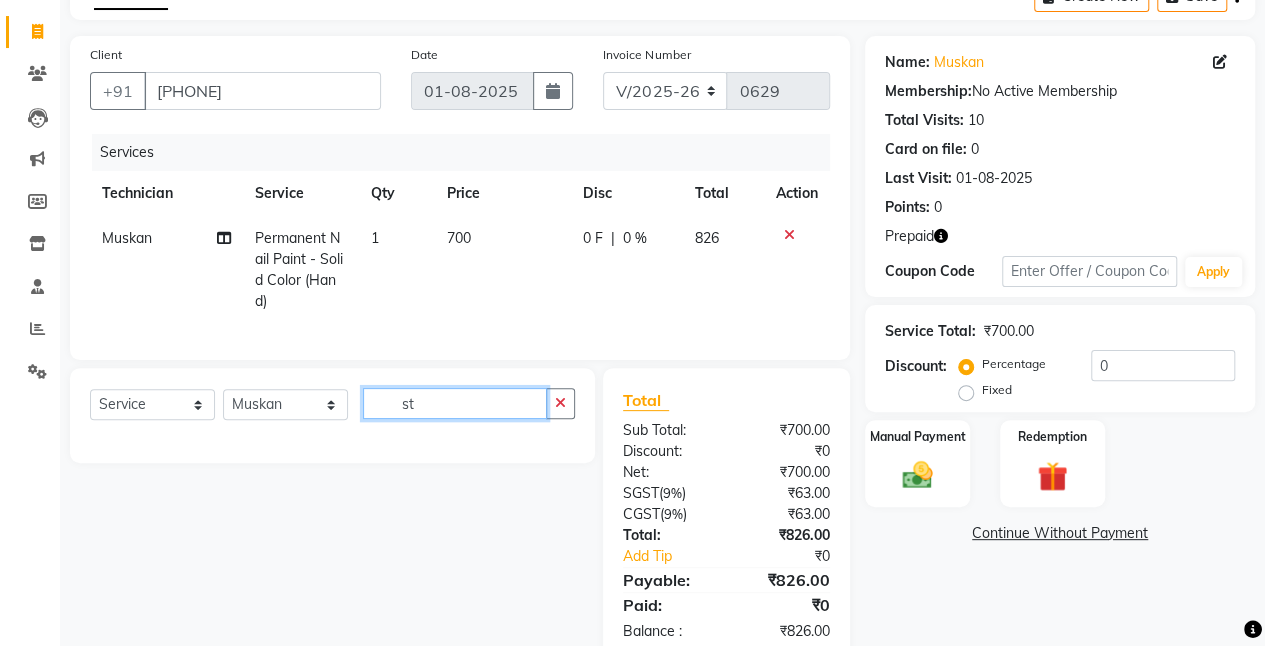 type on "s" 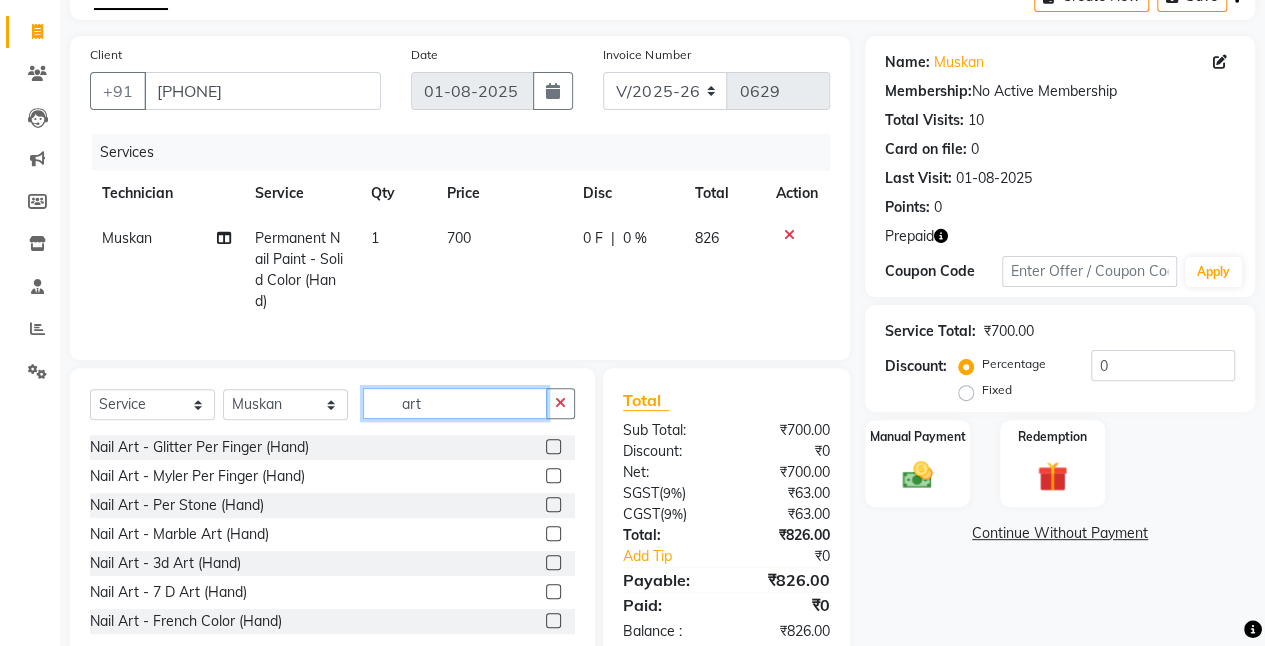 scroll, scrollTop: 176, scrollLeft: 0, axis: vertical 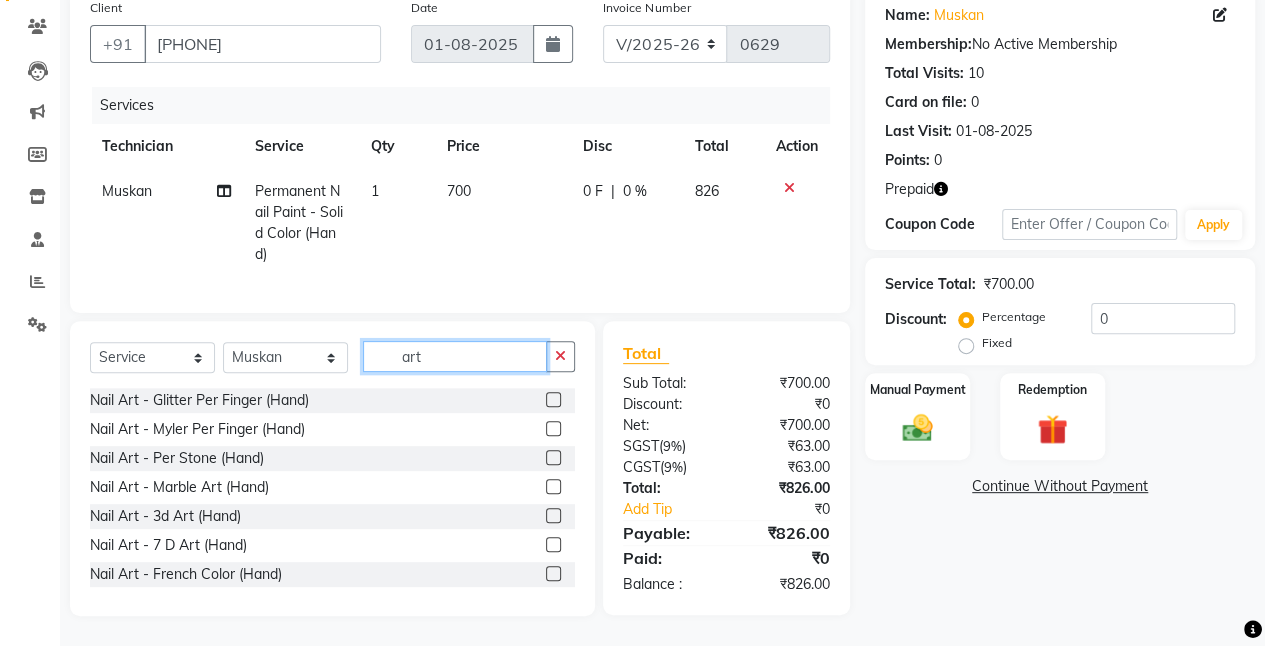 type on "art" 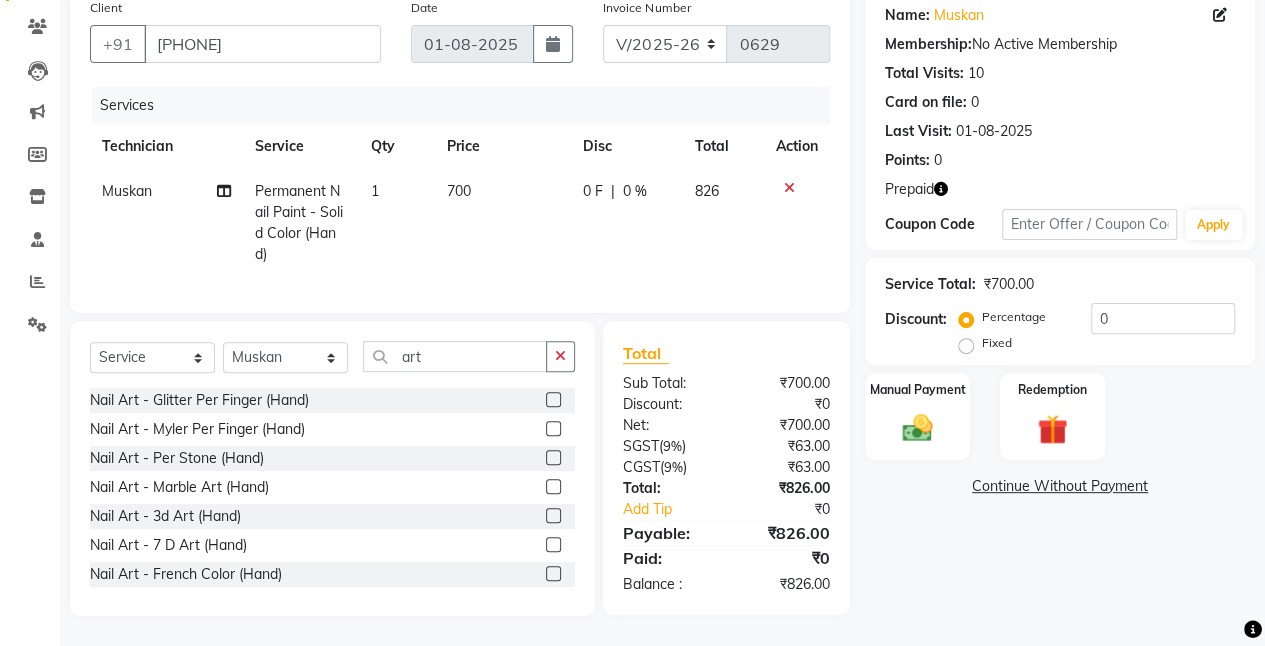 click 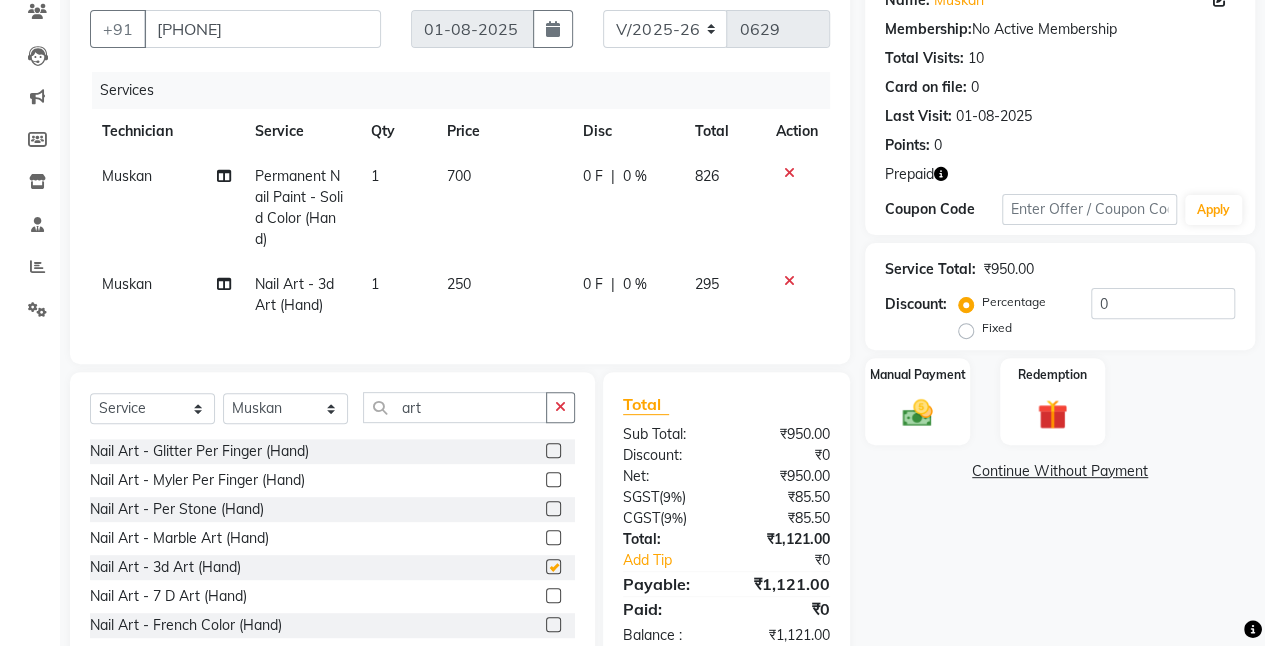 checkbox on "false" 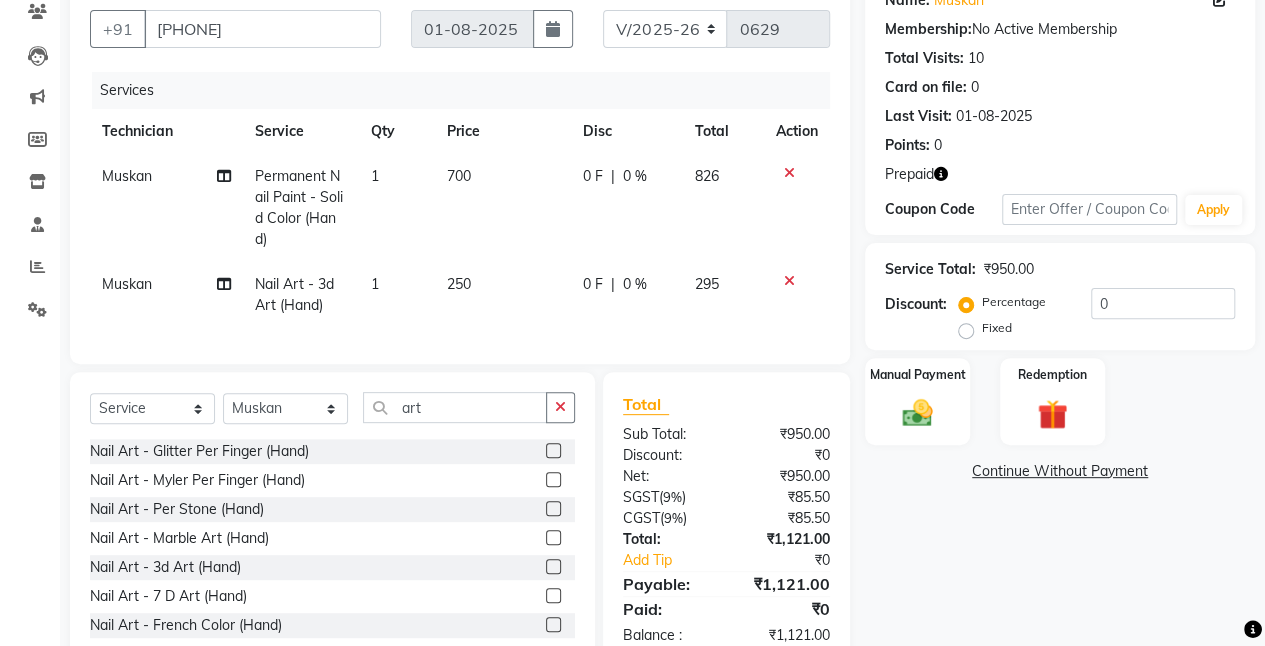 click on "250" 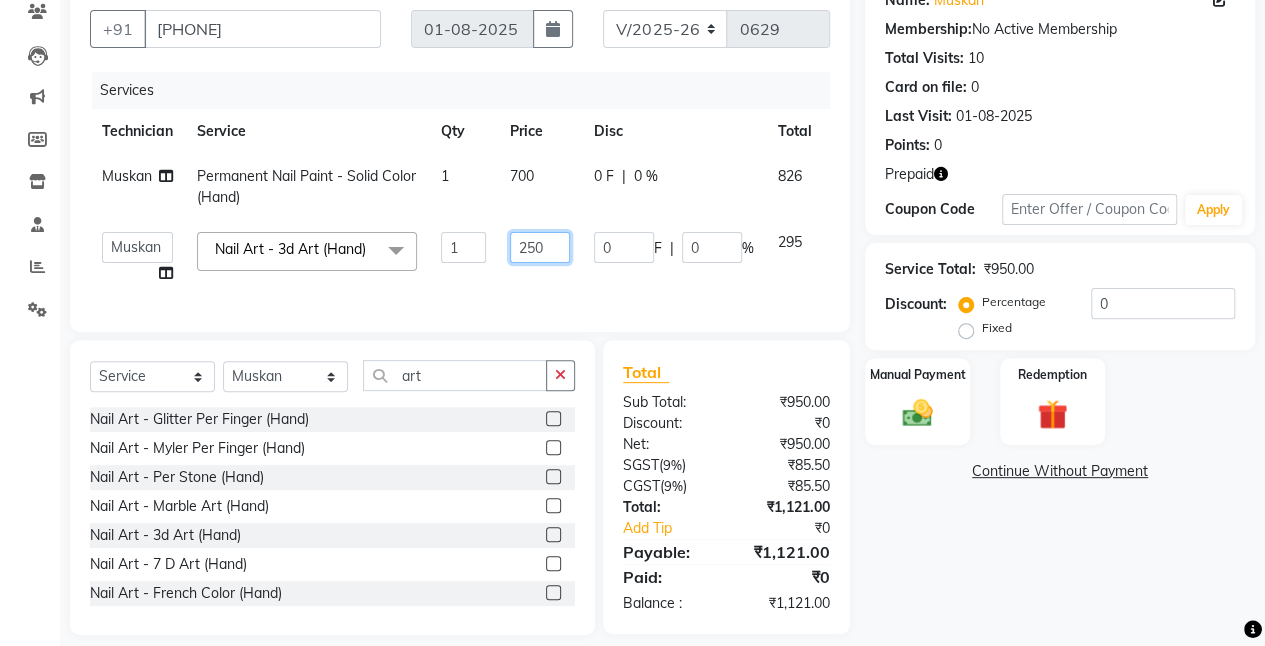 click on "250" 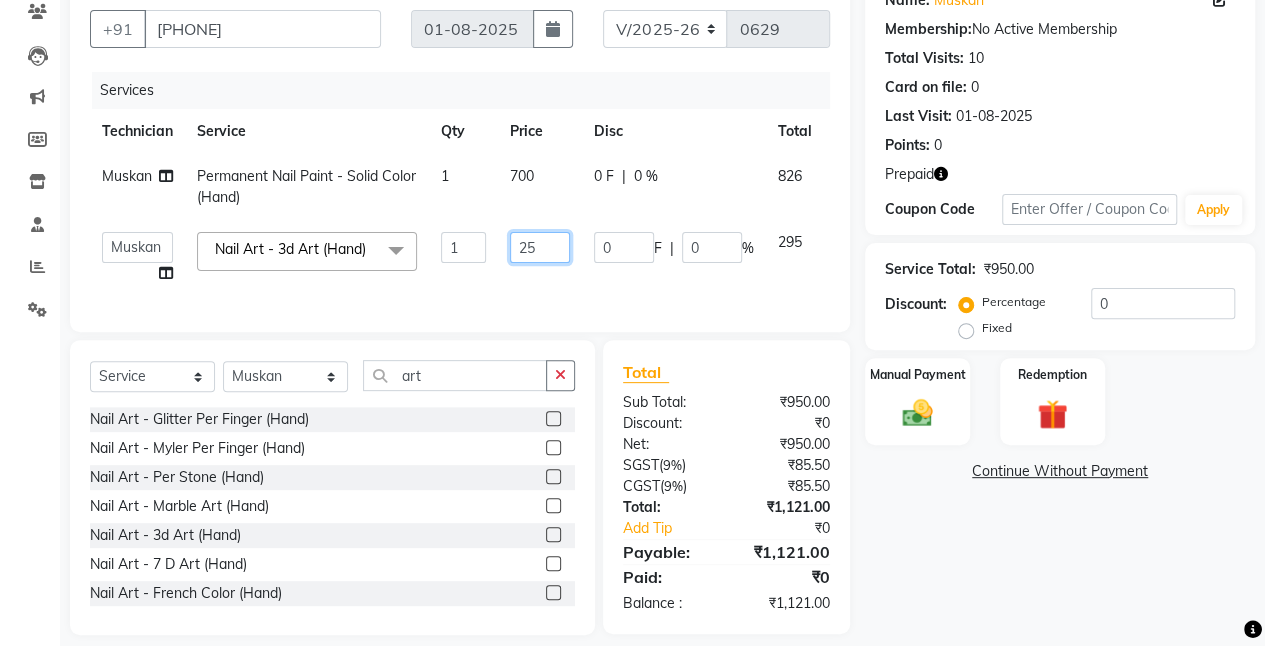 type on "2" 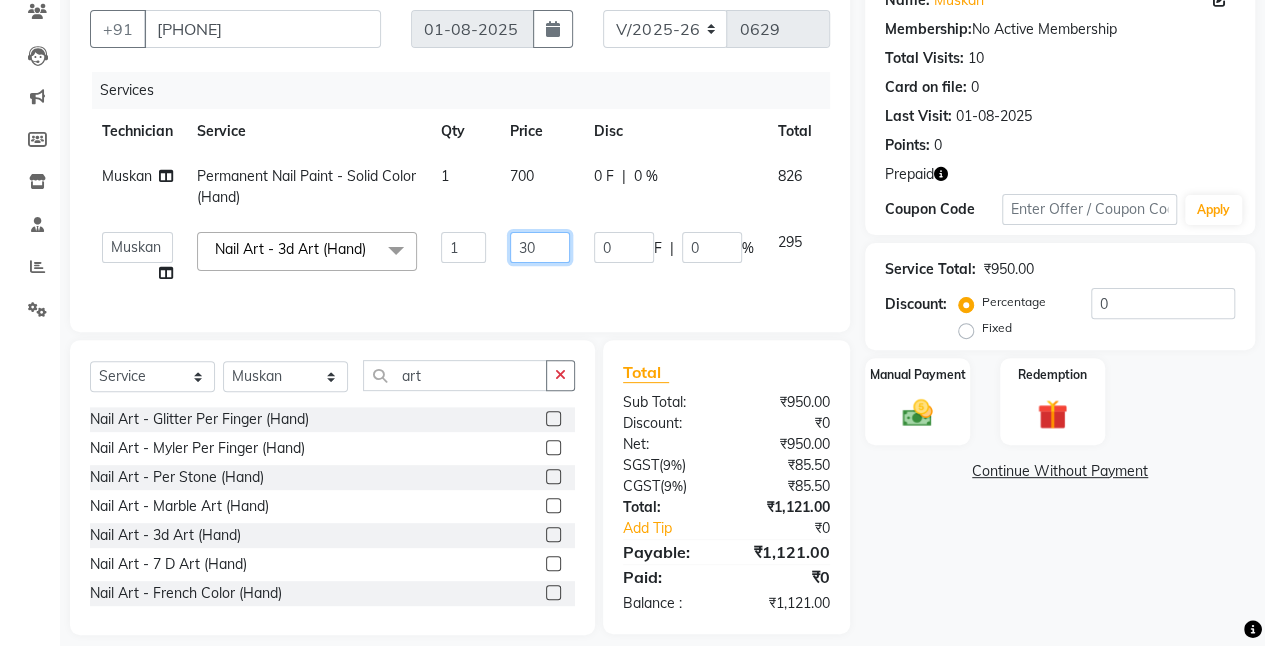 type on "300" 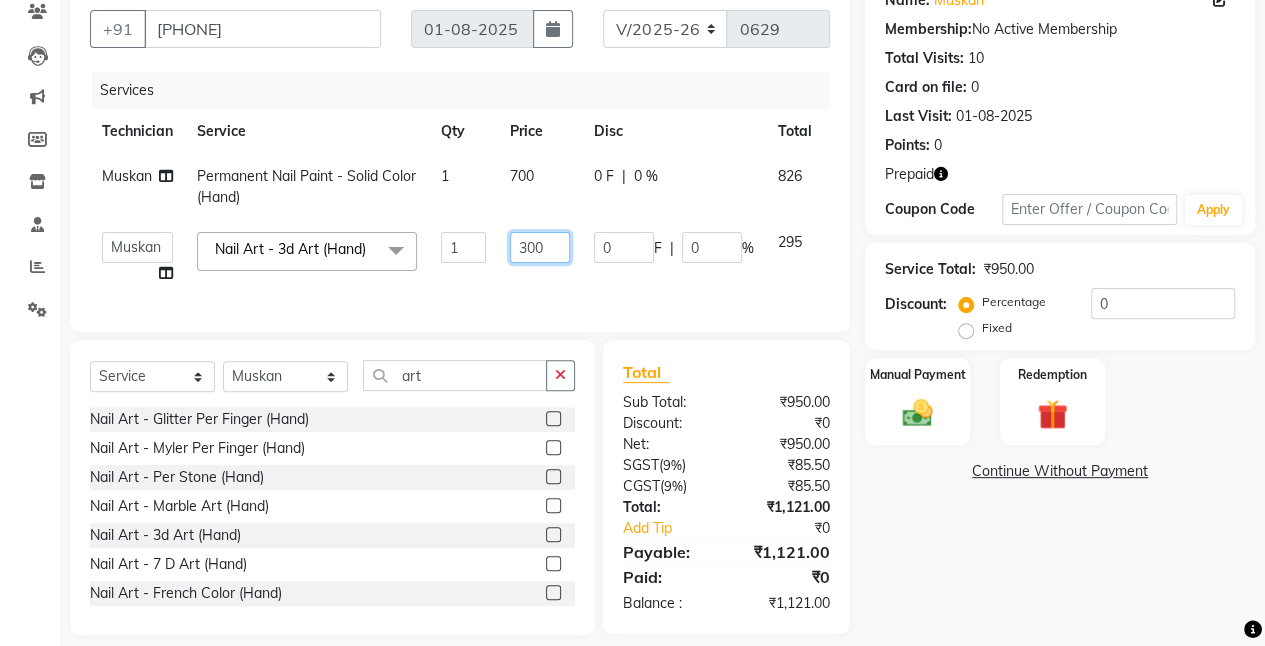 scroll, scrollTop: 204, scrollLeft: 0, axis: vertical 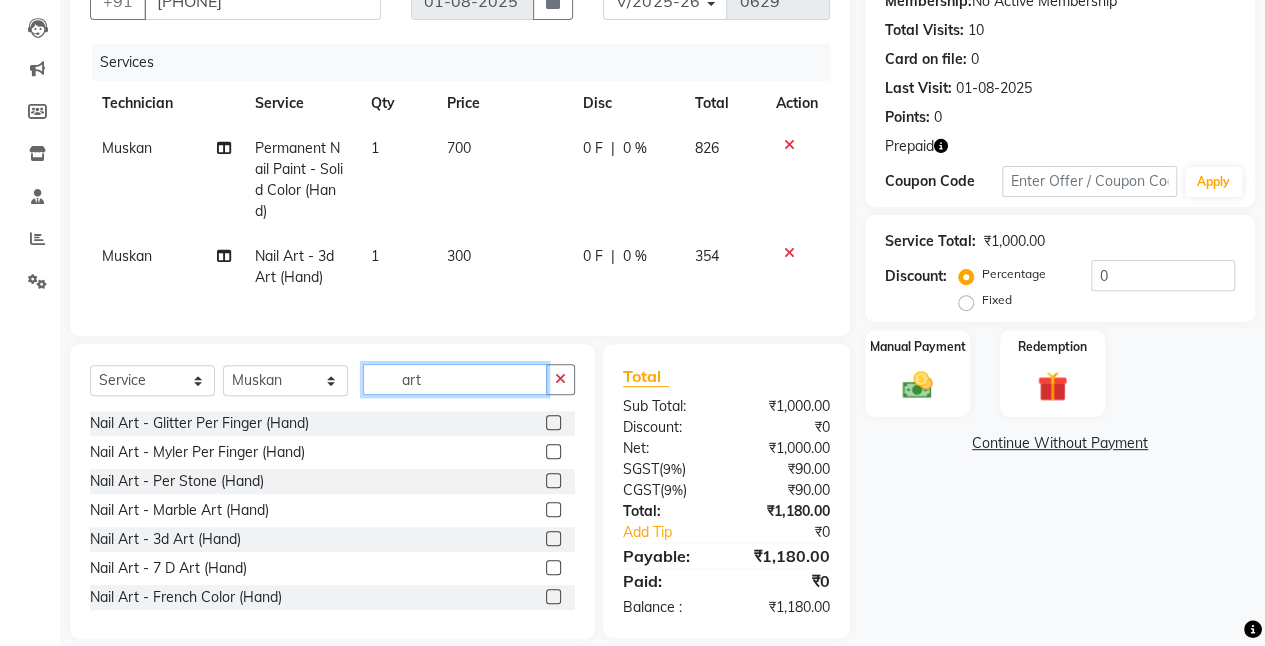 click on "Client +91 [PHONE] Date [DATE] Invoice Number V/2025 V/2025-26 0629 Services Technician Service Qty Price Disc Total Action [FIRST] Permanent Nail Paint - Solid Color (Hand) 1 700 0 F | 0 % 826 [FIRST] Nail Art - 3d Art (Hand) 1 300 0 F | 0 % 354 Select Service Product Membership Package Voucher Prepaid Gift Card Select Technician ajay Anita Chetan Manager [FIRST] Owner Prosanto Salome VIVEK art Nail Art - Glitter Per Finger (Hand) Nail Art - Myler Per Finger (Hand) Nail Art - Per Stone (Hand) Nail Art - Marble Art (Hand) Nail Art - 3d Art (Hand) Nail Art - 7 D Art (Hand) Nail Art - French Color (Hand) Nail Art - Ombre (Hand) Nail Art - Chrome (Hand) Nail Art - Accessories (Hand) Nail Art - Stamping Per Finger (Hand) Nail Art - Cat Eye (Hand) Nail Art - Photo Art (Hand) Nail Art - Glitter Per Finger (Toes) Nail Art - Myler Per Finger (Toes) Nail Art - Per Stone (Toes) Nail Art - Marble Art (Toes) Nail Art - 3d Art (Toes) Nail Art - 7 D Art (Toes) Nail Art - Ombre (Toes)" 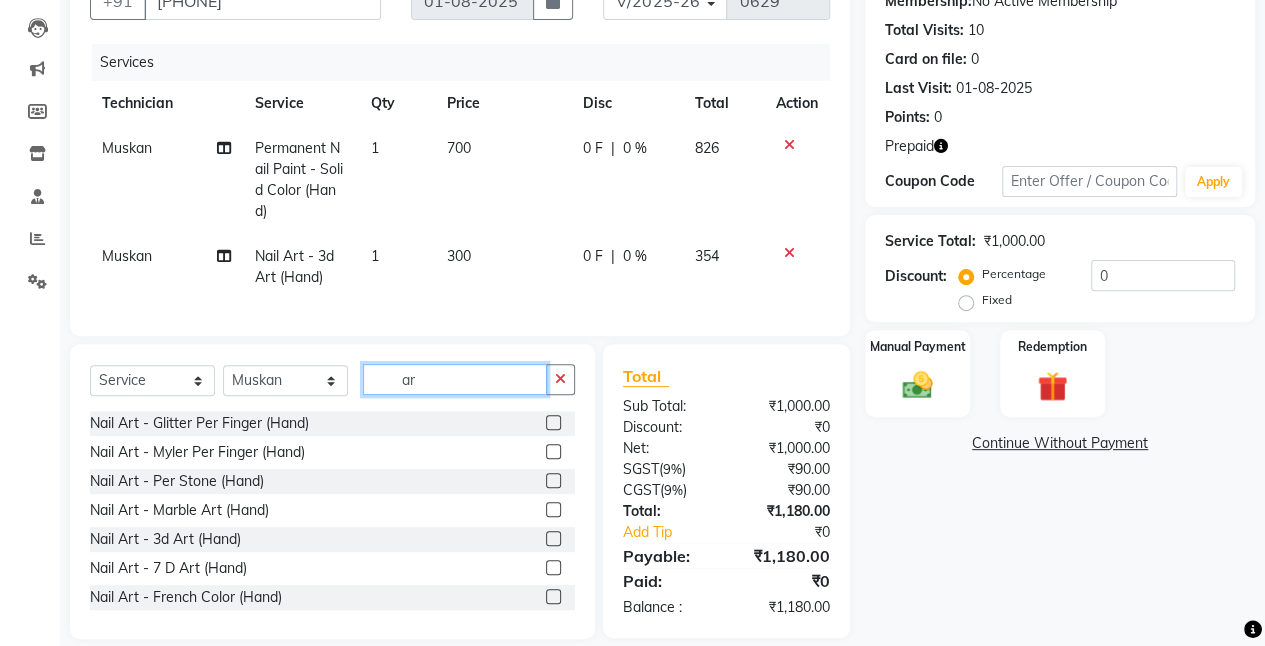 type on "a" 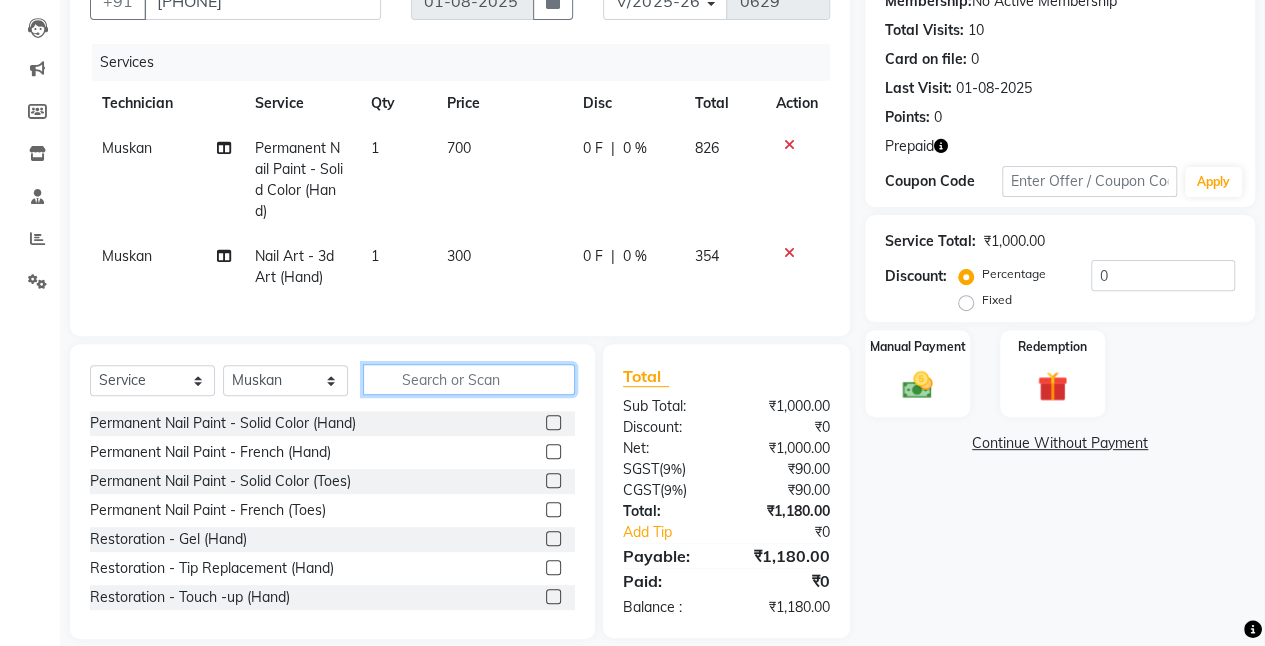 type on "c" 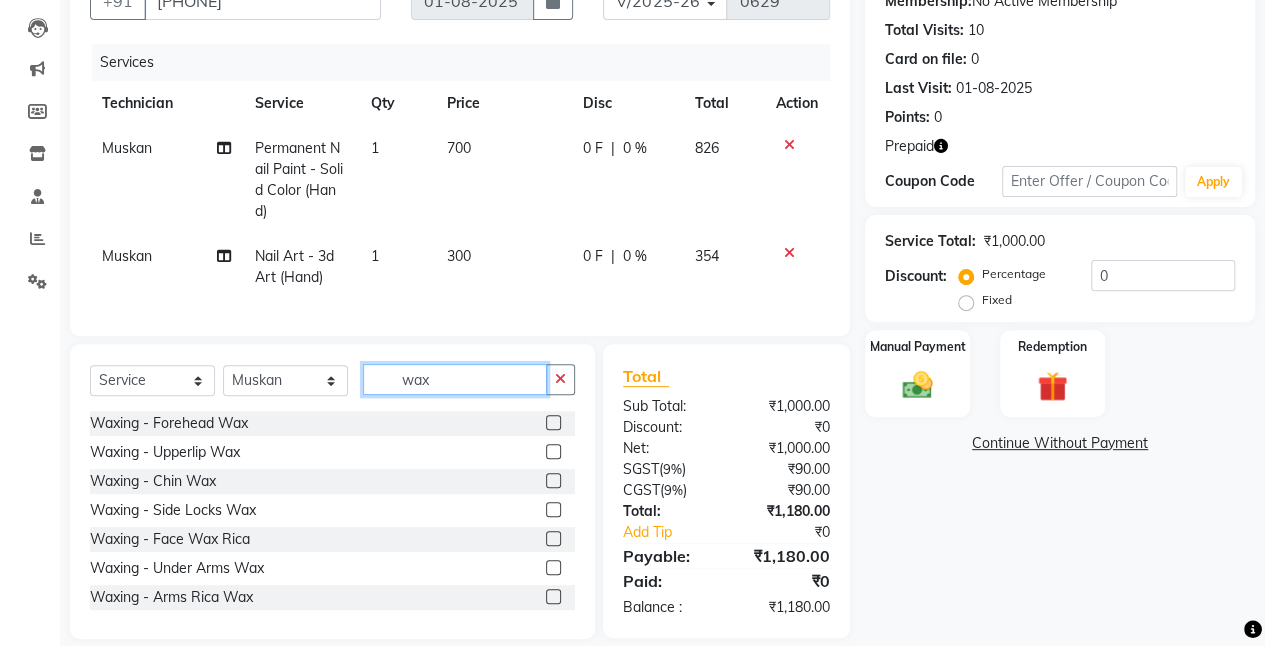 type on "wax" 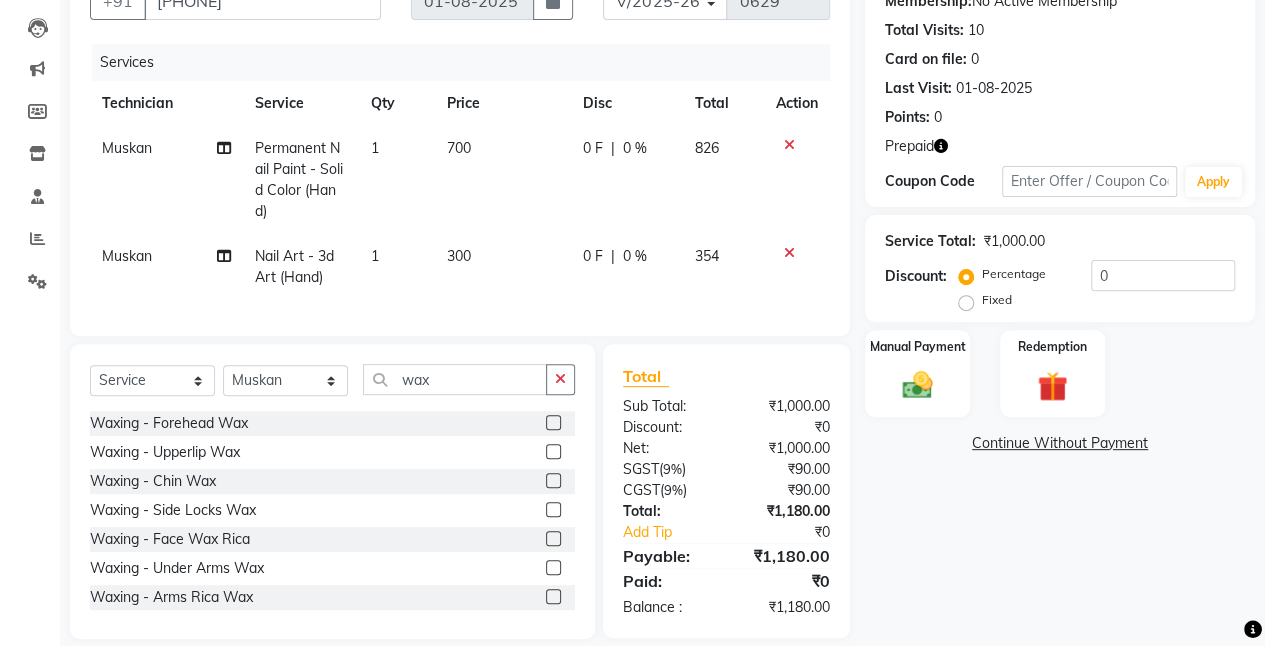 click 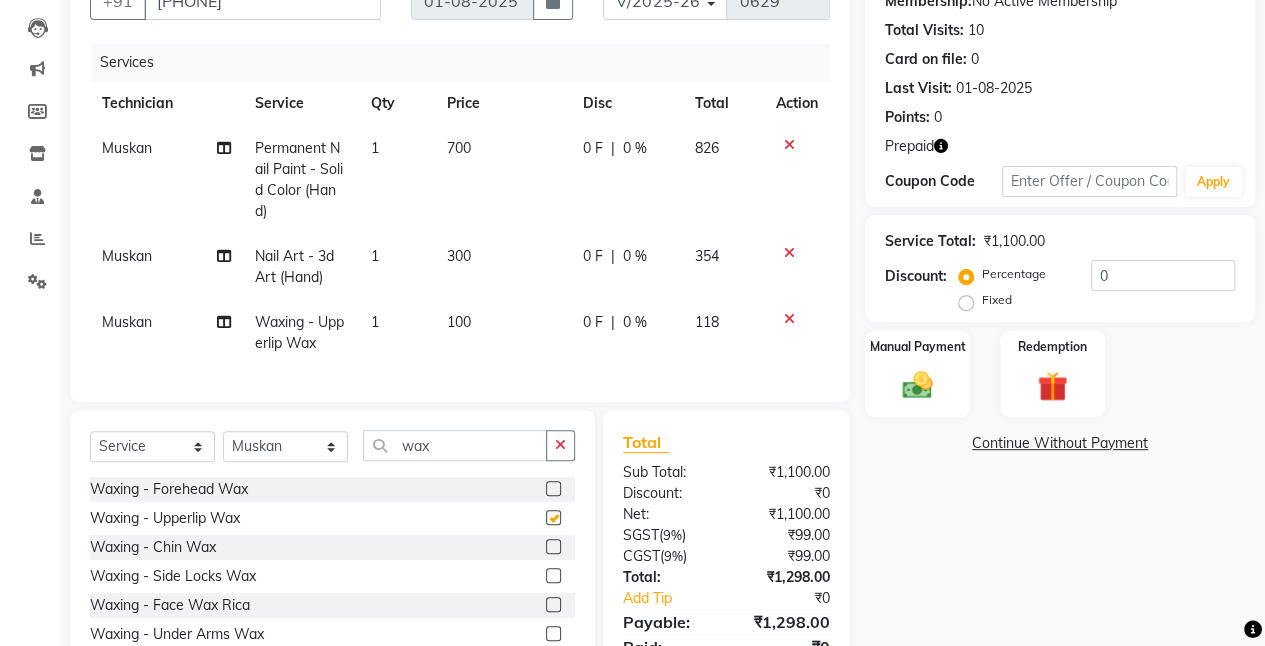 checkbox on "false" 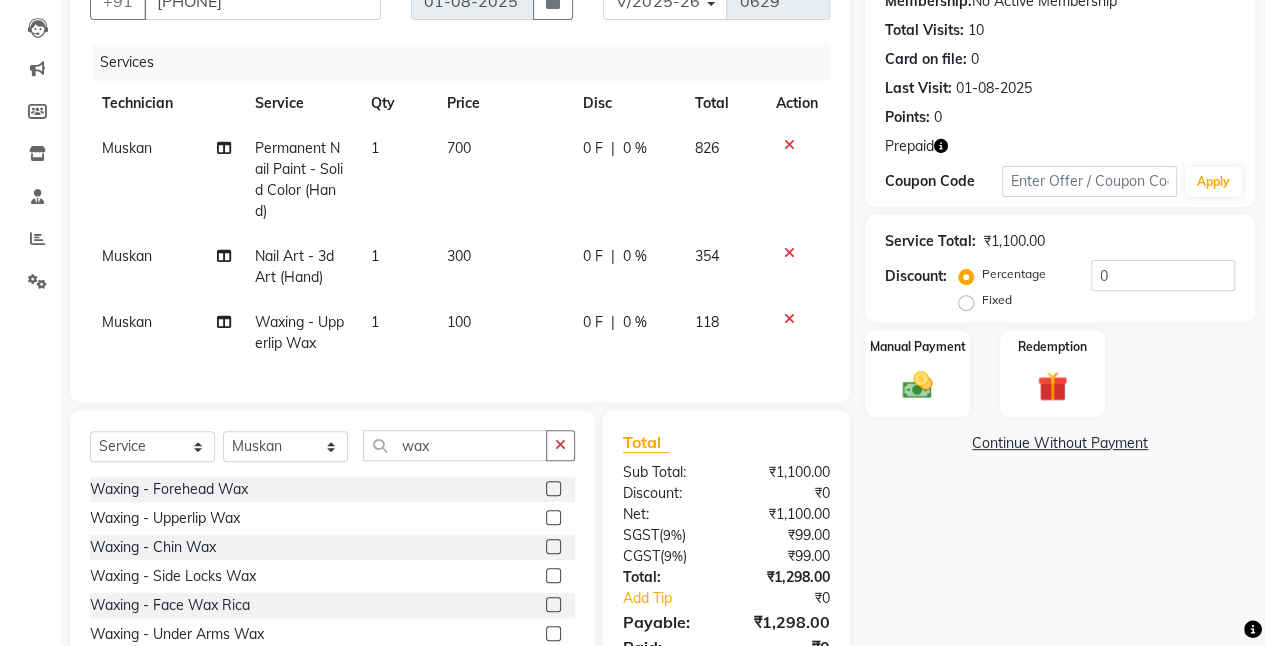 click 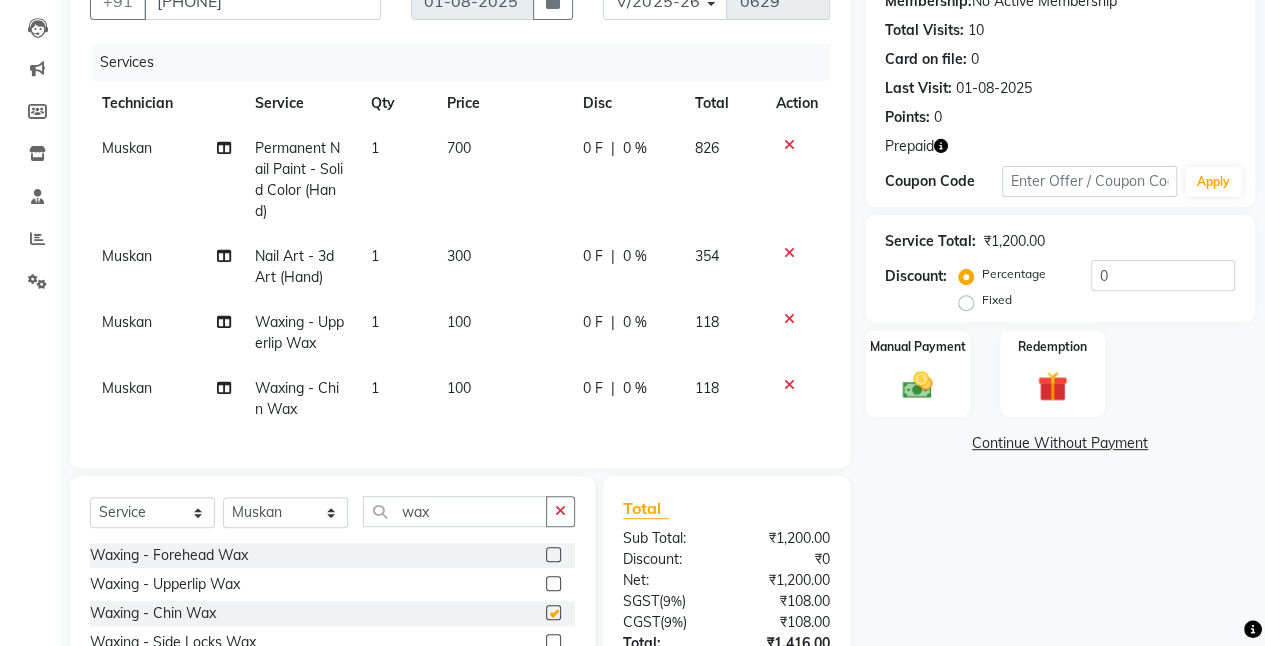 checkbox on "false" 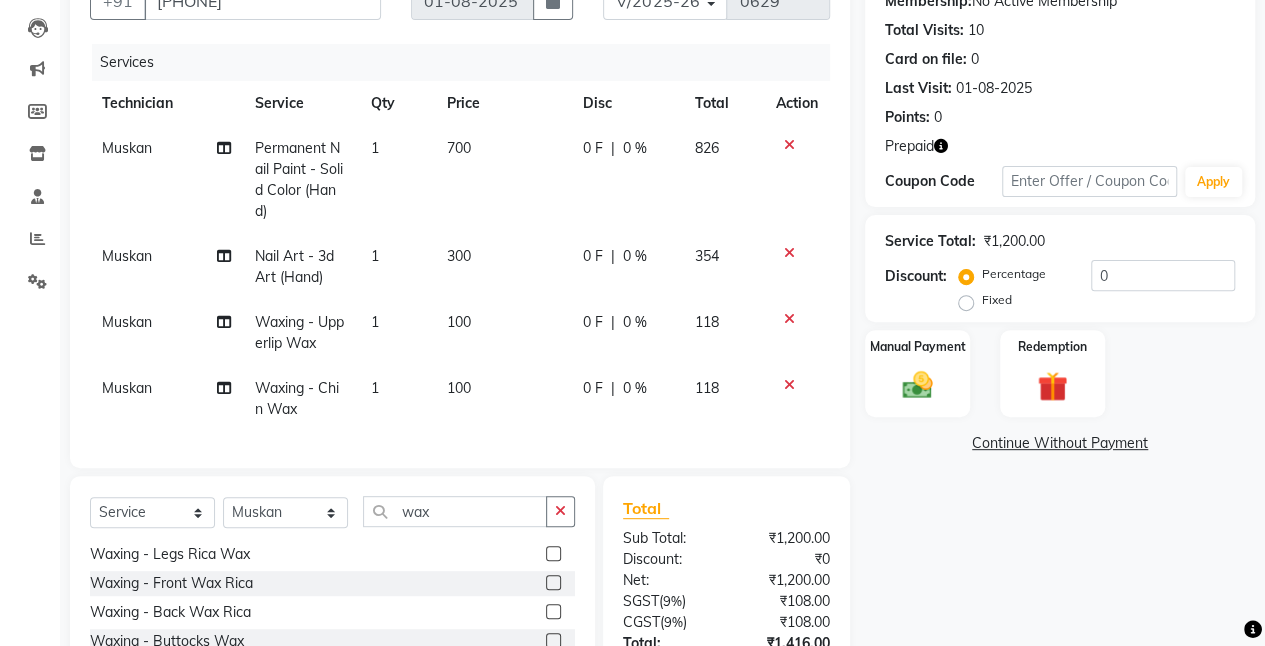 scroll, scrollTop: 204, scrollLeft: 0, axis: vertical 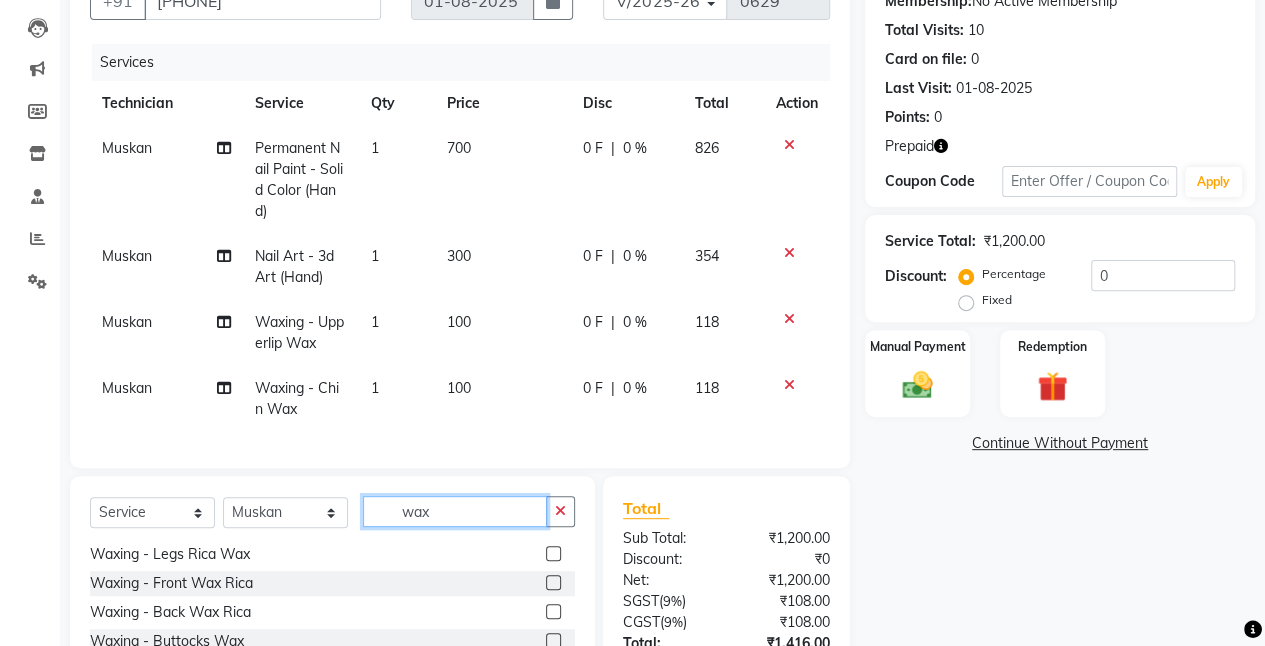 click on "wax" 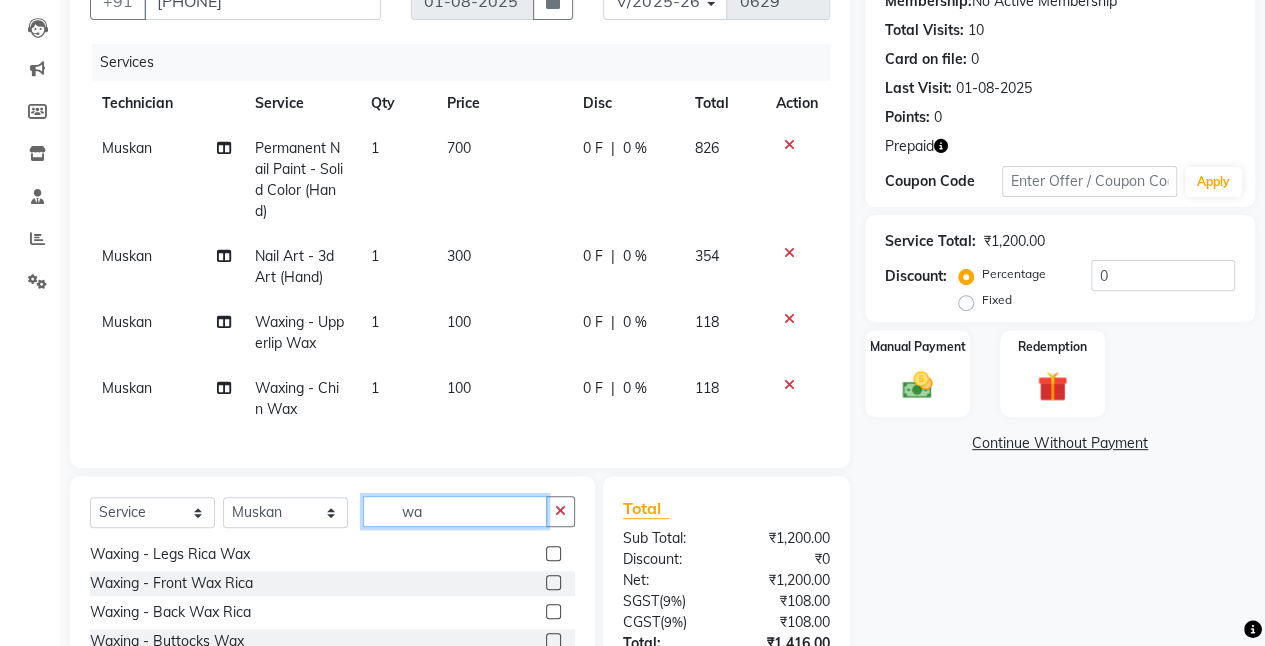 type on "w" 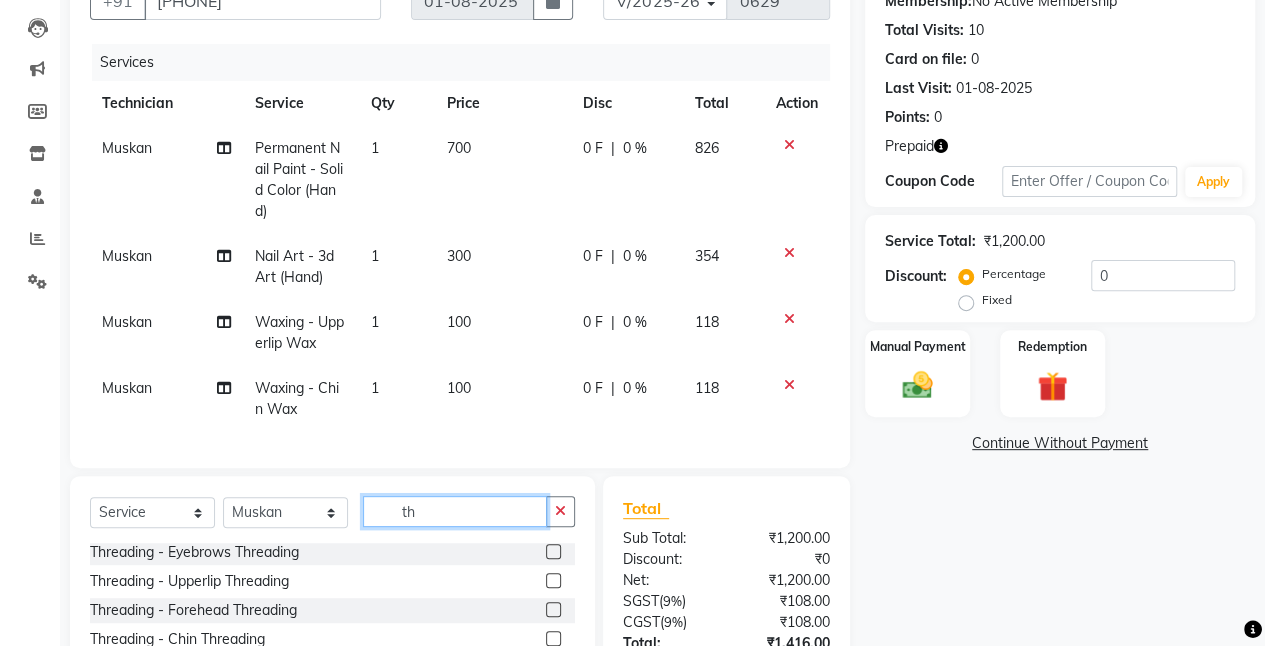 scroll, scrollTop: 61, scrollLeft: 0, axis: vertical 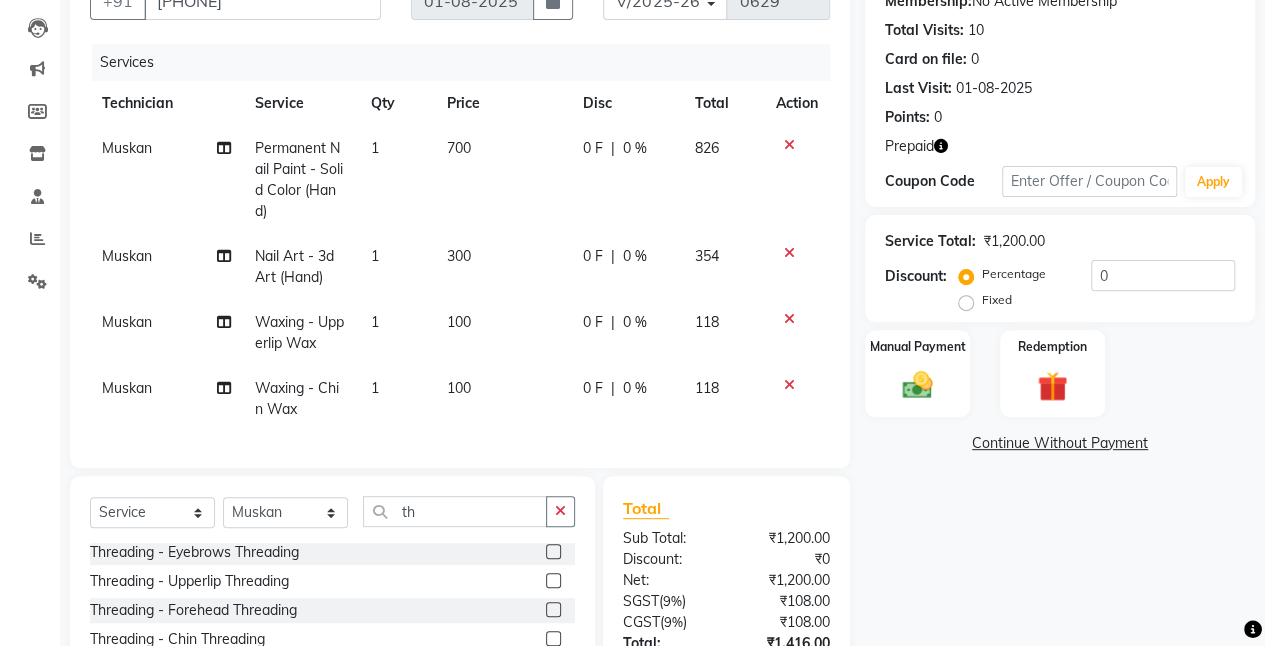 click 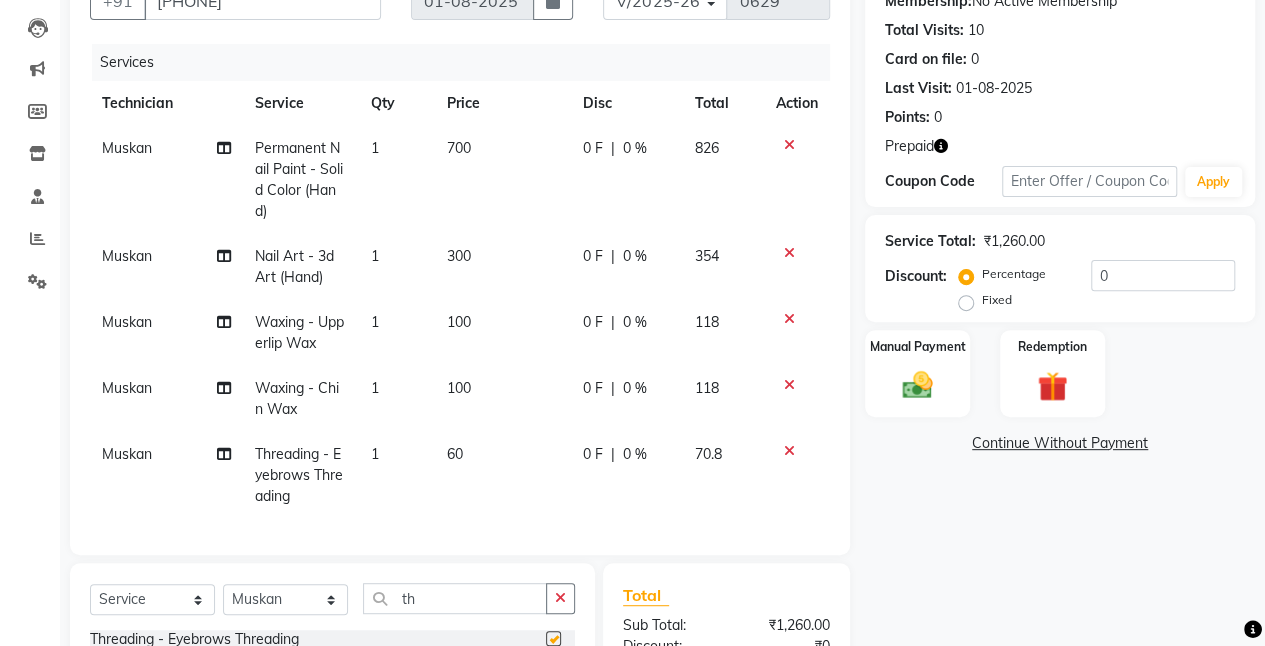 checkbox on "false" 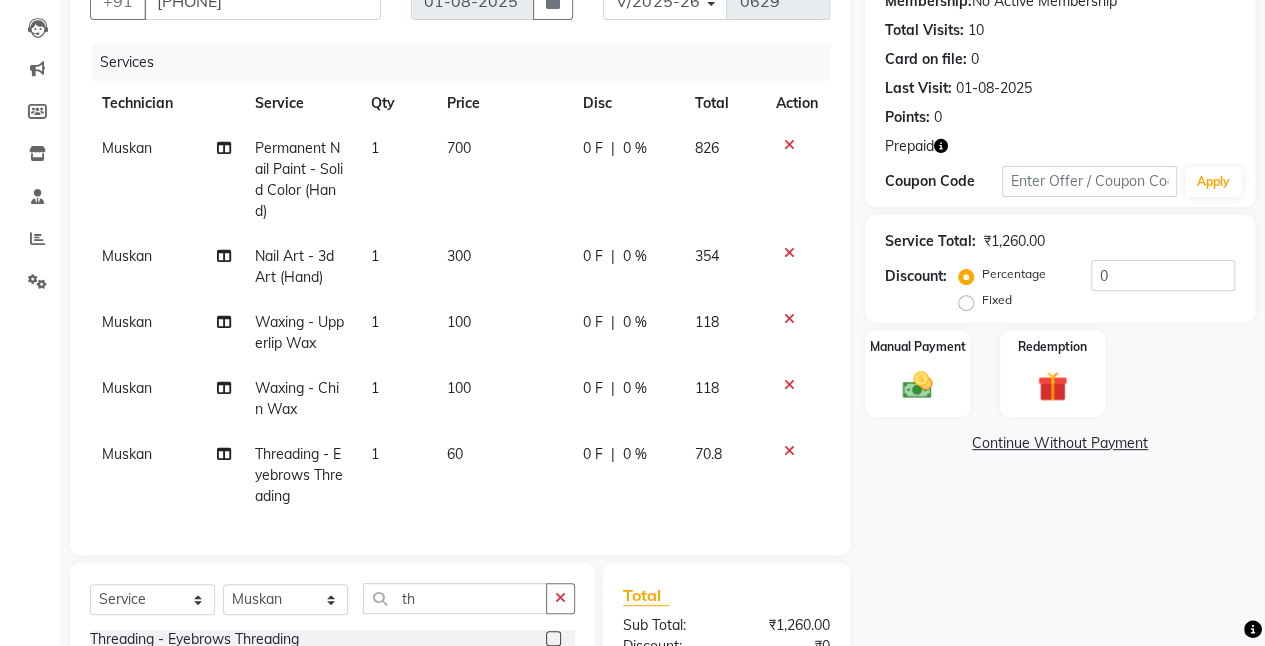 scroll, scrollTop: 6, scrollLeft: 0, axis: vertical 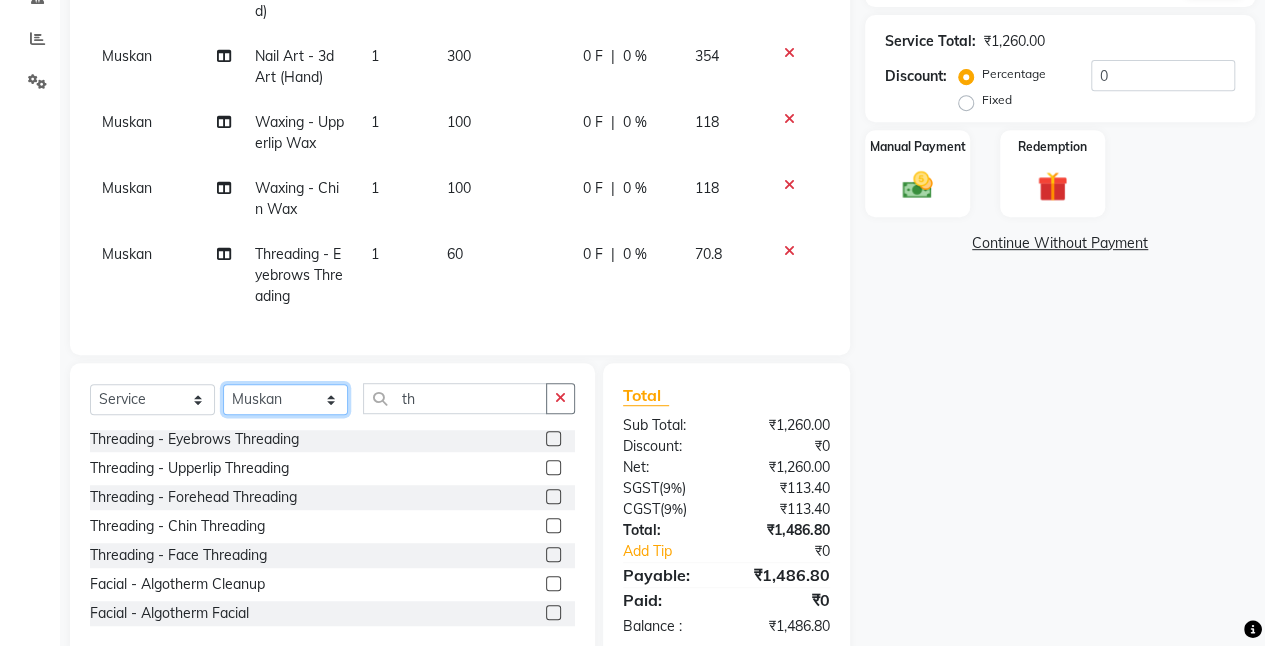 click on "Select Technician ajay Anita Chetan Manager Muskan Owner Prosanto Salome VIVEK" 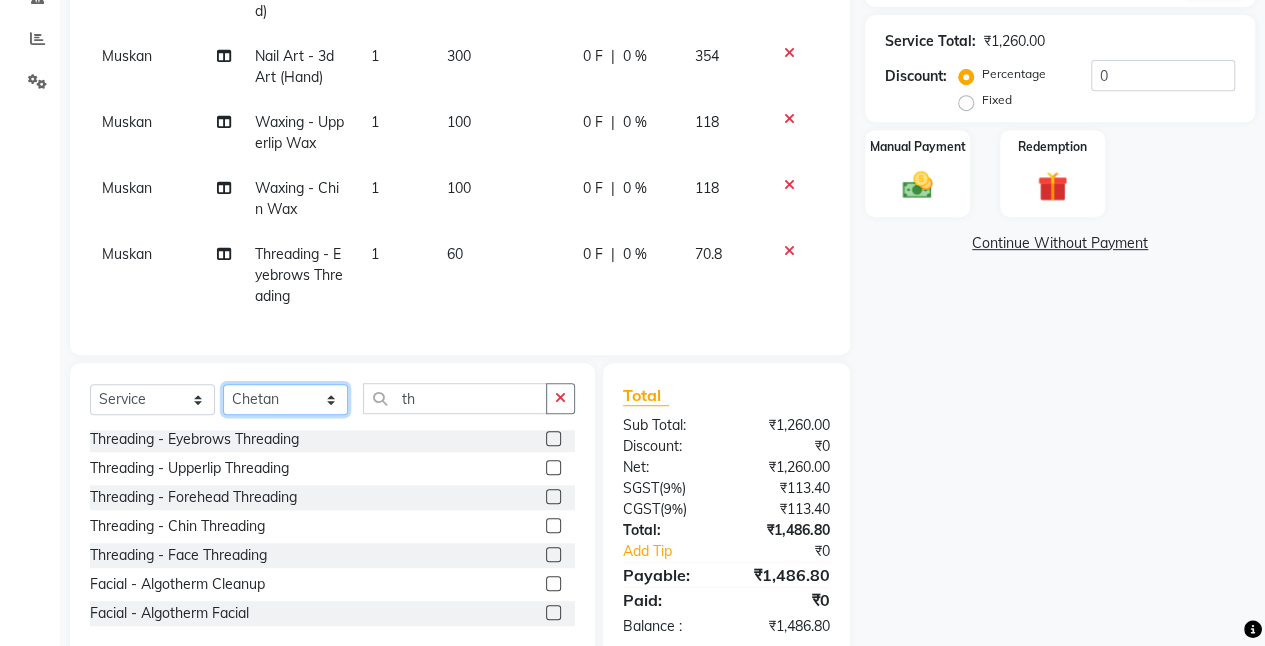 click on "Select Technician ajay Anita Chetan Manager Muskan Owner Prosanto Salome VIVEK" 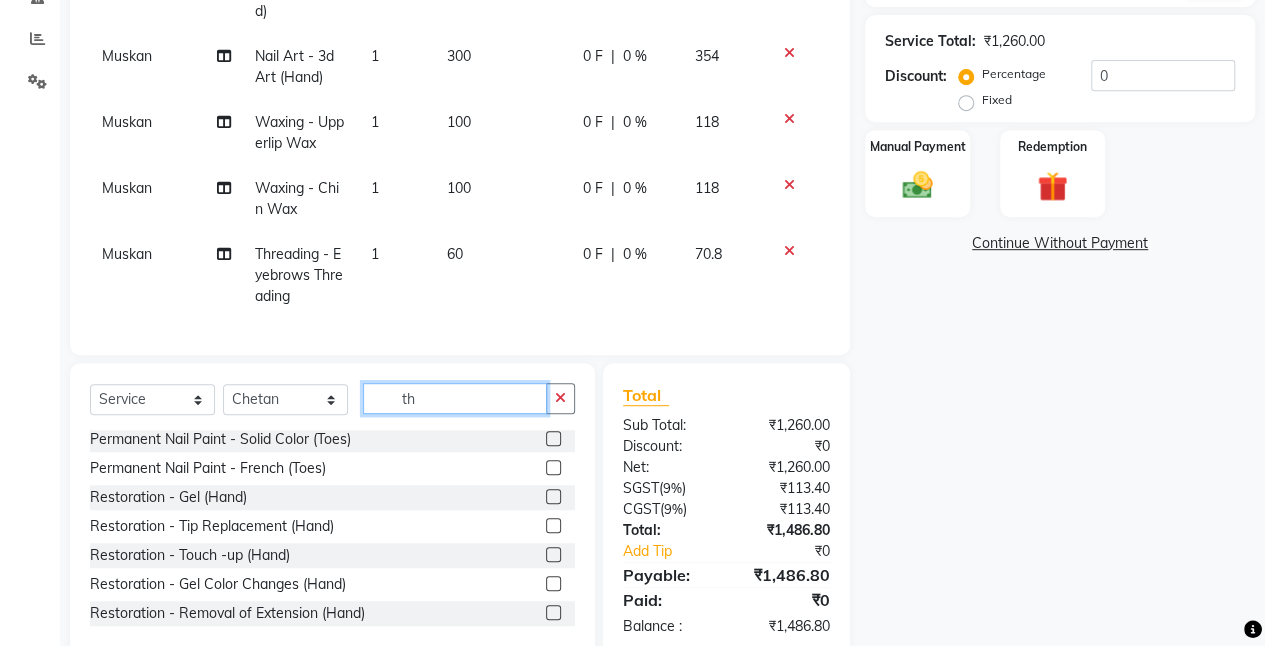 click on "th" 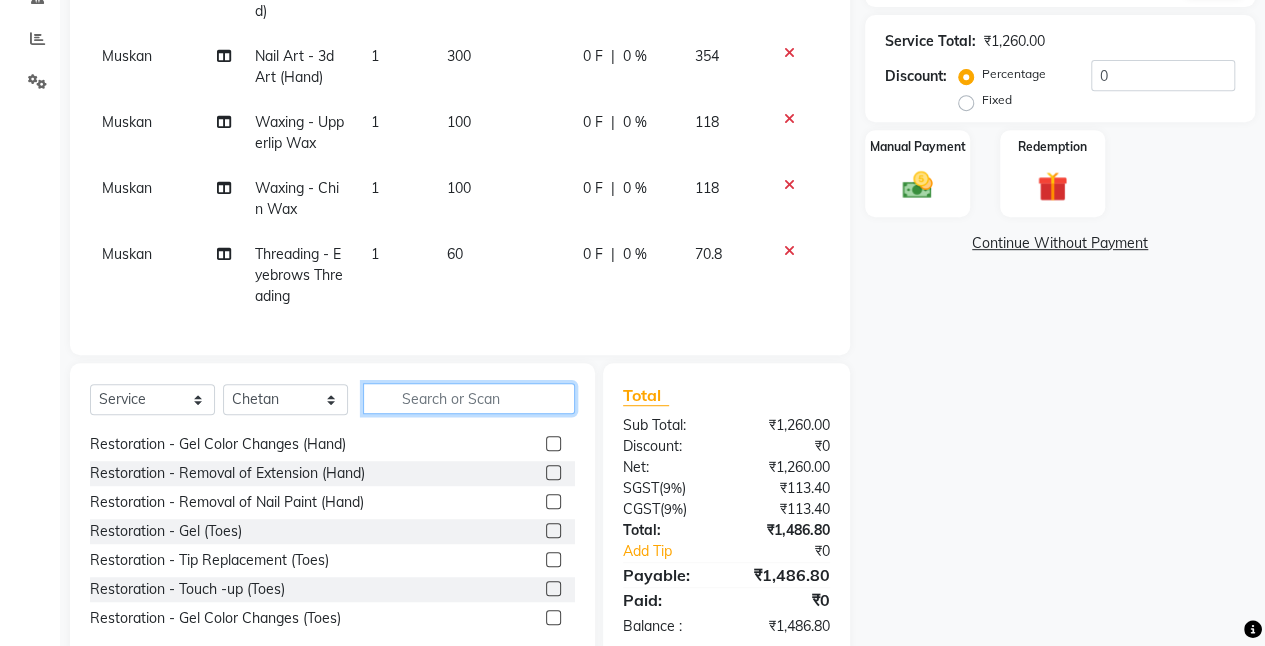 scroll, scrollTop: 209, scrollLeft: 0, axis: vertical 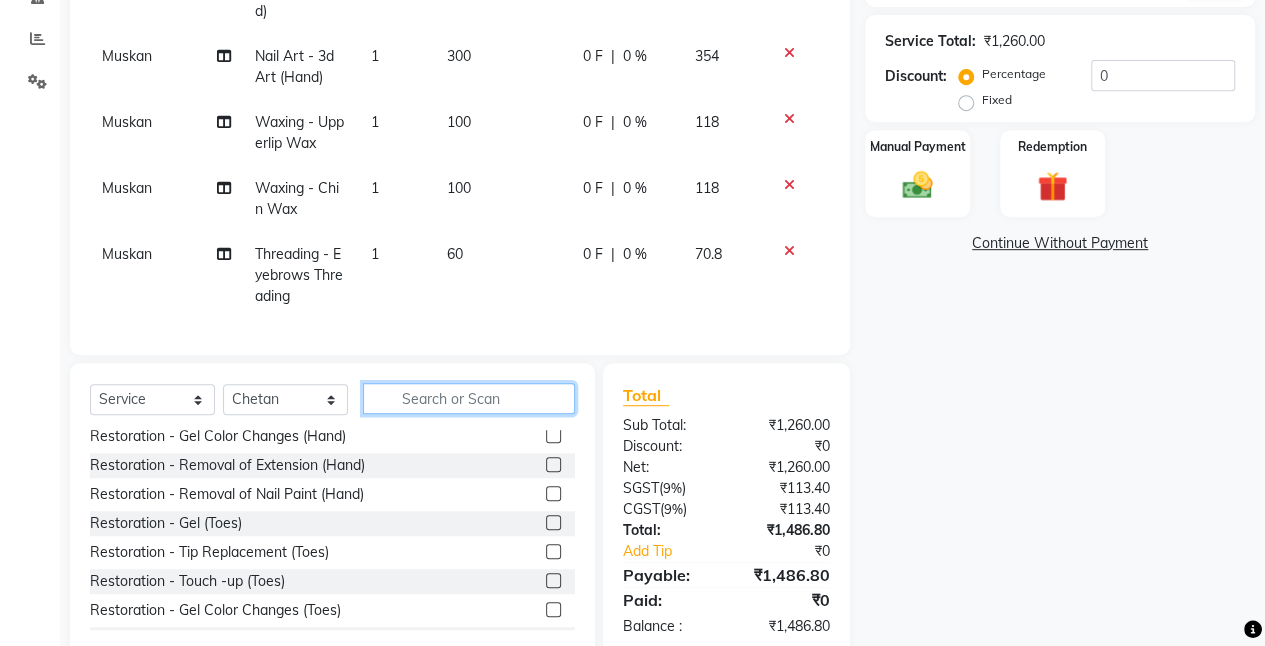 type 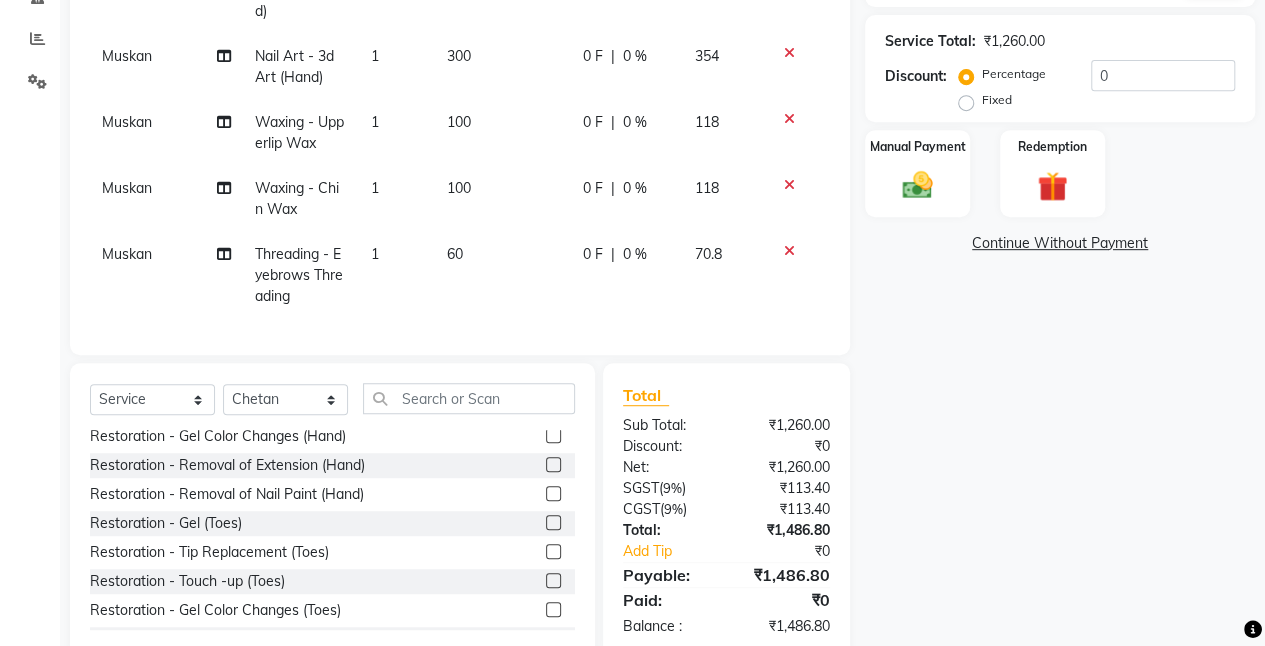 click 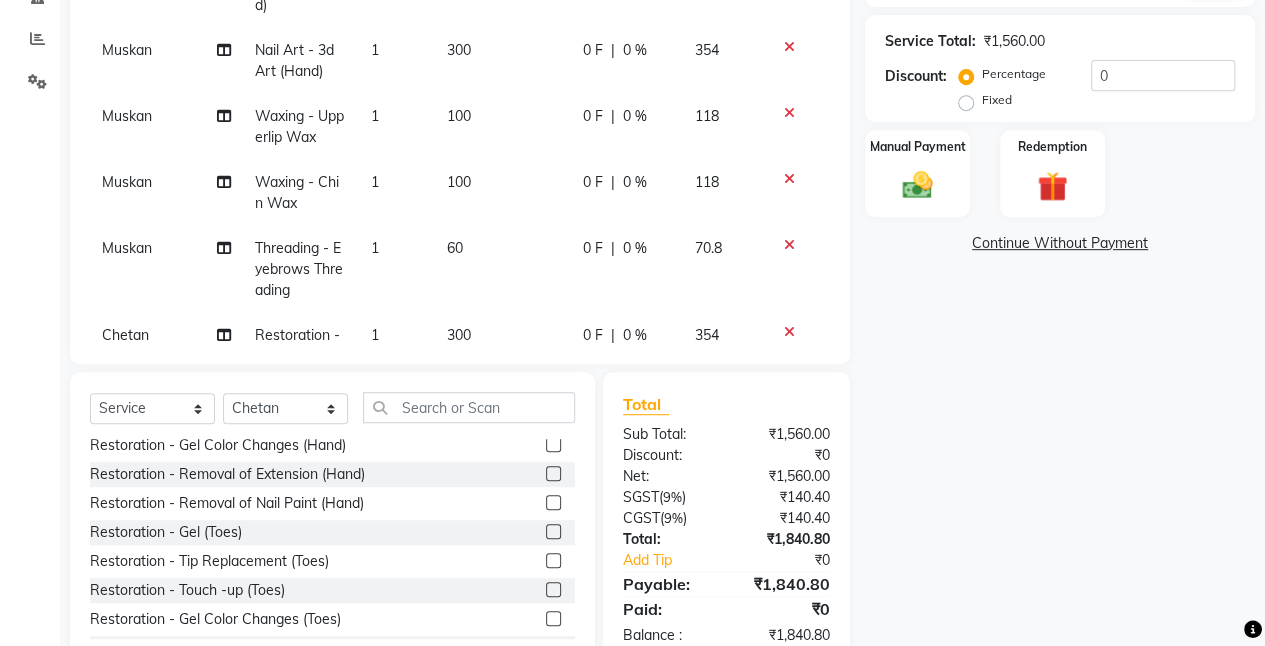 click 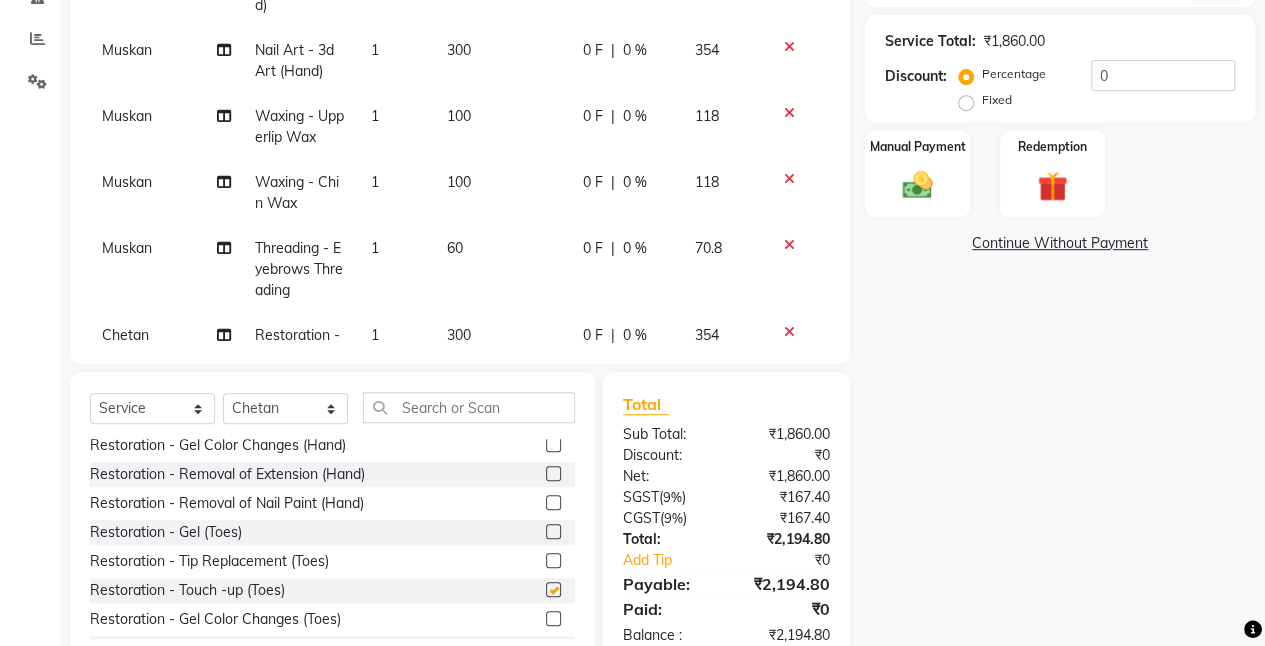 checkbox on "false" 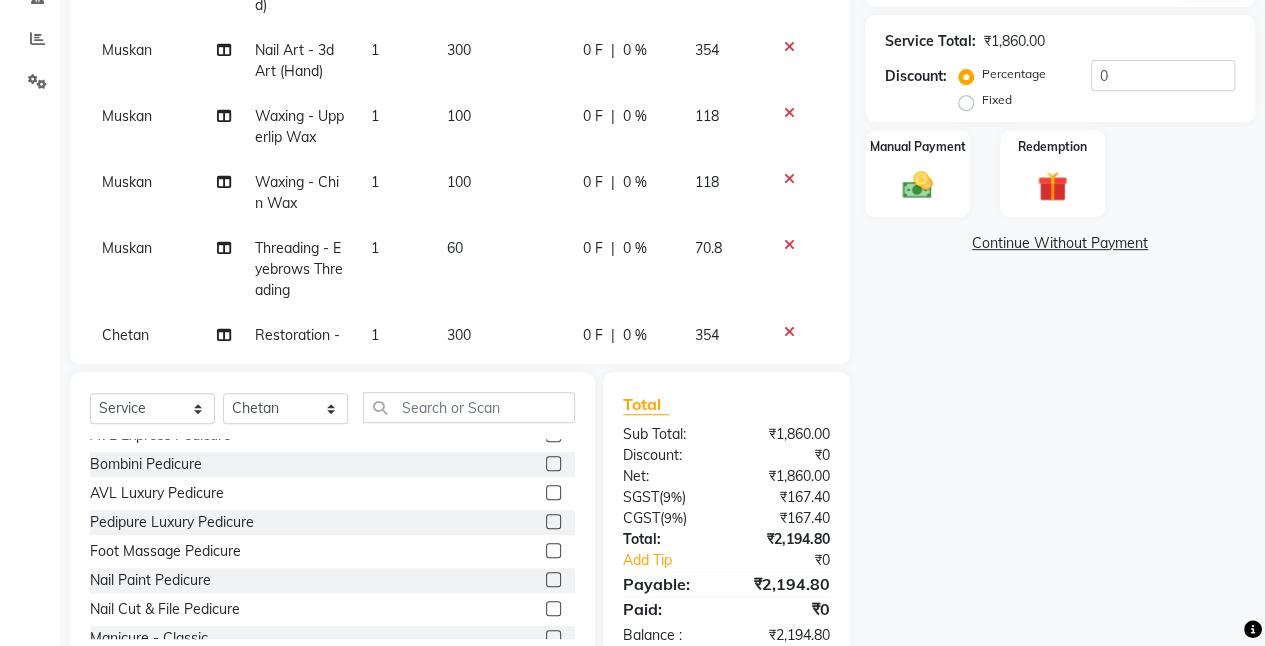 scroll, scrollTop: 626, scrollLeft: 0, axis: vertical 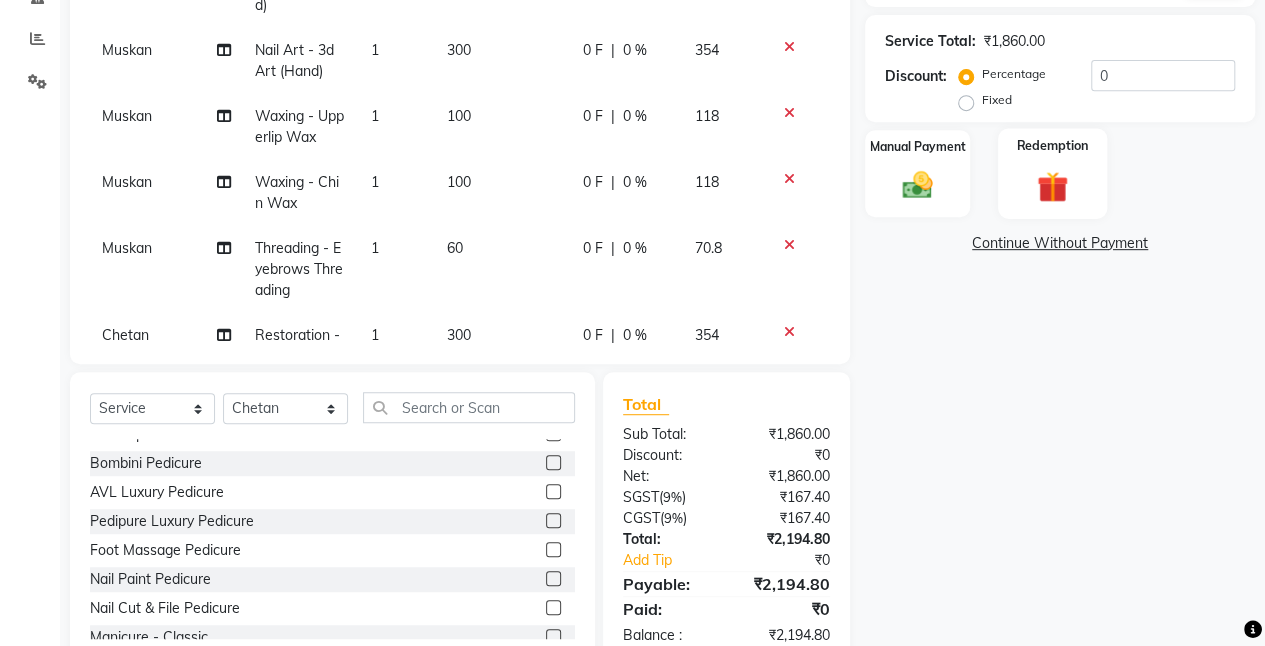 click on "Redemption" 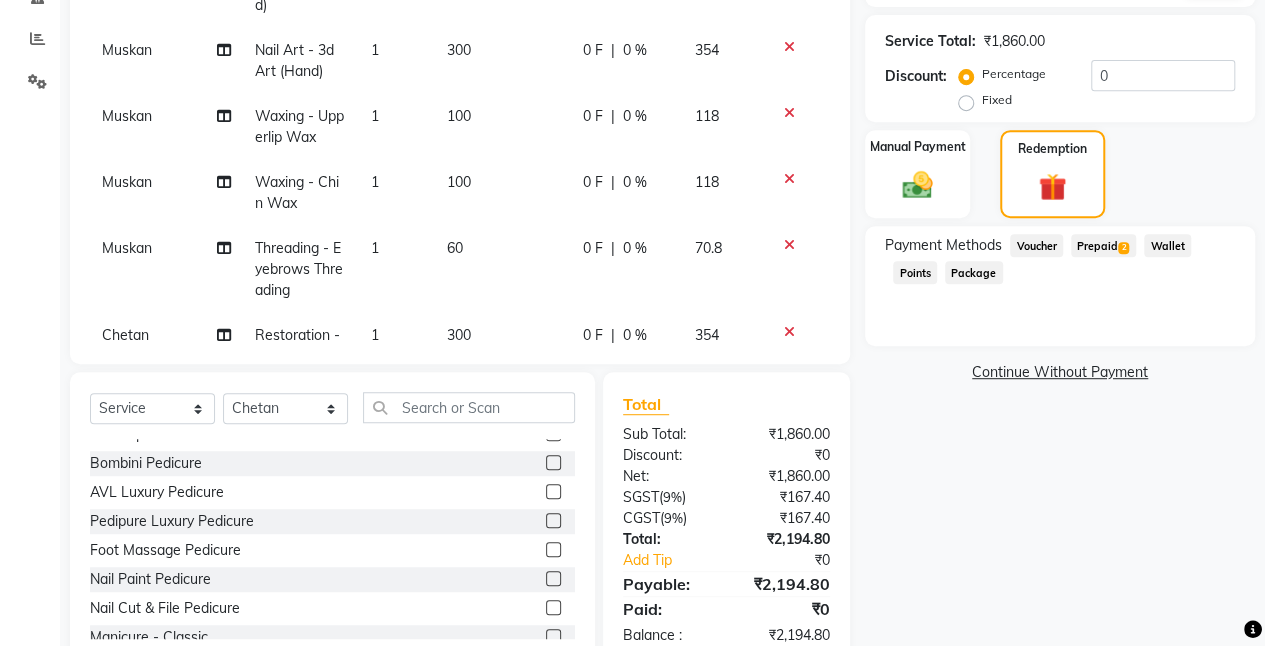 click on "Prepaid  2" 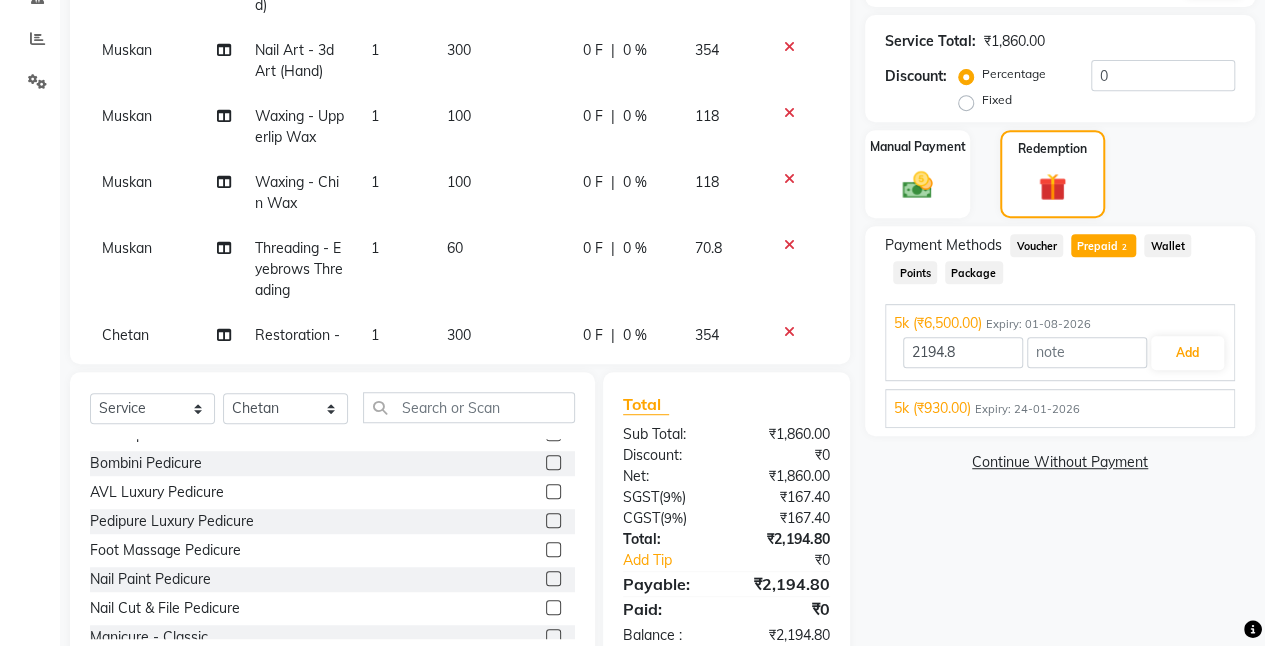 click on "Expiry: 24-01-2026" at bounding box center [1027, 409] 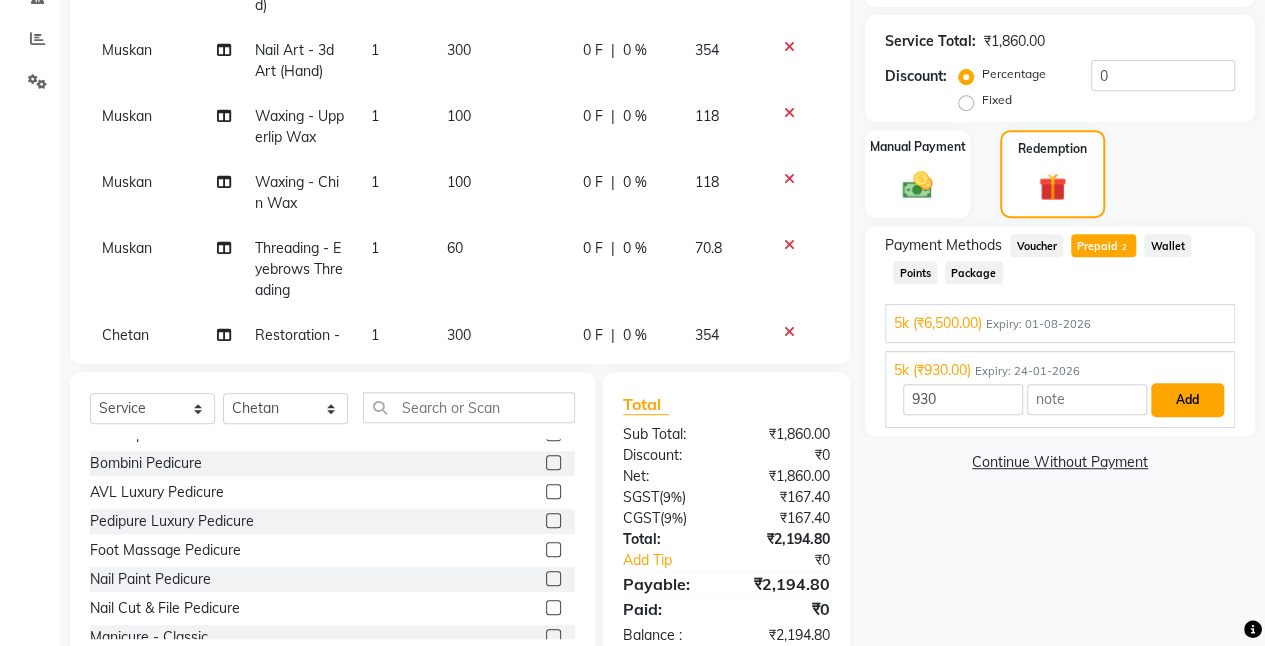 click on "Add" at bounding box center (1187, 400) 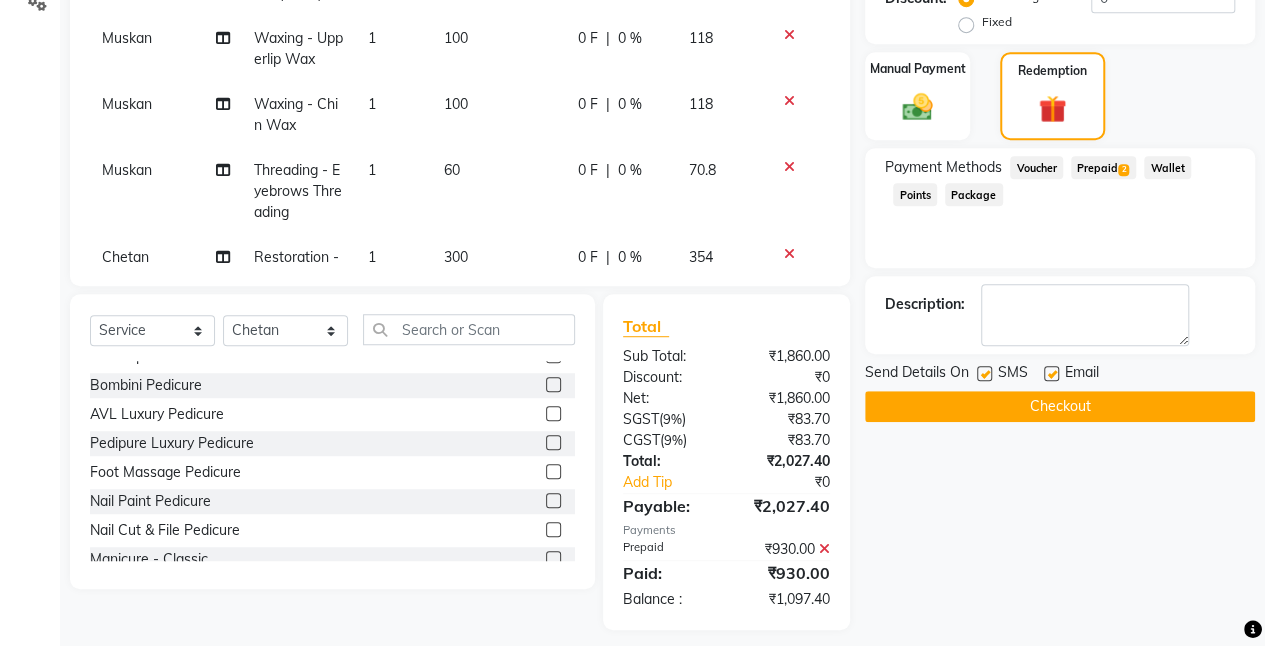 scroll, scrollTop: 358, scrollLeft: 0, axis: vertical 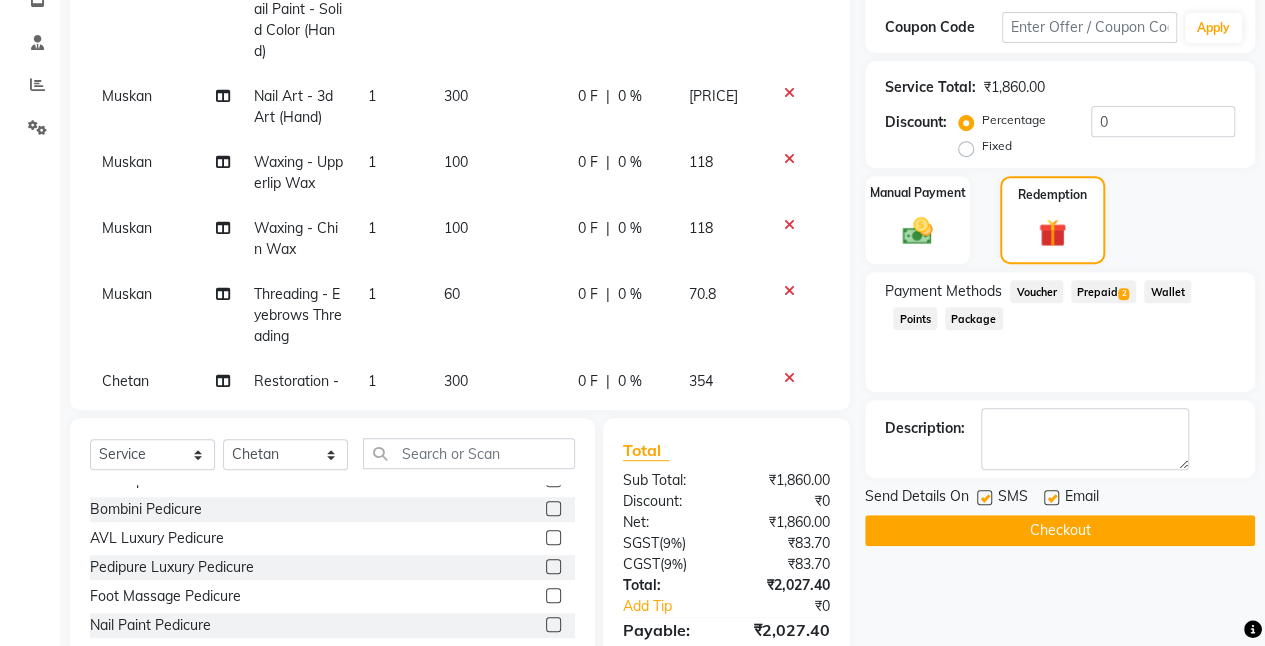 click on "Prepaid  2" 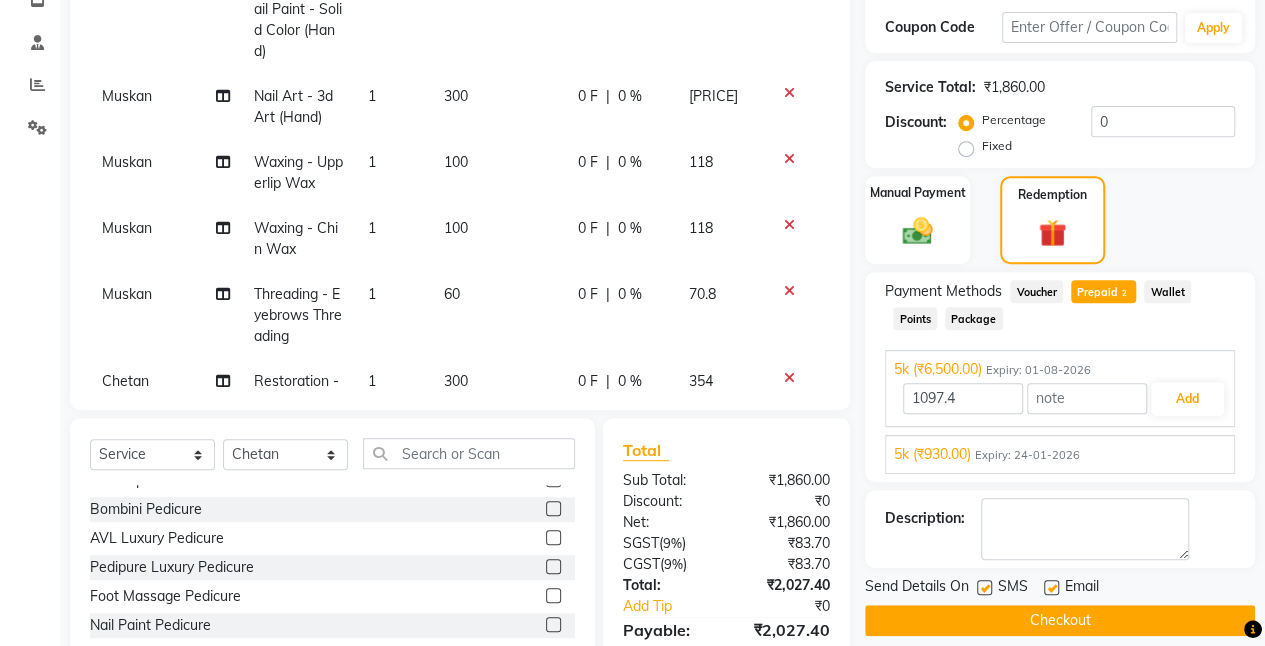scroll, scrollTop: 354, scrollLeft: 0, axis: vertical 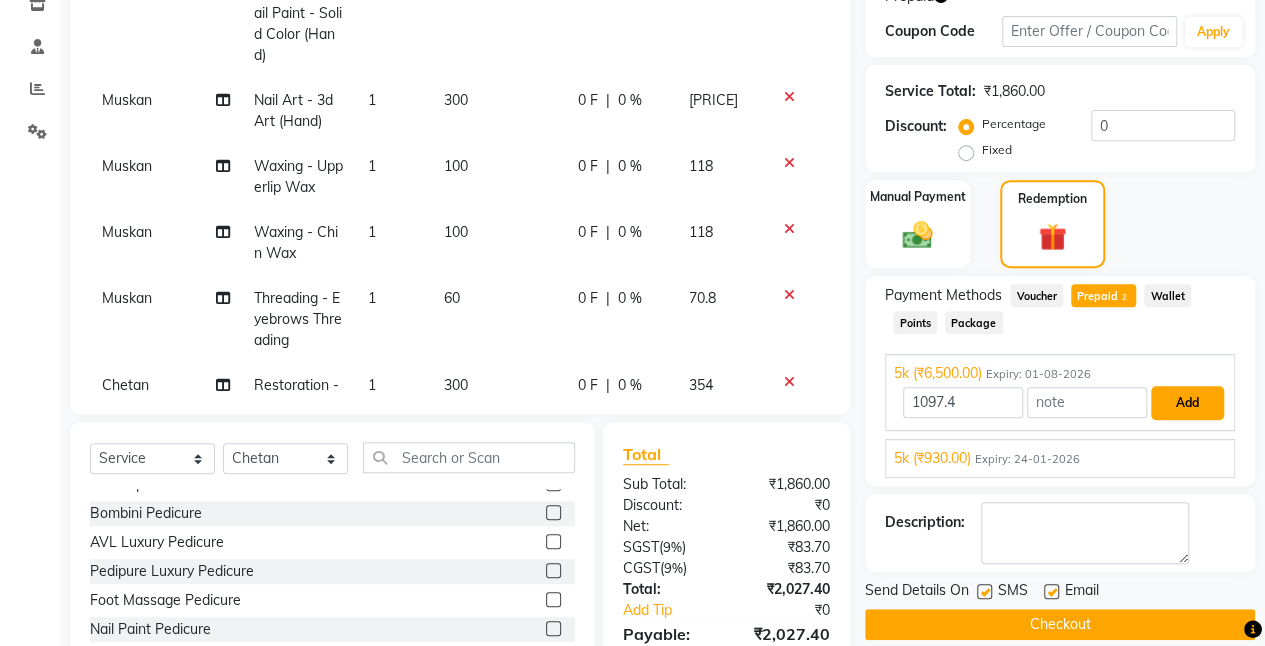 click on "Add" at bounding box center [1187, 403] 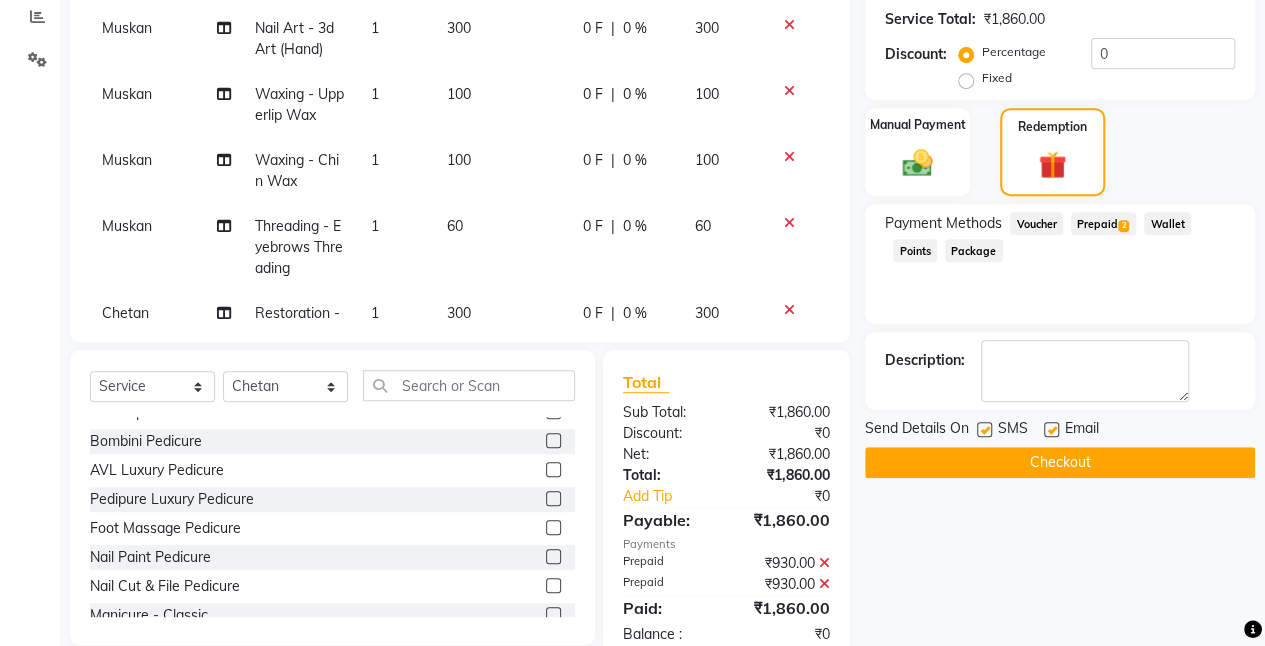 scroll, scrollTop: 466, scrollLeft: 0, axis: vertical 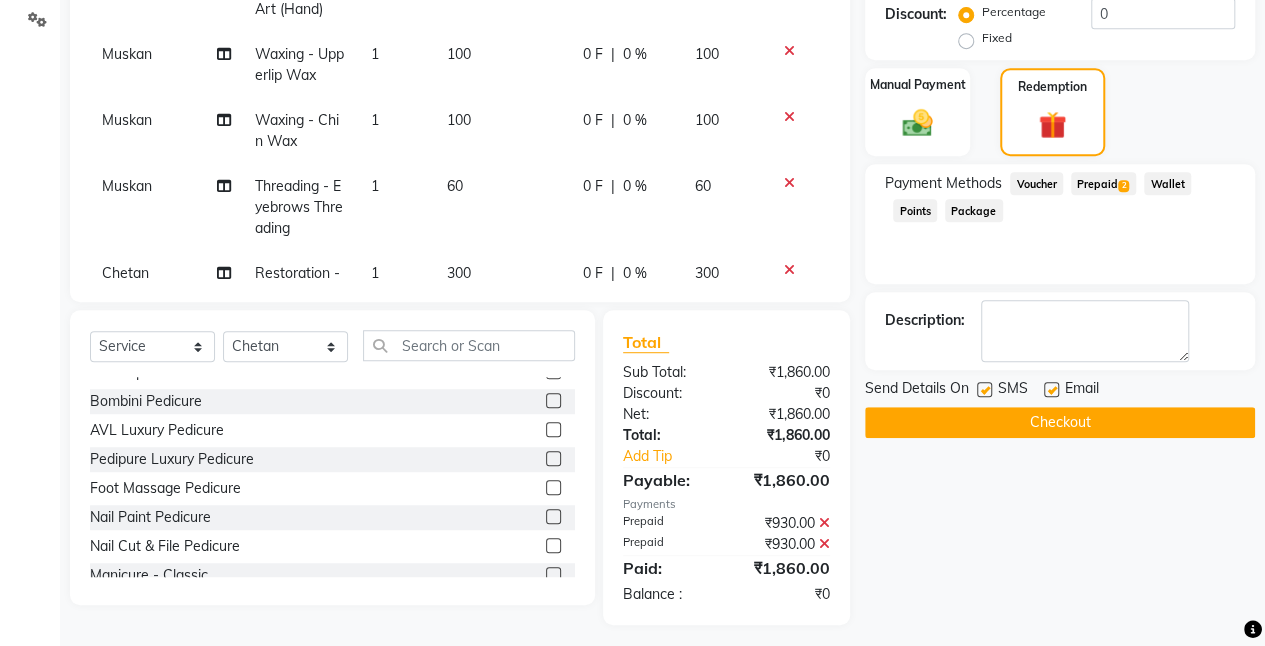 click 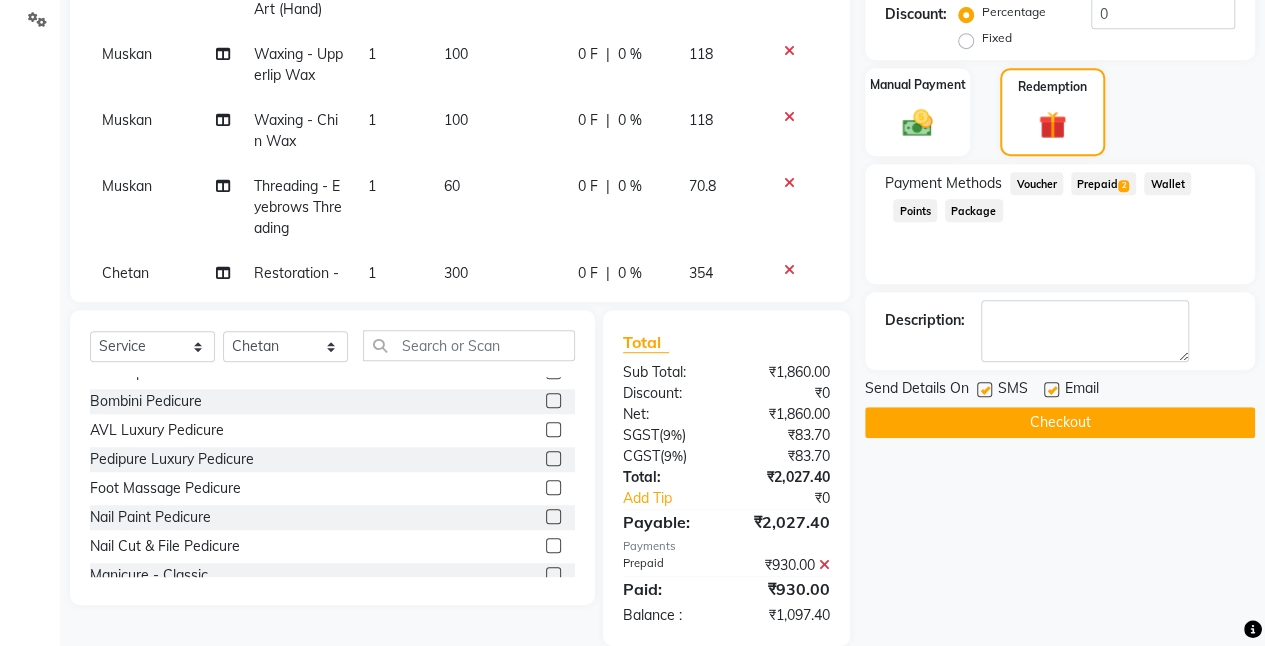 click on "Prepaid  2" 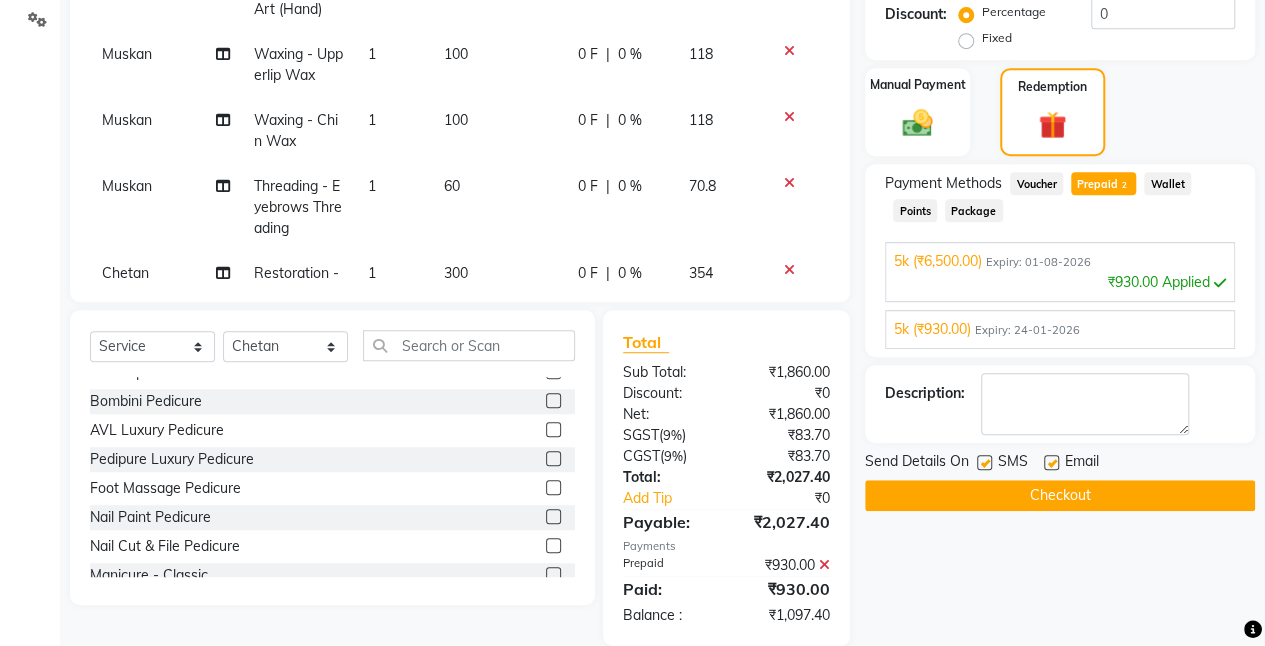 click on "5k (₹930.00) Expiry: [DATE]" at bounding box center [1060, 329] 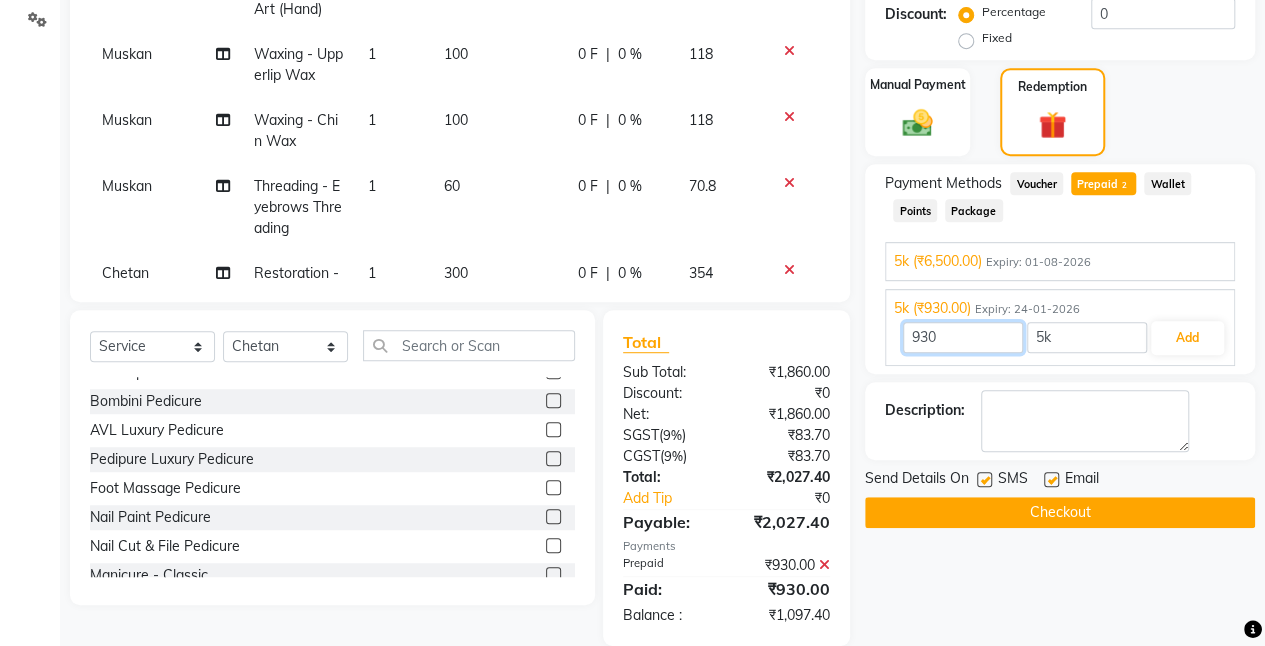 click on "930" at bounding box center (963, 337) 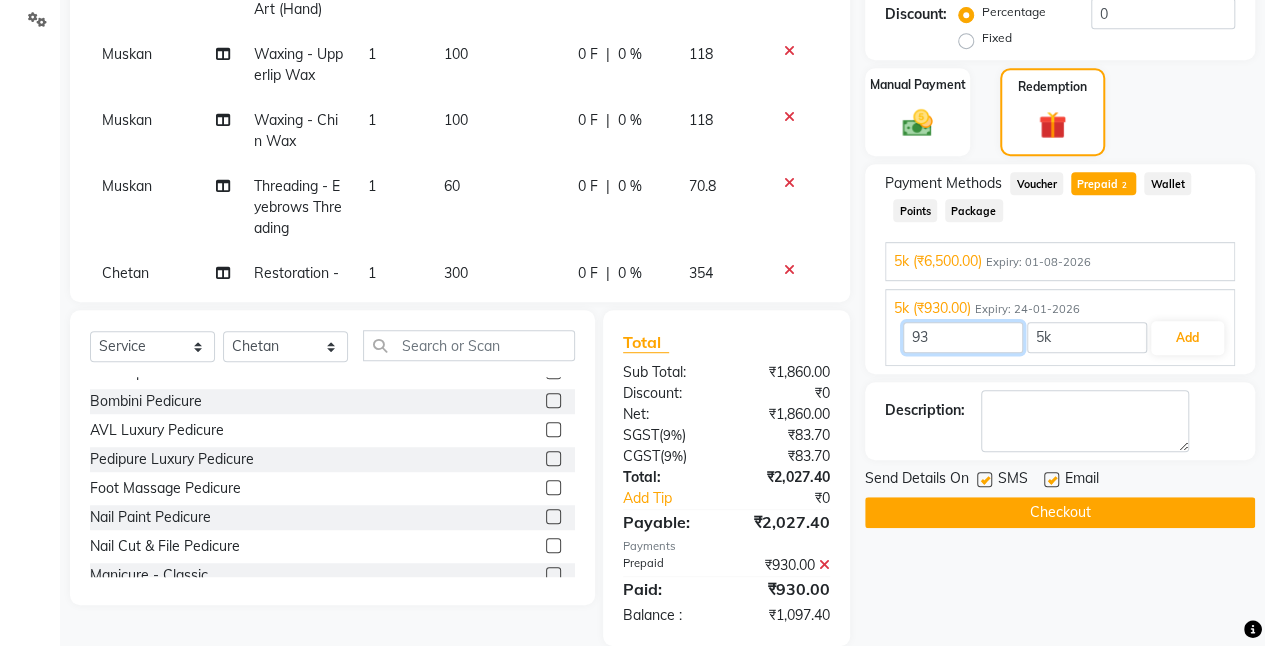 type on "9" 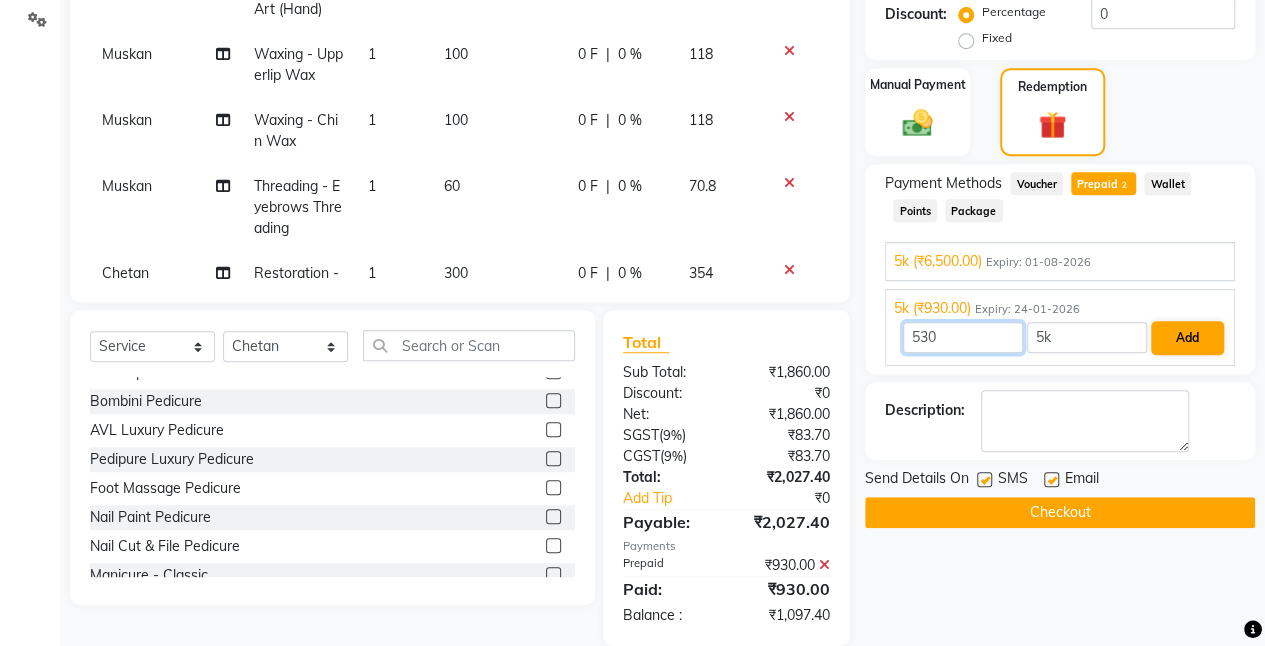 type on "530" 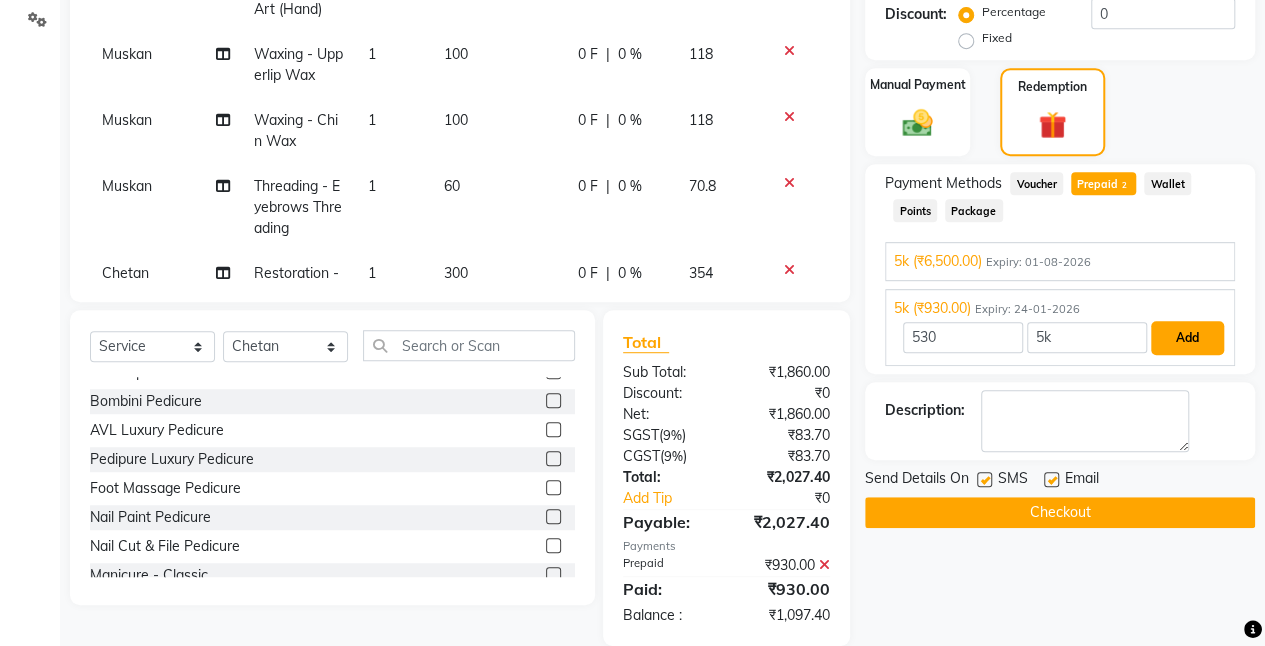 click on "Add" at bounding box center (1187, 338) 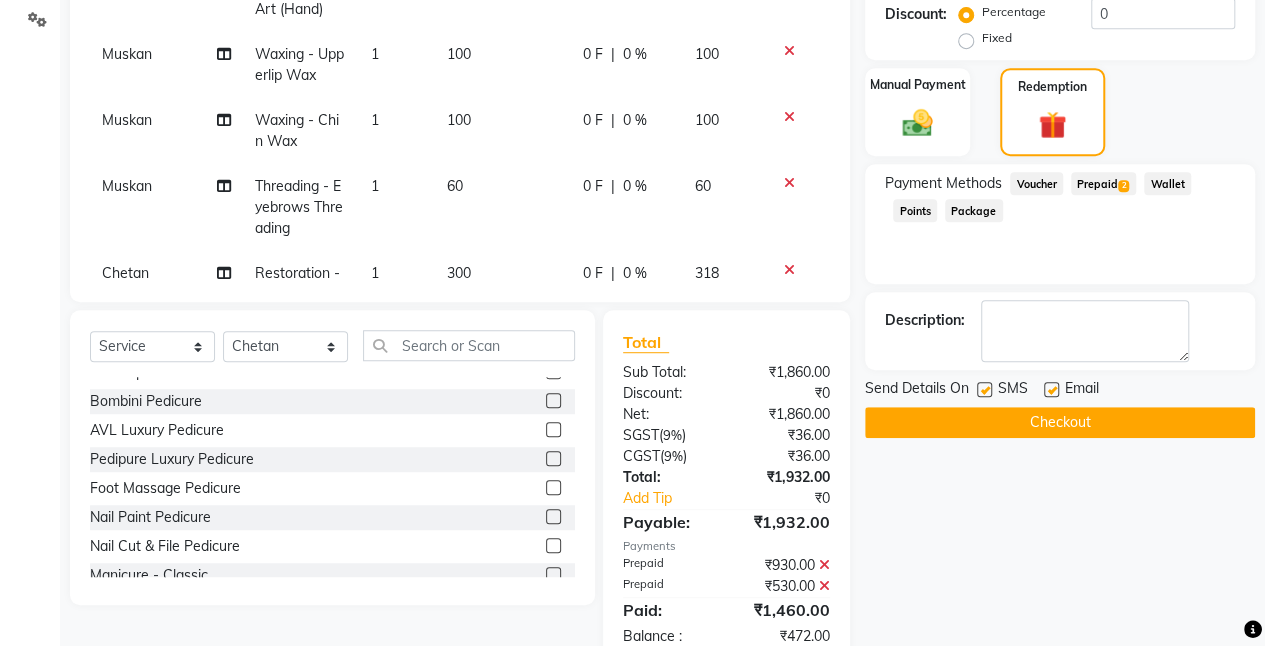 scroll, scrollTop: 515, scrollLeft: 0, axis: vertical 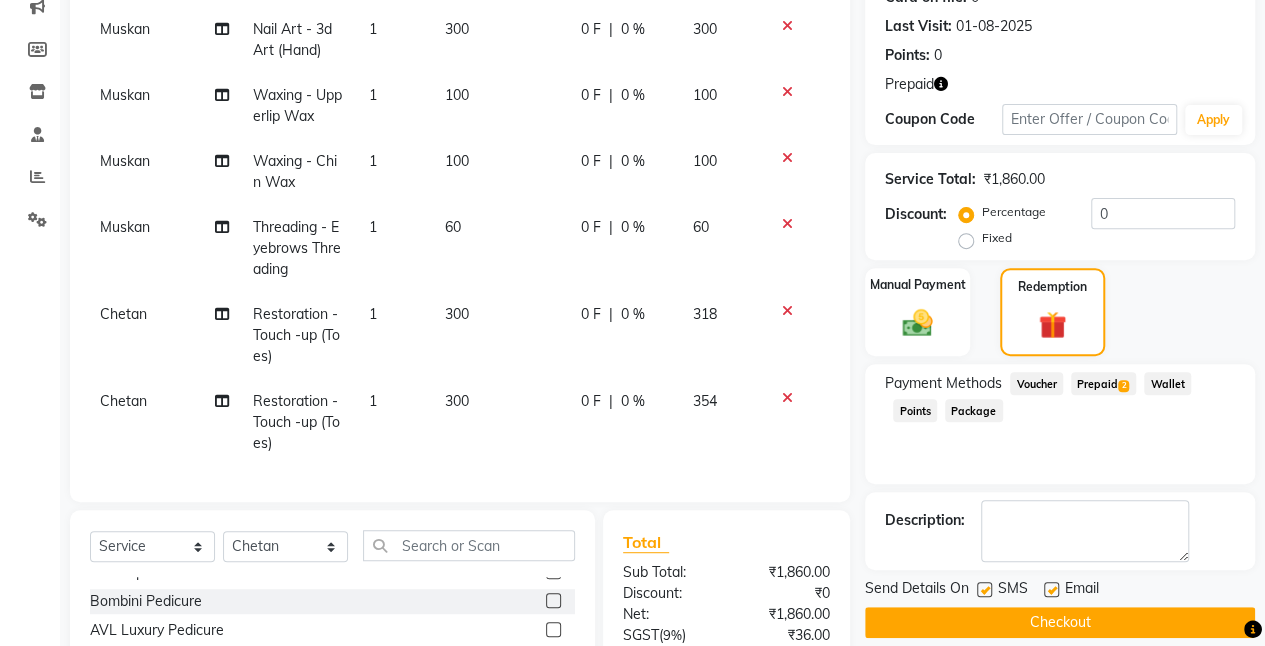 click on "Fixed" 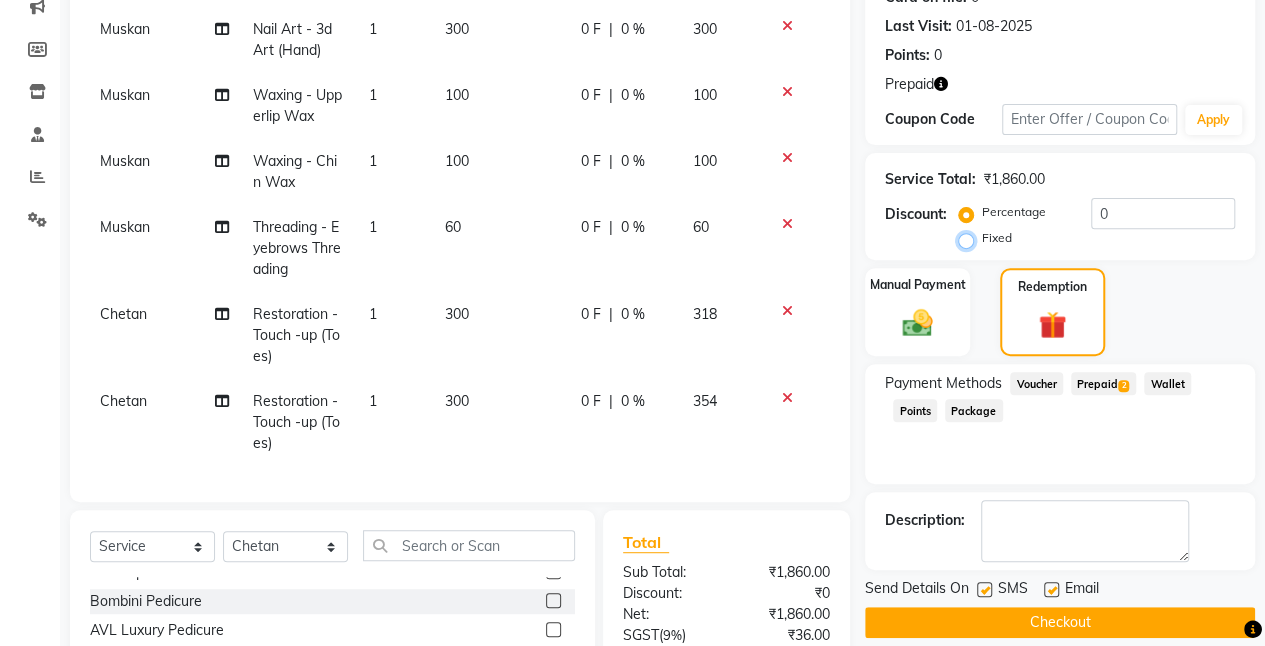 click on "Fixed" at bounding box center [970, 238] 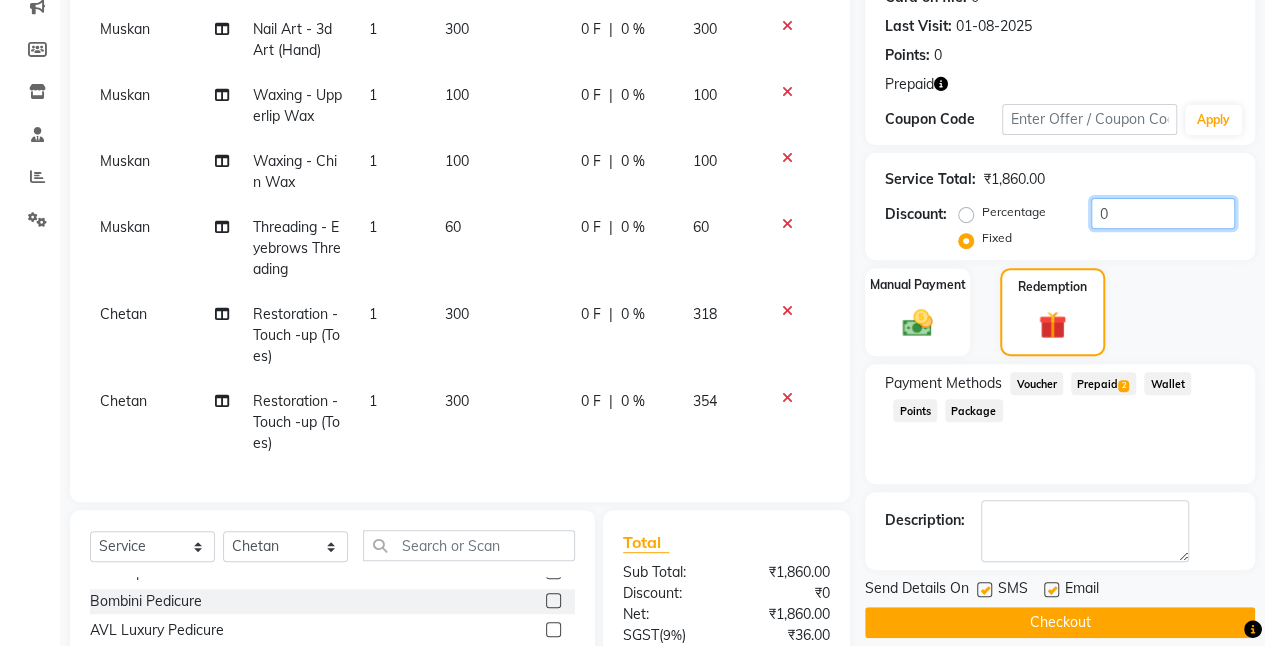 click on "0" 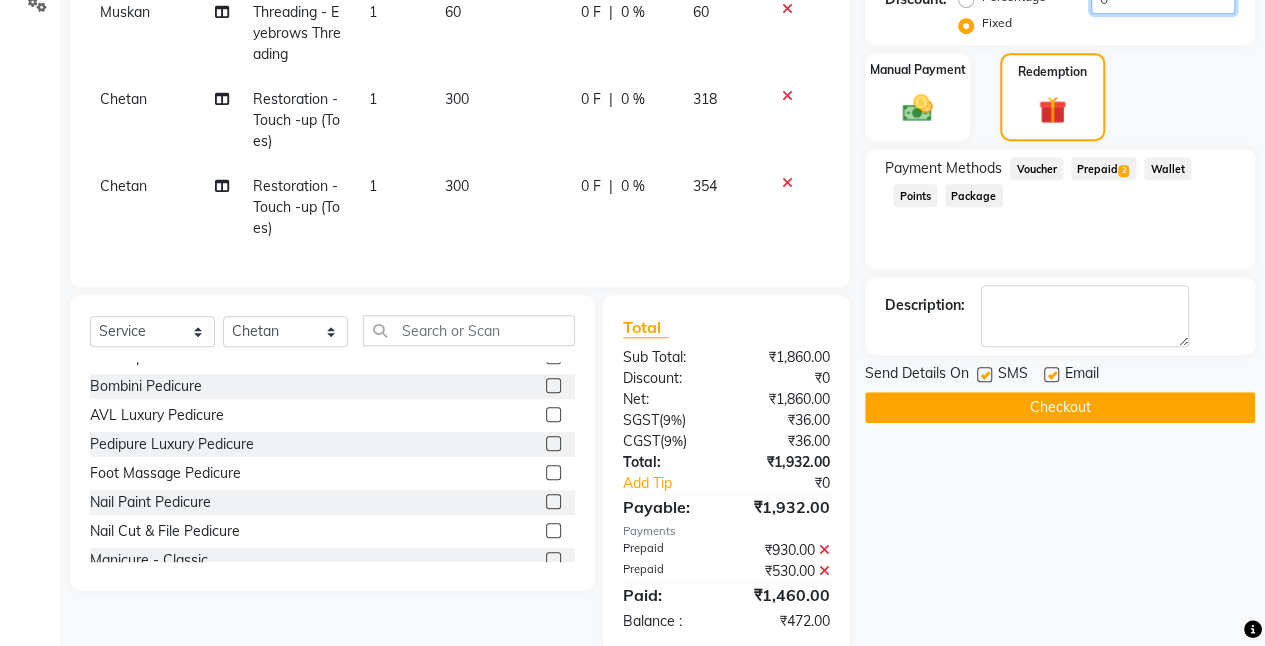 scroll, scrollTop: 485, scrollLeft: 0, axis: vertical 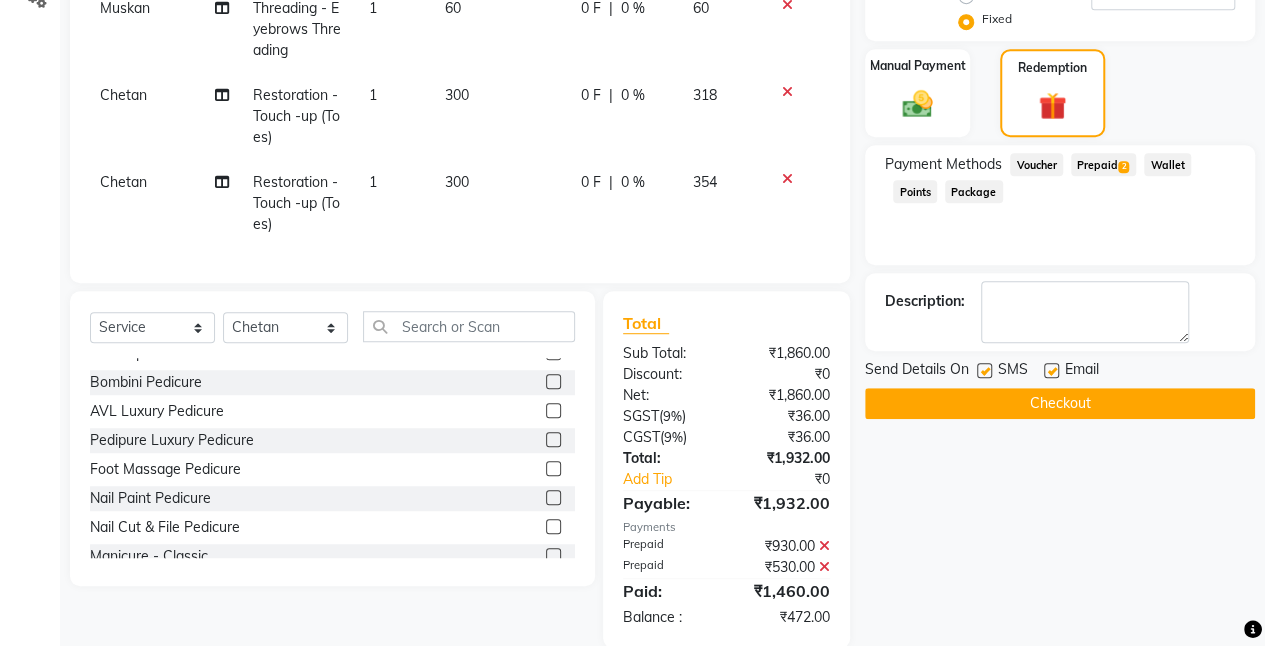 click on "₹930.00" 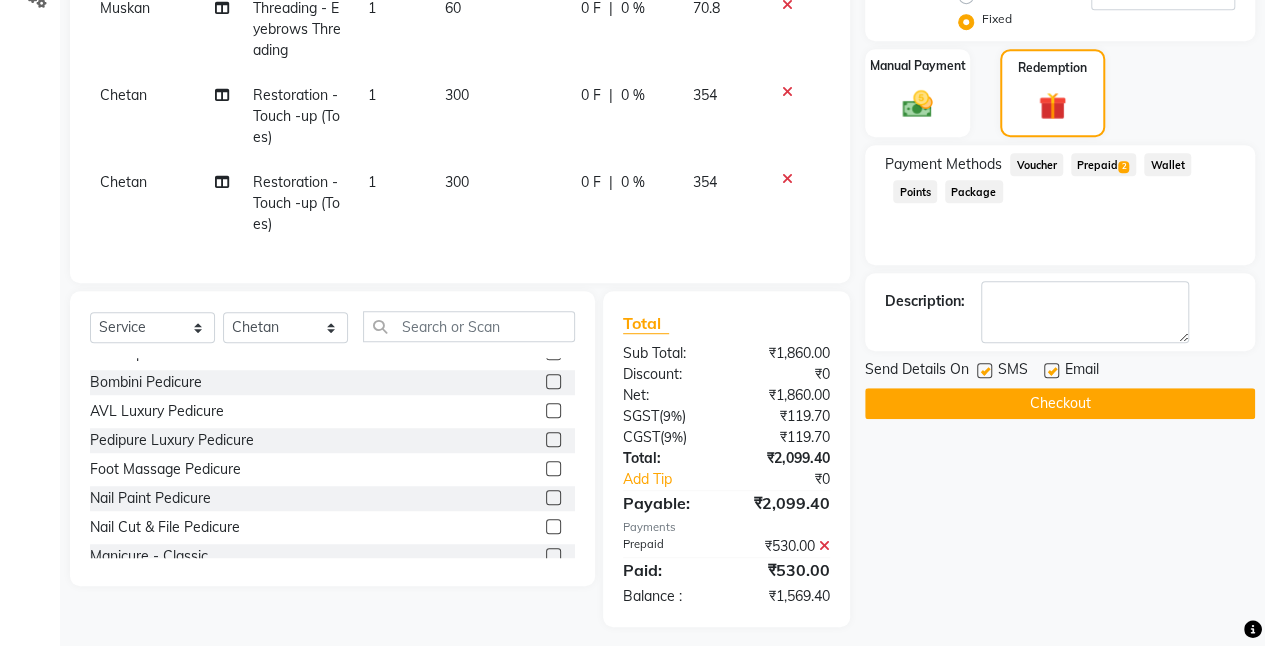 click 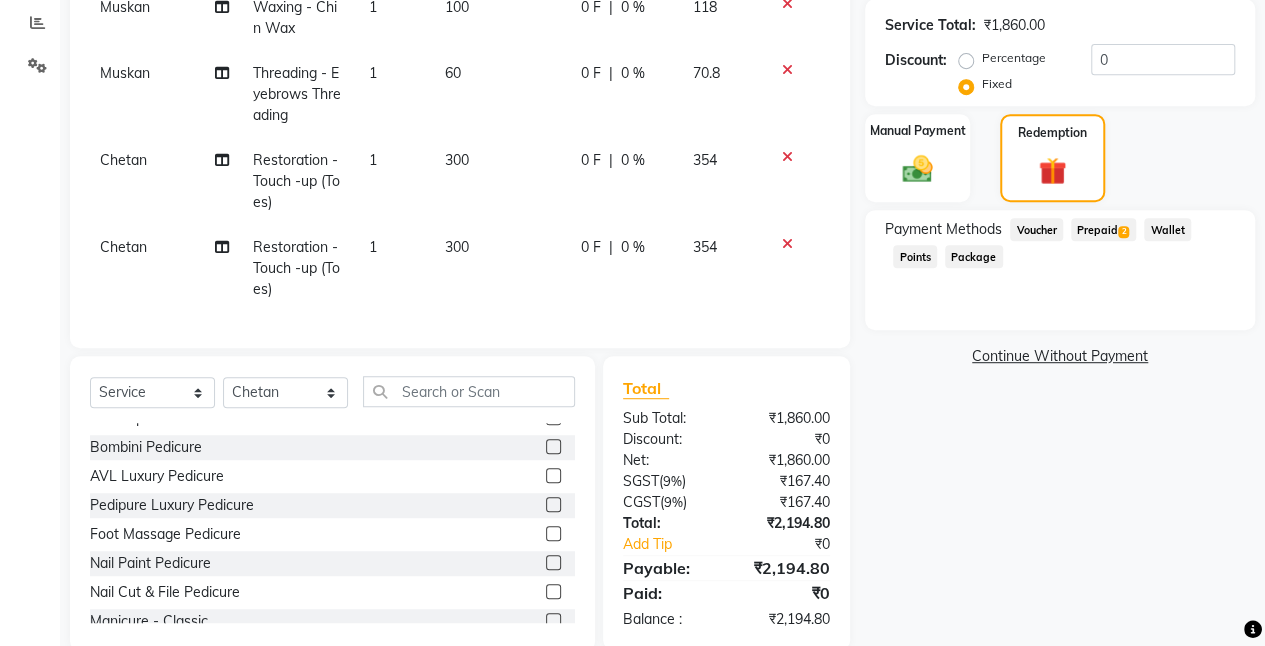 scroll, scrollTop: 422, scrollLeft: 0, axis: vertical 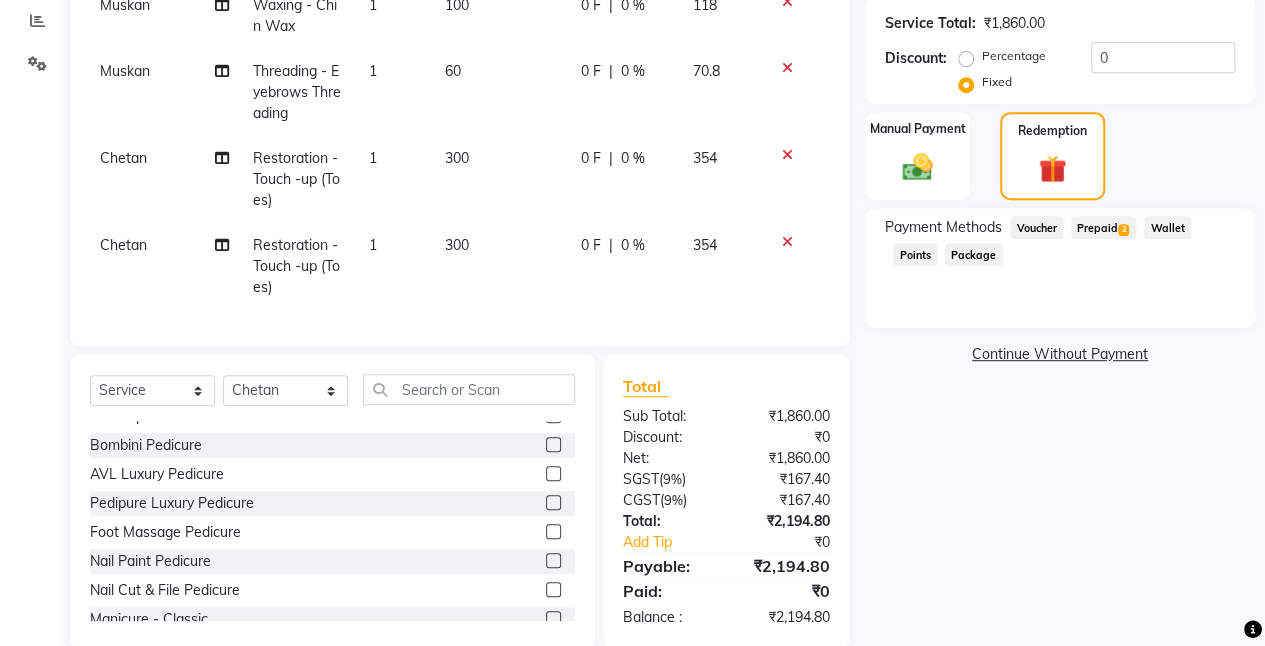 click on "Prepaid  2" 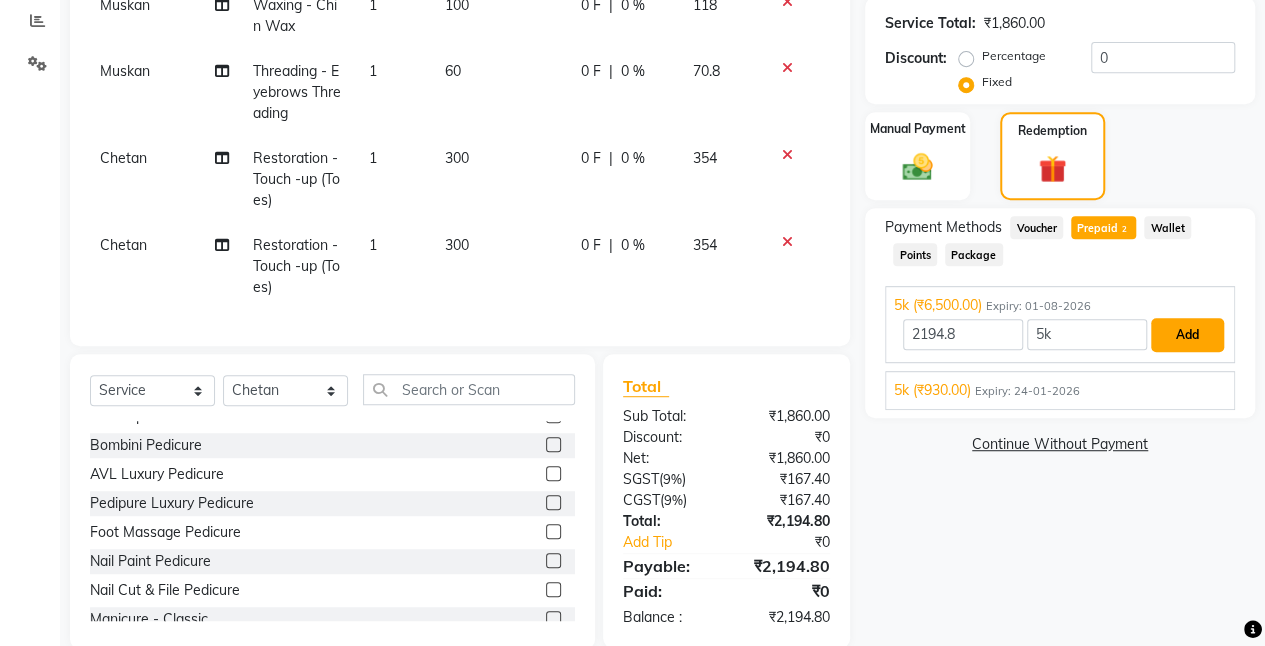 click on "Add" at bounding box center (1187, 335) 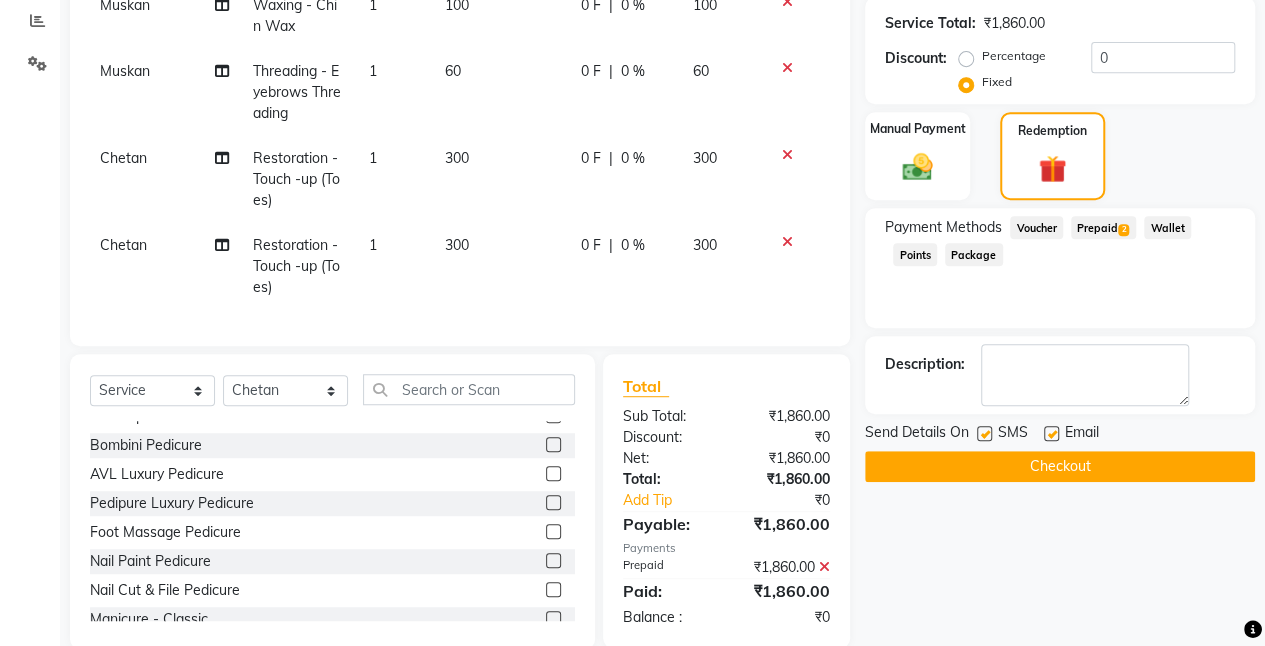 click on "Prepaid  2" 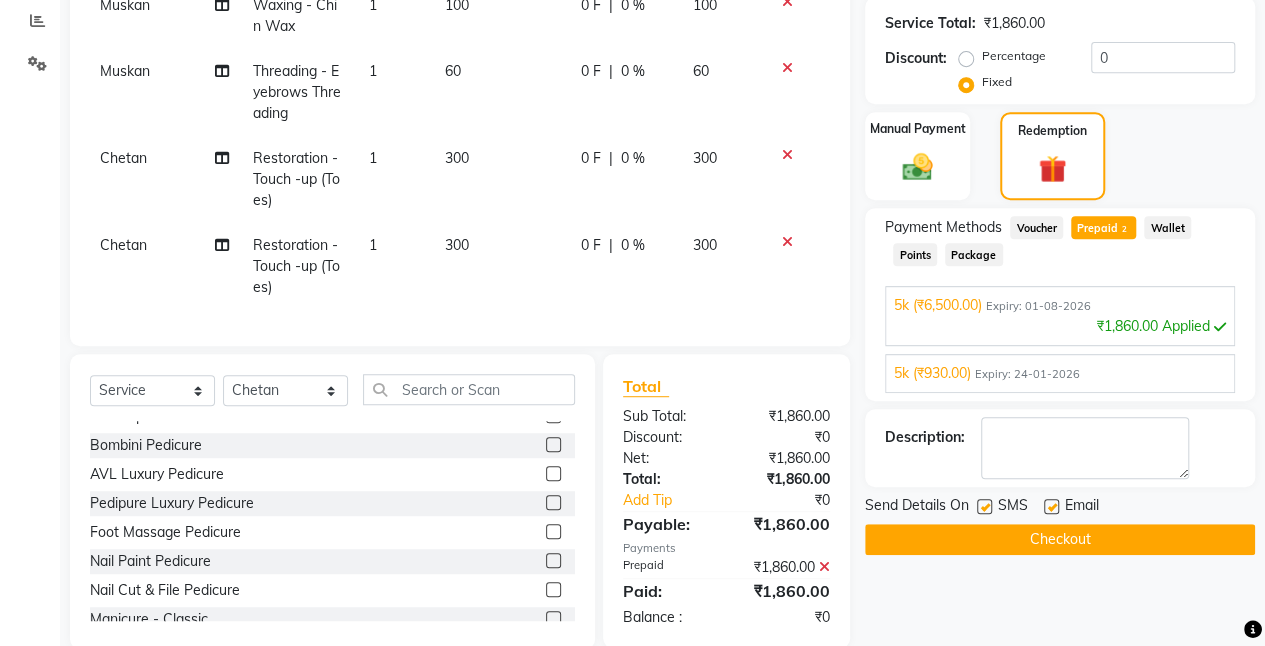 click on "5k (₹930.00) Expiry: [DATE]" at bounding box center (1060, 373) 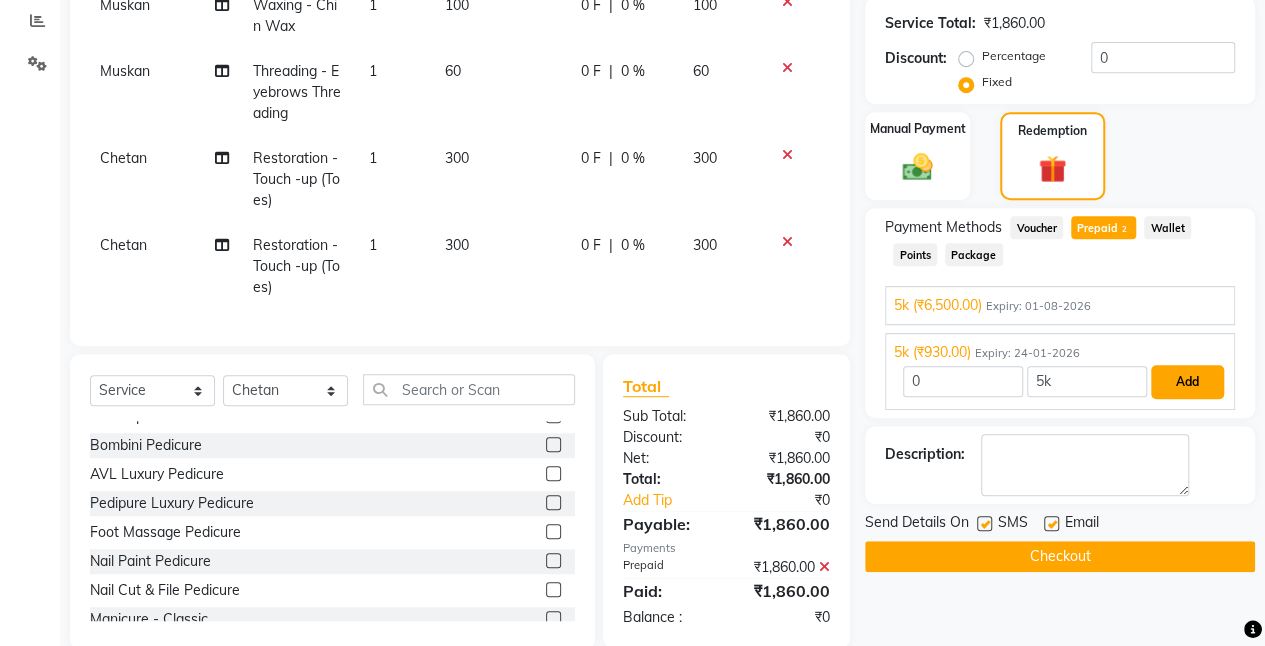 click on "Add" at bounding box center [1187, 382] 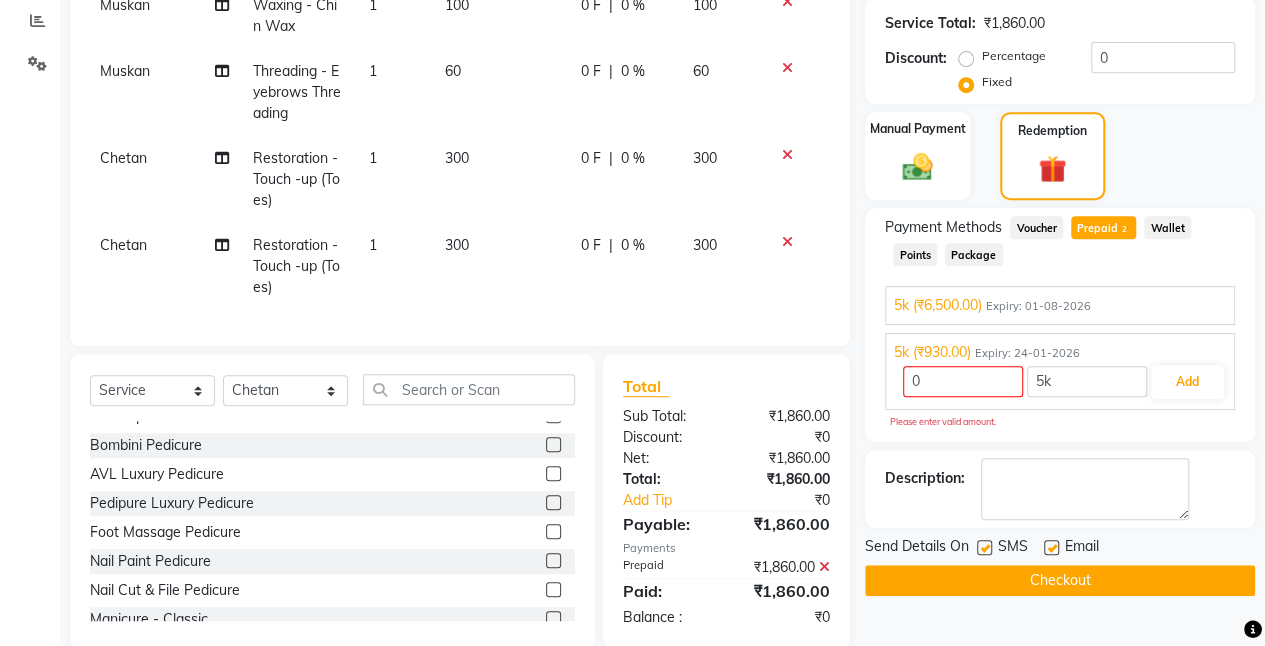 click 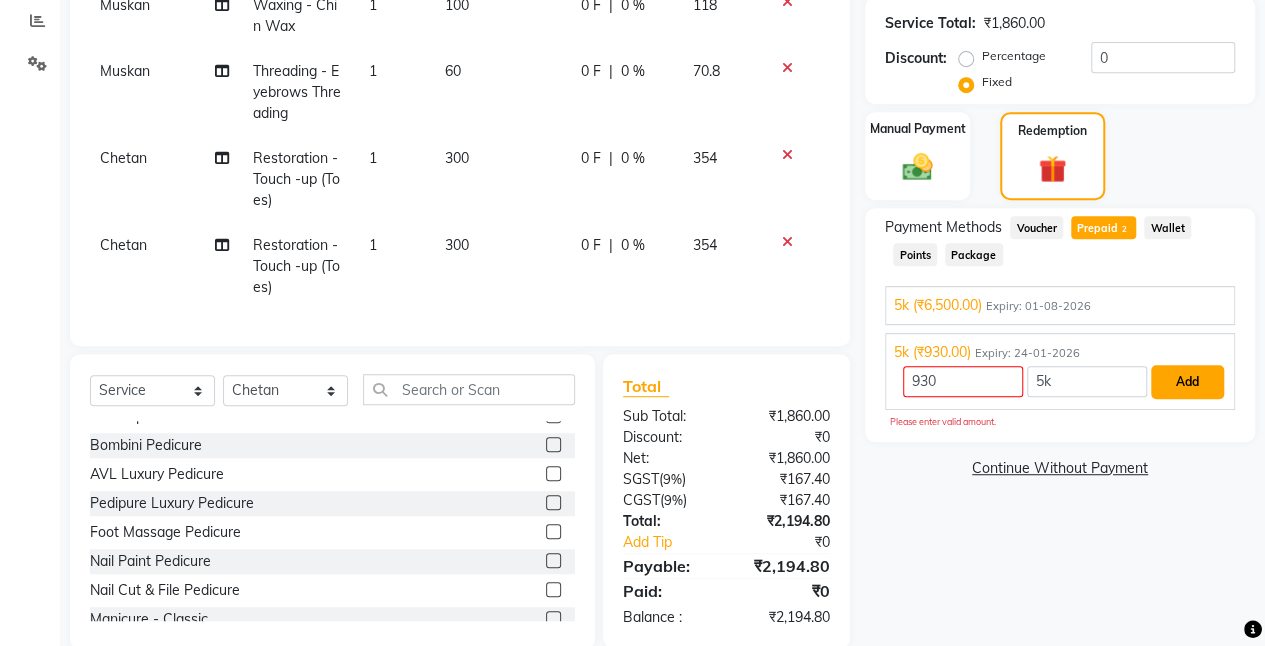 click on "Add" at bounding box center [1187, 382] 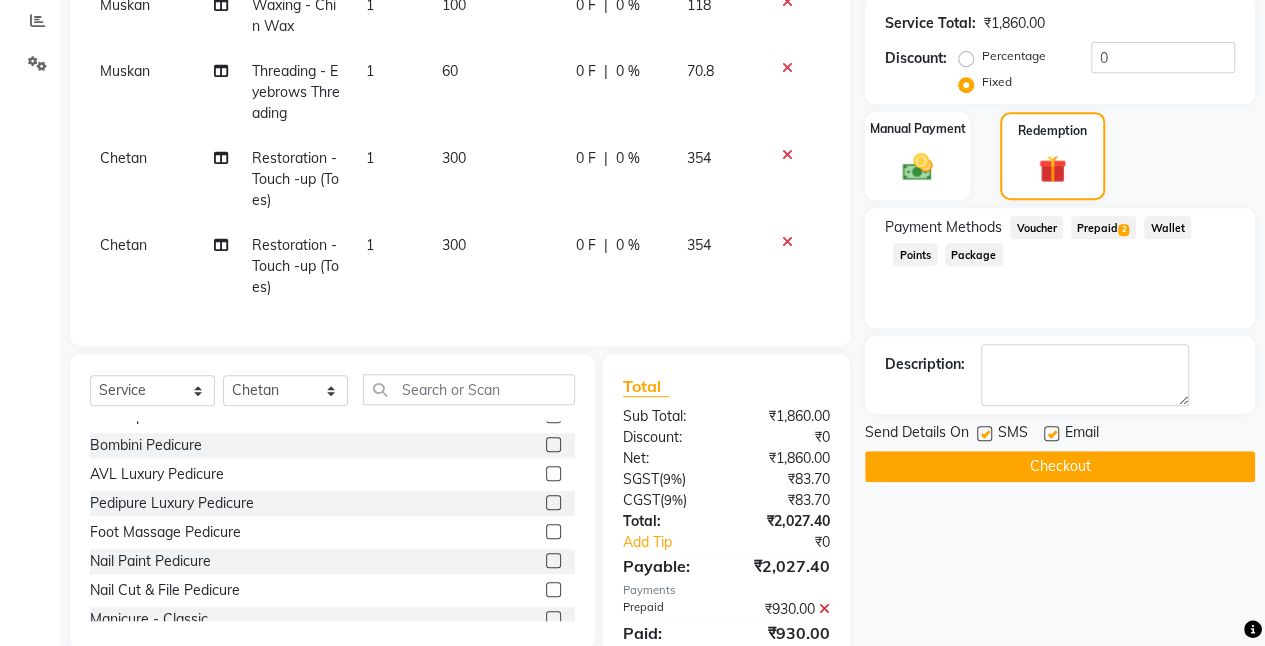 click on "Prepaid  2" 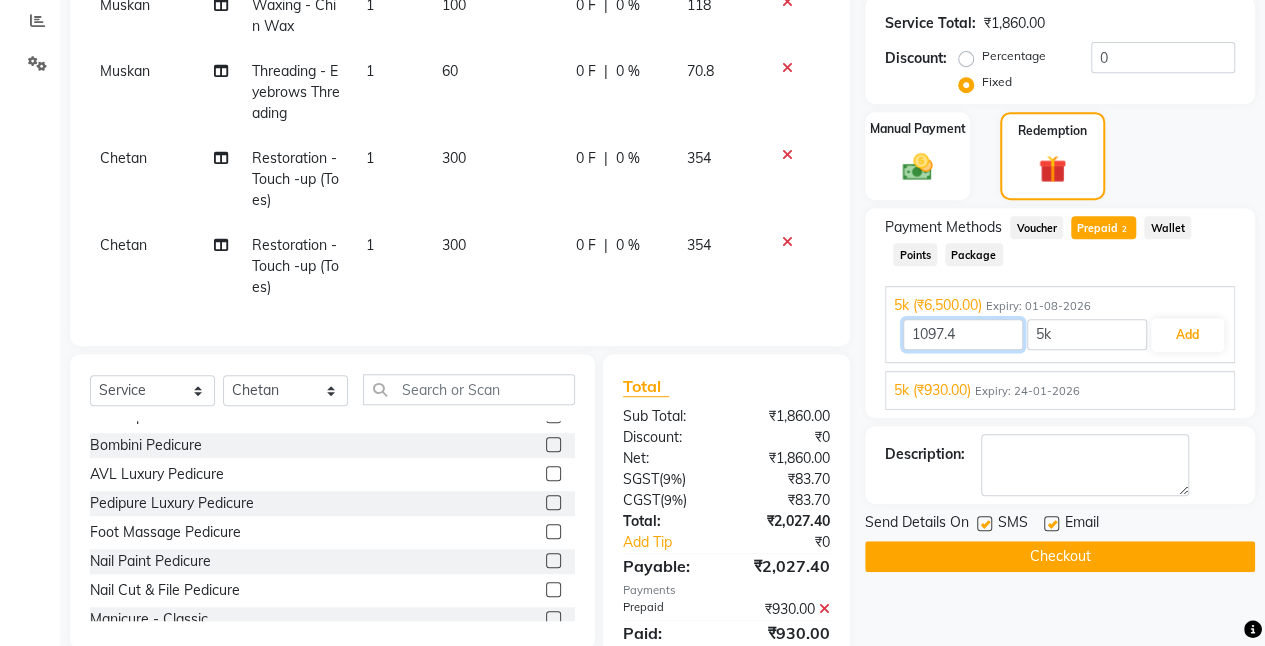 click on "1097.4" at bounding box center [963, 334] 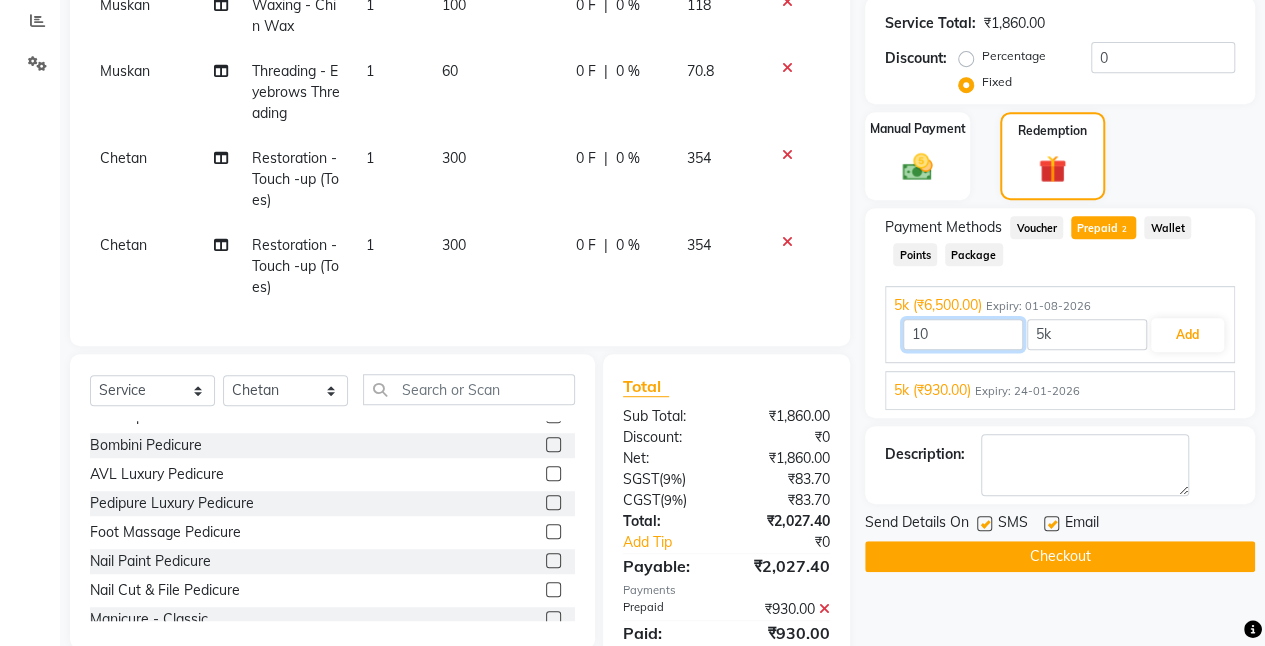 type on "1" 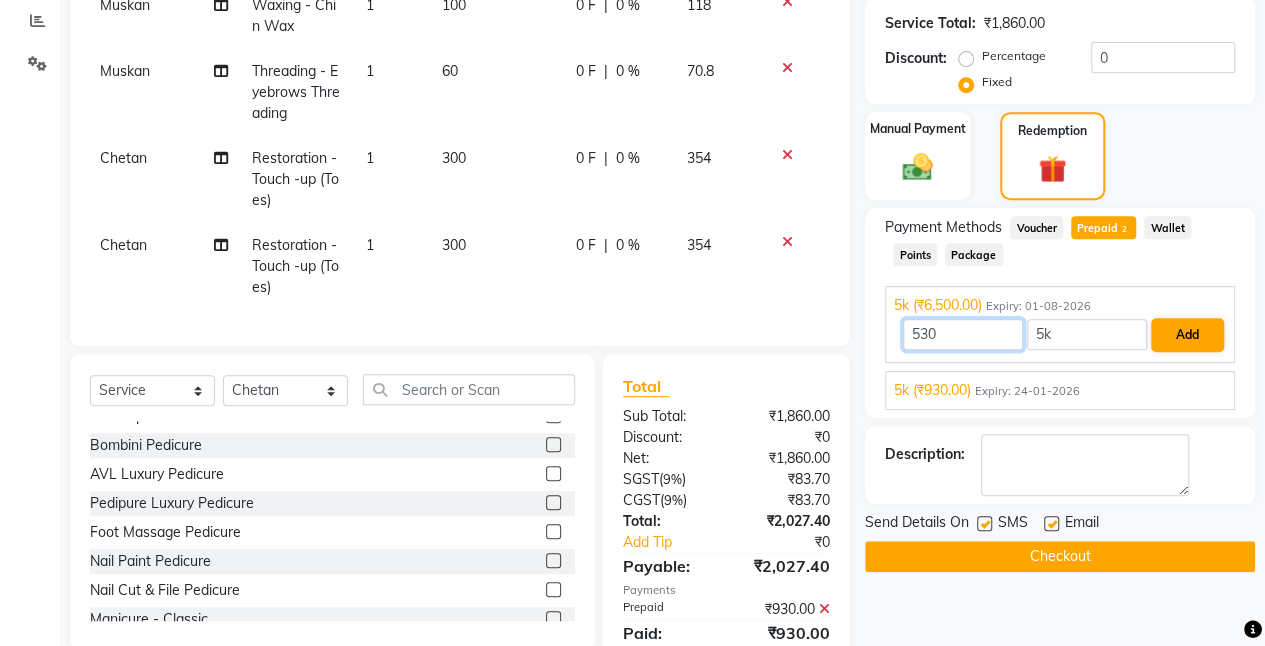 type on "530" 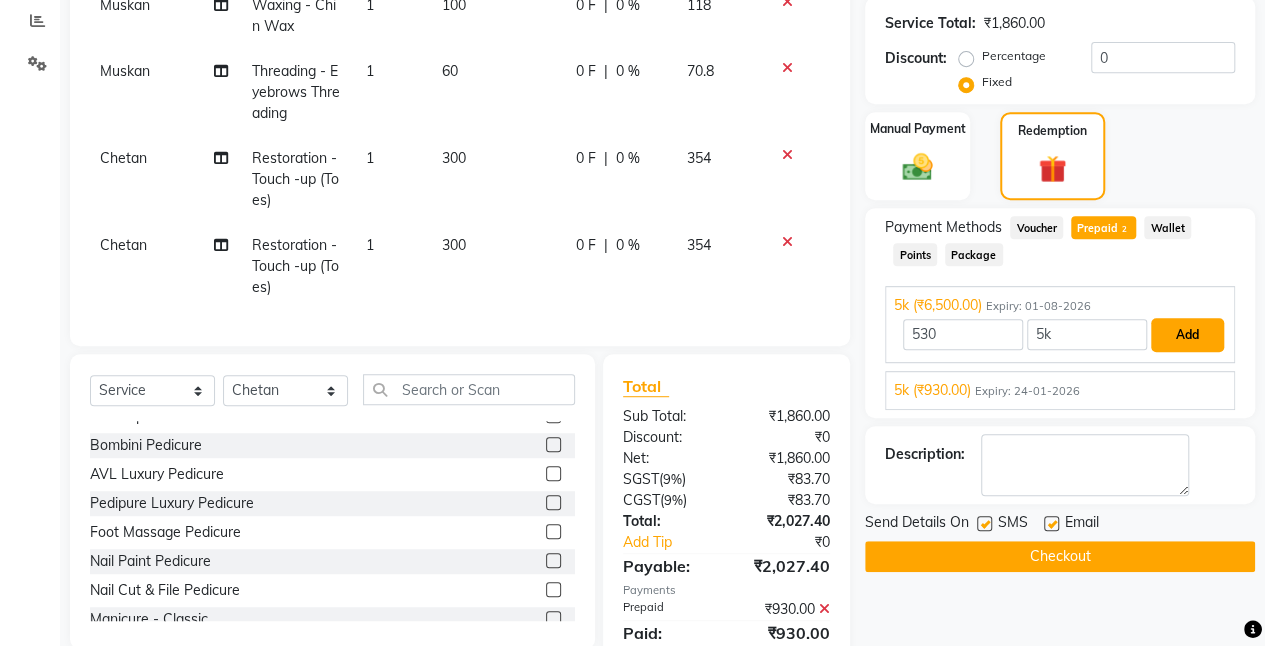 click on "Add" at bounding box center [1187, 335] 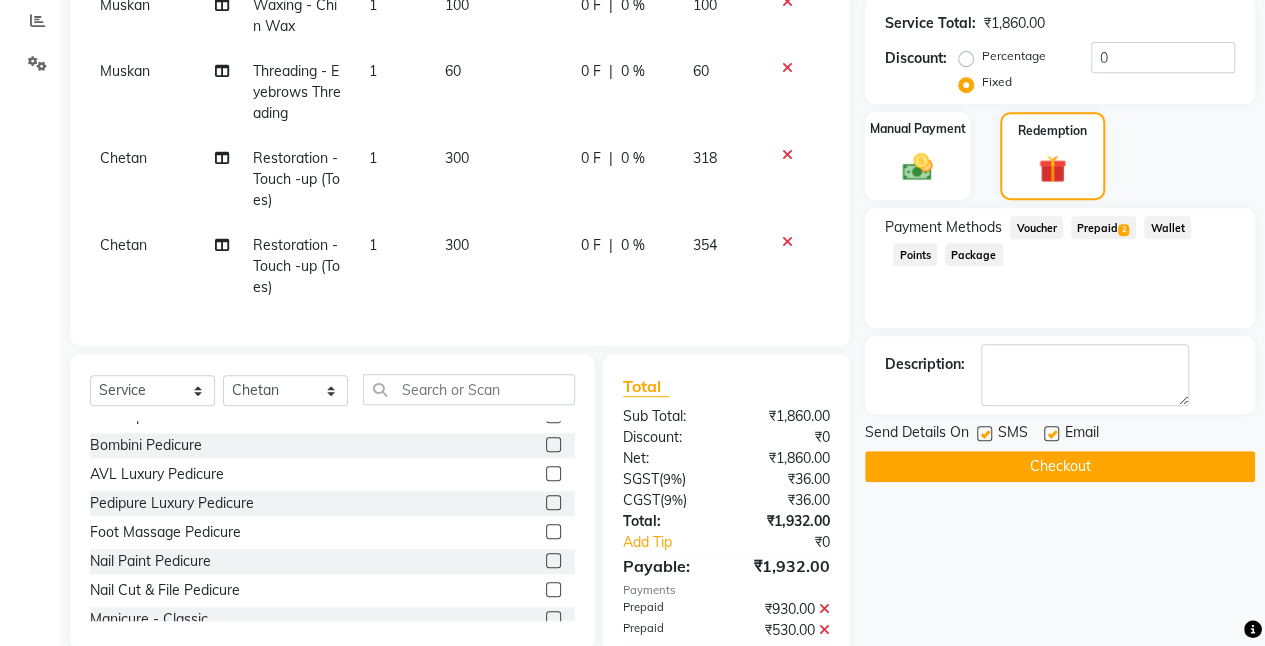 scroll, scrollTop: 515, scrollLeft: 0, axis: vertical 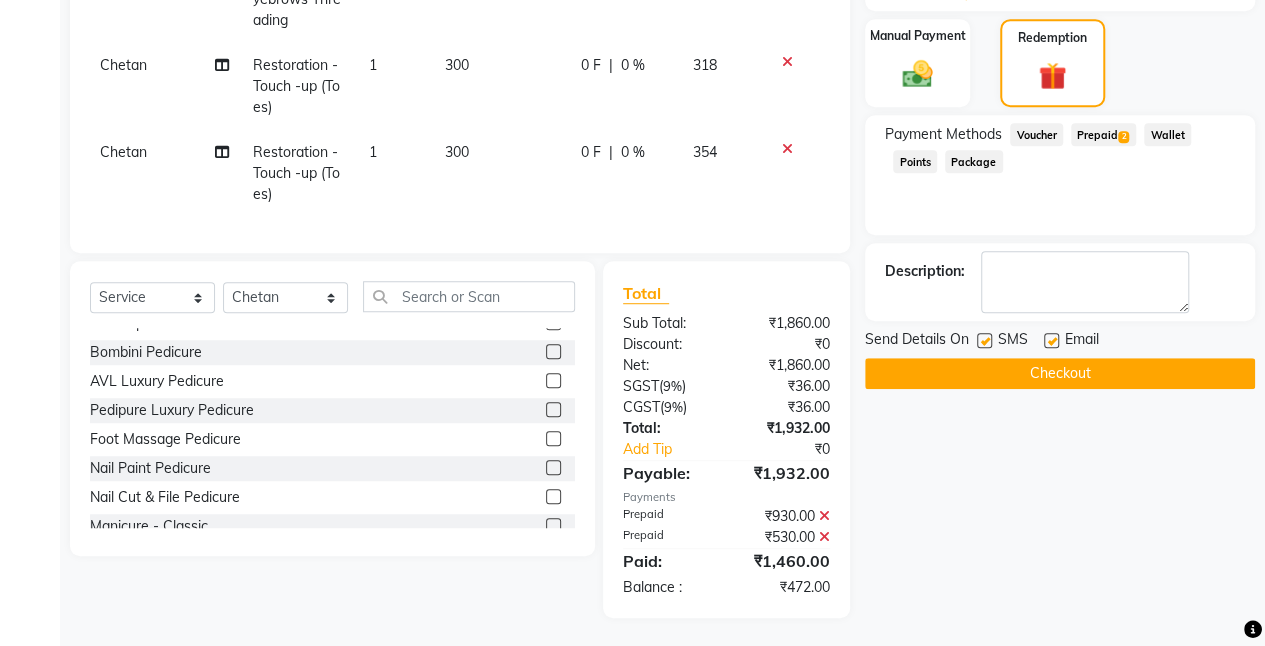 click 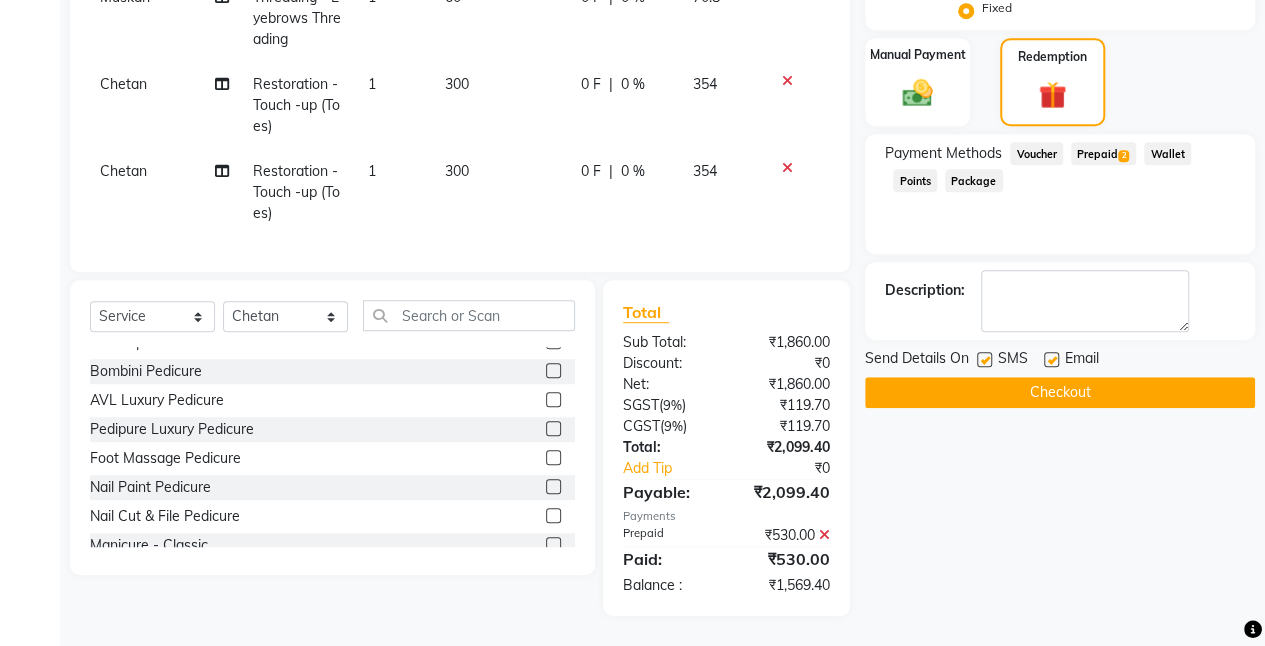 scroll, scrollTop: 494, scrollLeft: 0, axis: vertical 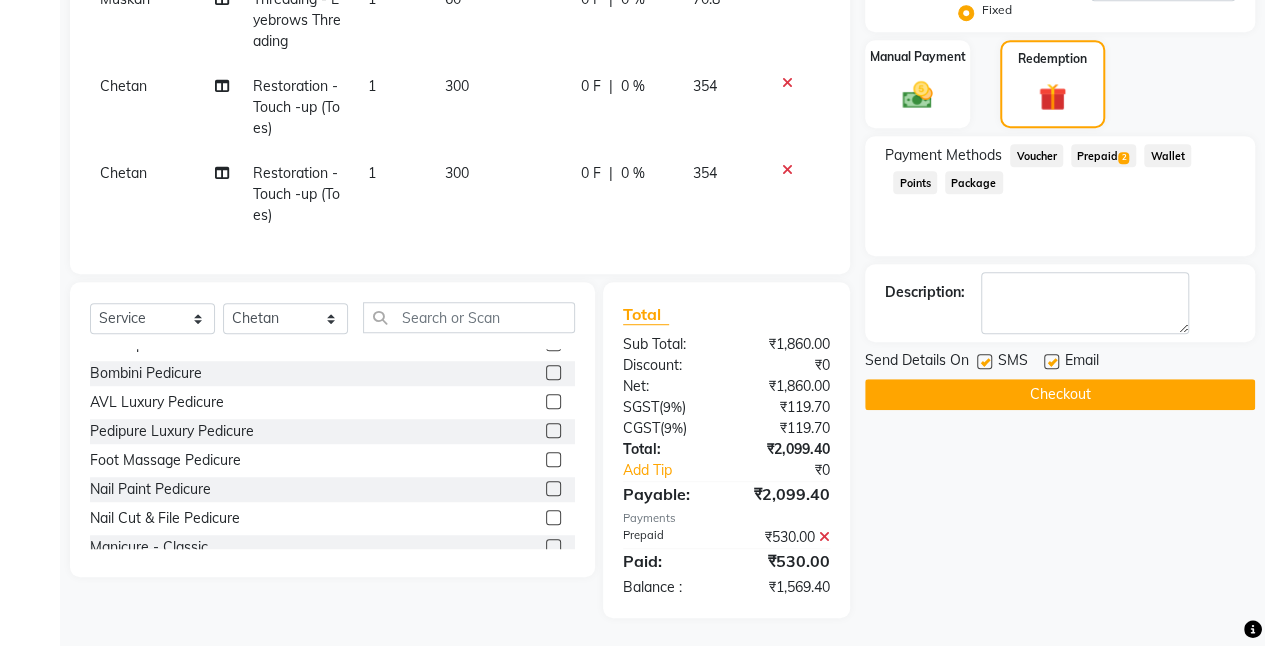 click 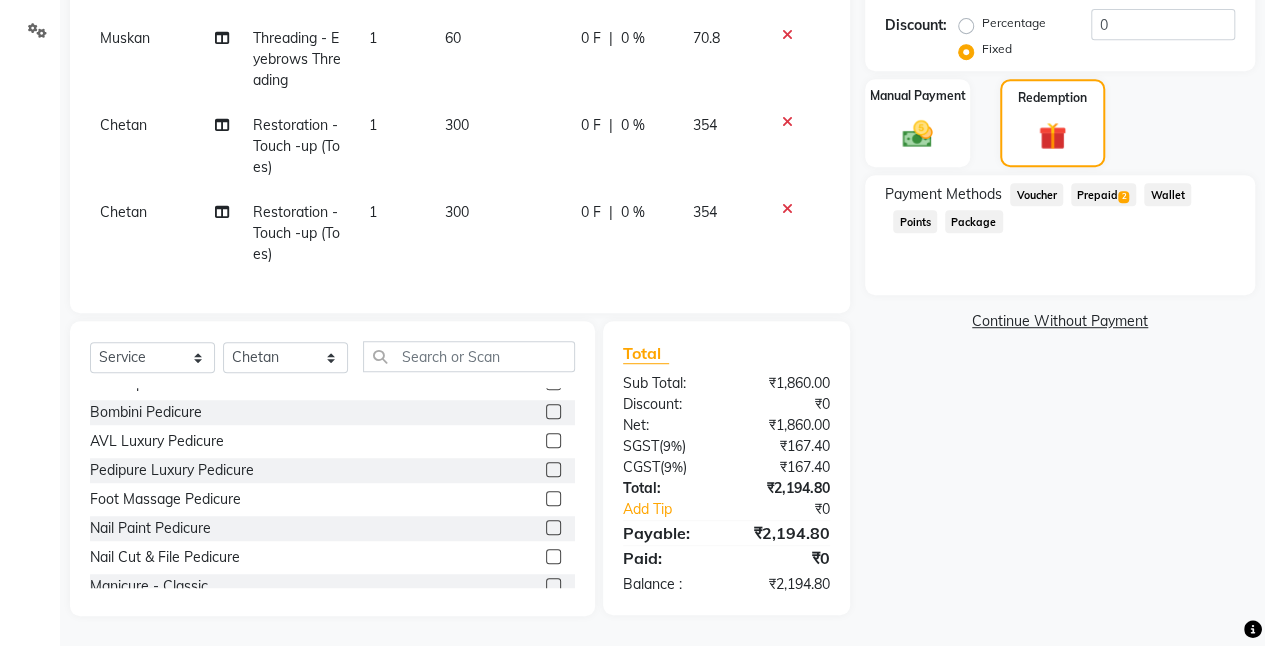 scroll, scrollTop: 454, scrollLeft: 0, axis: vertical 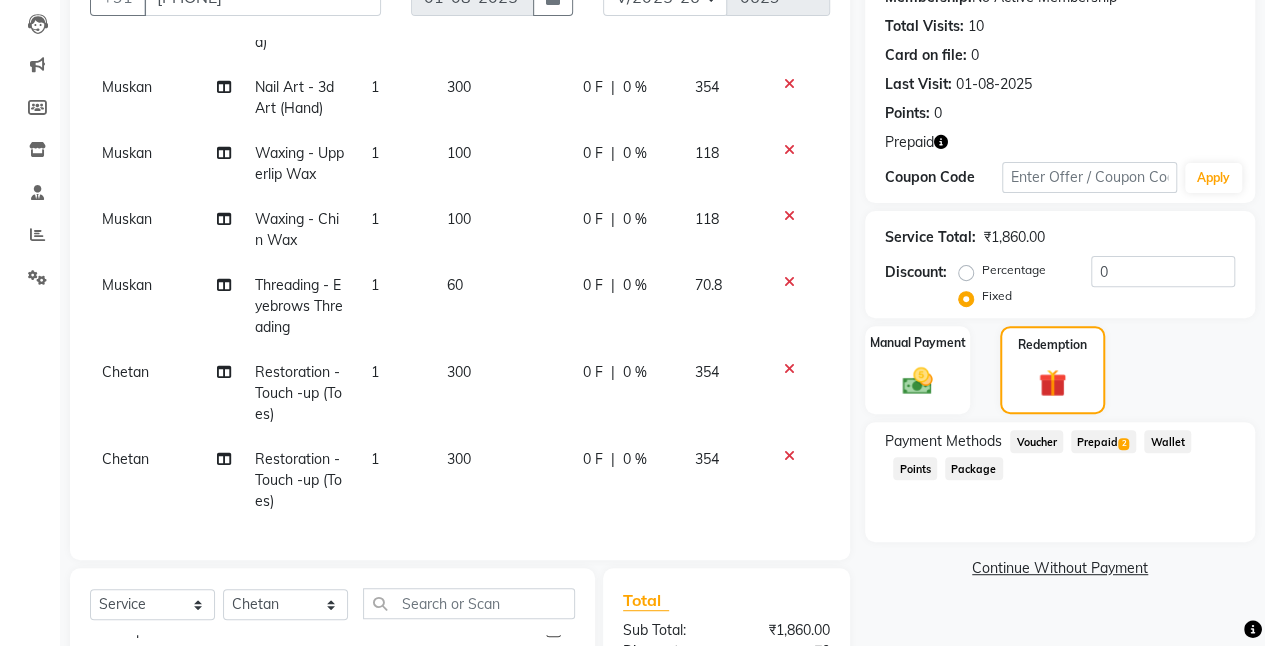 click 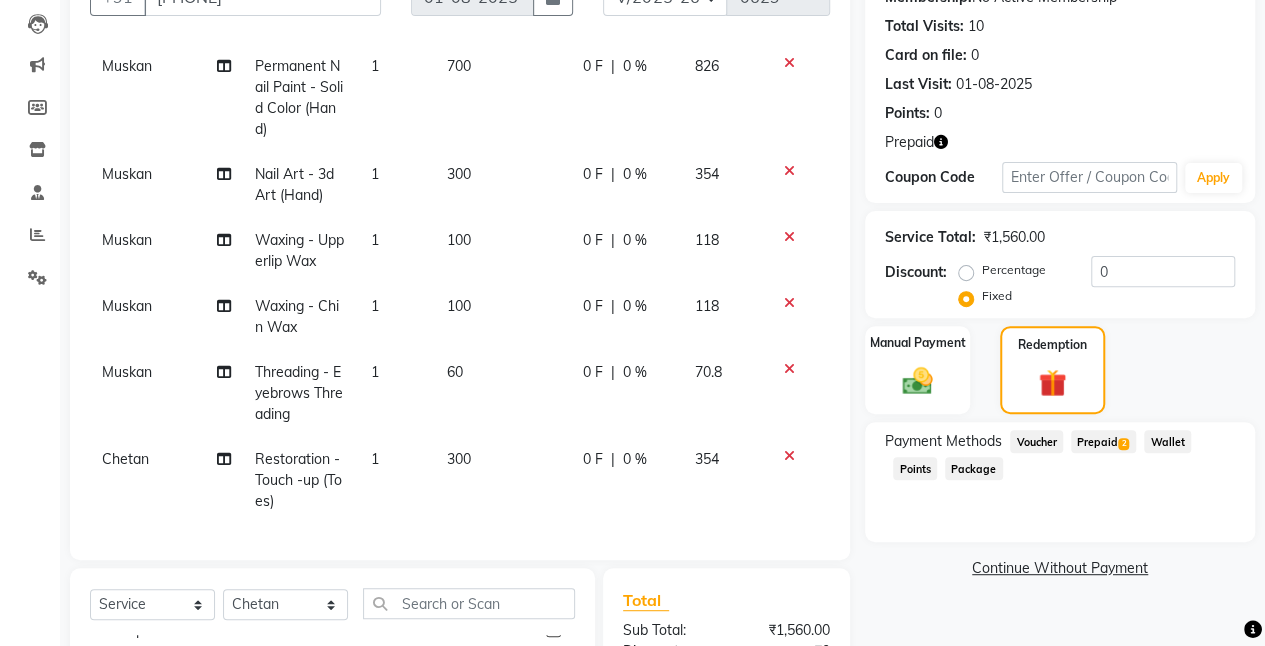 click on "300" 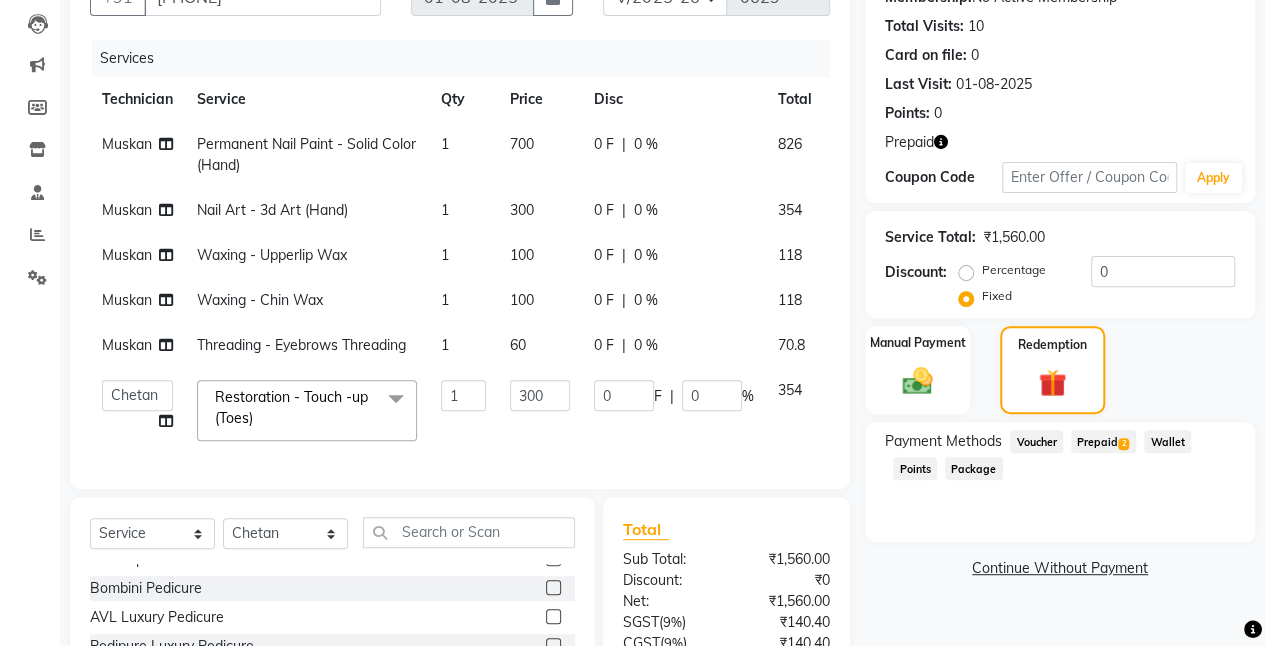 scroll, scrollTop: 0, scrollLeft: 0, axis: both 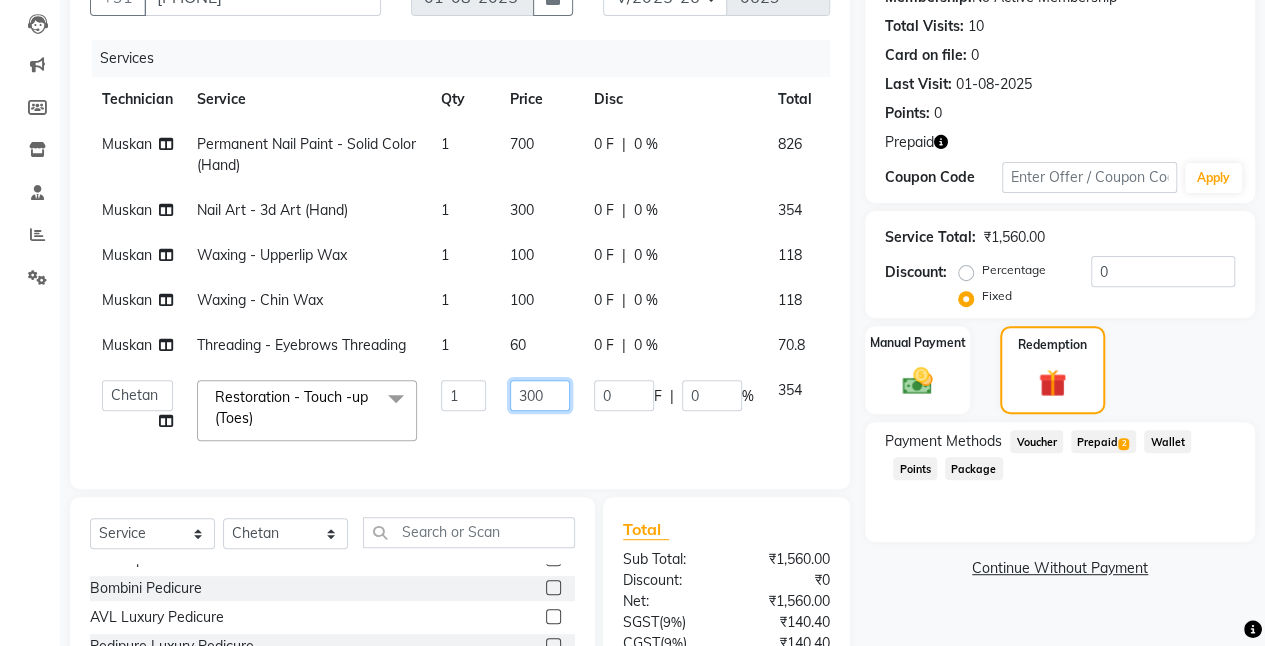 click on "300" 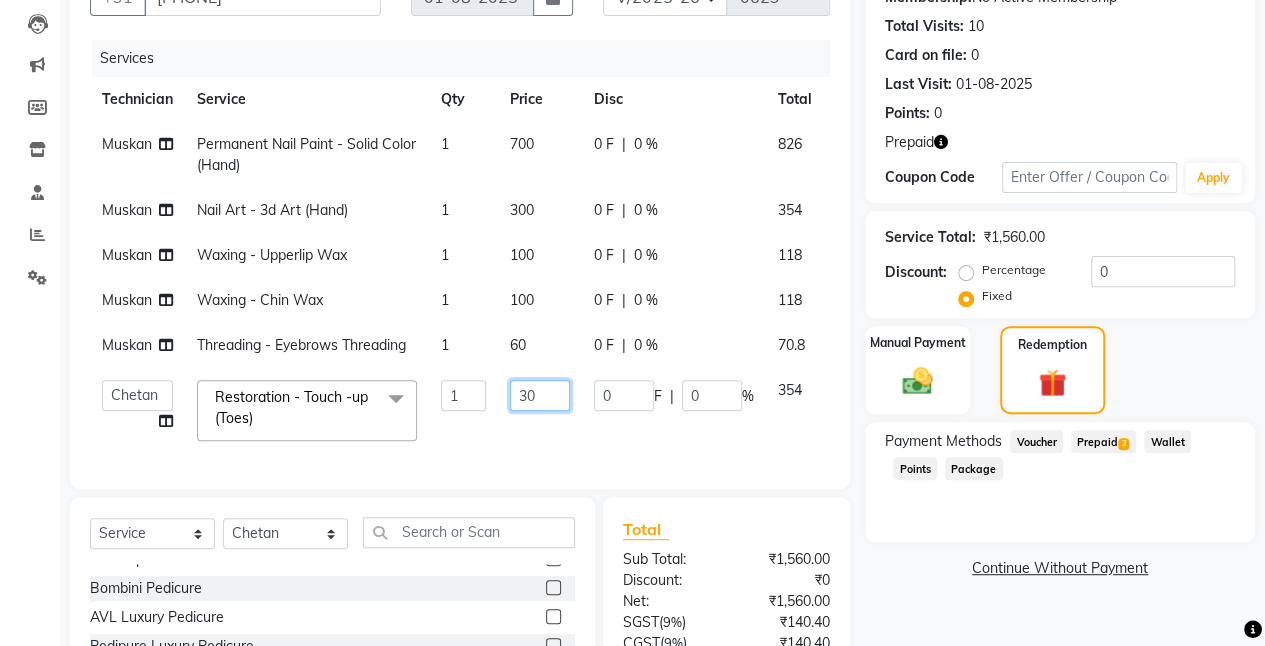 type on "3" 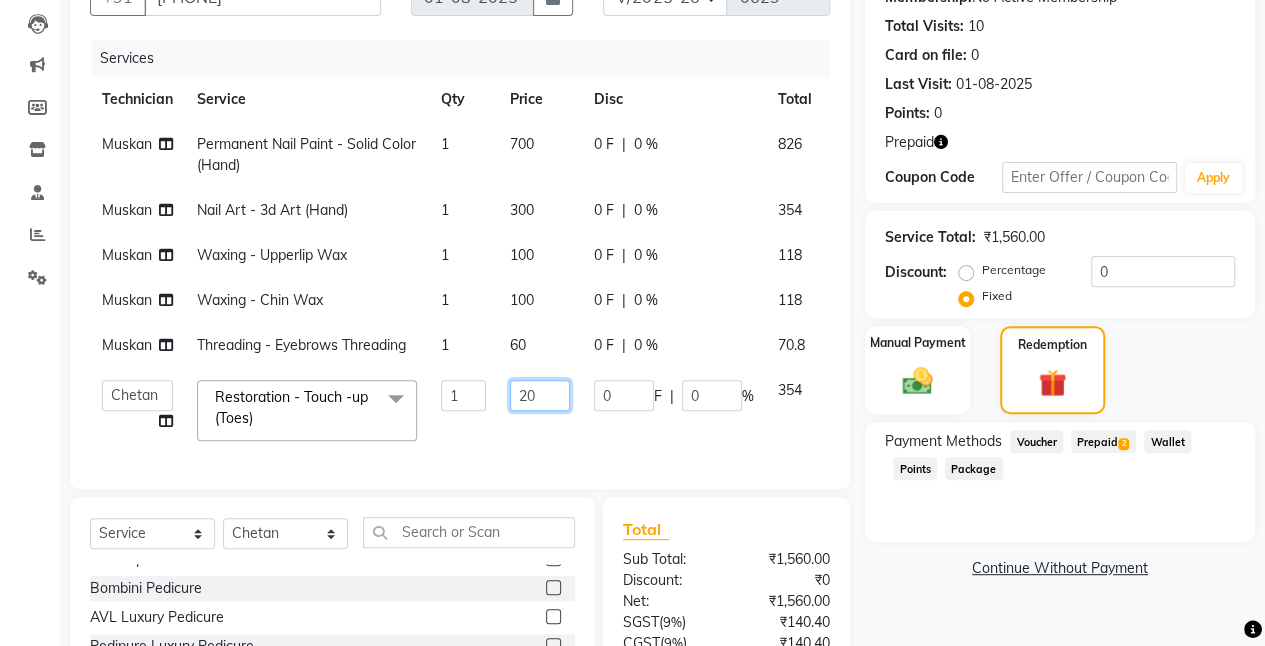 type on "200" 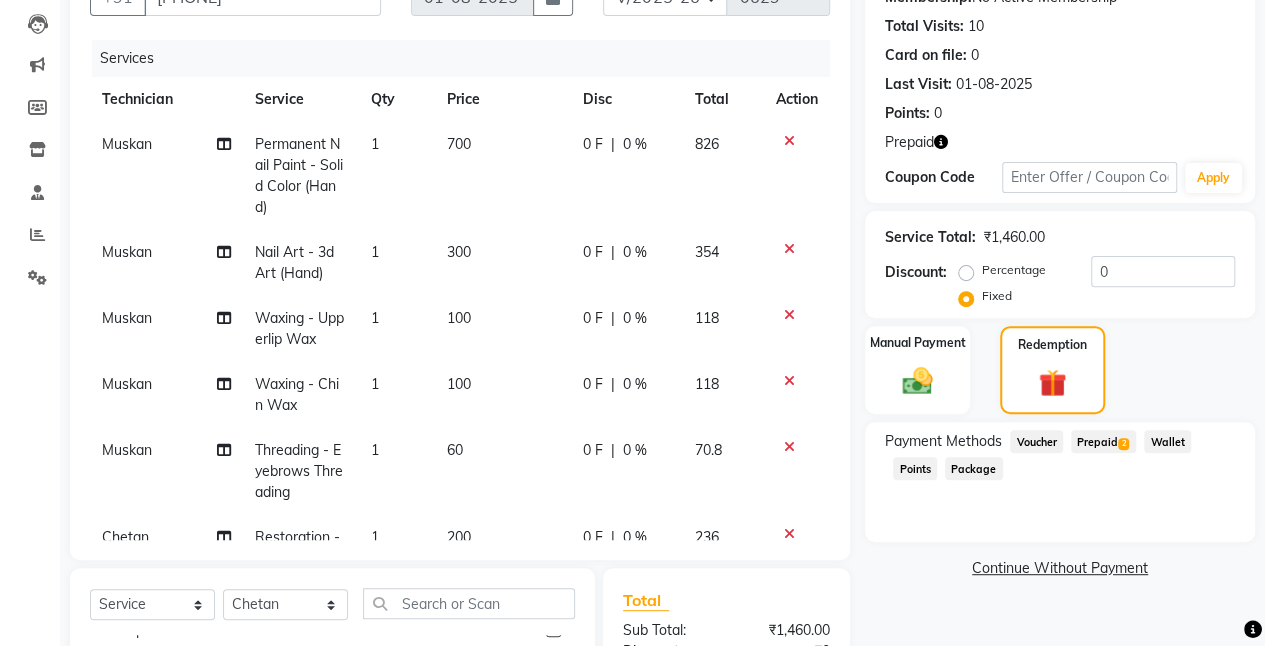 click on "Name: [FIRST] Membership: No Active Membership Total Visits: 10 Card on file: 0 Last Visit: [DATE] Points: 0 Prepaid Coupon Code Apply Service Total: ₹1,460.00 Discount: Percentage Fixed 0 Manual Payment Redemption Payment Methods Voucher Prepaid 2 Wallet Points Package Continue Without Payment" 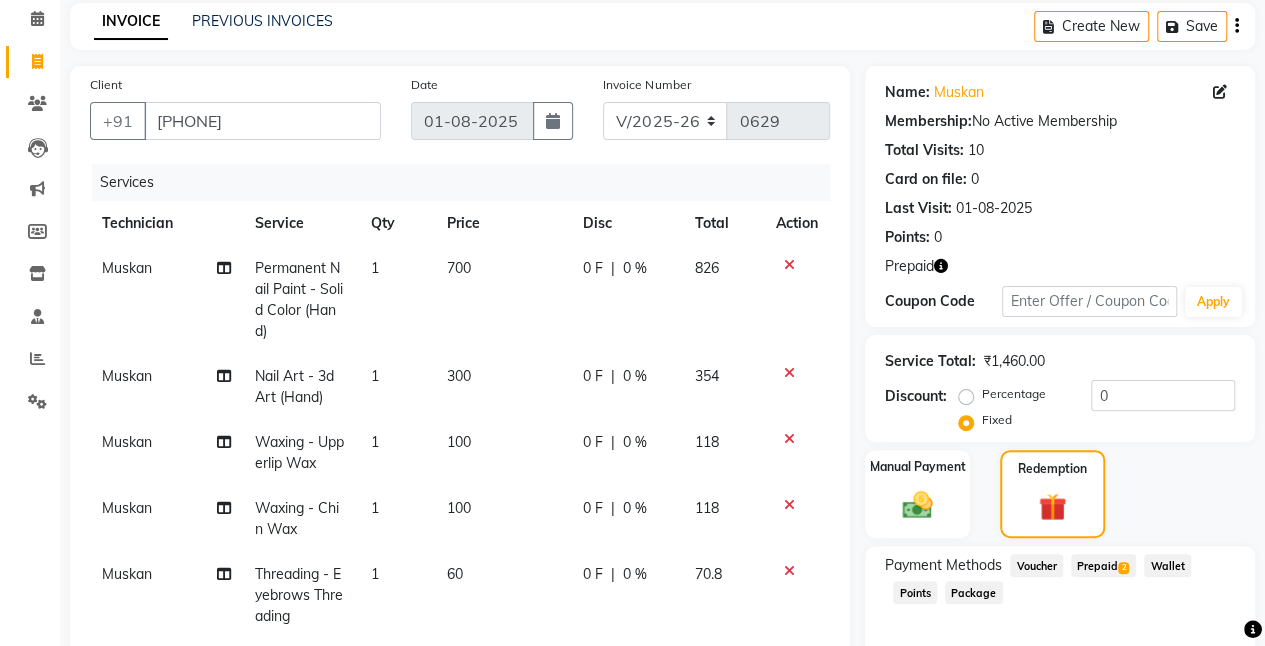scroll, scrollTop: 82, scrollLeft: 0, axis: vertical 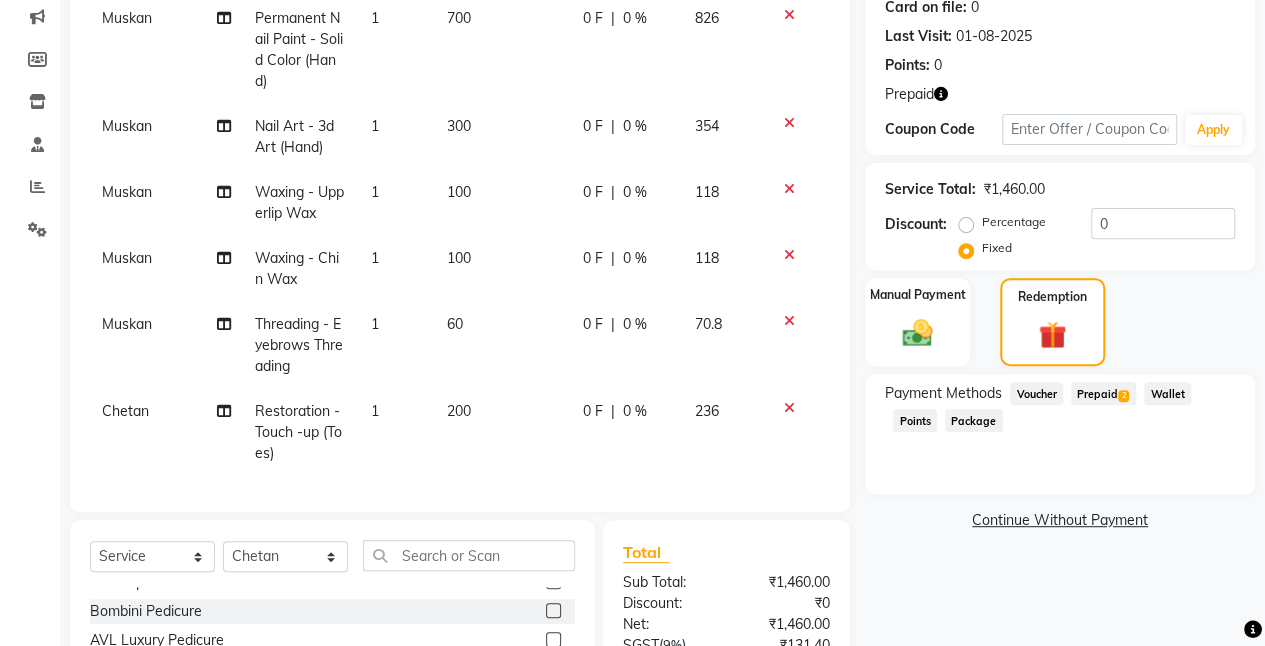 click on "Prepaid  2" 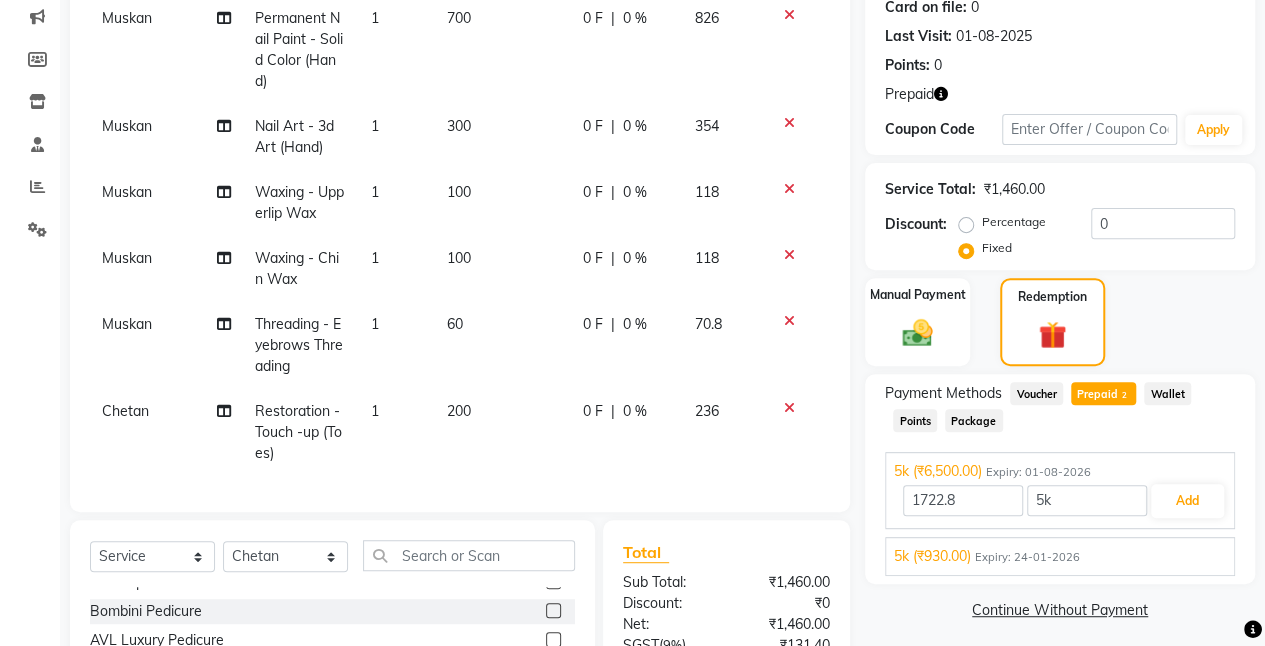 click on "Expiry: 24-01-2026" at bounding box center [1027, 557] 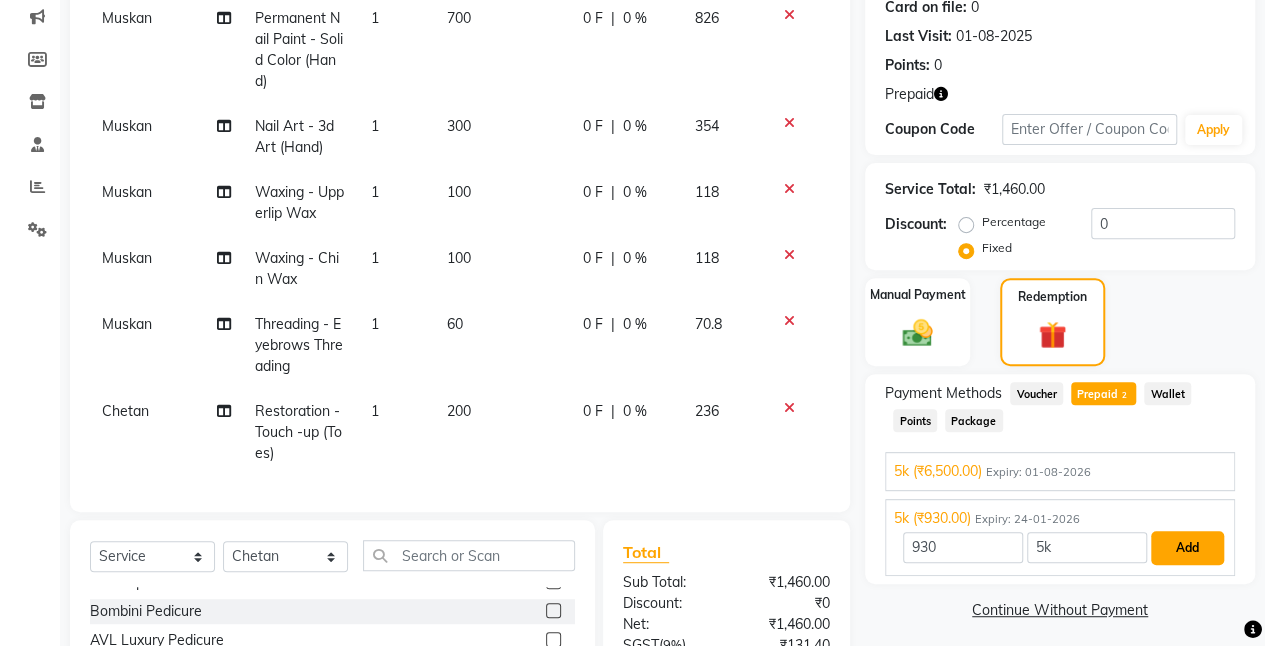 click on "Add" at bounding box center [1187, 548] 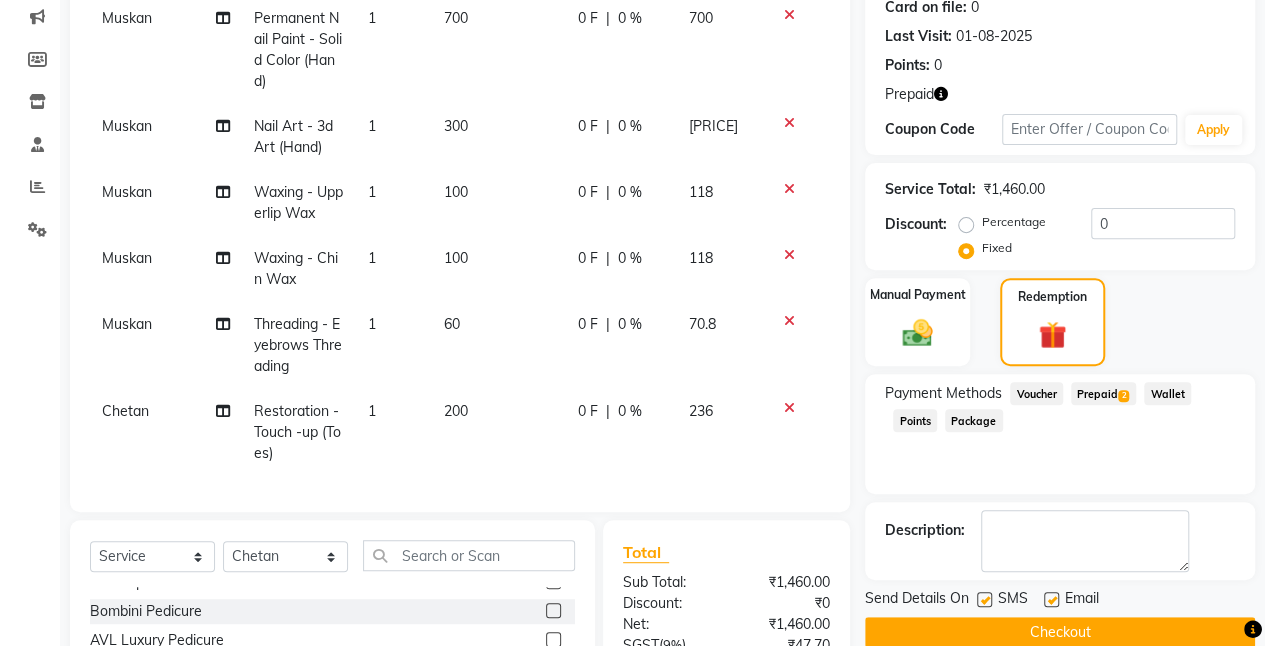 click on "Prepaid  2" 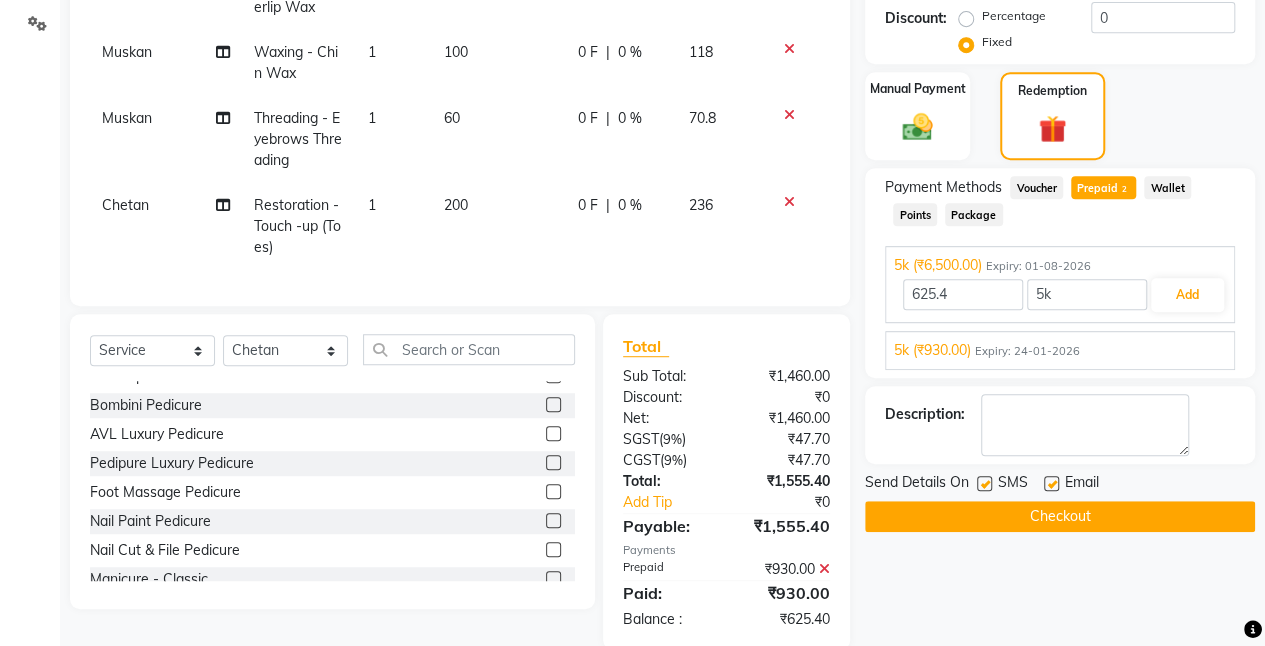 scroll, scrollTop: 464, scrollLeft: 0, axis: vertical 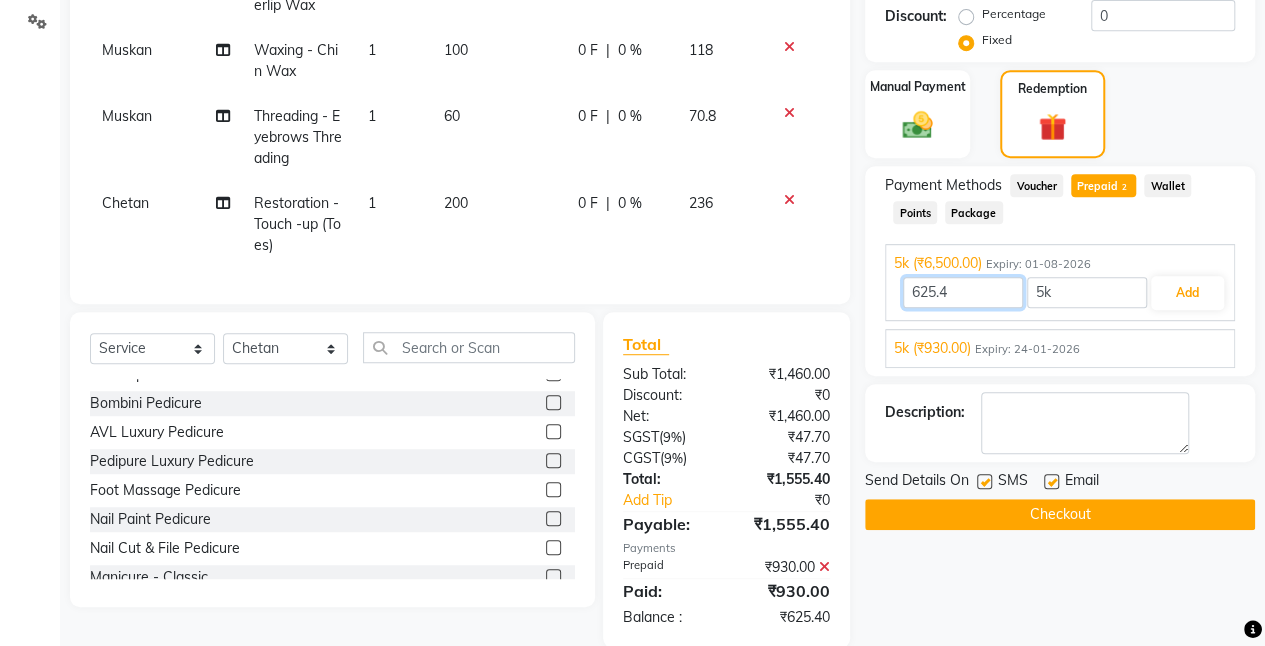 click on "625.4" at bounding box center (963, 292) 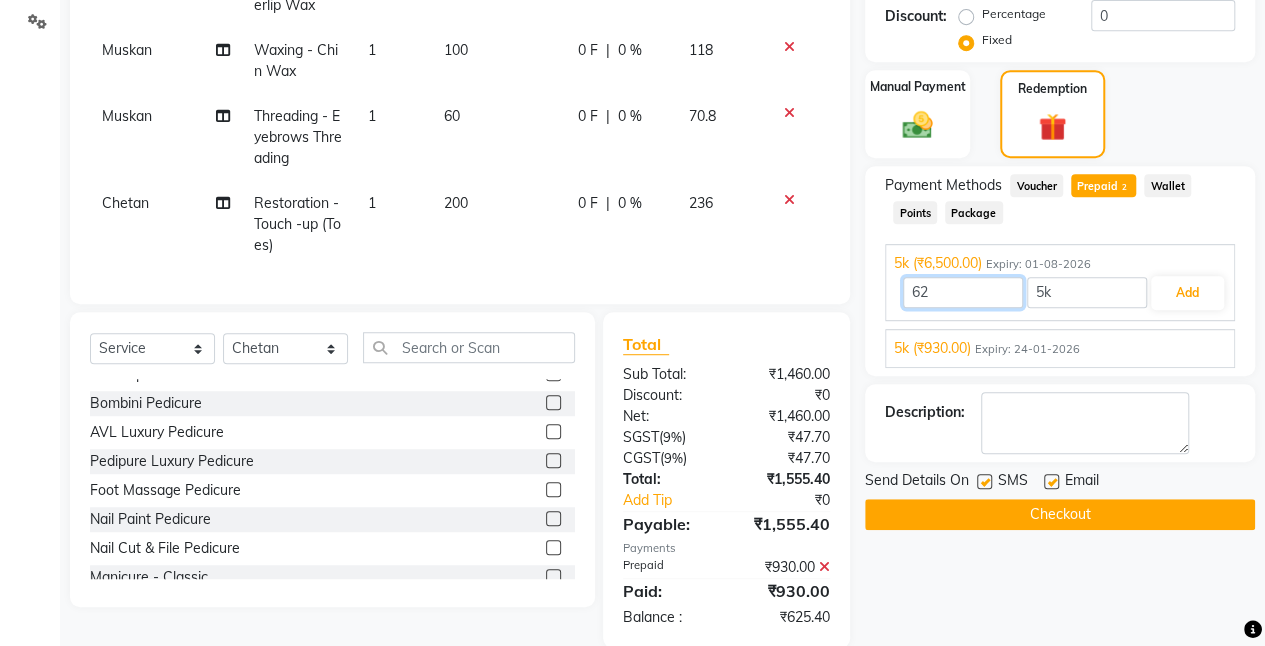 type on "6" 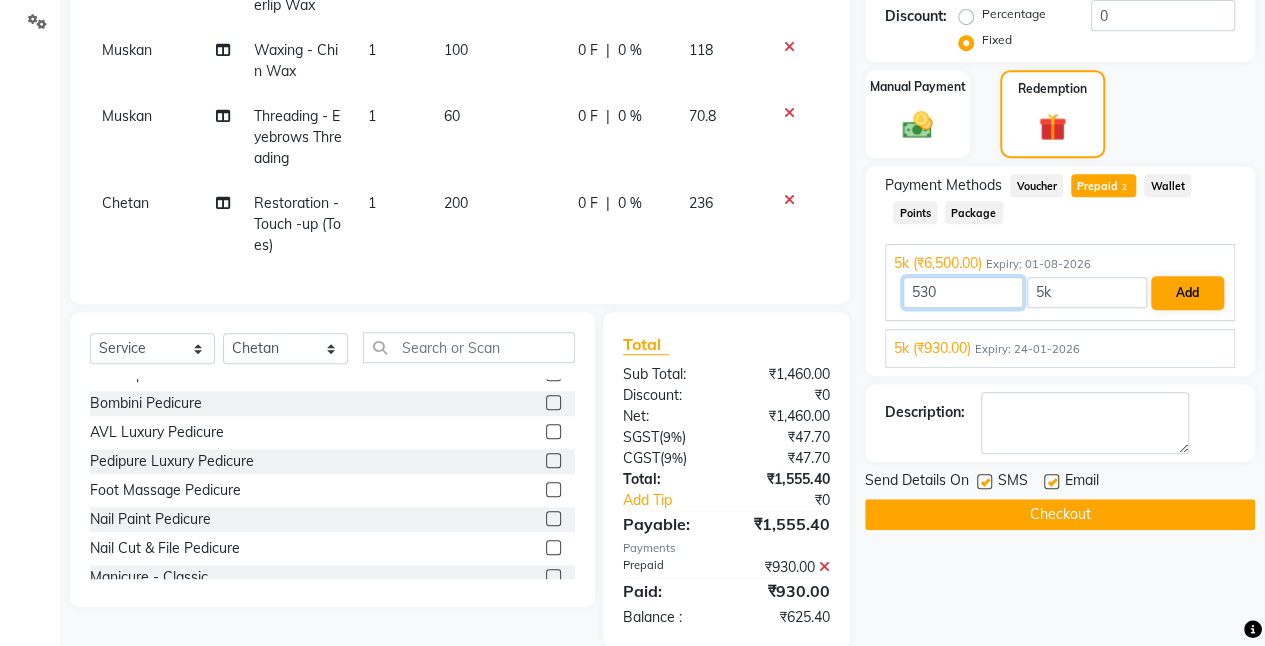 type on "530" 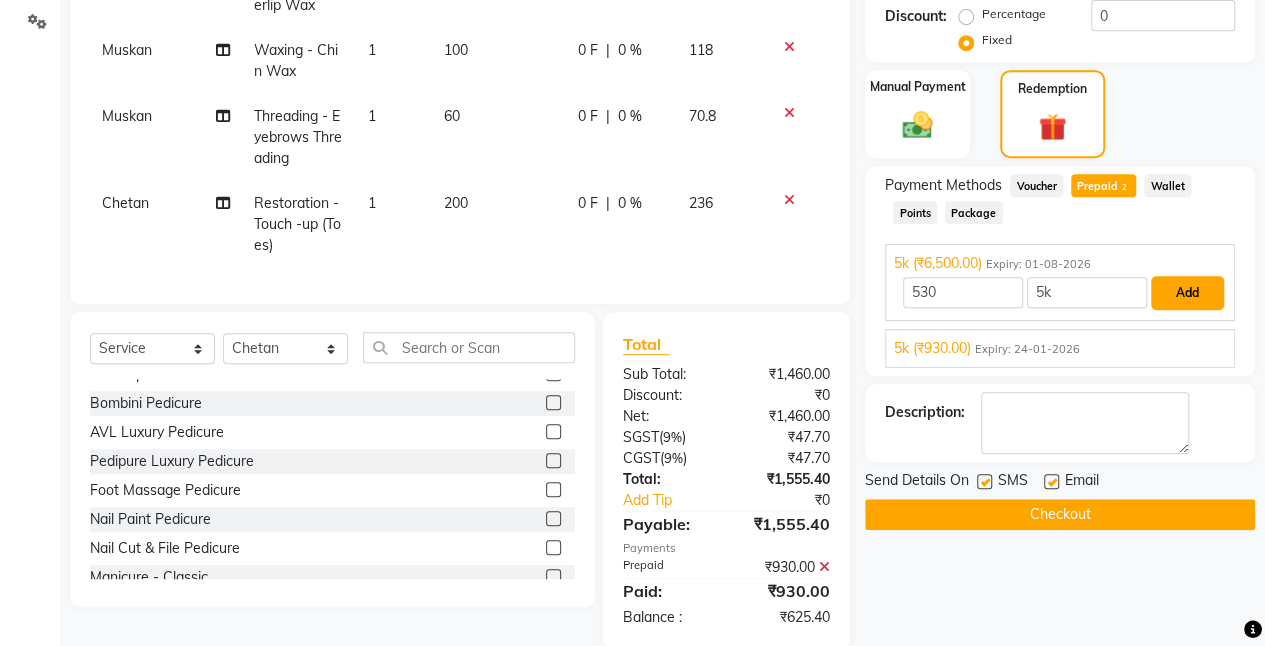 click on "Add" at bounding box center [1187, 293] 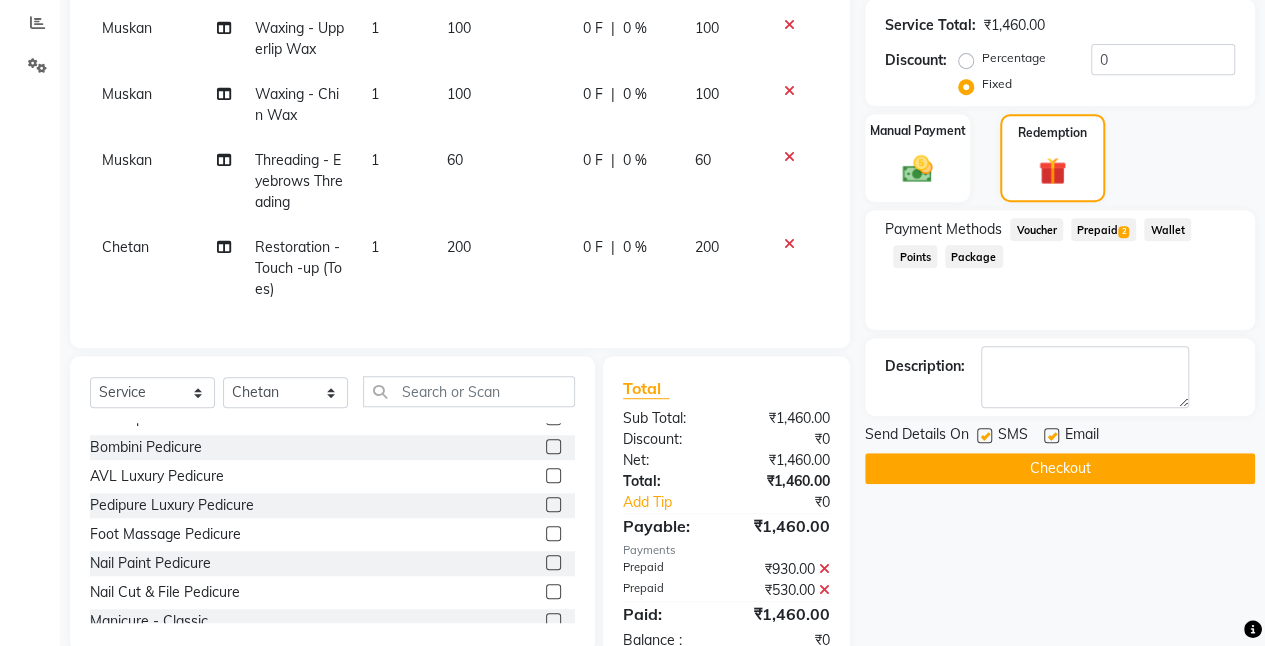 scroll, scrollTop: 473, scrollLeft: 0, axis: vertical 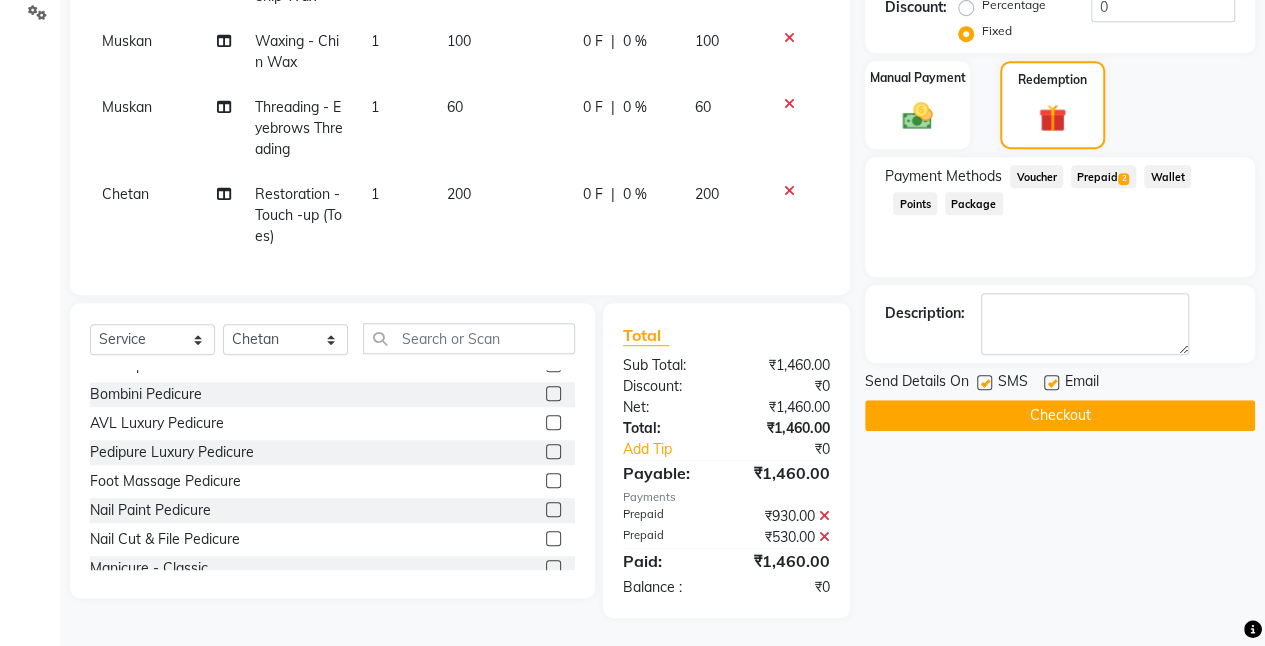 click on "Checkout" 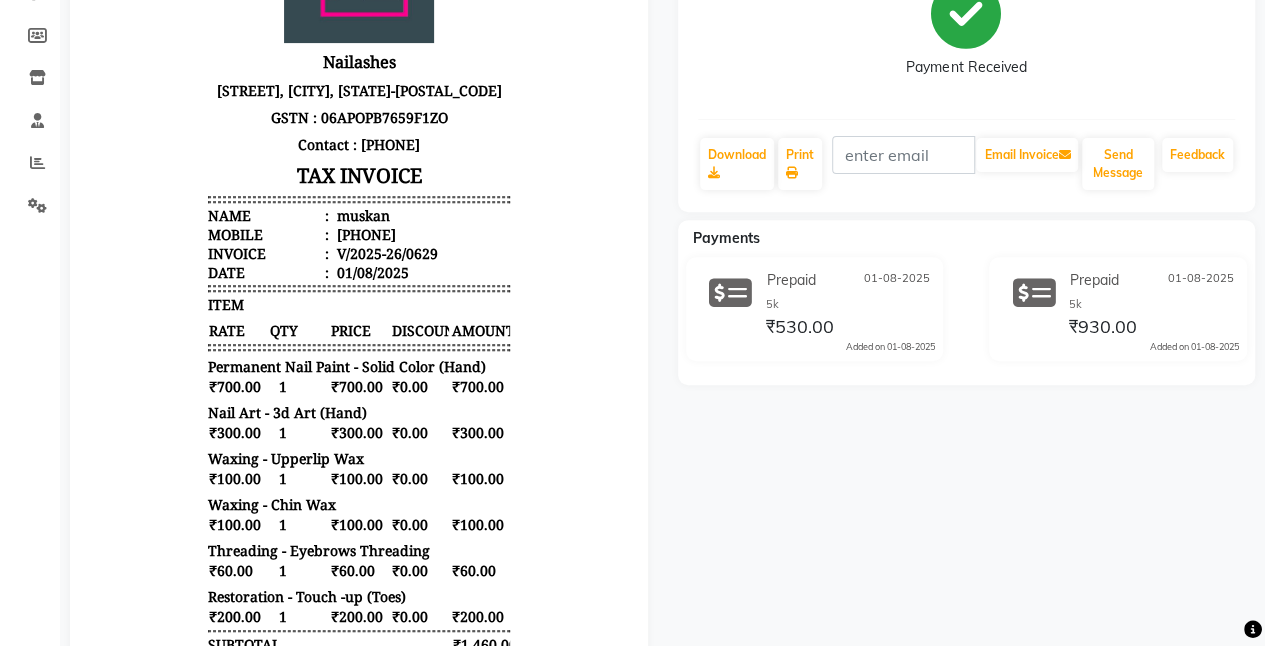 scroll, scrollTop: 0, scrollLeft: 0, axis: both 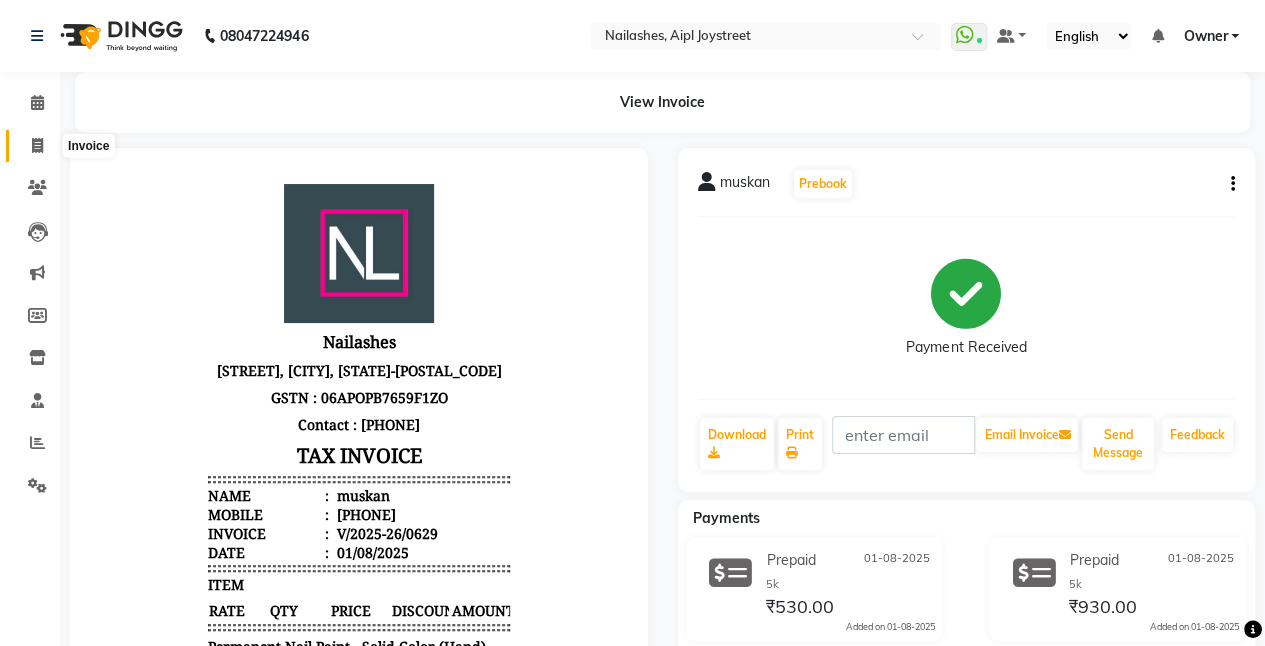 click 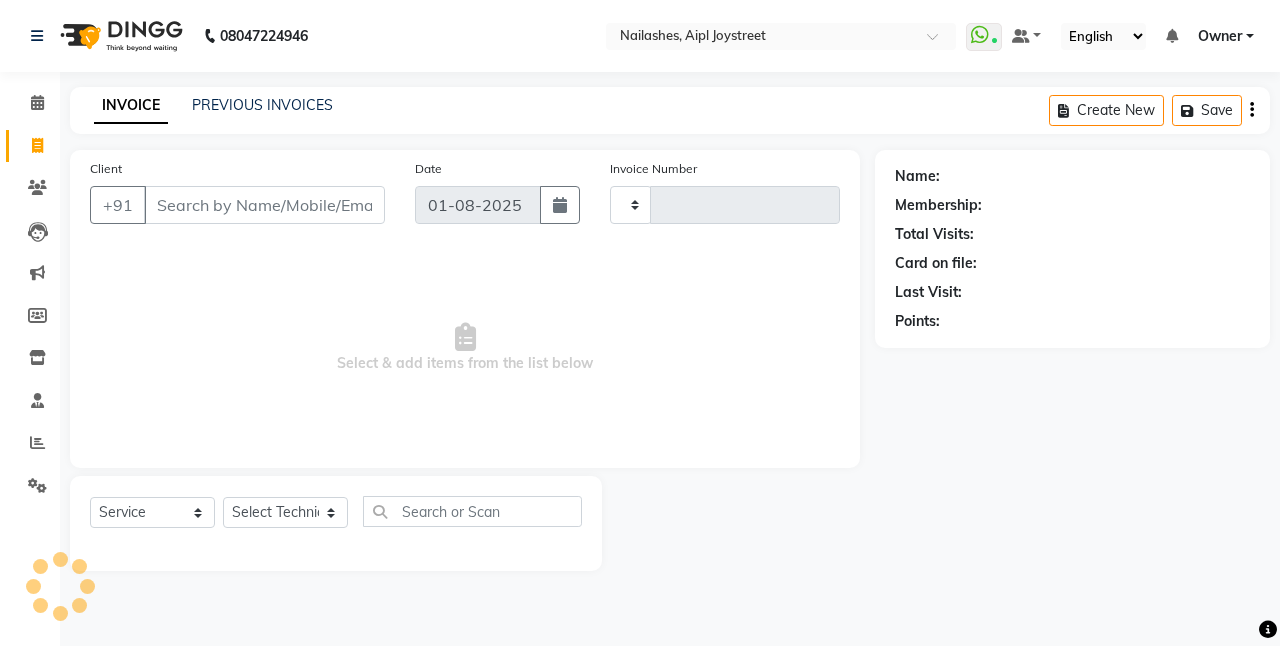 type on "0630" 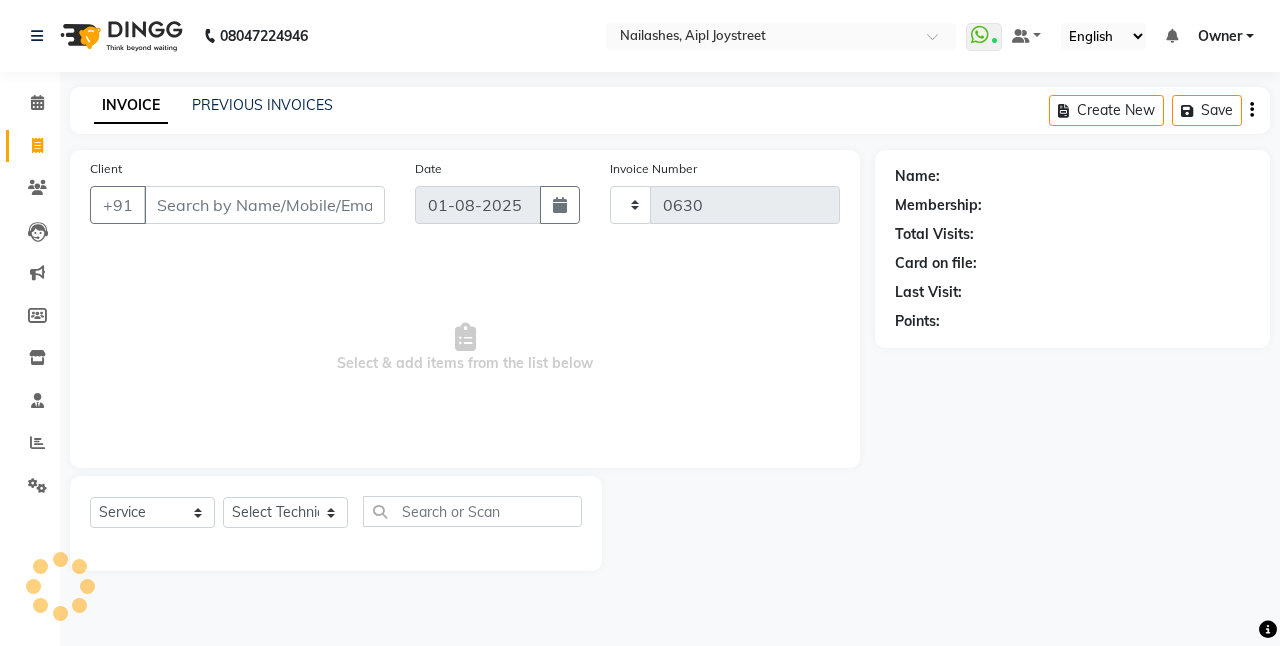 select on "5749" 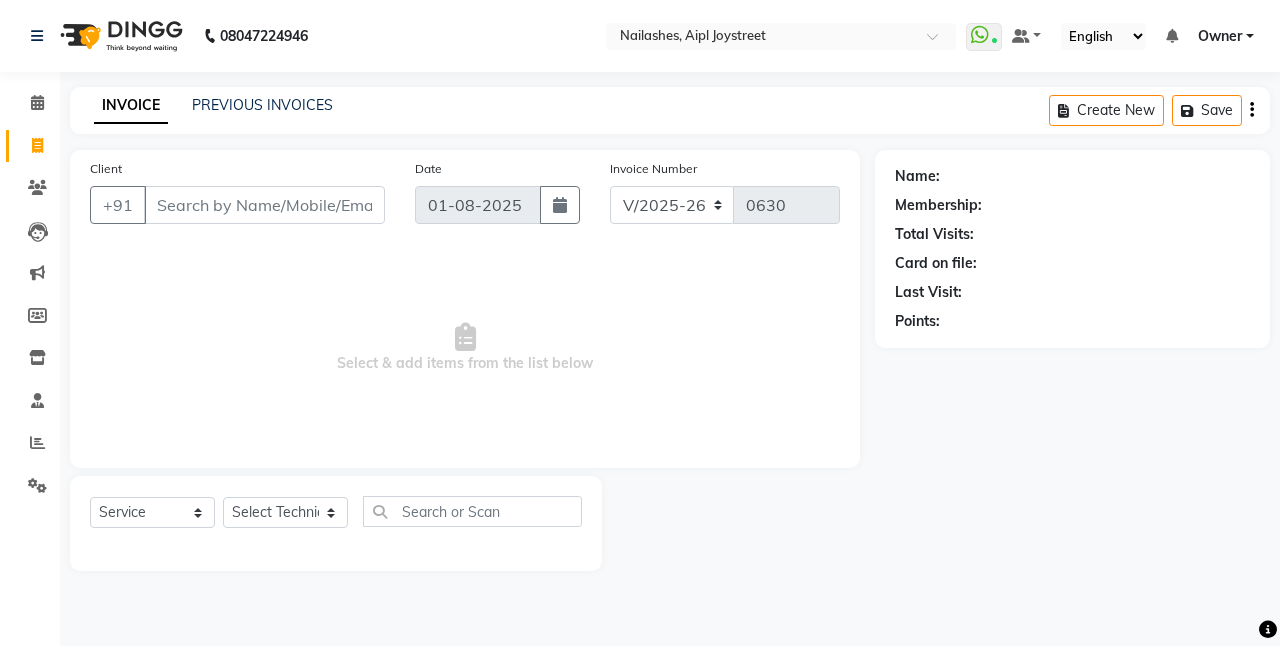 click on "Client" at bounding box center (264, 205) 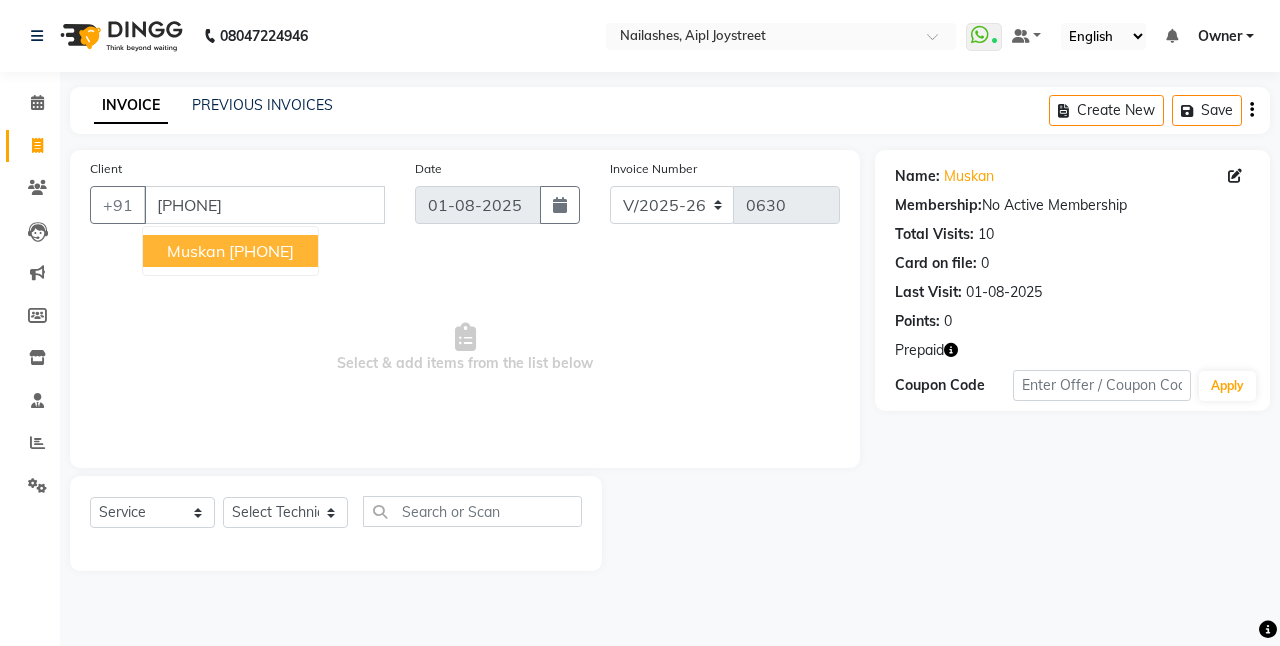 click on "[FIRST] [PHONE]" at bounding box center [230, 251] 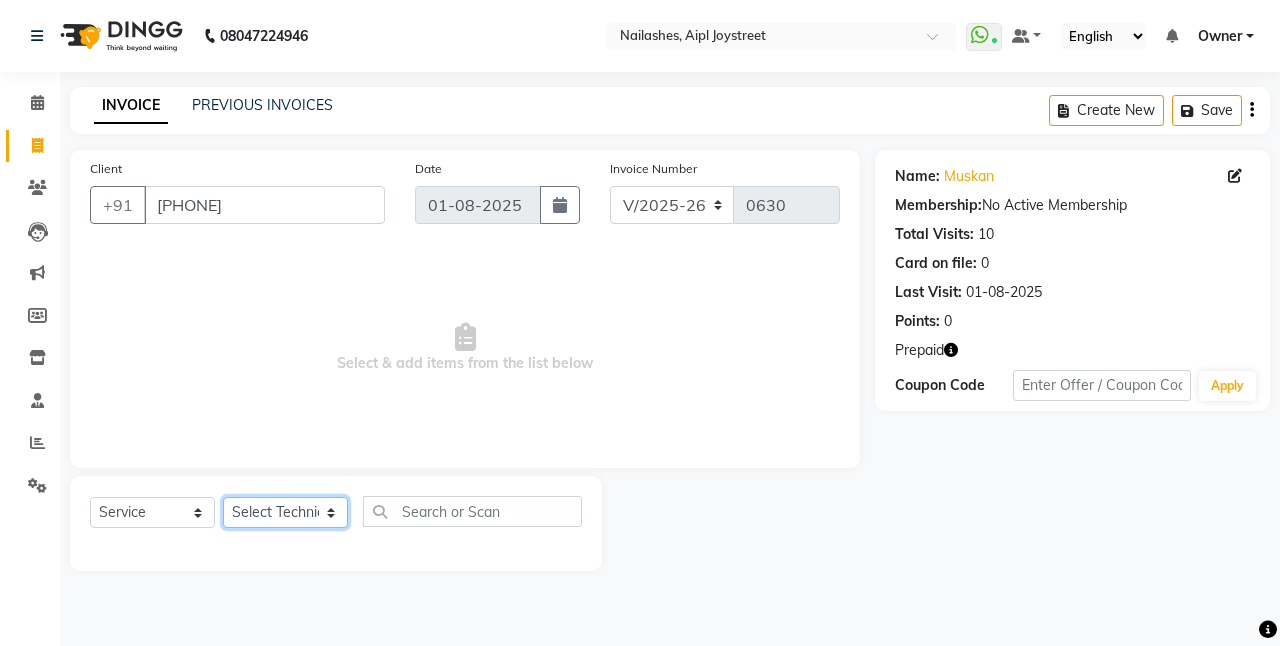 click on "Select Technician ajay Anita Chetan Manager Muskan Owner Prosanto Salome VIVEK" 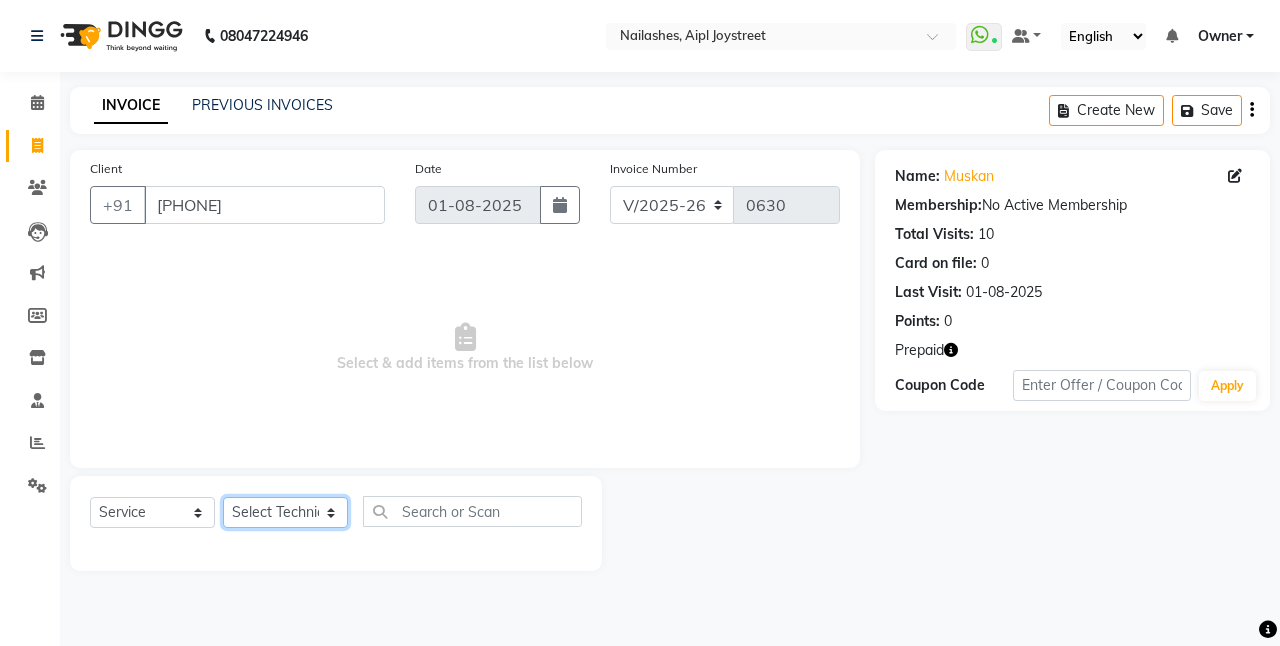select on "39727" 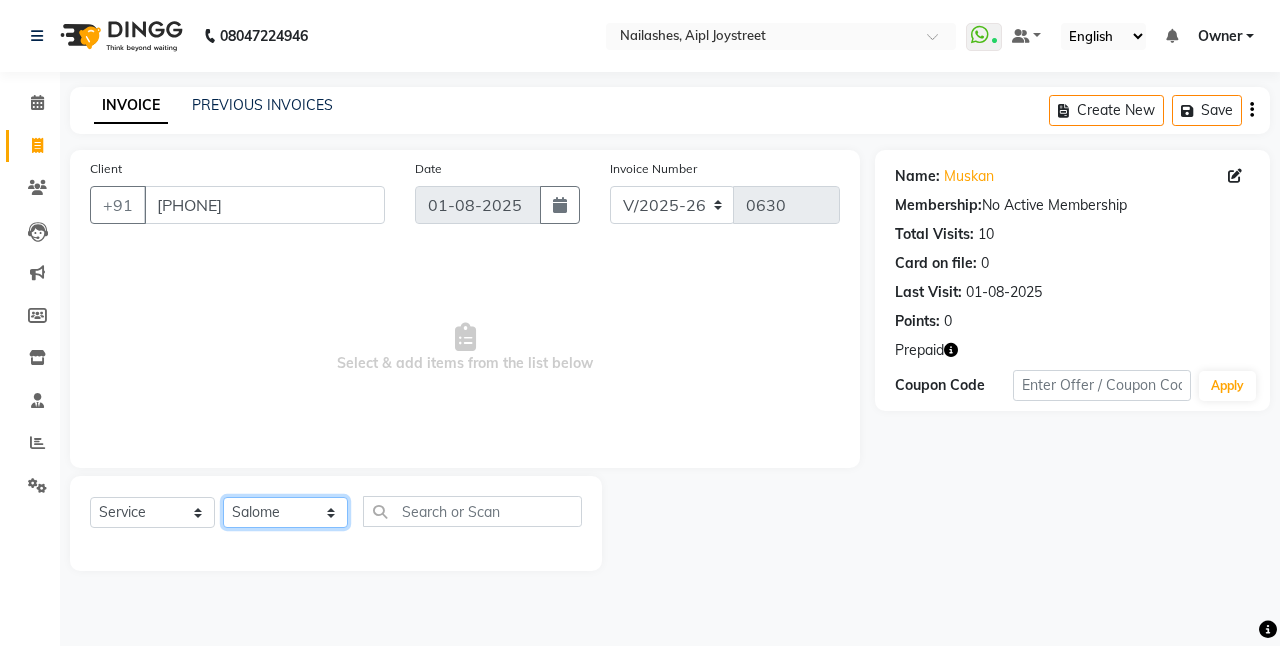 click on "Select Technician ajay Anita Chetan Manager Muskan Owner Prosanto Salome VIVEK" 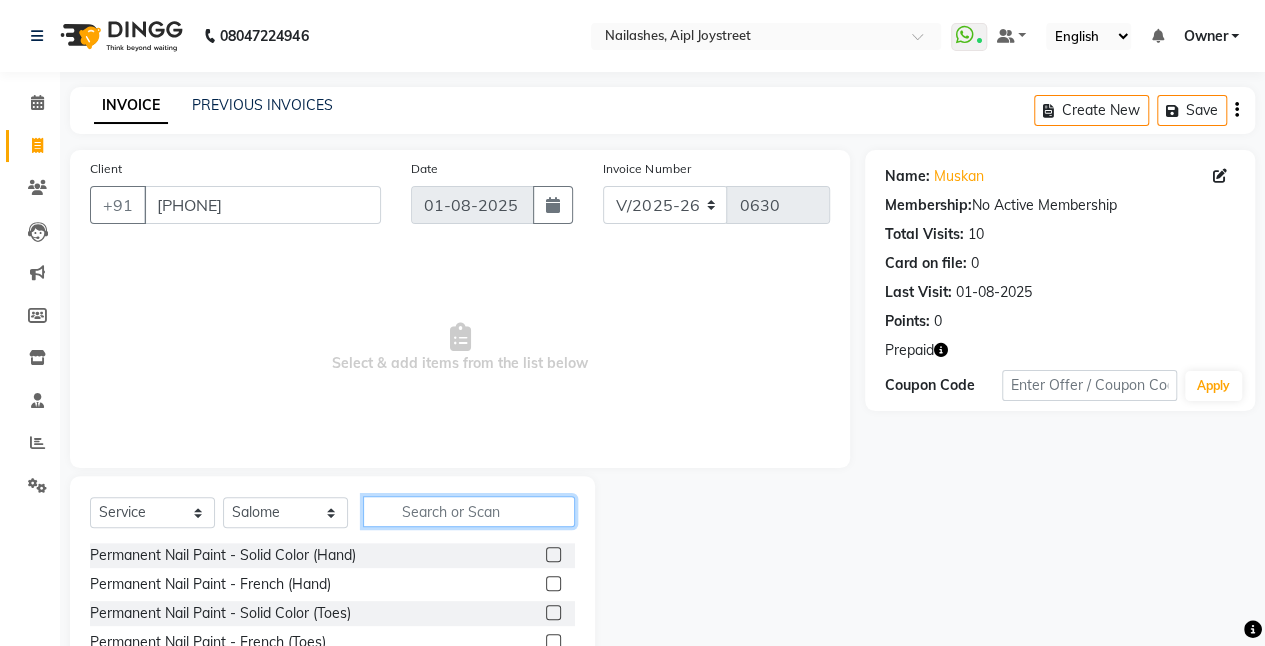 click 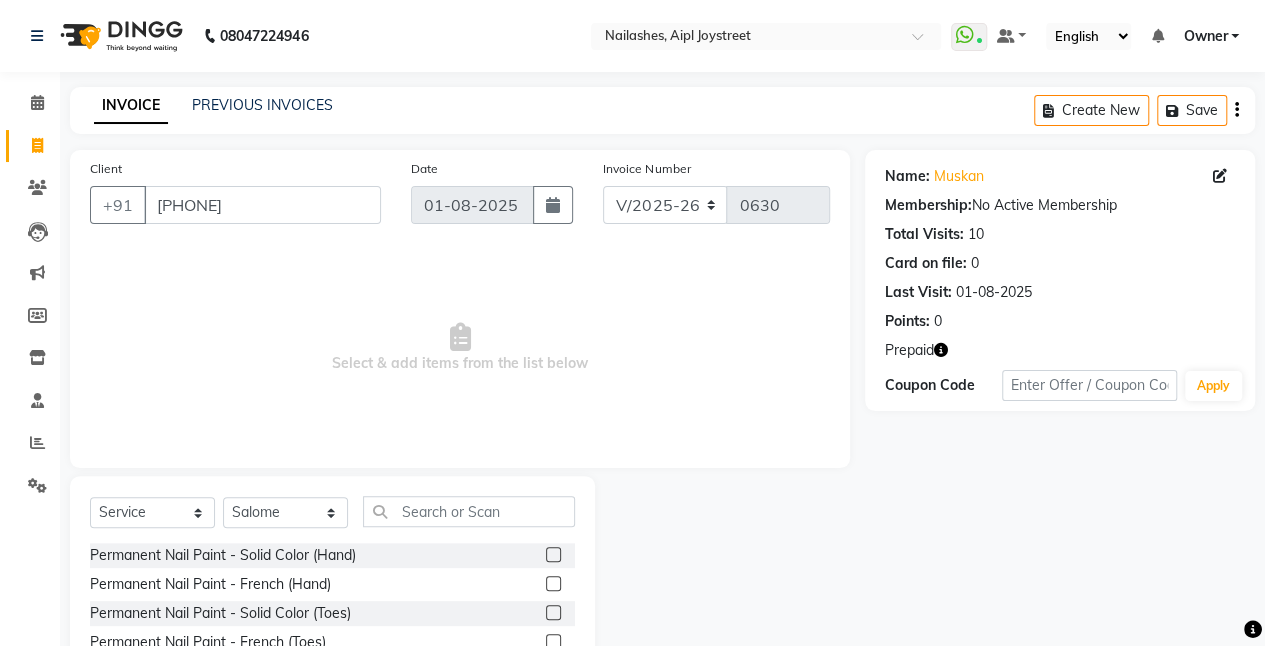 click 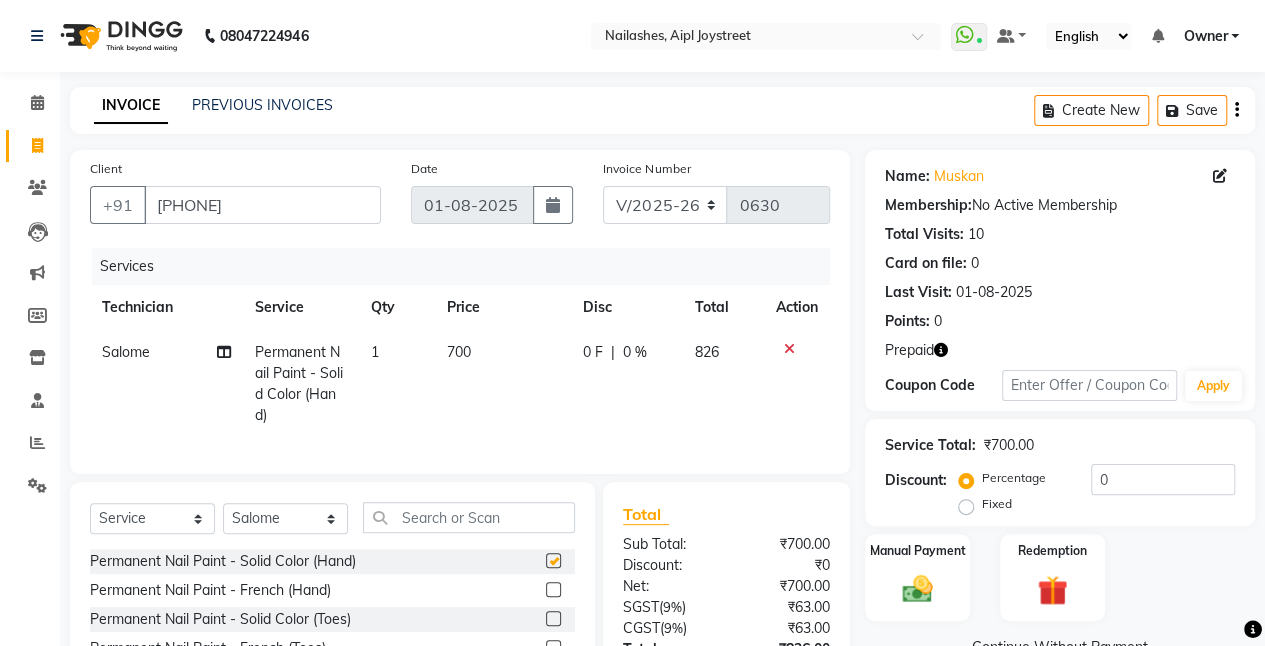 checkbox on "false" 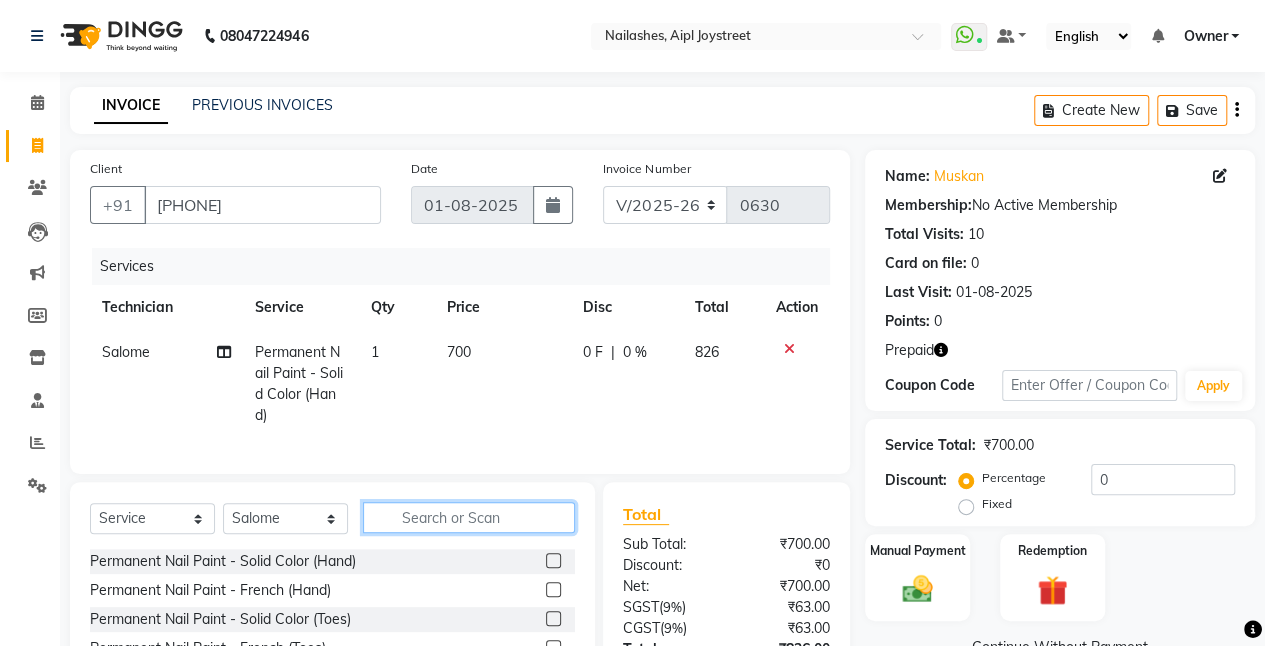 click 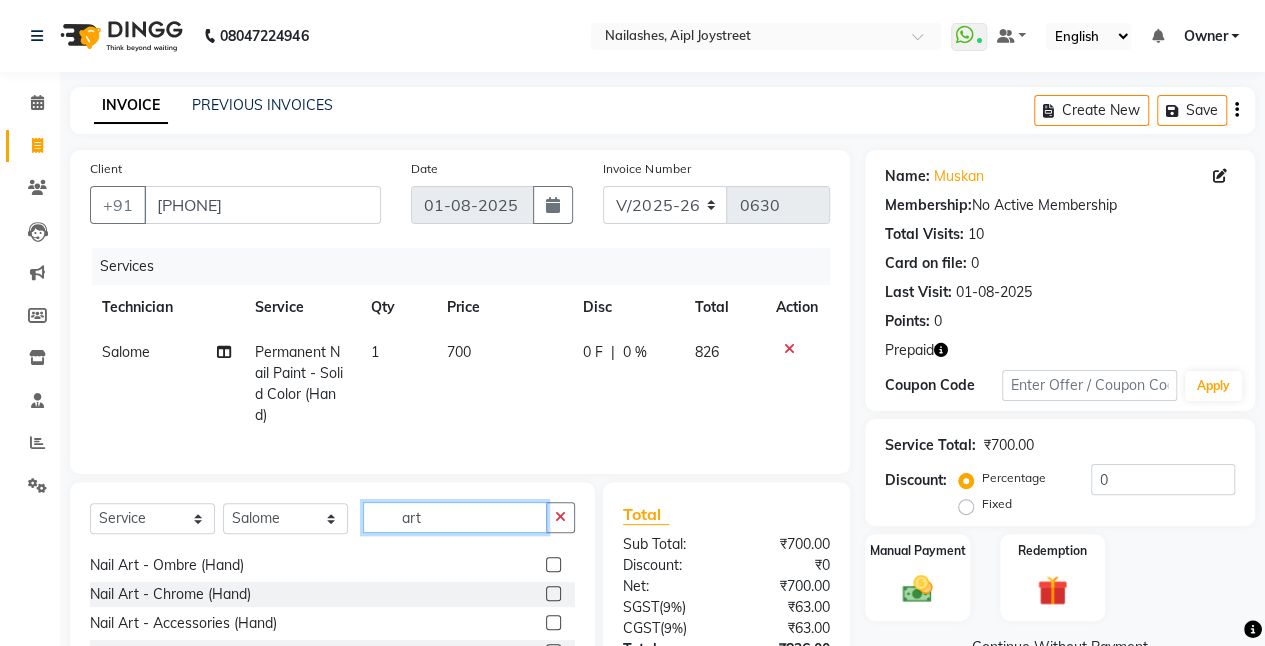 scroll, scrollTop: 201, scrollLeft: 0, axis: vertical 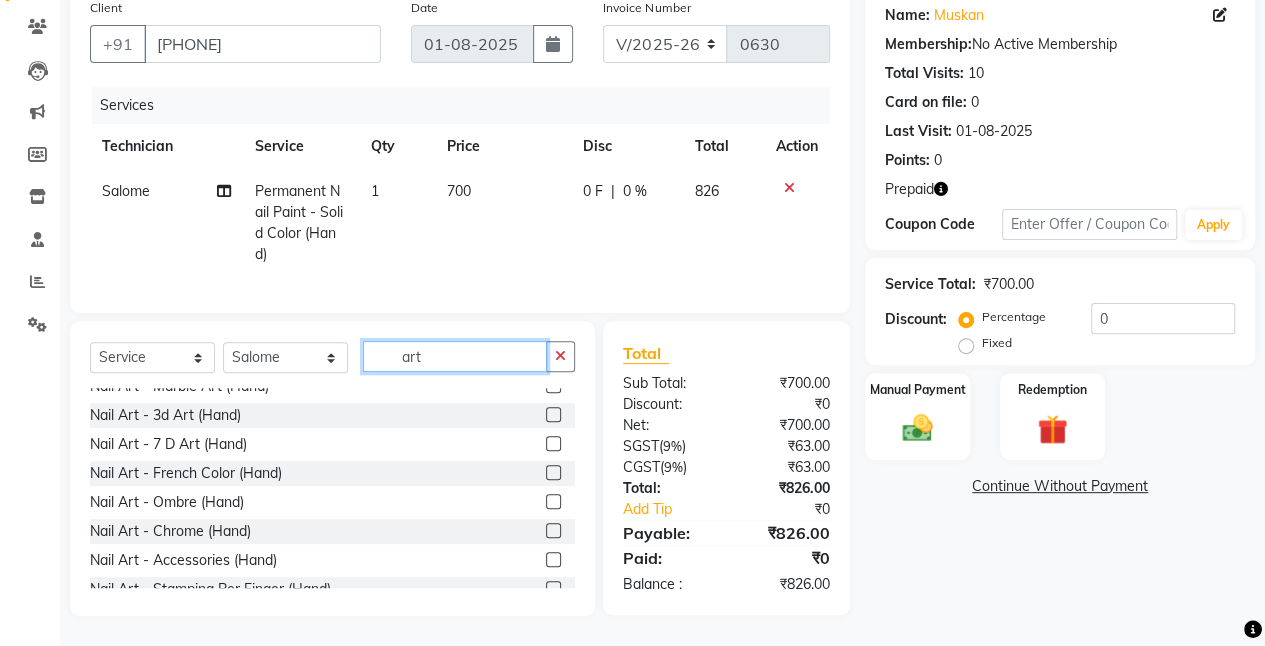 type on "art" 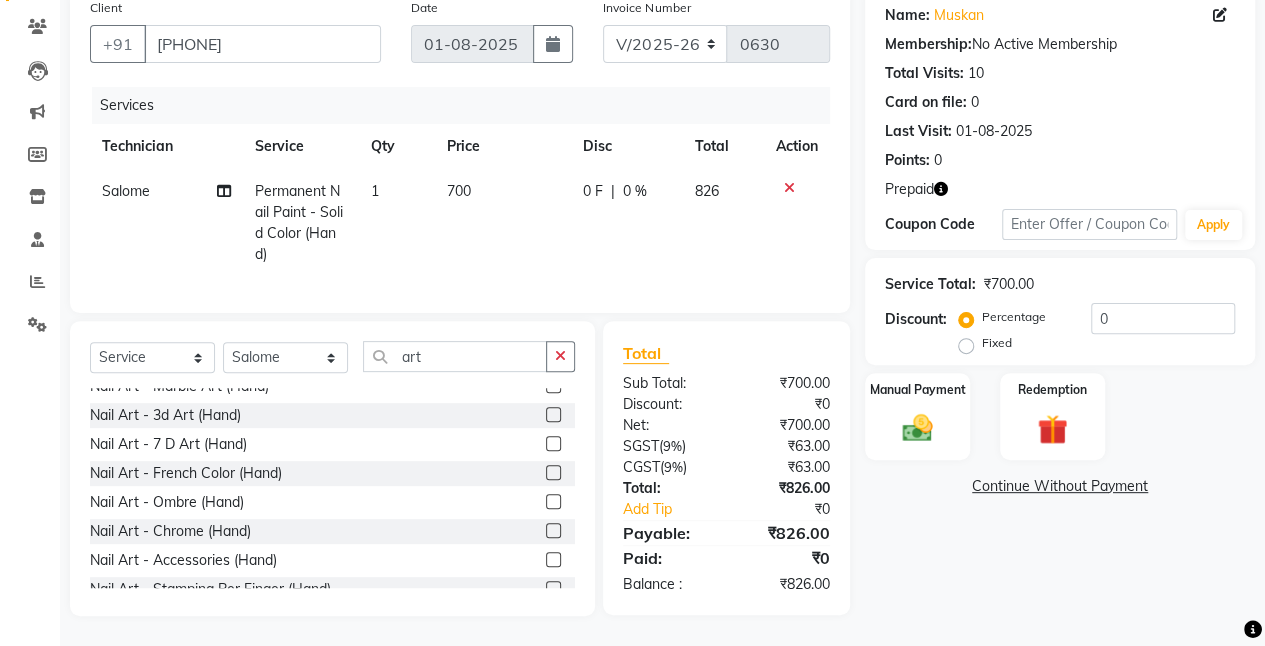 click 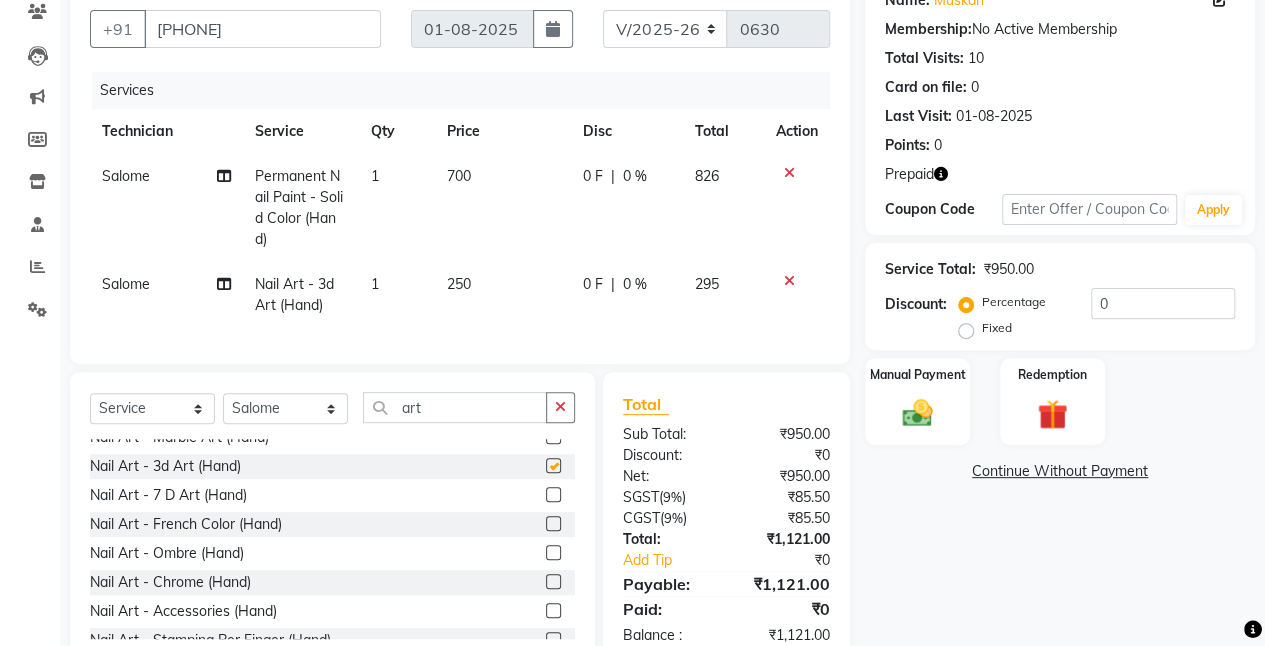 checkbox on "false" 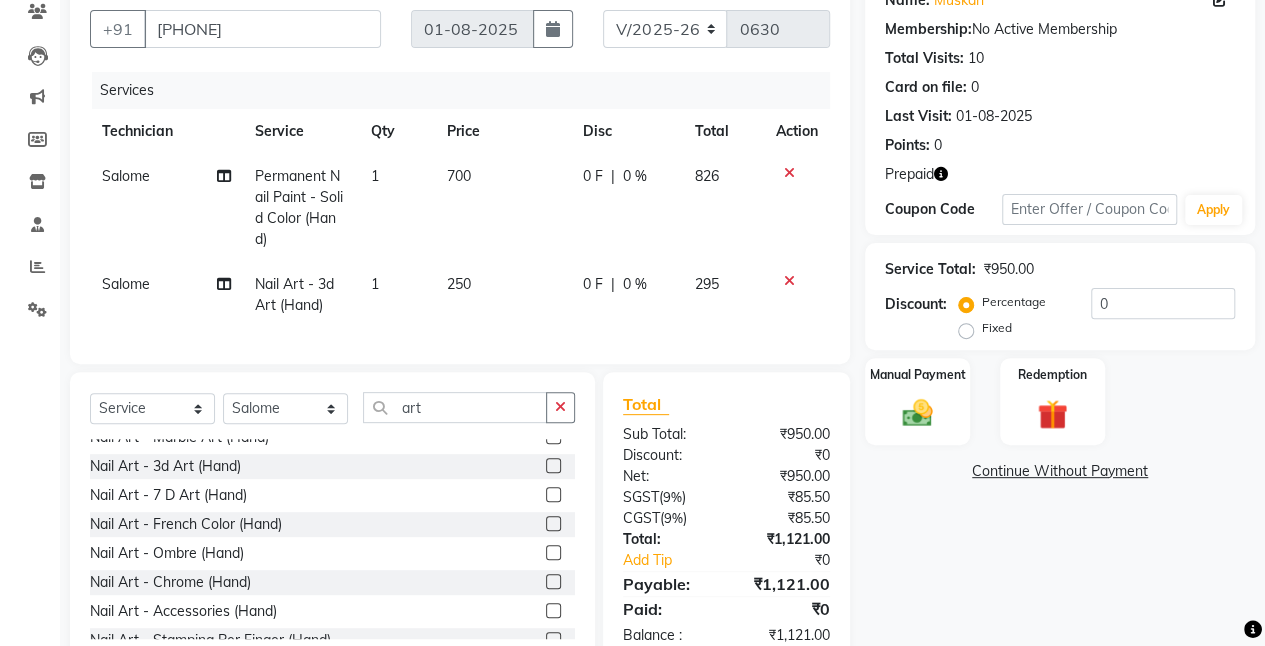 click on "250" 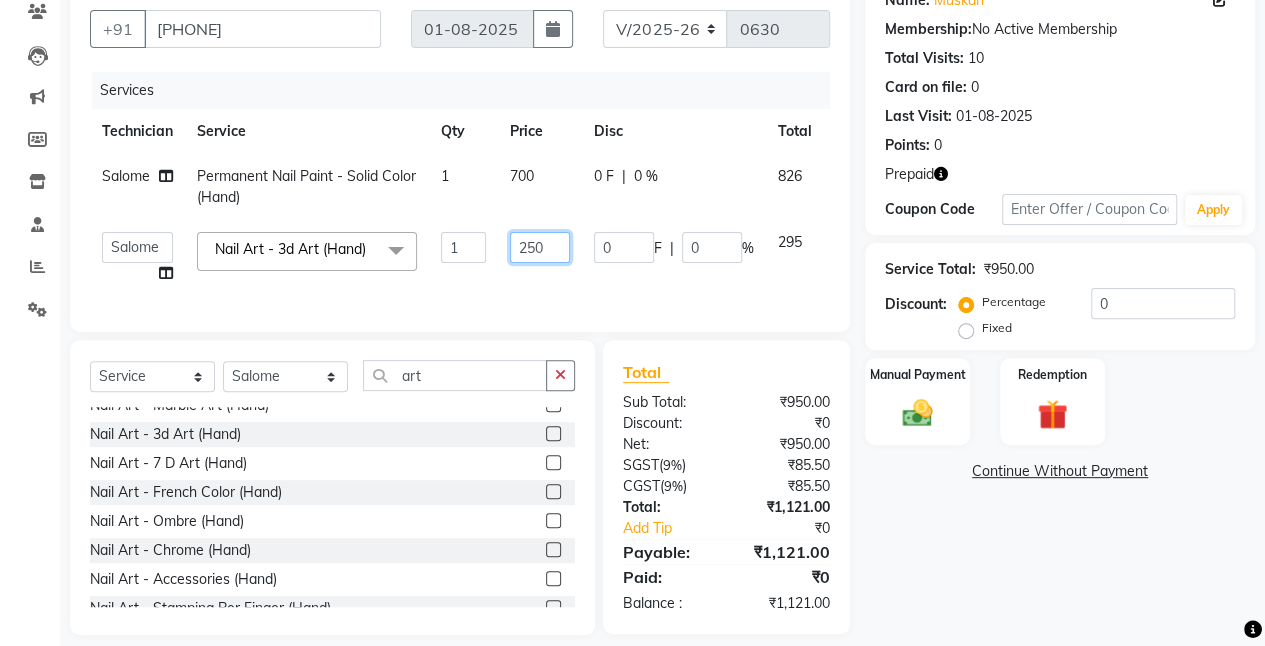 click on "250" 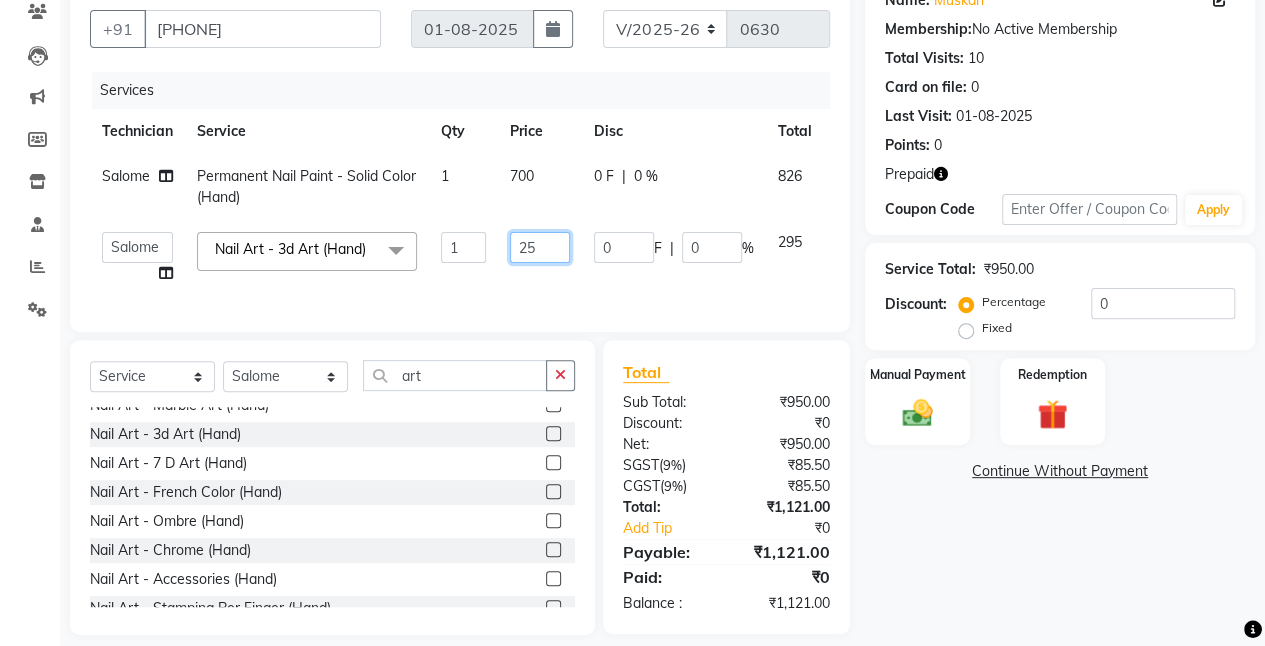 type on "2" 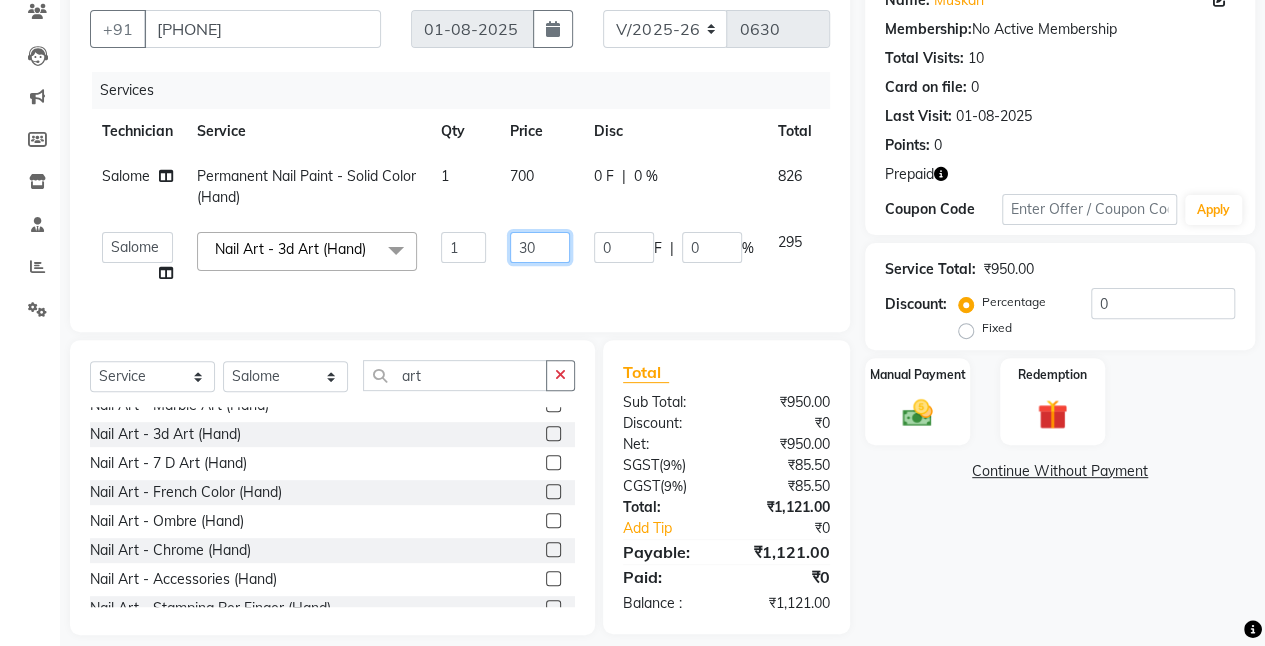 type on "300" 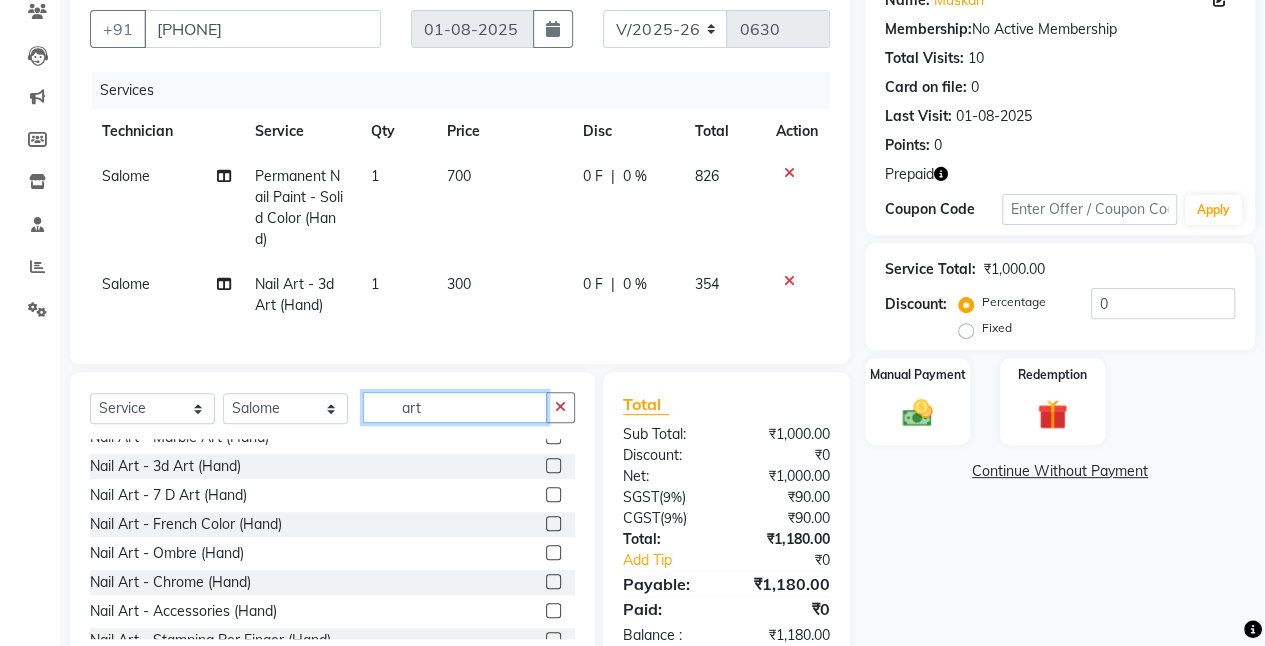 click on "Client +91 [PHONE] Date [DATE] Invoice Number V/2025 V/2025-26 0630 Services Technician Service Qty Price Disc Total Action [FIRST] Permanent Nail Paint - Solid Color (Hand) 1 700 0 F | 0 % 826 [FIRST] Nail Art - 3d Art (Hand) 1 300 0 F | 0 % 354 Select Service Product Membership Package Voucher Prepaid Gift Card Select Technician ajay Anita Chetan Manager [FIRST] Owner Prosanto Salome VIVEK art Nail Art - Glitter Per Finger (Hand) Nail Art - Myler Per Finger (Hand) Nail Art - Per Stone (Hand) Nail Art - Marble Art (Hand) Nail Art - 3d Art (Hand) Nail Art - 7 D Art (Hand) Nail Art - French Color (Hand) Nail Art - Ombre (Hand) Nail Art - Chrome (Hand) Nail Art - Accessories (Hand) Nail Art - Stamping Per Finger (Hand) Nail Art - Cat Eye (Hand) Nail Art - Photo Art (Hand) Nail Art - Glitter Per Finger (Toes) Nail Art - Myler Per Finger (Toes) Nail Art - Per Stone (Toes) Nail Art - Marble Art (Toes) Nail Art - 3d Art (Toes) Nail Art - 7 D Art (Toes) Nail Art - Ombre (Toes)" 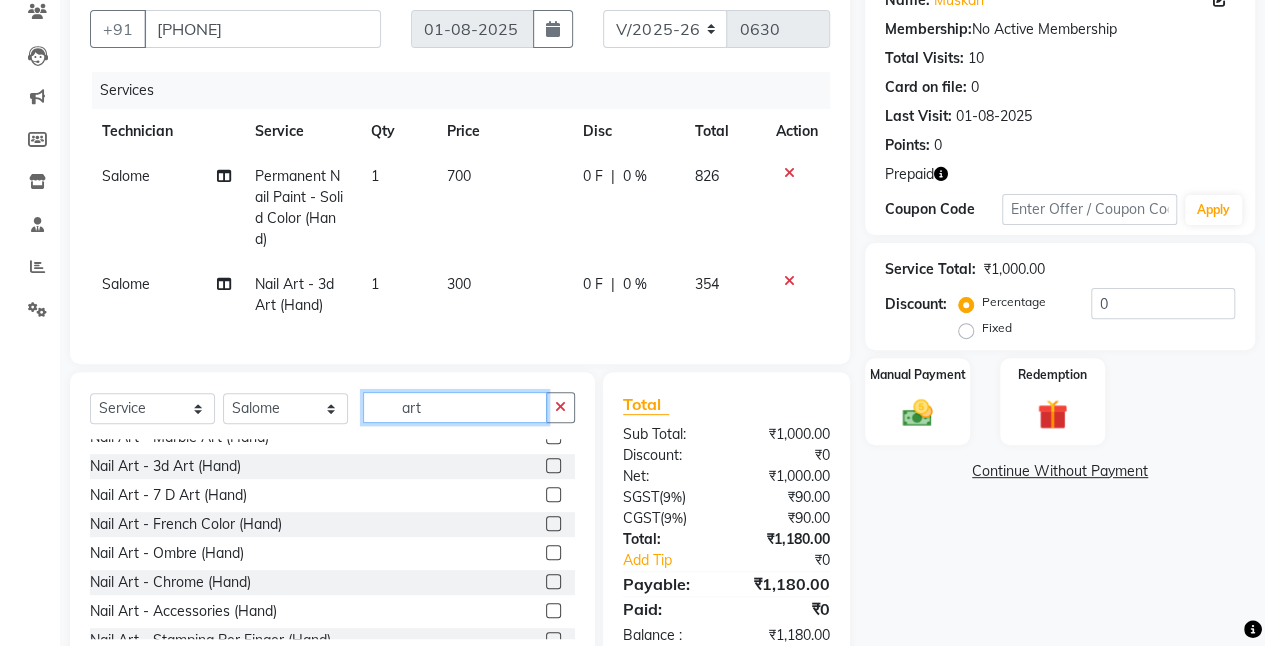 click on "art" 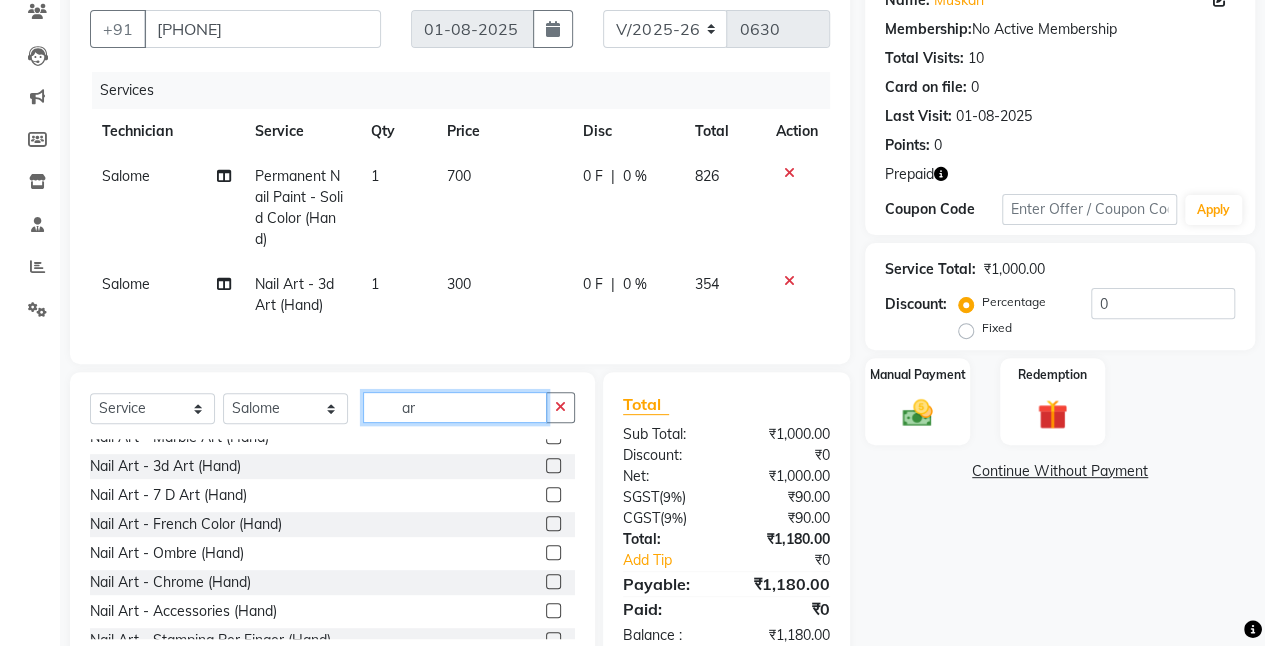 type on "a" 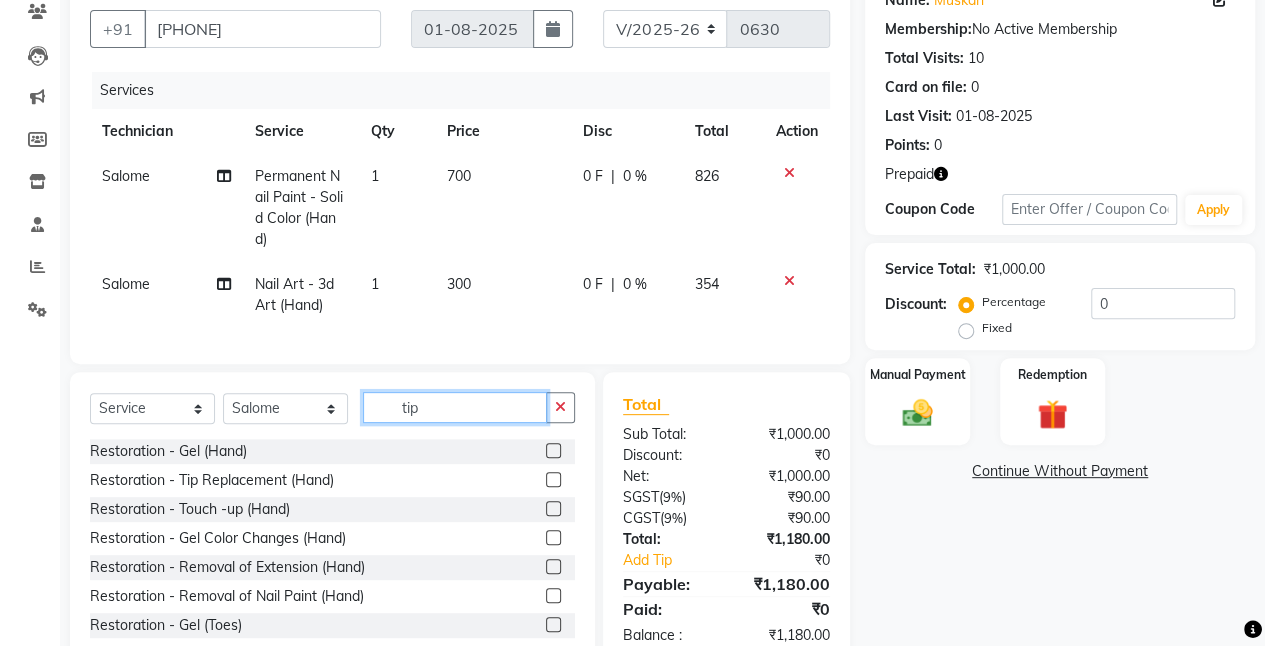 scroll, scrollTop: 0, scrollLeft: 0, axis: both 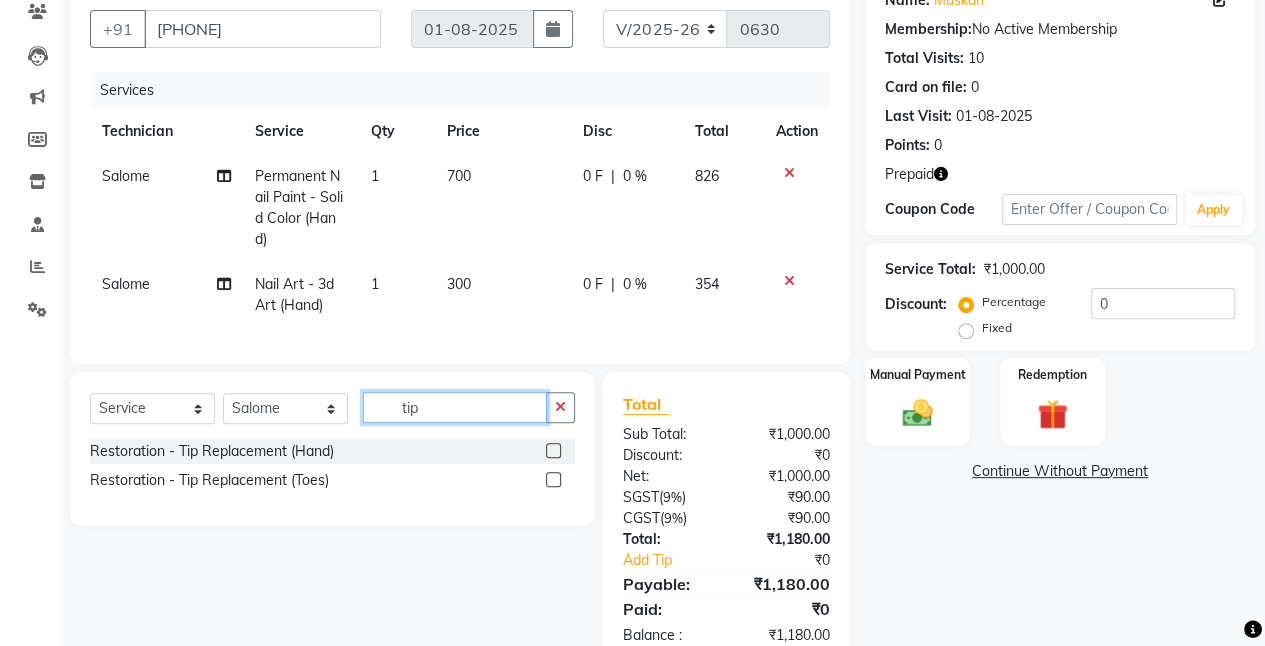 type on "tip" 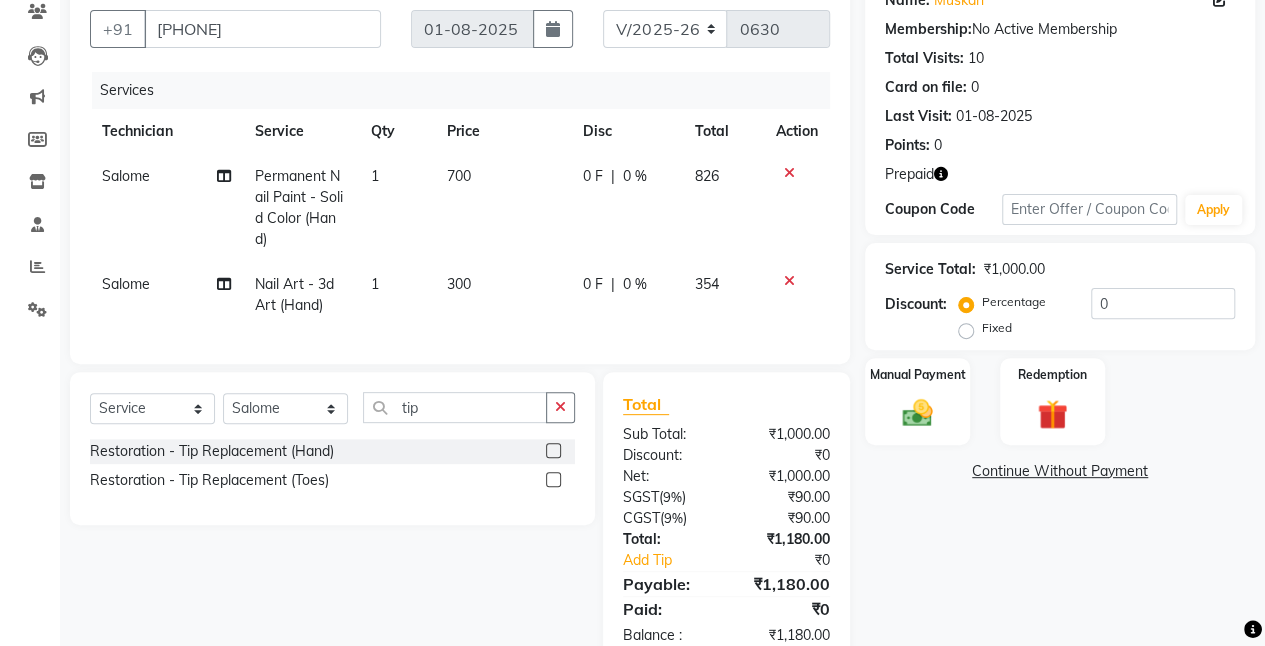 click 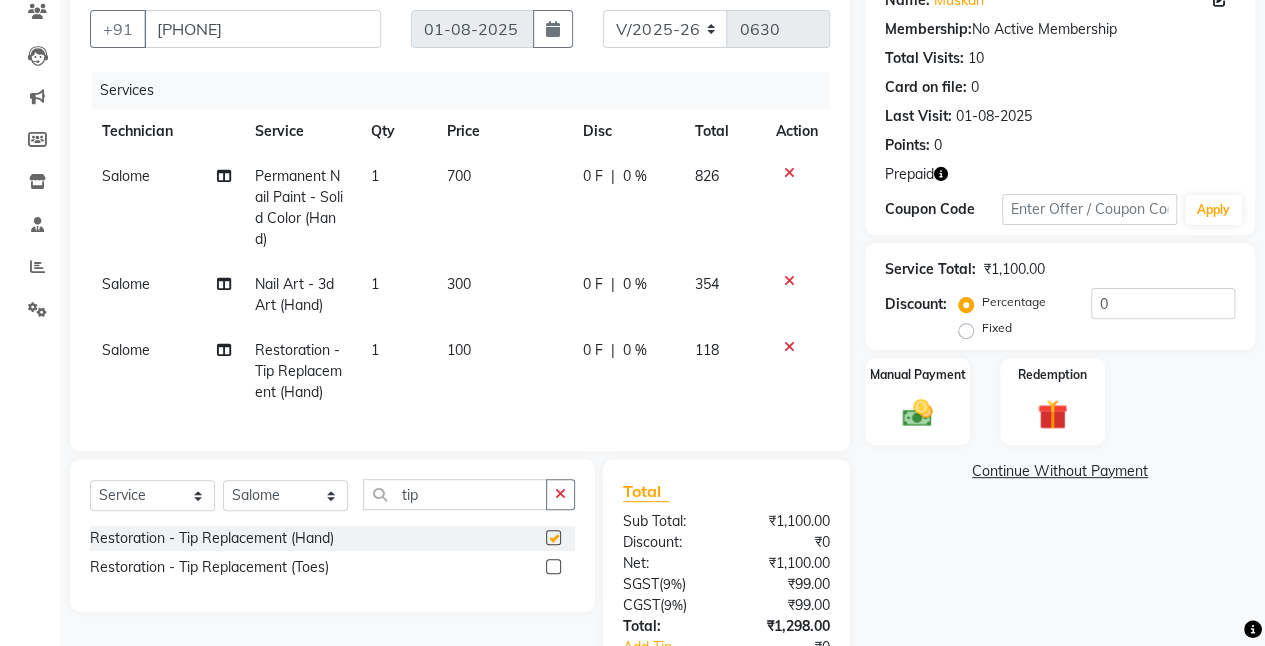 checkbox on "false" 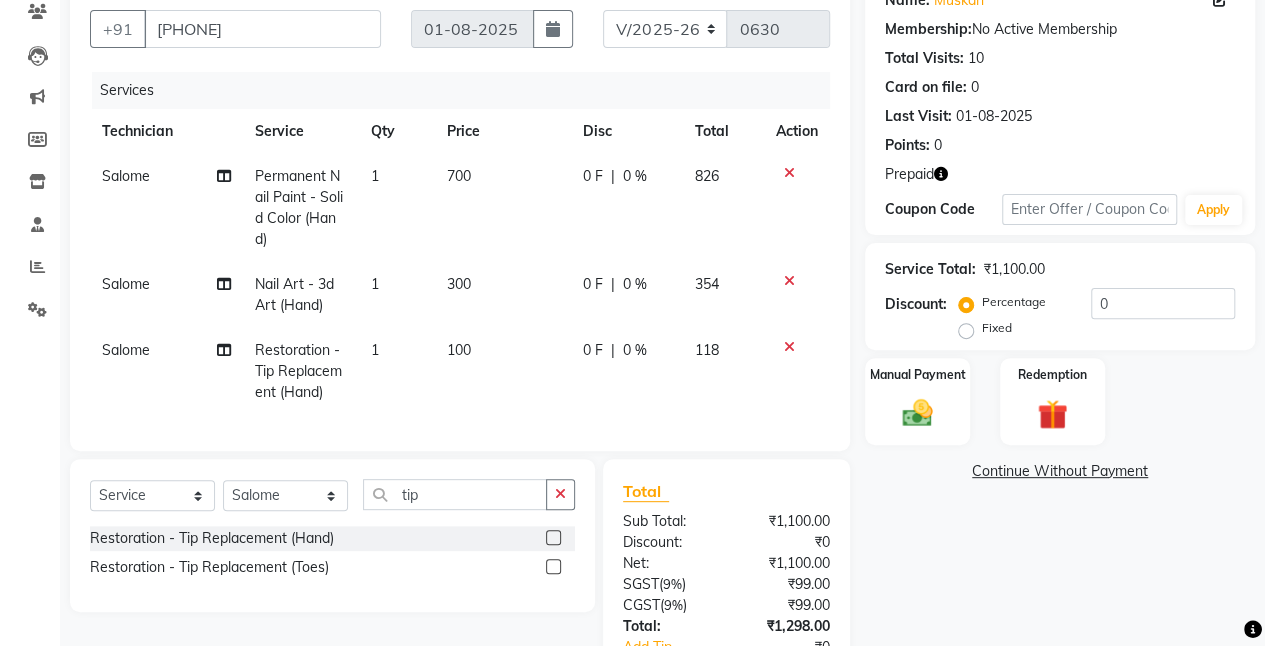 click on "100" 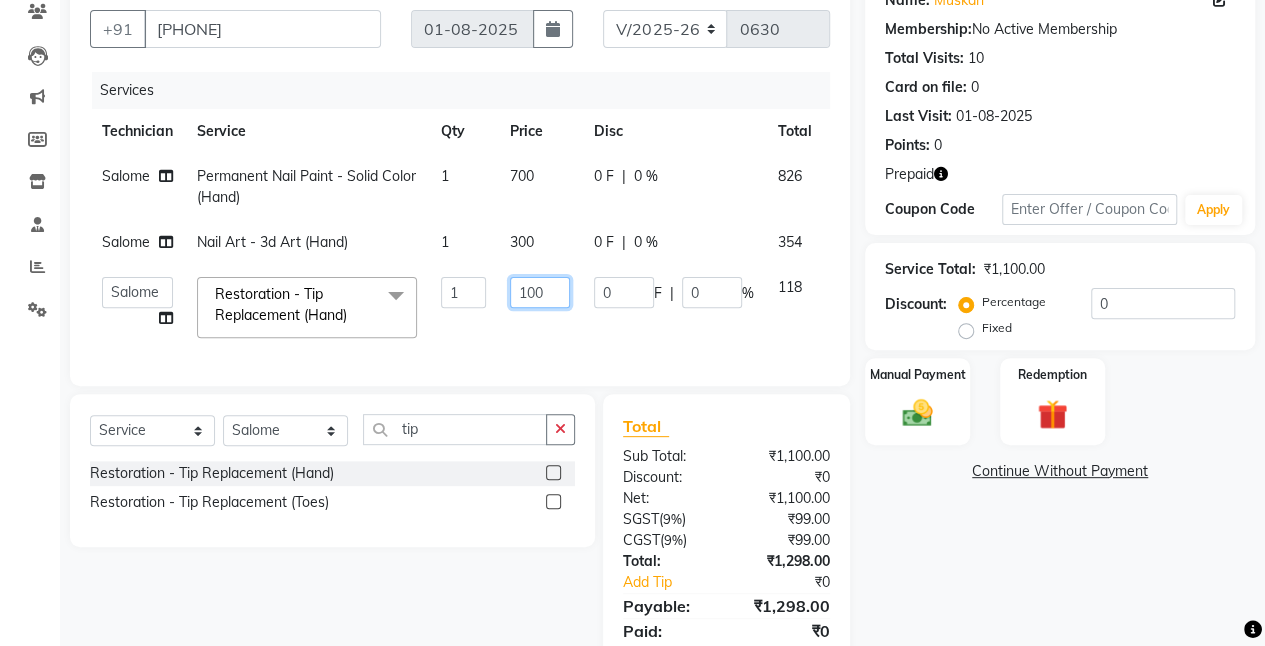 click on "100" 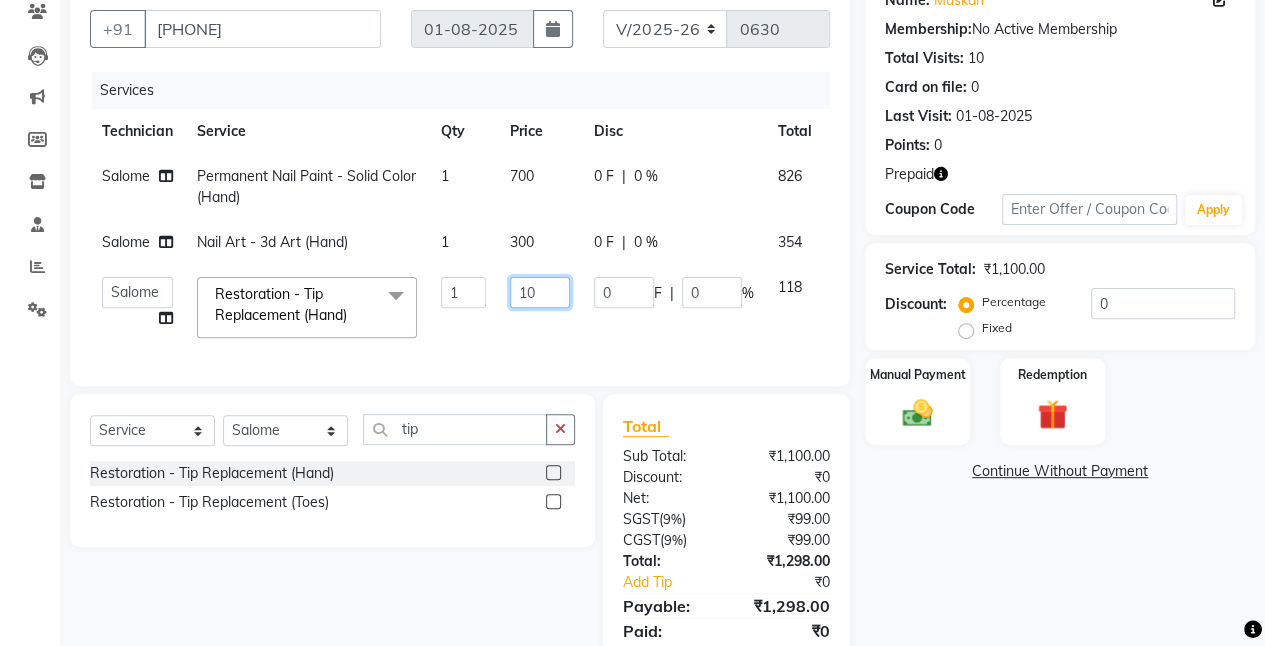 type on "1" 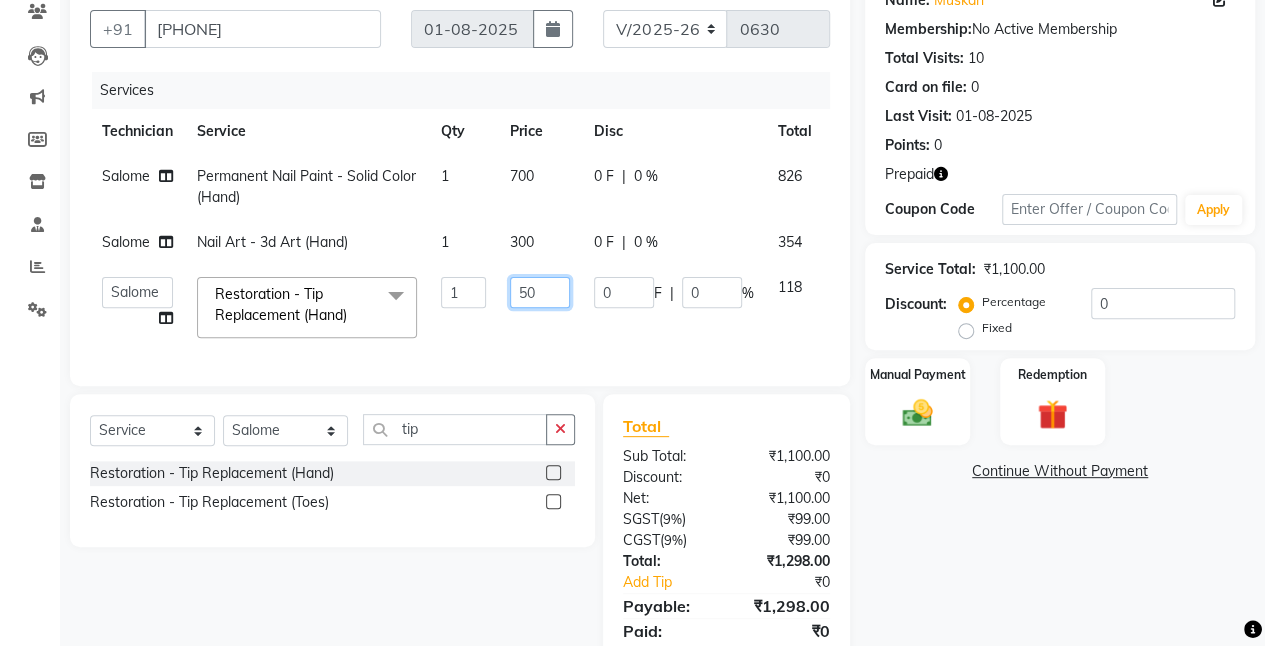 type on "500" 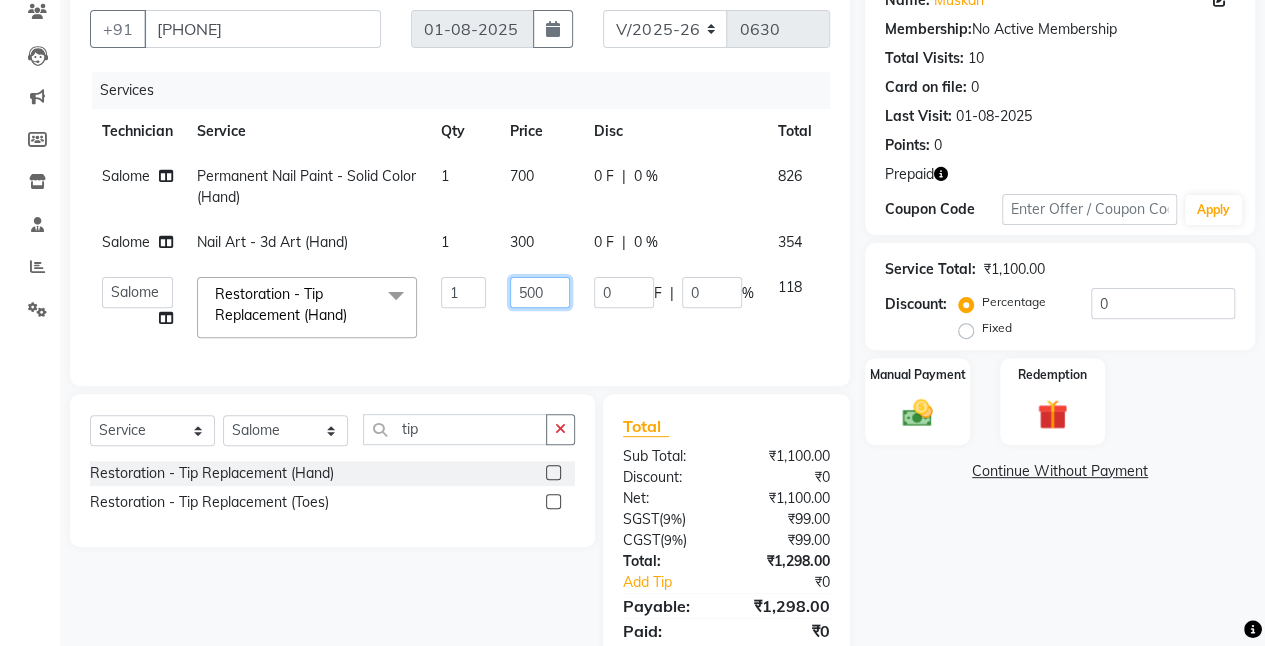 scroll, scrollTop: 246, scrollLeft: 0, axis: vertical 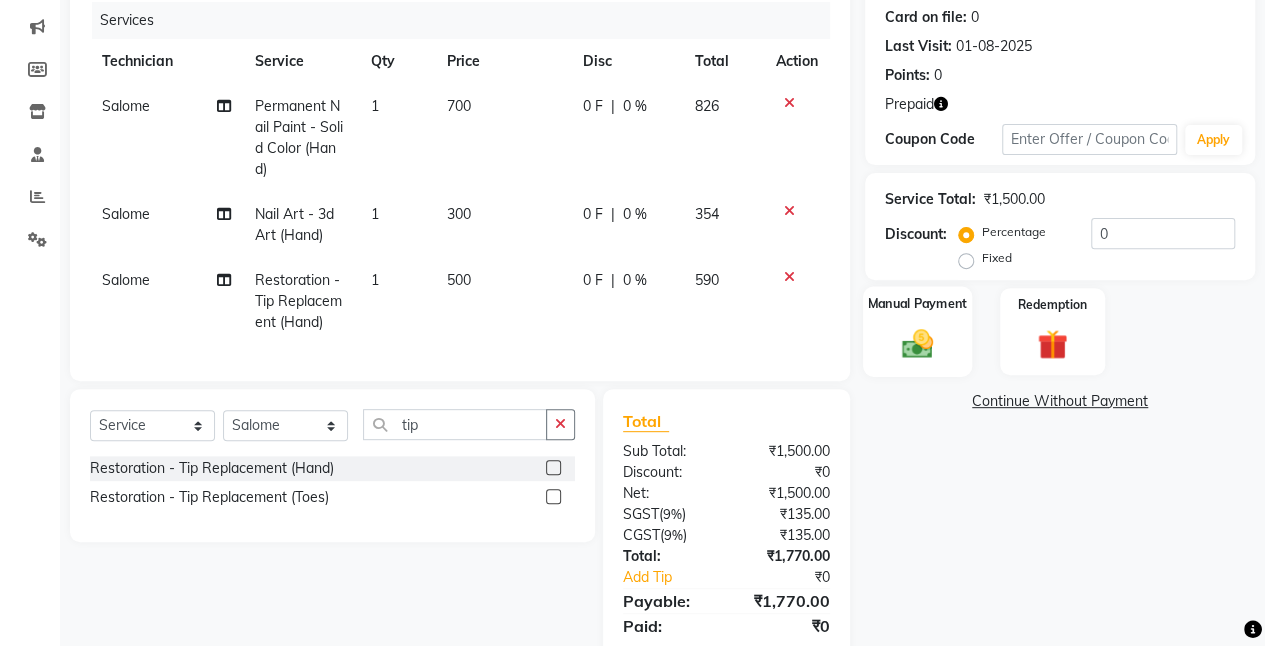 click 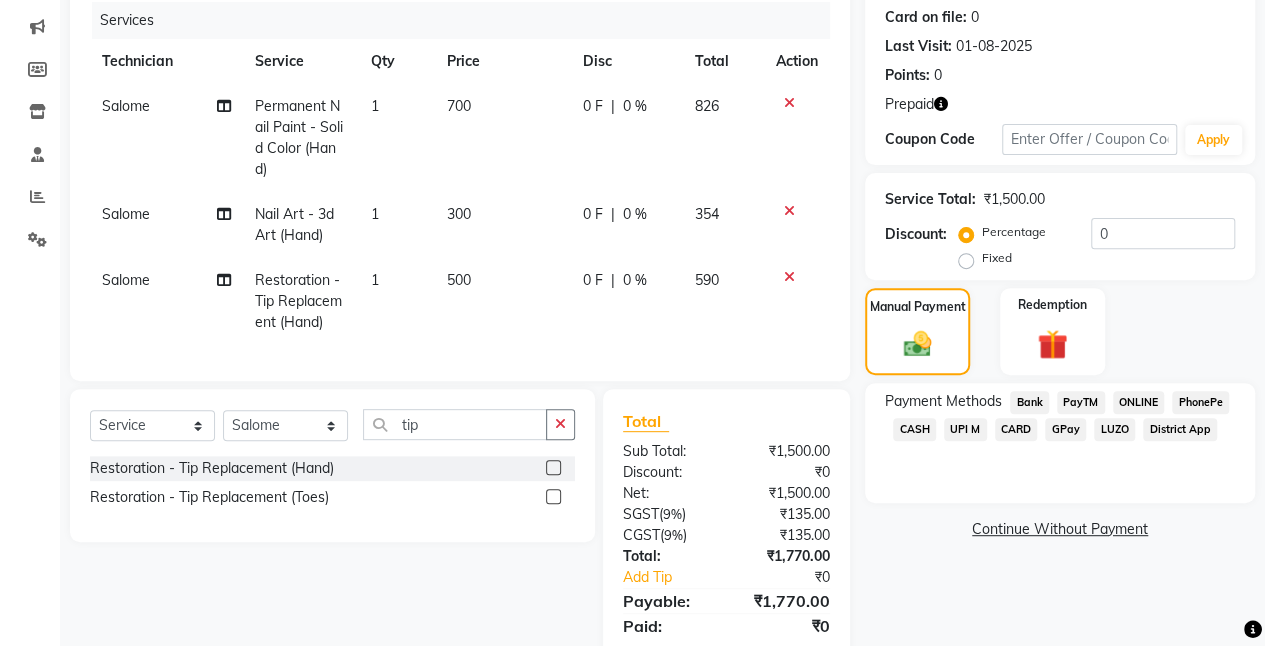 scroll, scrollTop: 327, scrollLeft: 0, axis: vertical 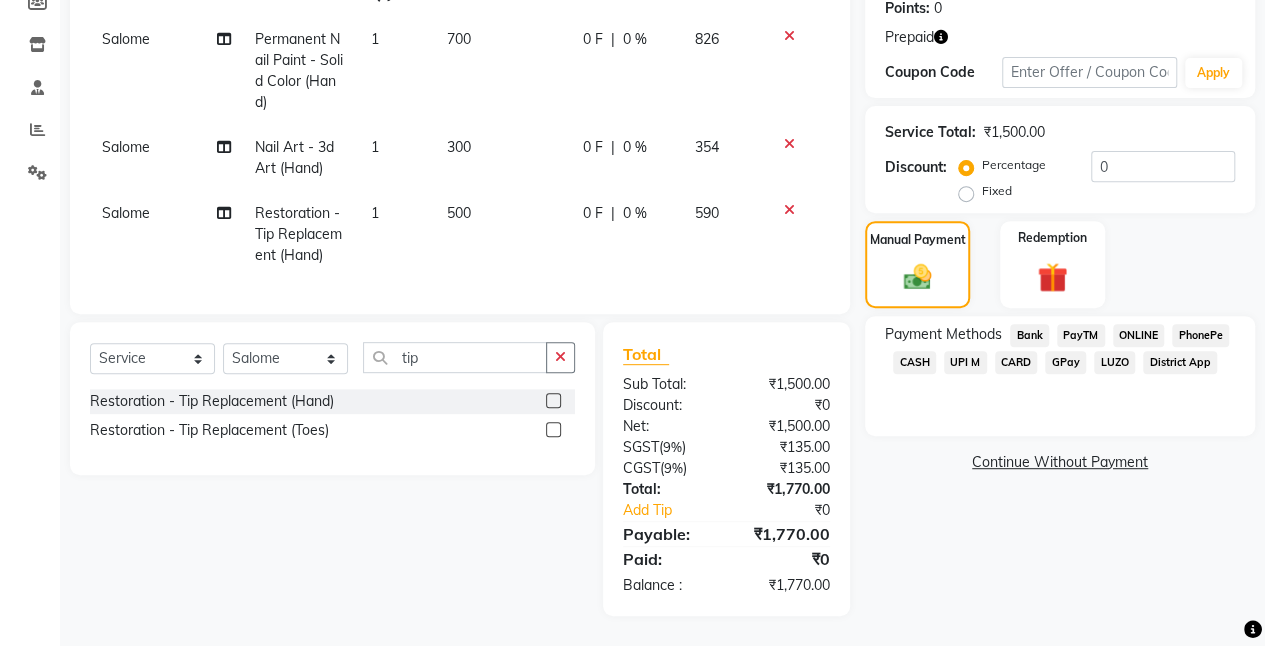 click on "CASH" 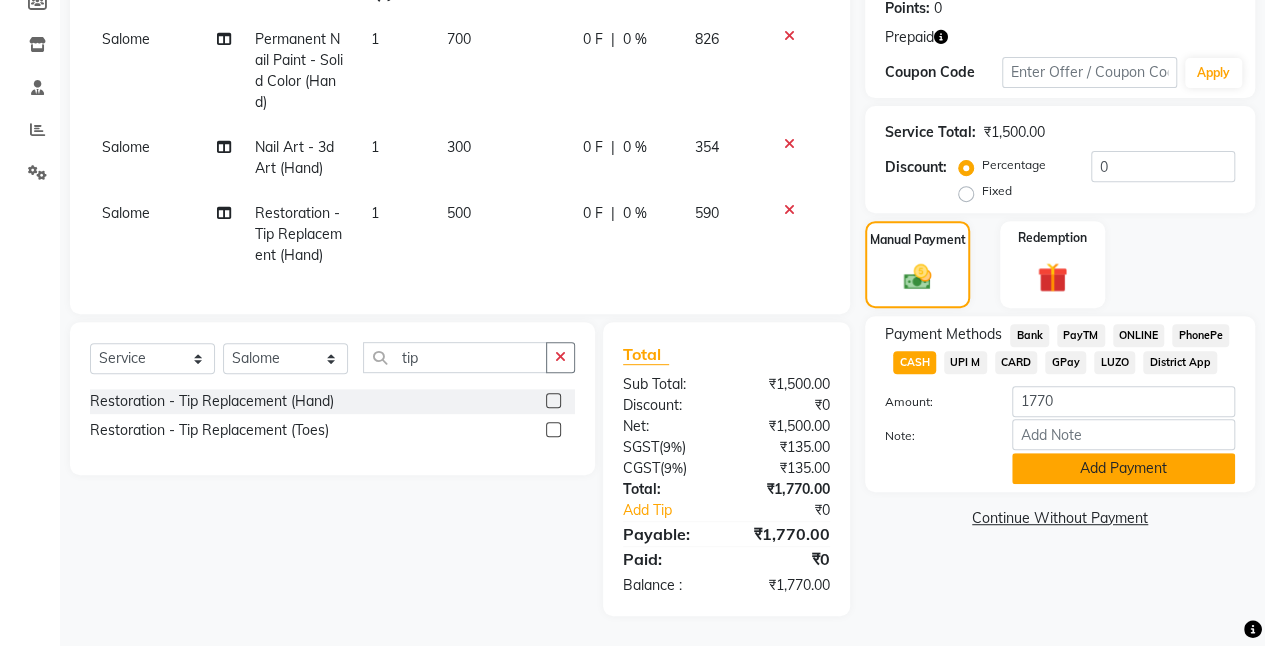 click on "Add Payment" 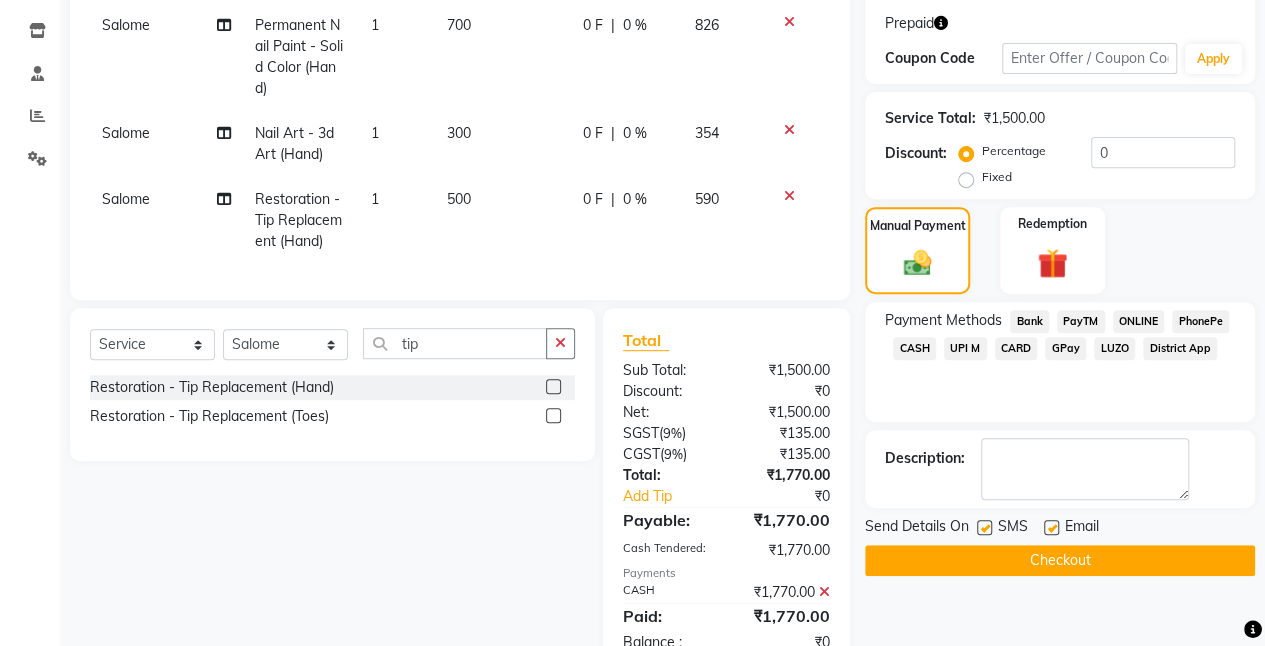 scroll, scrollTop: 398, scrollLeft: 0, axis: vertical 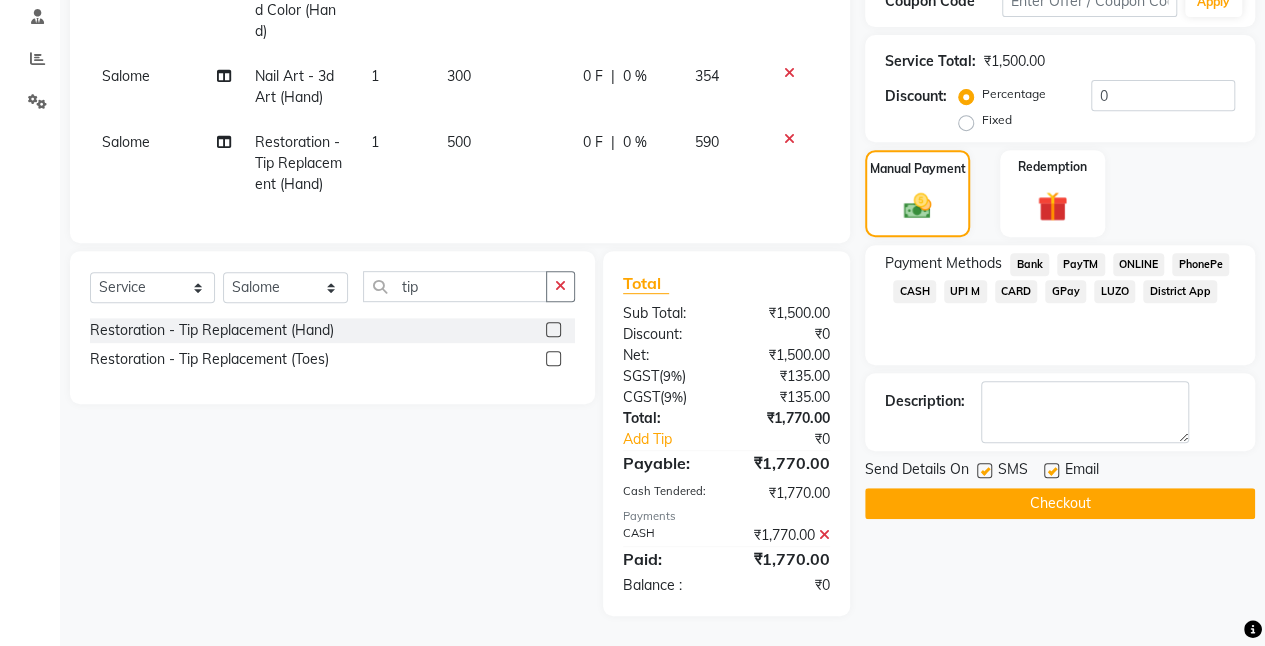 click on "Checkout" 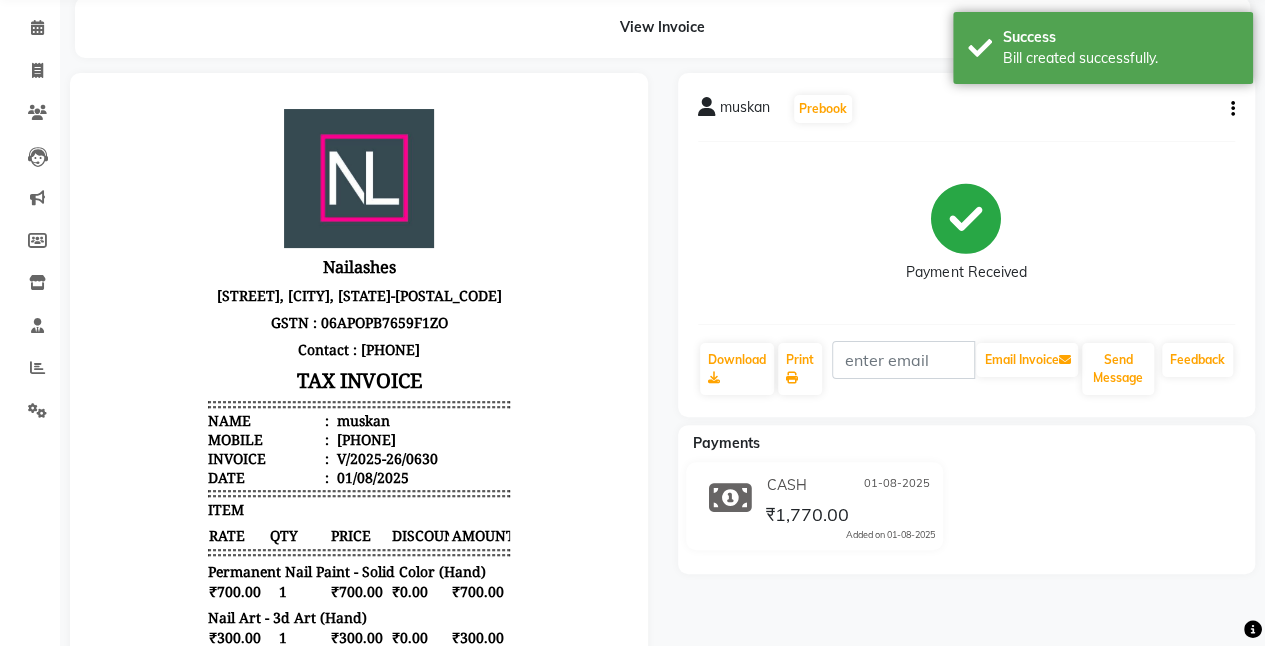 scroll, scrollTop: 0, scrollLeft: 0, axis: both 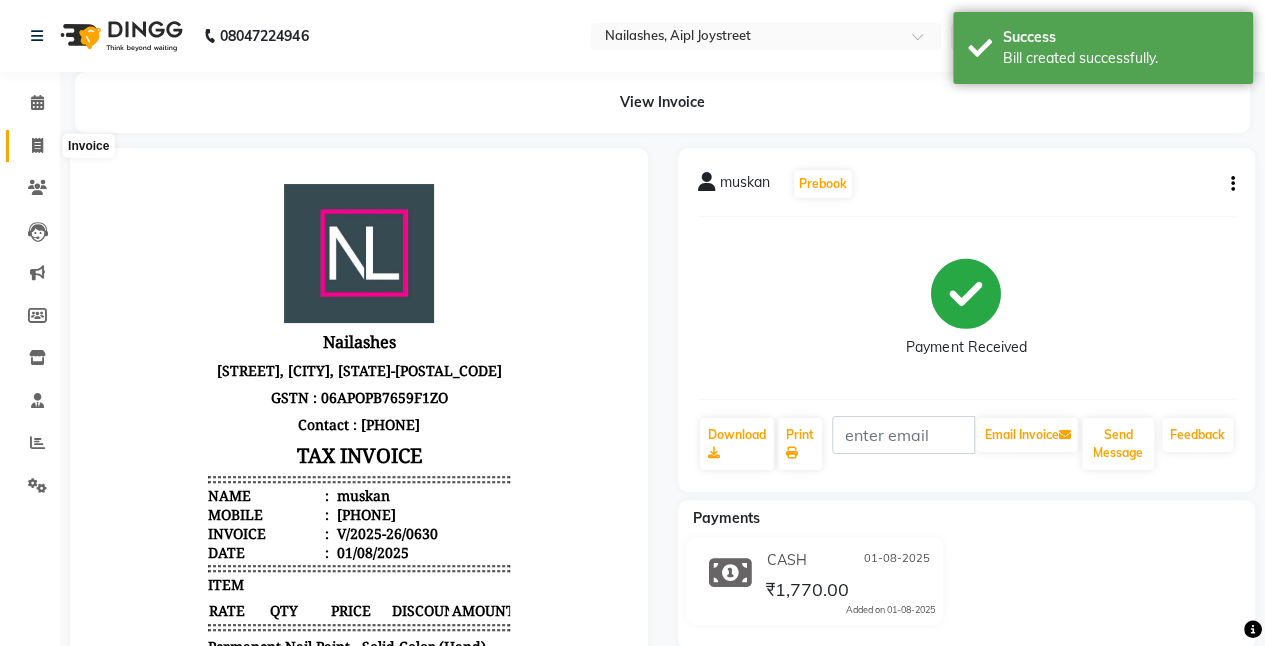 click 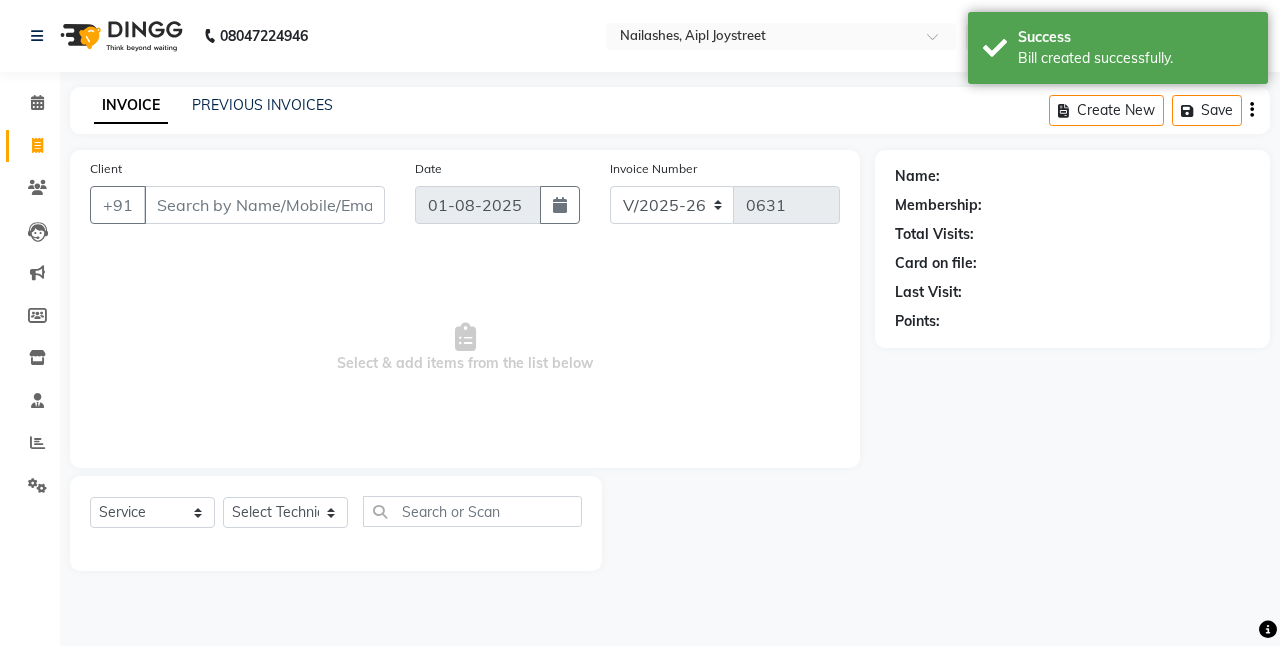 click on "Client" at bounding box center [264, 205] 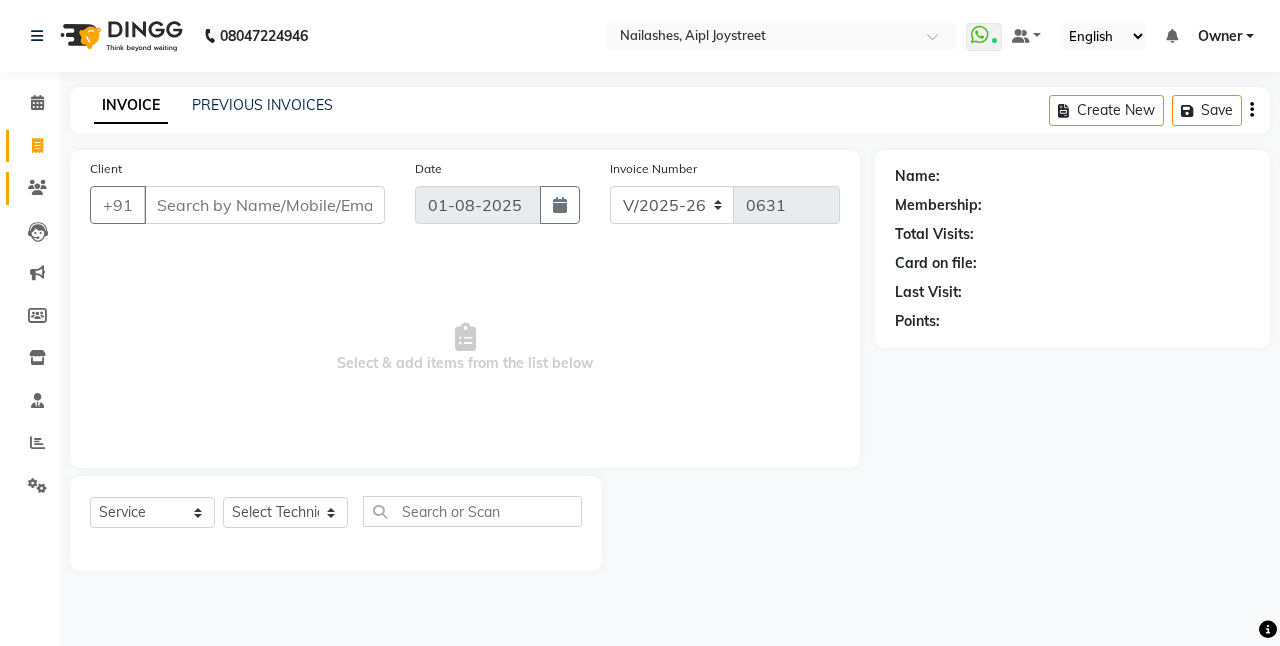 click 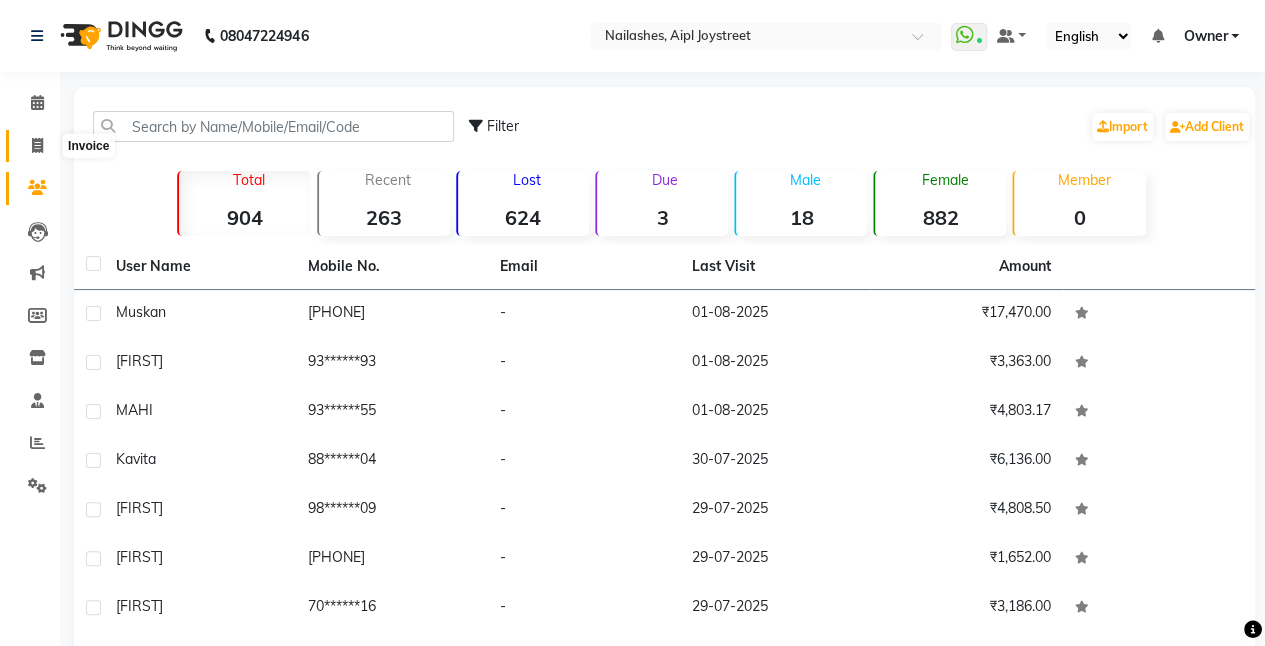 click 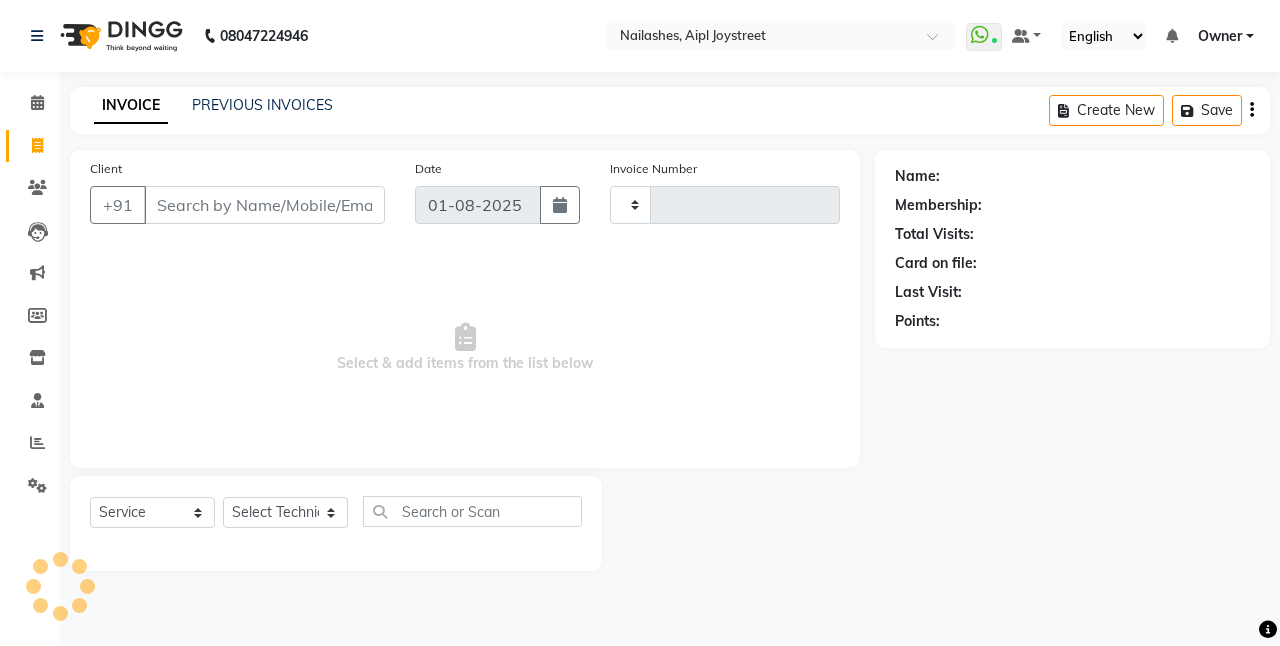 type on "0631" 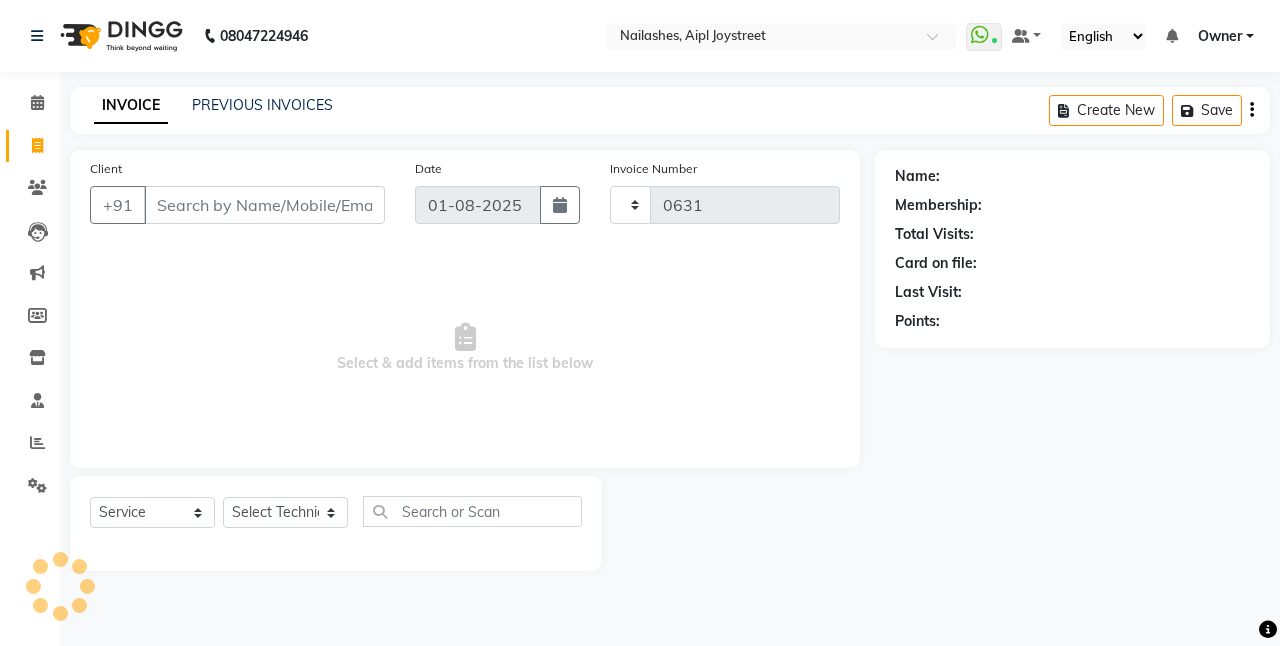 select on "5749" 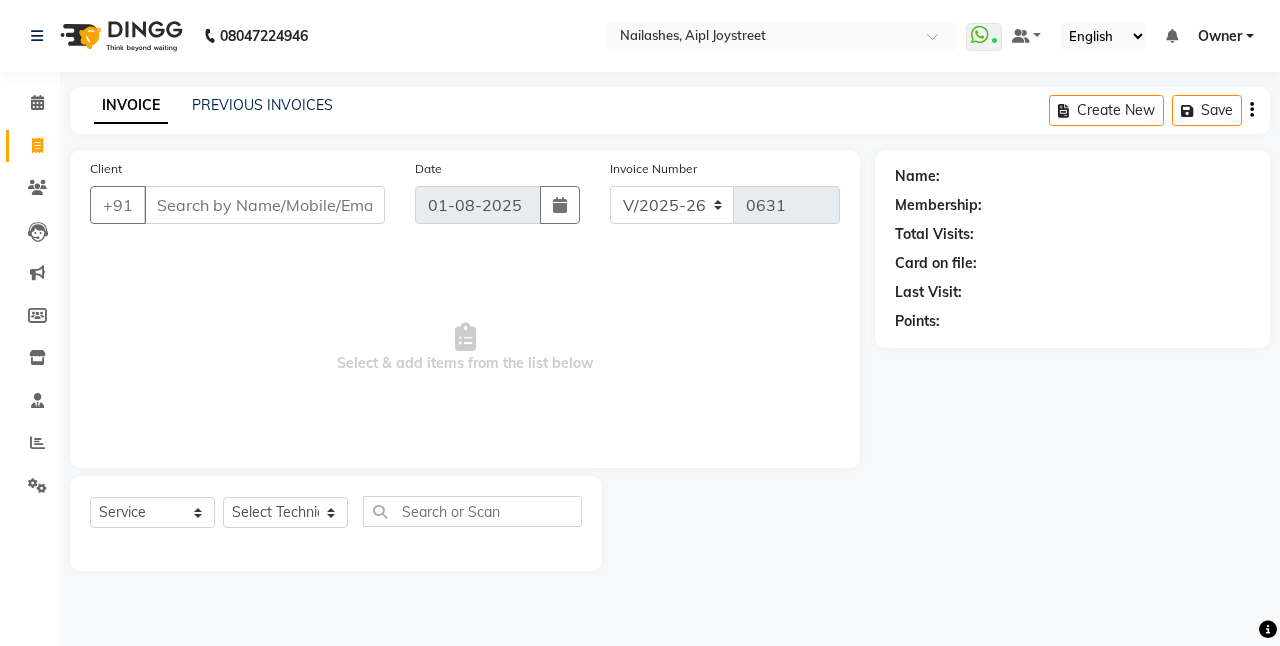 click on "Client" at bounding box center (264, 205) 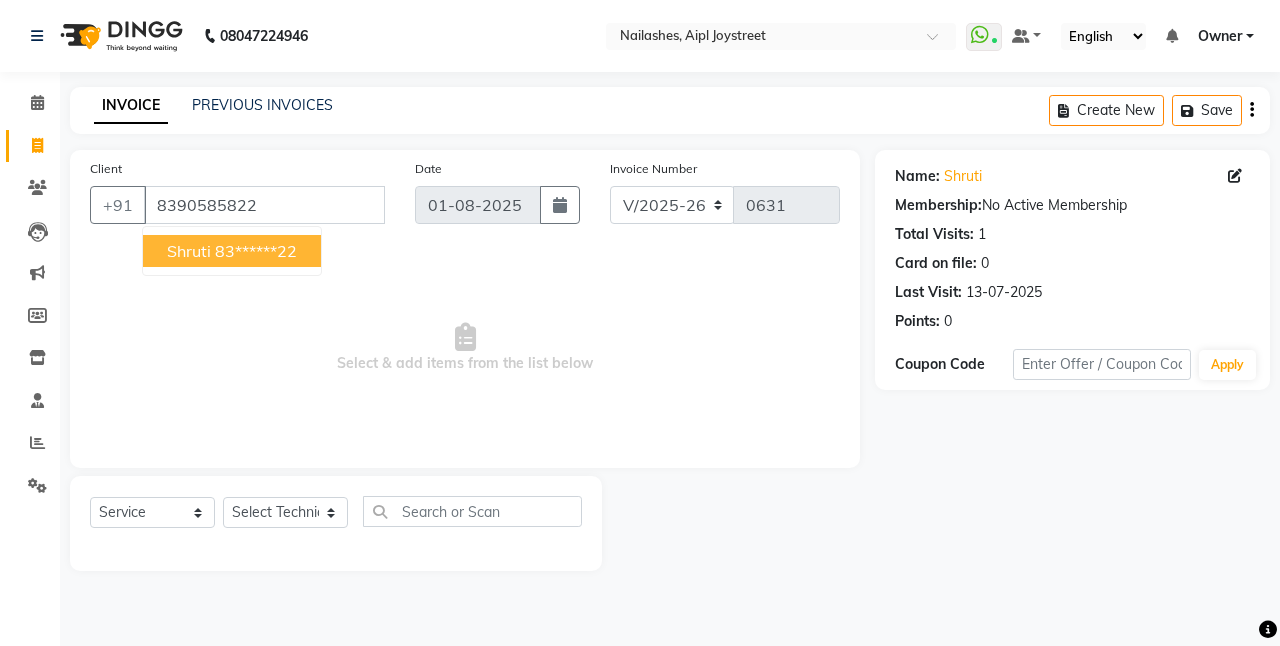 click on "Shruti" at bounding box center [189, 251] 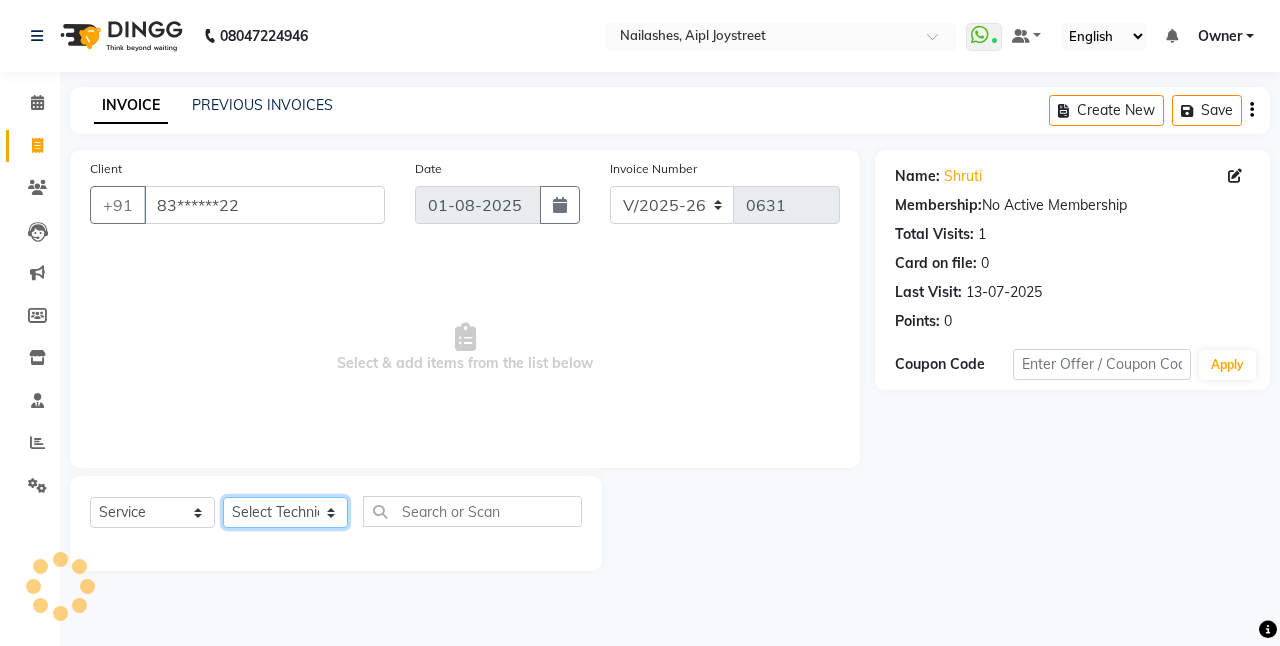click on "Select Technician ajay Anita Chetan Manager Muskan Owner Prosanto Salome VIVEK" 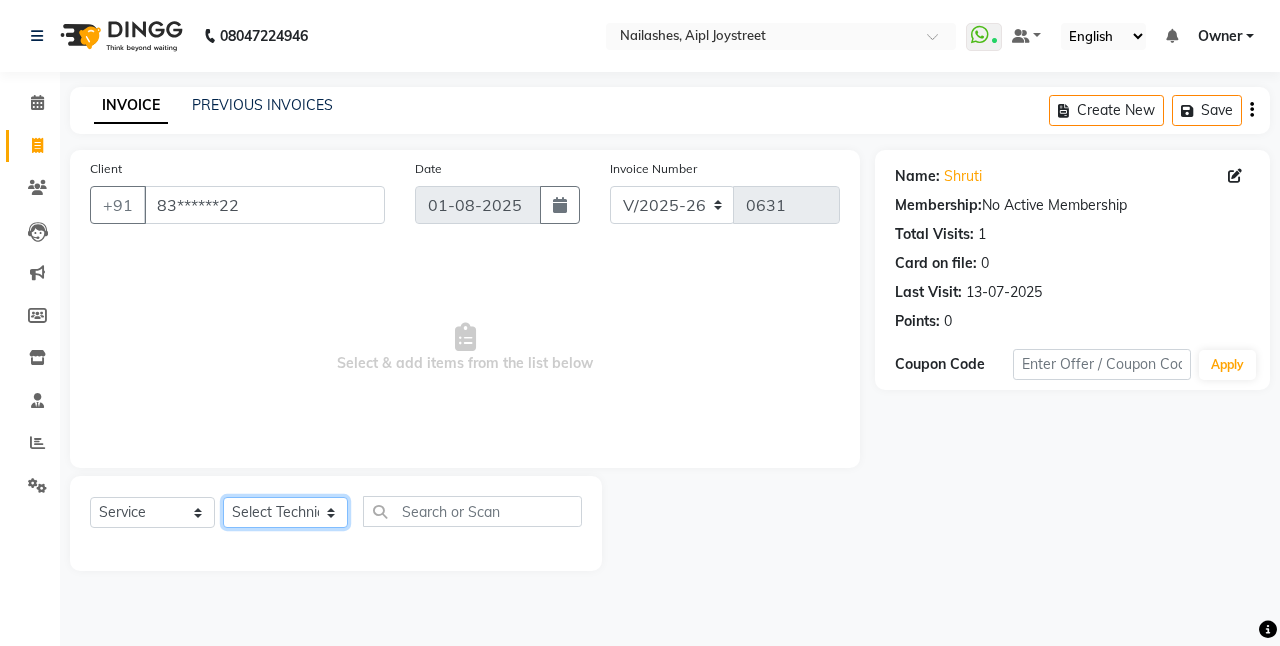 select on "39728" 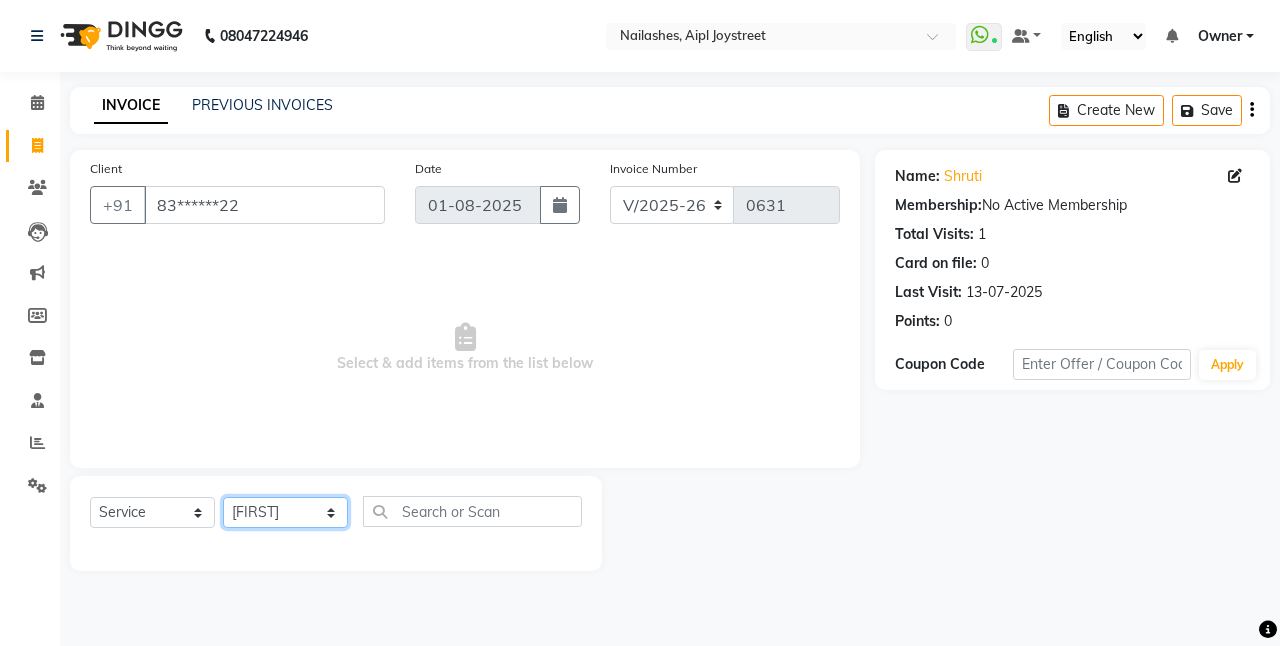 click on "Select Technician ajay Anita Chetan Manager Muskan Owner Prosanto Salome VIVEK" 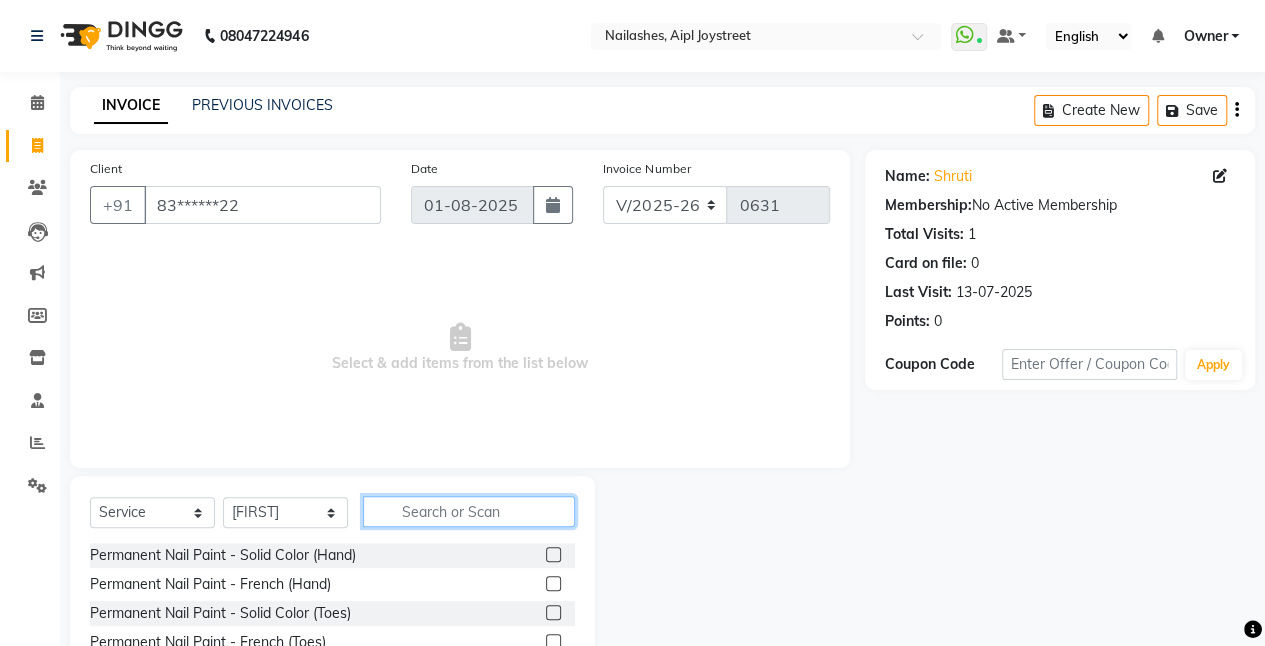 click 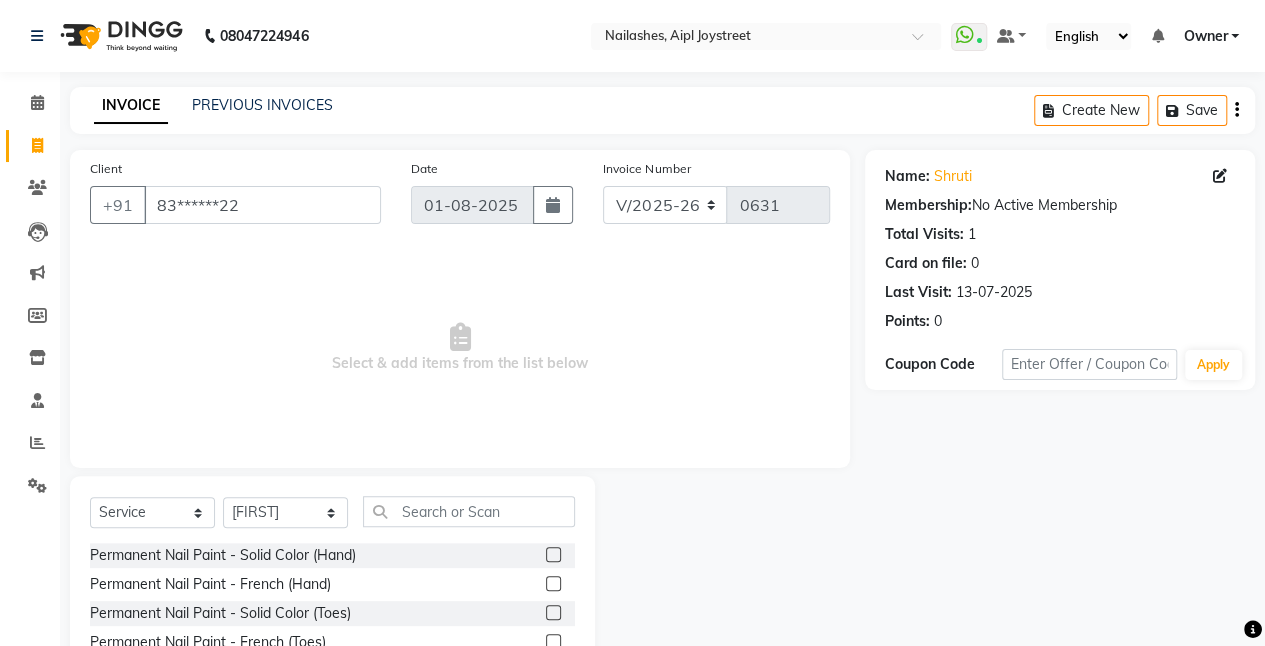 click 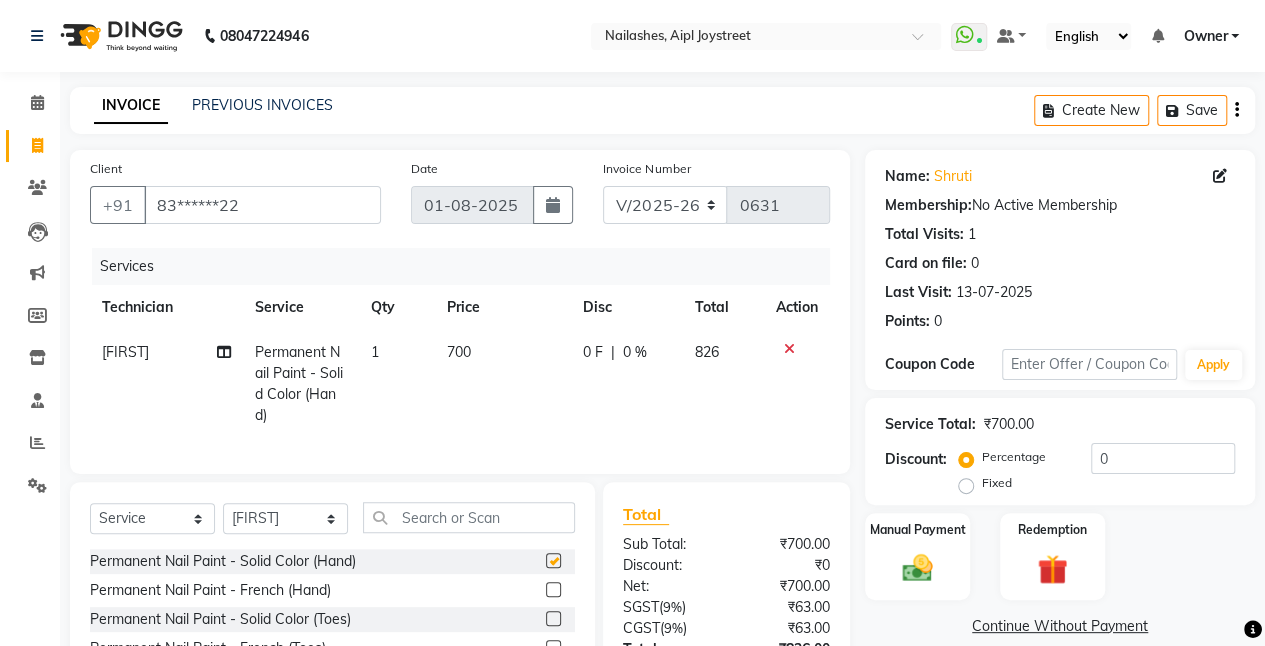 checkbox on "false" 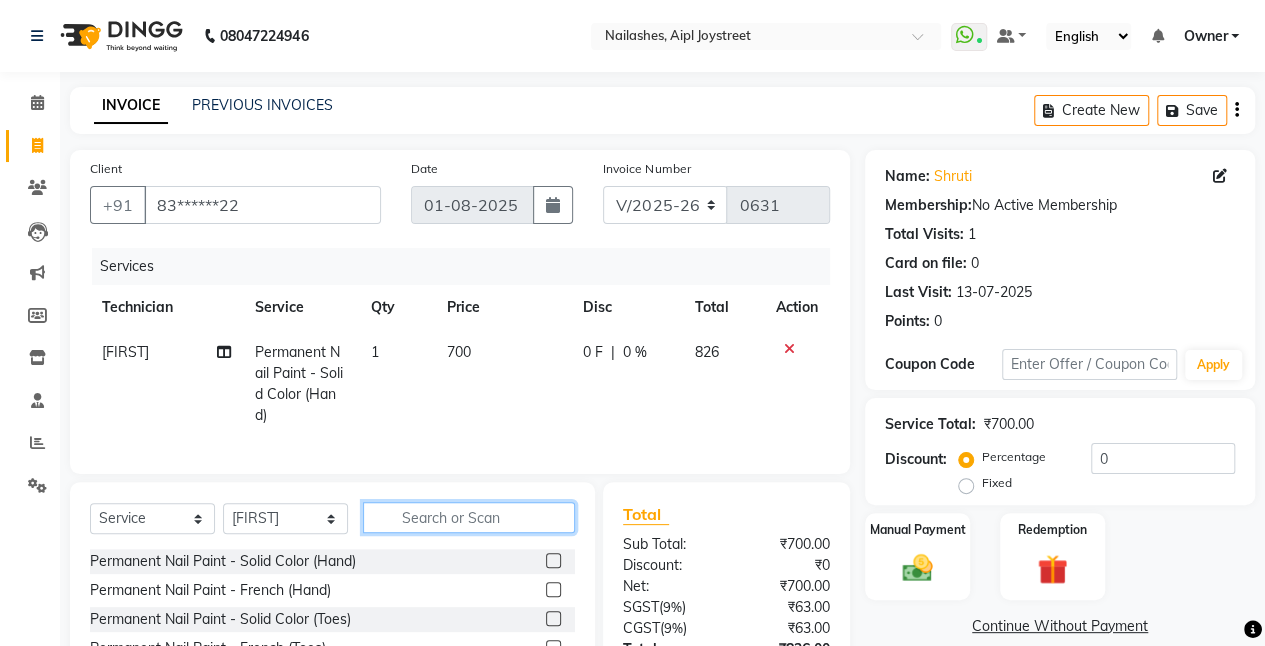 click 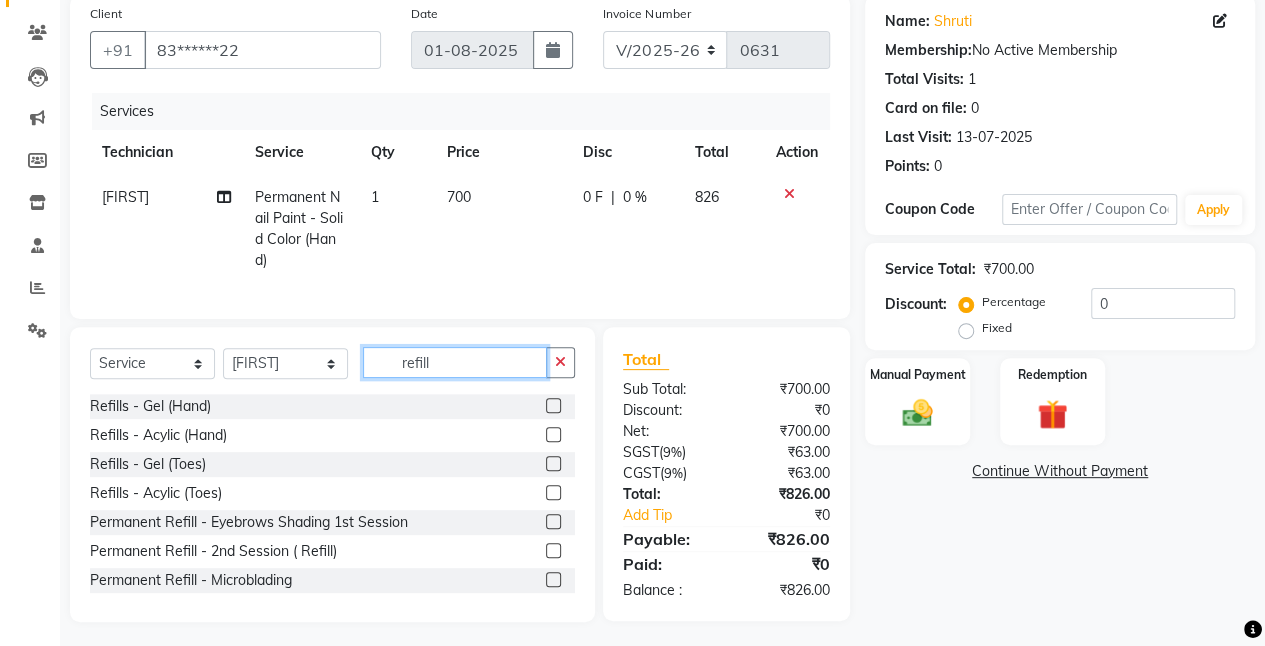 scroll, scrollTop: 157, scrollLeft: 0, axis: vertical 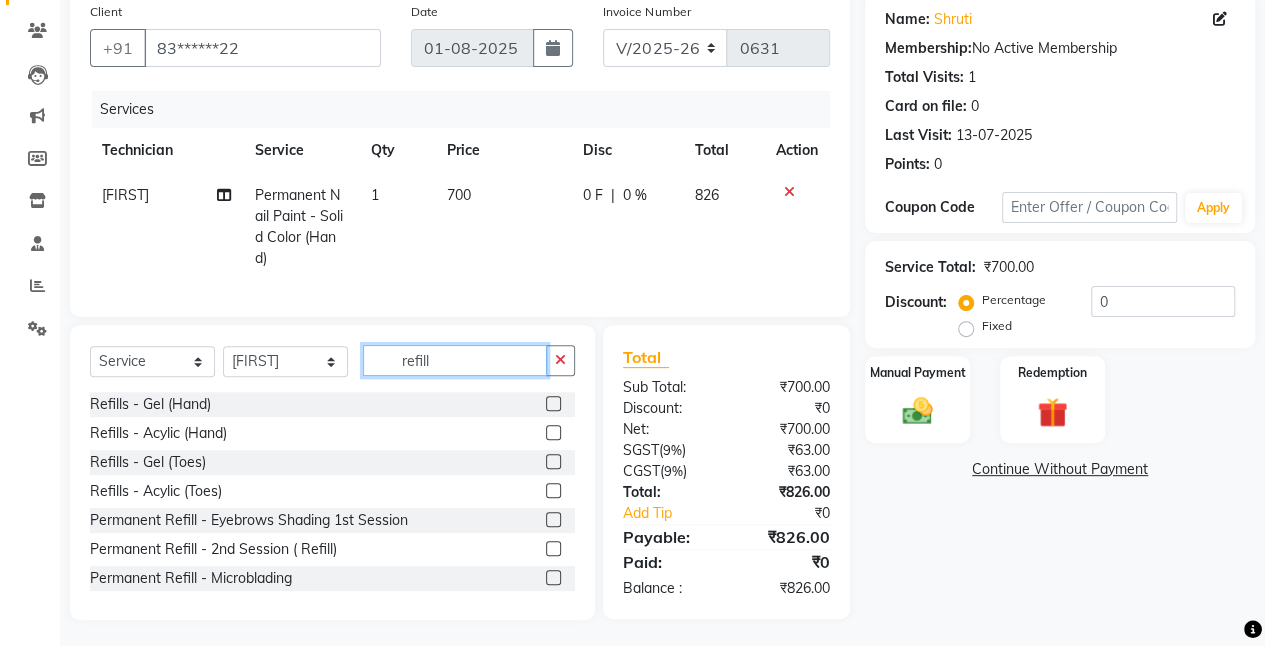 type on "refill" 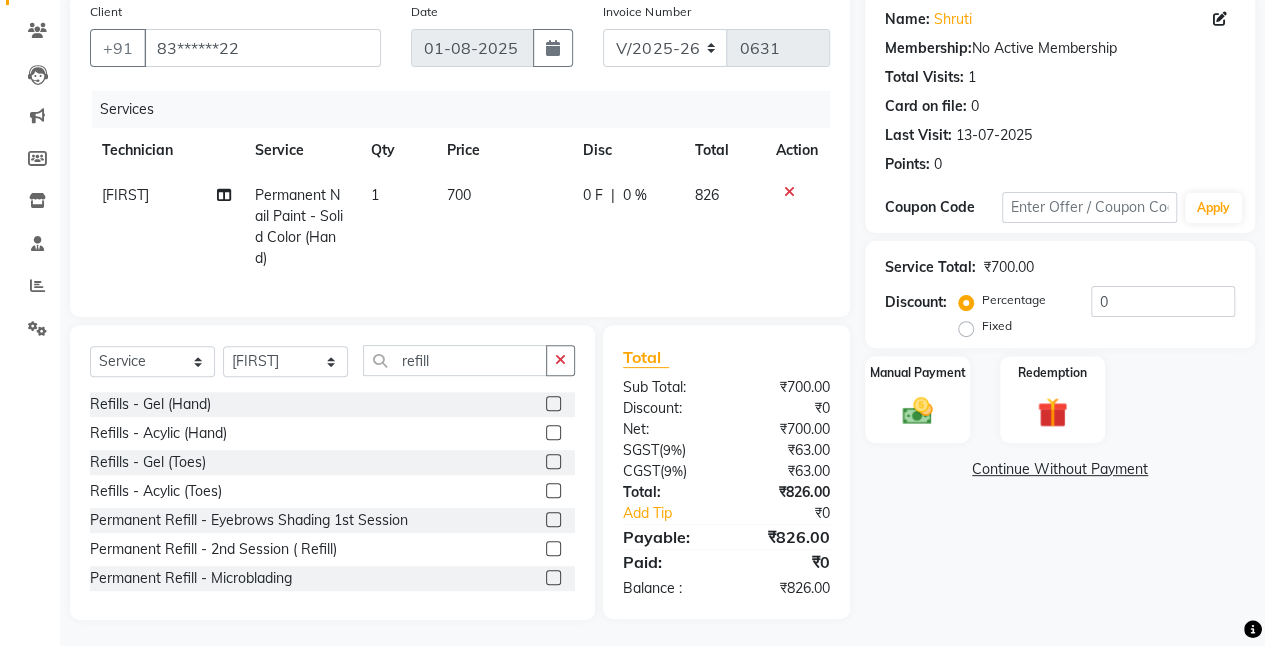 click 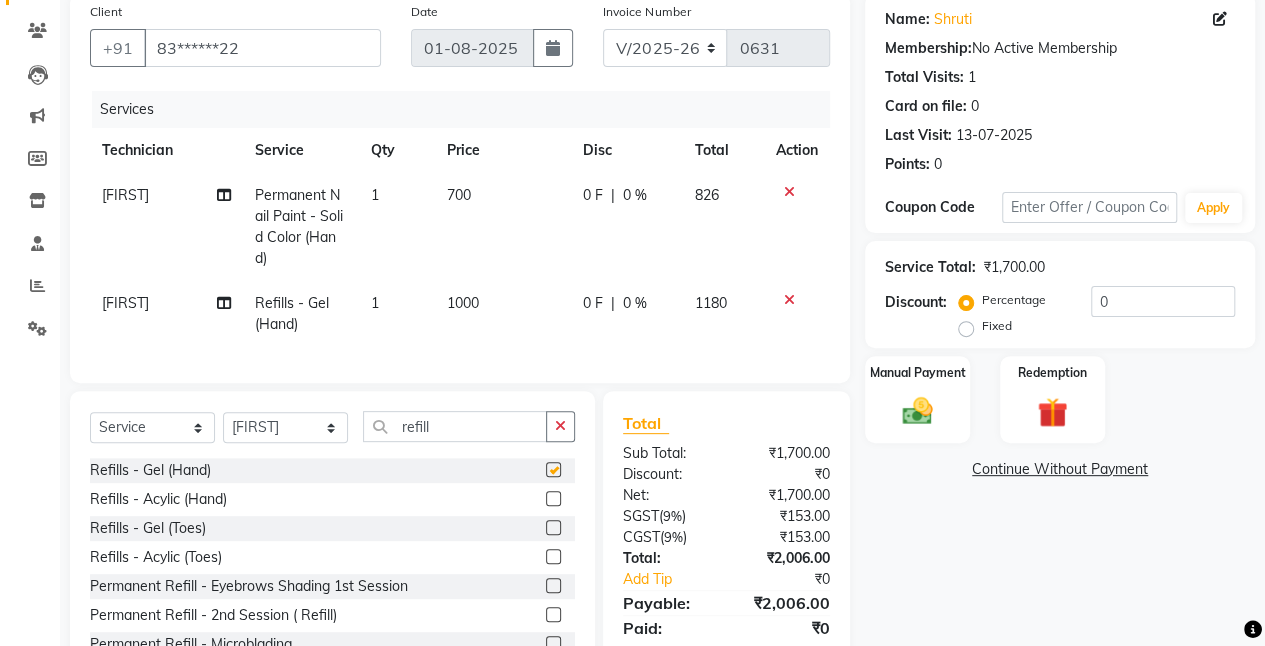 checkbox on "false" 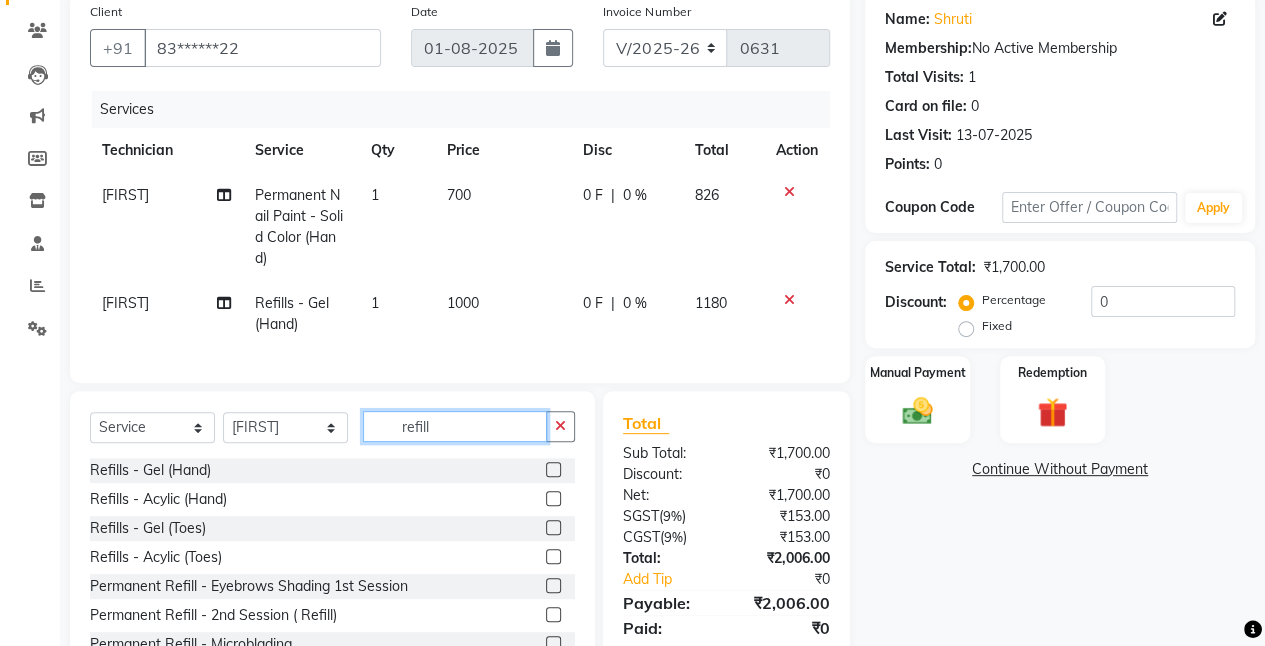 click on "refill" 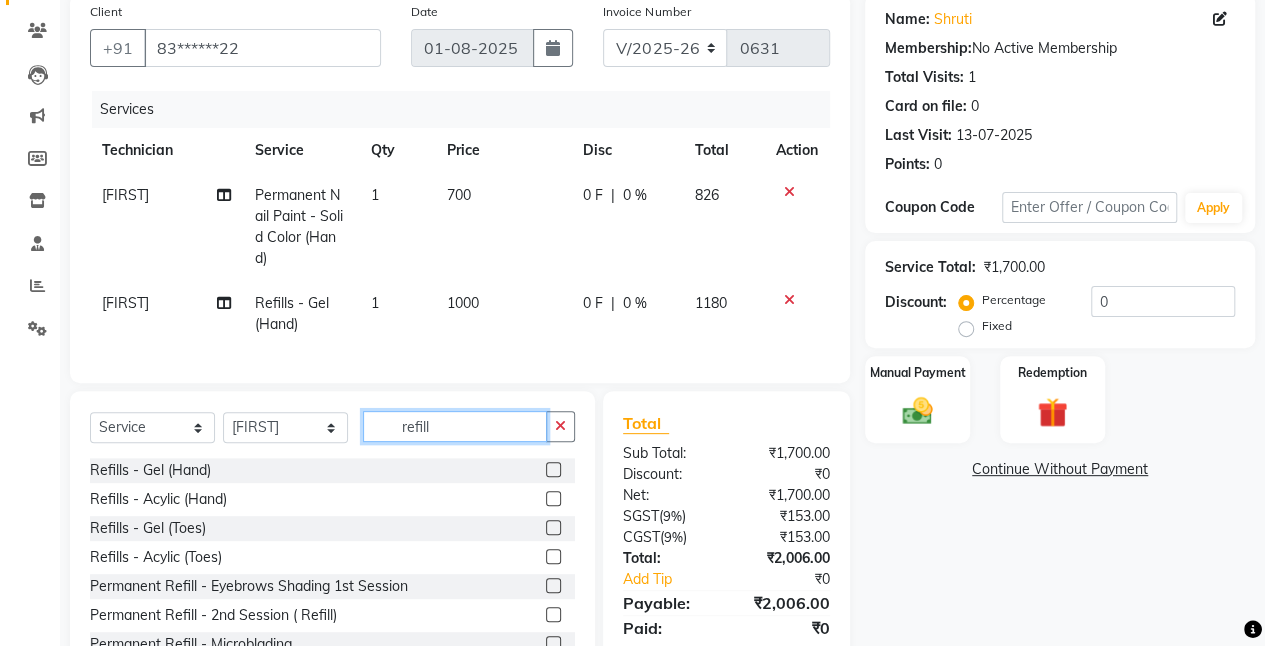 scroll, scrollTop: 242, scrollLeft: 0, axis: vertical 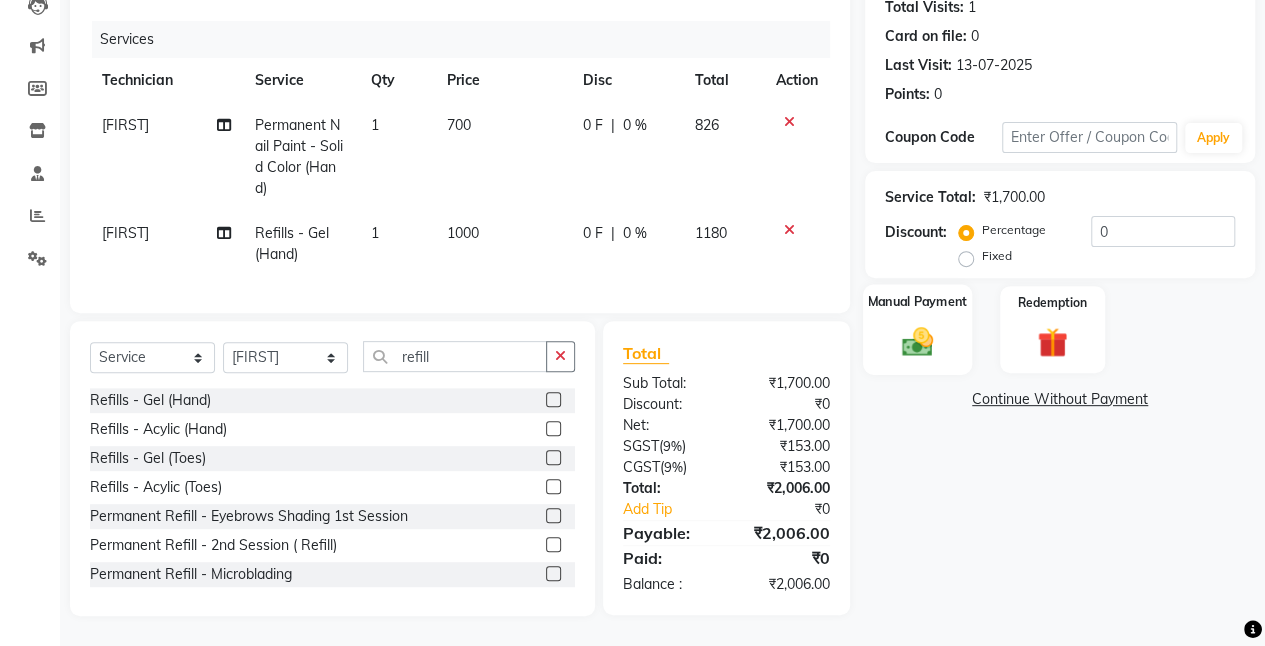 click on "Manual Payment" 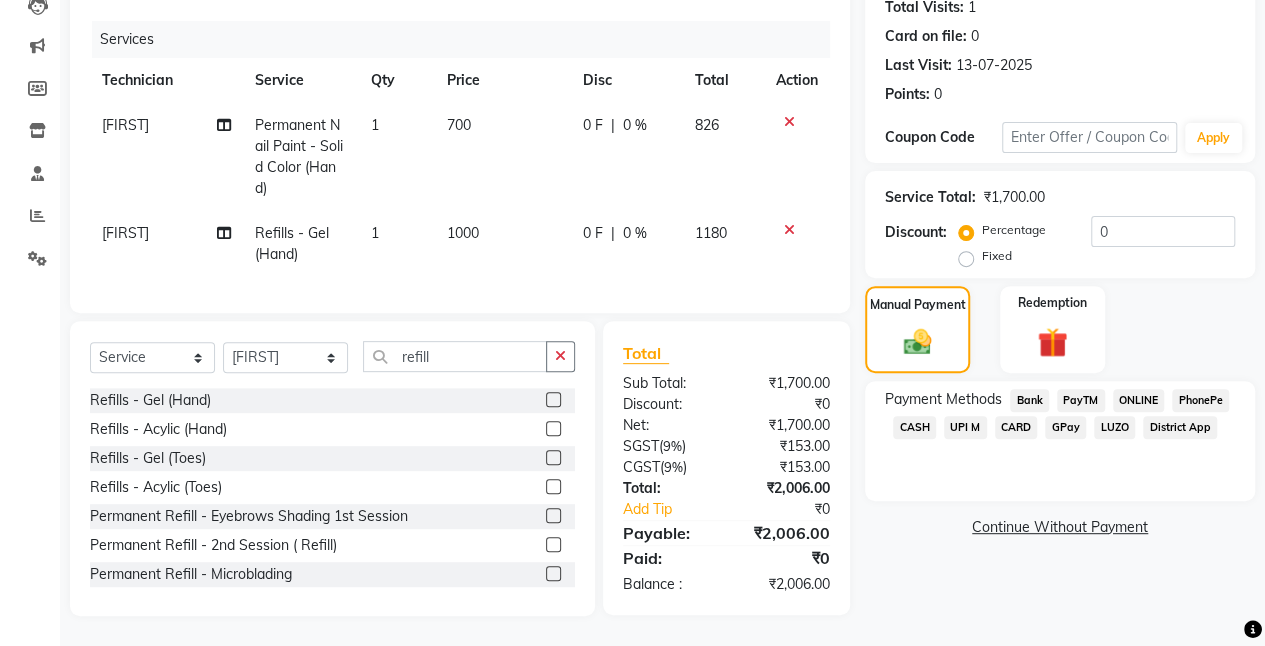 click on "ONLINE" 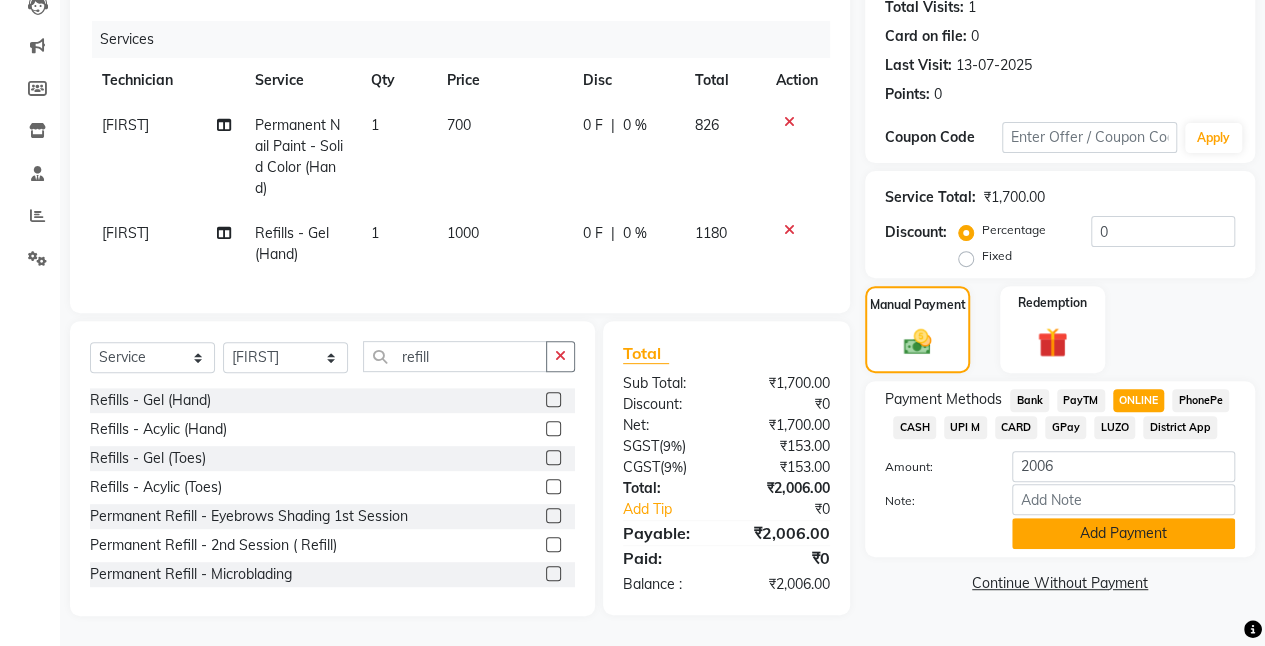 click on "Add Payment" 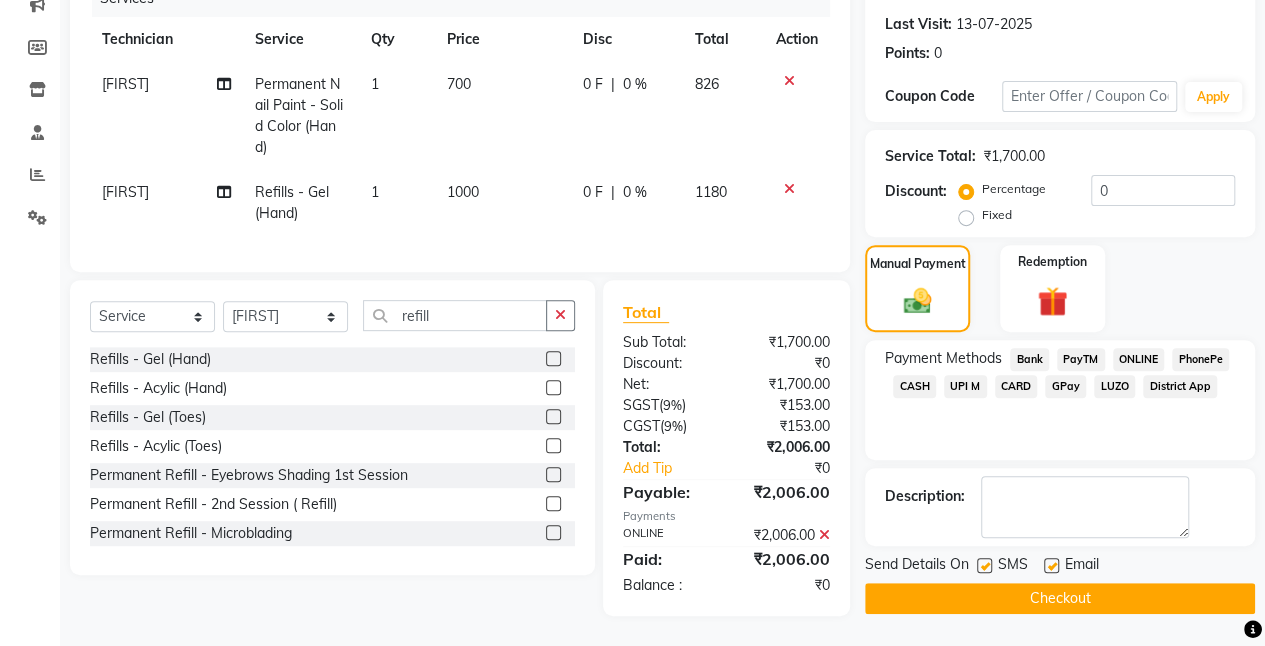 scroll, scrollTop: 280, scrollLeft: 0, axis: vertical 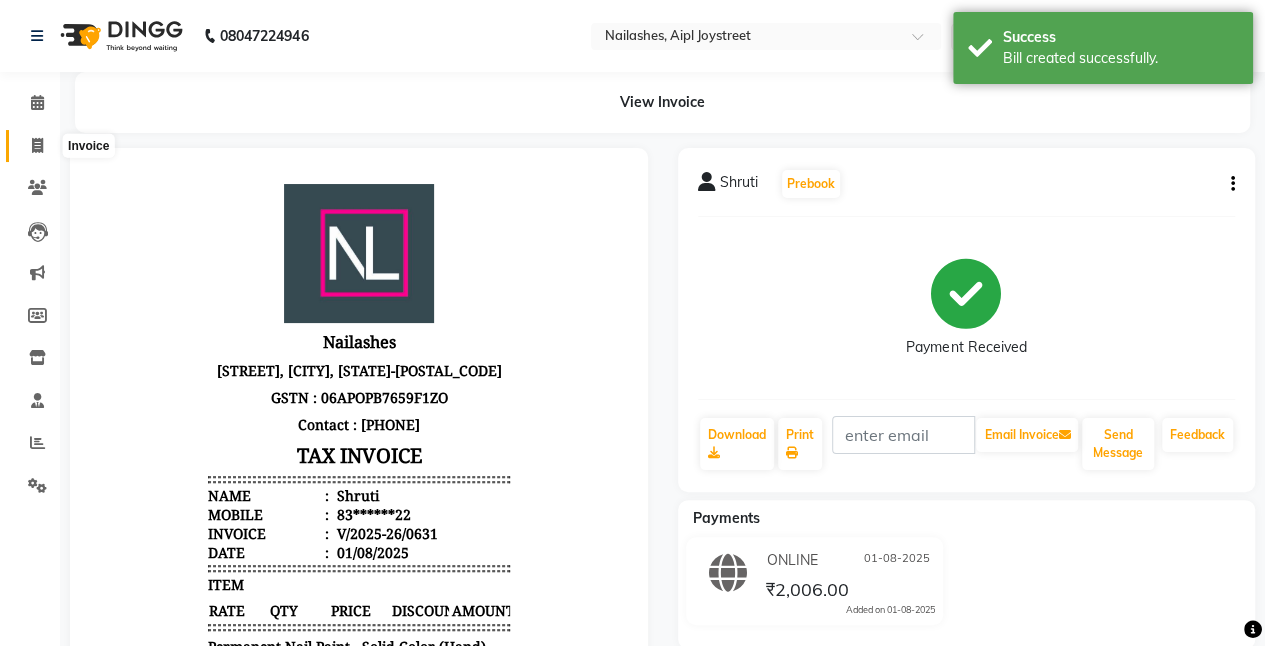 click 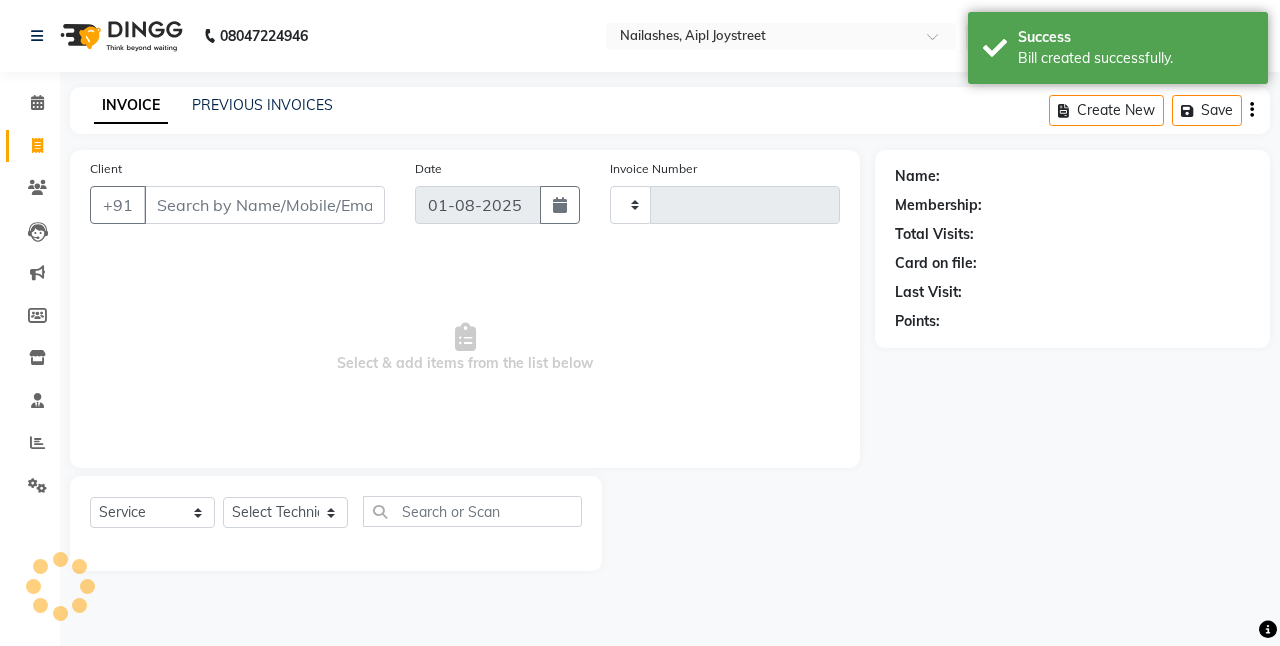type on "0632" 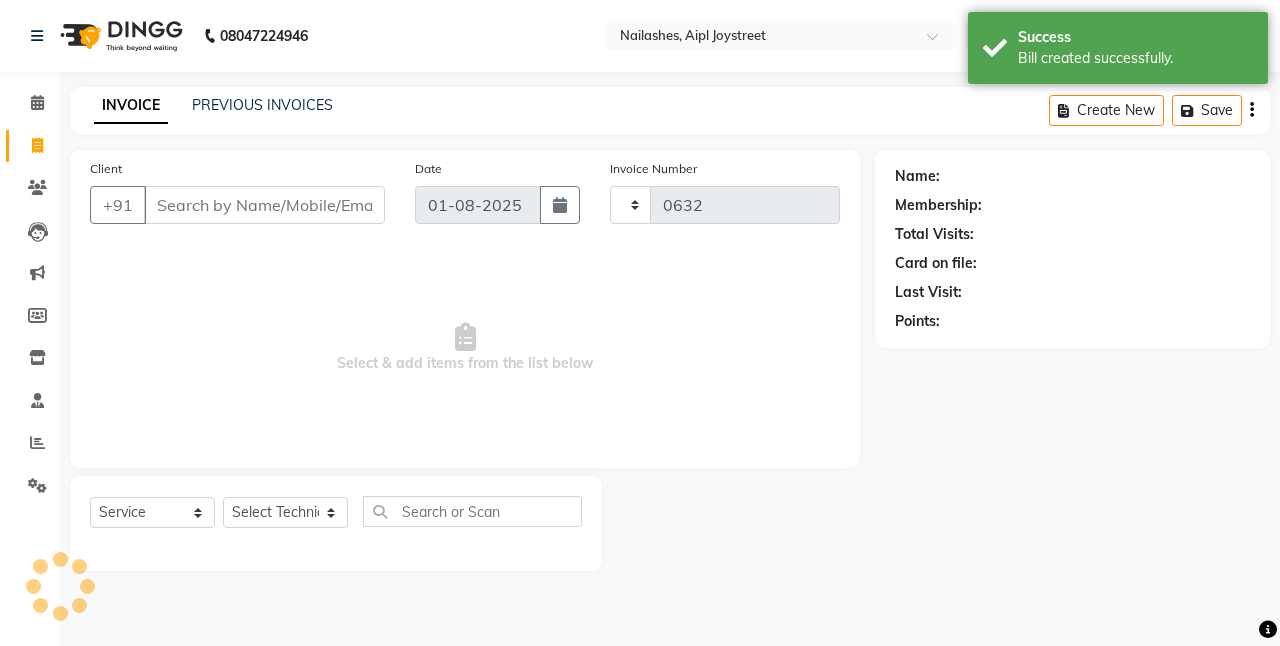select on "5749" 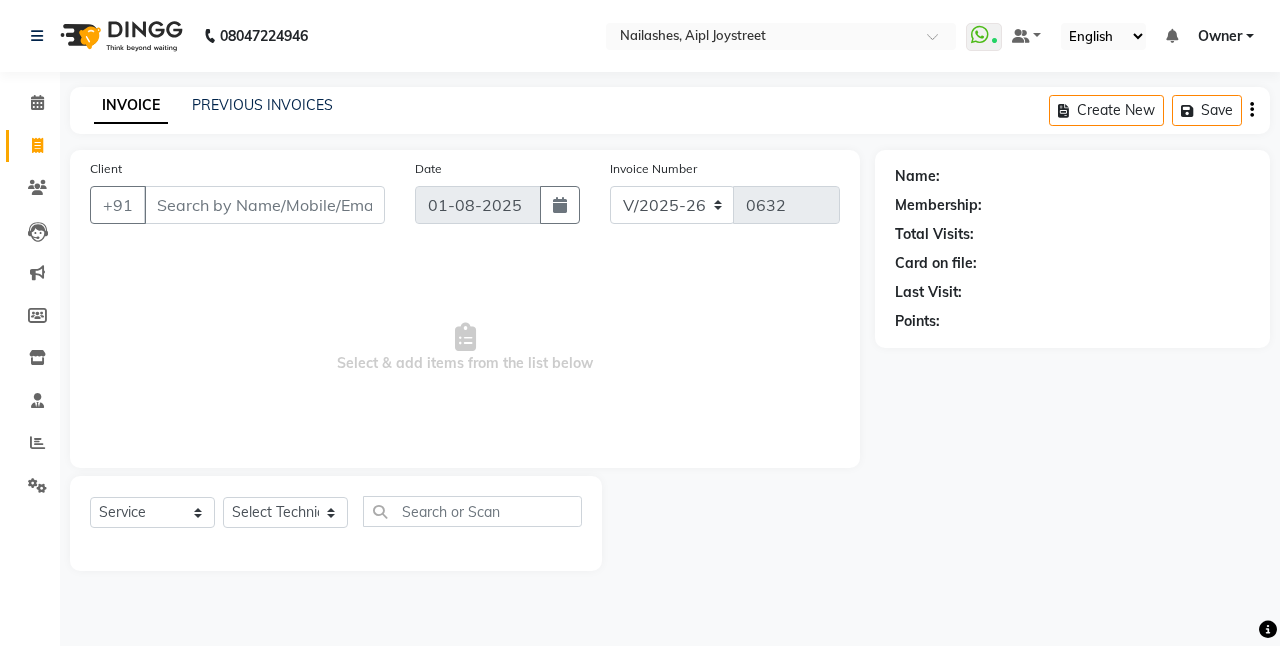click on "Client" at bounding box center (264, 205) 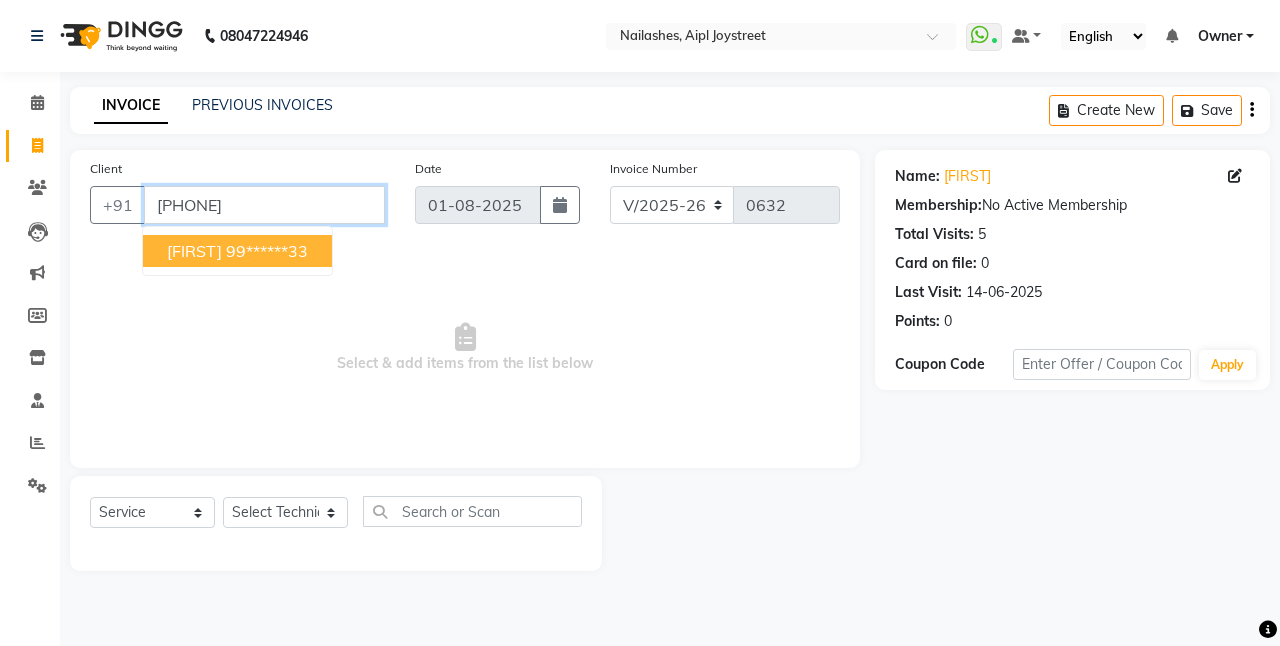 click on "[PHONE]" at bounding box center (264, 205) 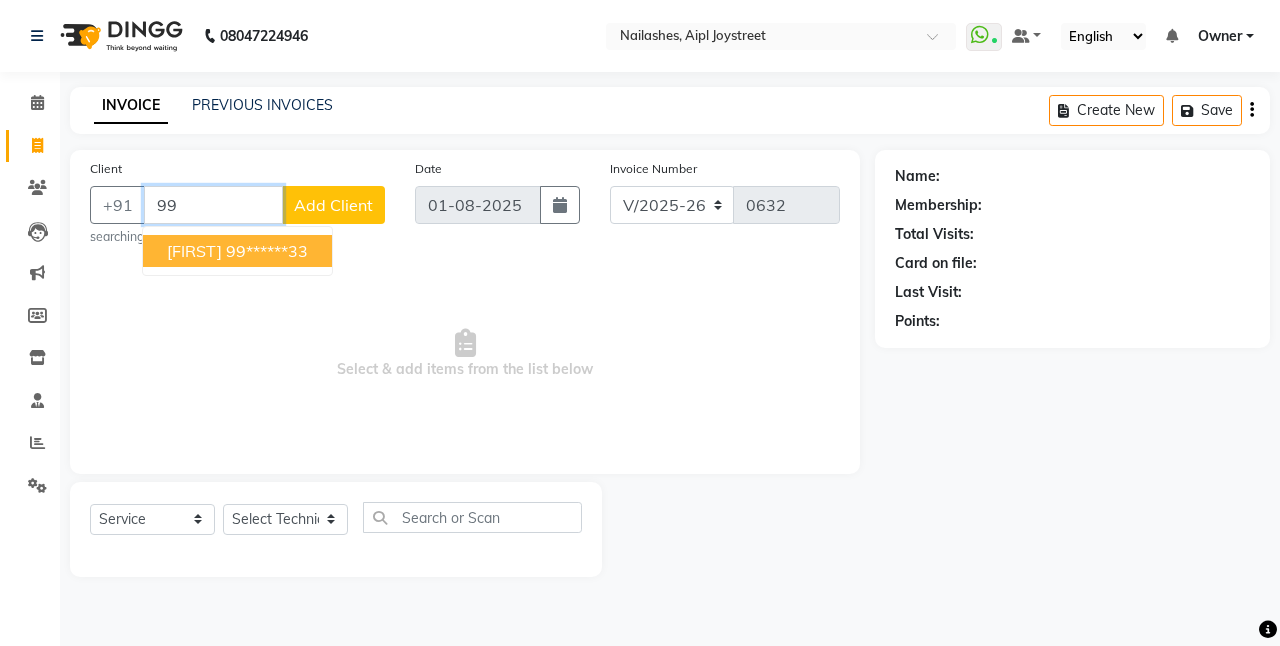 type on "9" 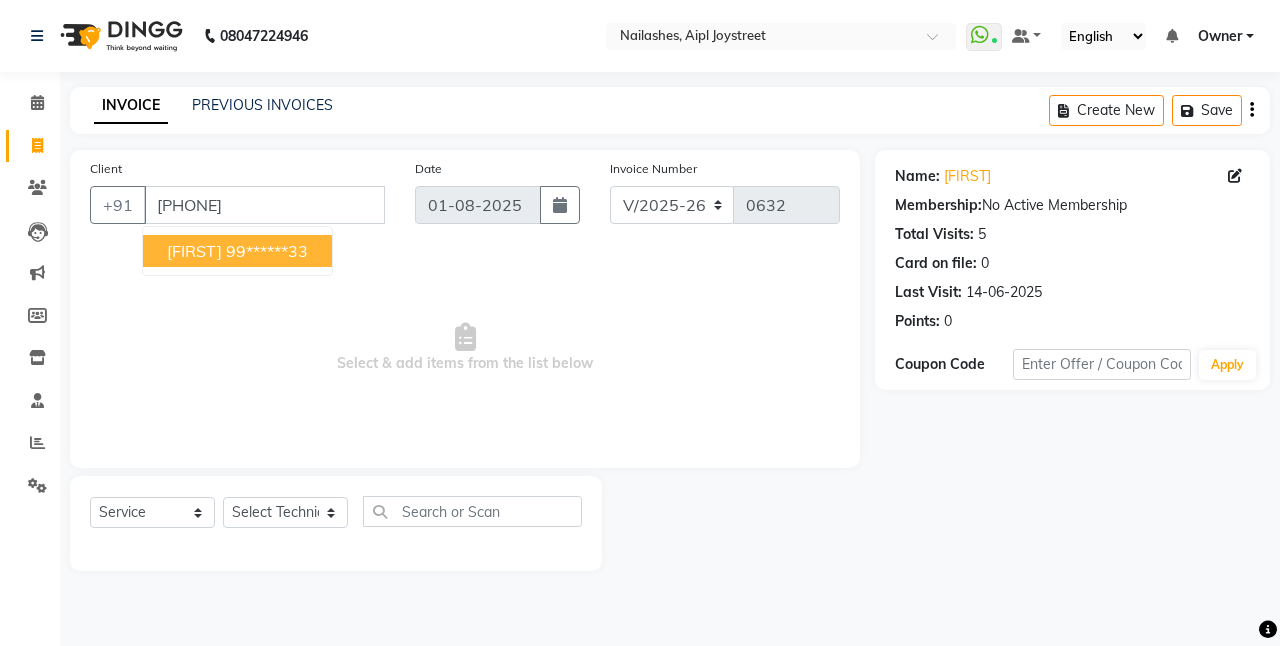 click on "[FIRST]" at bounding box center [194, 251] 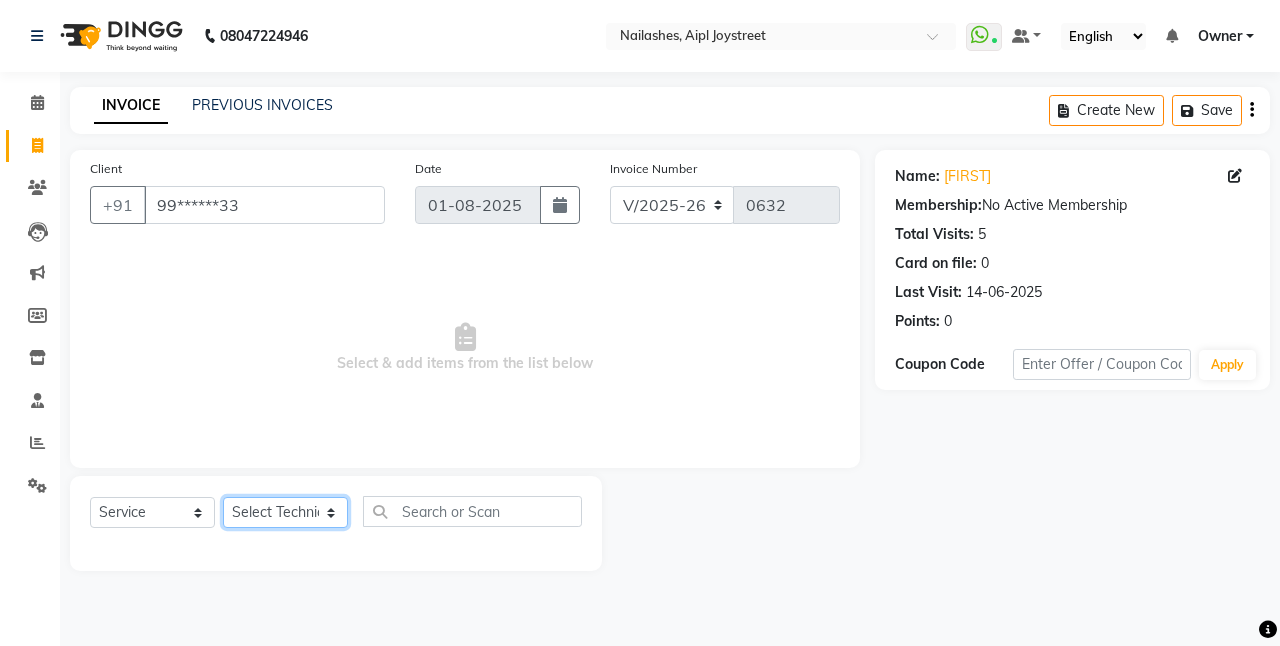 click on "Select Technician ajay Anita Chetan Manager Muskan Owner Prosanto Salome VIVEK" 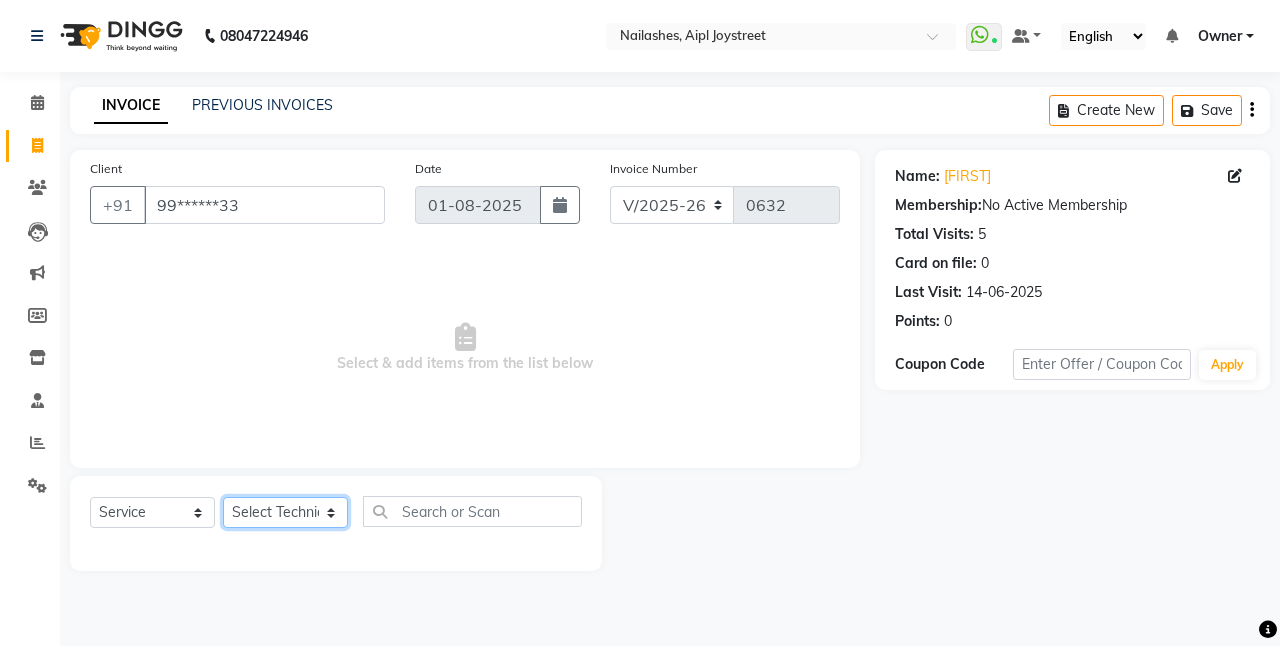 select on "50117" 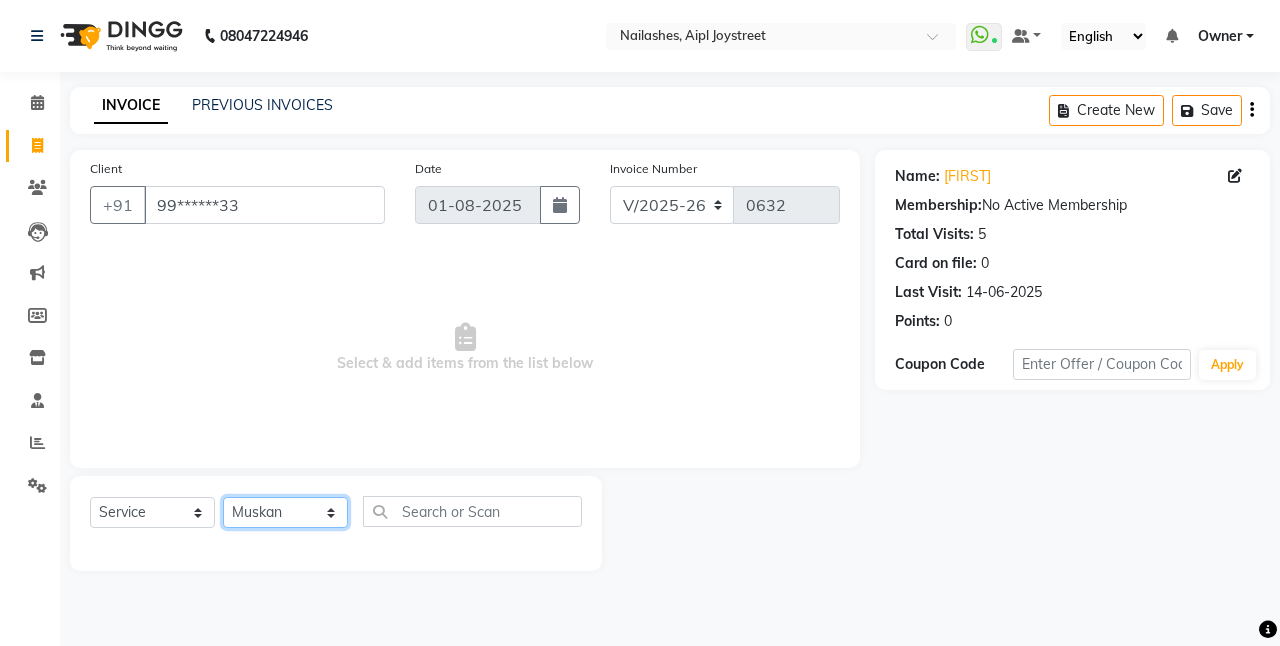 click on "Select Technician ajay Anita Chetan Manager Muskan Owner Prosanto Salome VIVEK" 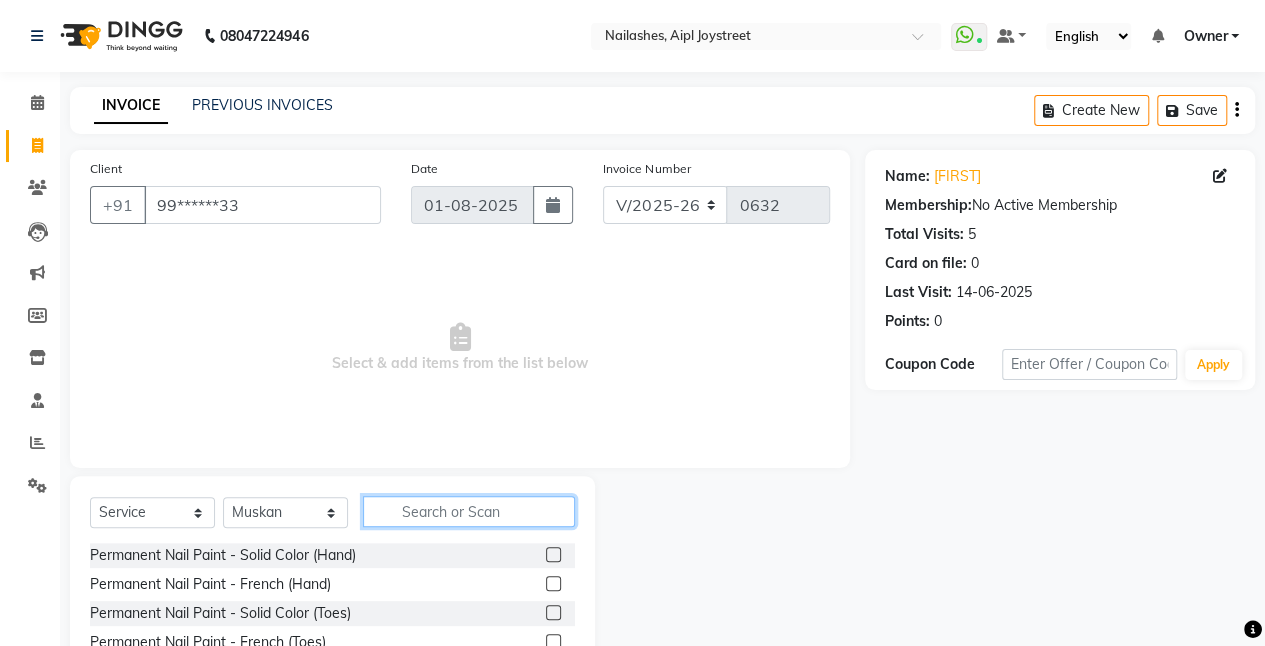 click 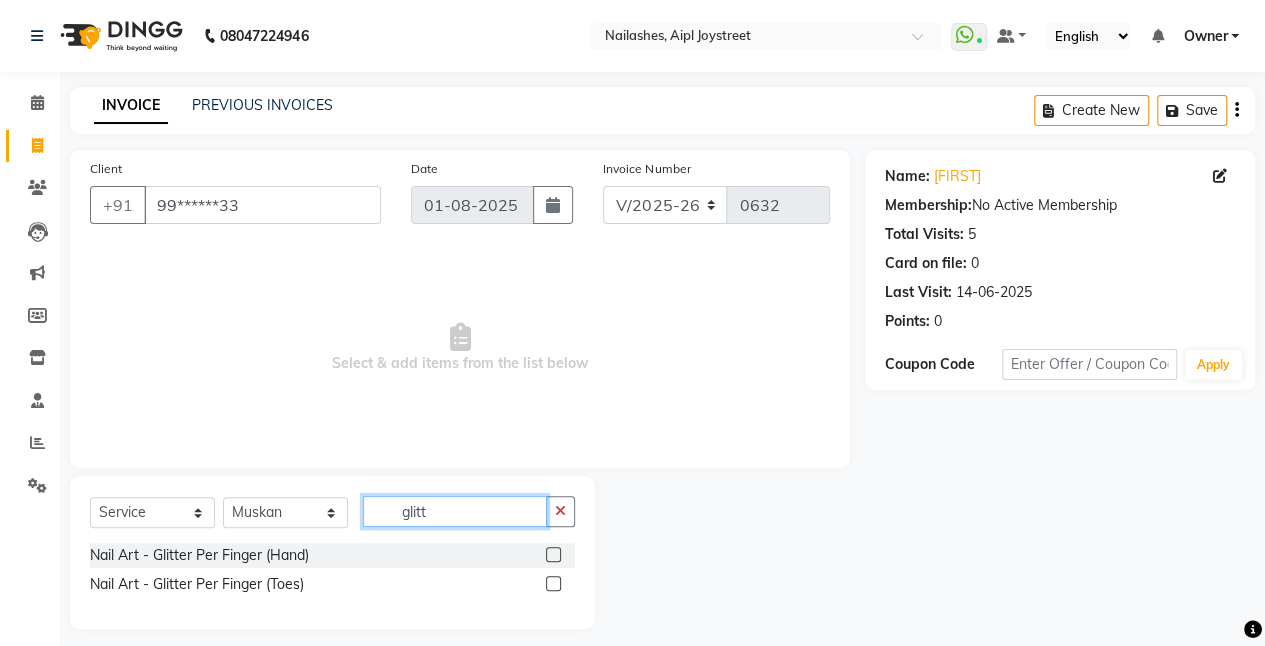 type on "glitt" 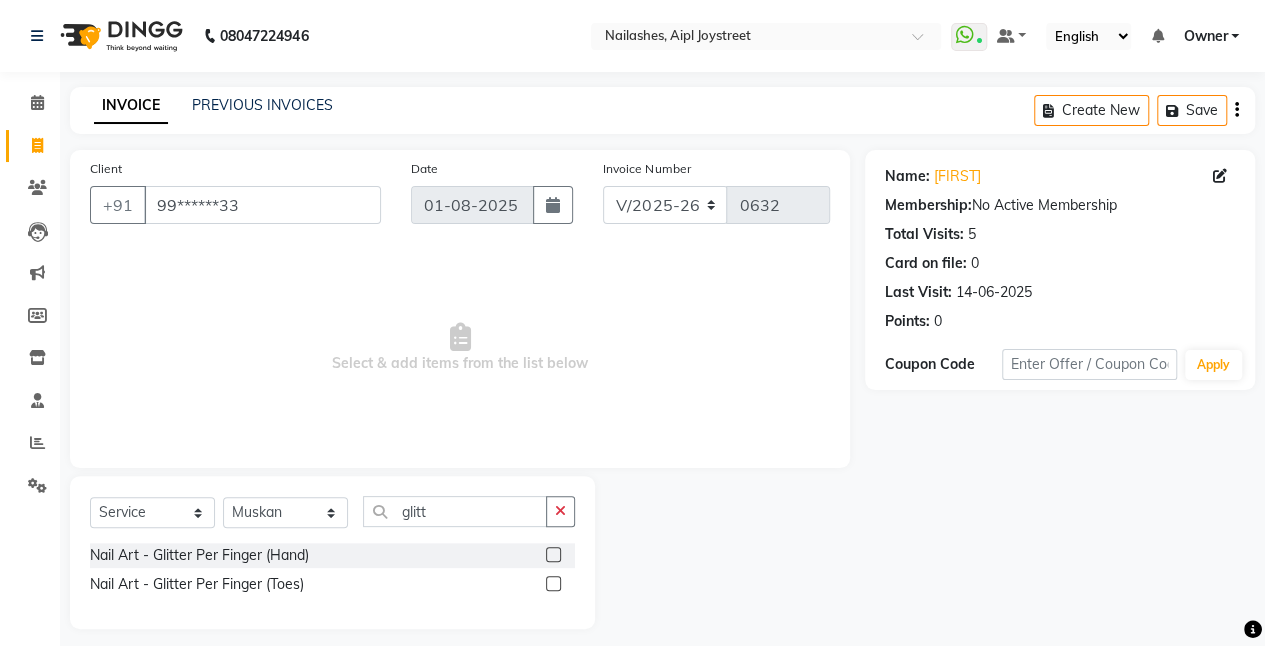click 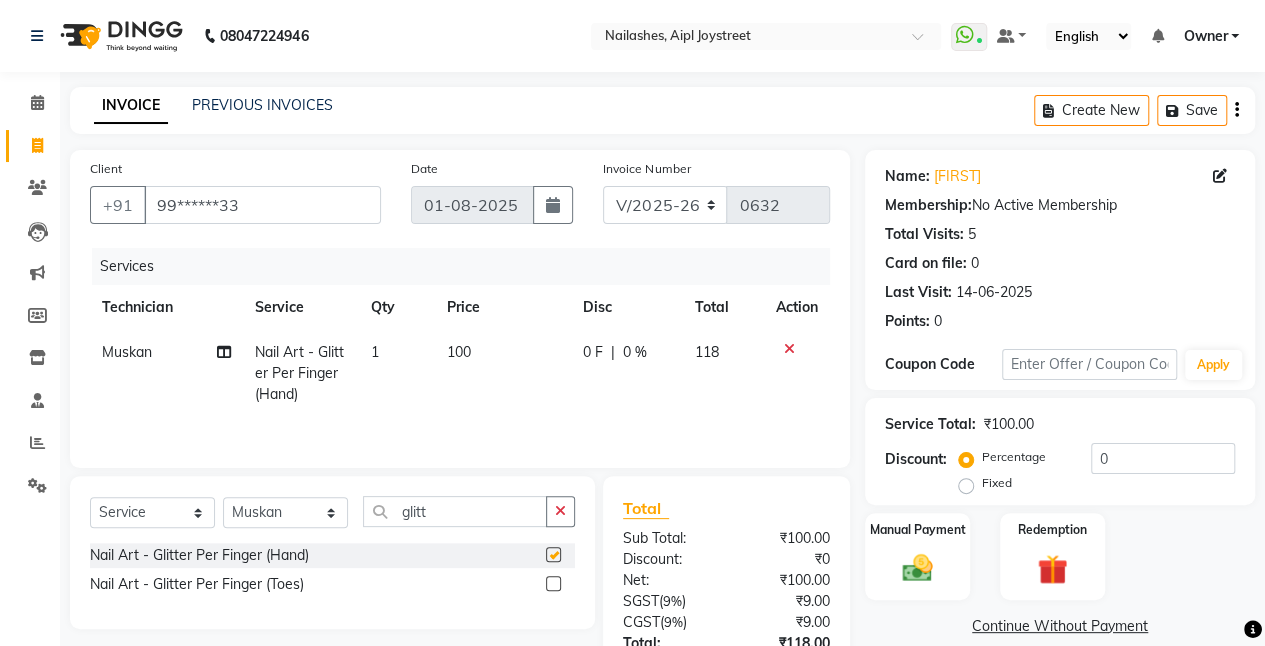 checkbox on "false" 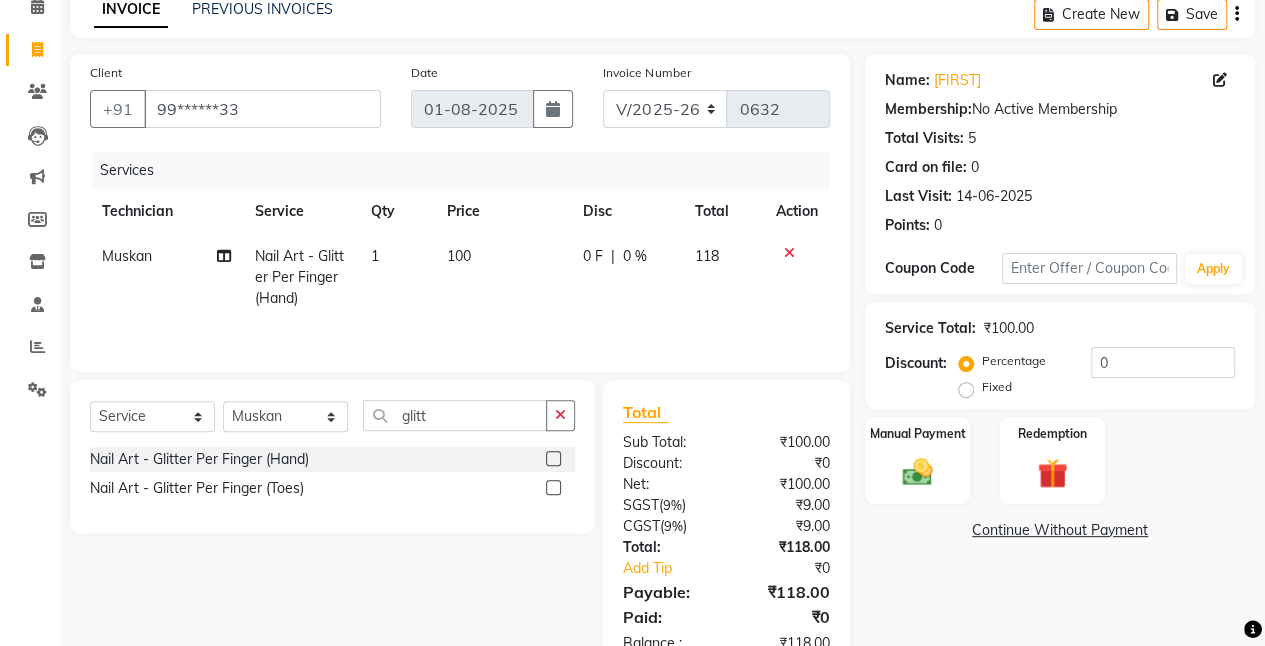 scroll, scrollTop: 105, scrollLeft: 0, axis: vertical 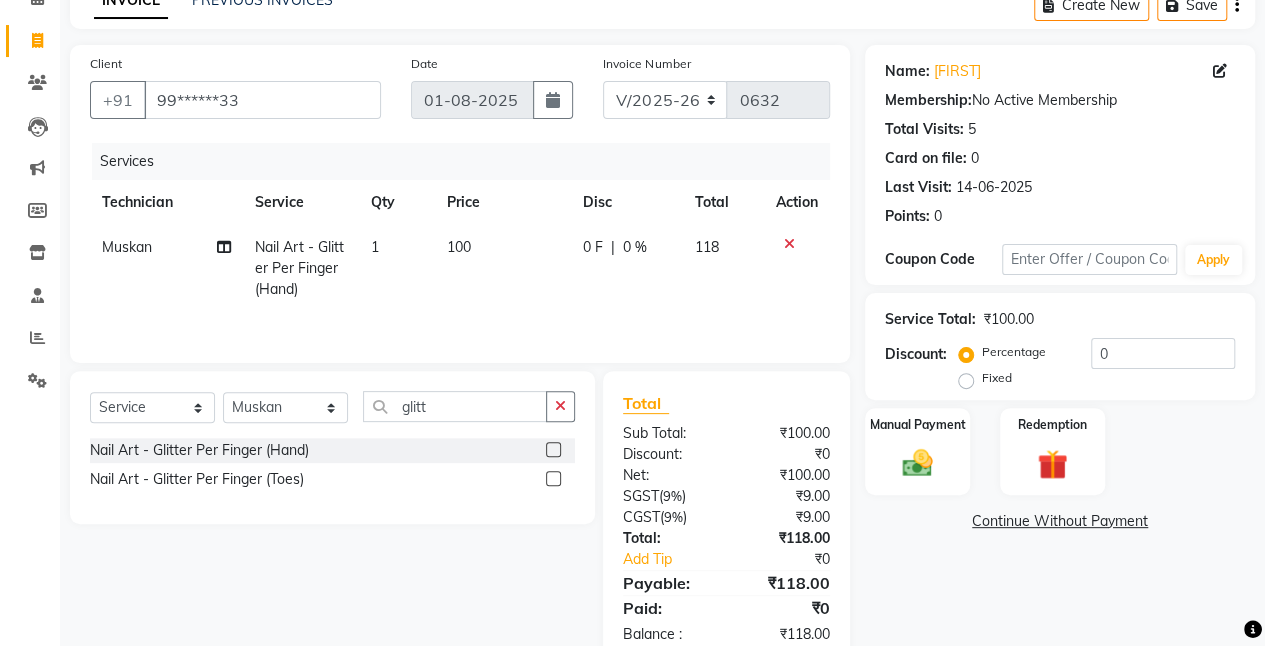 click on "100" 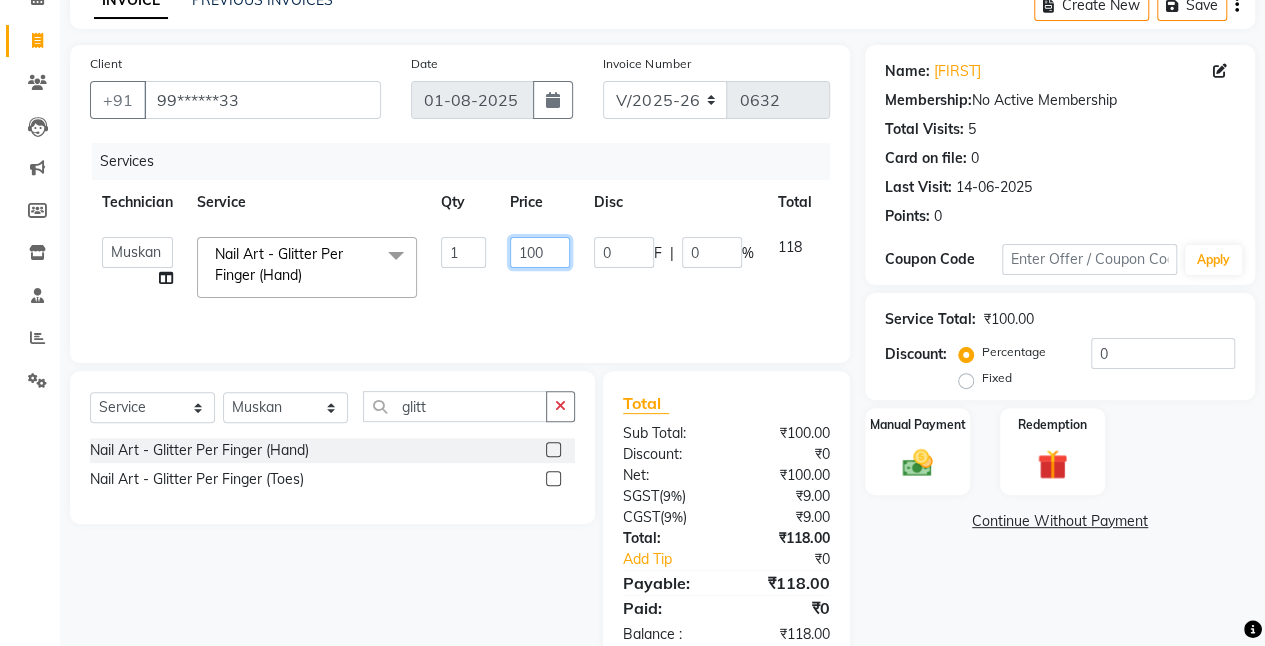 click on "100" 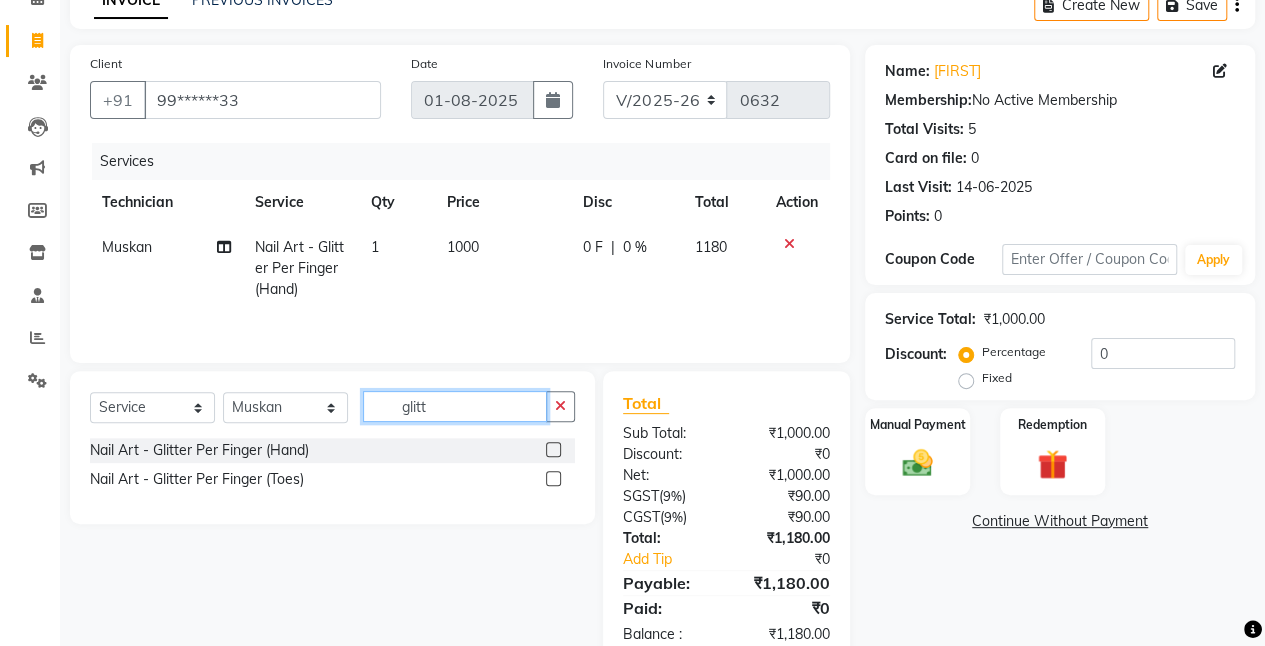 click on "glitt" 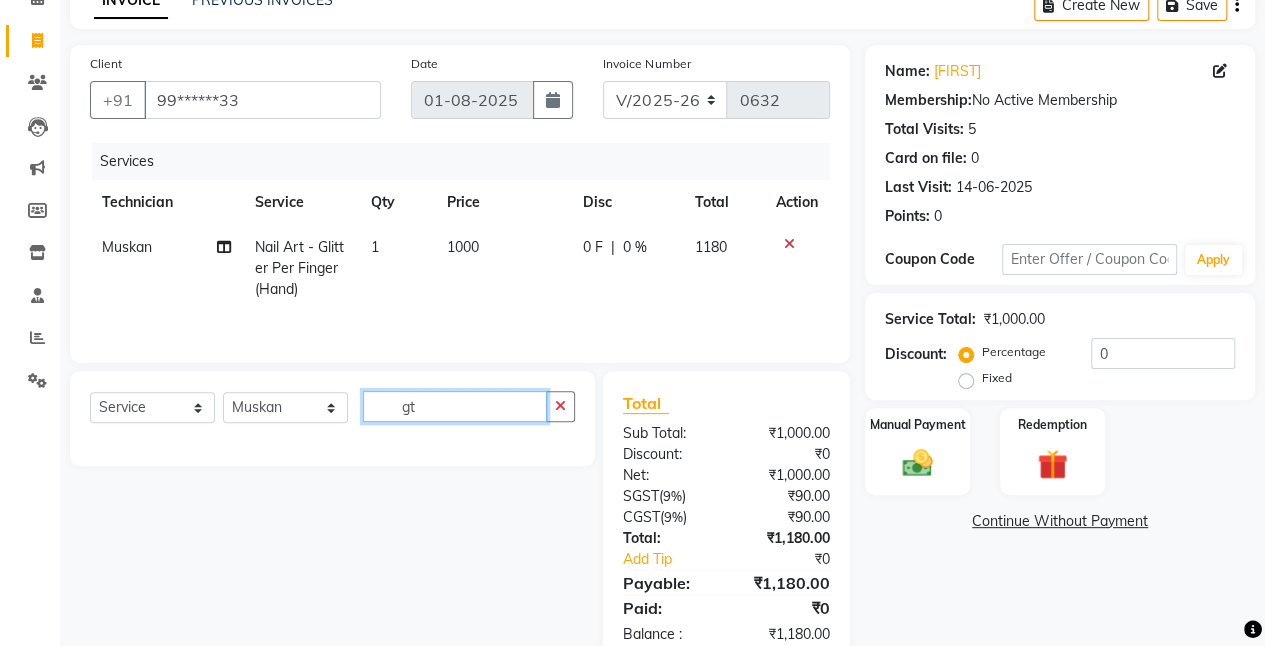 type on "g" 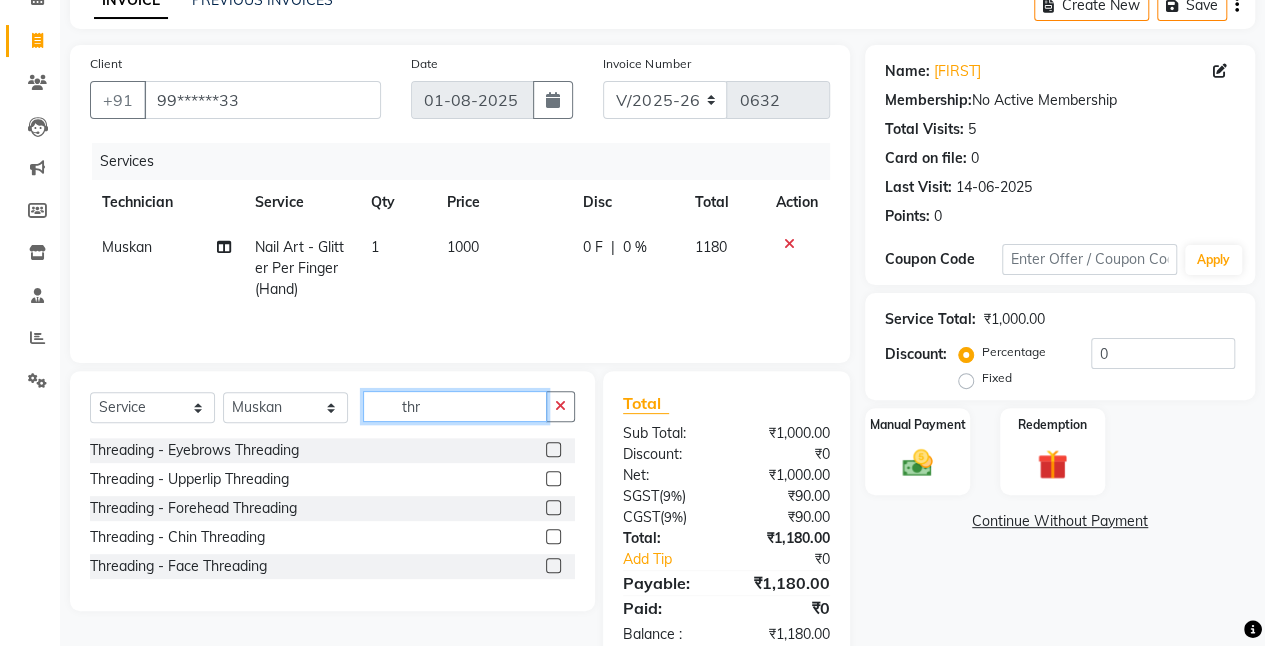 type on "thr" 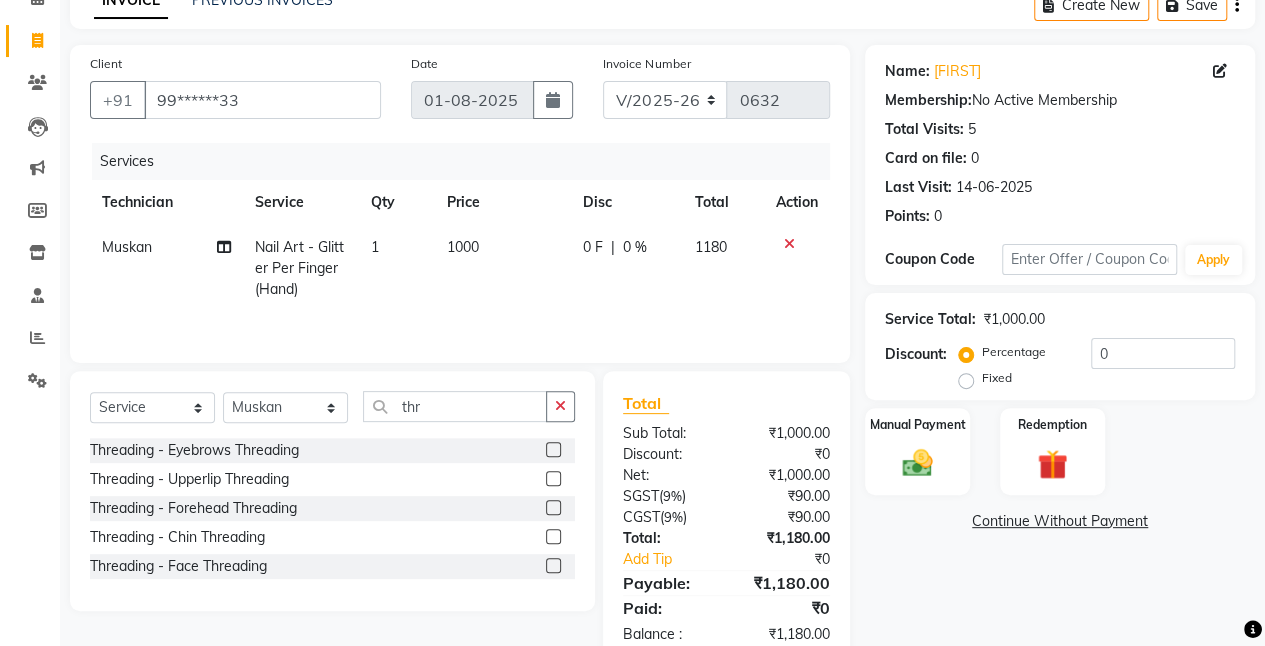 click 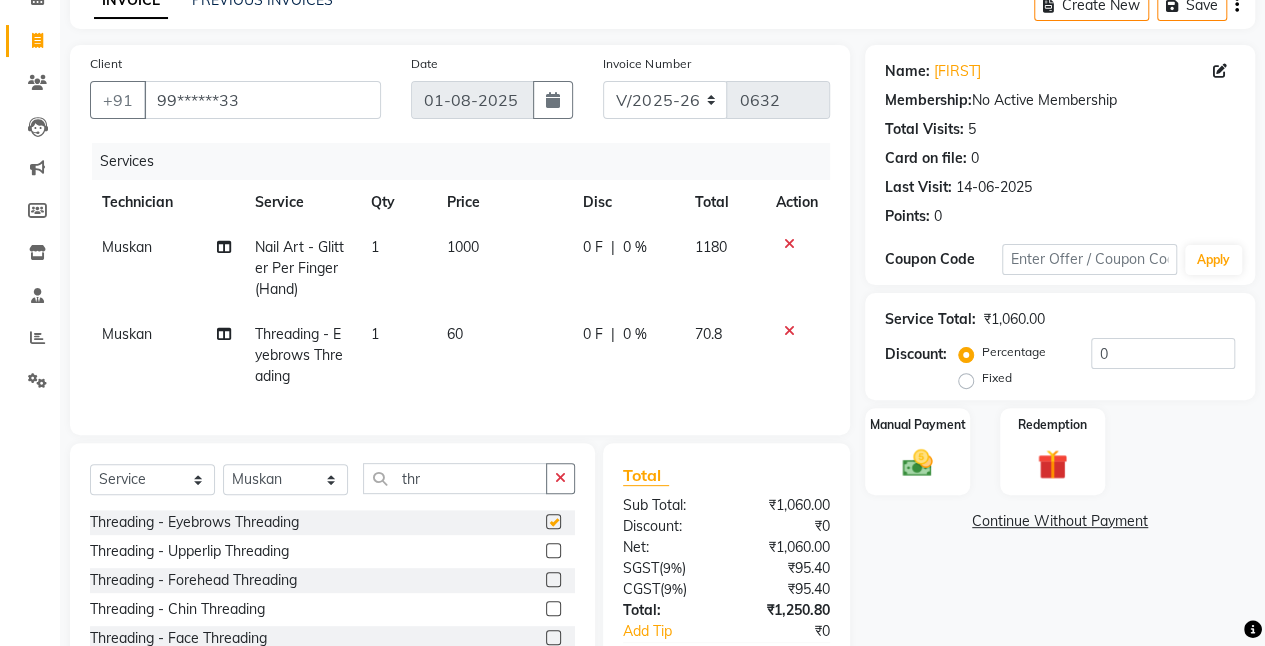 checkbox on "false" 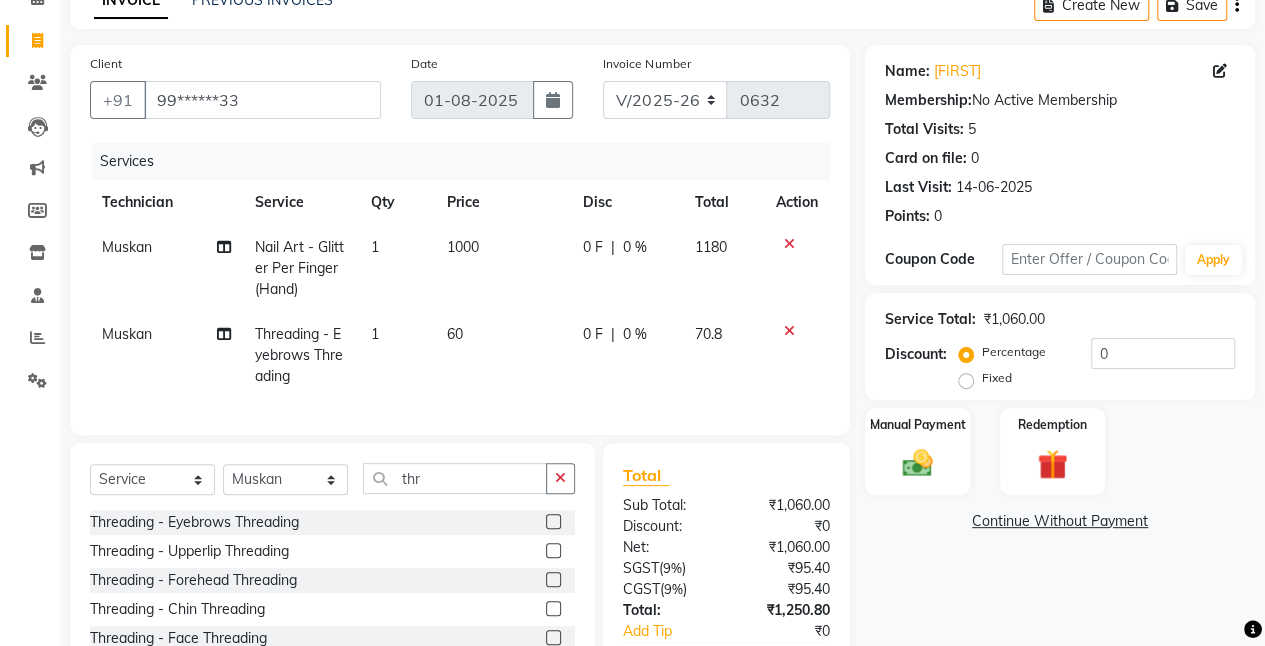 click 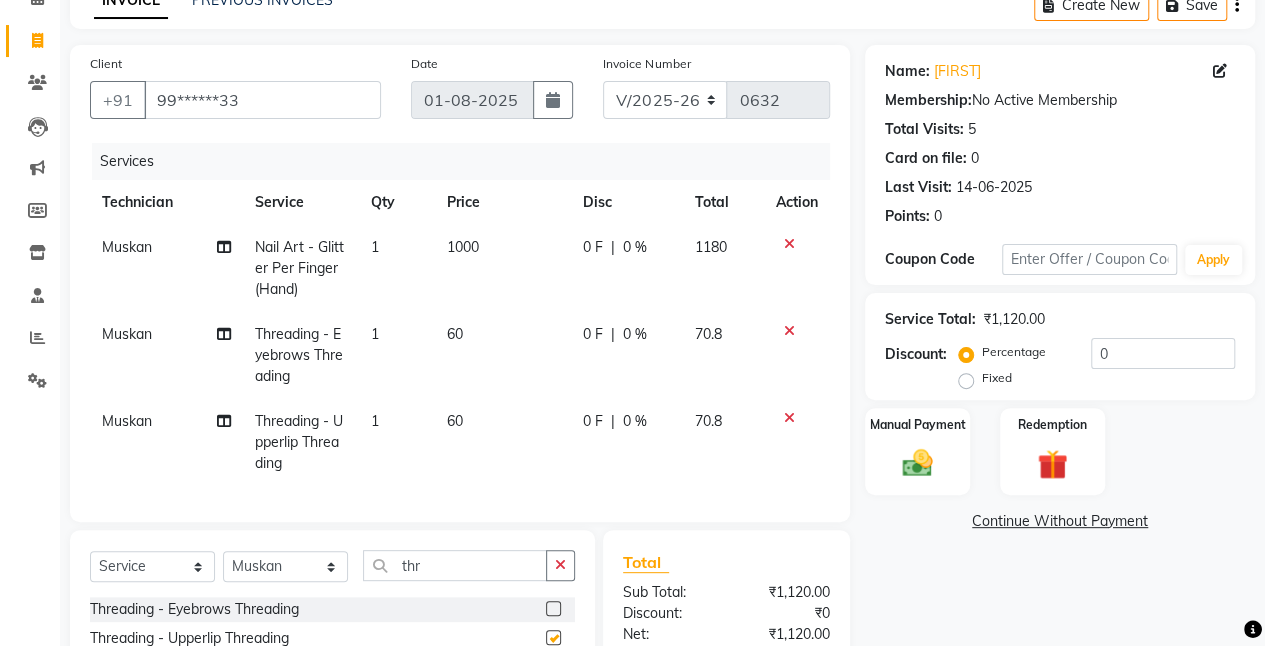 checkbox on "false" 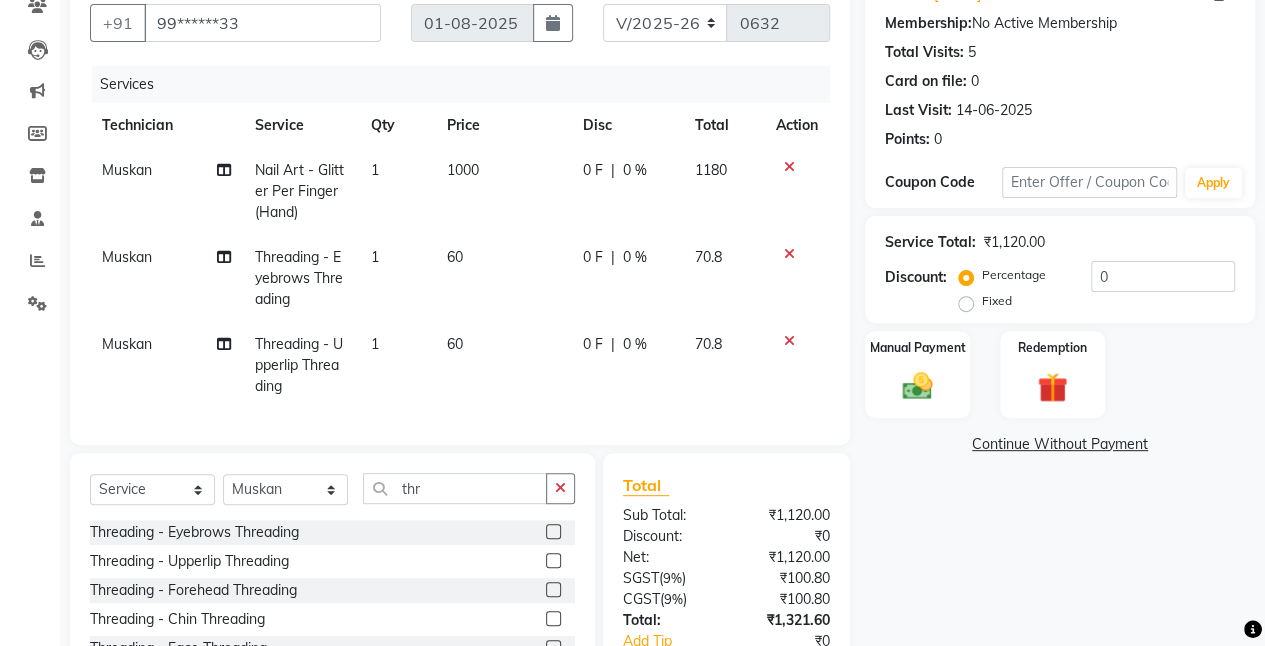 scroll, scrollTop: 185, scrollLeft: 0, axis: vertical 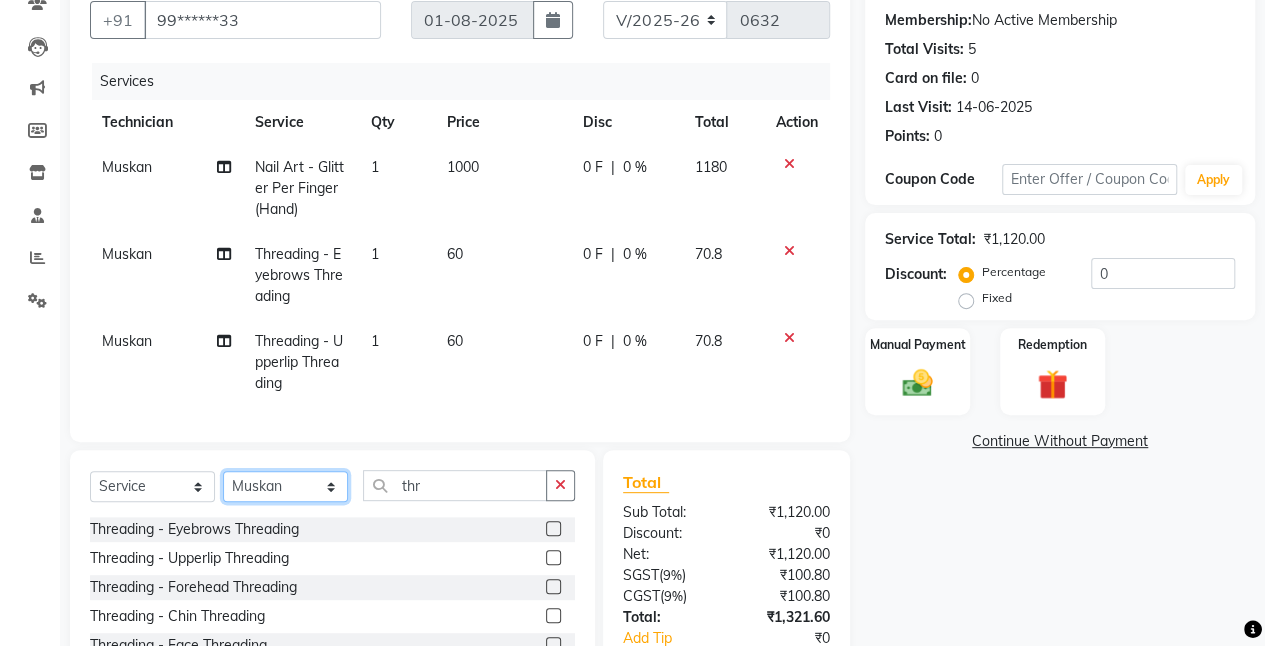 click on "Select Technician ajay Anita Chetan Manager Muskan Owner Prosanto Salome VIVEK" 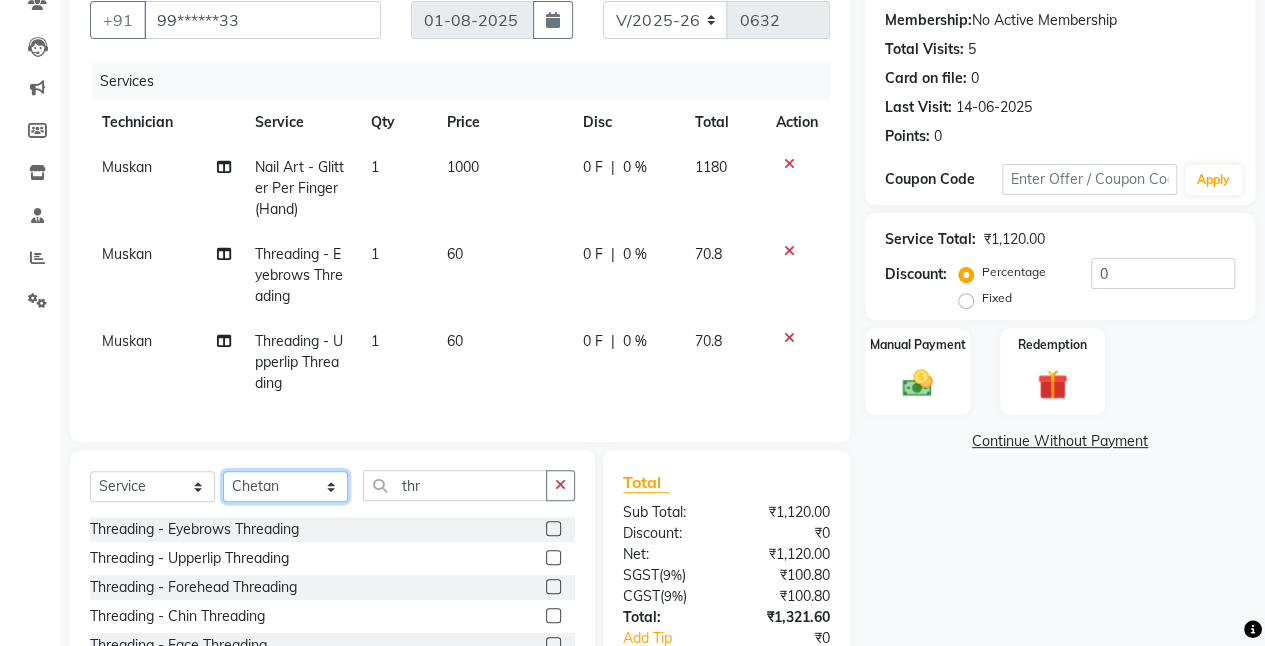 click on "Select Technician ajay Anita Chetan Manager Muskan Owner Prosanto Salome VIVEK" 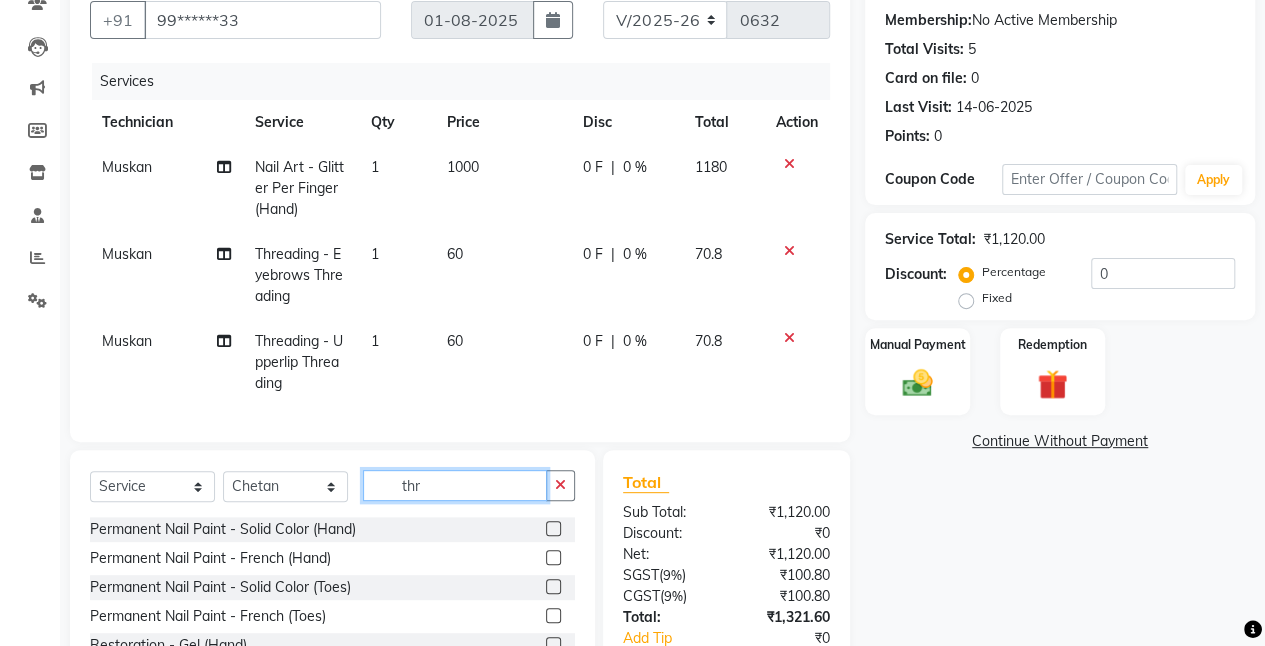 click on "thr" 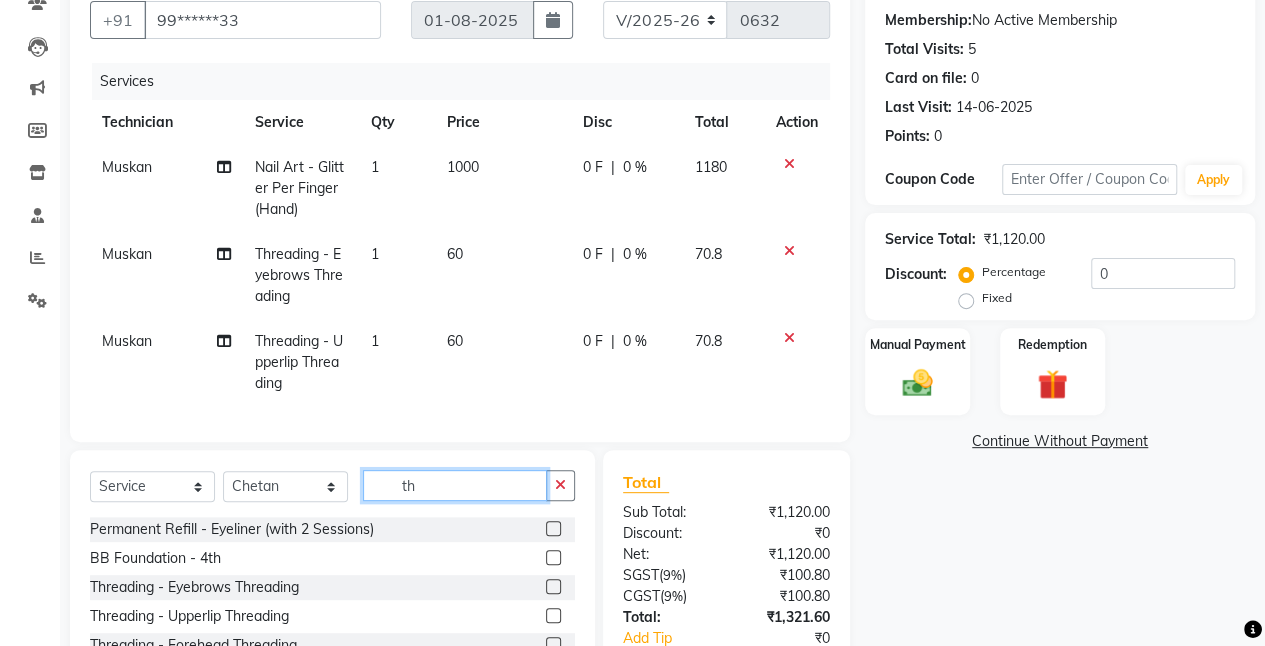 type on "t" 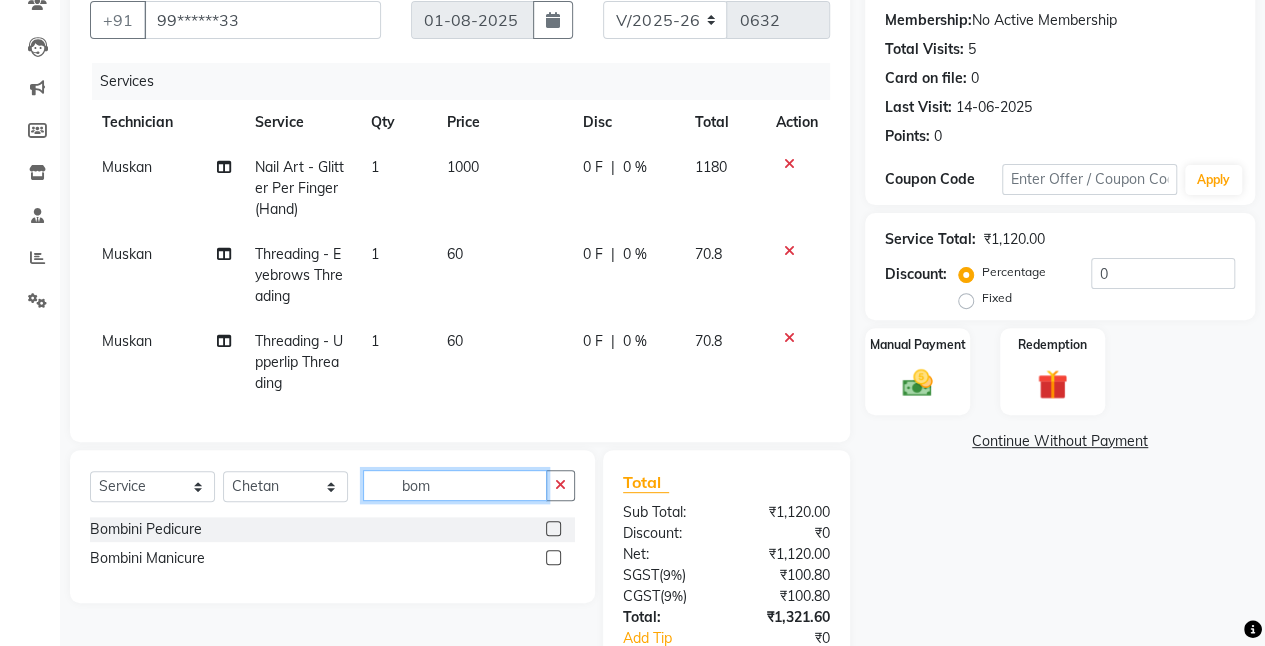 type on "bom" 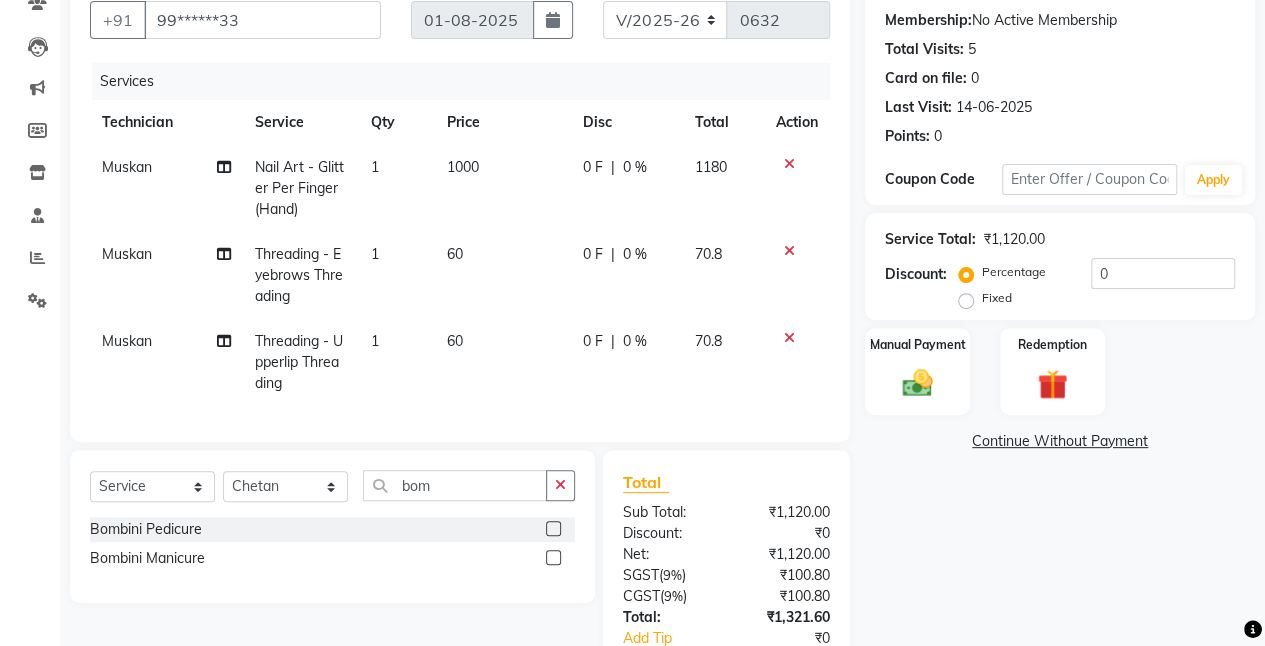 click 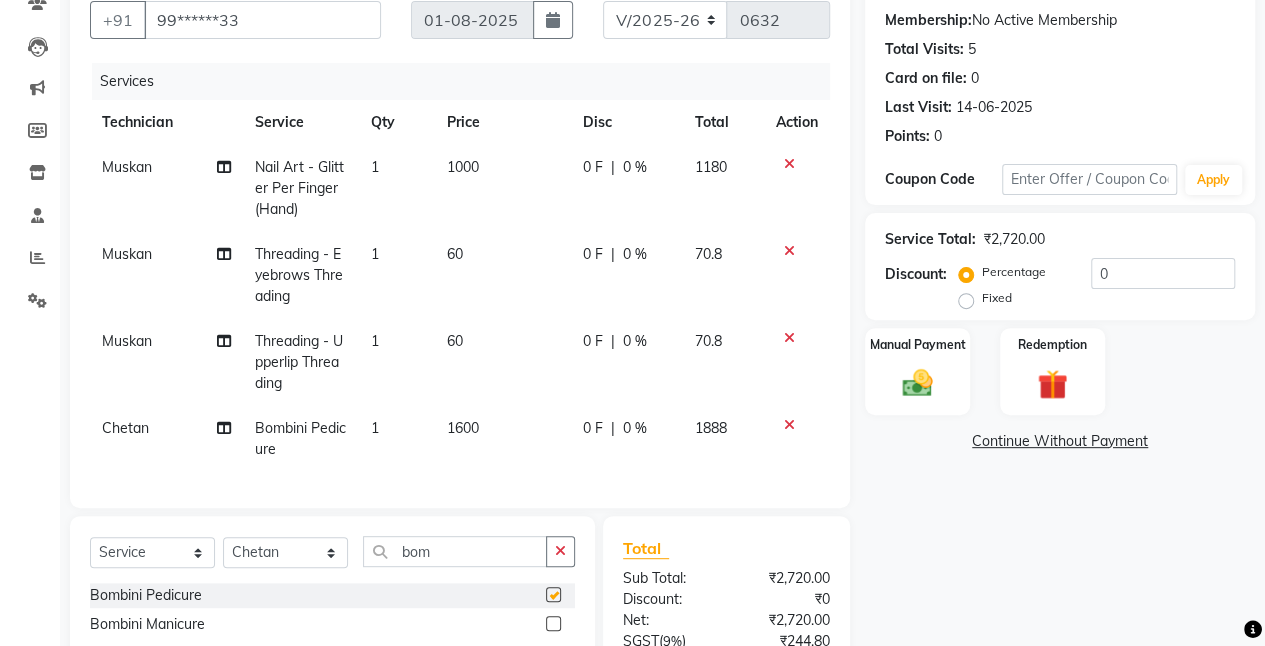 checkbox on "false" 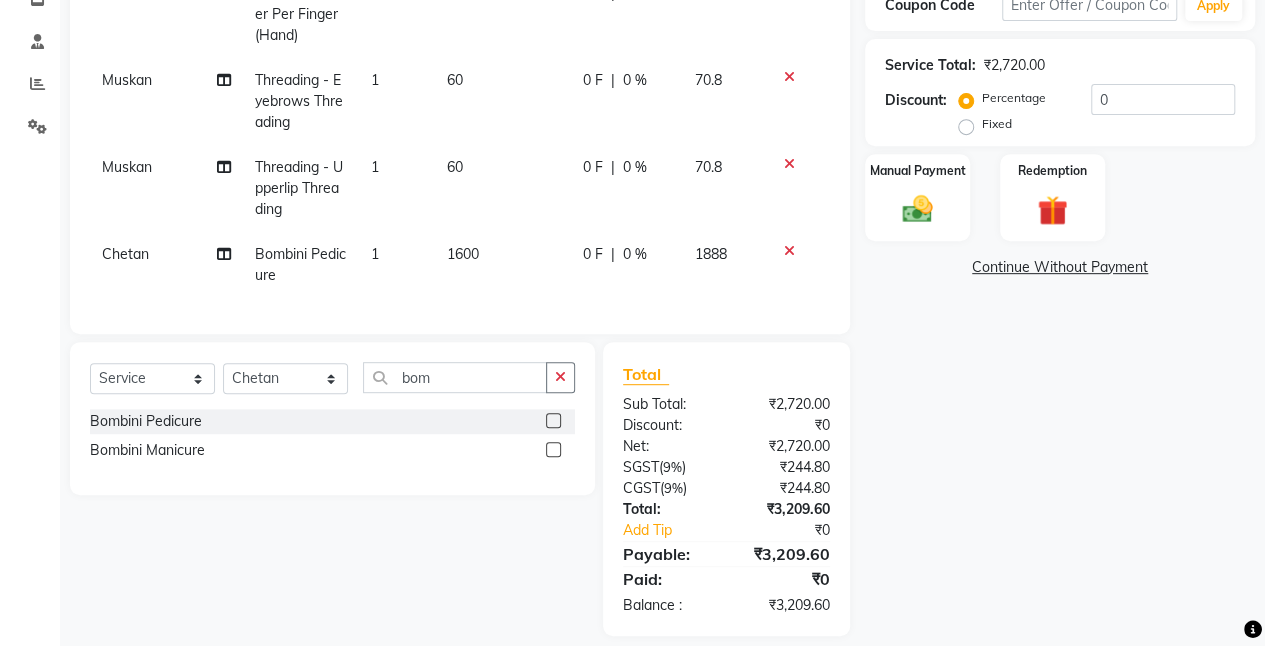 scroll, scrollTop: 393, scrollLeft: 0, axis: vertical 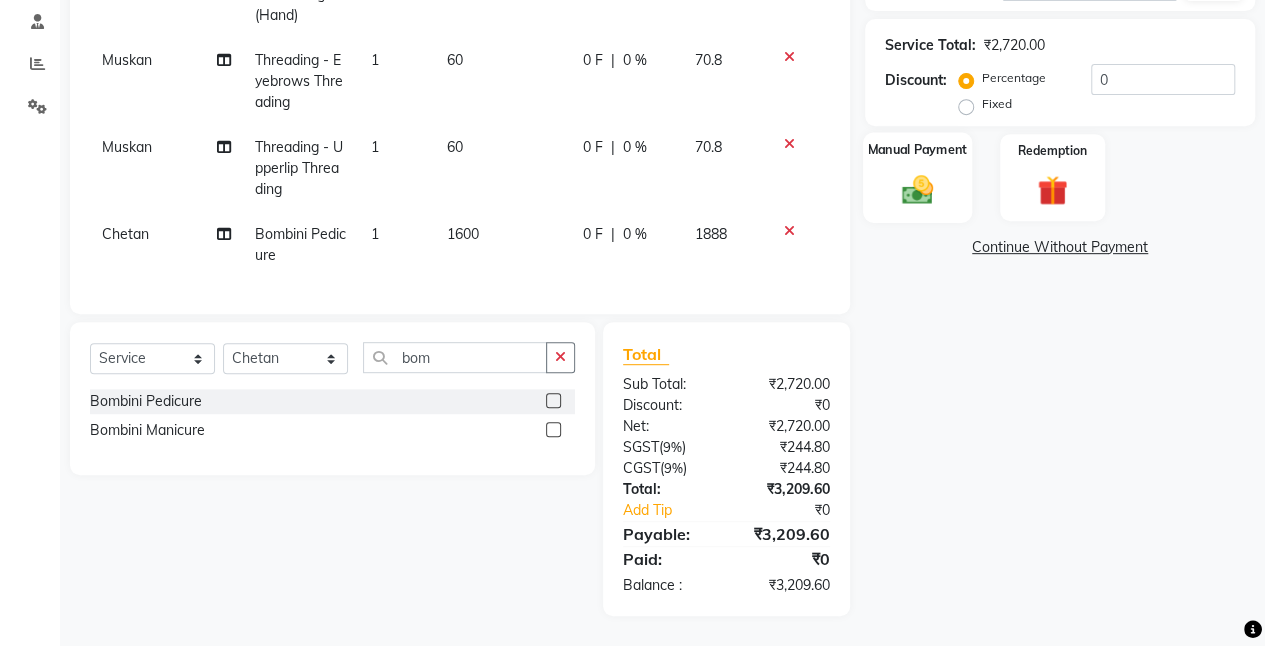 click on "Manual Payment" 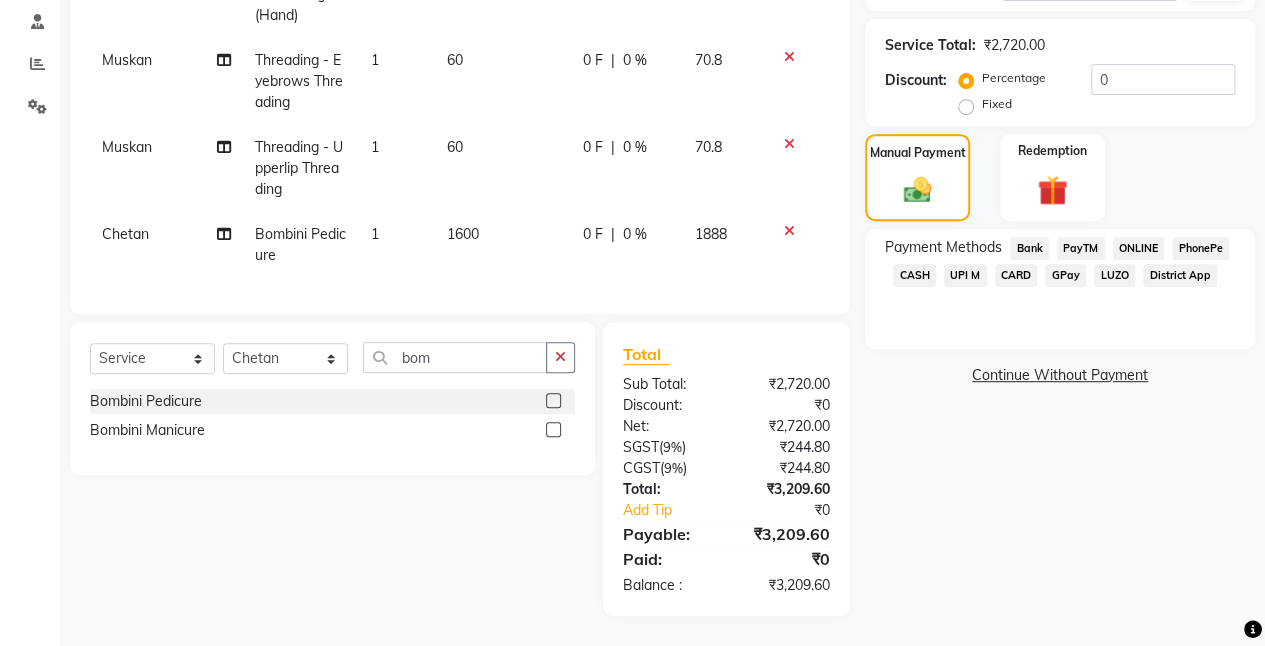 click on "ONLINE" 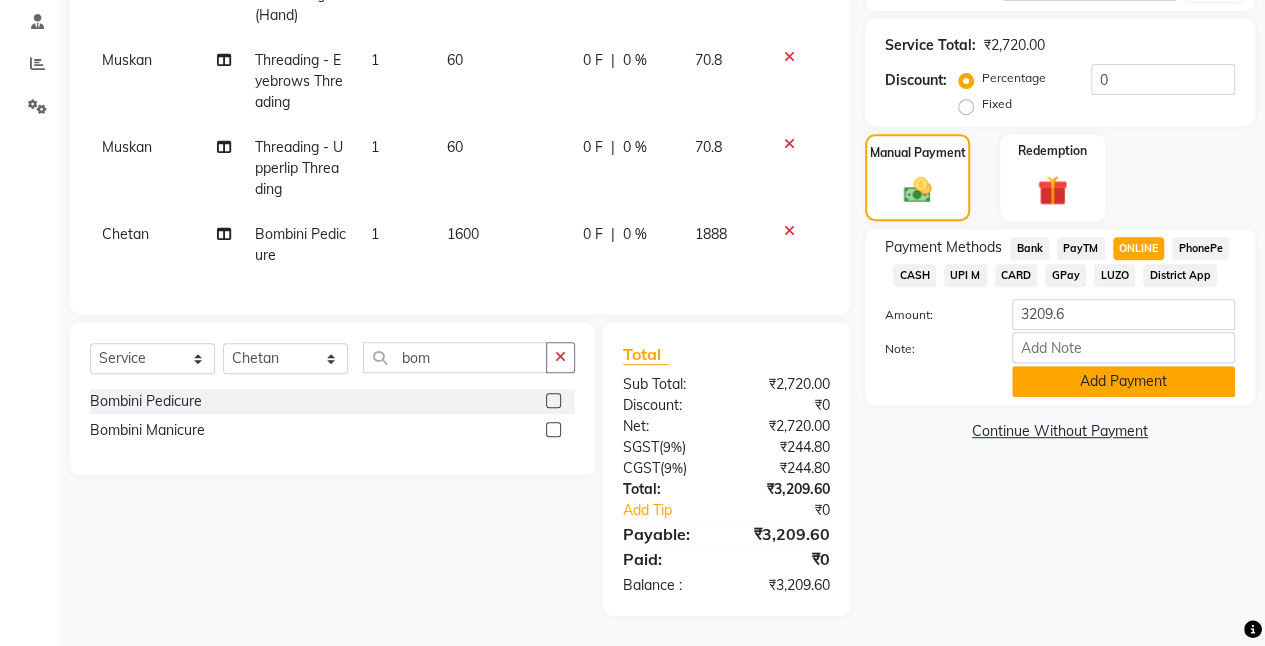 click on "Add Payment" 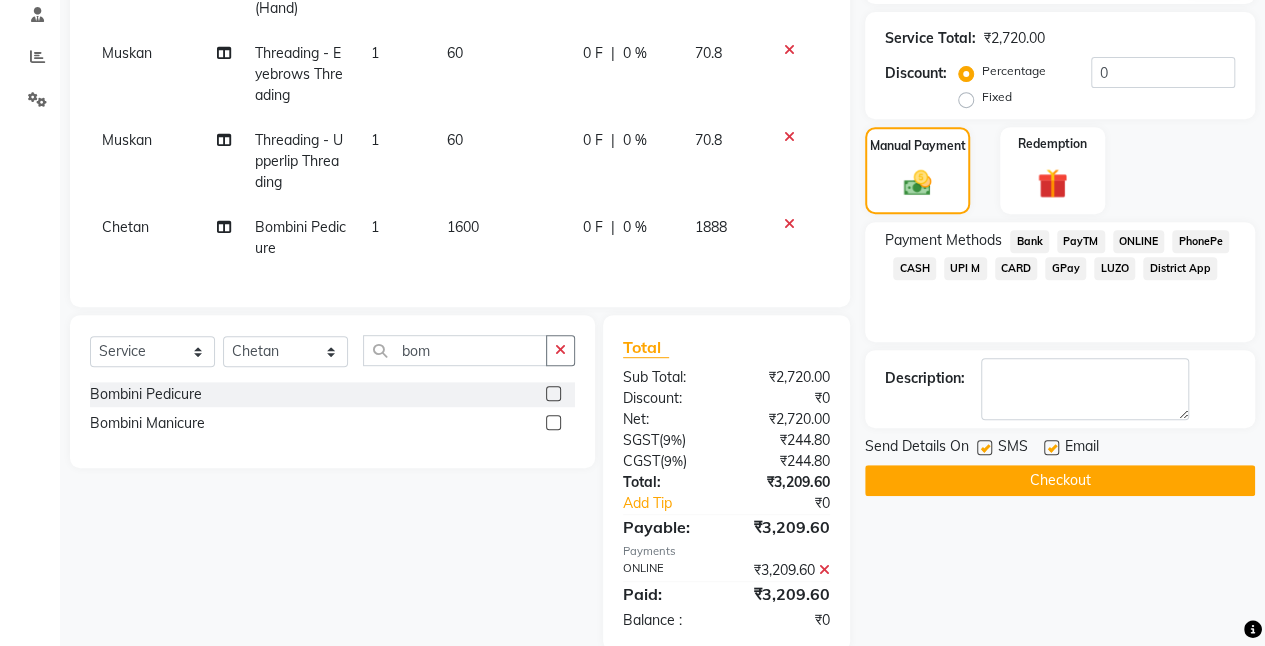 scroll, scrollTop: 434, scrollLeft: 0, axis: vertical 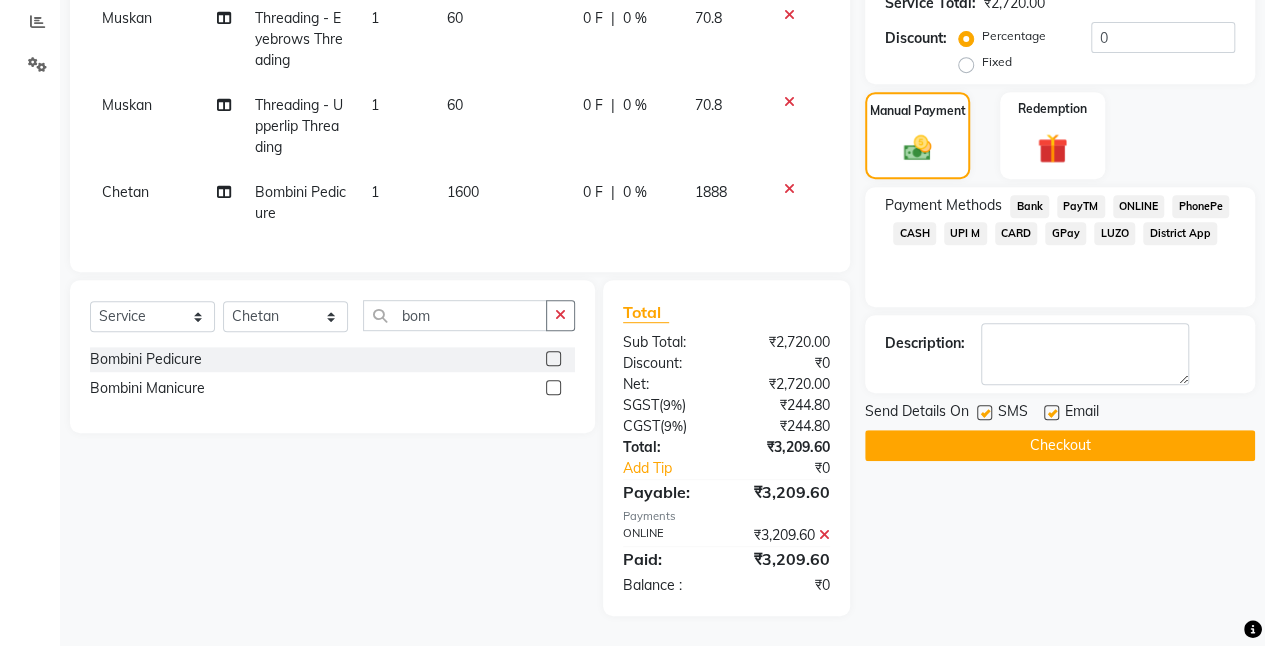 click on "Checkout" 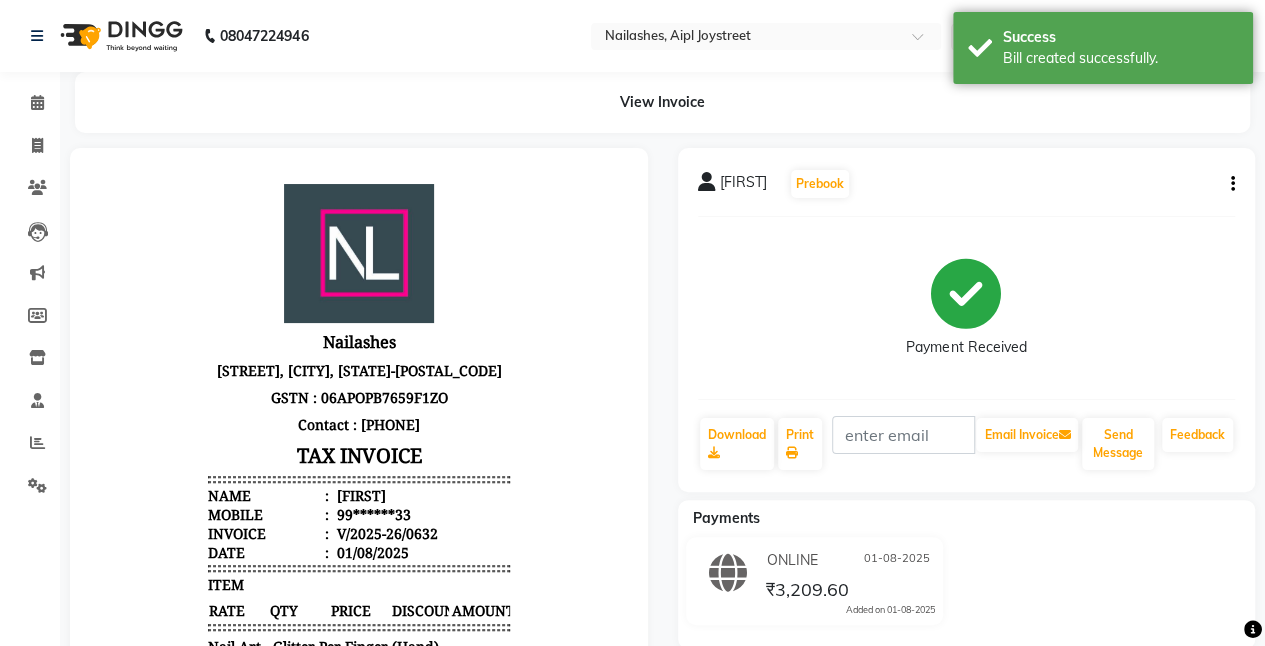 scroll, scrollTop: 0, scrollLeft: 0, axis: both 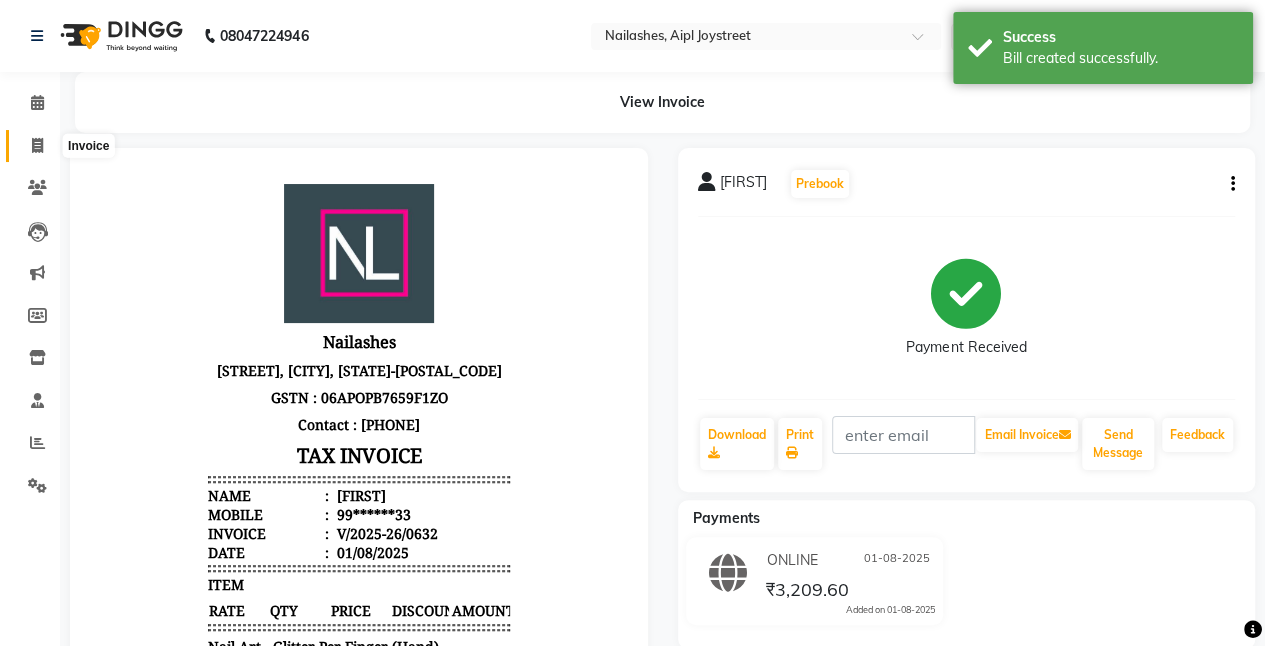 click 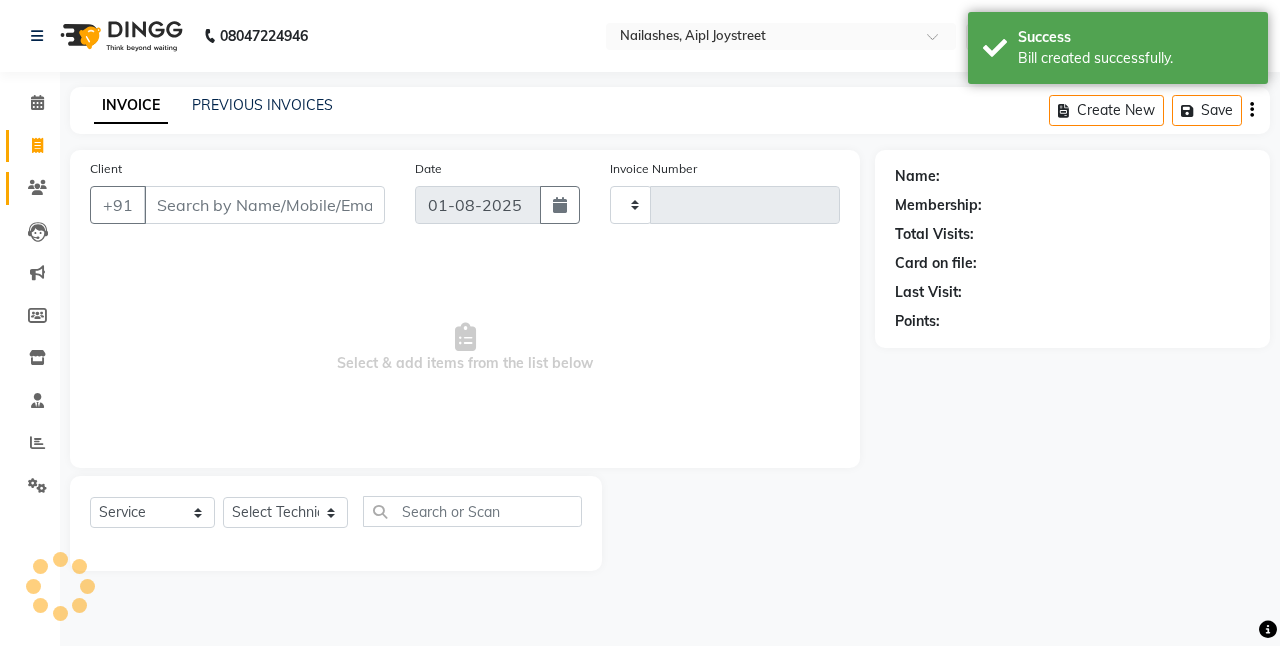 type on "0633" 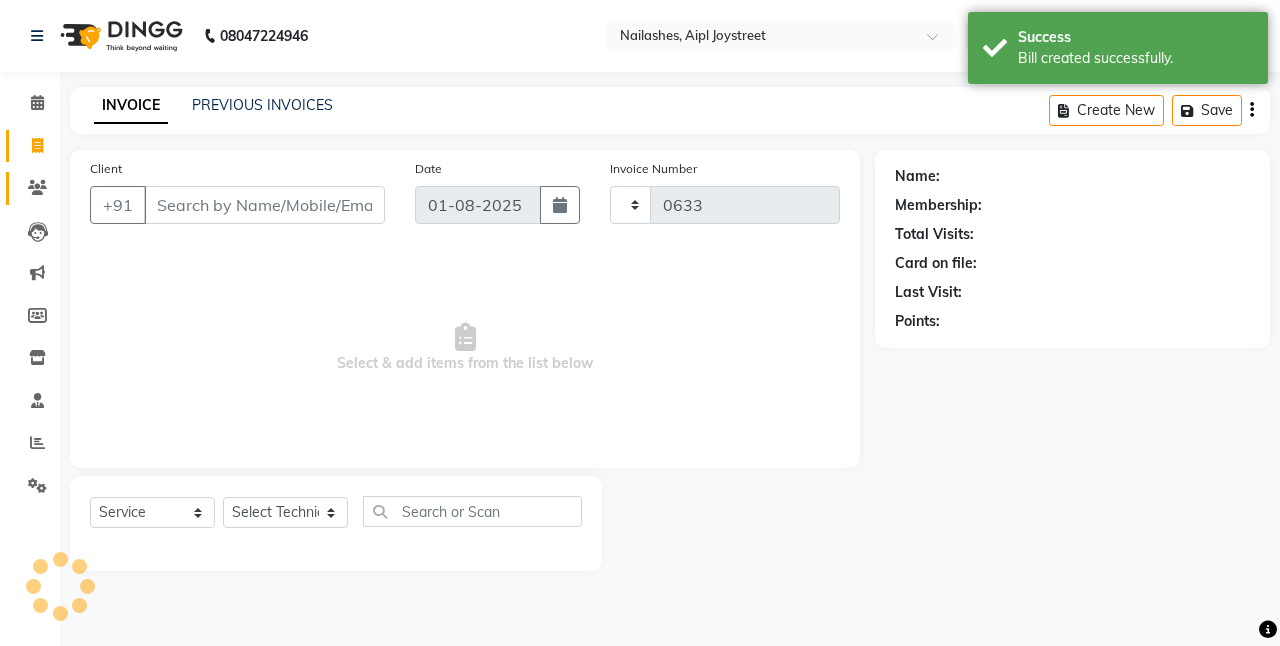 select on "5749" 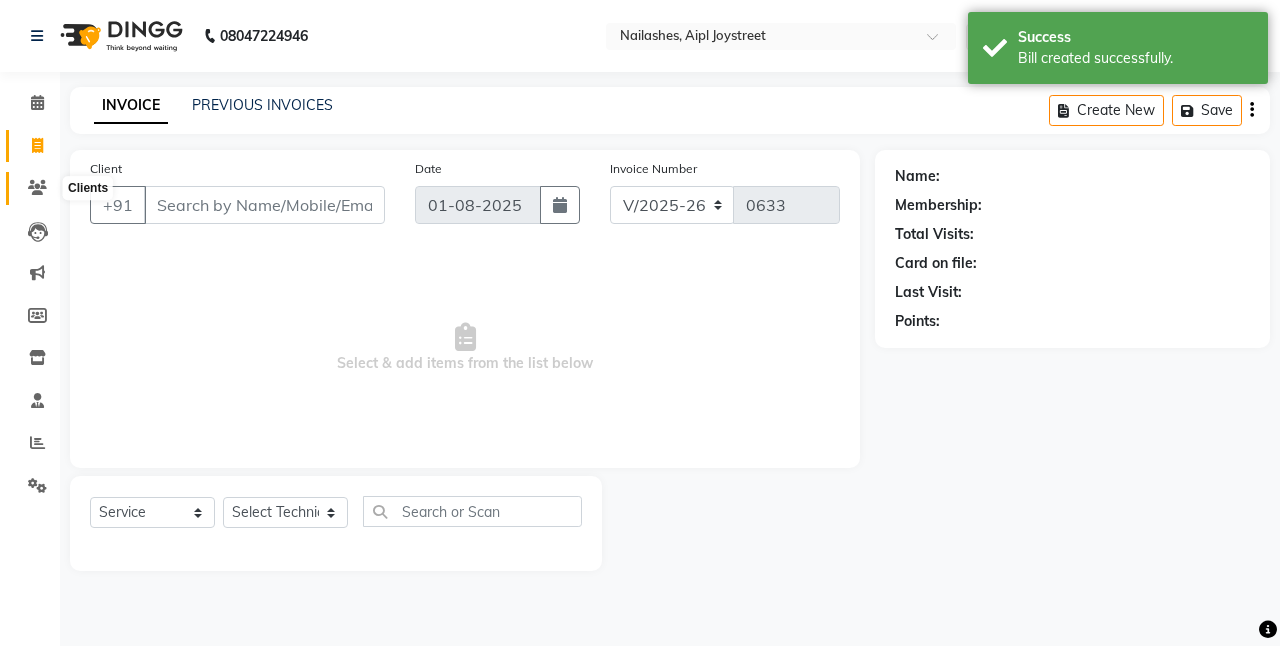 click 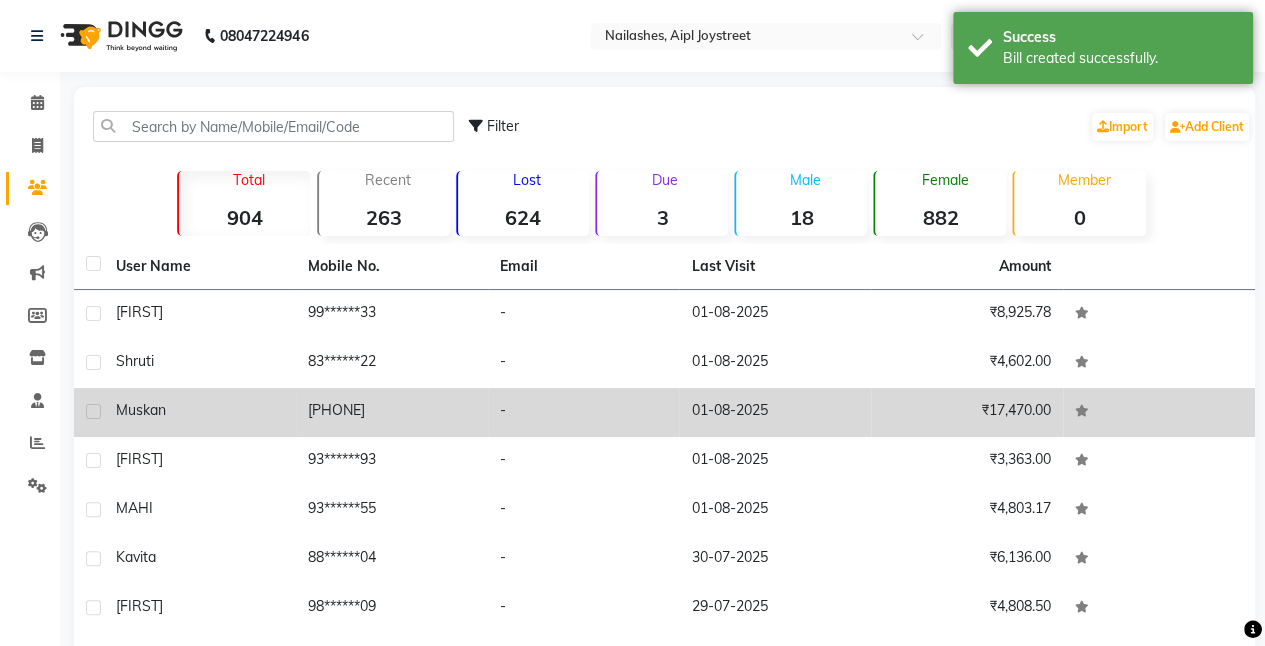 click on "[PHONE]" 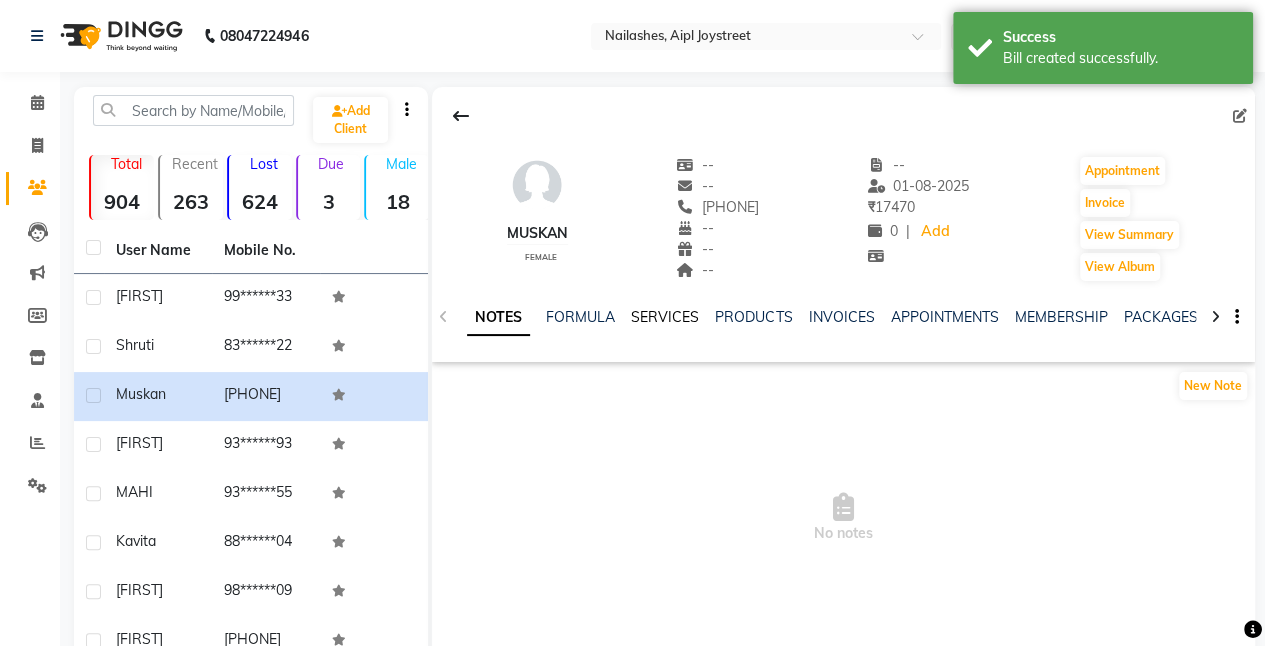 click on "SERVICES" 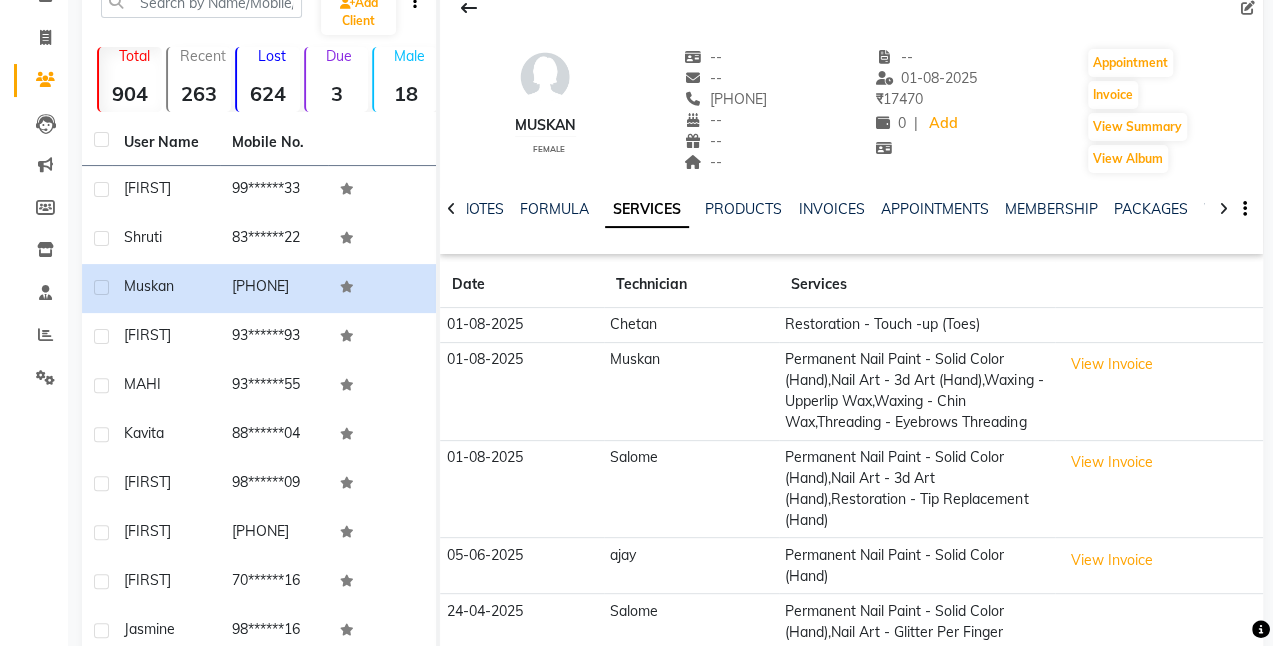 scroll, scrollTop: 111, scrollLeft: 0, axis: vertical 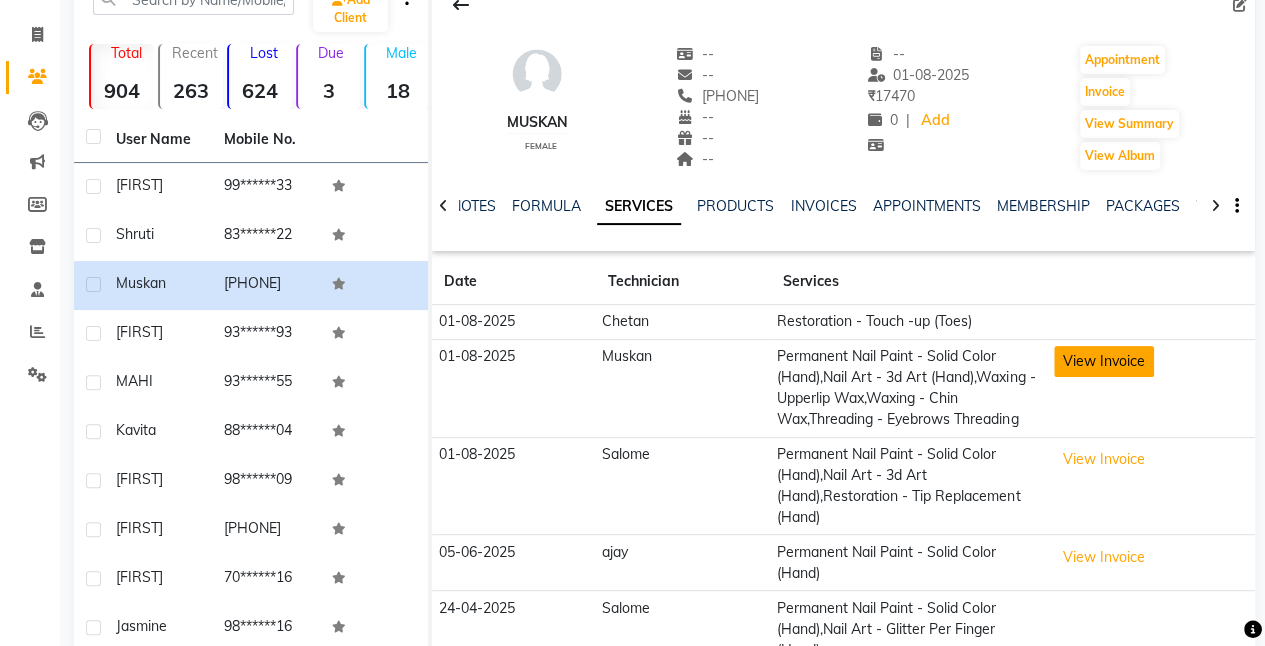 click on "View Invoice" 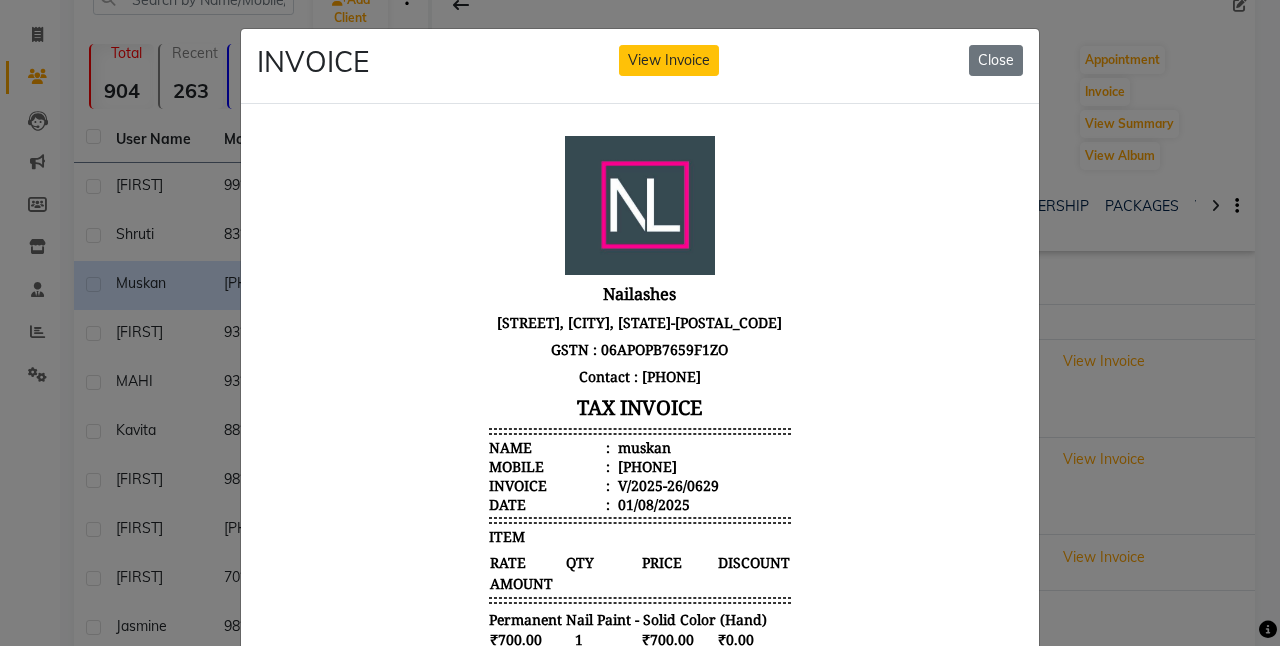 scroll, scrollTop: 16, scrollLeft: 0, axis: vertical 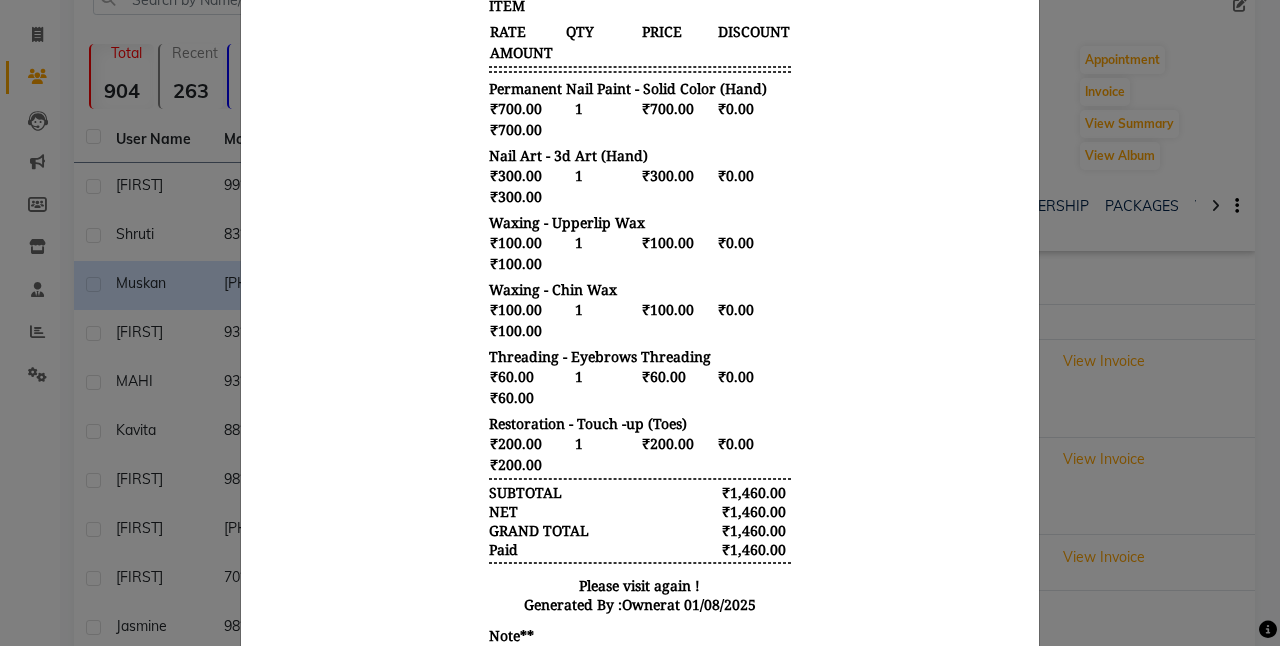 click on "INVOICE View Invoice Close" 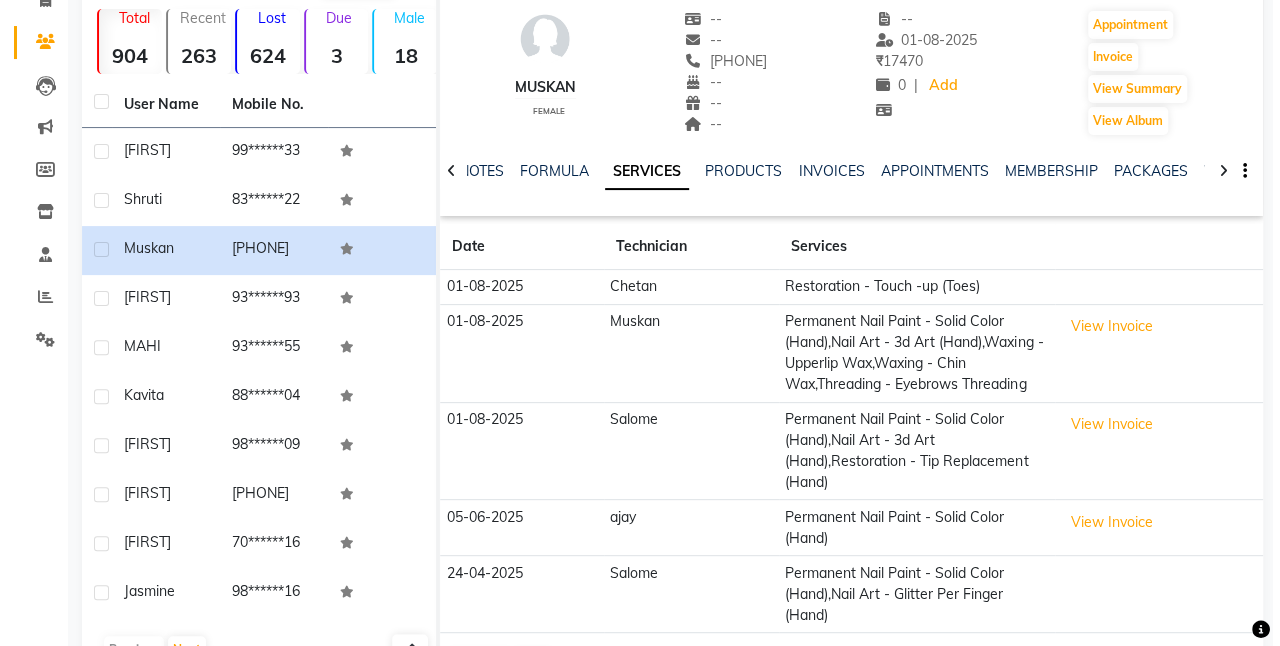 scroll, scrollTop: 158, scrollLeft: 0, axis: vertical 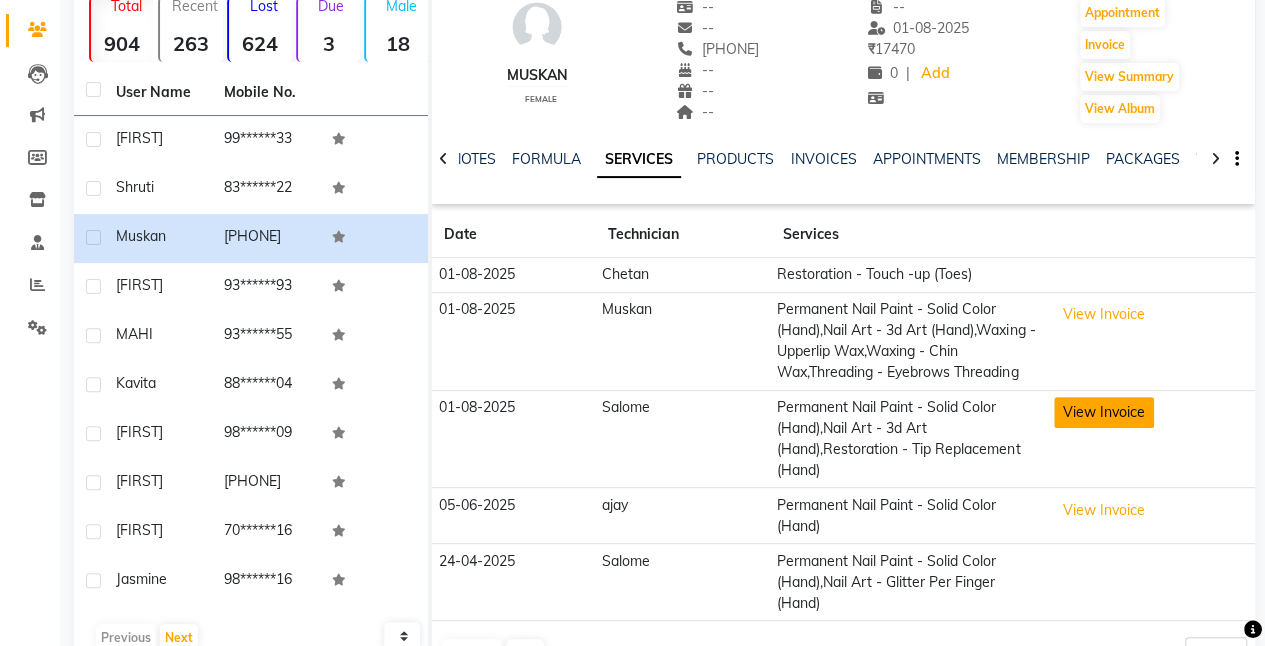 click on "View Invoice" 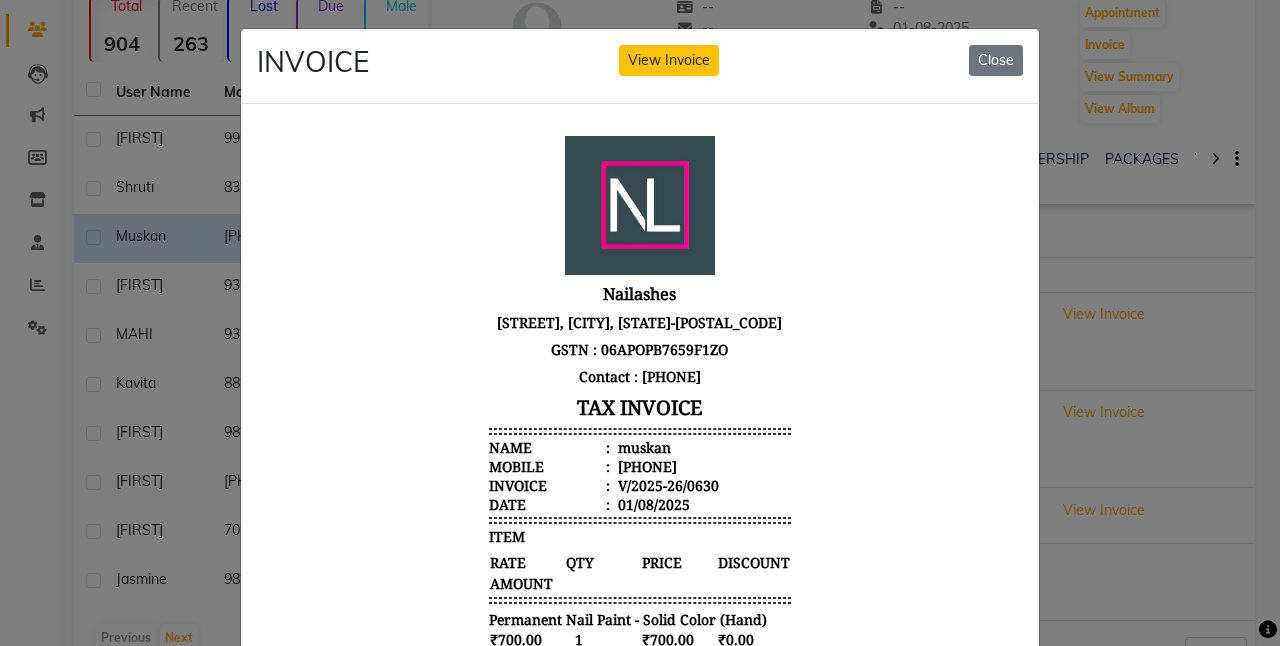 scroll, scrollTop: 15, scrollLeft: 0, axis: vertical 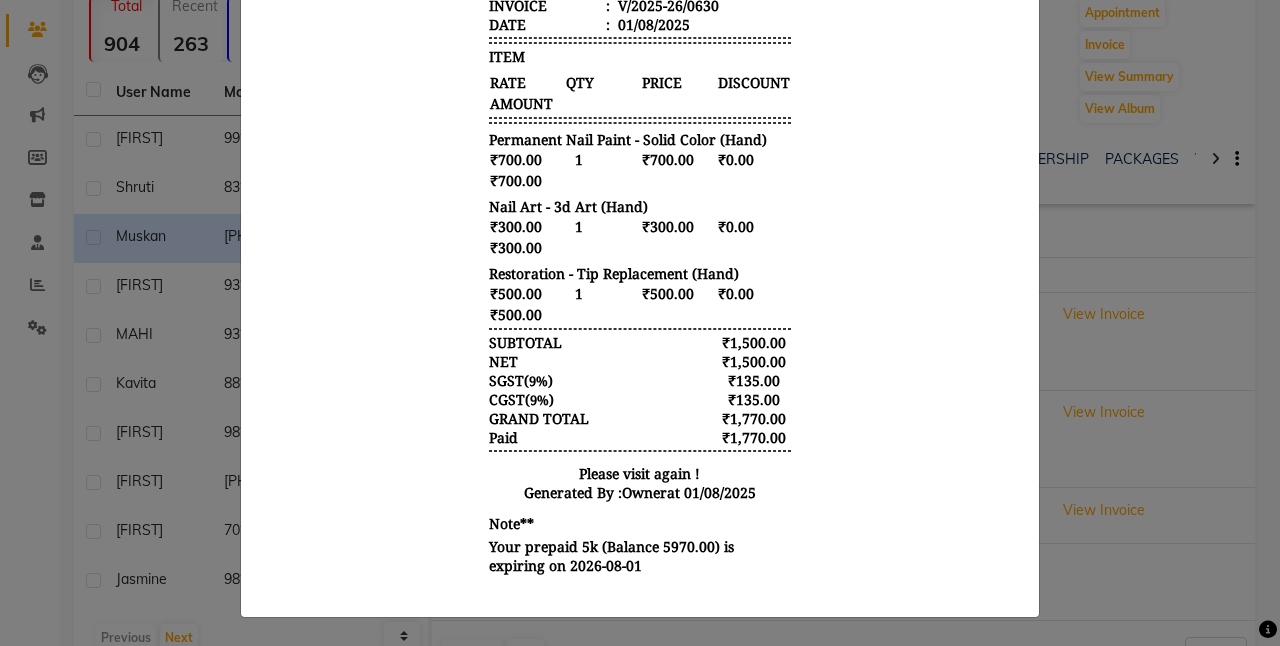 click on "INVOICE View Invoice Close" 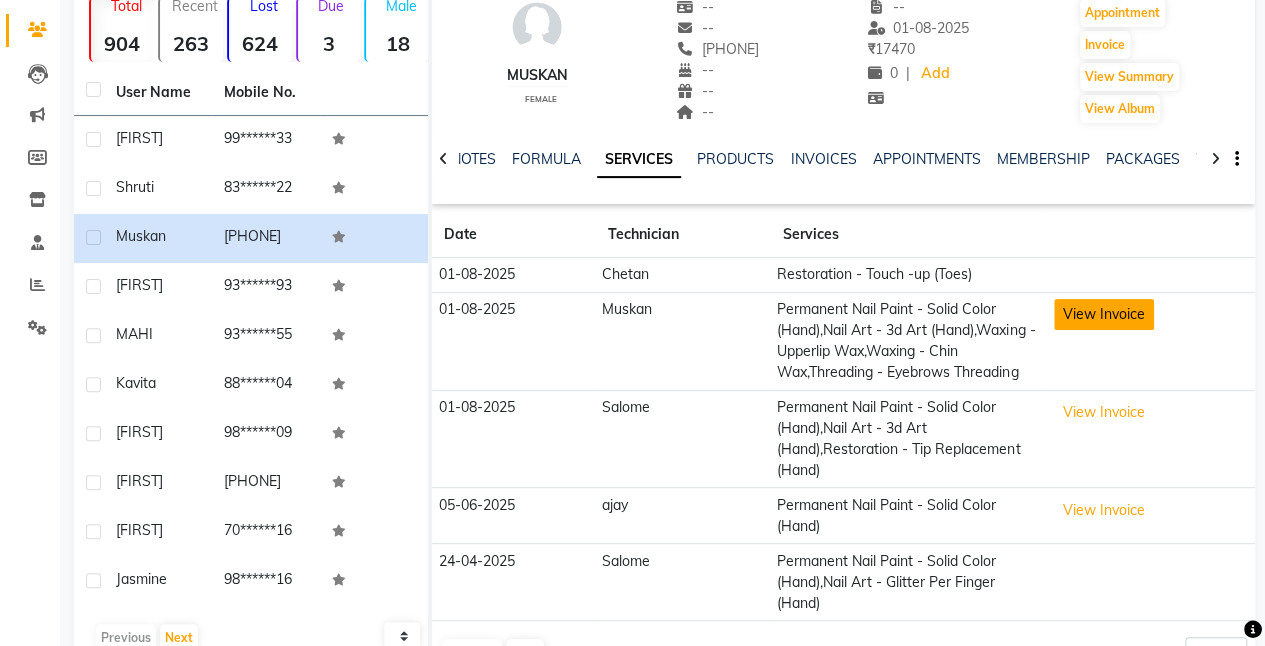 click on "View Invoice" 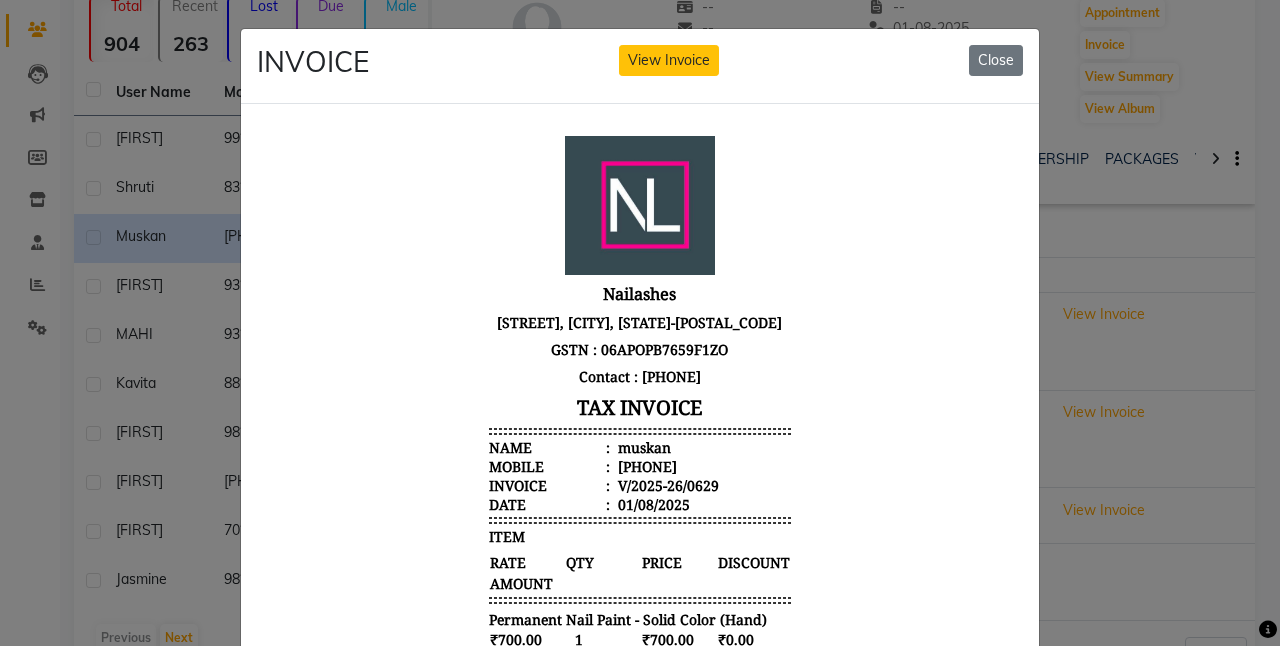 scroll, scrollTop: 16, scrollLeft: 0, axis: vertical 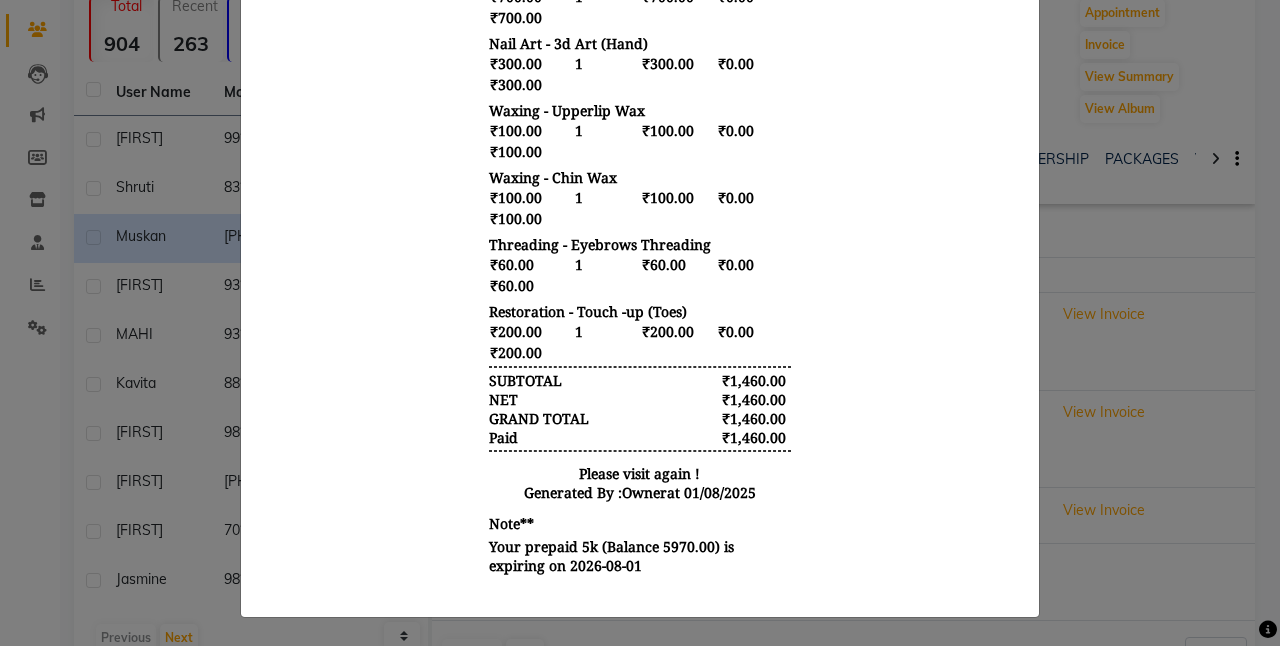 click on "INVOICE View Invoice Close" 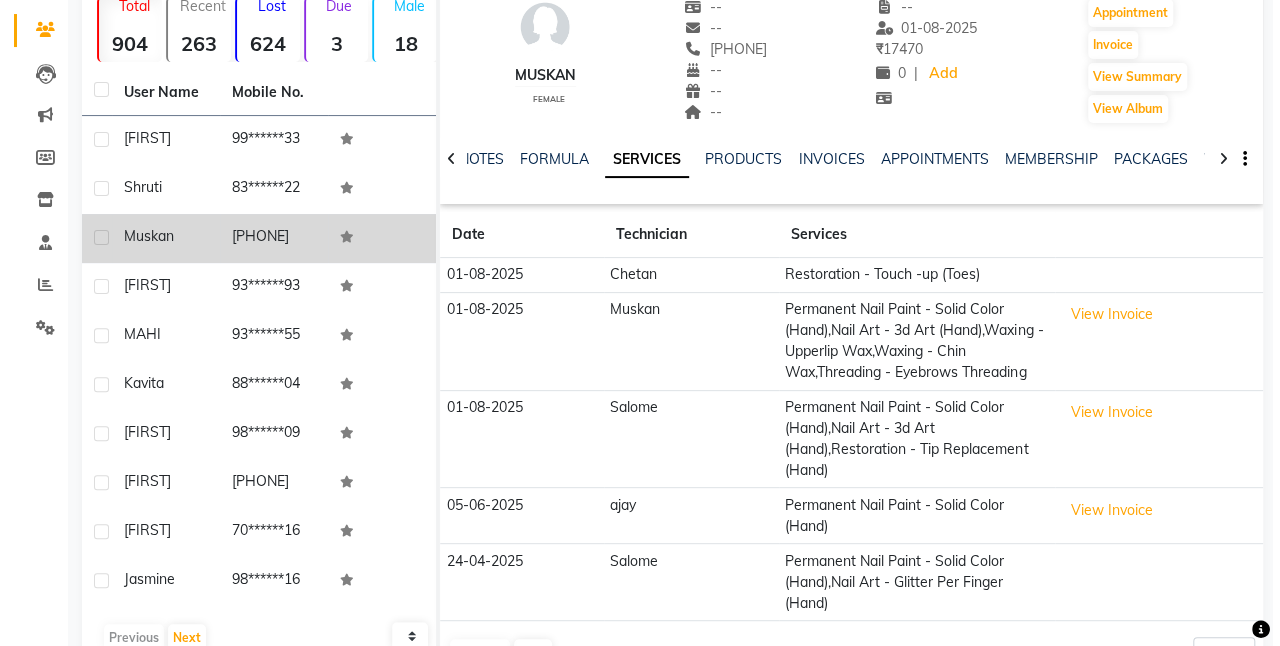 scroll, scrollTop: 0, scrollLeft: 0, axis: both 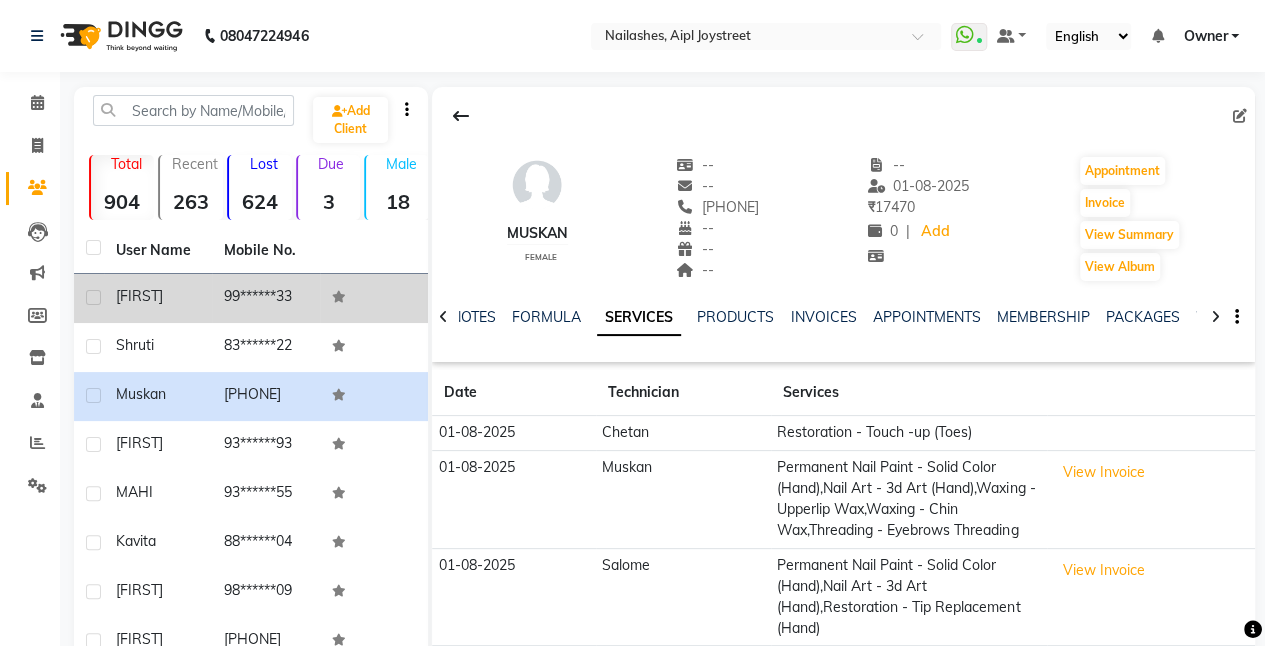 click on "[FIRST]" 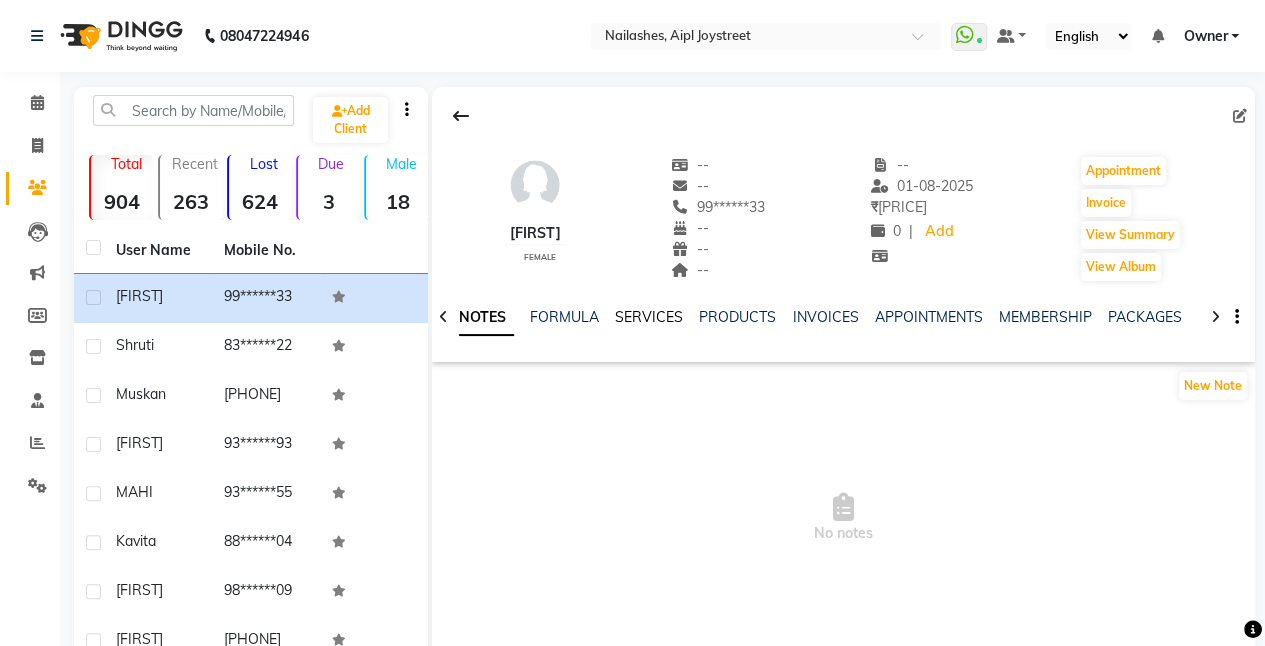 click on "SERVICES" 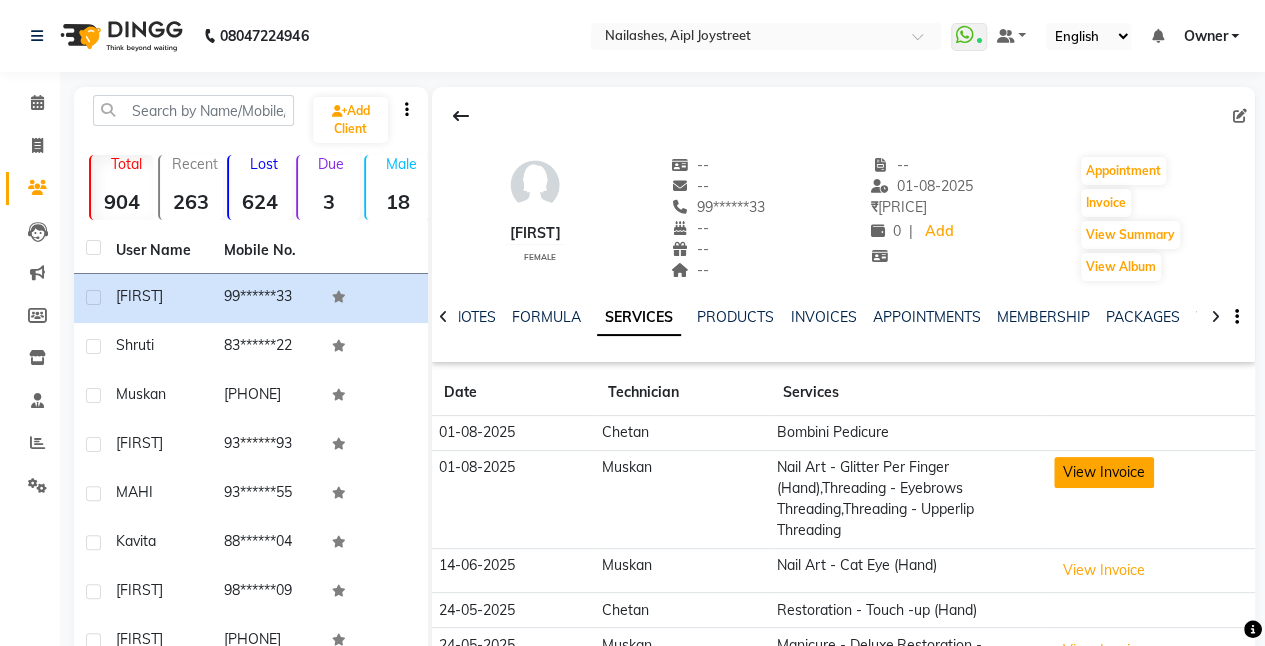 click on "View Invoice" 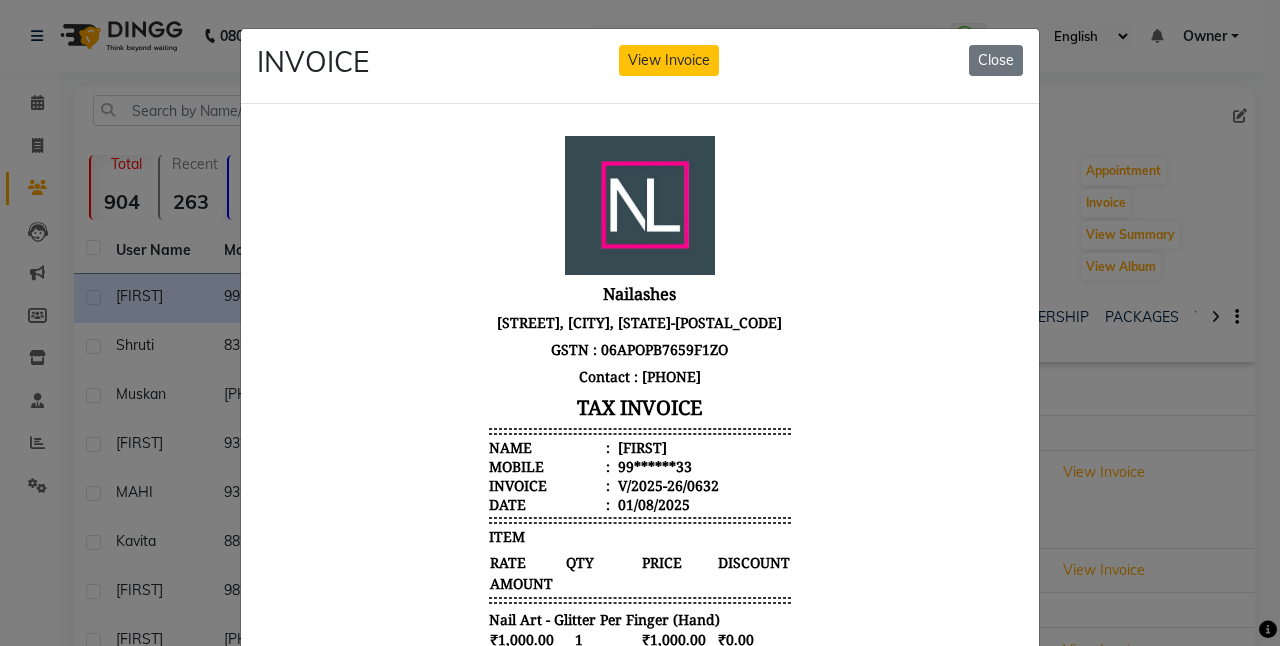 scroll, scrollTop: 15, scrollLeft: 0, axis: vertical 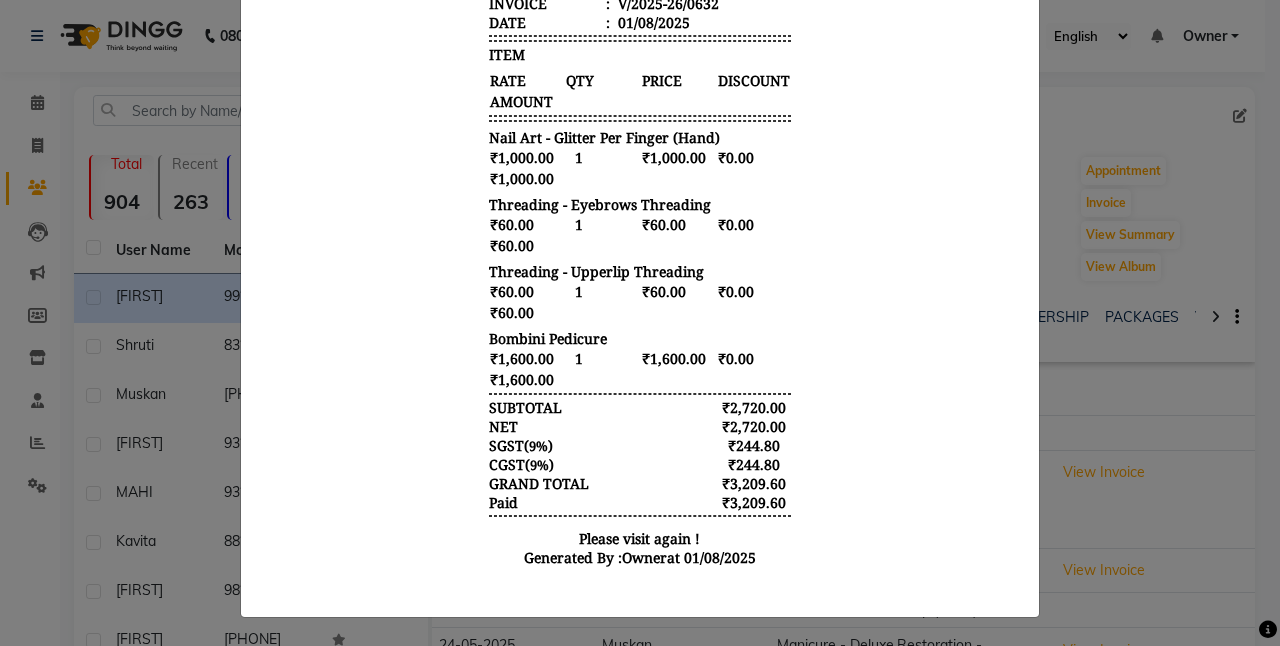 click on "INVOICE View Invoice Close" 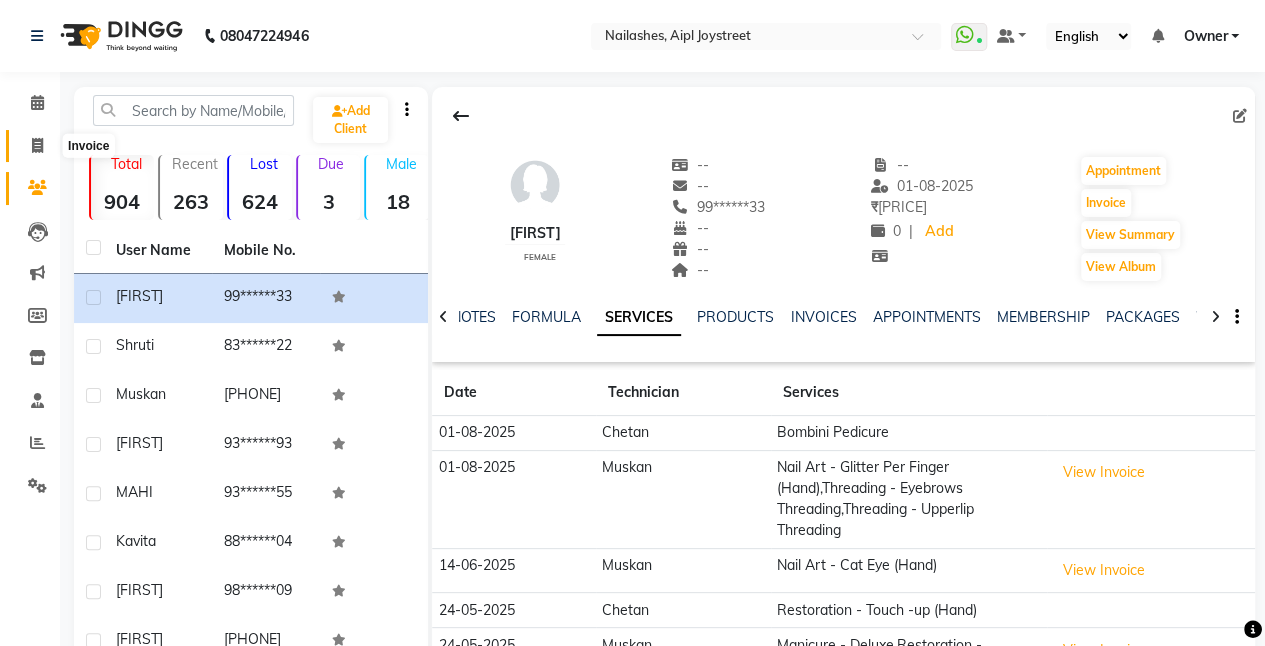 click 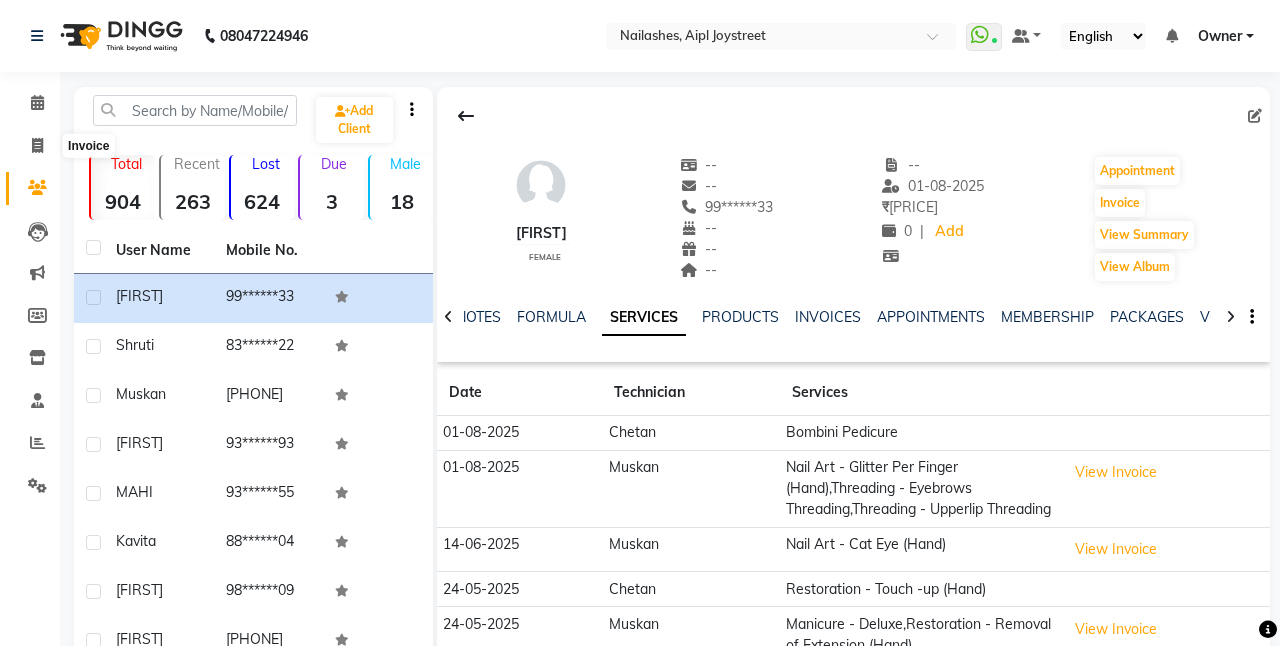 select on "service" 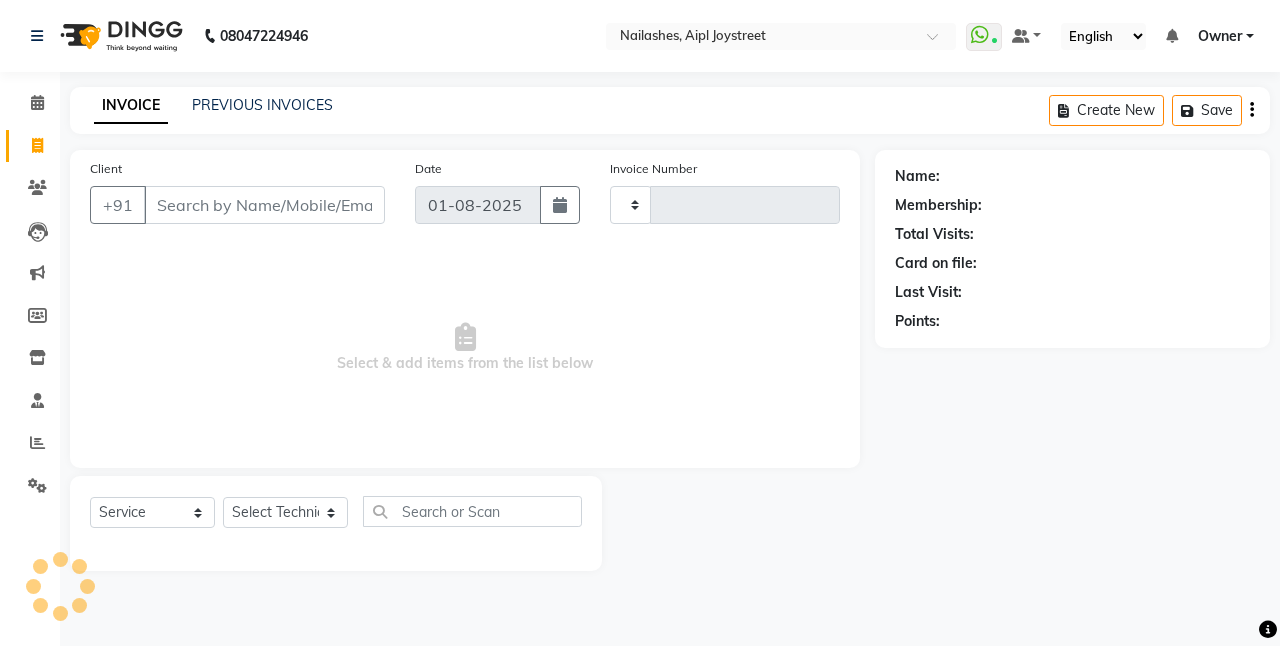 type on "0633" 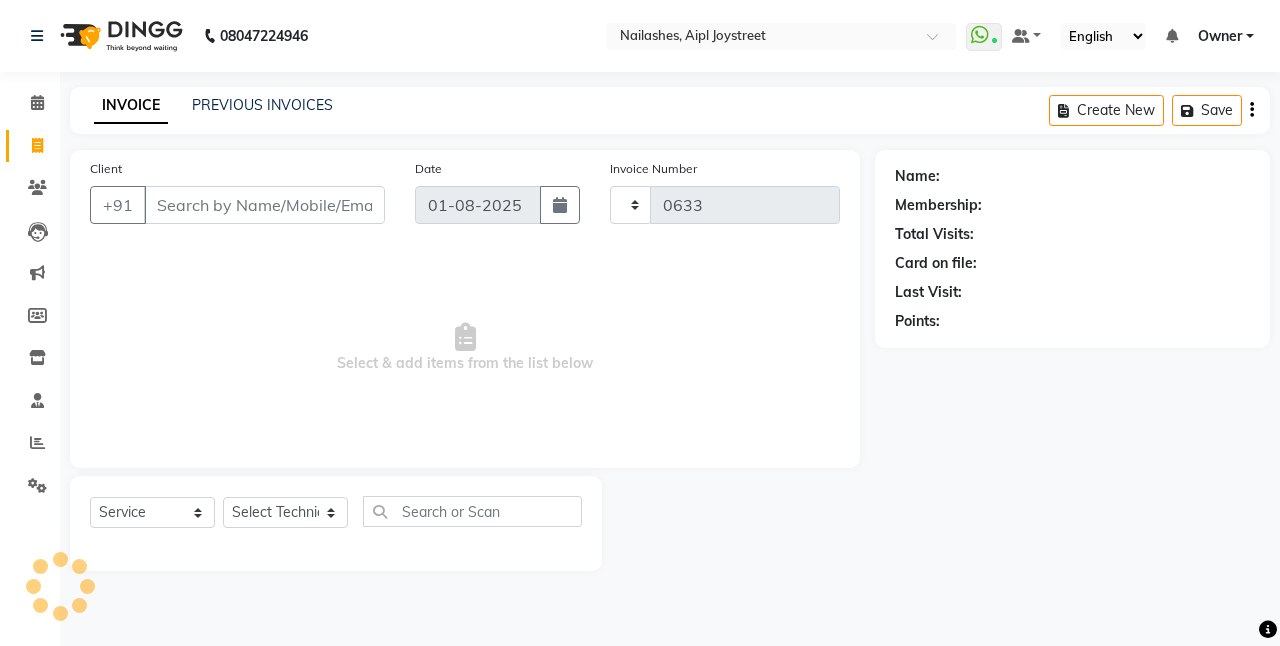 select on "5749" 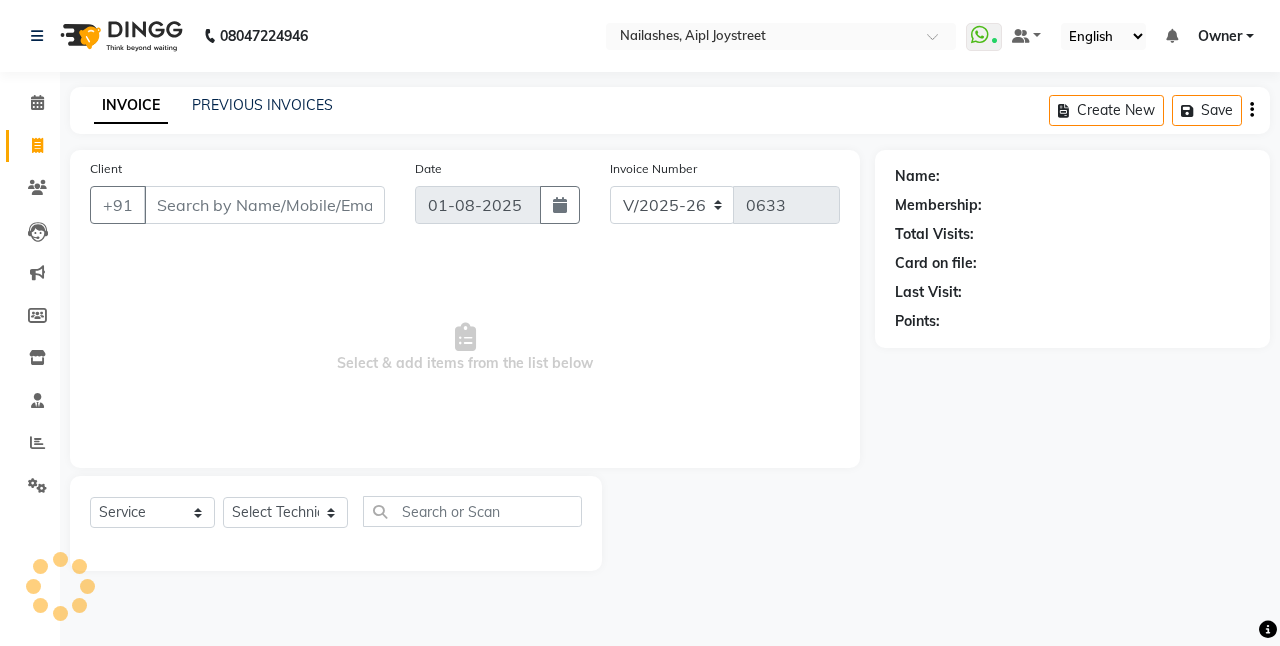 click on "Client" at bounding box center [264, 205] 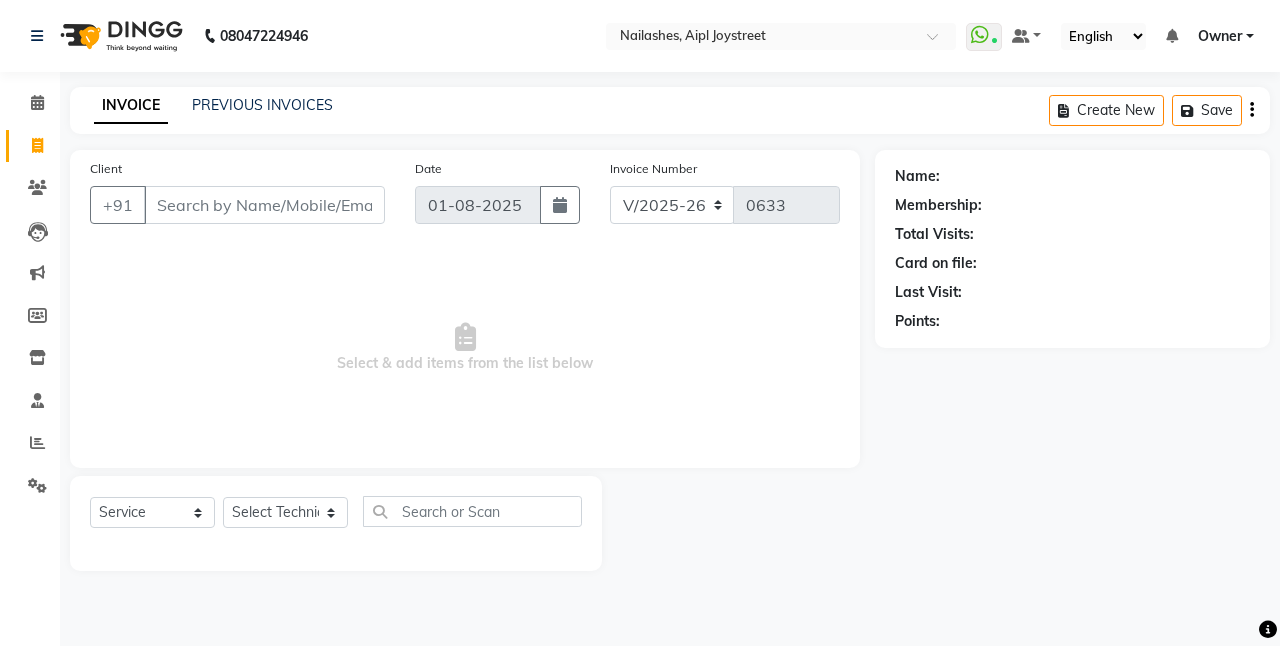 click on "Client" at bounding box center (264, 205) 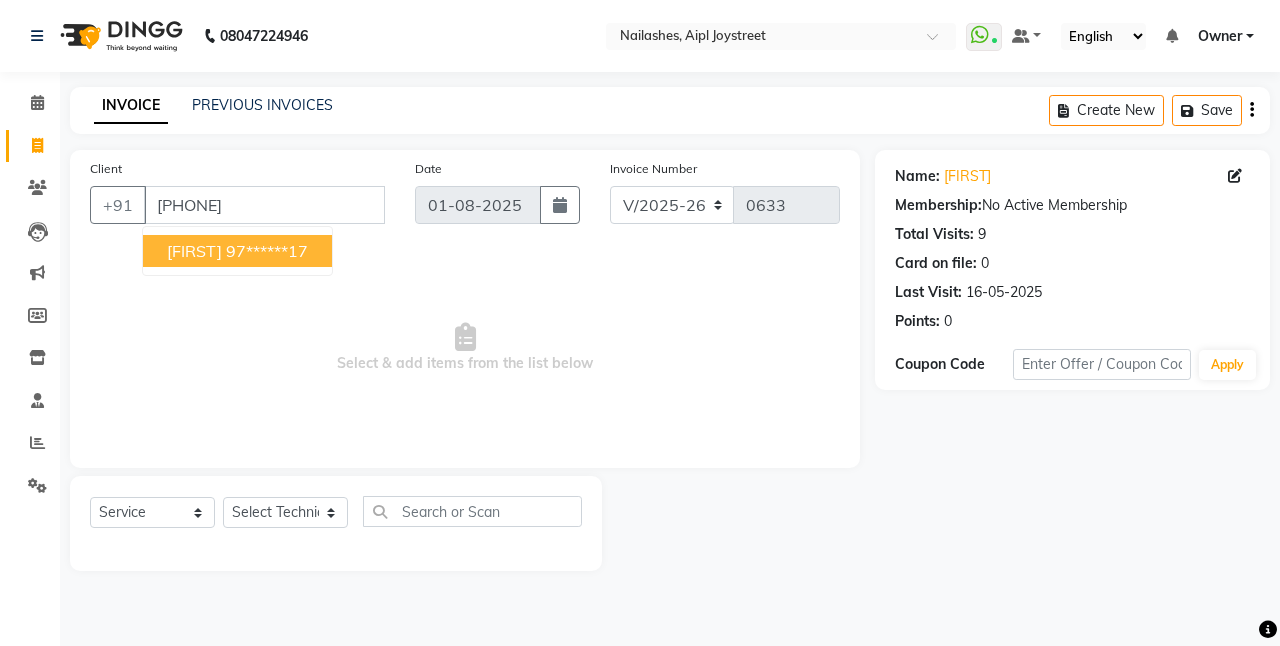 click on "97******17" at bounding box center (267, 251) 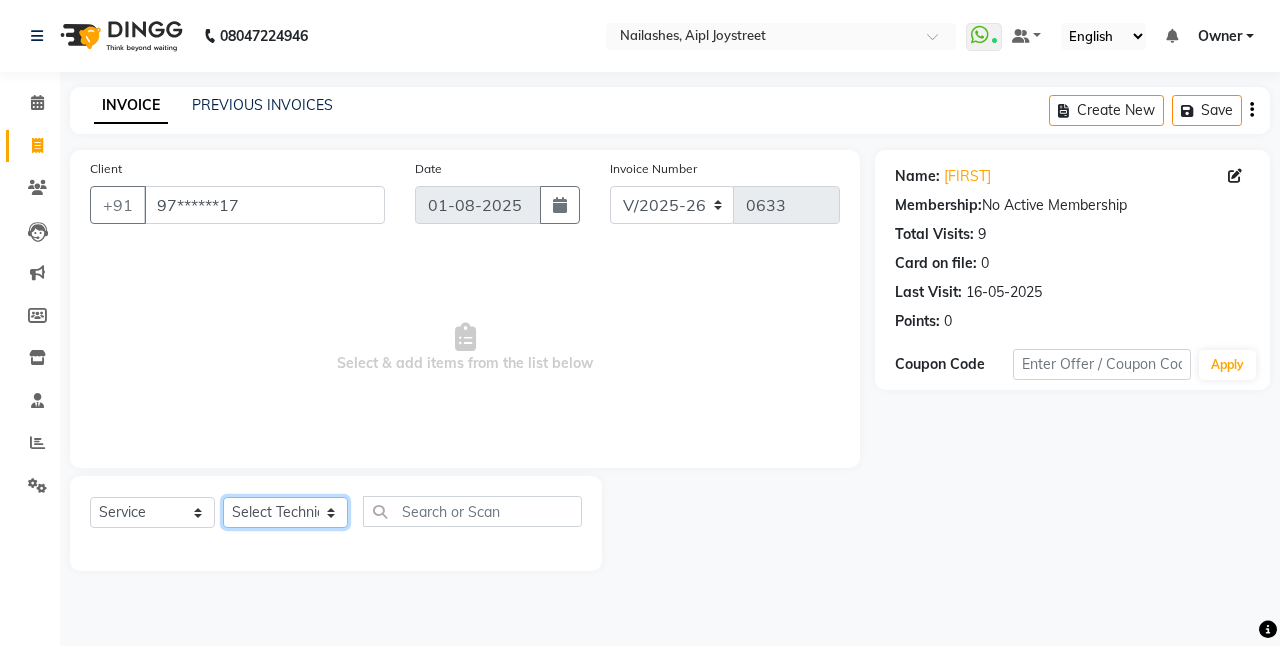 click on "Select Technician ajay Anita Chetan Manager Muskan Owner Prosanto Salome VIVEK" 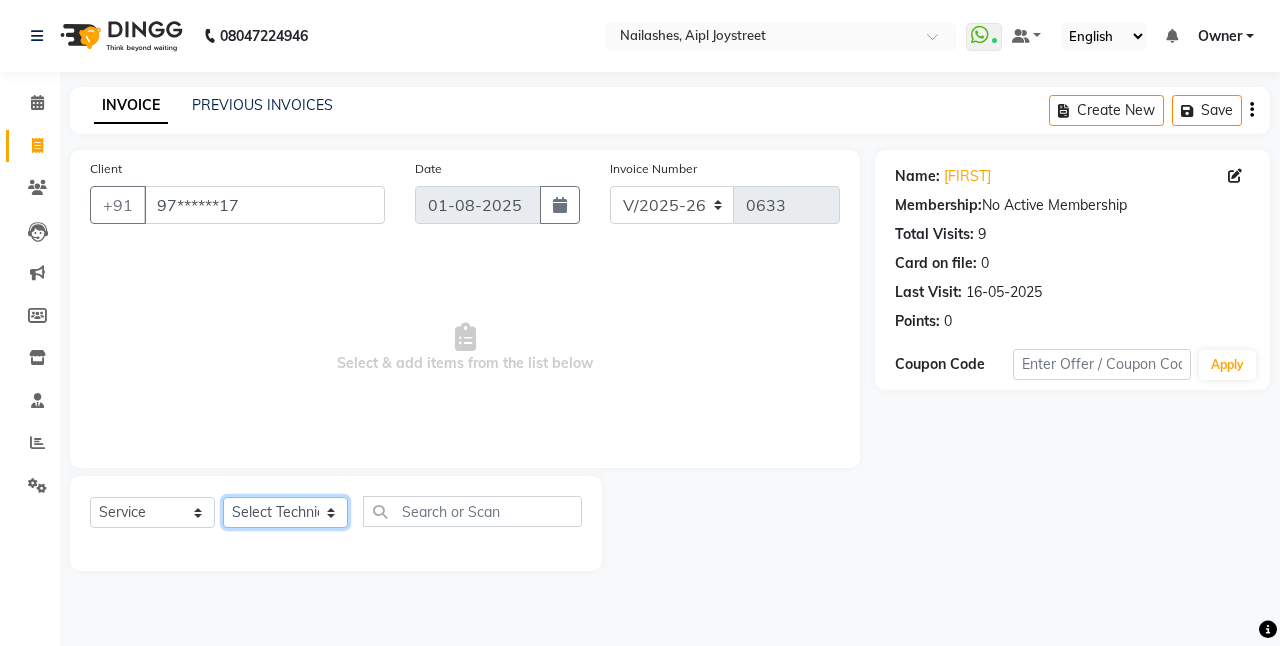 select on "50117" 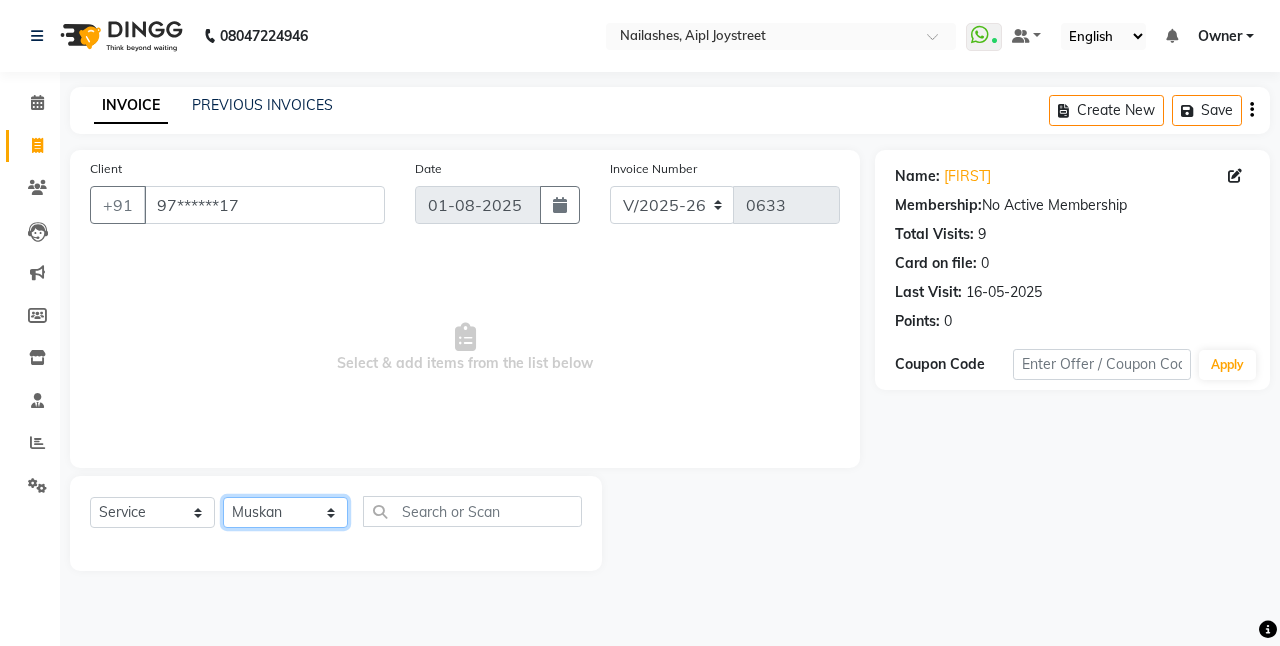 click on "Select Technician ajay Anita Chetan Manager Muskan Owner Prosanto Salome VIVEK" 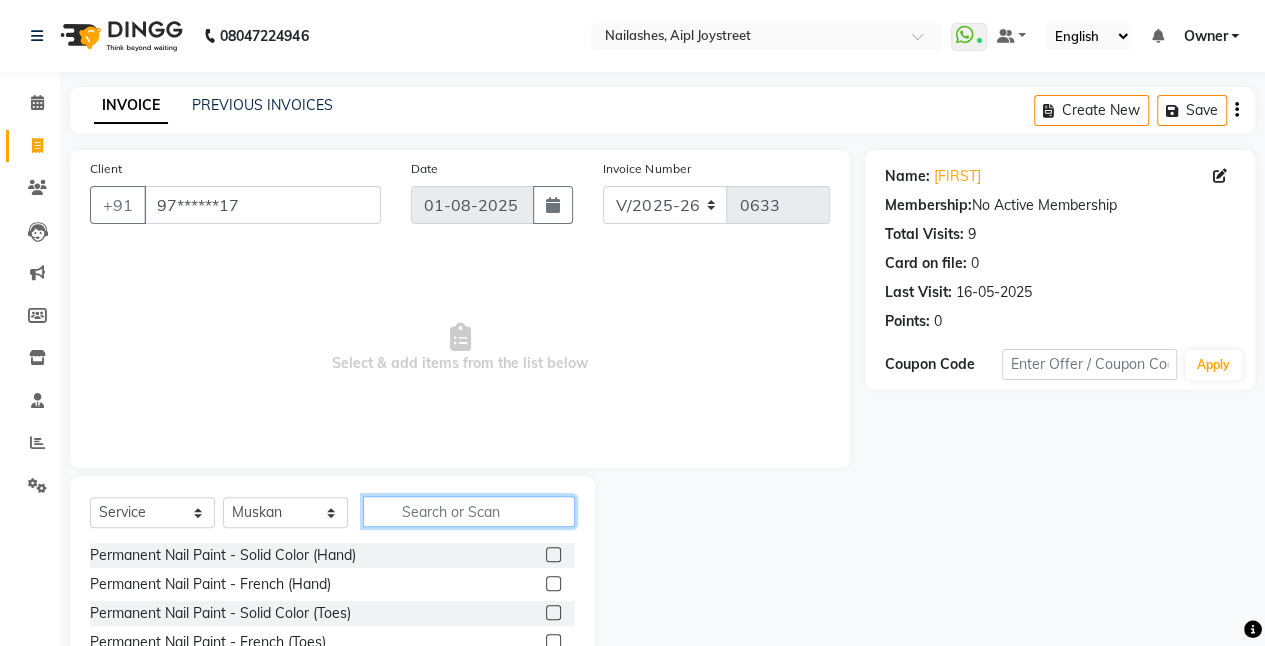 click 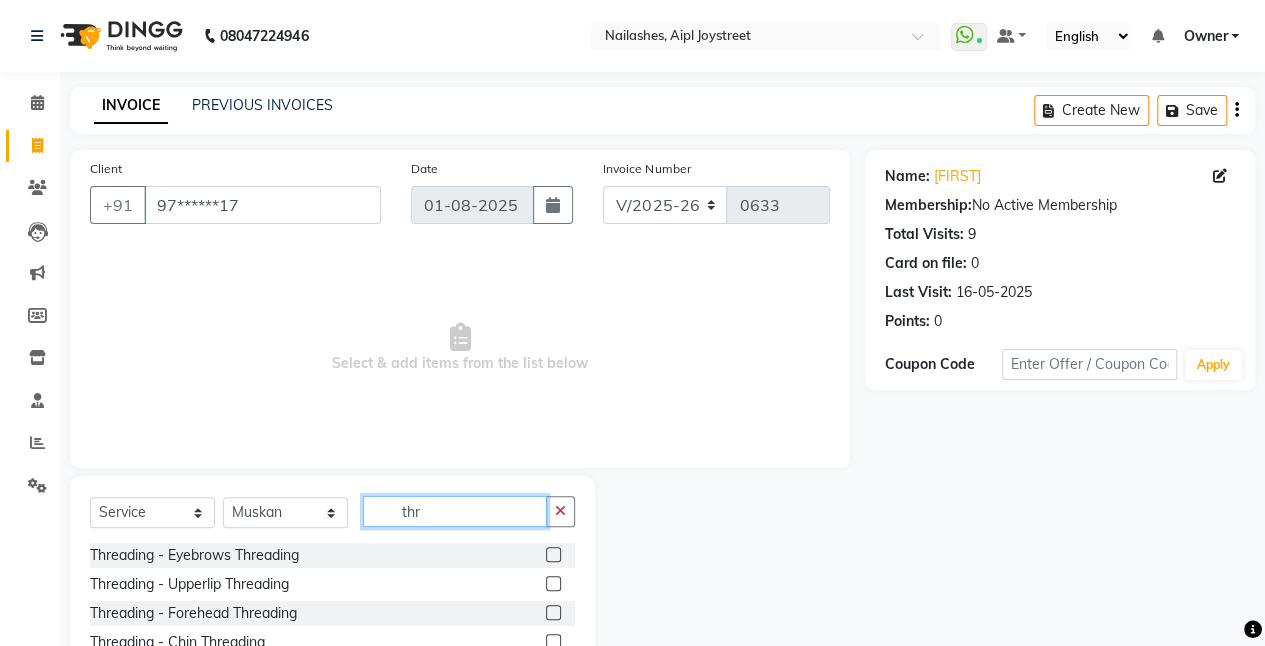 type on "thr" 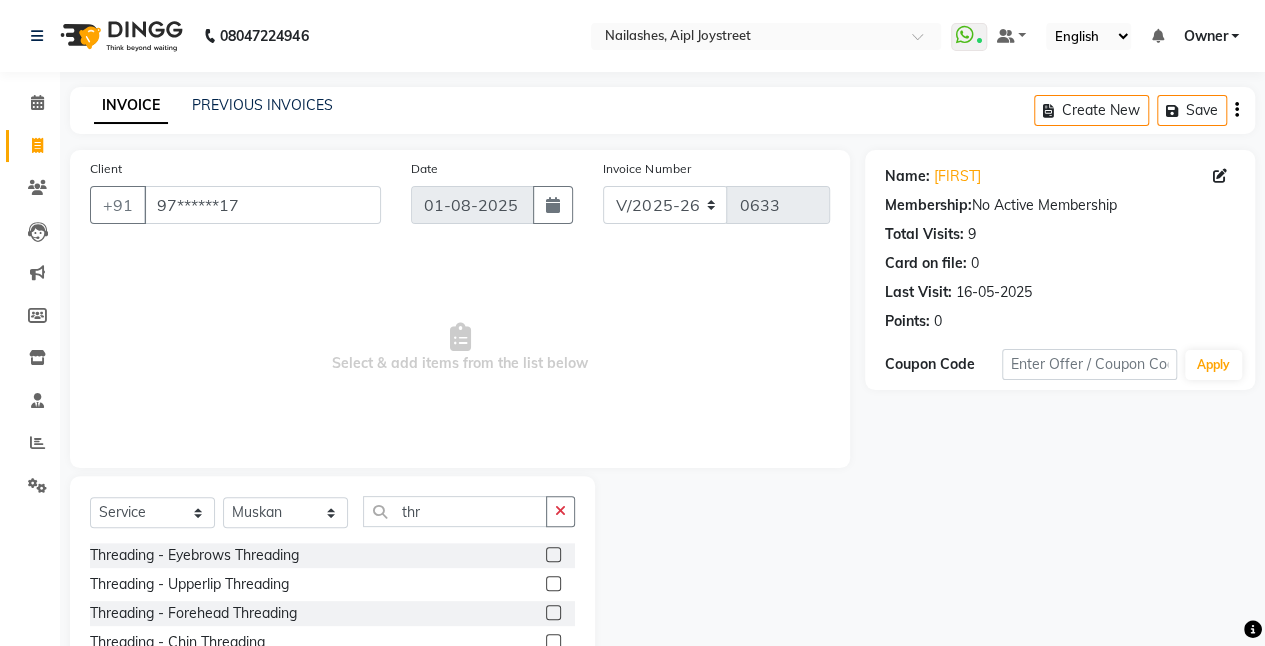 click 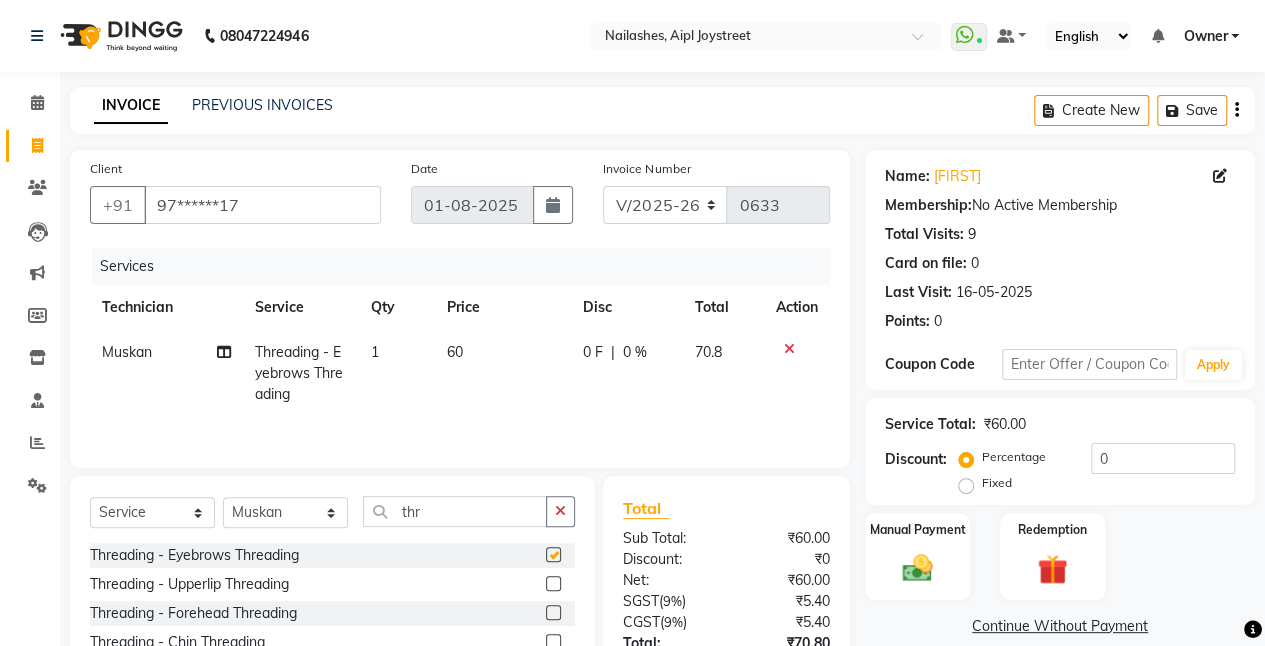 checkbox on "false" 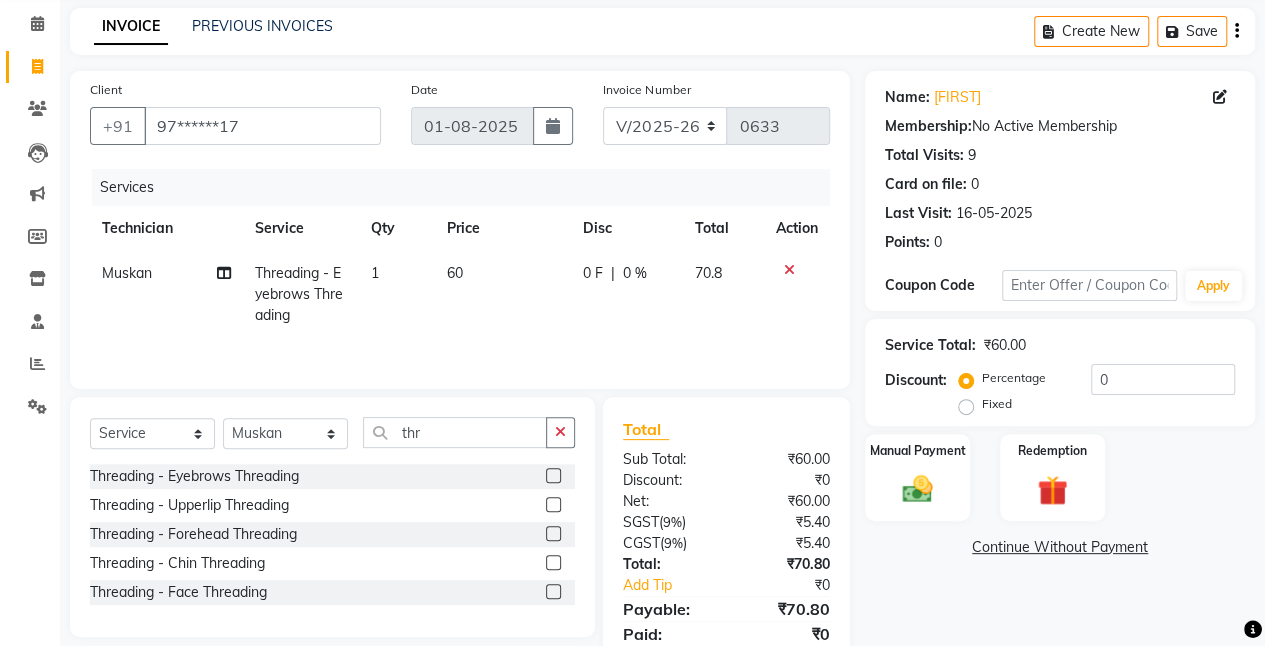 scroll, scrollTop: 82, scrollLeft: 0, axis: vertical 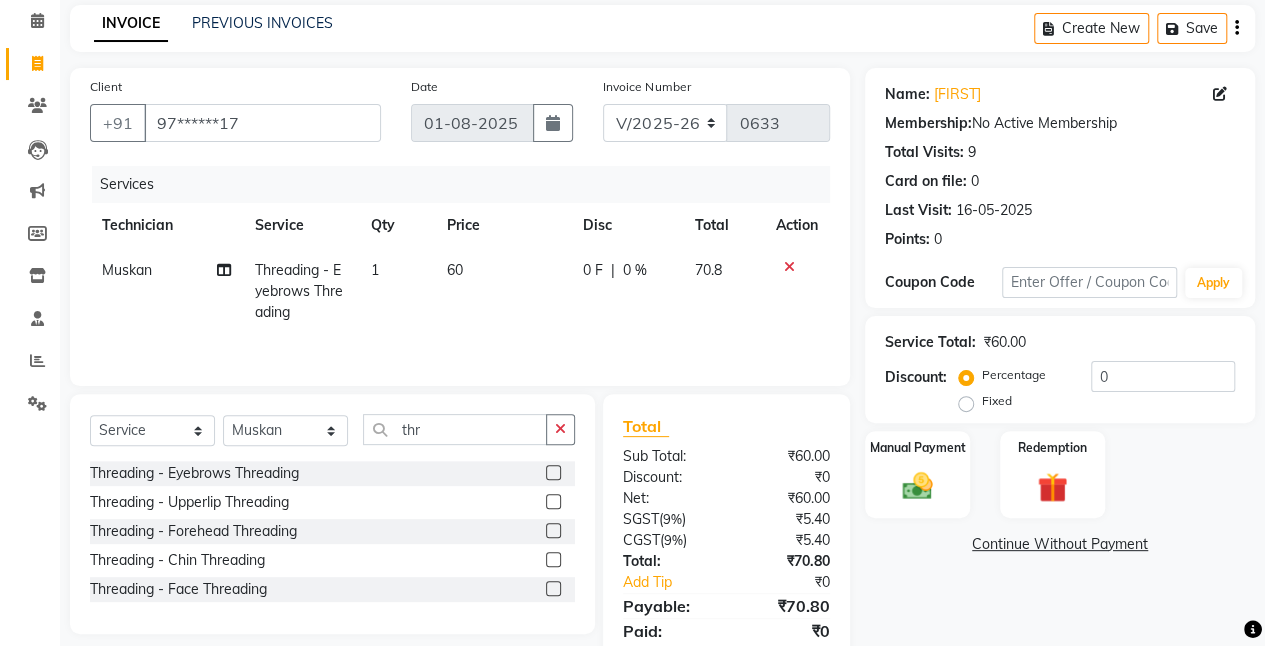 click 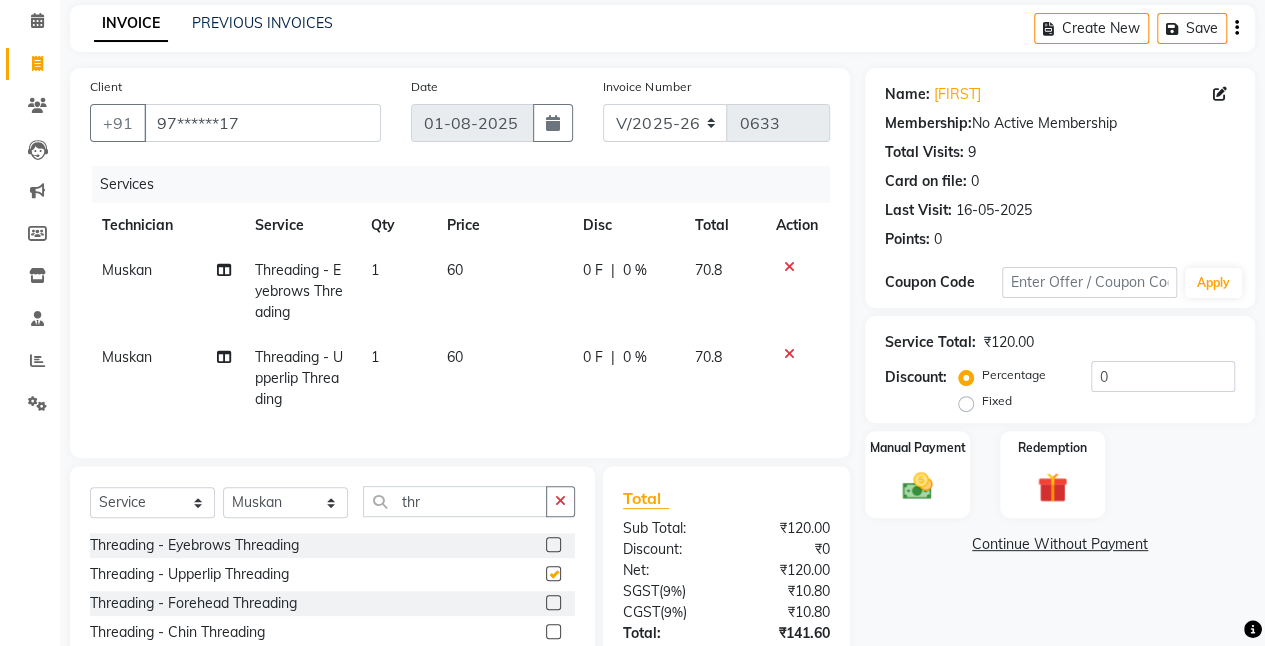 checkbox on "false" 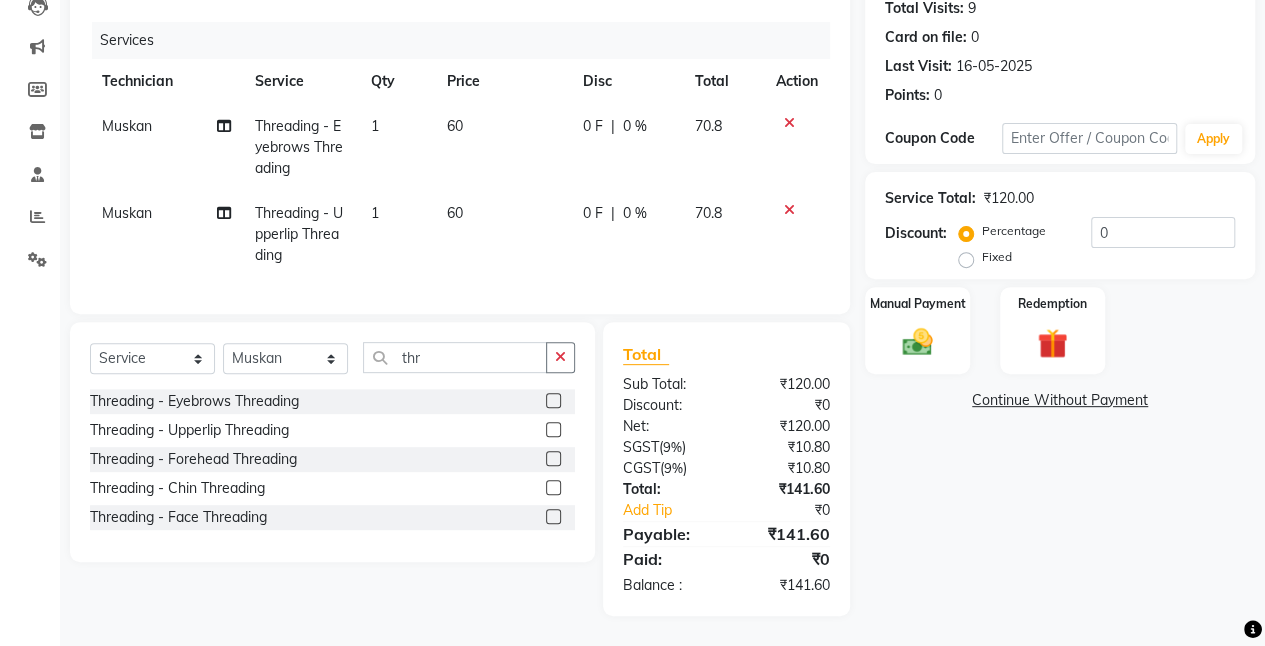 scroll, scrollTop: 240, scrollLeft: 0, axis: vertical 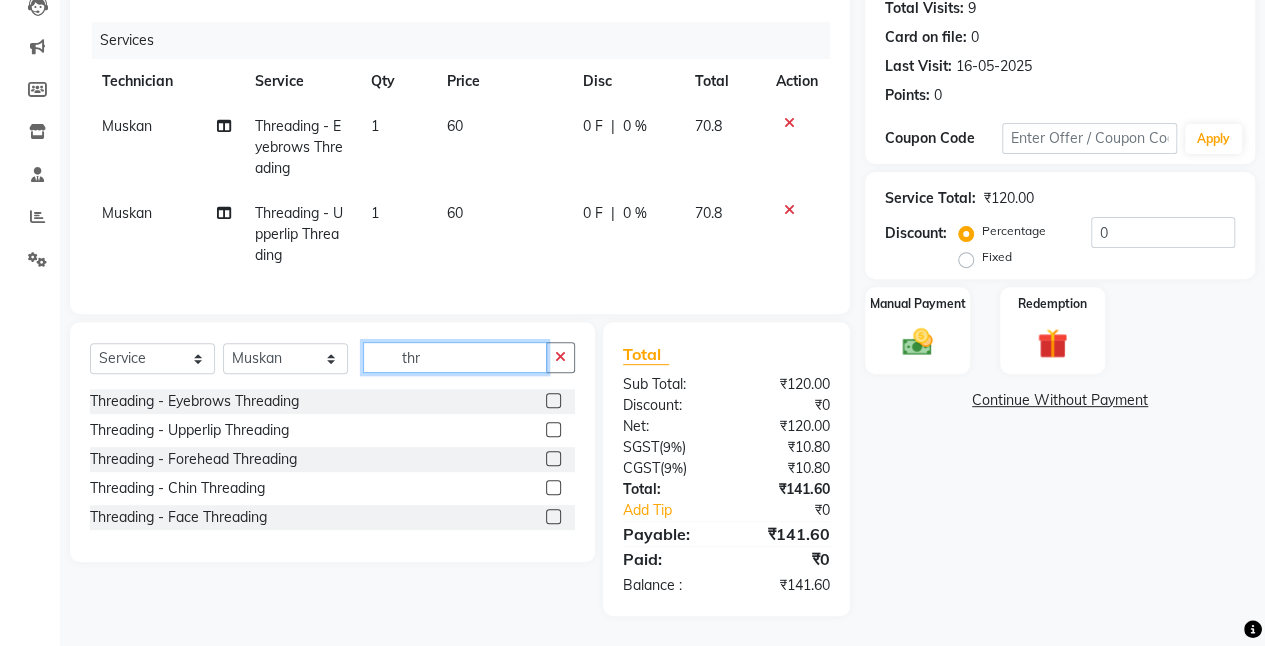 click on "thr" 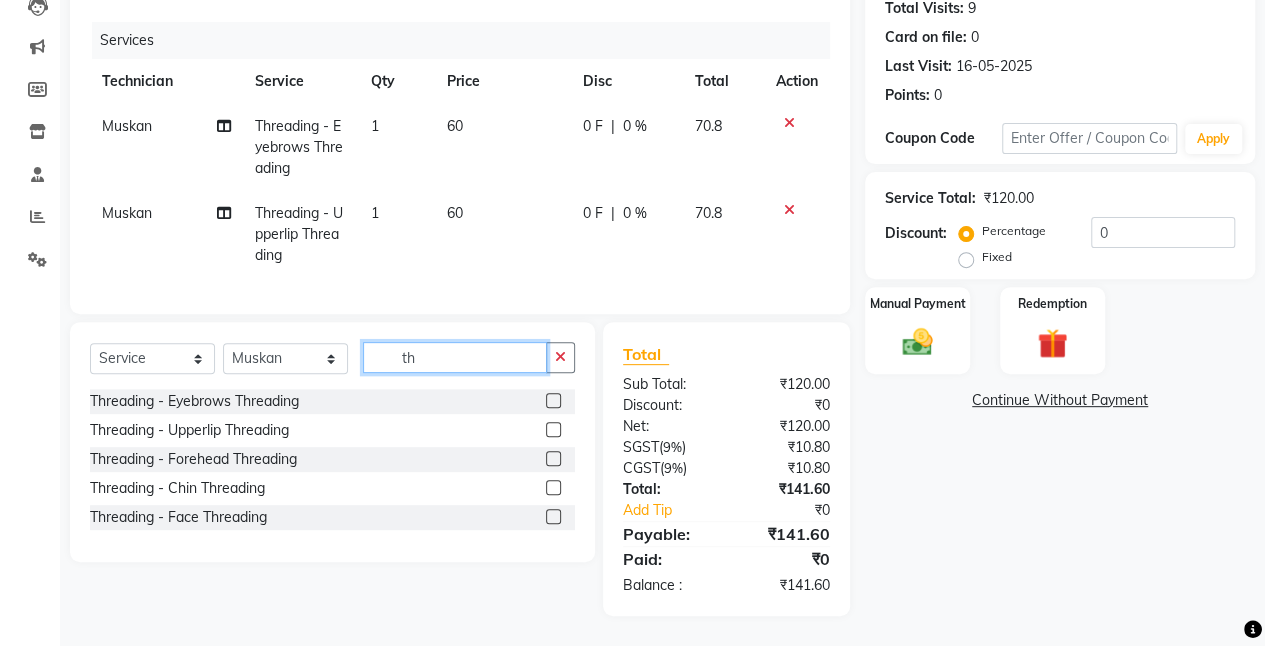 type on "t" 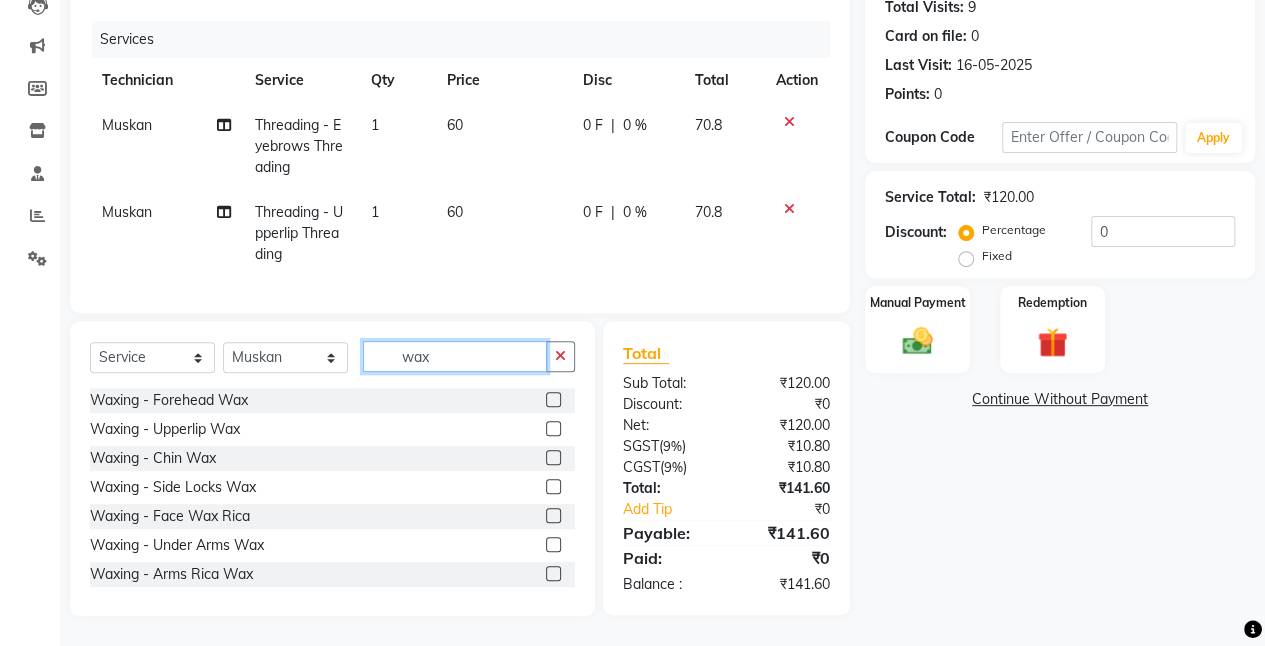 type on "wax" 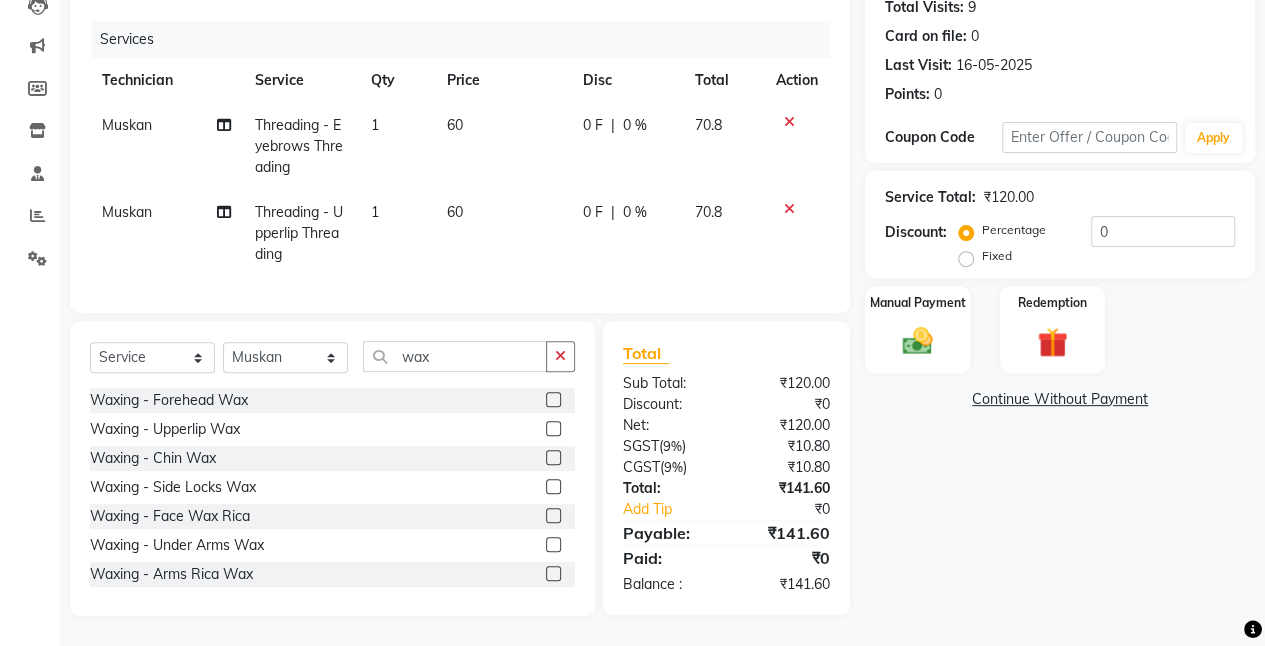 click 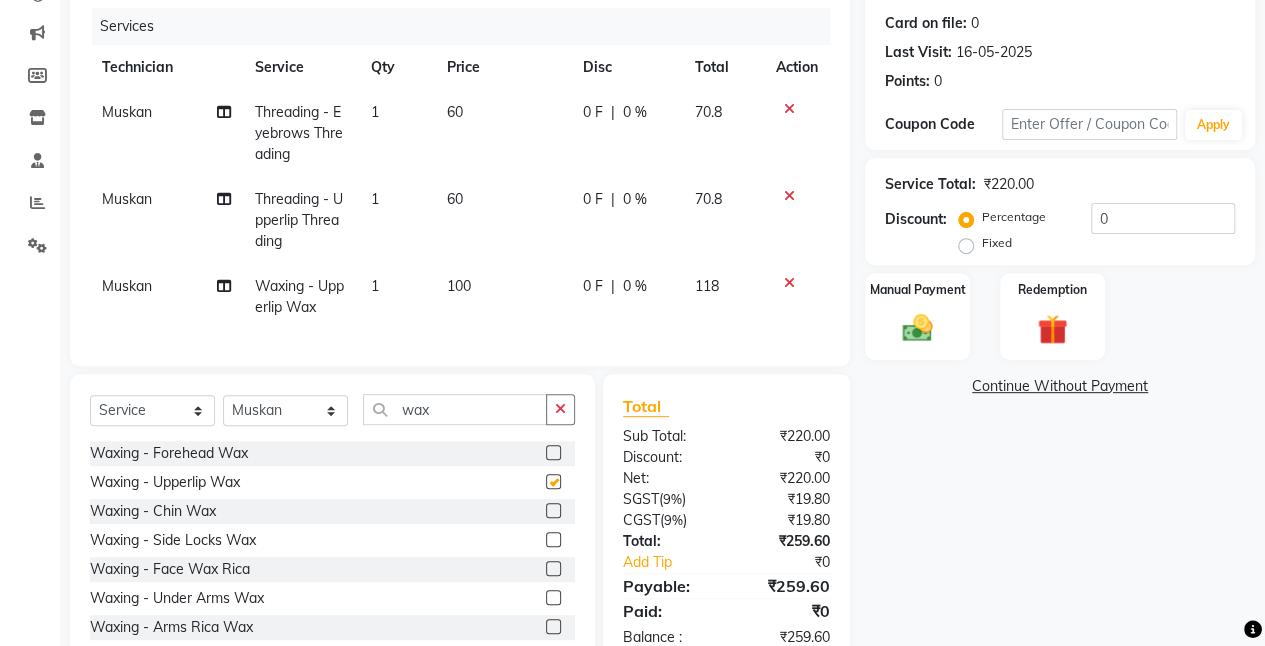 checkbox on "false" 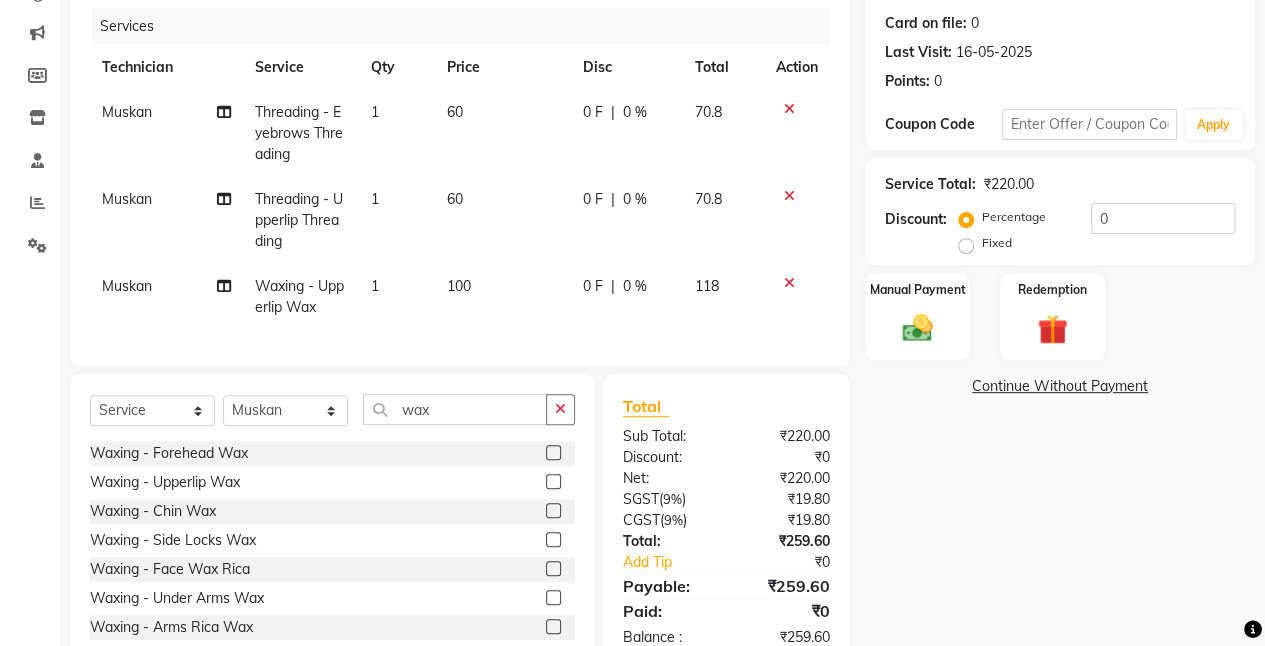 click 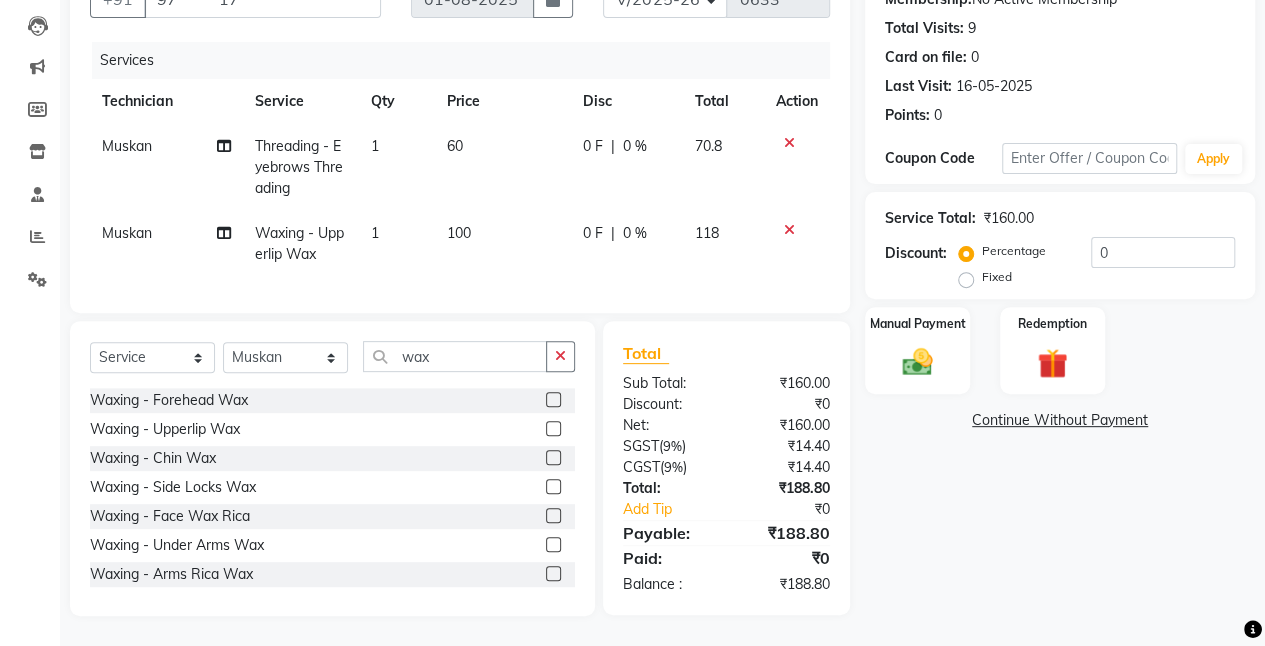 scroll, scrollTop: 220, scrollLeft: 0, axis: vertical 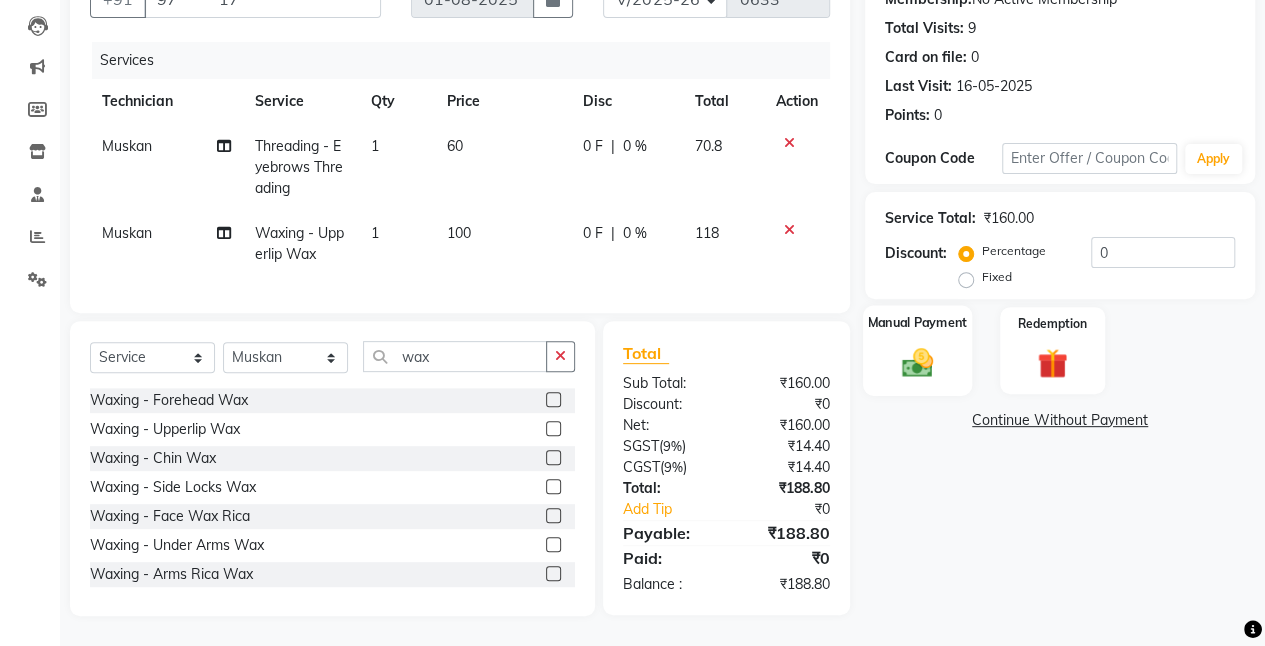 click 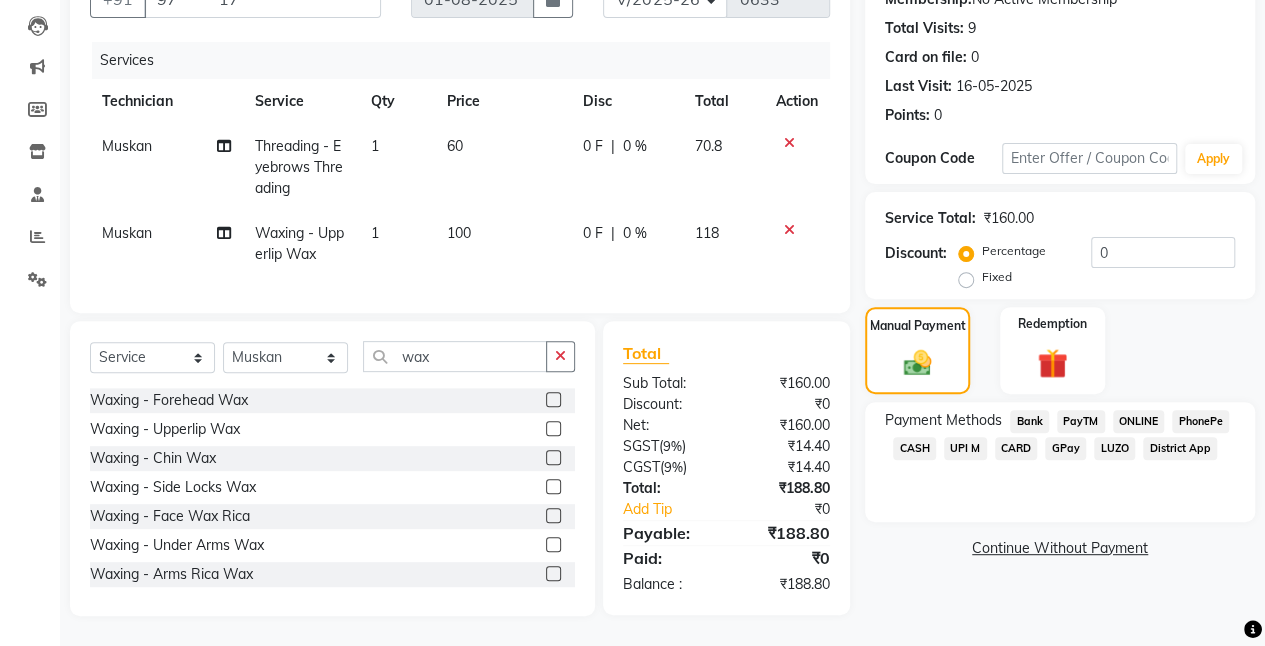 click on "ONLINE" 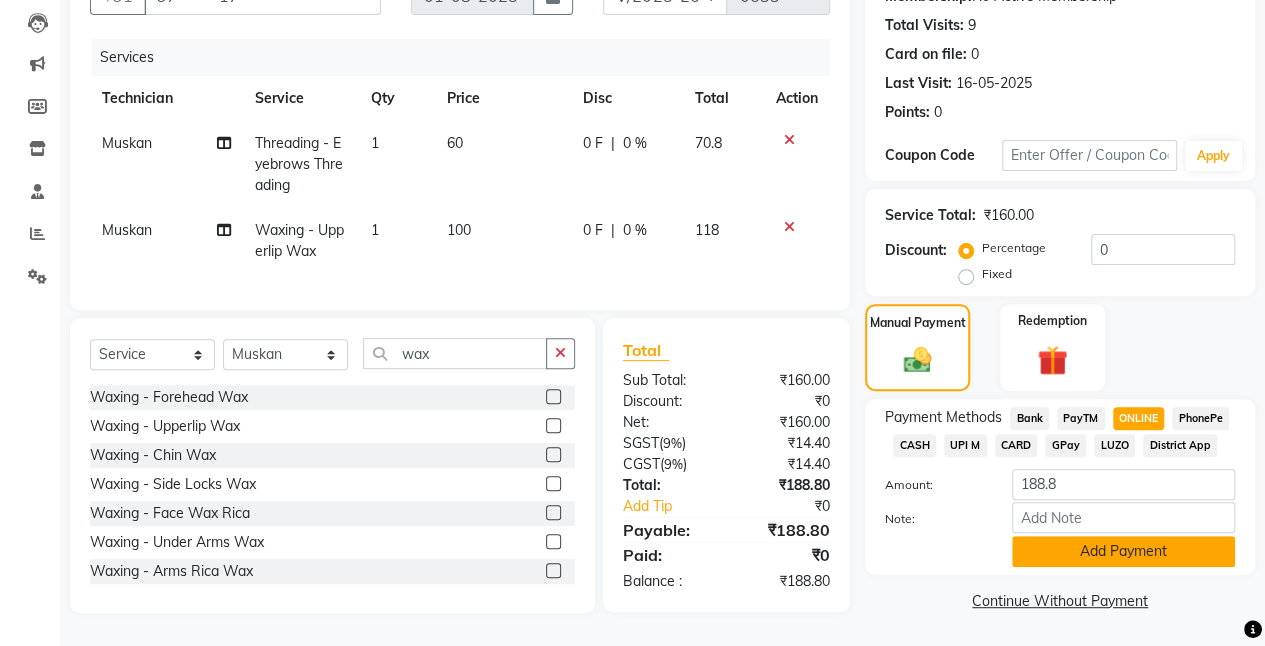 click on "Add Payment" 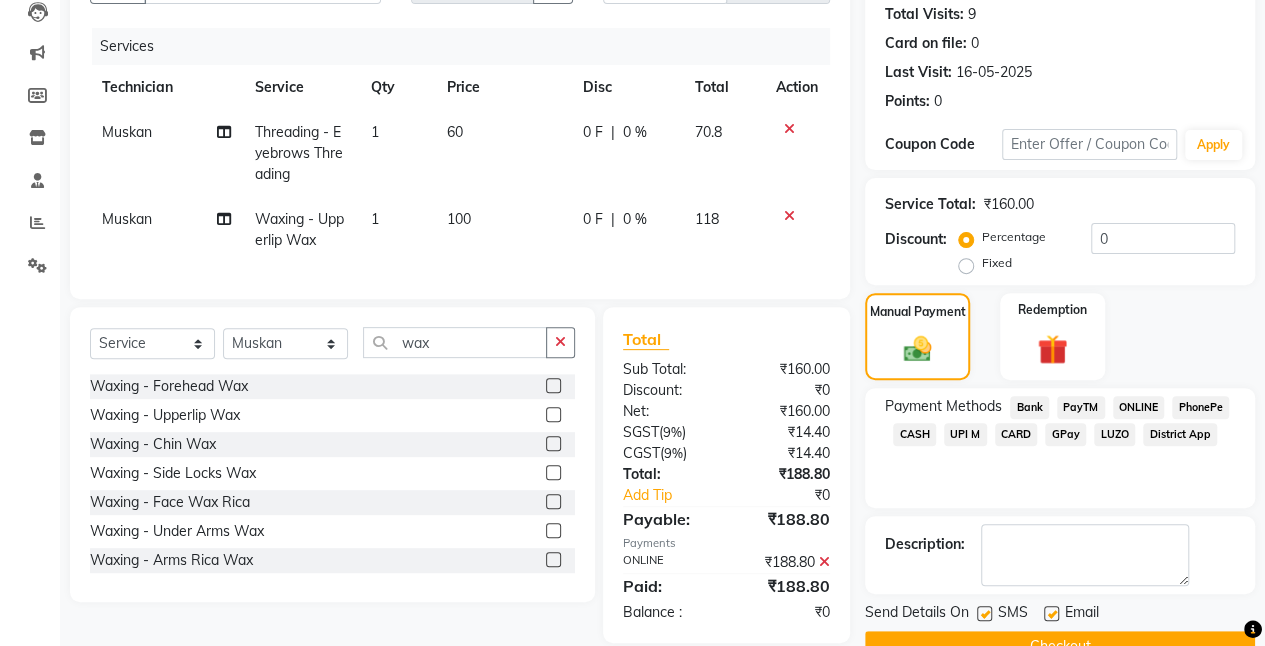 scroll, scrollTop: 264, scrollLeft: 0, axis: vertical 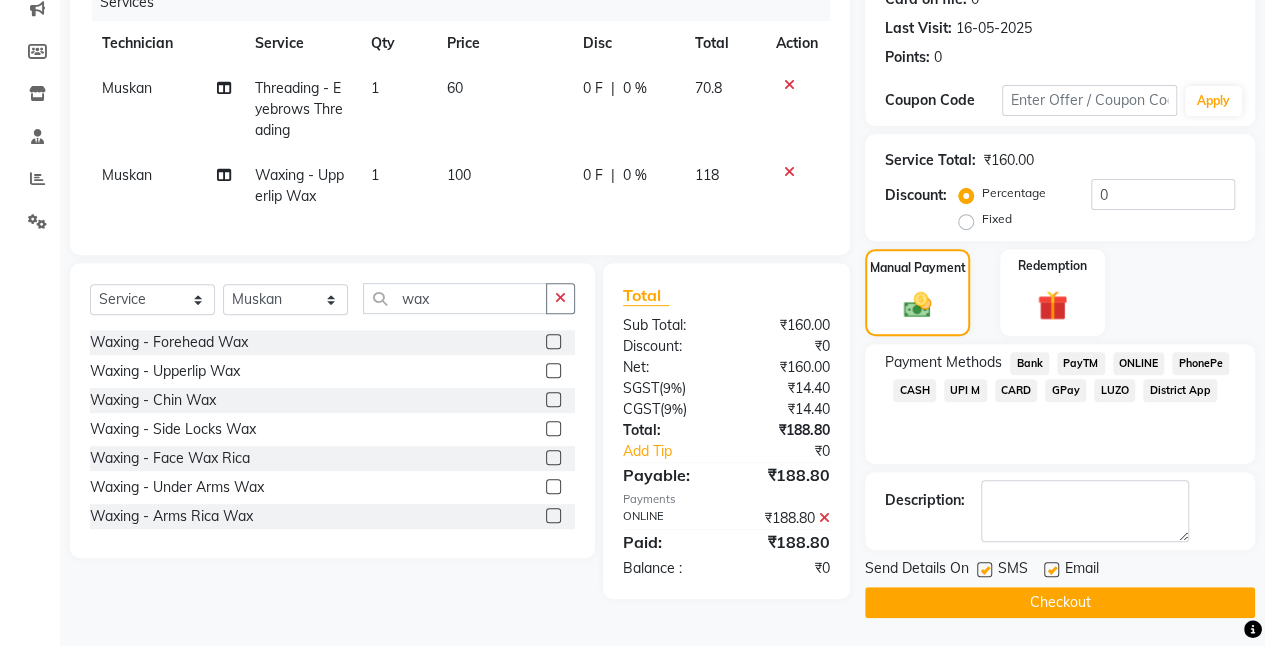 click on "Checkout" 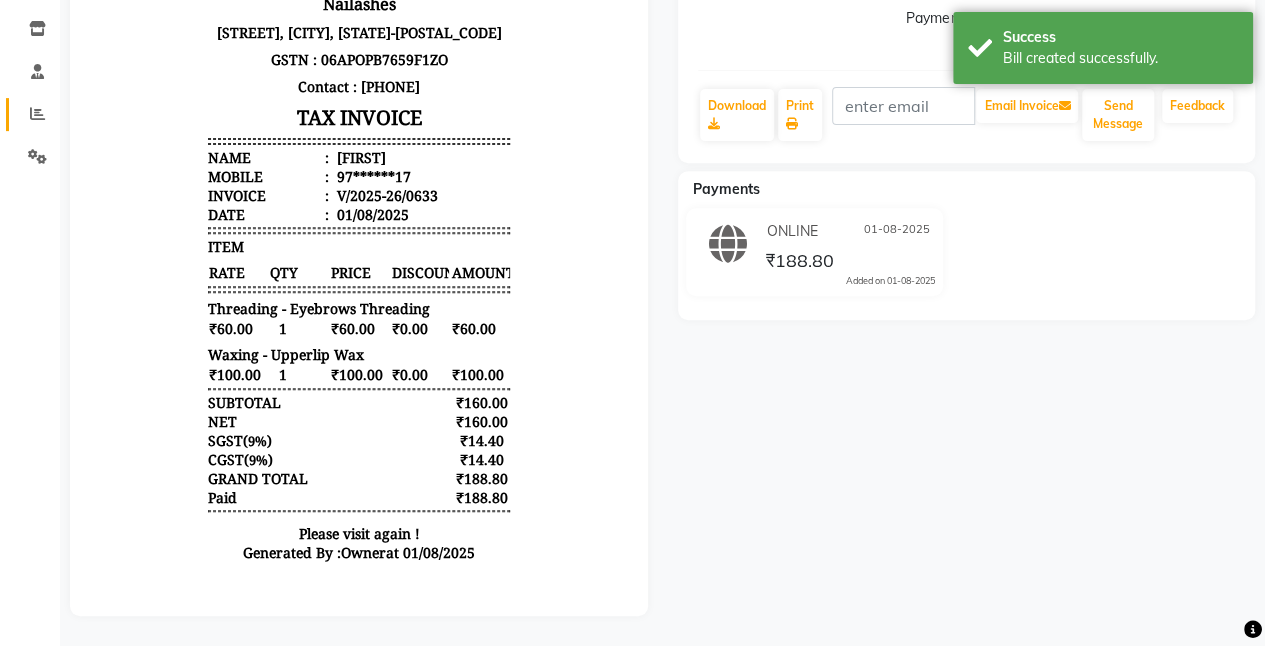 scroll, scrollTop: 0, scrollLeft: 0, axis: both 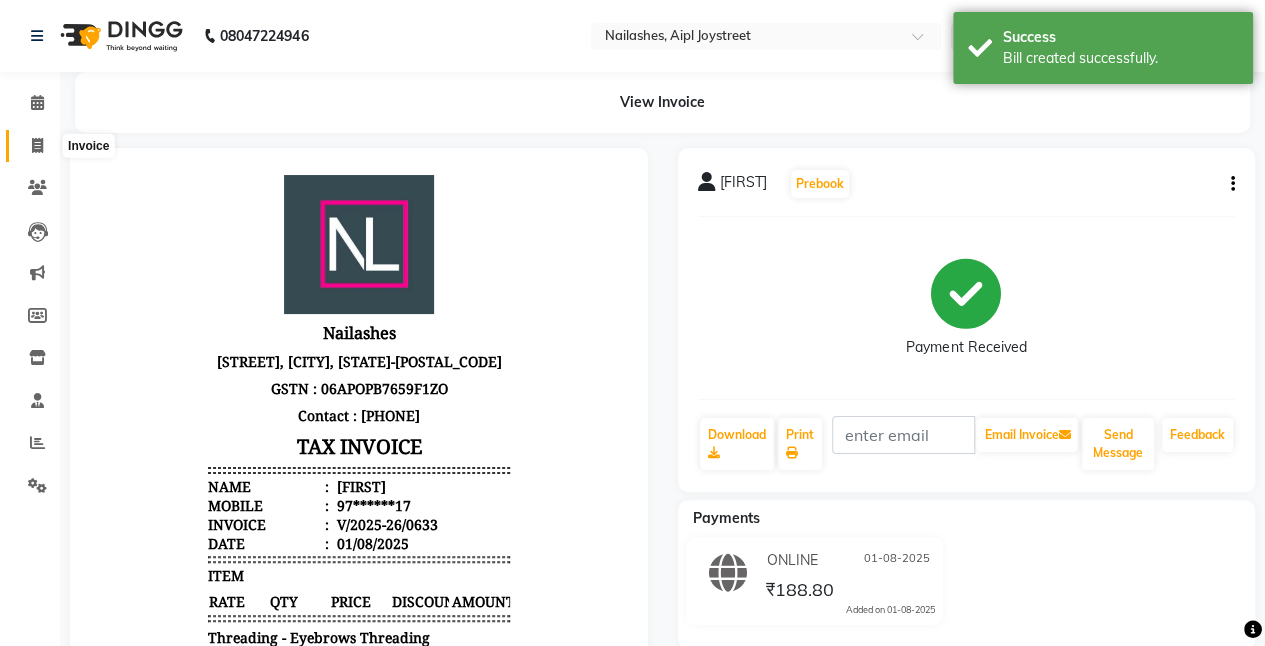 click 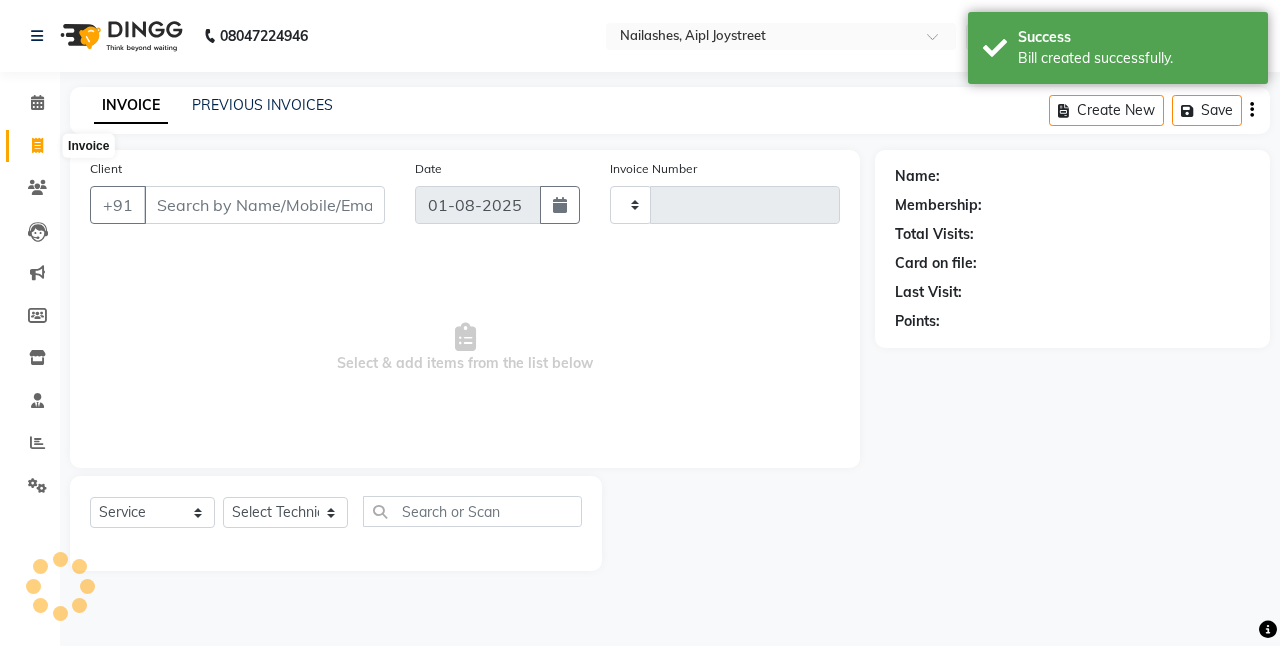 type on "0634" 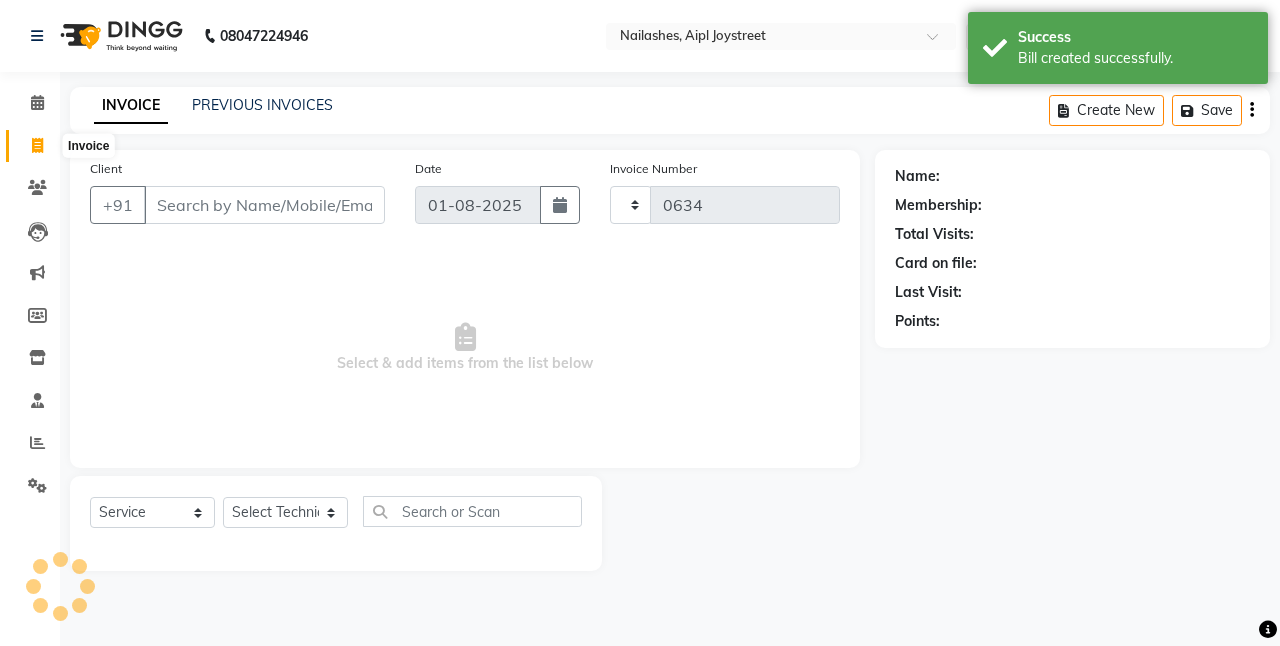 select on "5749" 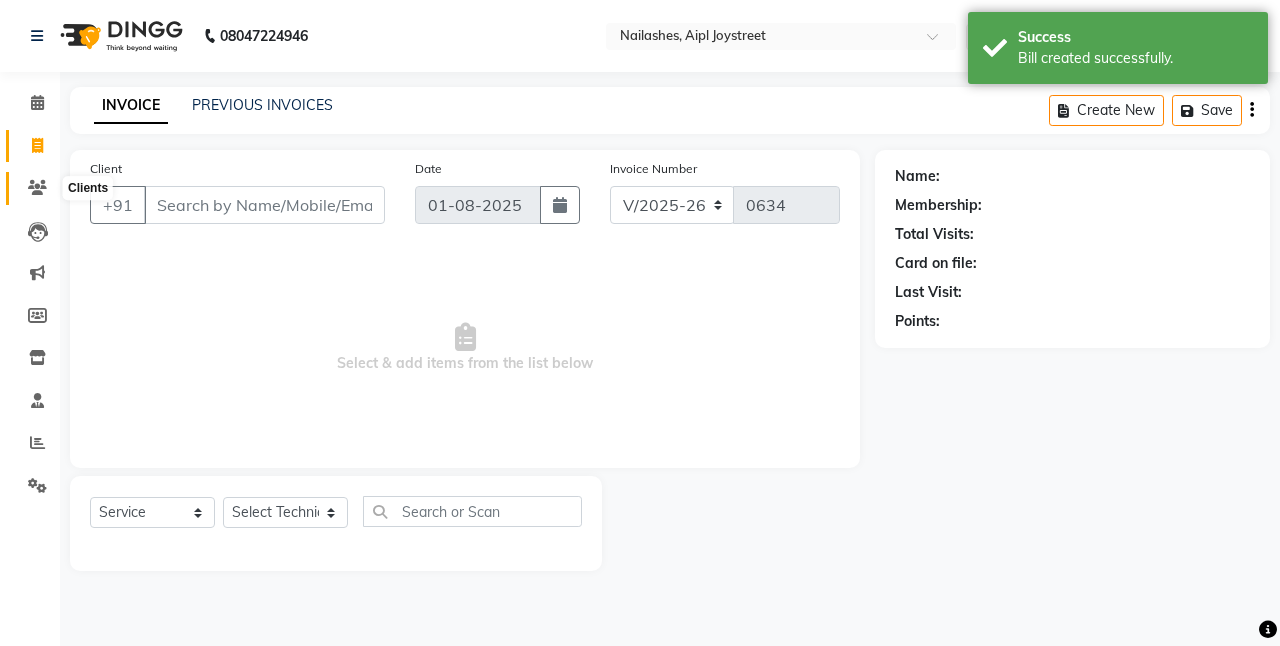 click 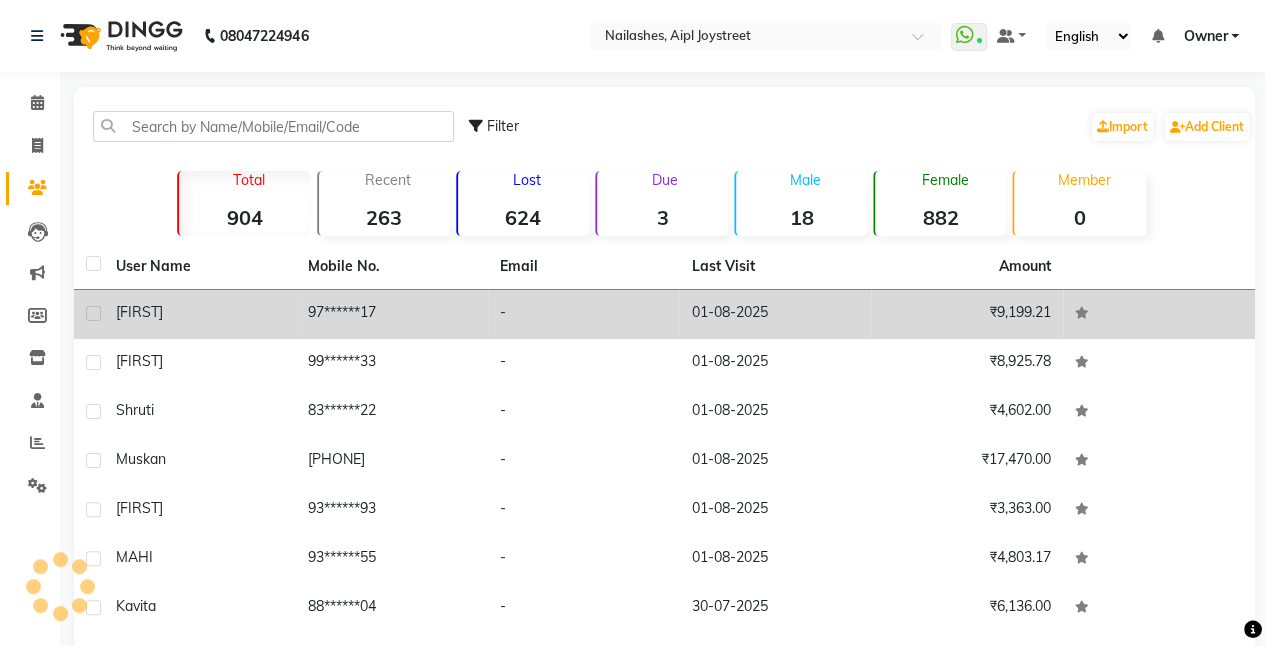 click on "[FIRST]" 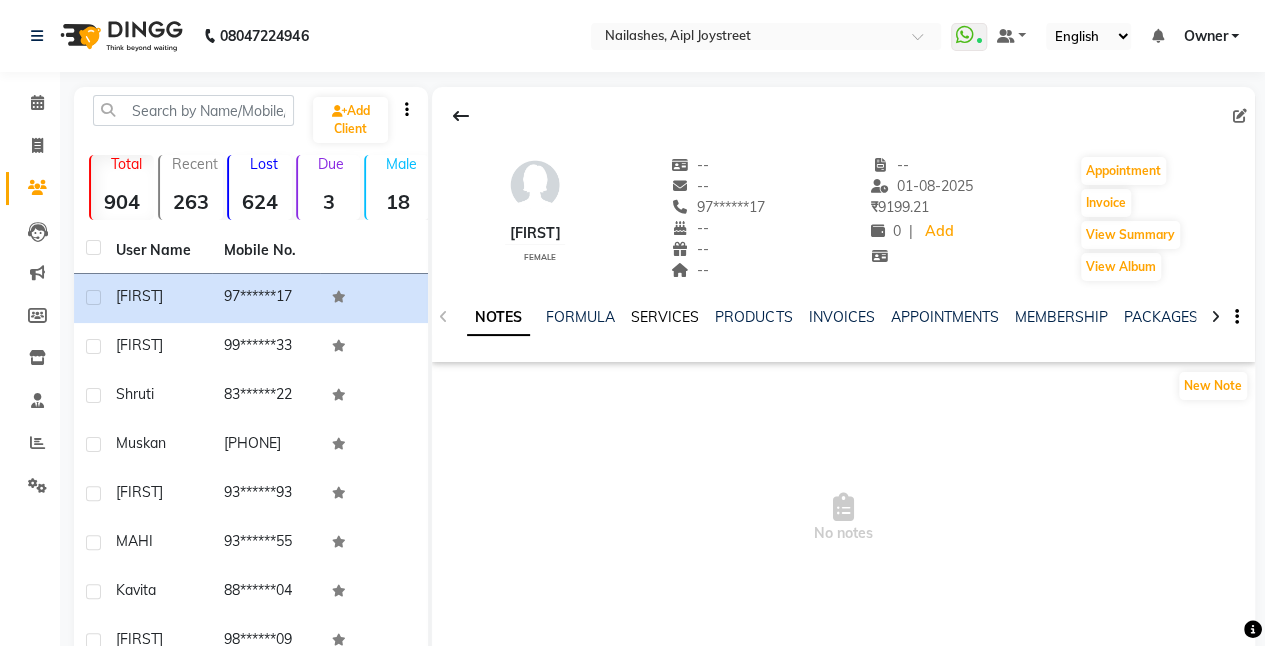 click on "SERVICES" 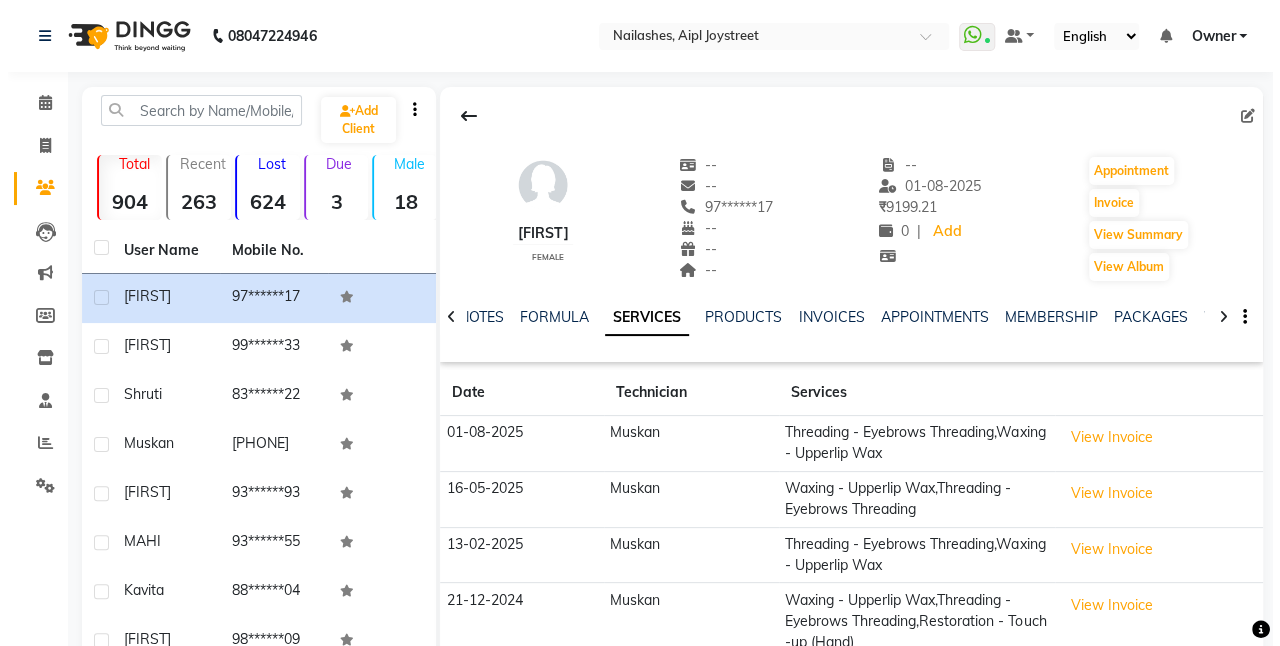 scroll, scrollTop: 204, scrollLeft: 0, axis: vertical 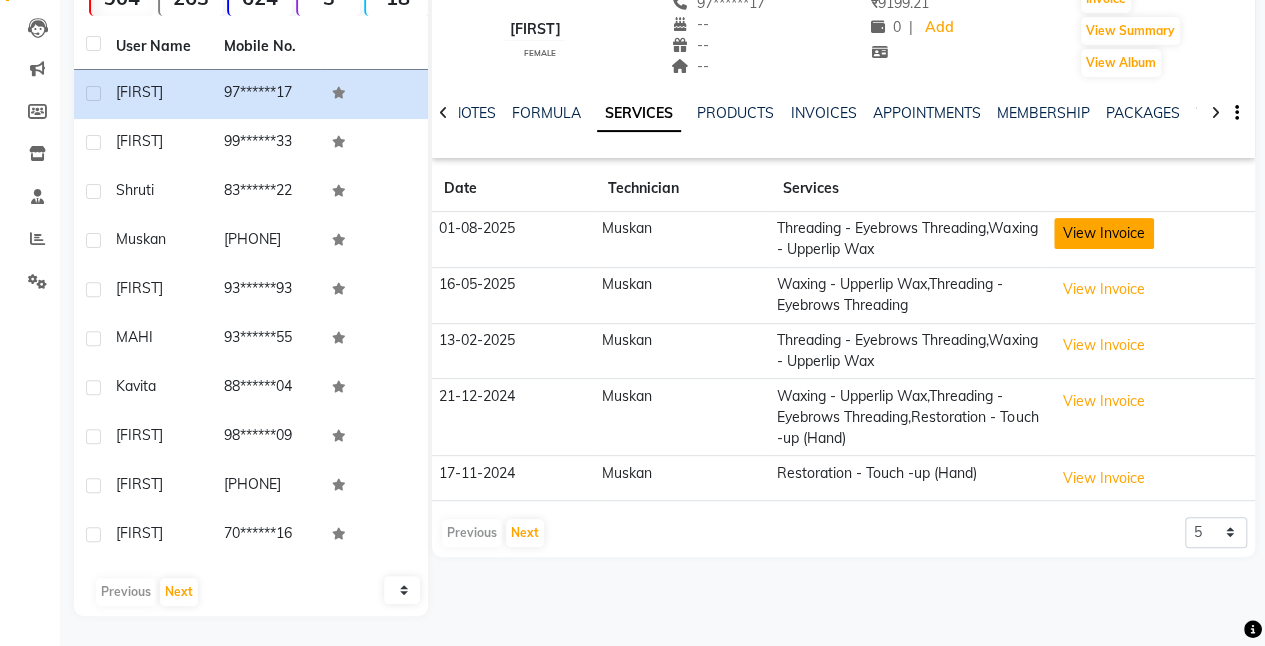 click on "View Invoice" 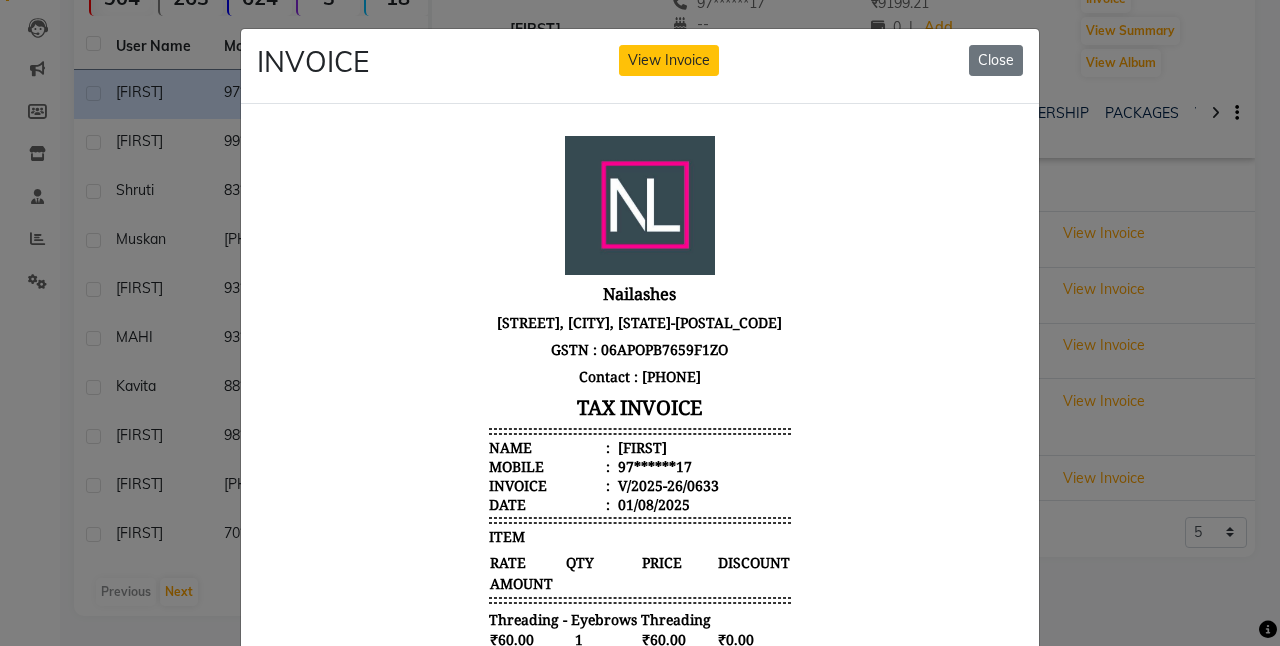 scroll, scrollTop: 15, scrollLeft: 0, axis: vertical 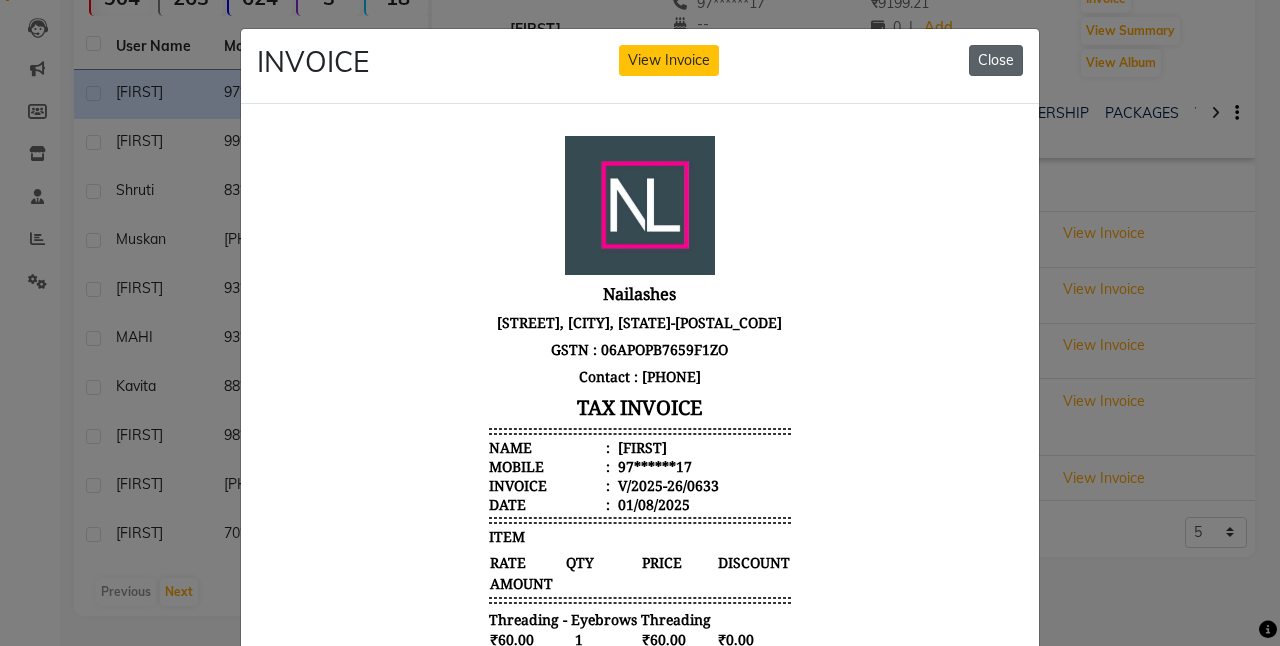 click on "Close" 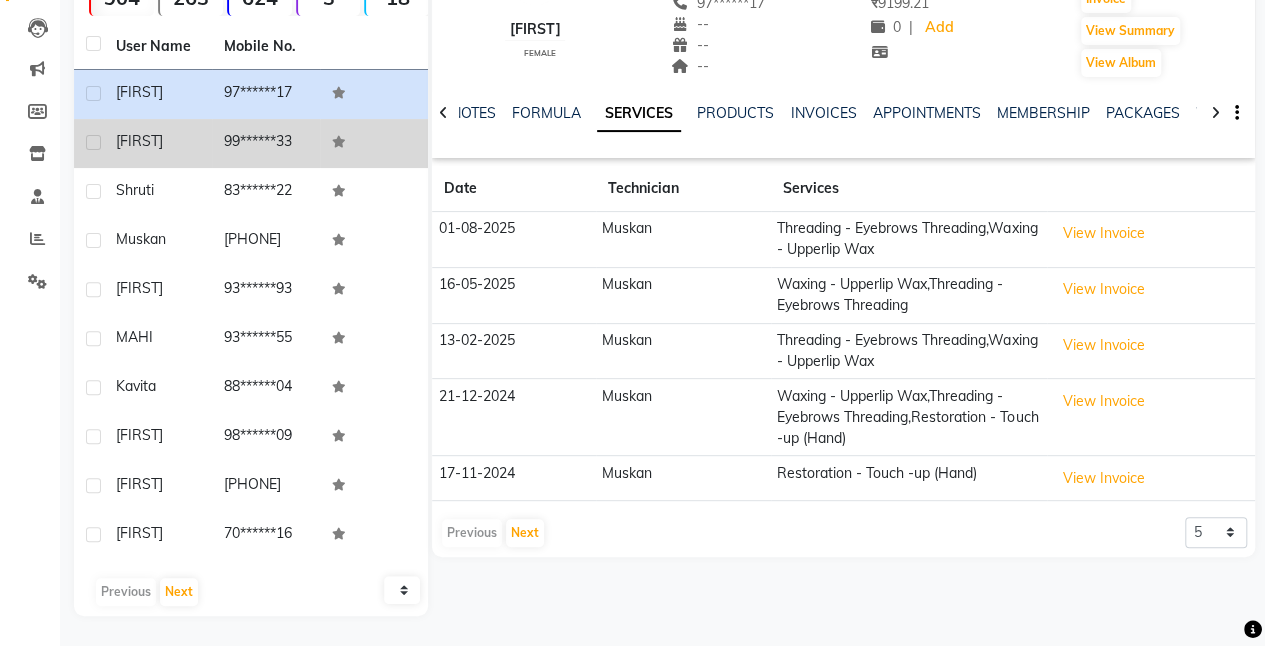 scroll, scrollTop: 0, scrollLeft: 0, axis: both 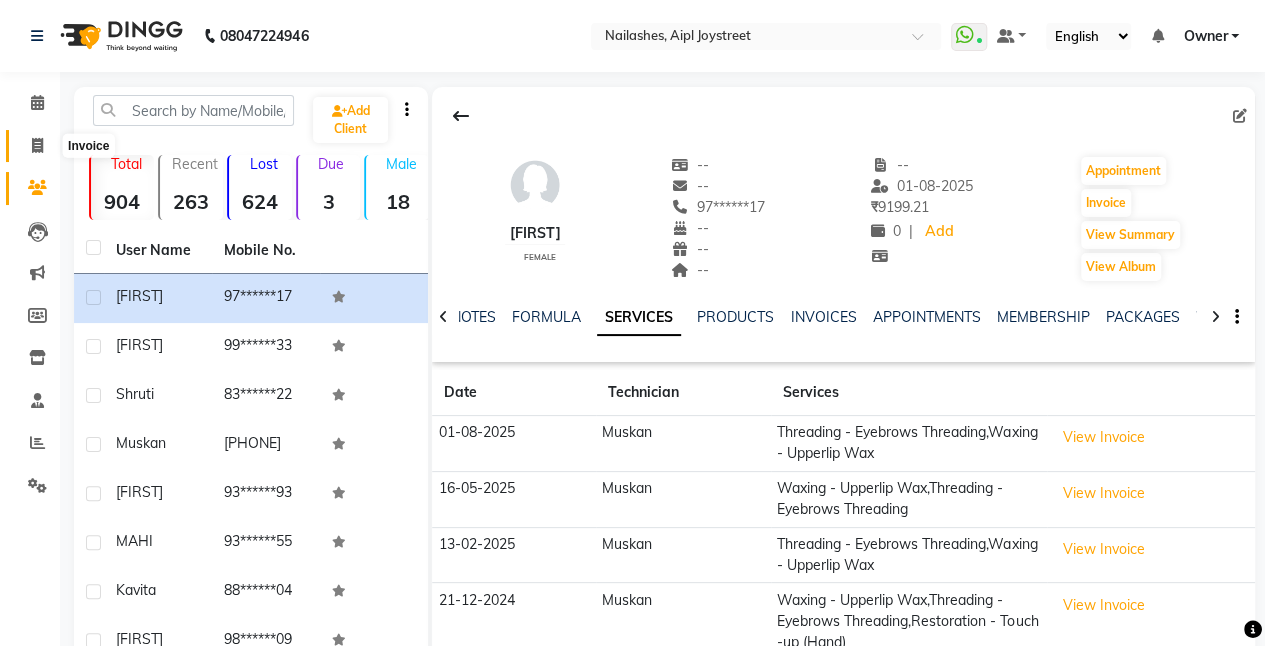 click 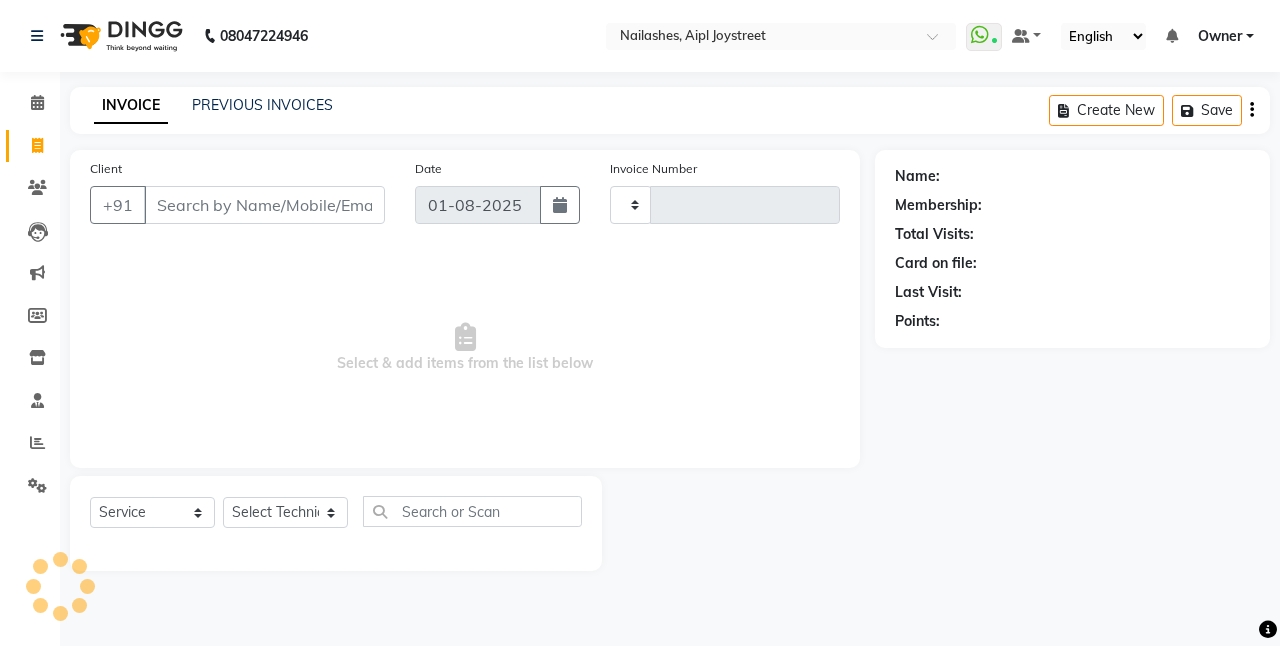 type on "0634" 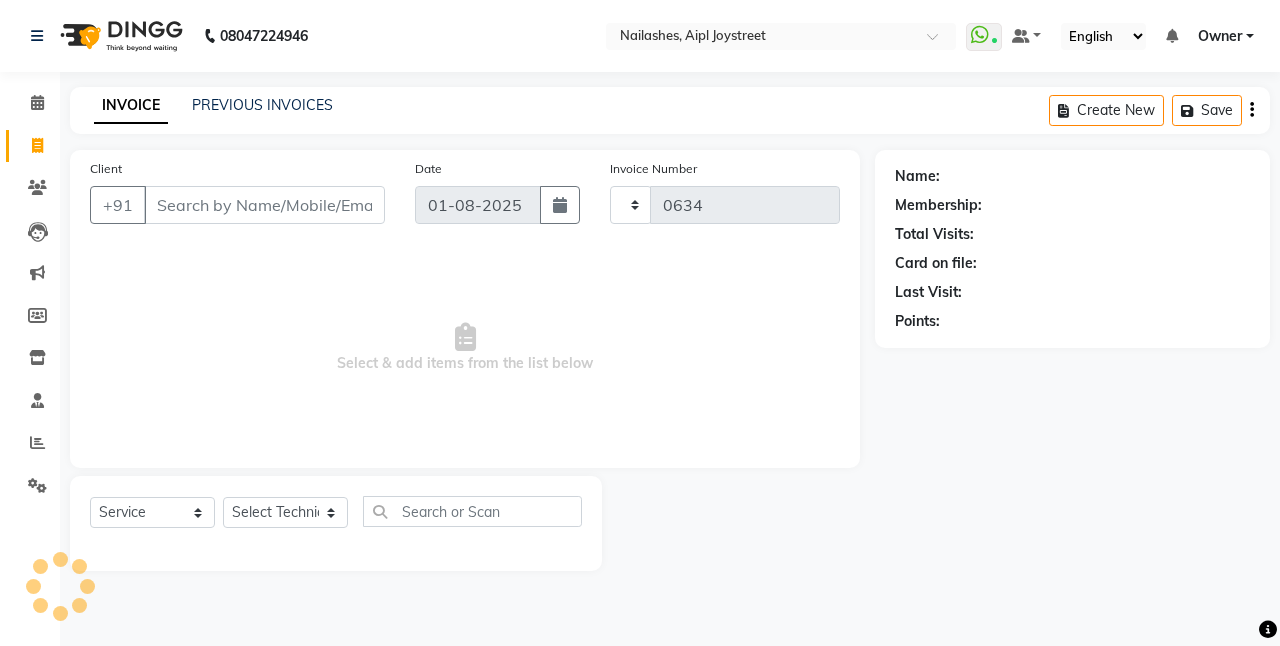 select on "5749" 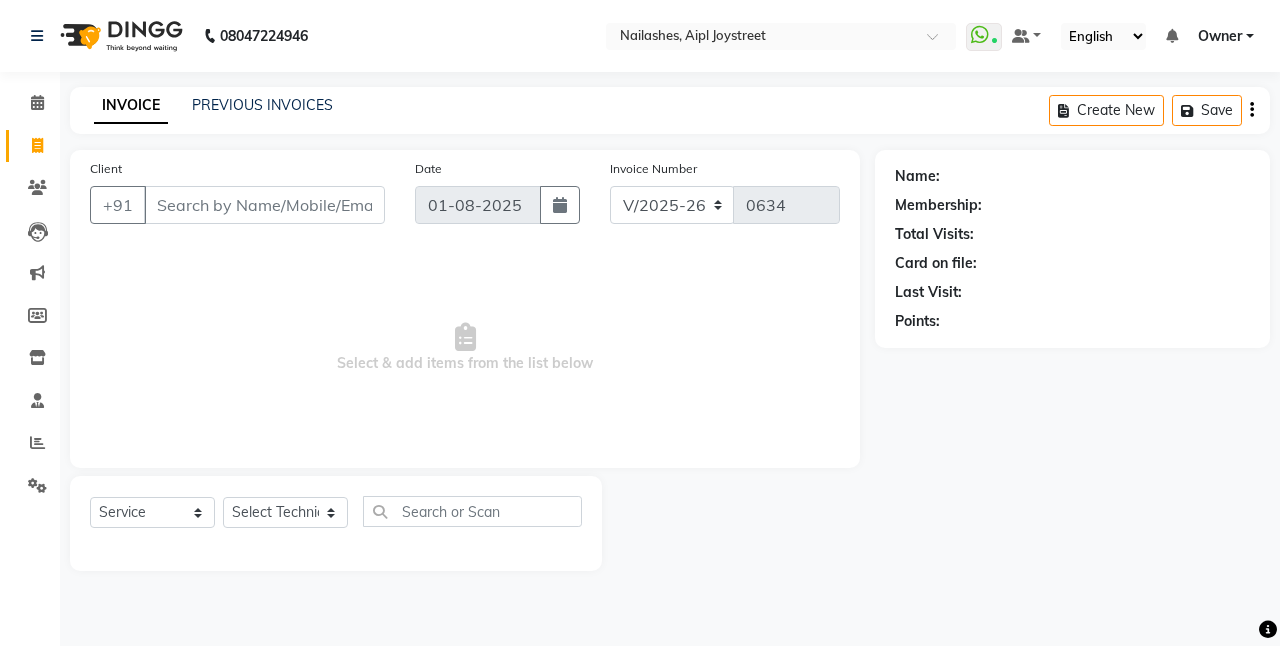 click on "Client" at bounding box center (264, 205) 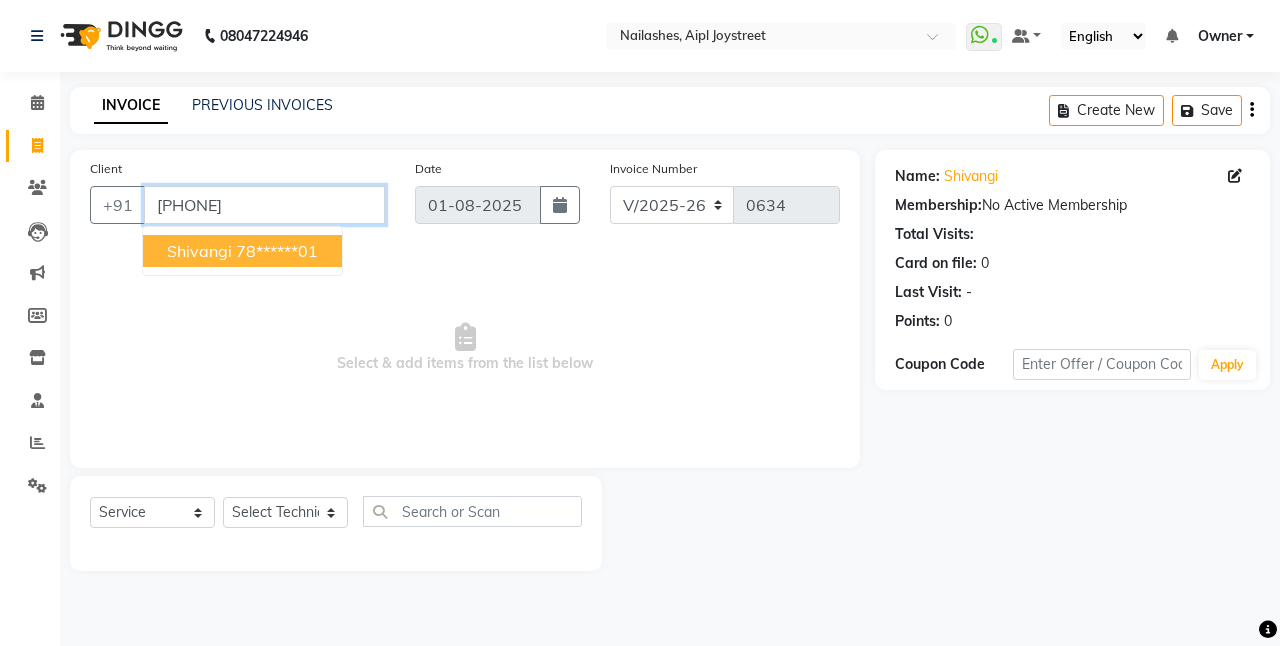click on "[PHONE]" at bounding box center (264, 205) 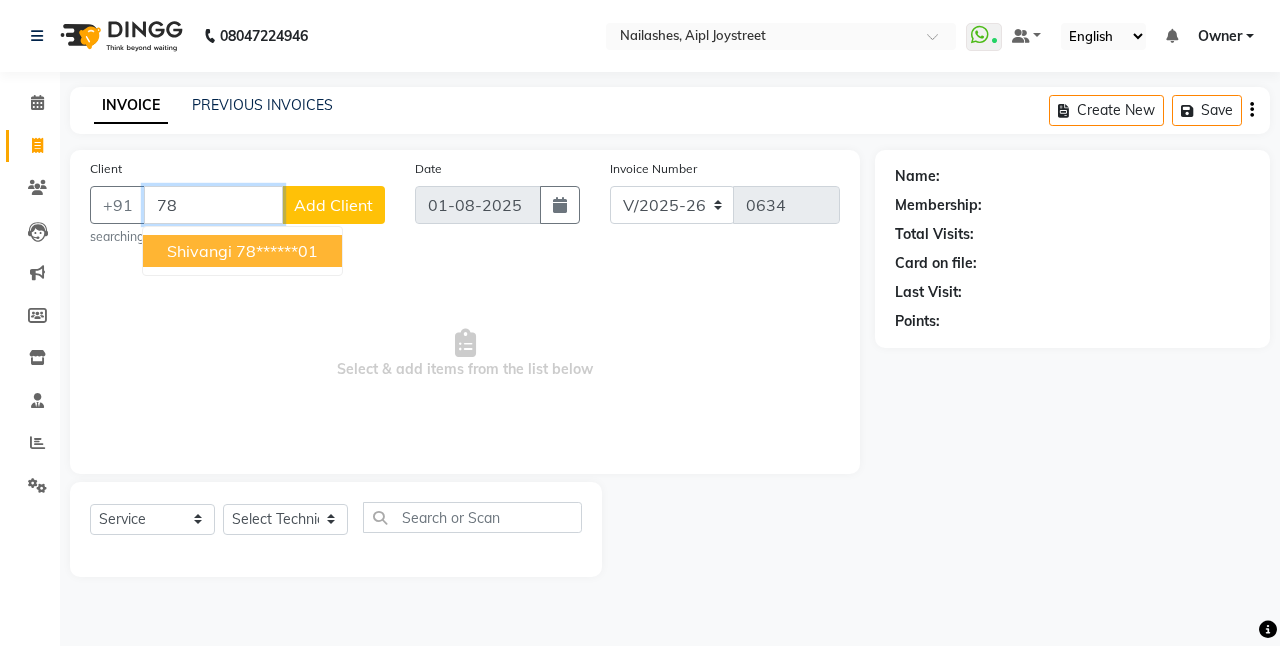 type on "7" 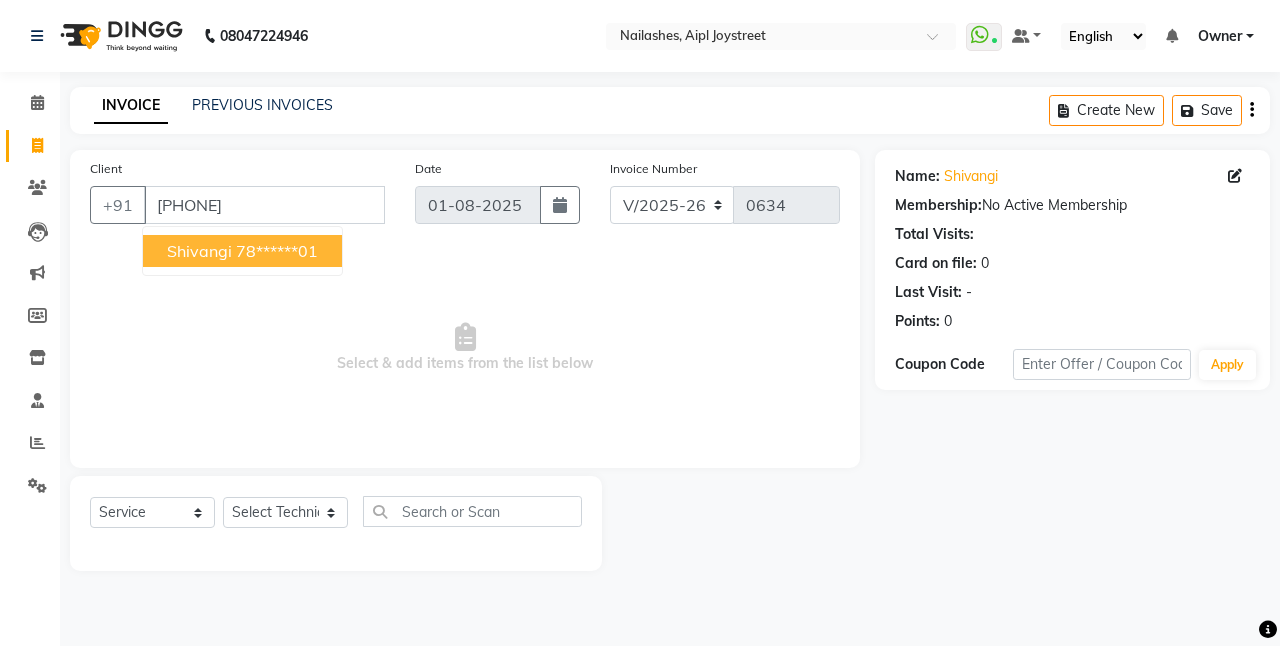 click on "78******01" at bounding box center [277, 251] 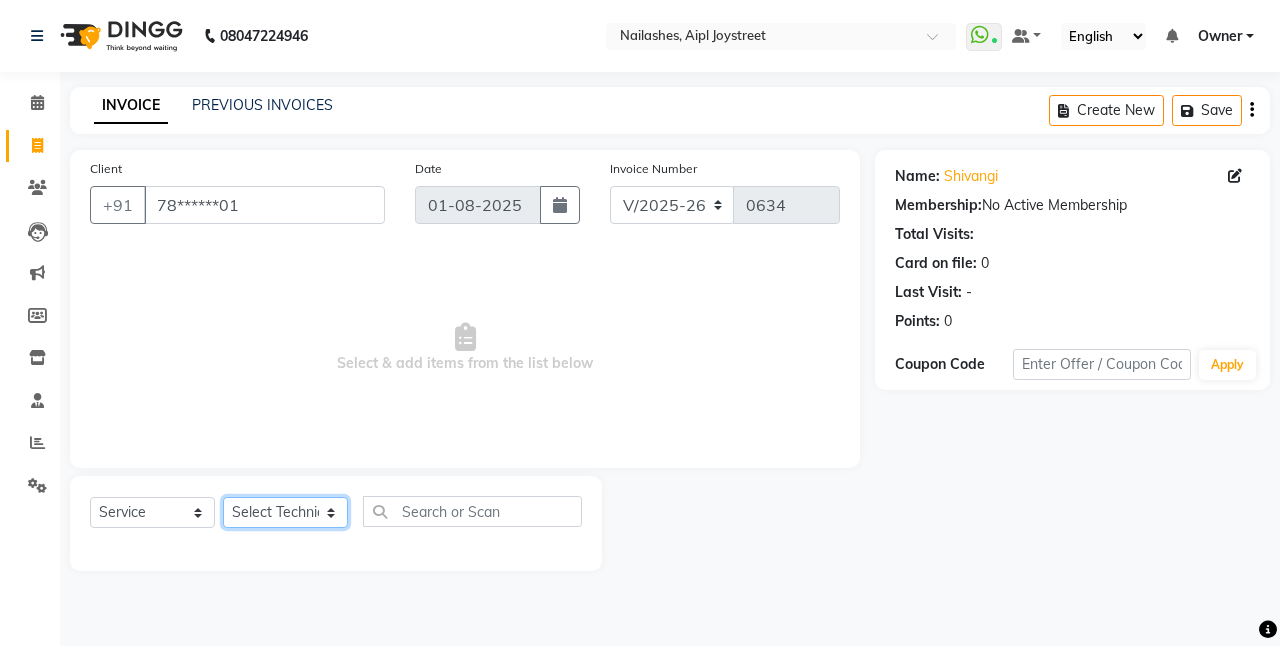 click on "Select Technician ajay Anita Chetan Manager Muskan Owner Prosanto Salome VIVEK" 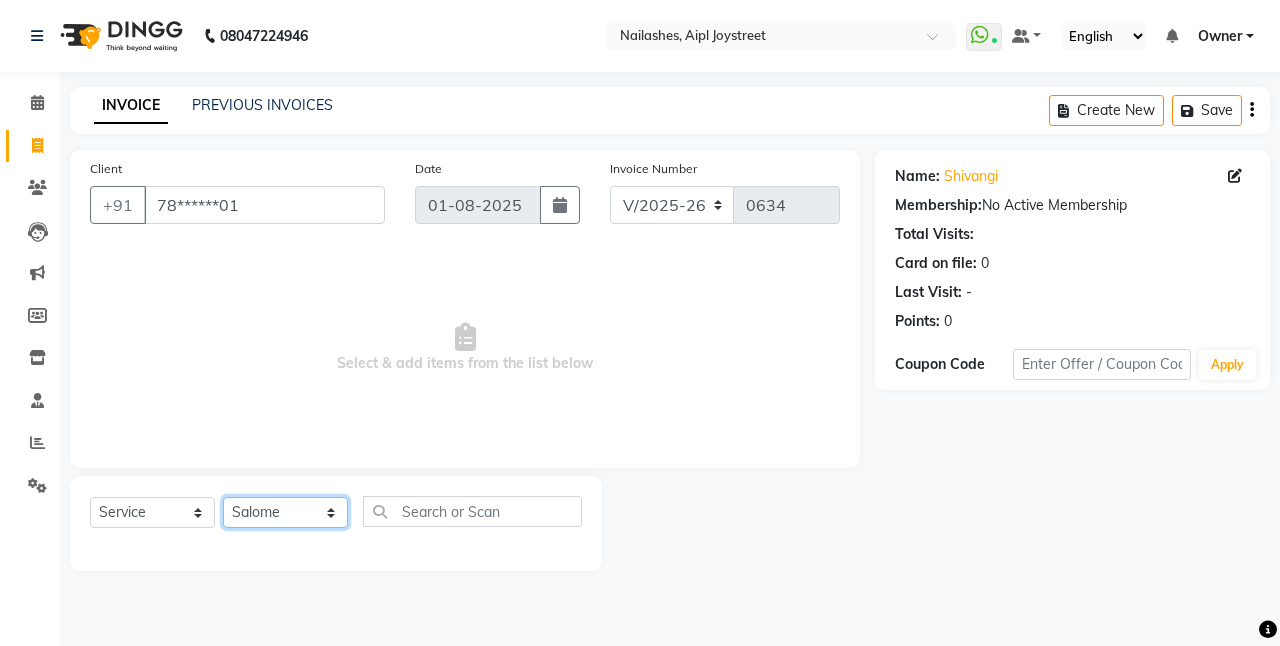 click on "Select Technician ajay Anita Chetan Manager Muskan Owner Prosanto Salome VIVEK" 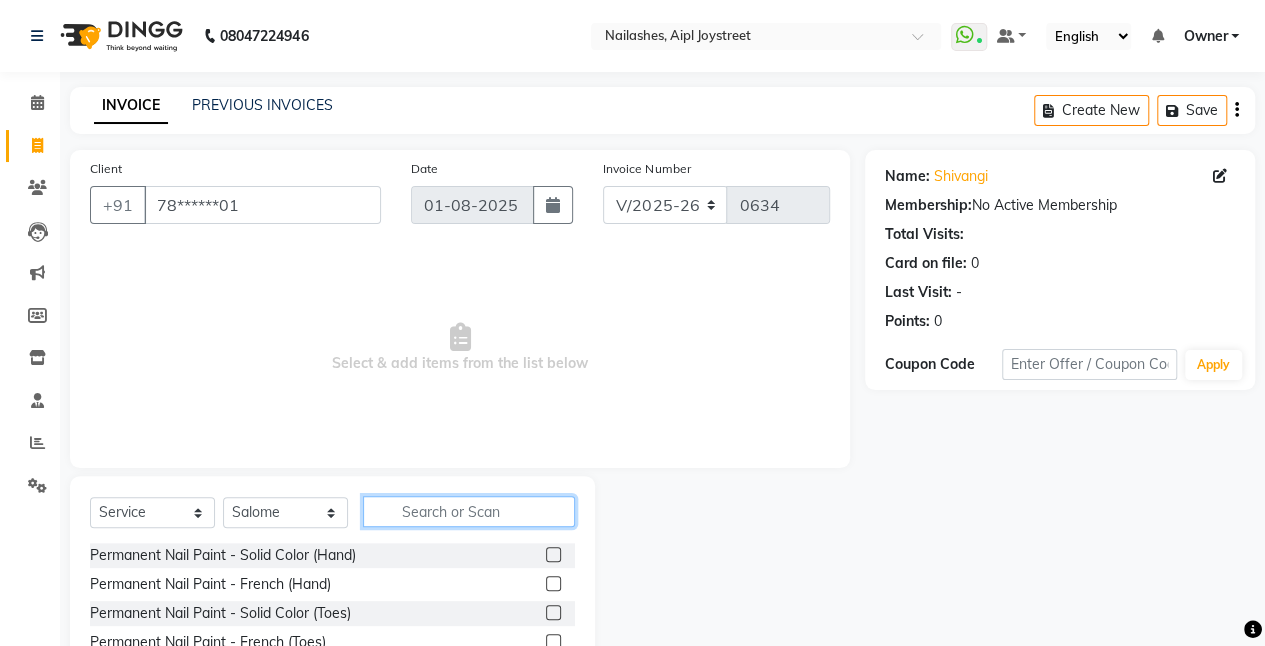 click 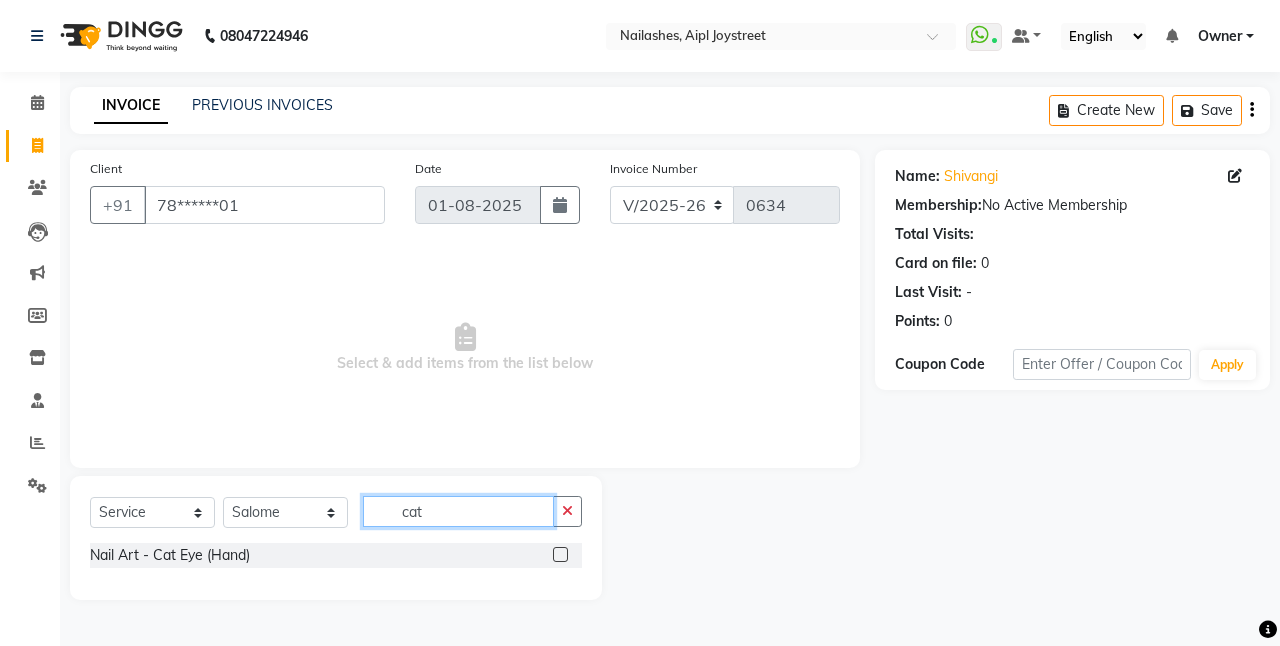 type on "cat" 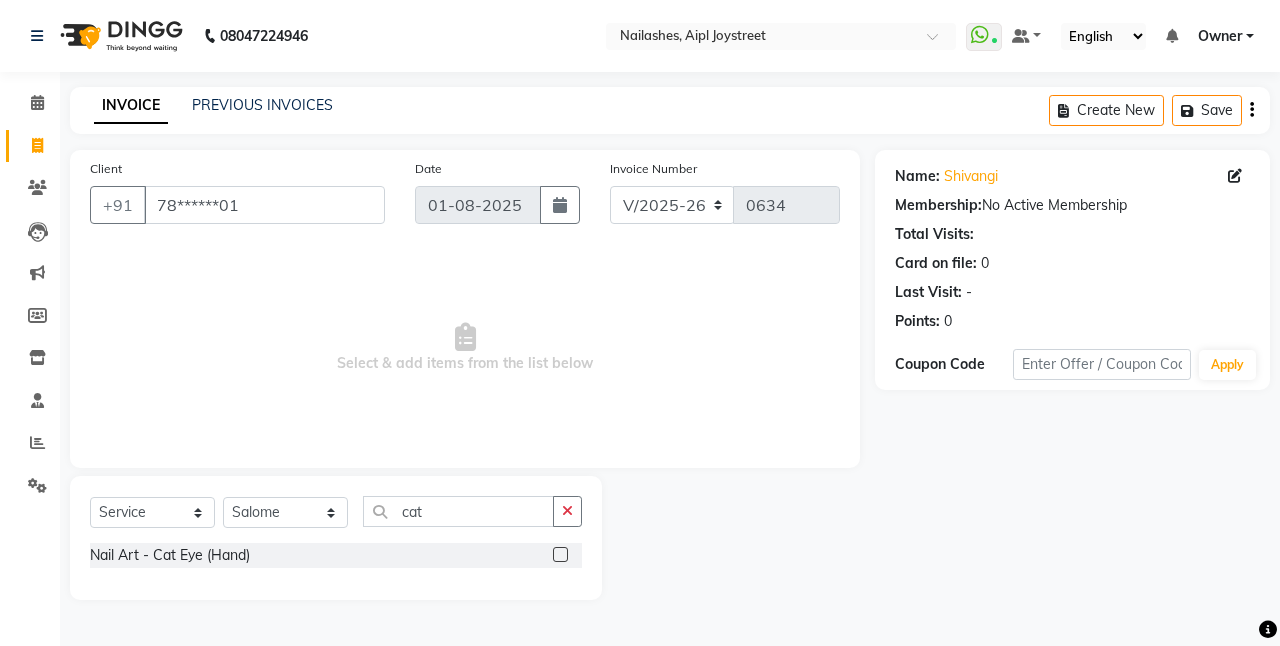 click 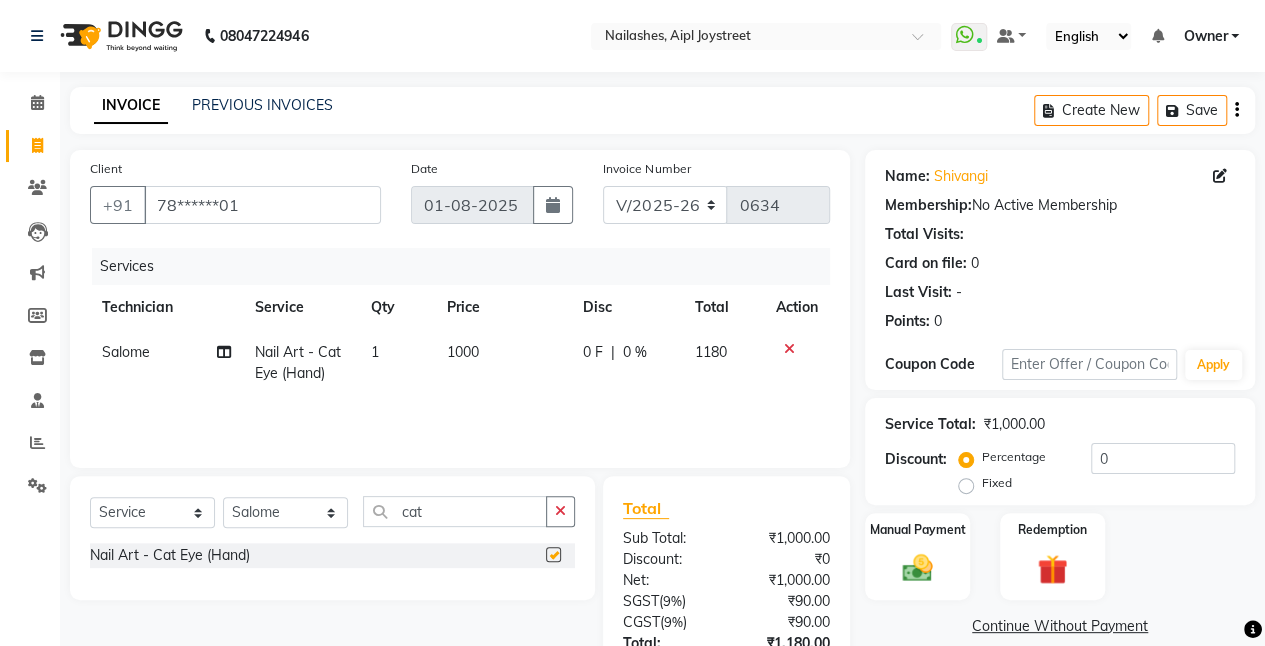 checkbox on "false" 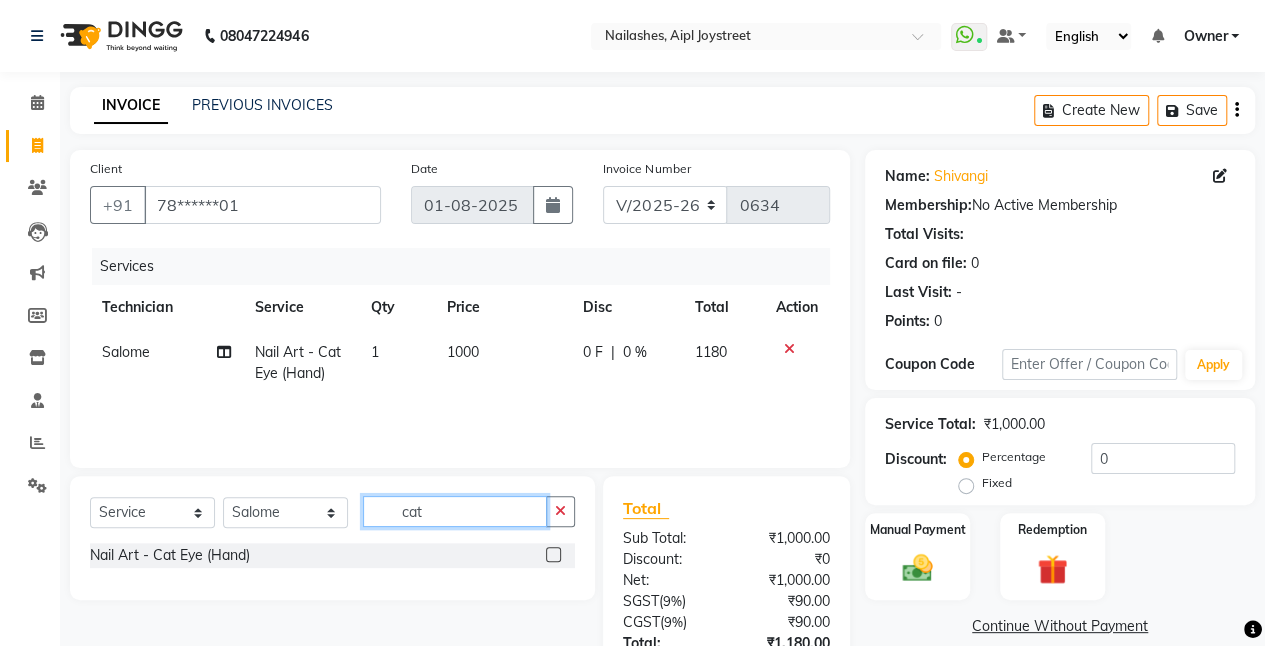 click on "cat" 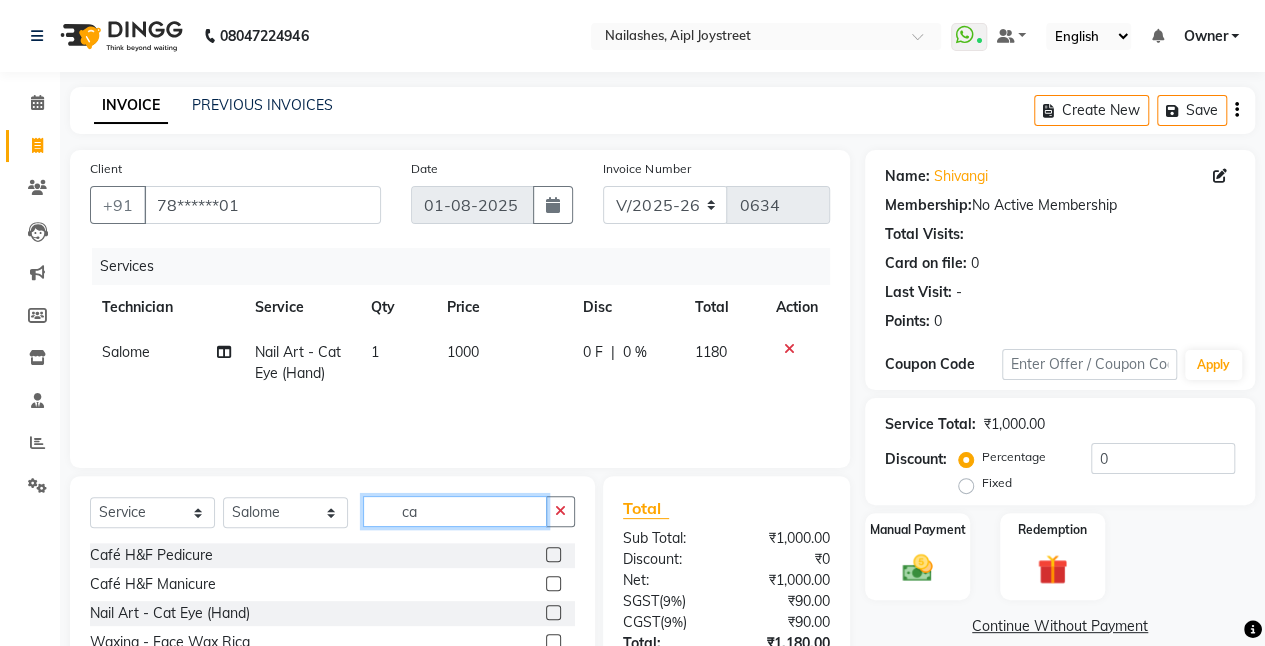 type on "c" 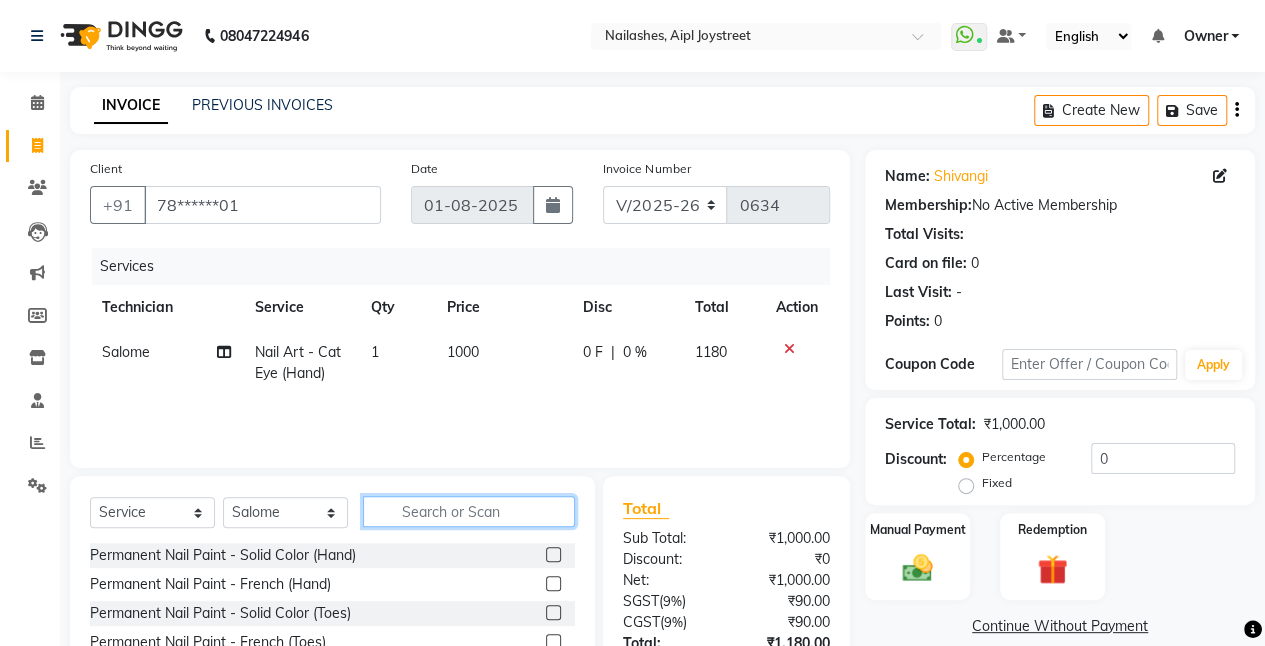 type 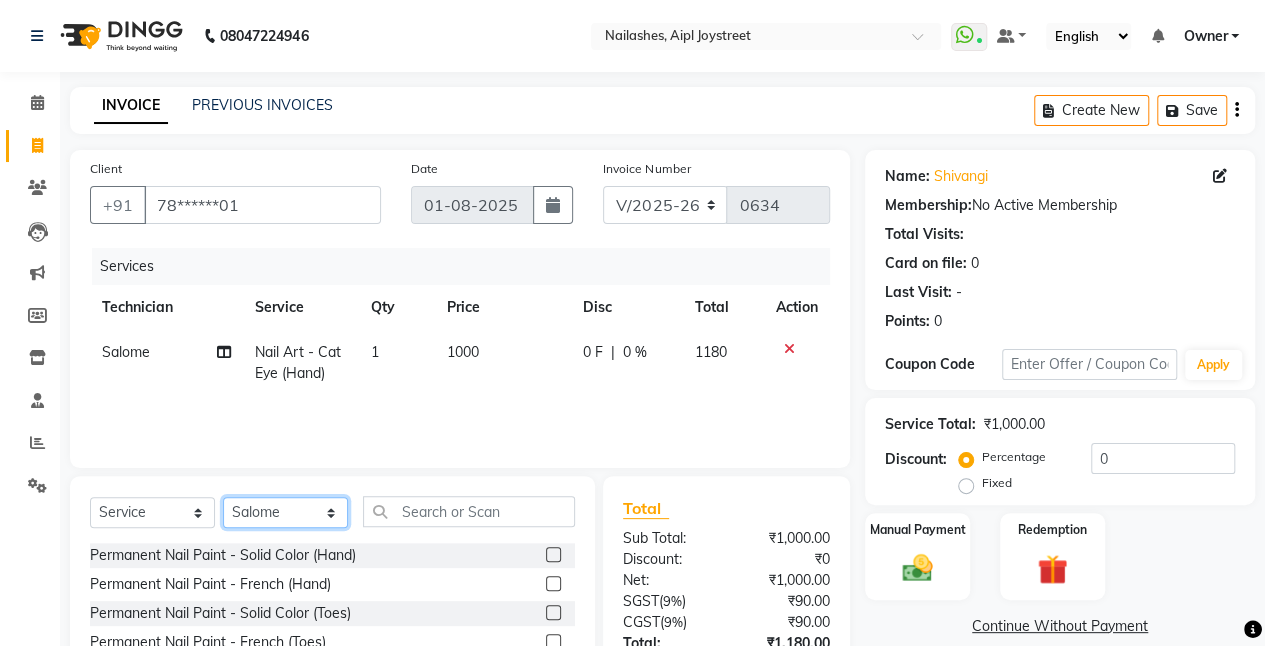 click on "Select Technician ajay Anita Chetan Manager Muskan Owner Prosanto Salome VIVEK" 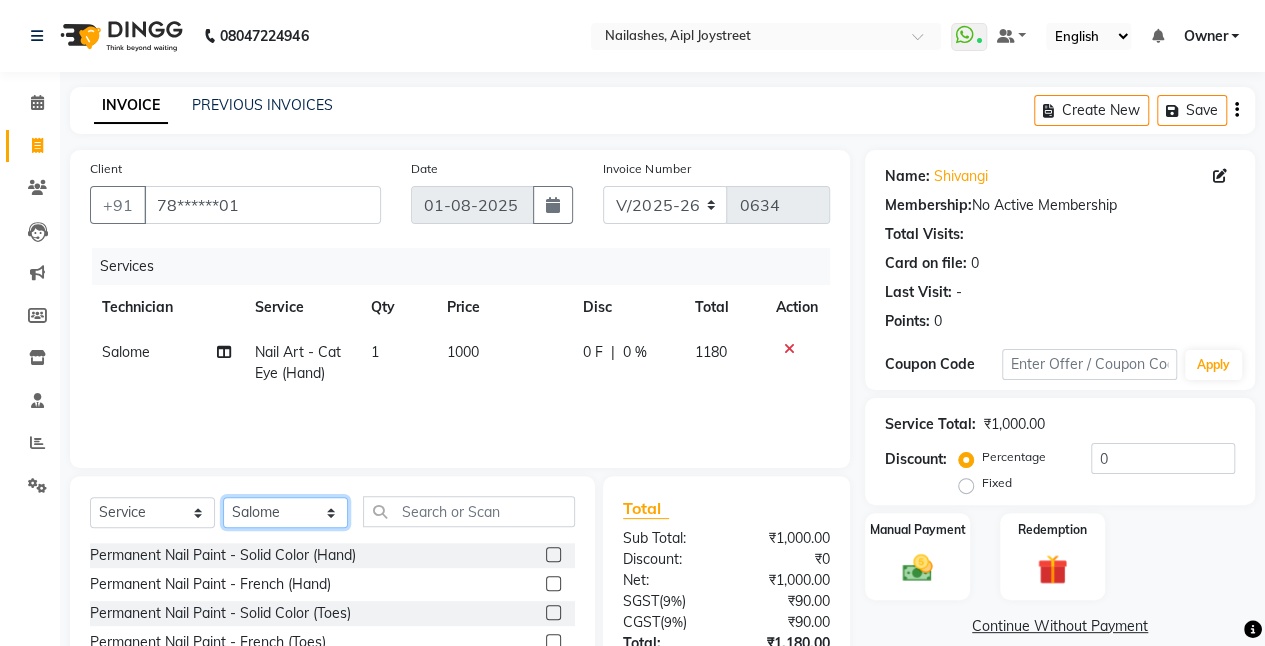select on "40522" 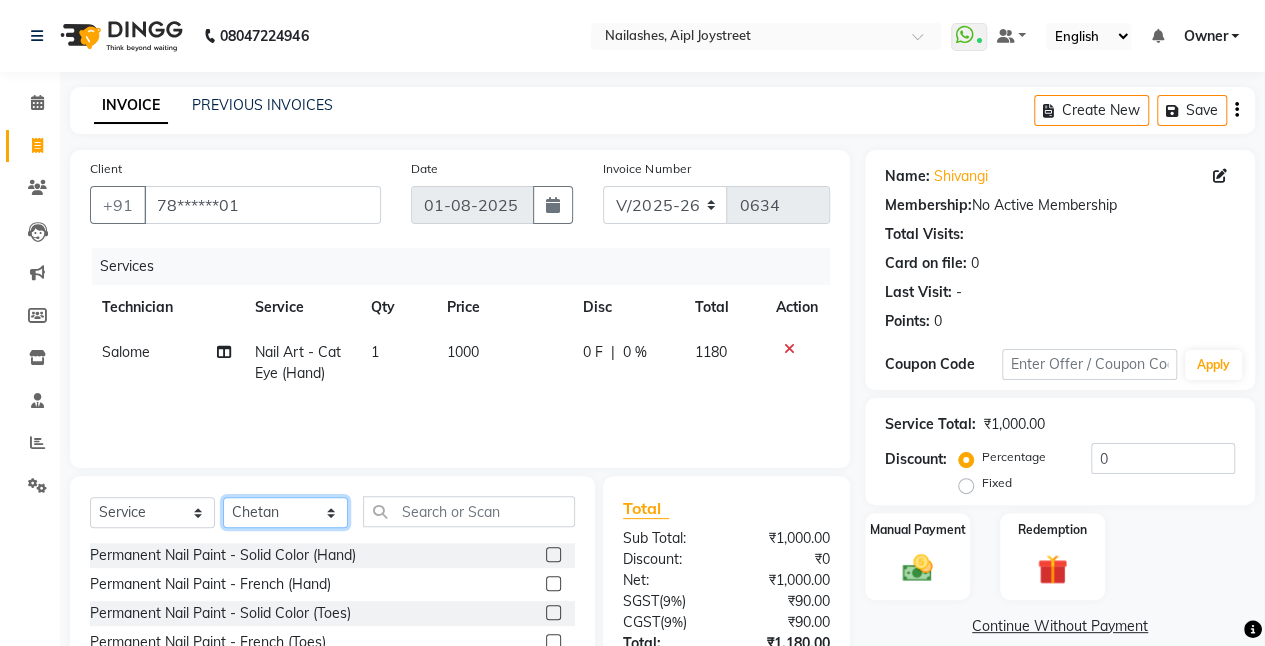click on "Select Technician ajay Anita Chetan Manager Muskan Owner Prosanto Salome VIVEK" 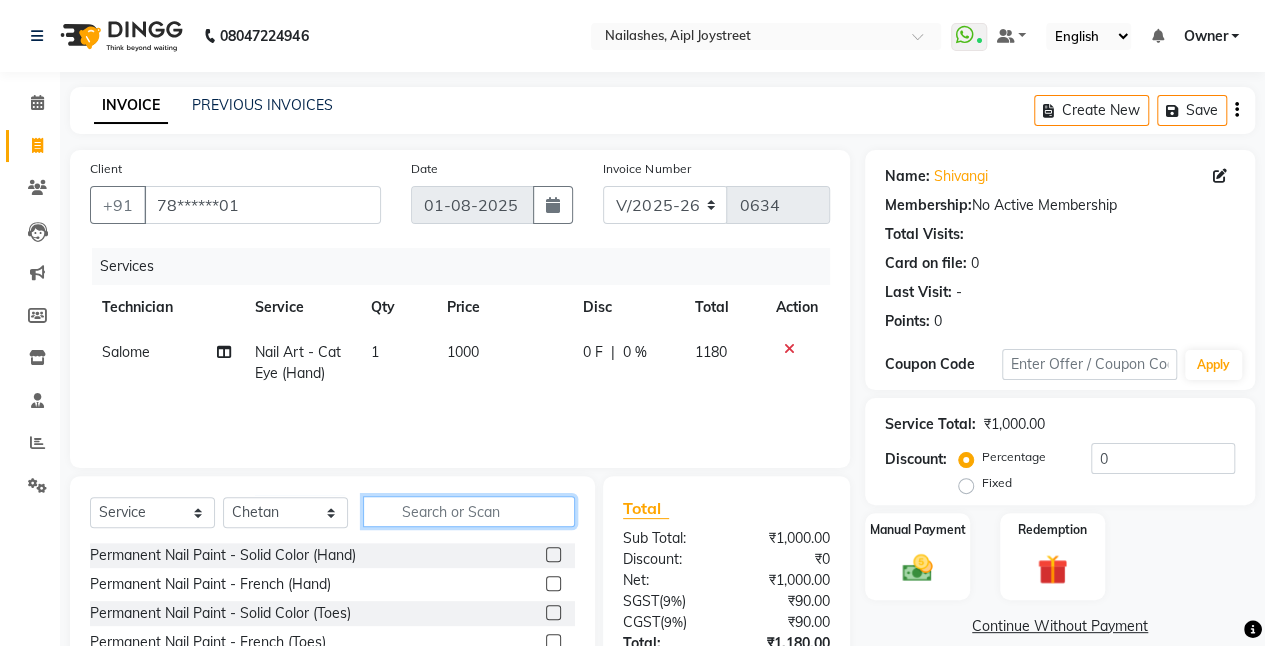 click 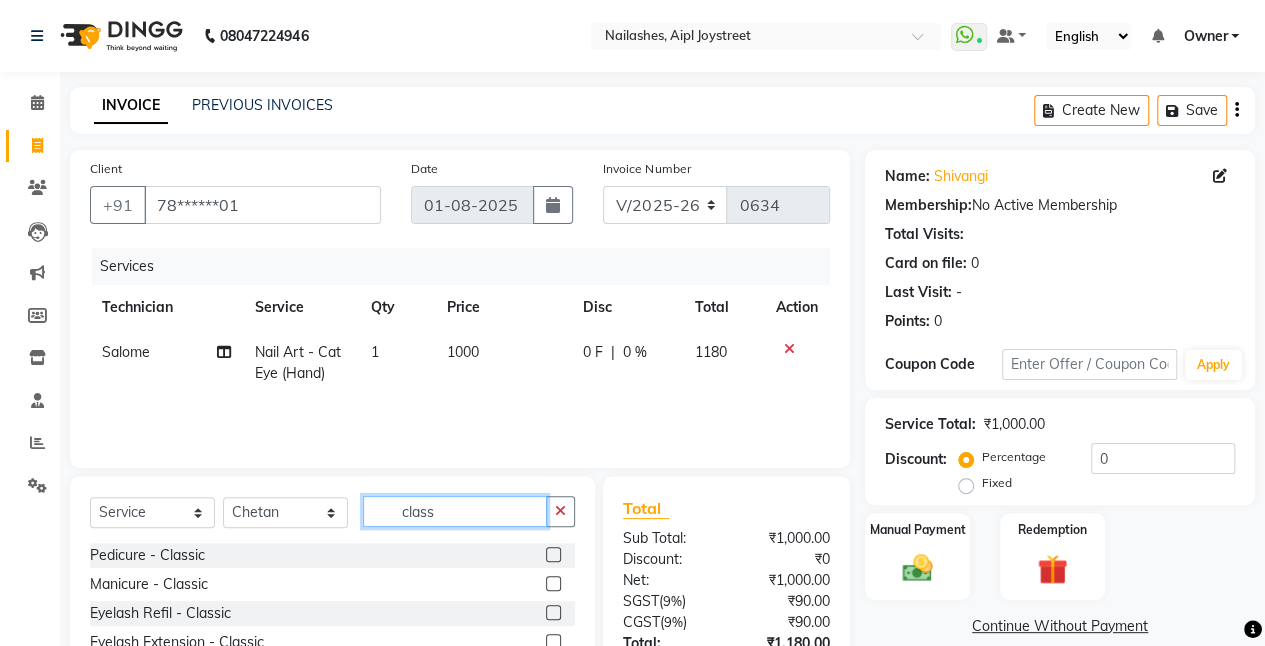 type on "class" 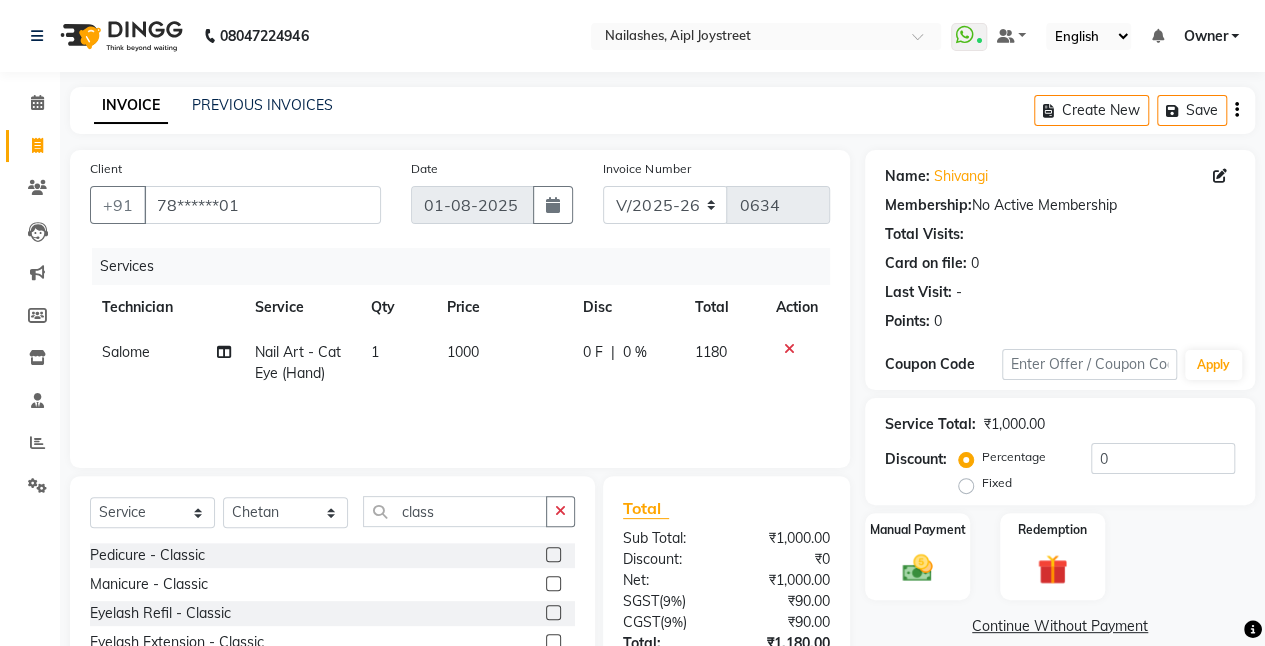 click 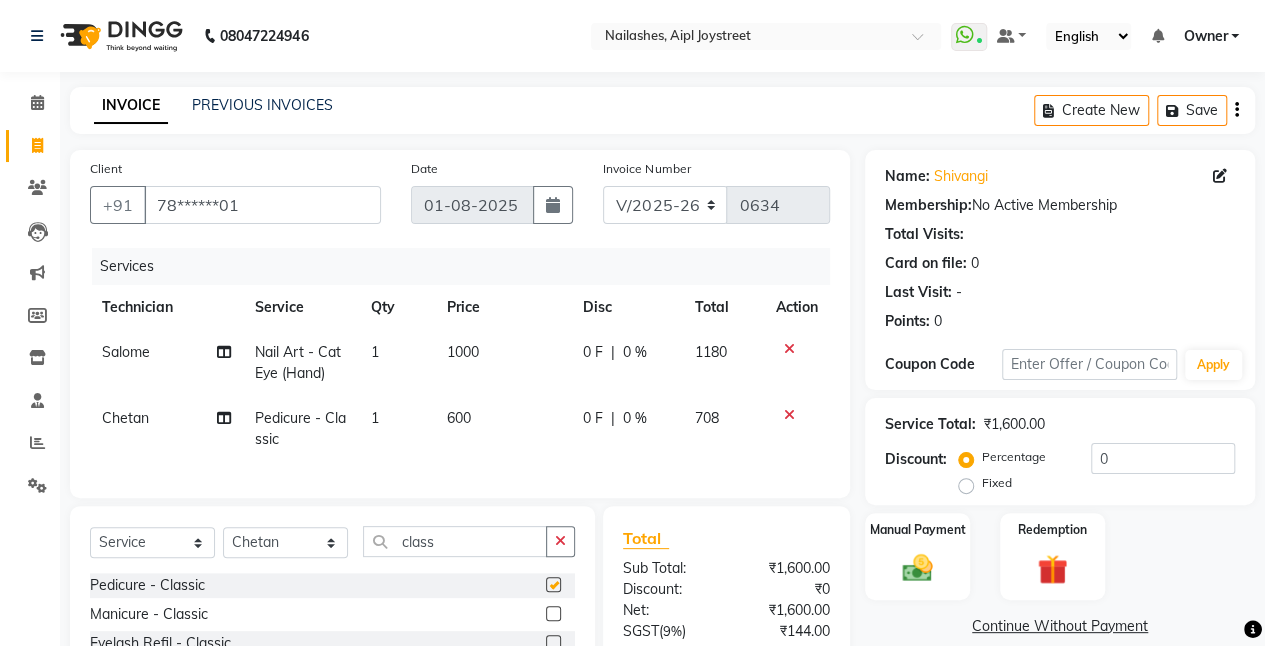 checkbox on "false" 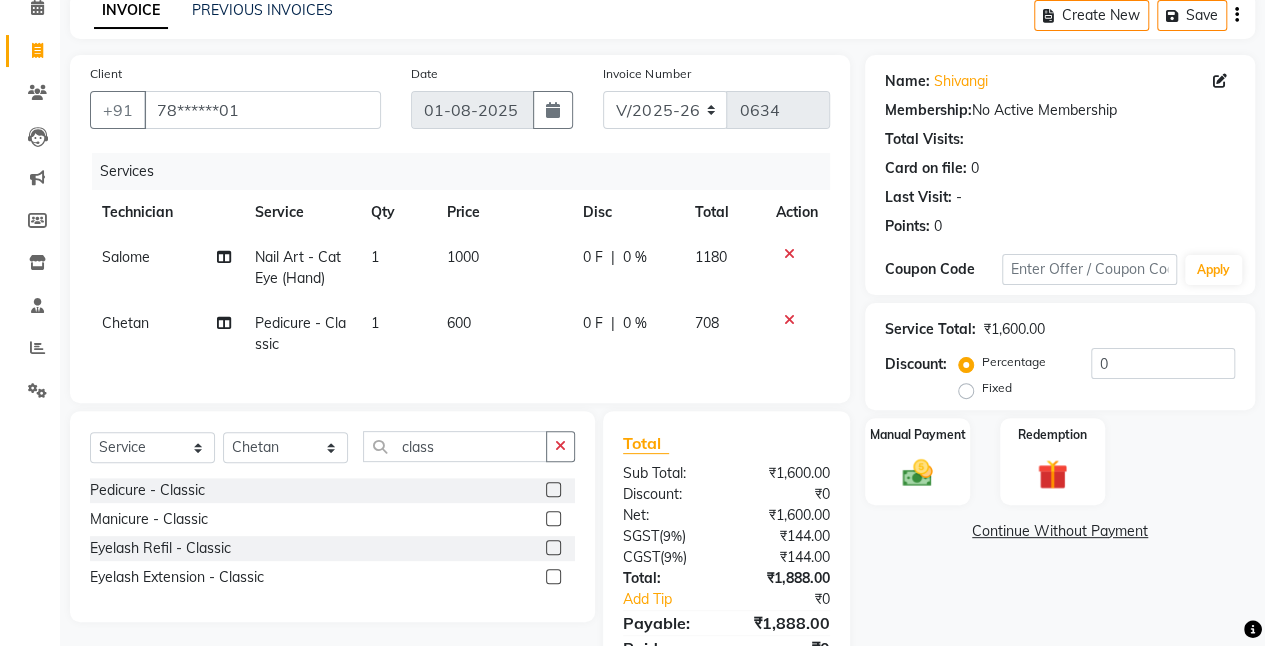 scroll, scrollTop: 98, scrollLeft: 0, axis: vertical 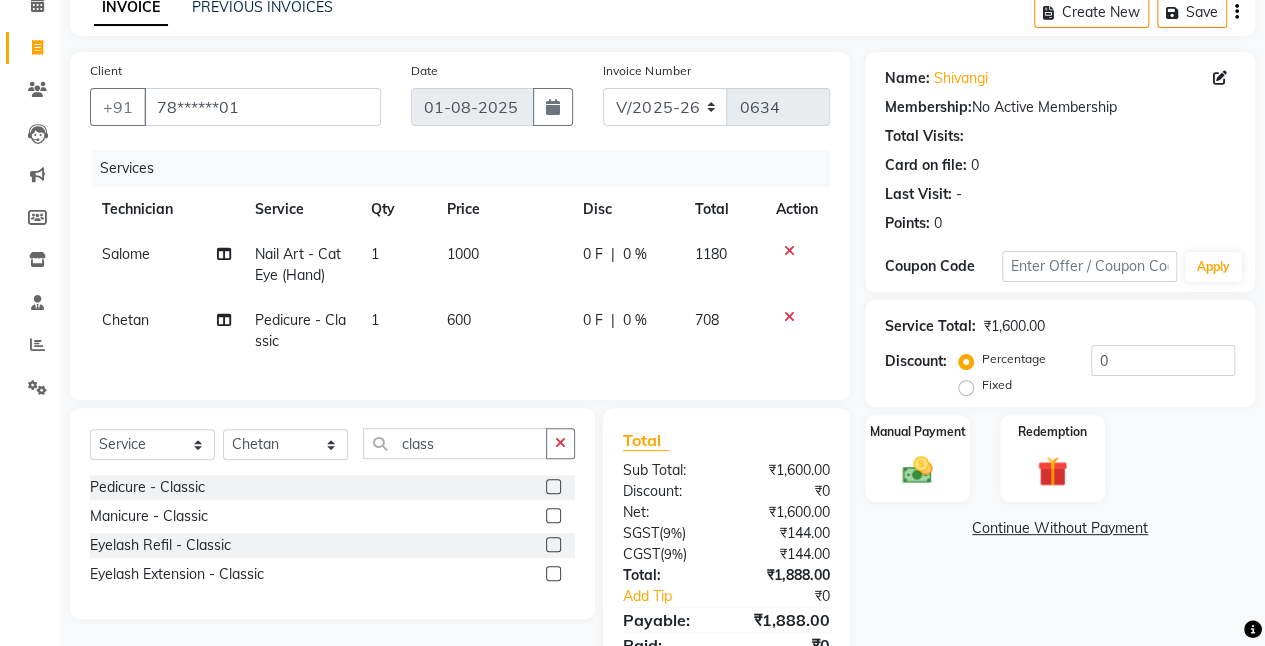 click 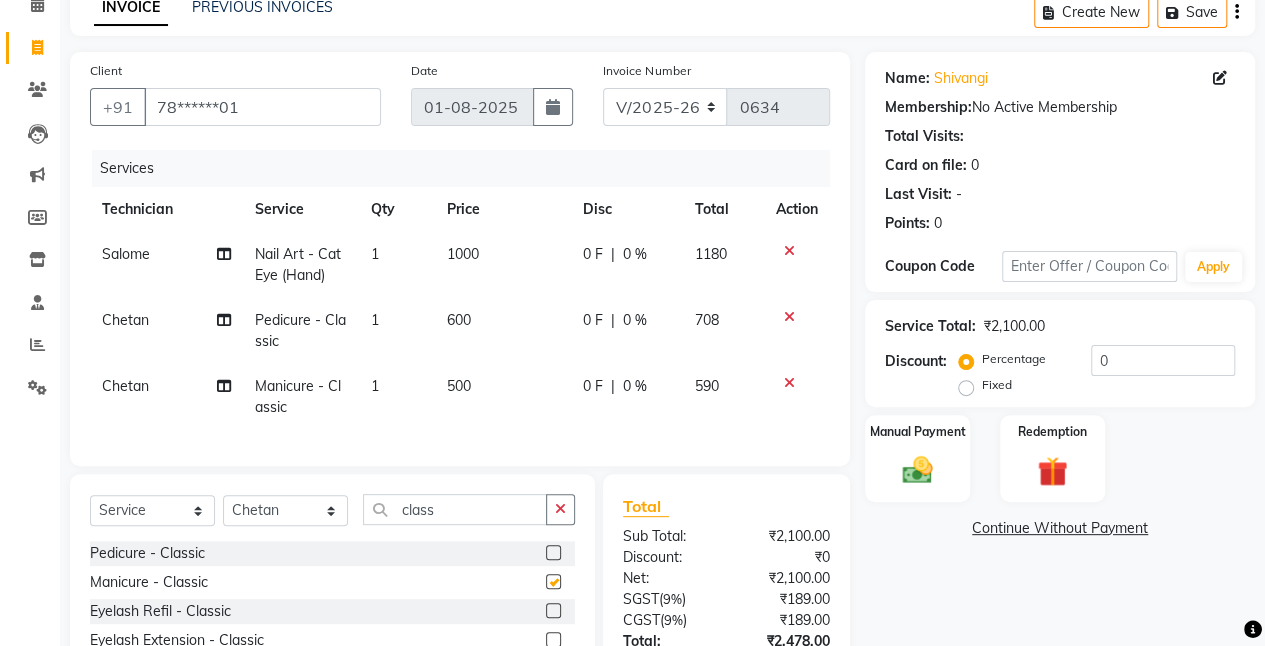 checkbox on "false" 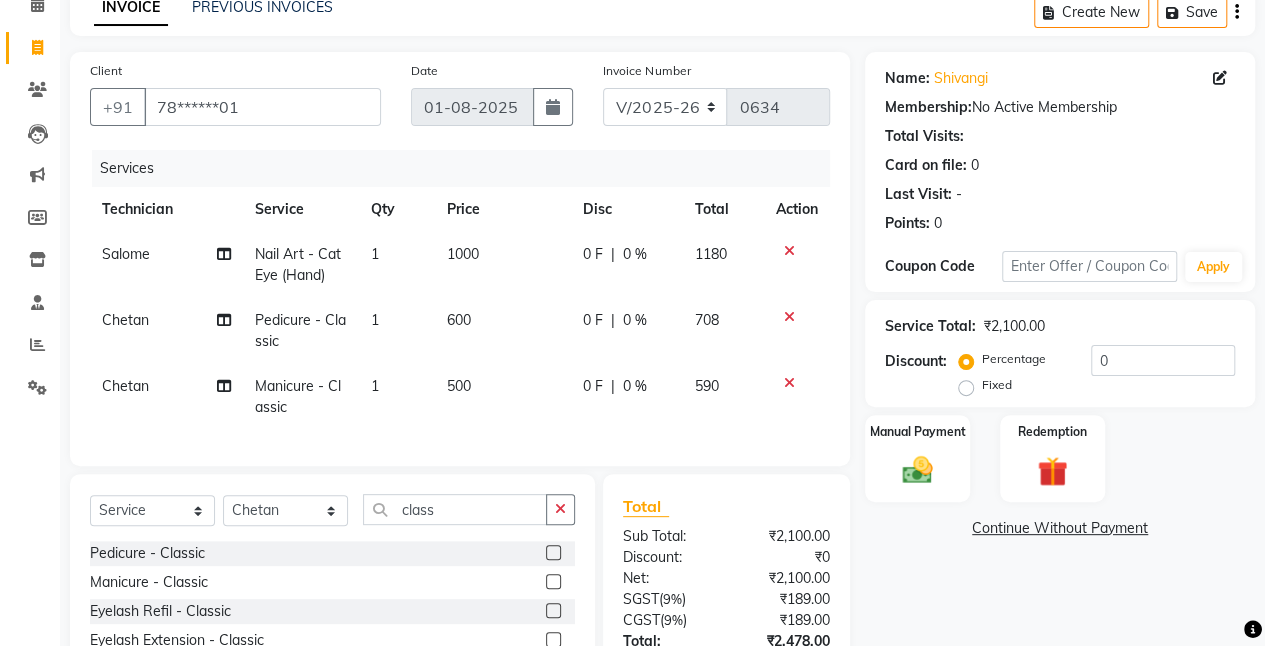 click on "500" 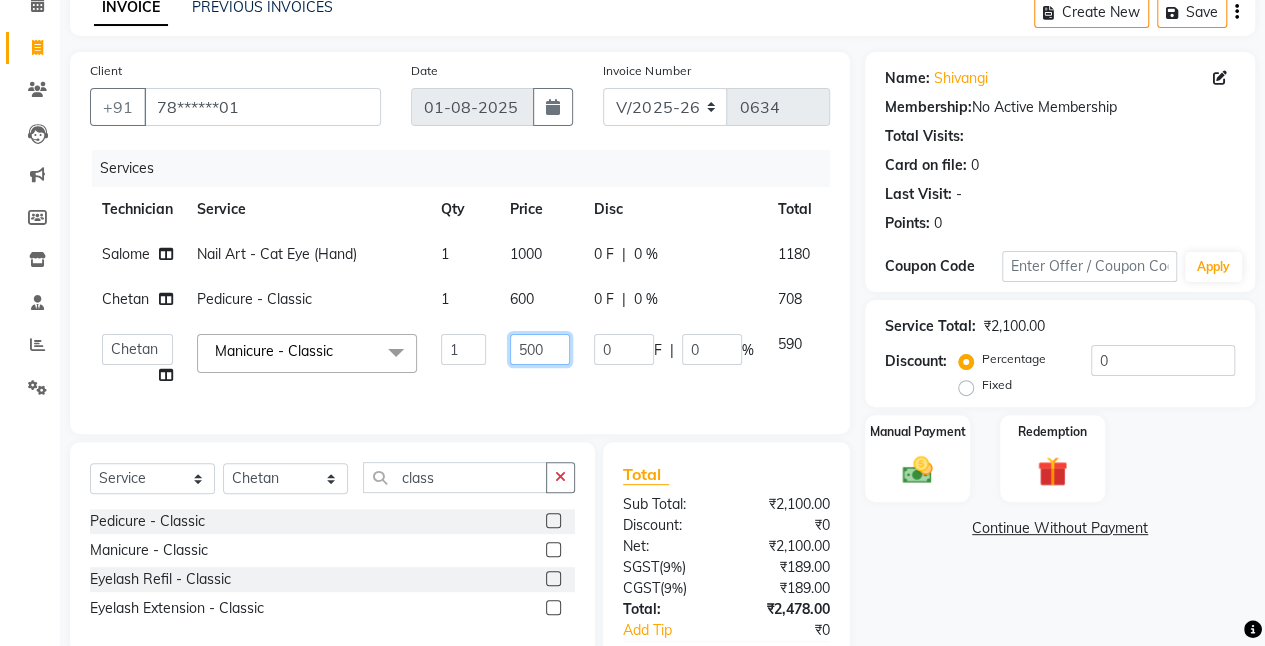 click on "500" 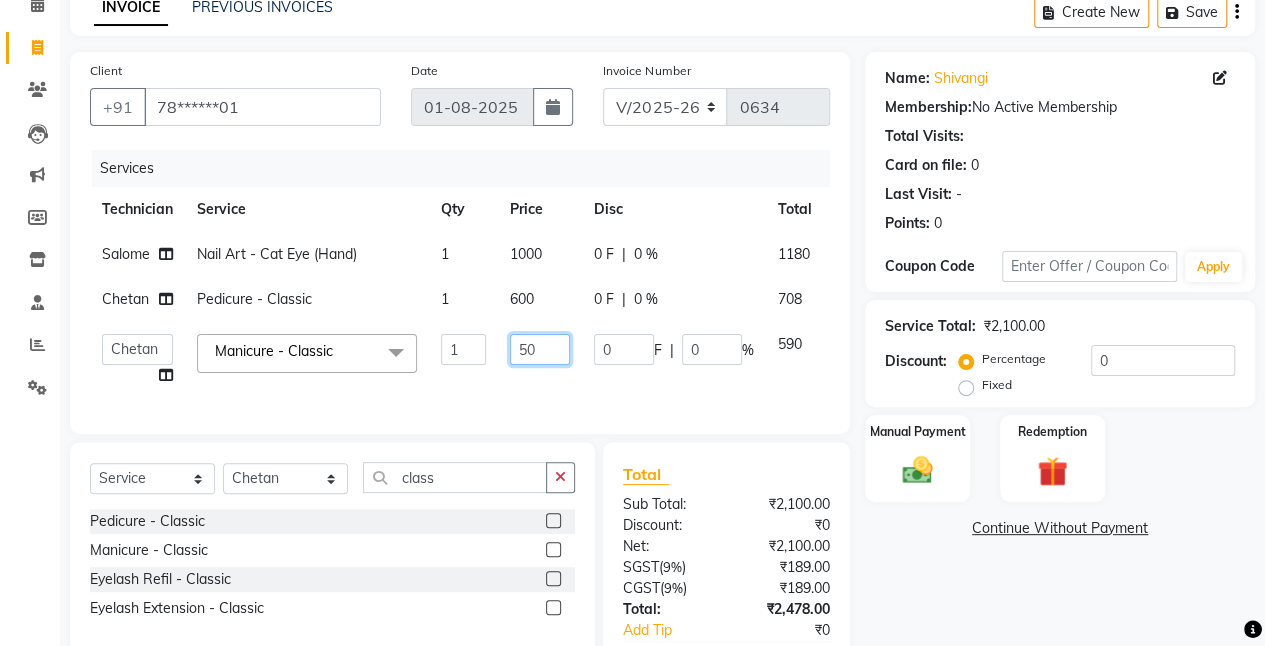 type on "5" 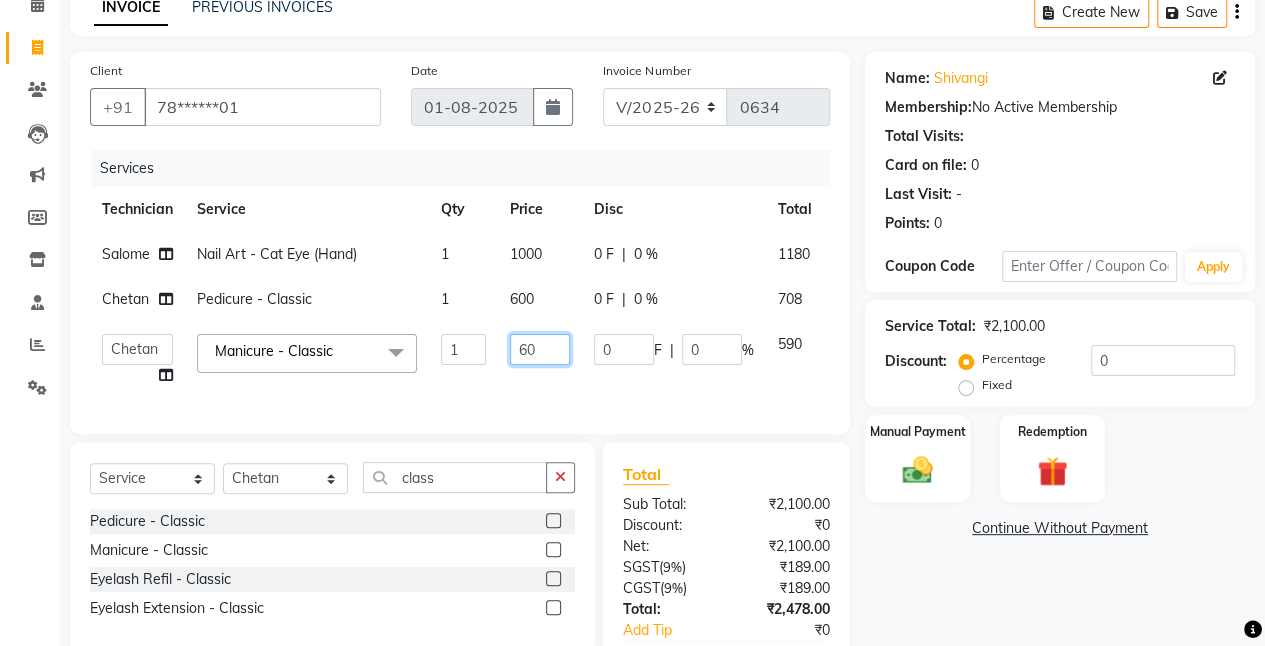 type on "600" 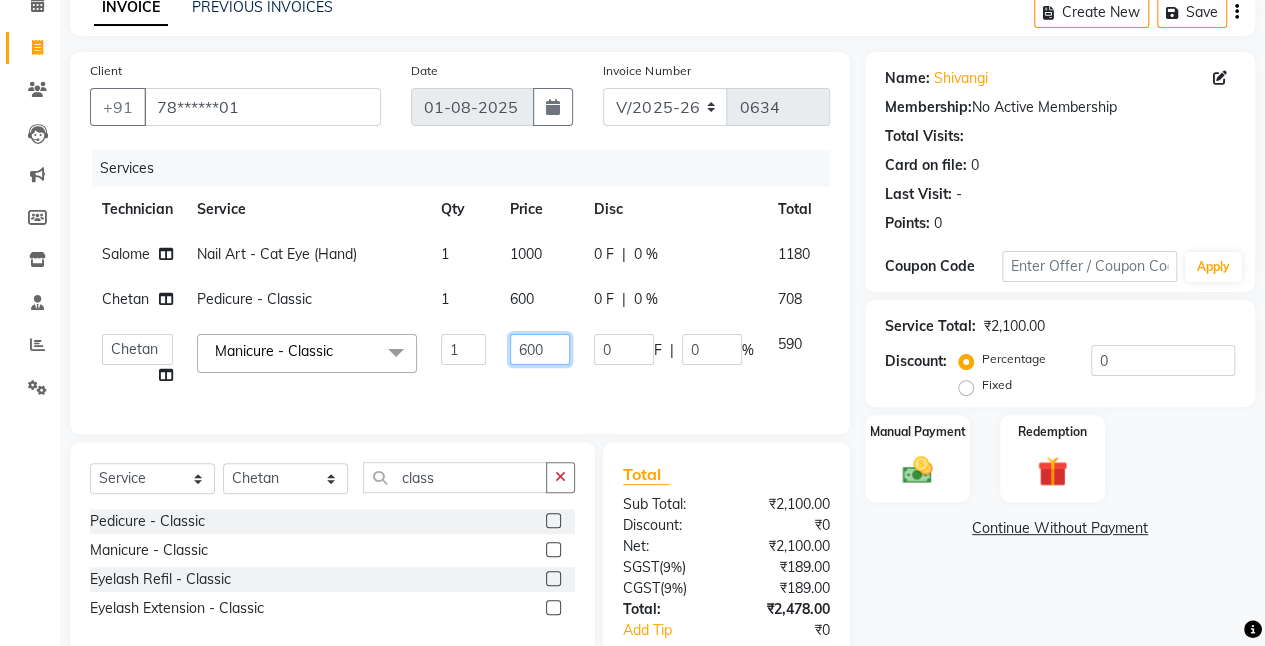 scroll, scrollTop: 232, scrollLeft: 0, axis: vertical 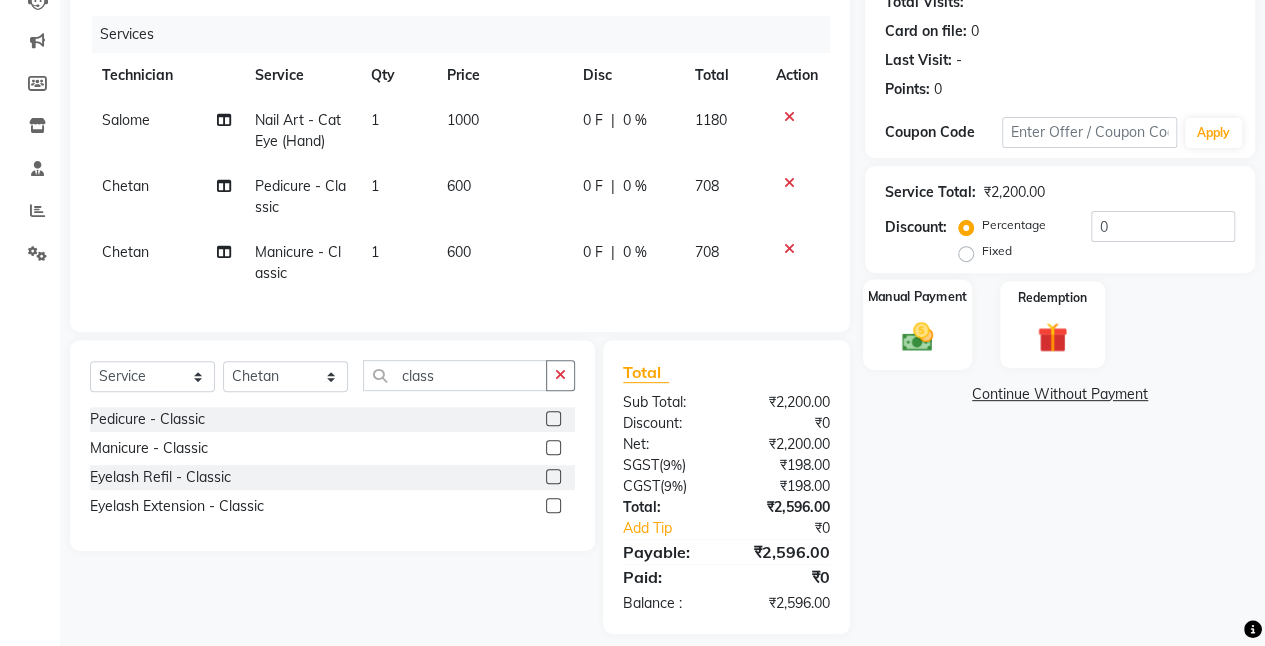 click 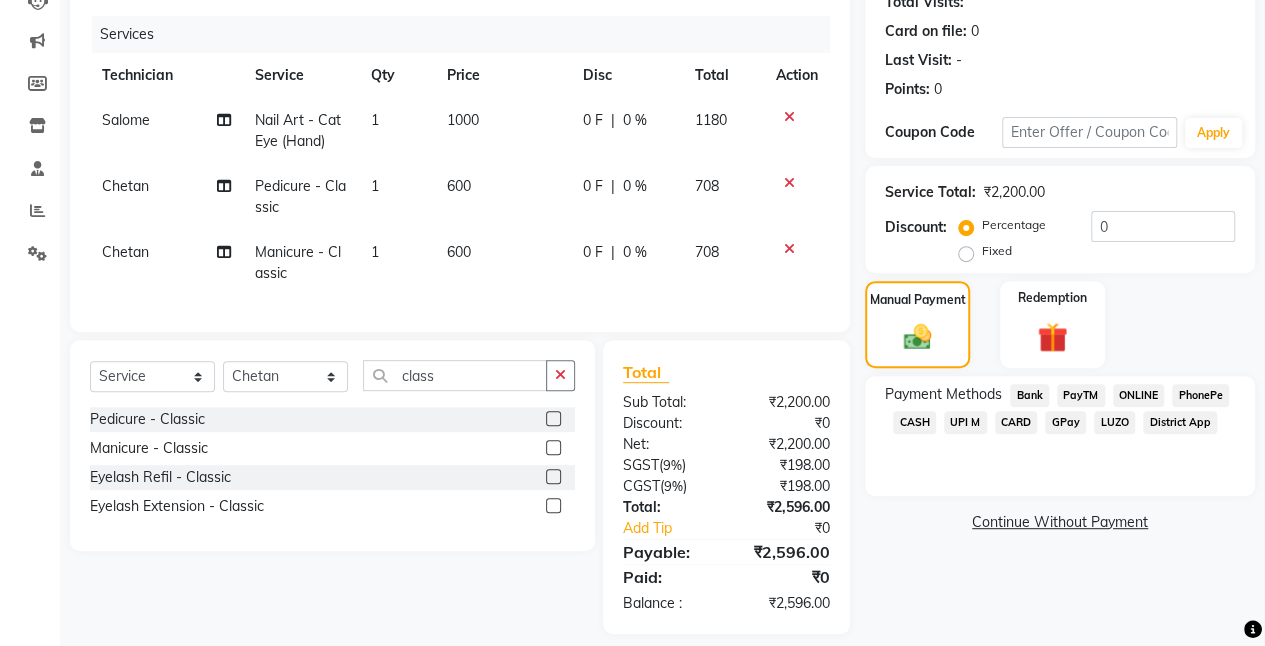 click on "LUZO" 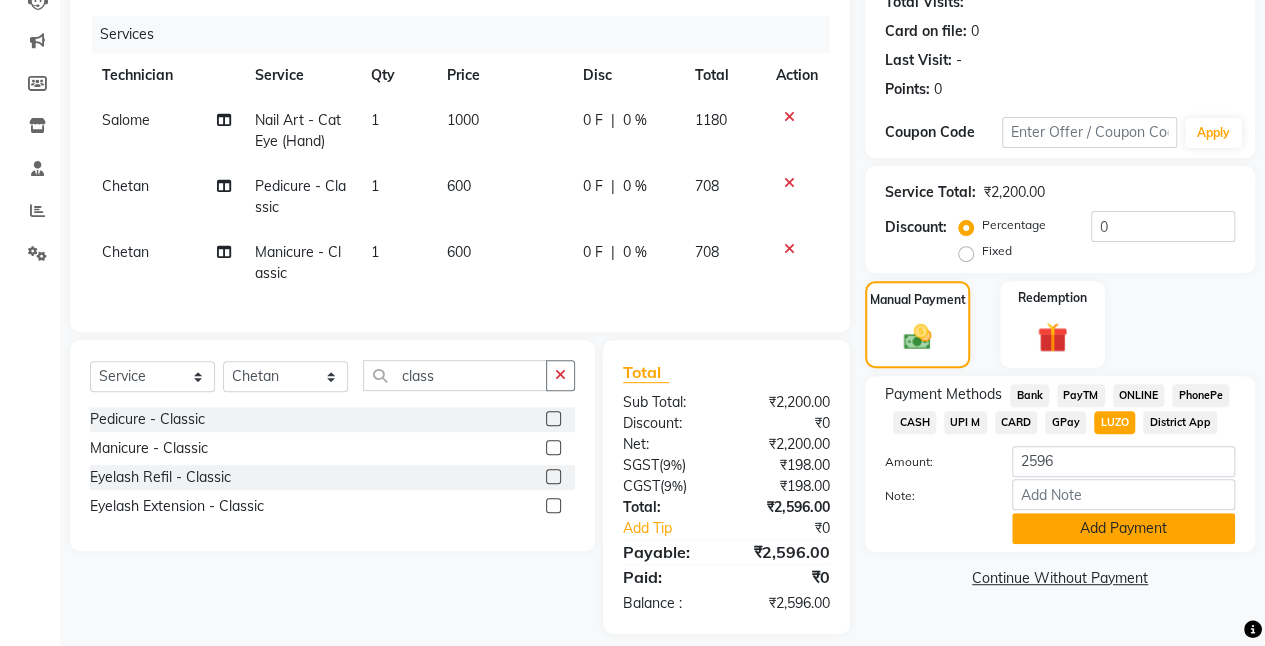 click on "Add Payment" 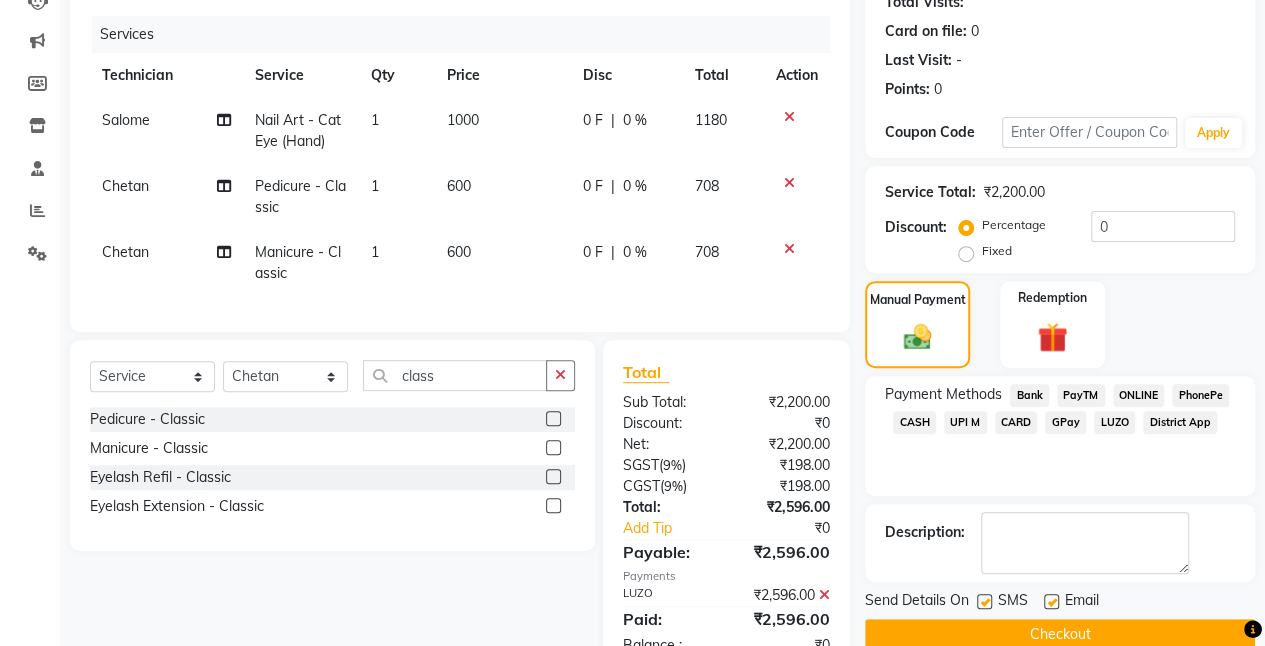 scroll, scrollTop: 306, scrollLeft: 0, axis: vertical 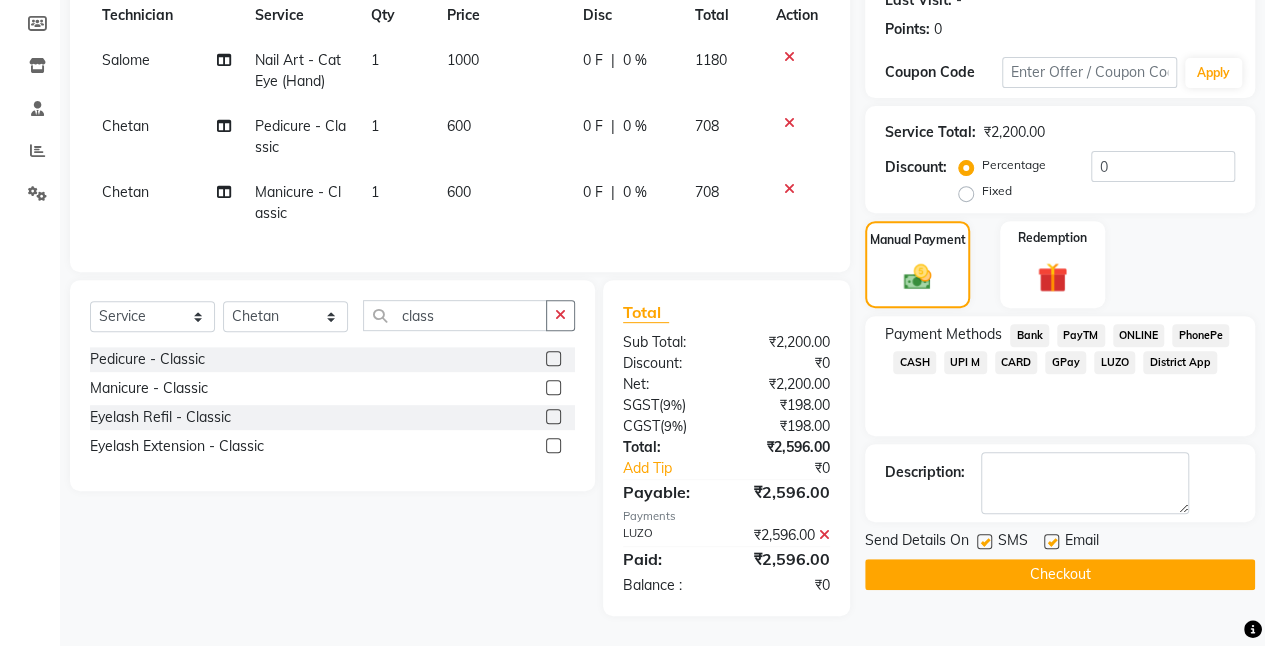 click on "Checkout" 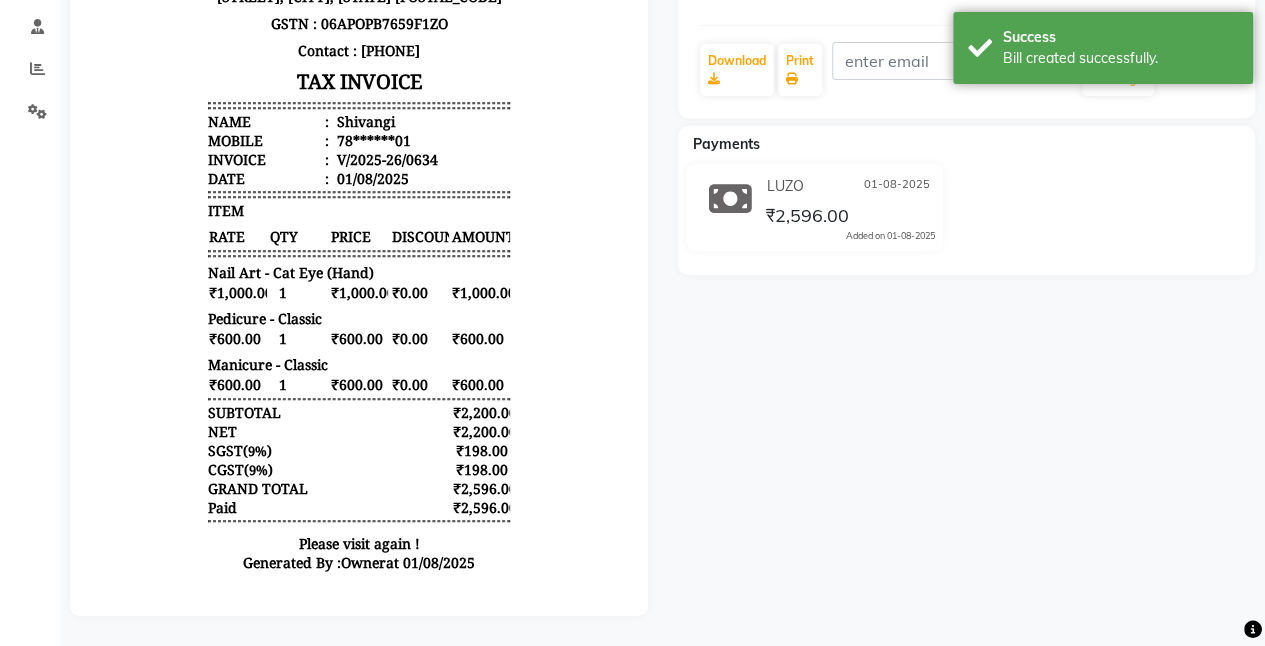 scroll, scrollTop: 0, scrollLeft: 0, axis: both 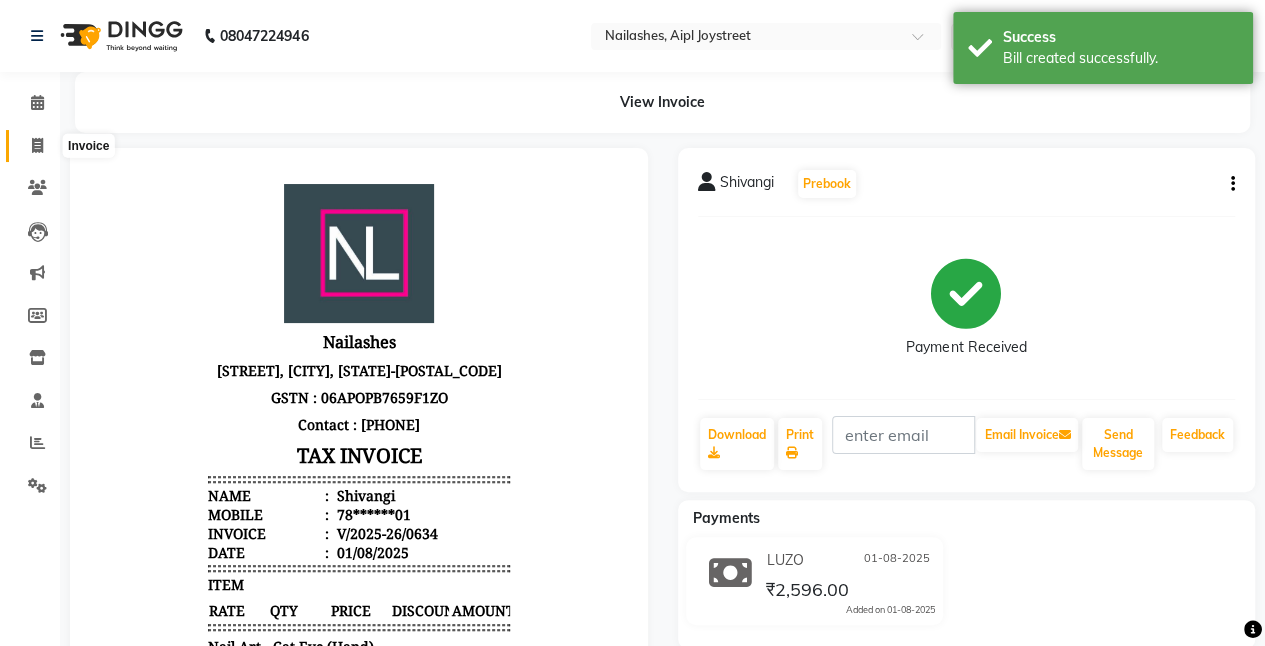 click 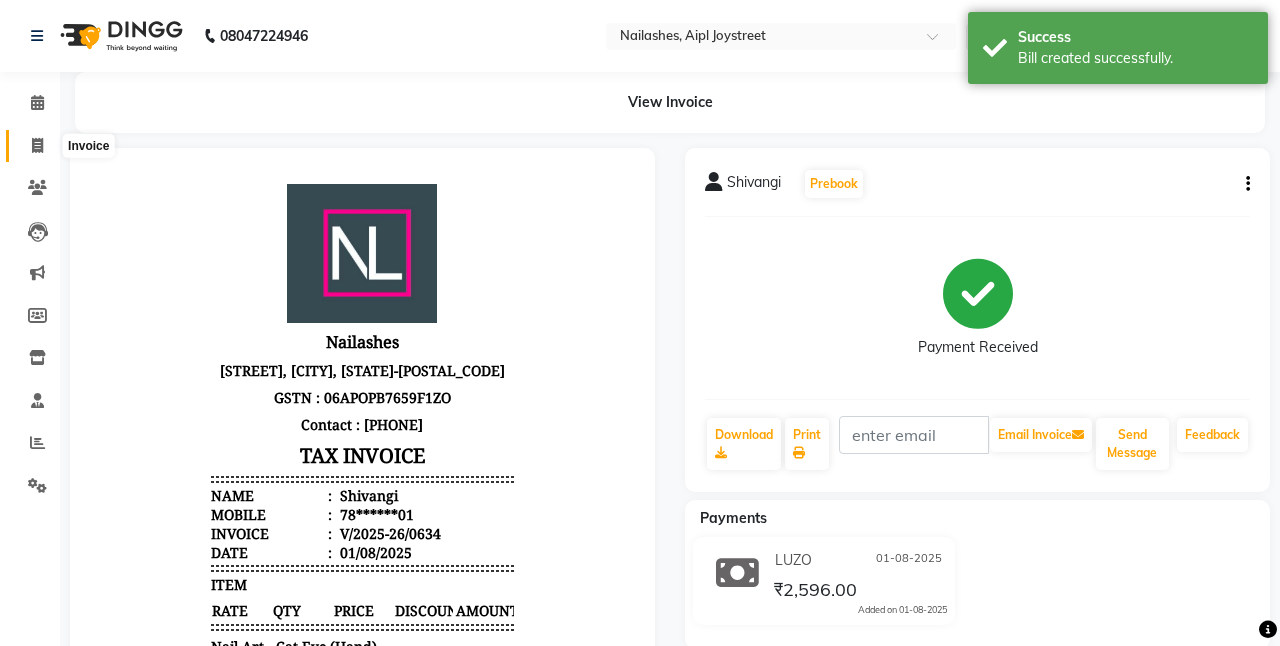 select on "service" 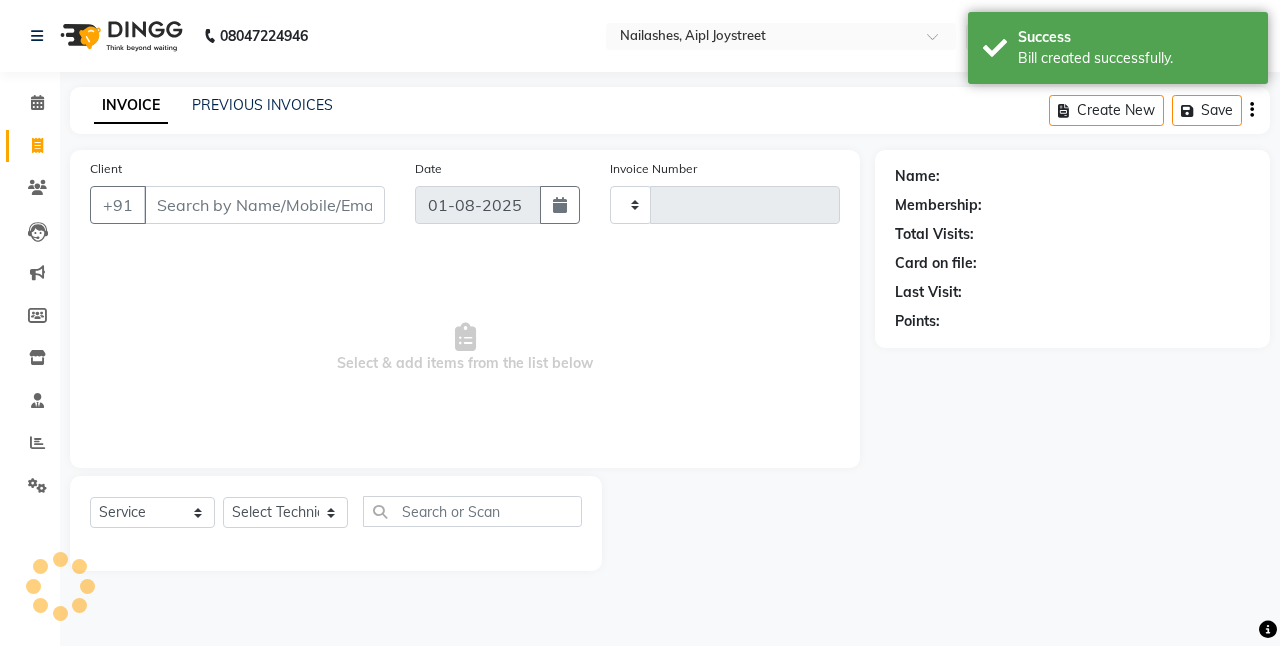 type on "0635" 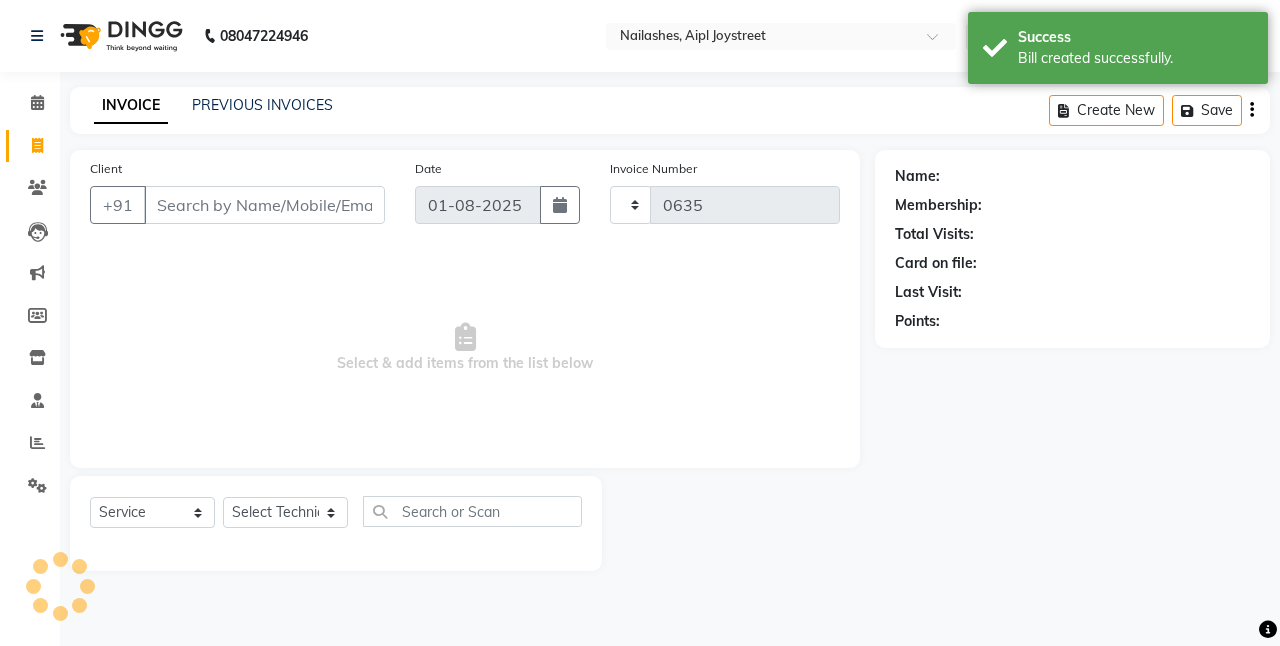 select on "5749" 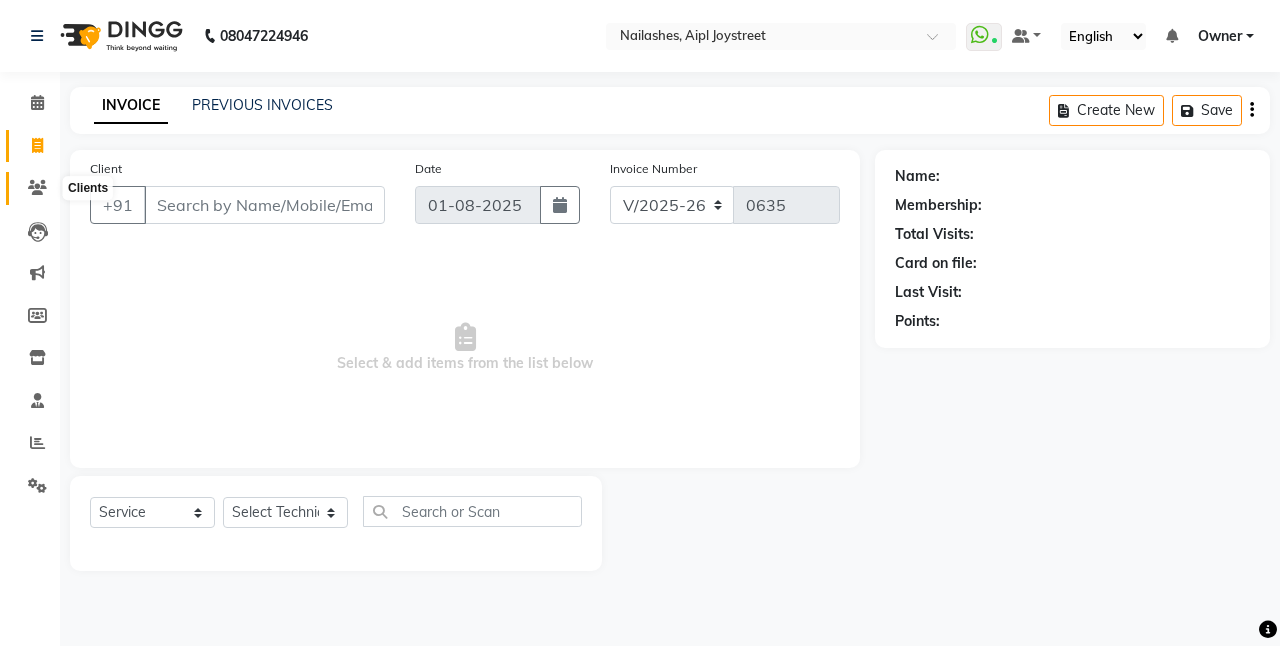 click 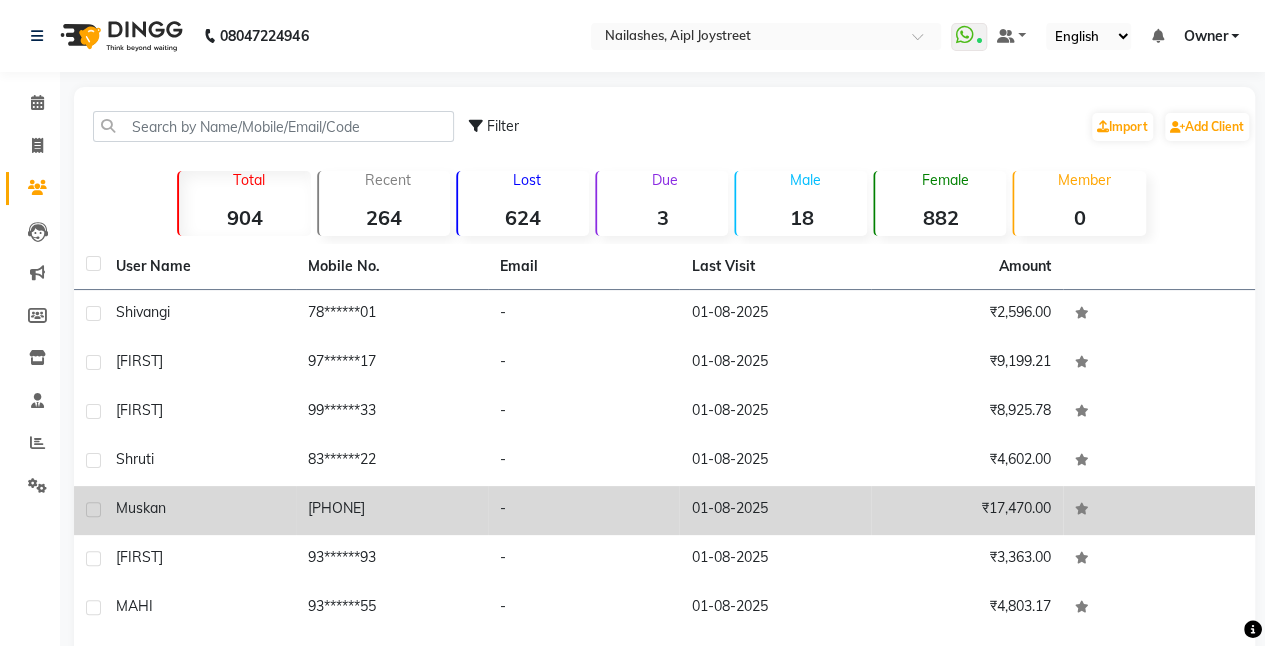 scroll, scrollTop: 220, scrollLeft: 0, axis: vertical 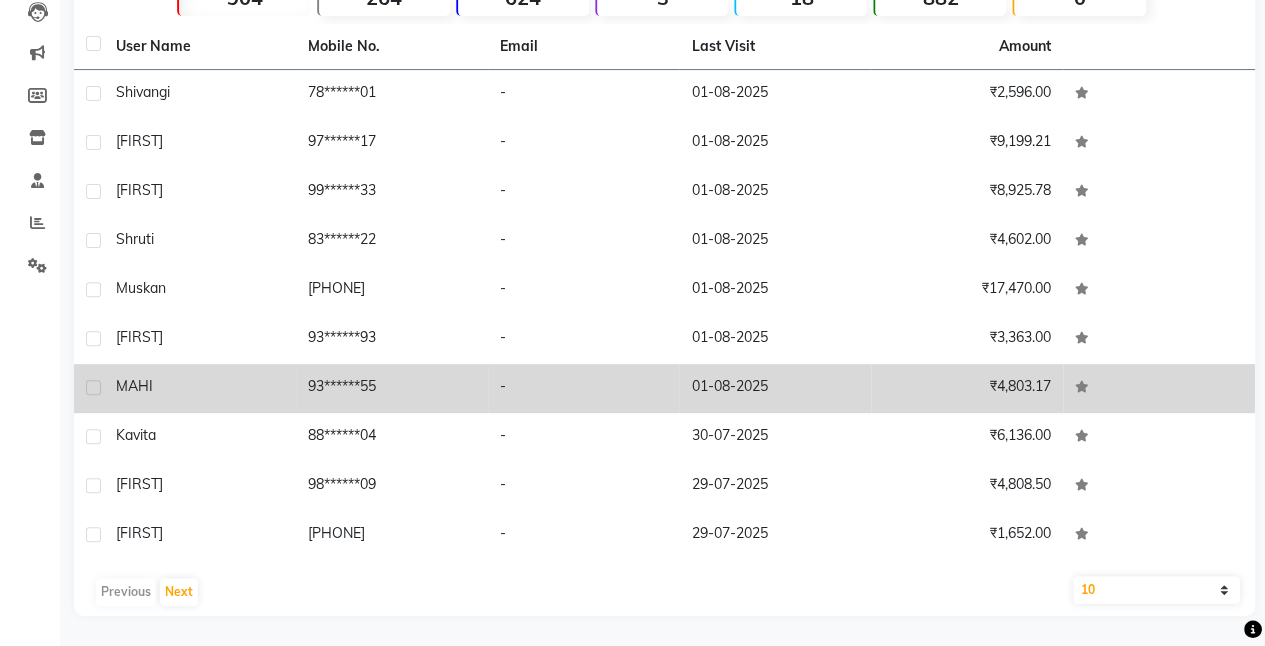 click on "MAHI" 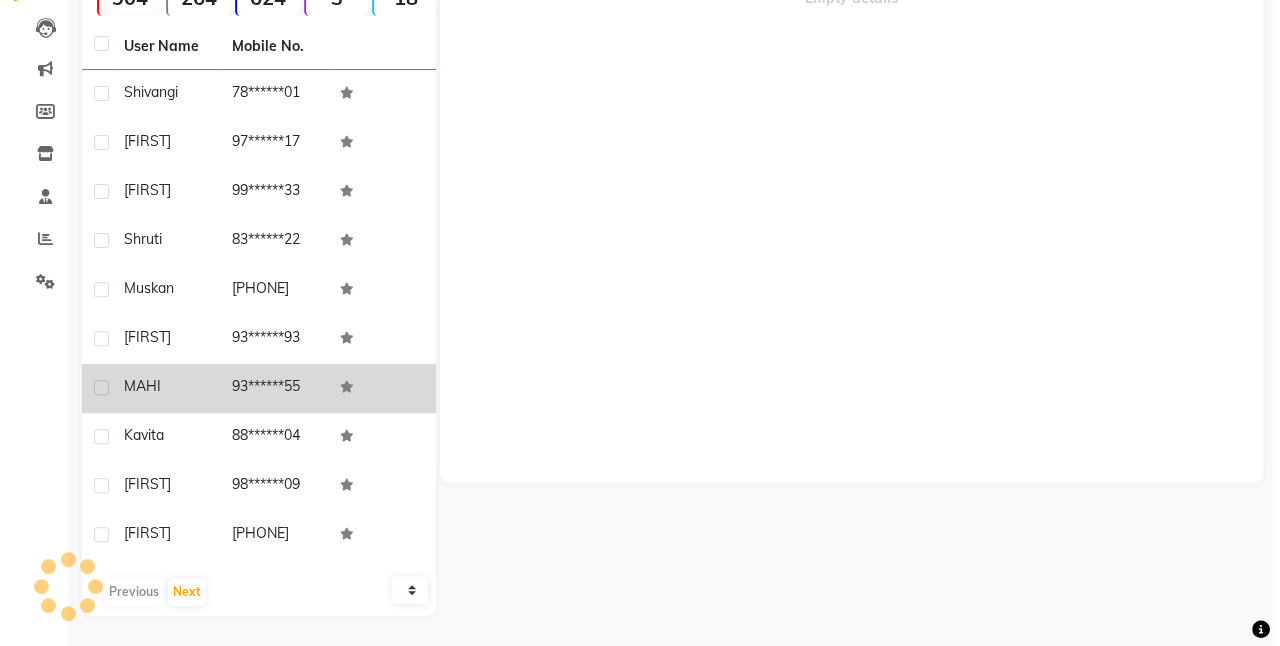 scroll, scrollTop: 204, scrollLeft: 0, axis: vertical 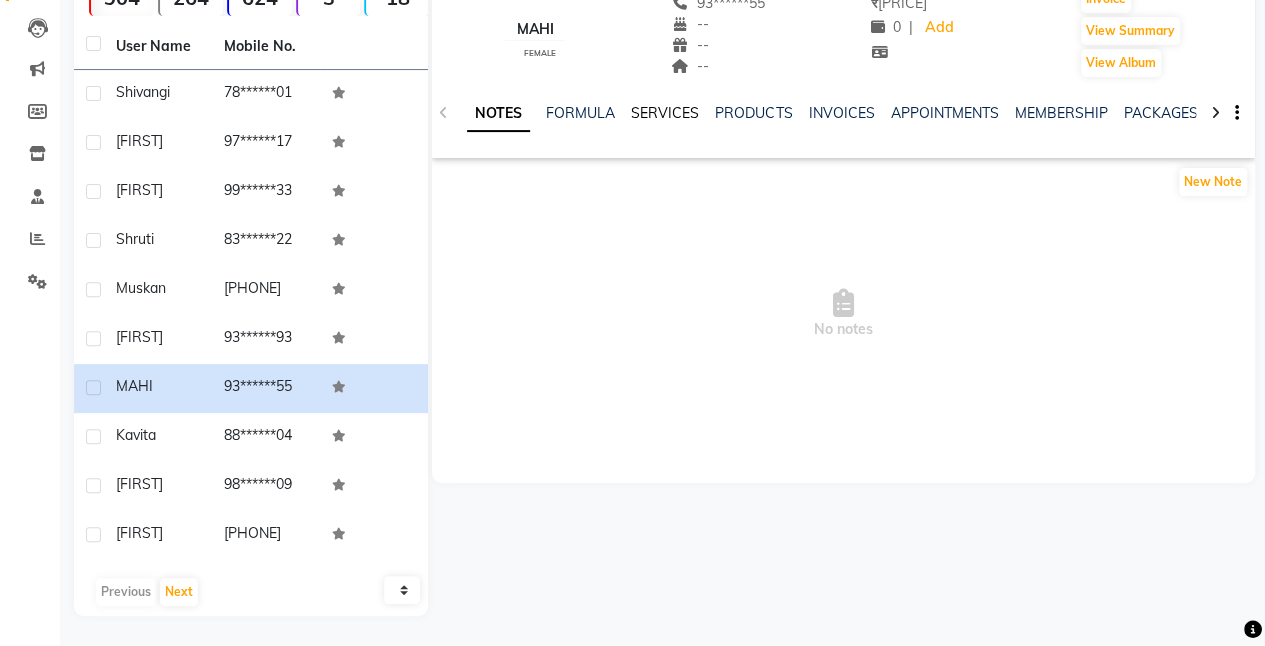click on "SERVICES" 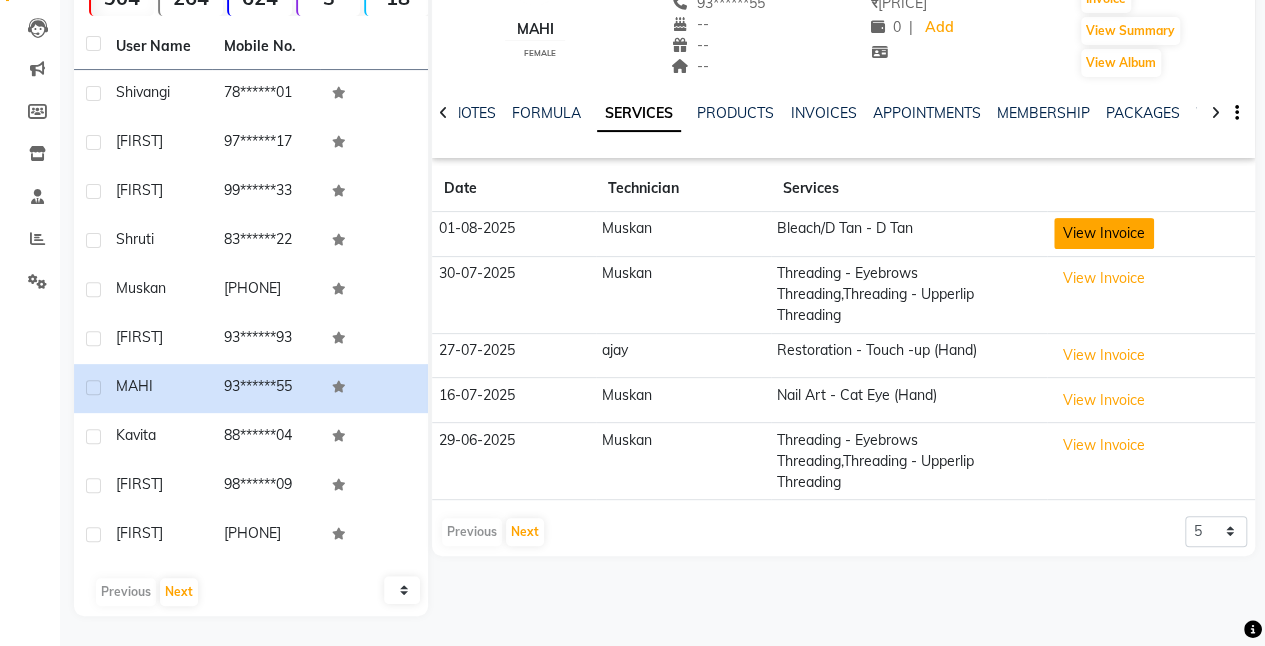 click on "View Invoice" 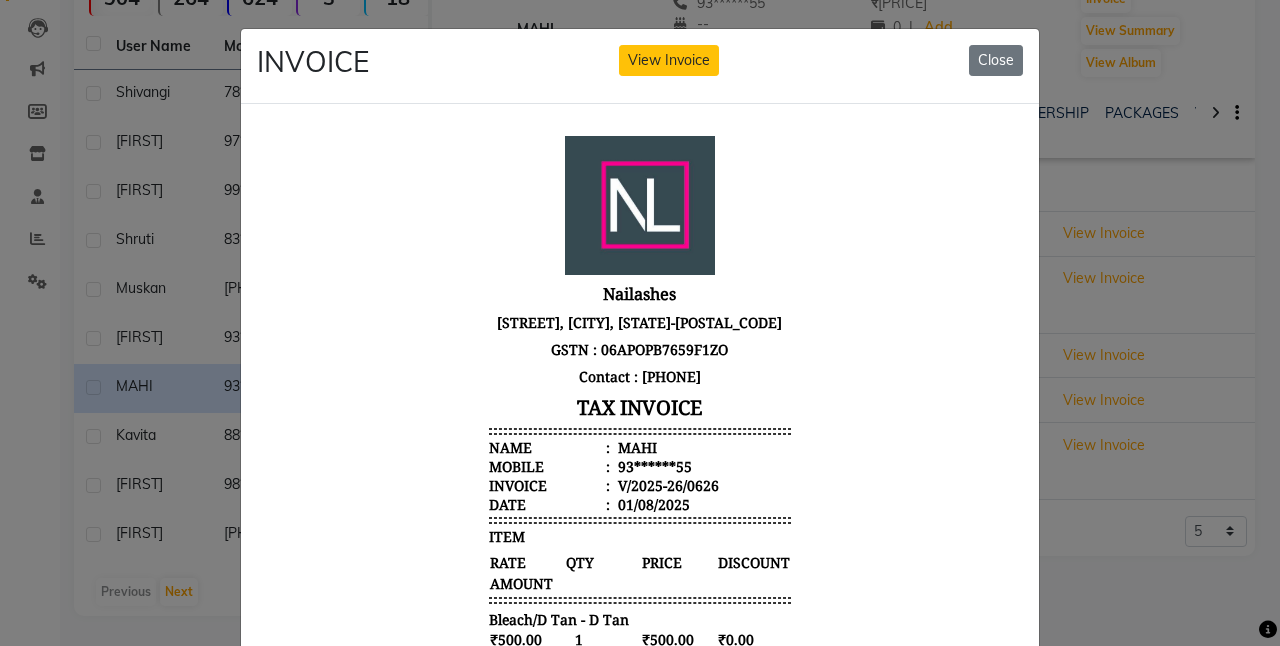 scroll, scrollTop: 15, scrollLeft: 0, axis: vertical 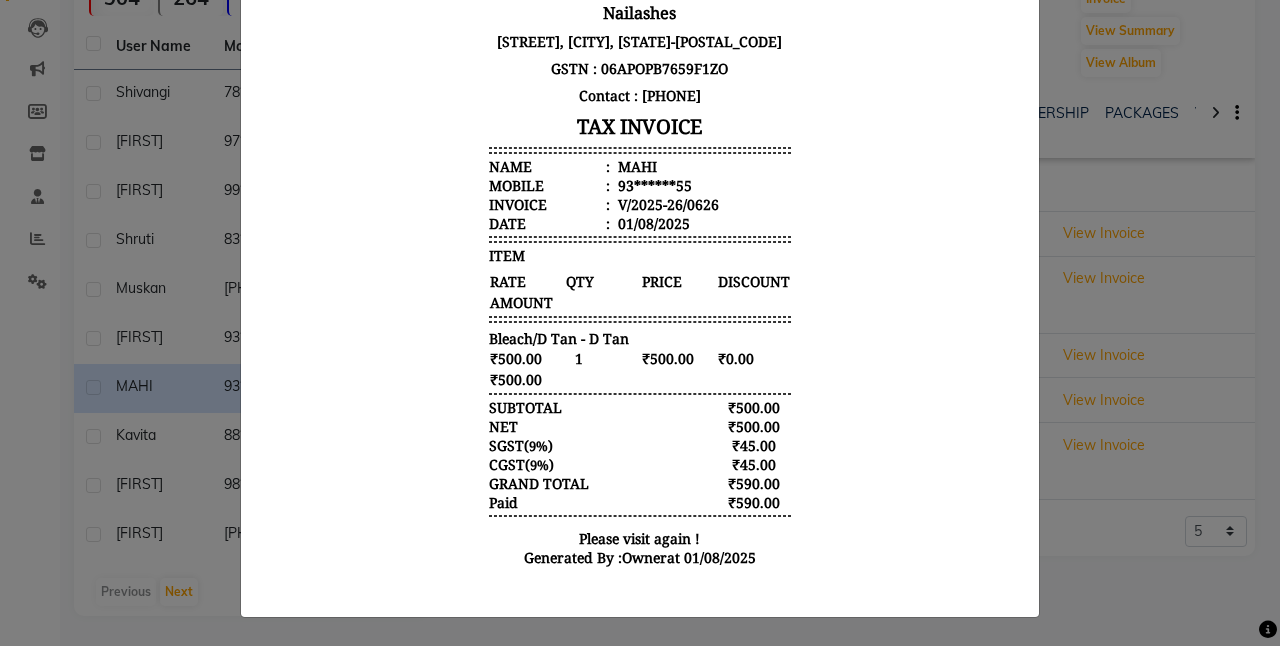 click on "INVOICE View Invoice Close" 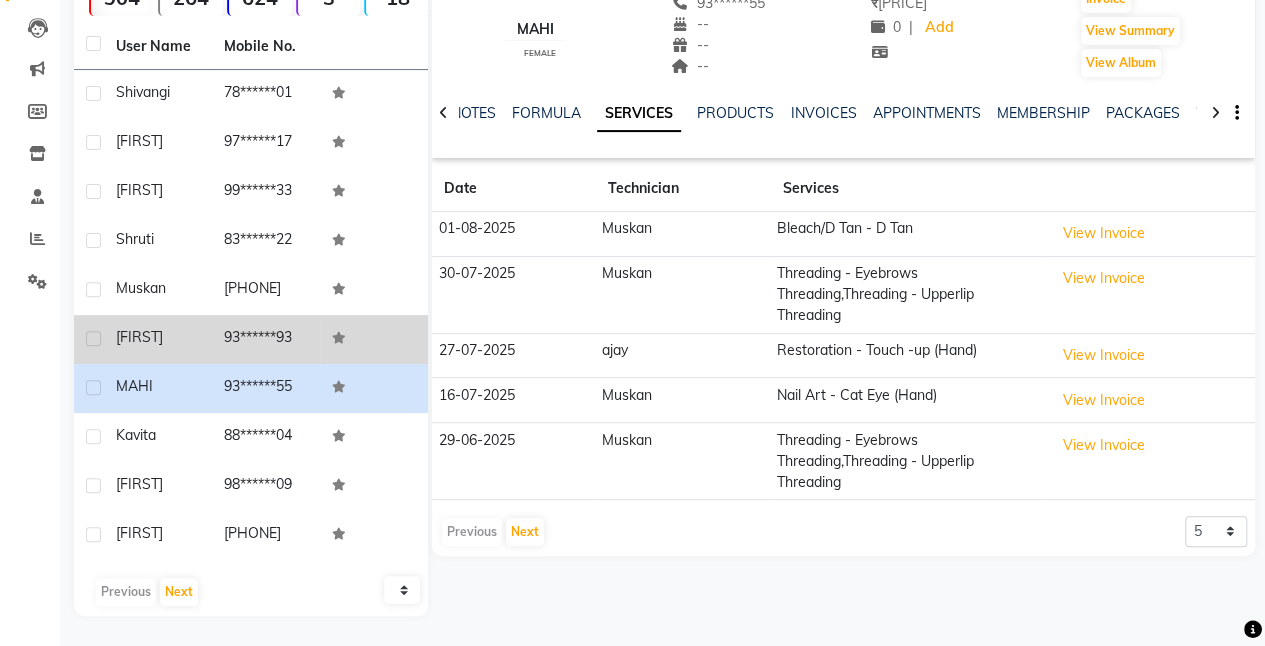 click on "[FIRST]" 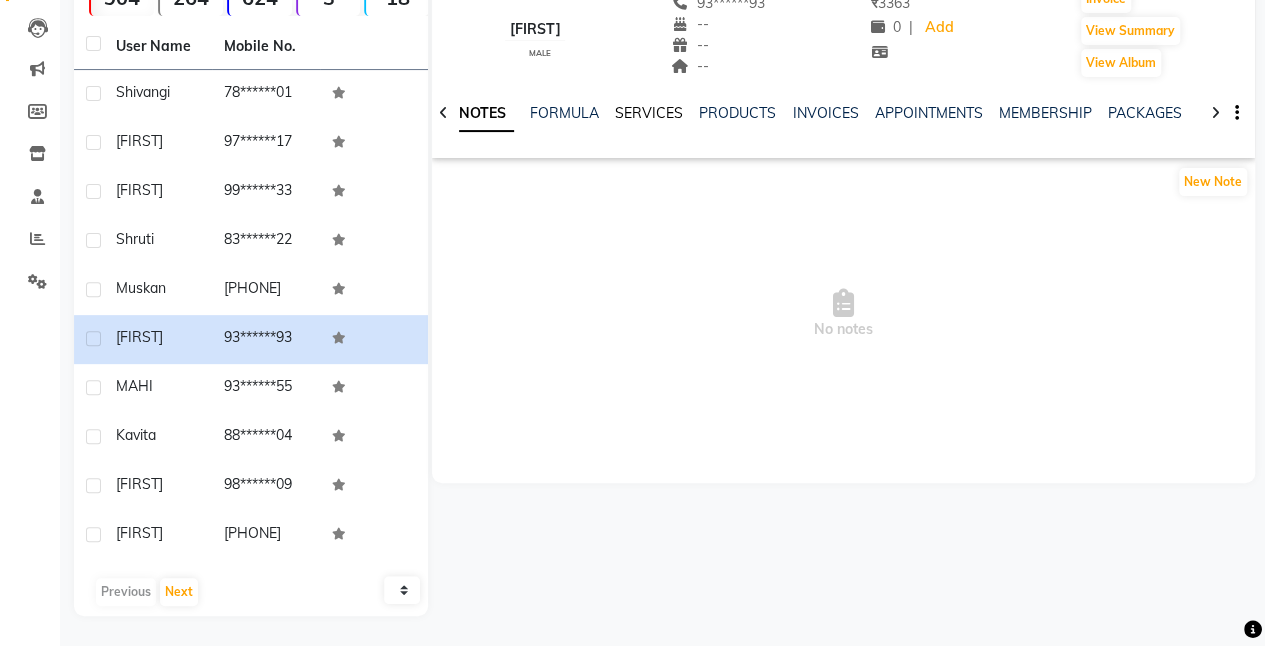 click on "SERVICES" 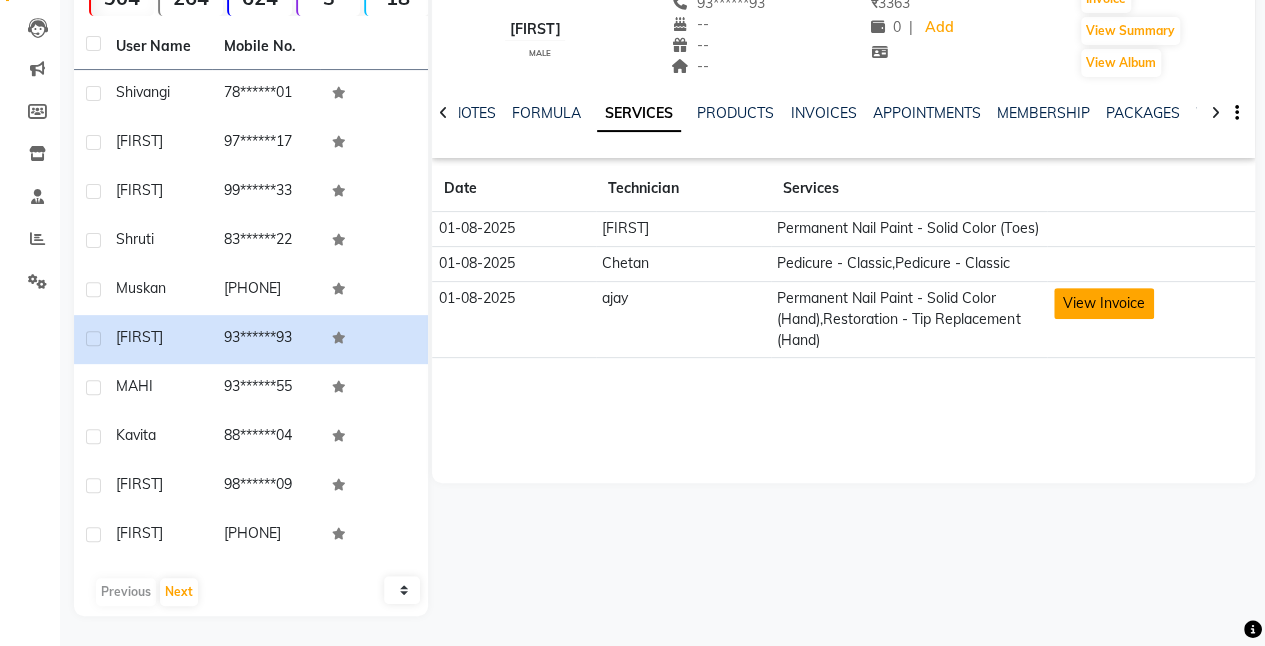 click on "View Invoice" 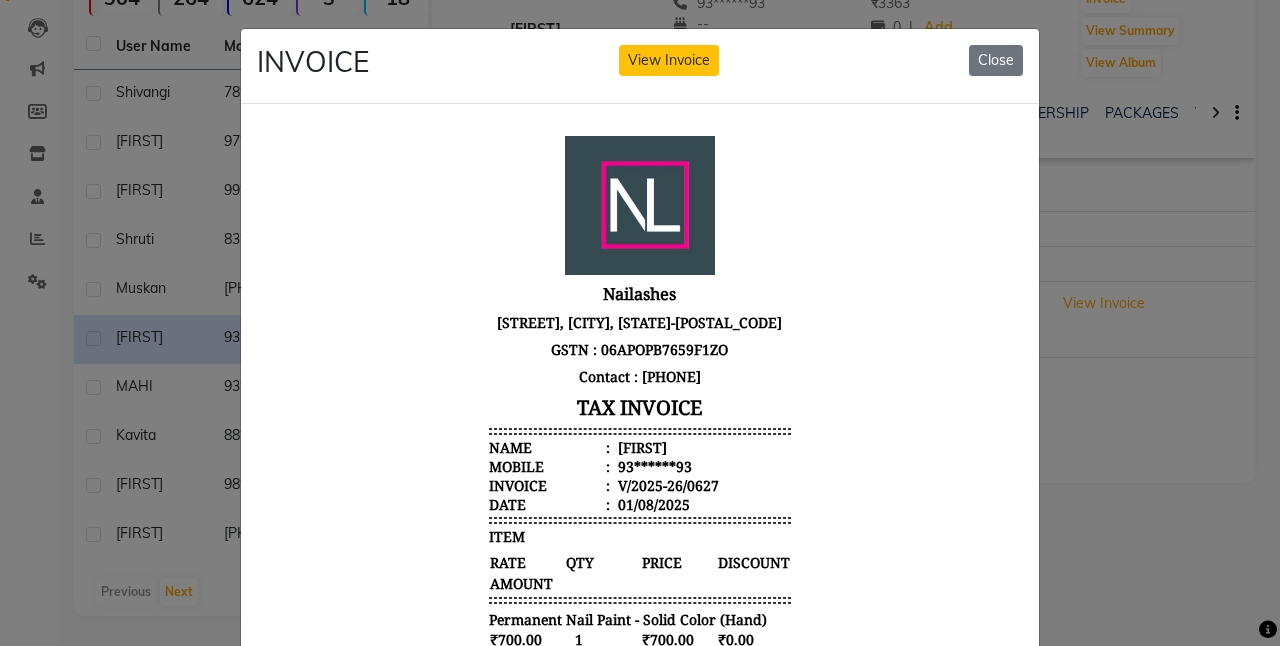scroll, scrollTop: 15, scrollLeft: 0, axis: vertical 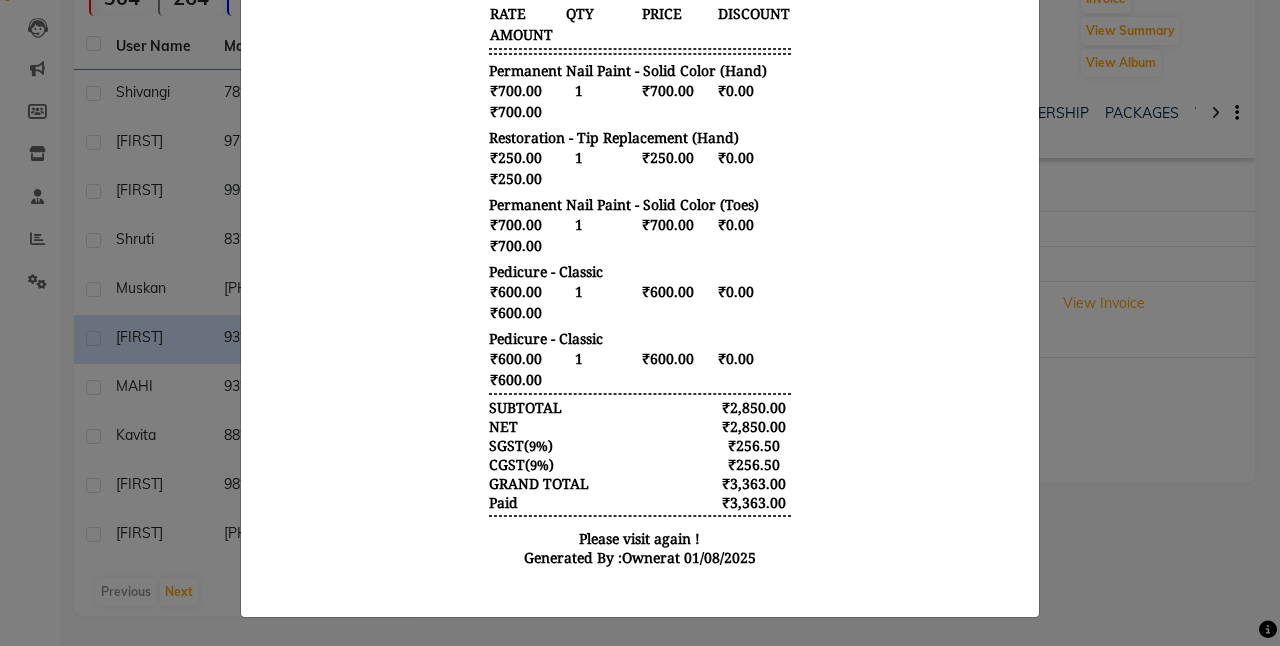 click on "INVOICE View Invoice Close" 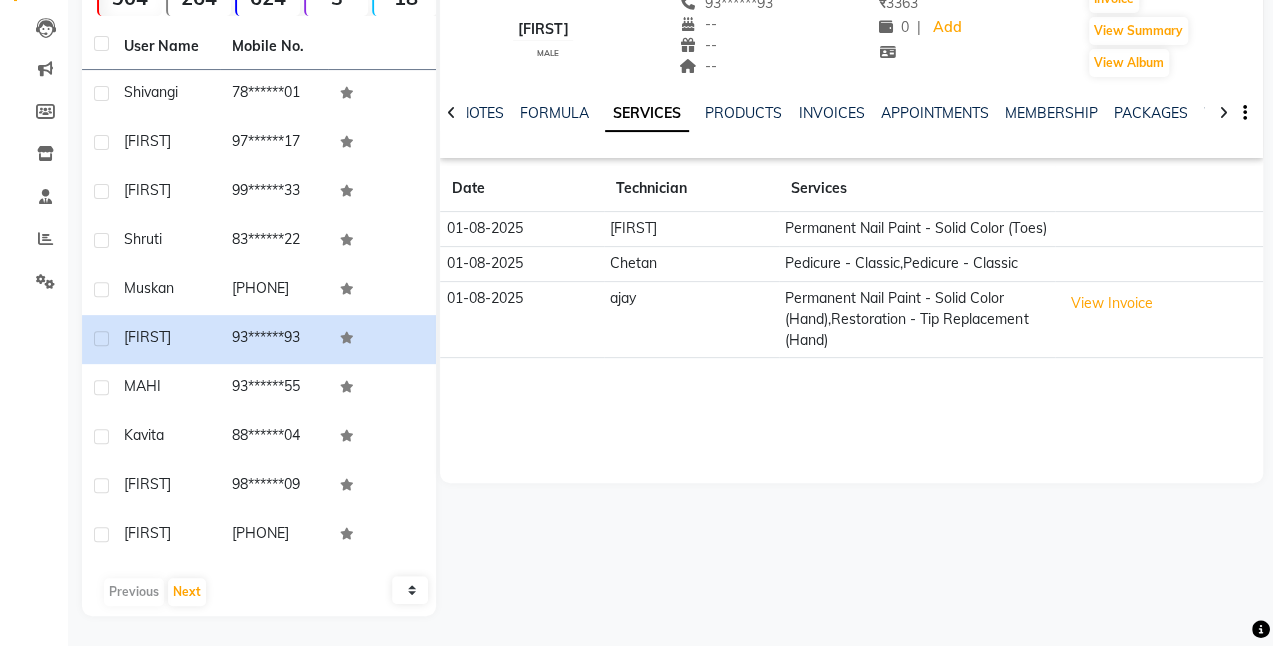 scroll, scrollTop: 0, scrollLeft: 0, axis: both 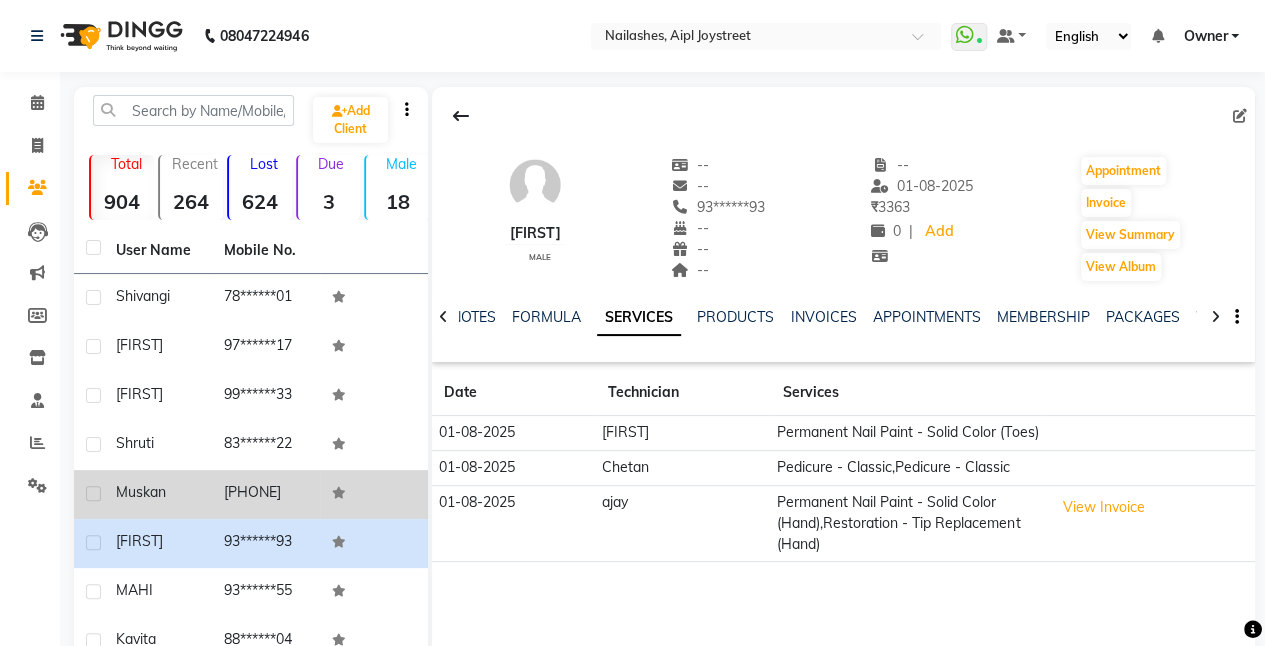 click on "[PHONE]" 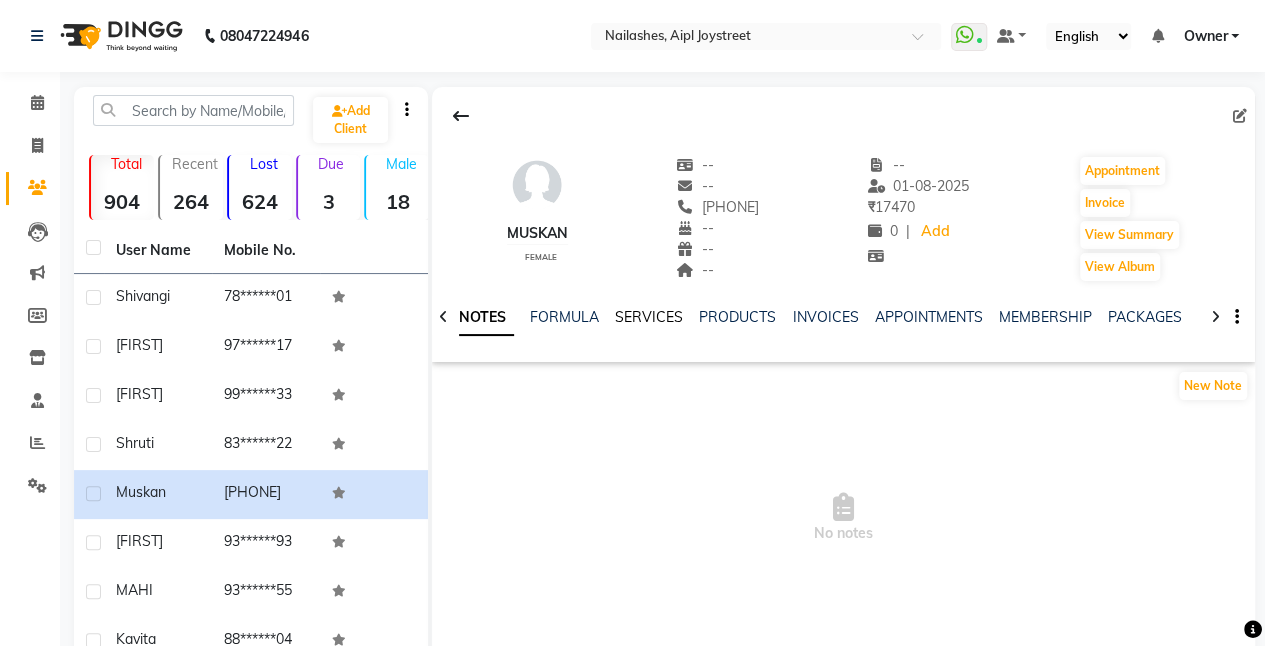 click on "SERVICES" 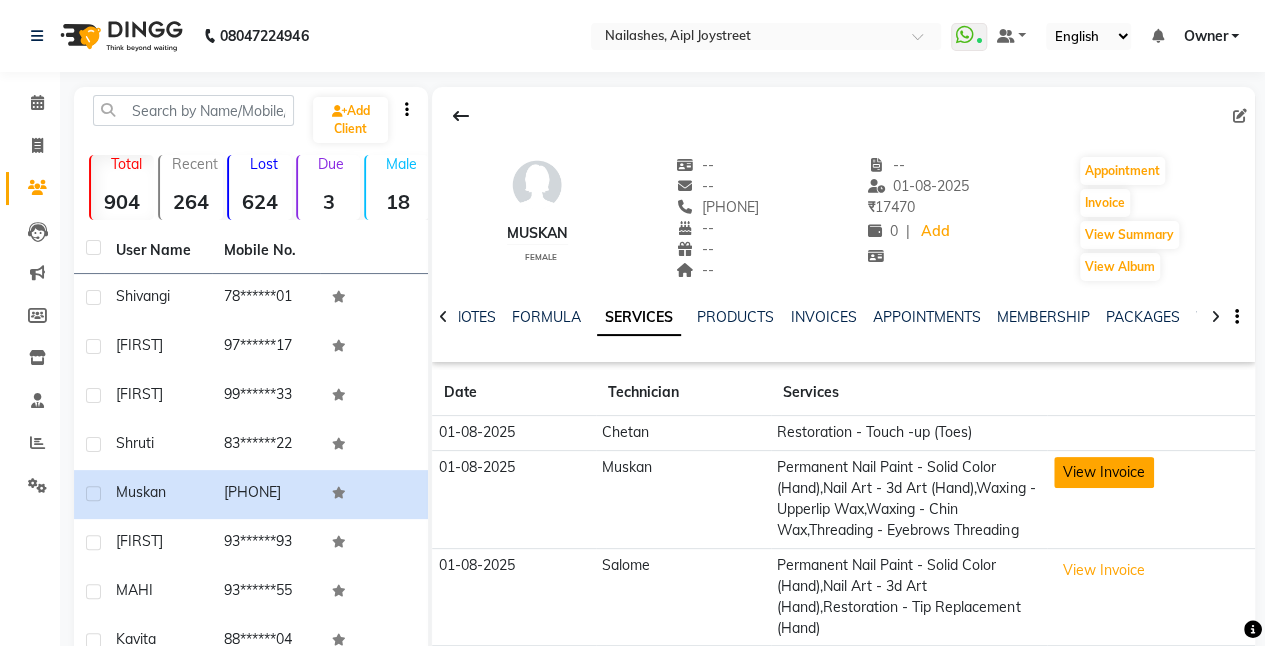 click on "View Invoice" 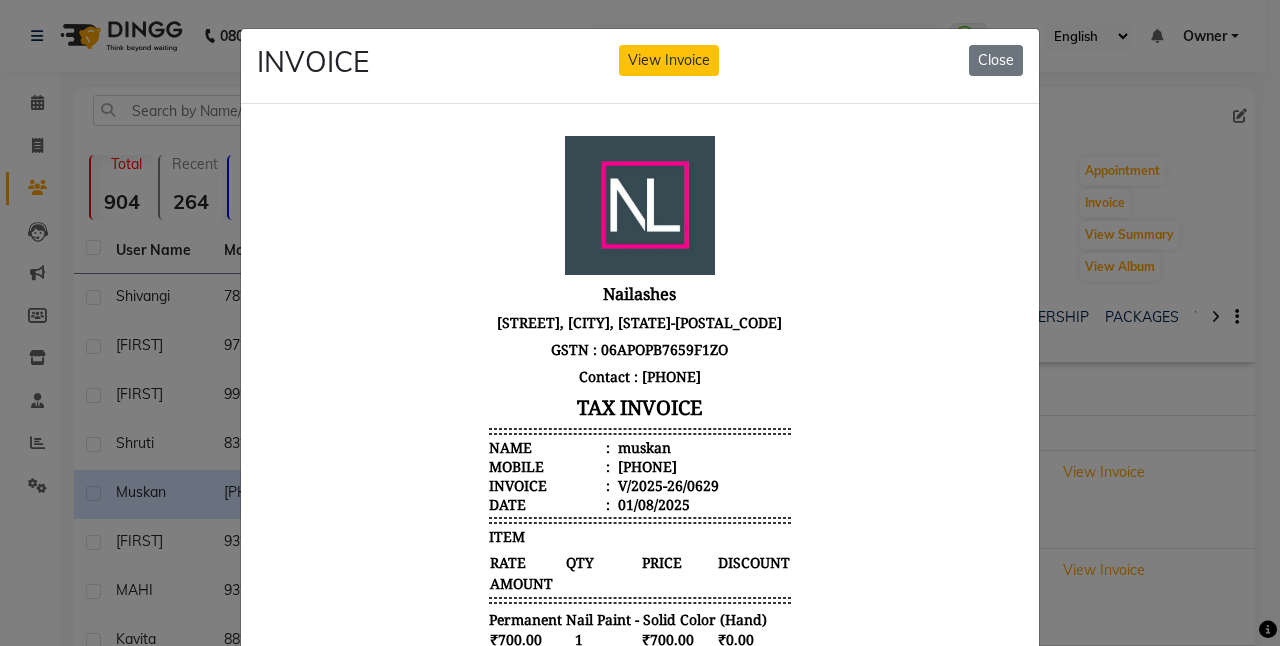scroll, scrollTop: 16, scrollLeft: 0, axis: vertical 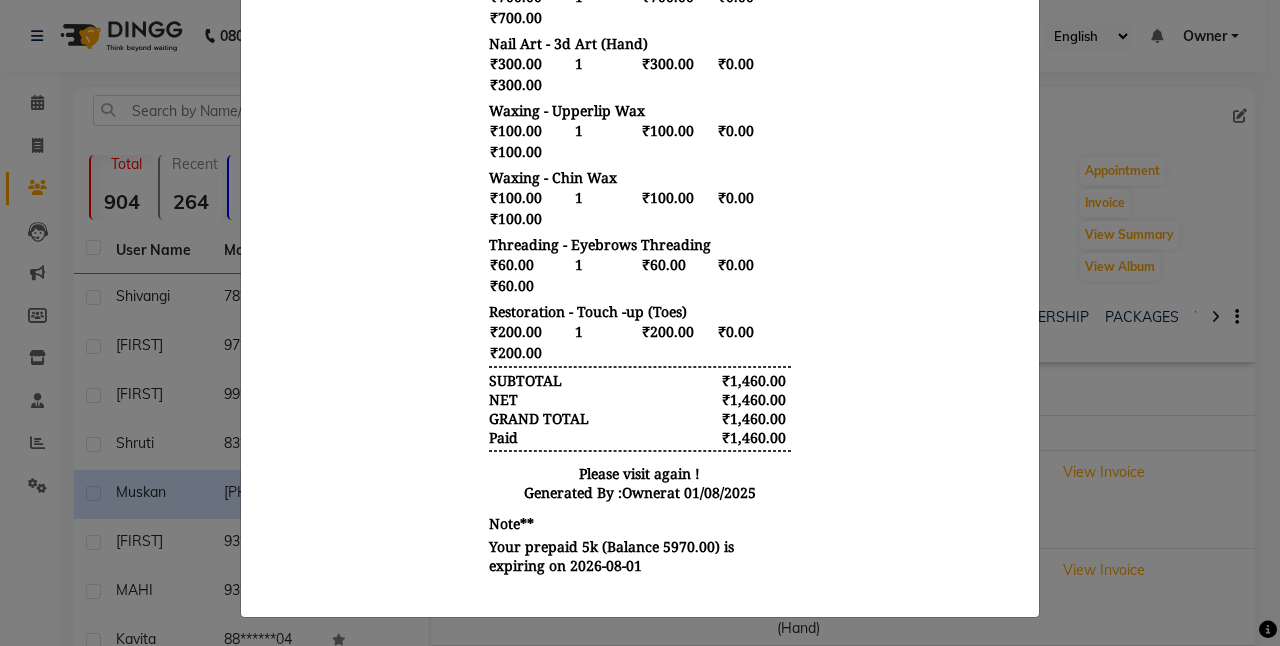 click on "INVOICE View Invoice Close" 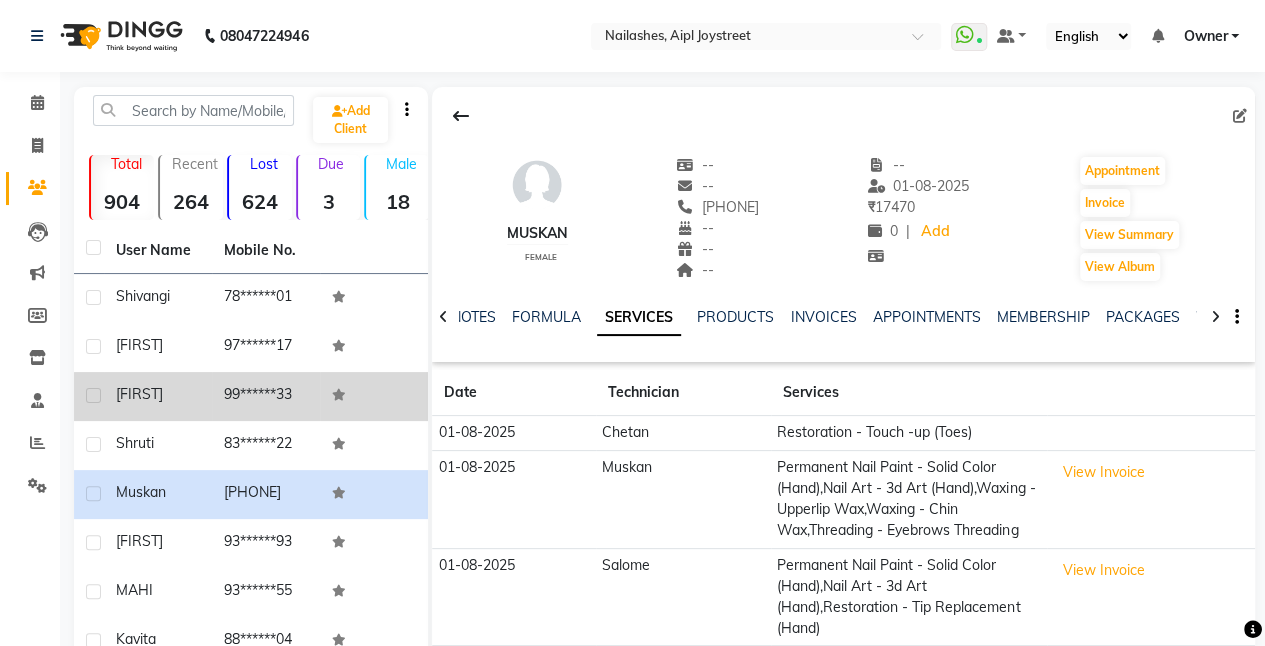 click on "[FIRST]" 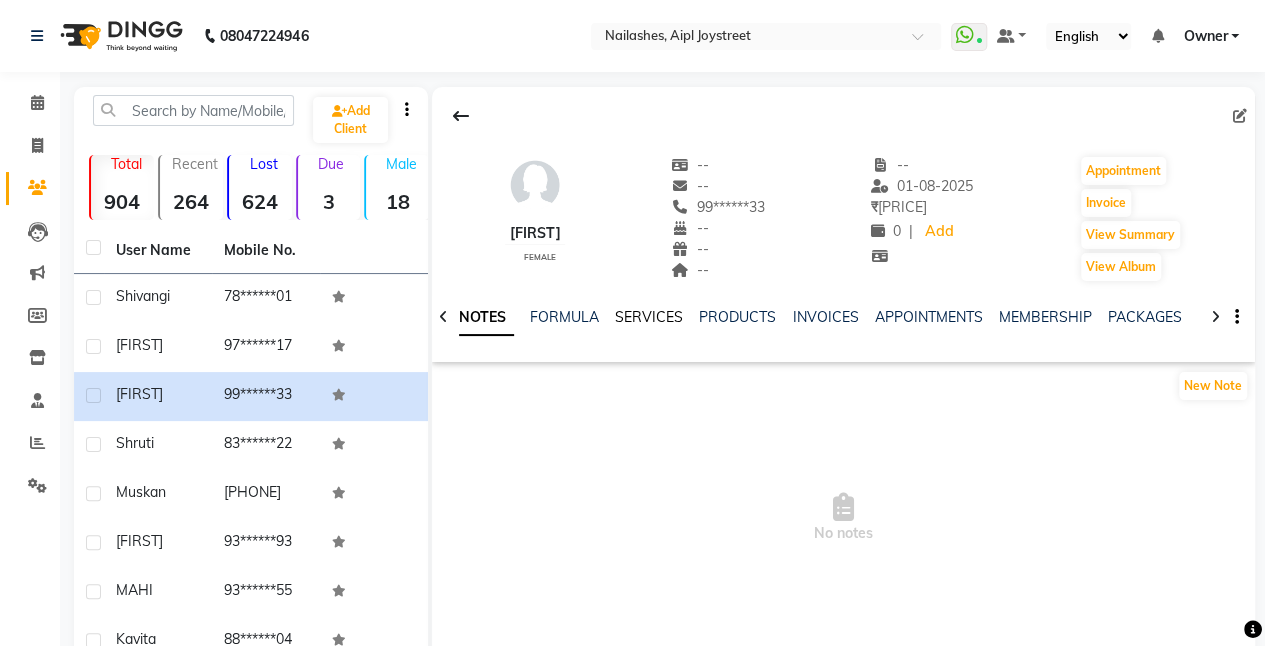 click on "SERVICES" 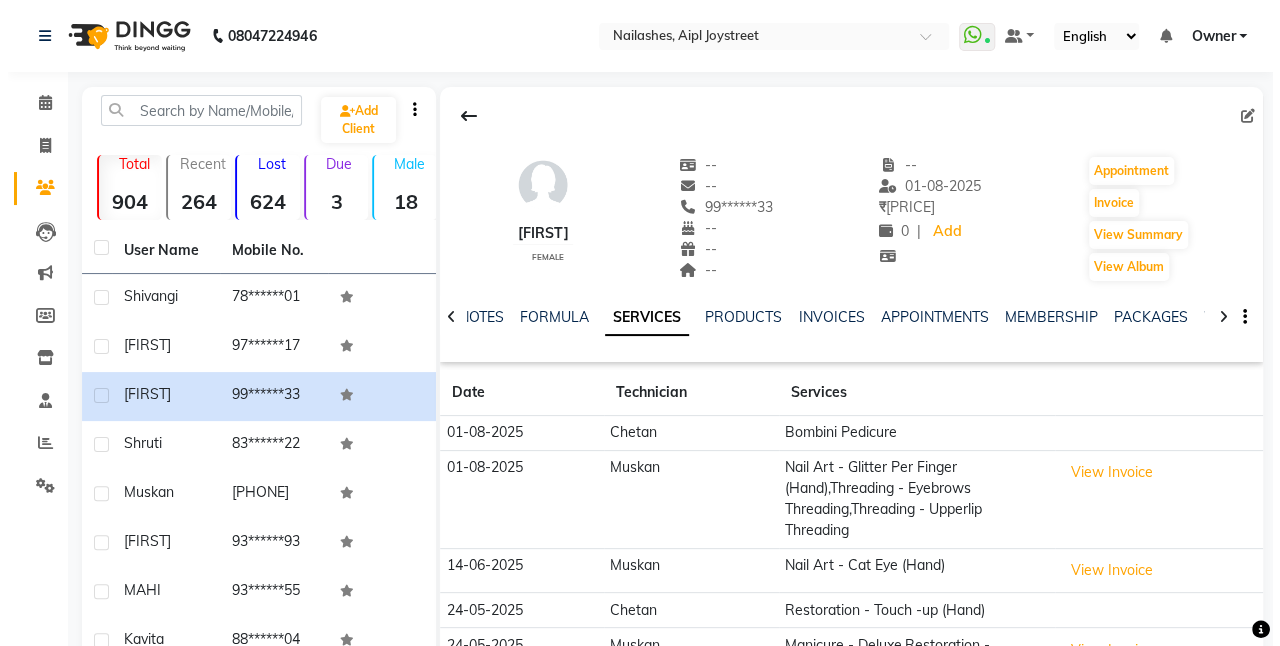 scroll, scrollTop: 204, scrollLeft: 0, axis: vertical 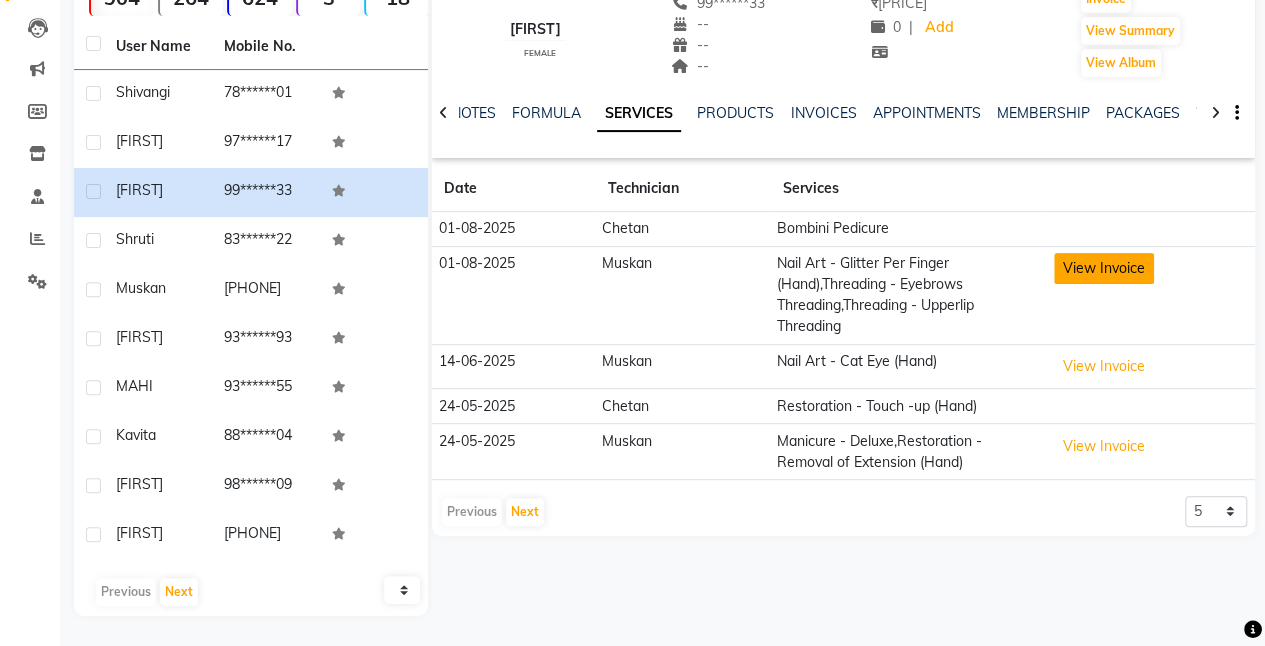click on "View Invoice" 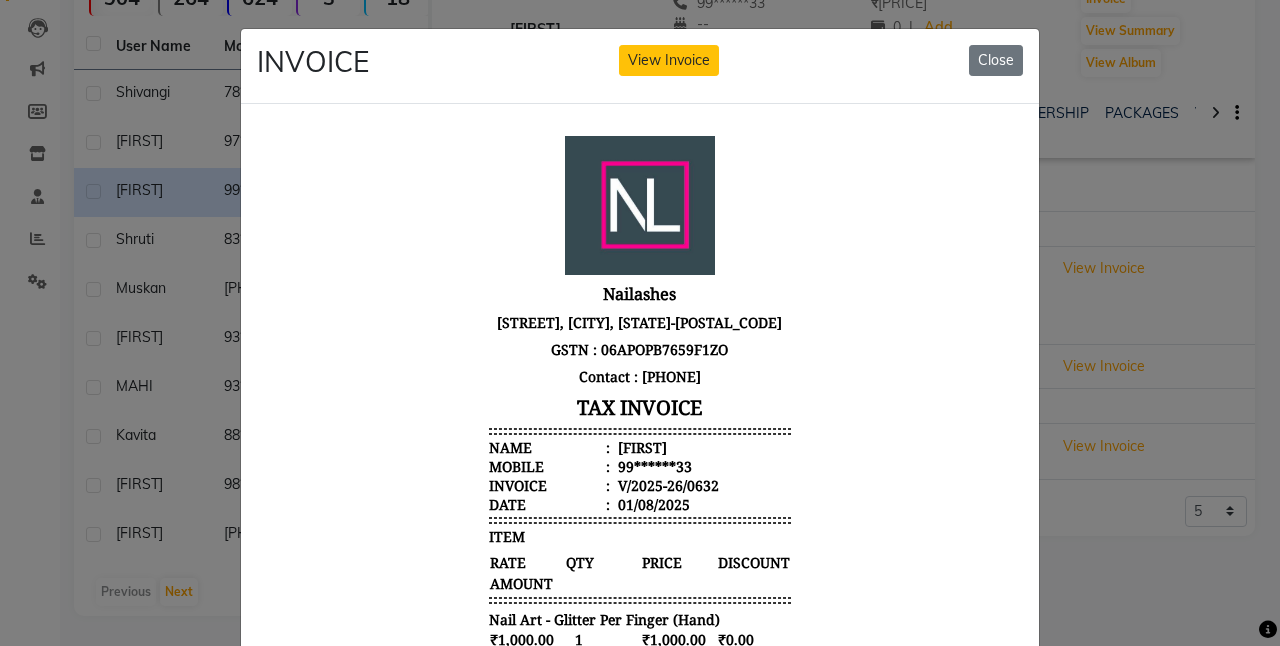 scroll, scrollTop: 15, scrollLeft: 0, axis: vertical 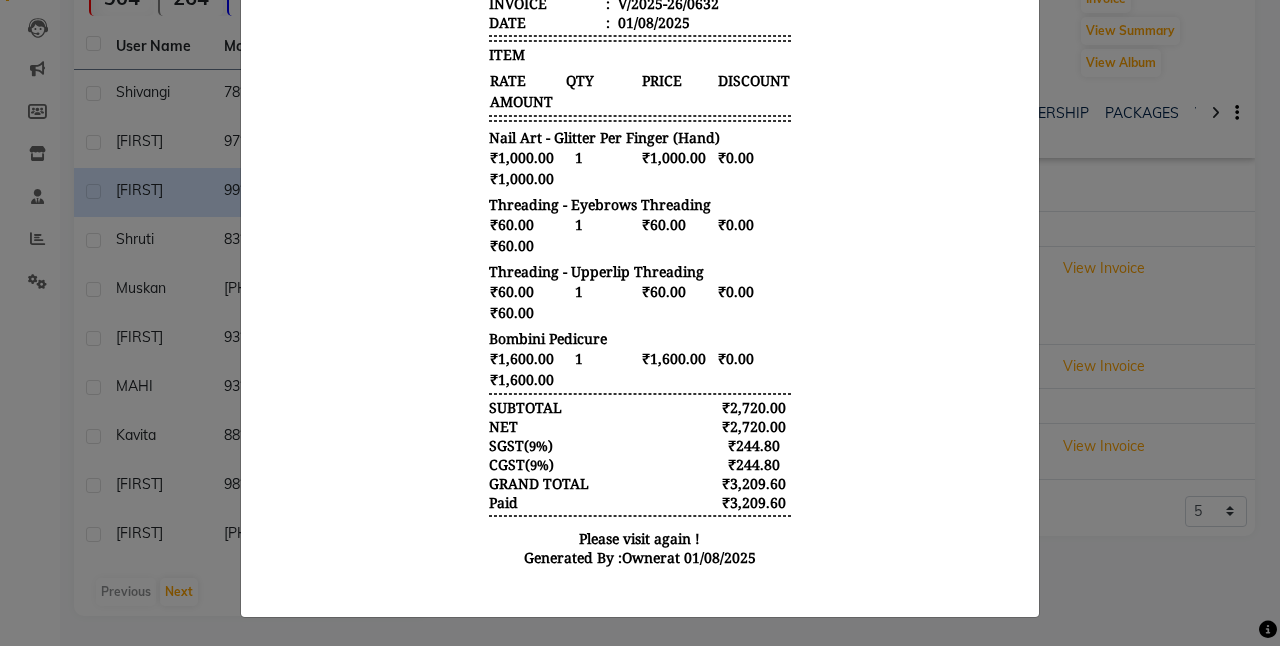 click on "INVOICE View Invoice Close" 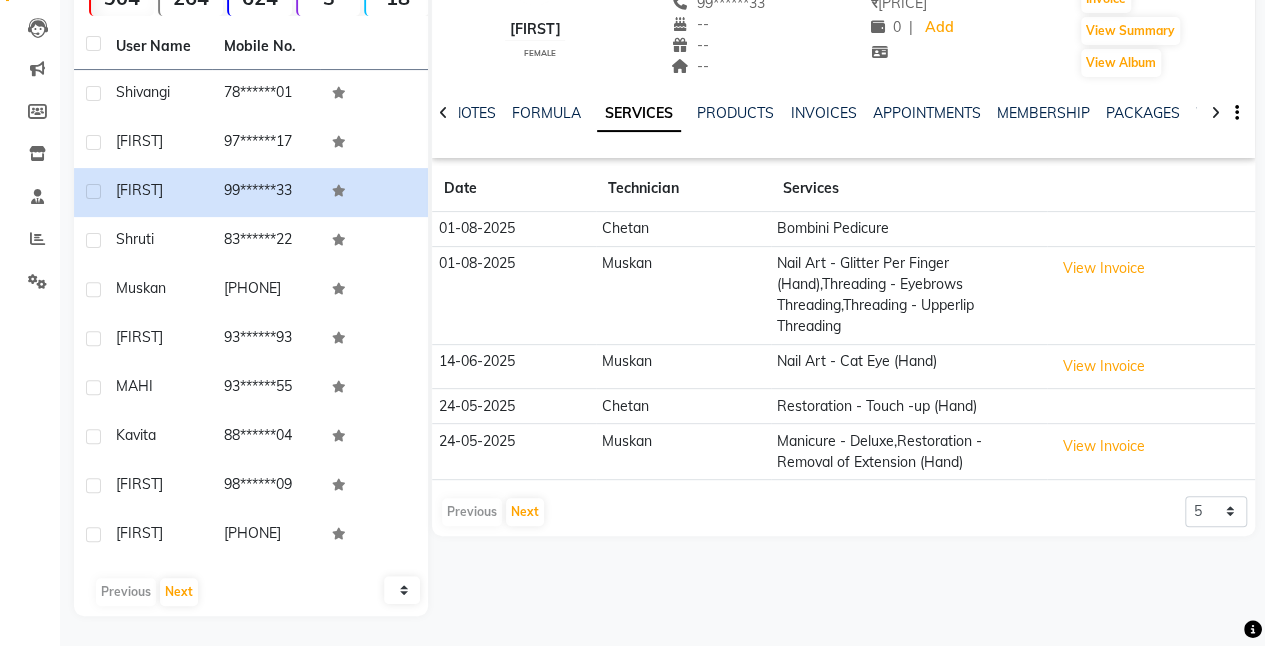 scroll, scrollTop: 0, scrollLeft: 0, axis: both 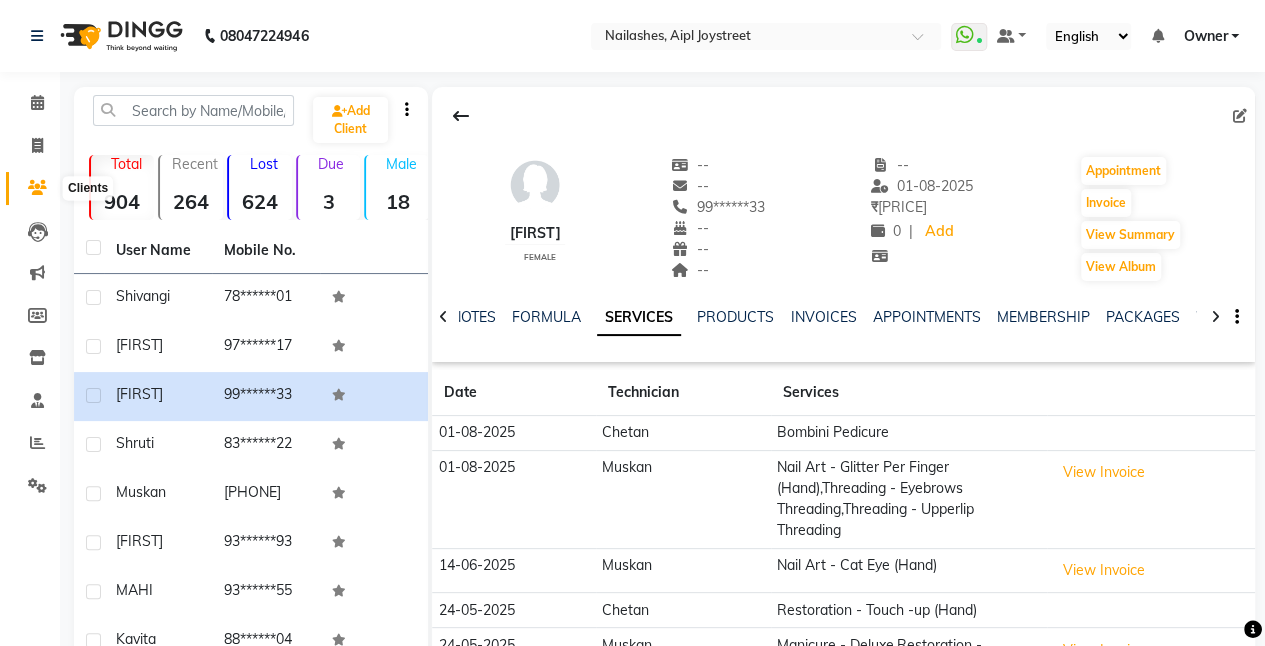 click 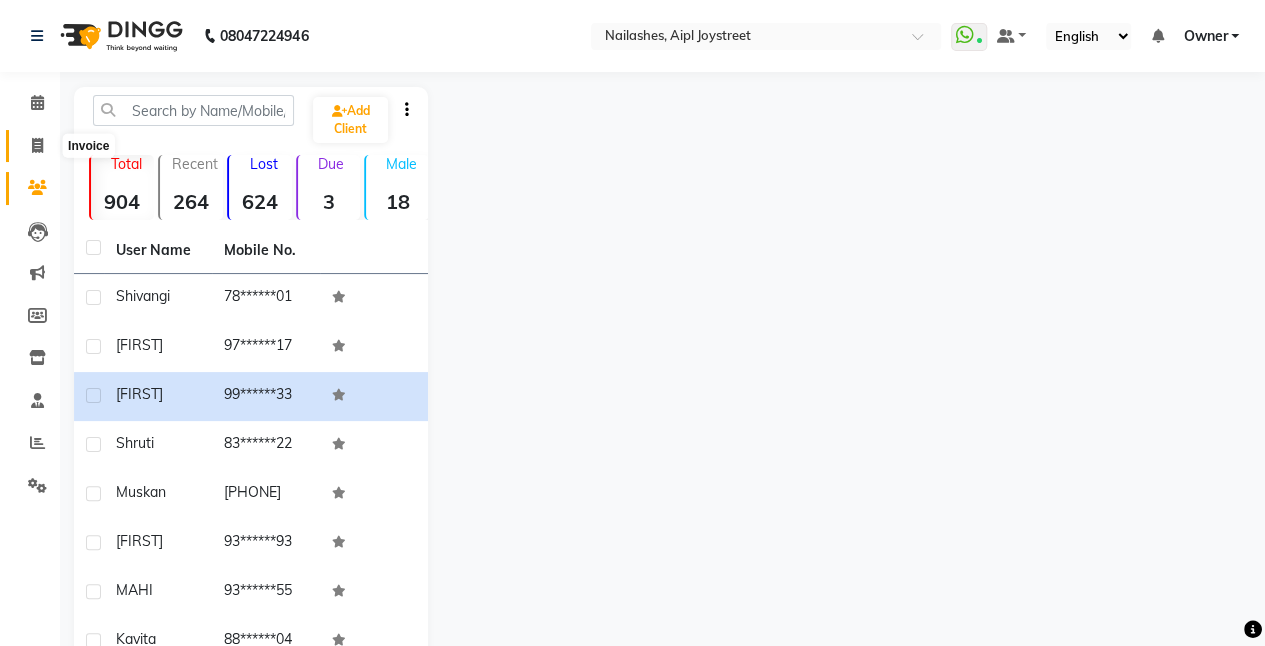 click 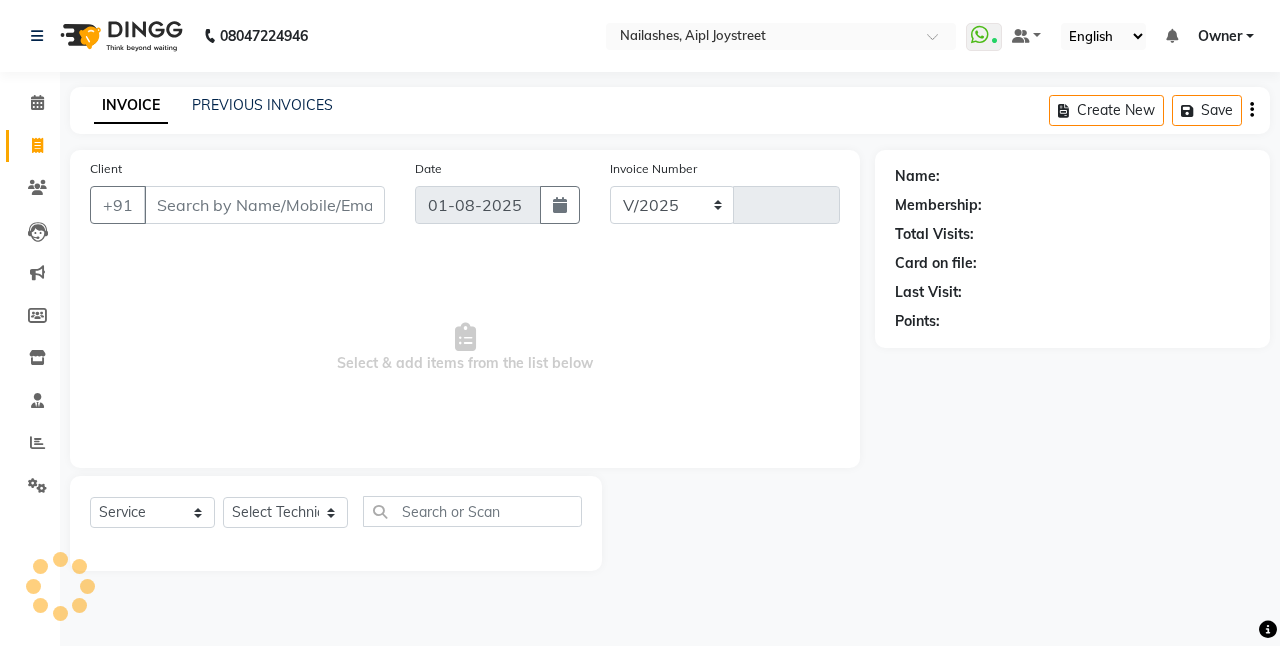 select on "5749" 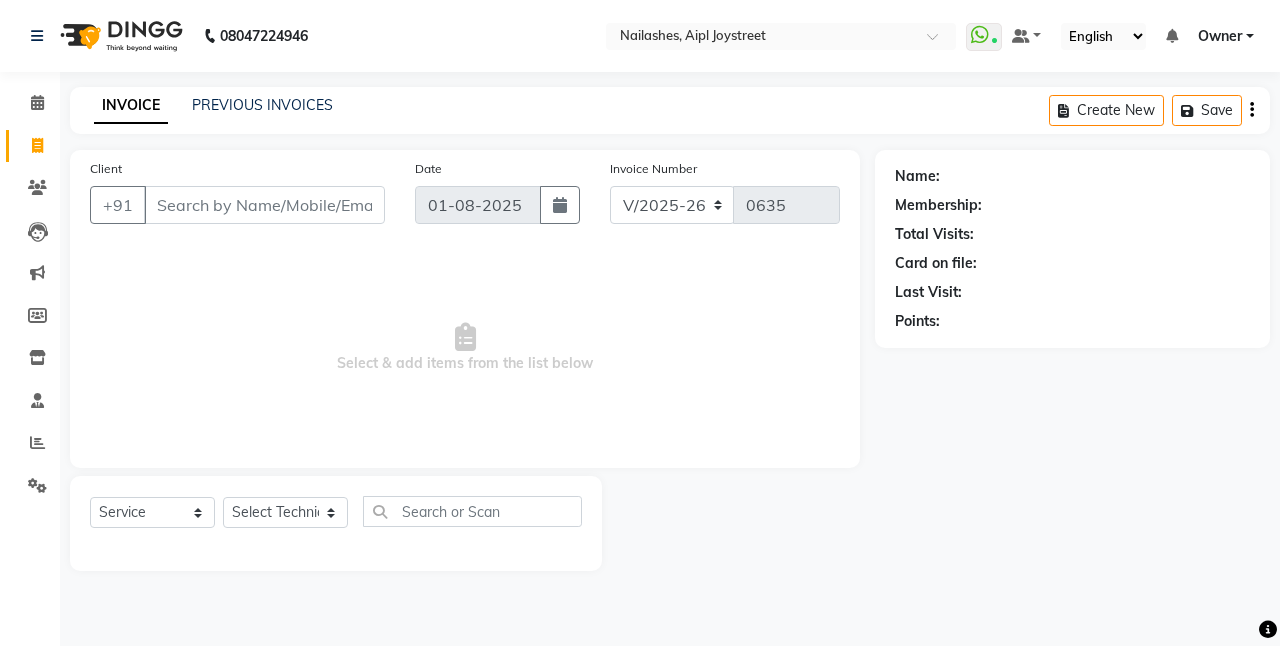 click on "Client" at bounding box center [264, 205] 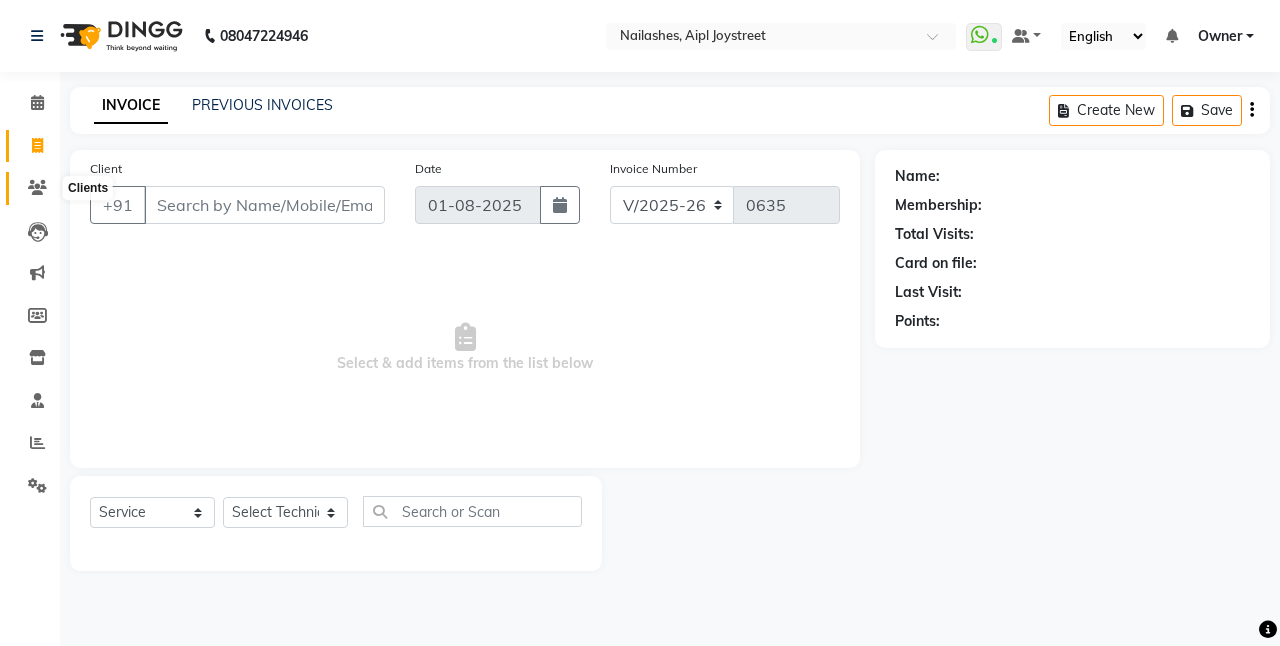 click 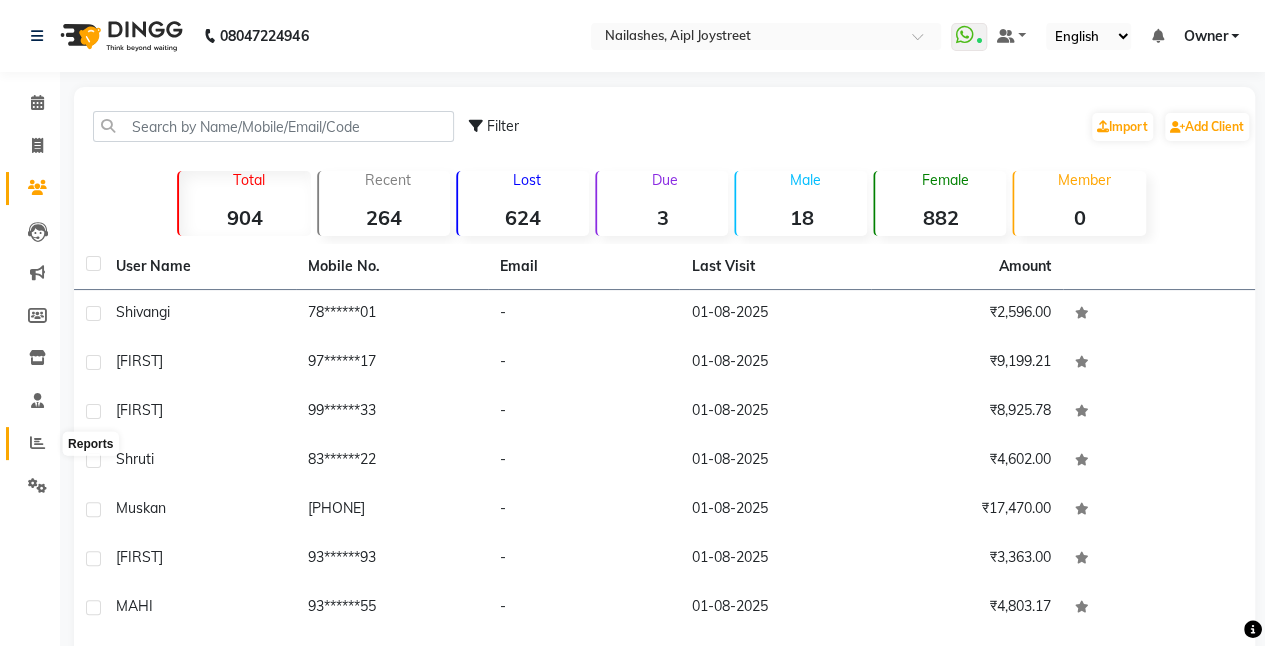 click 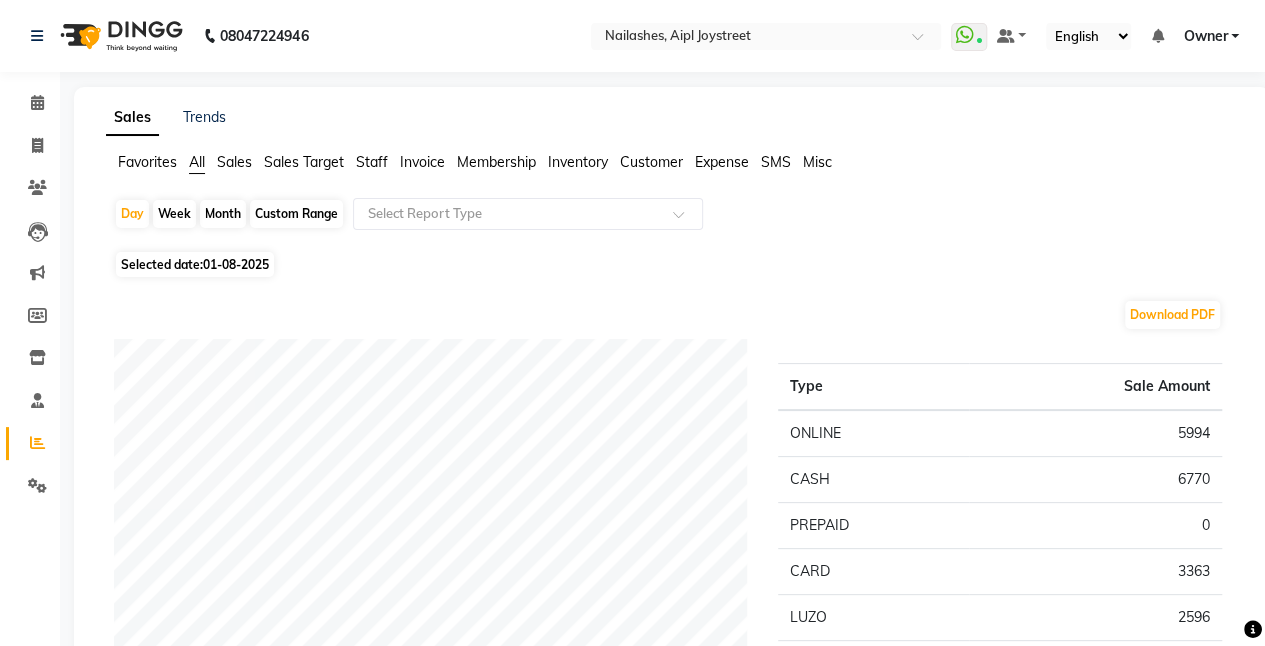 click on "Staff" 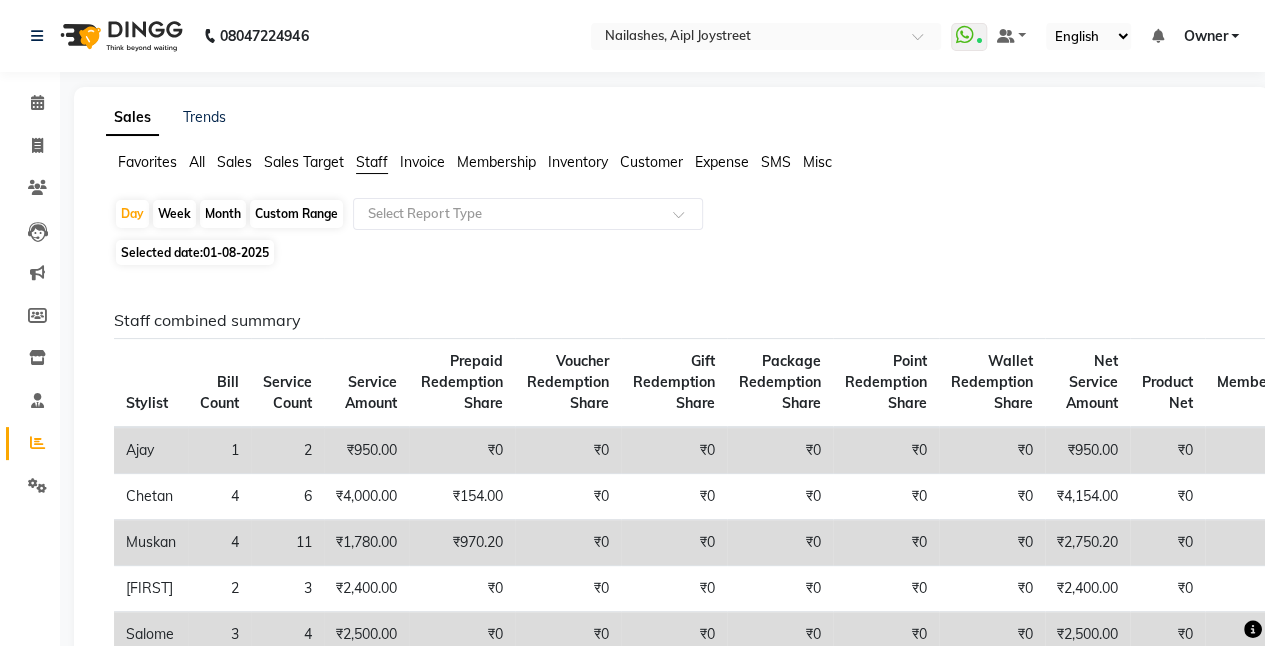 click on "Custom Range" 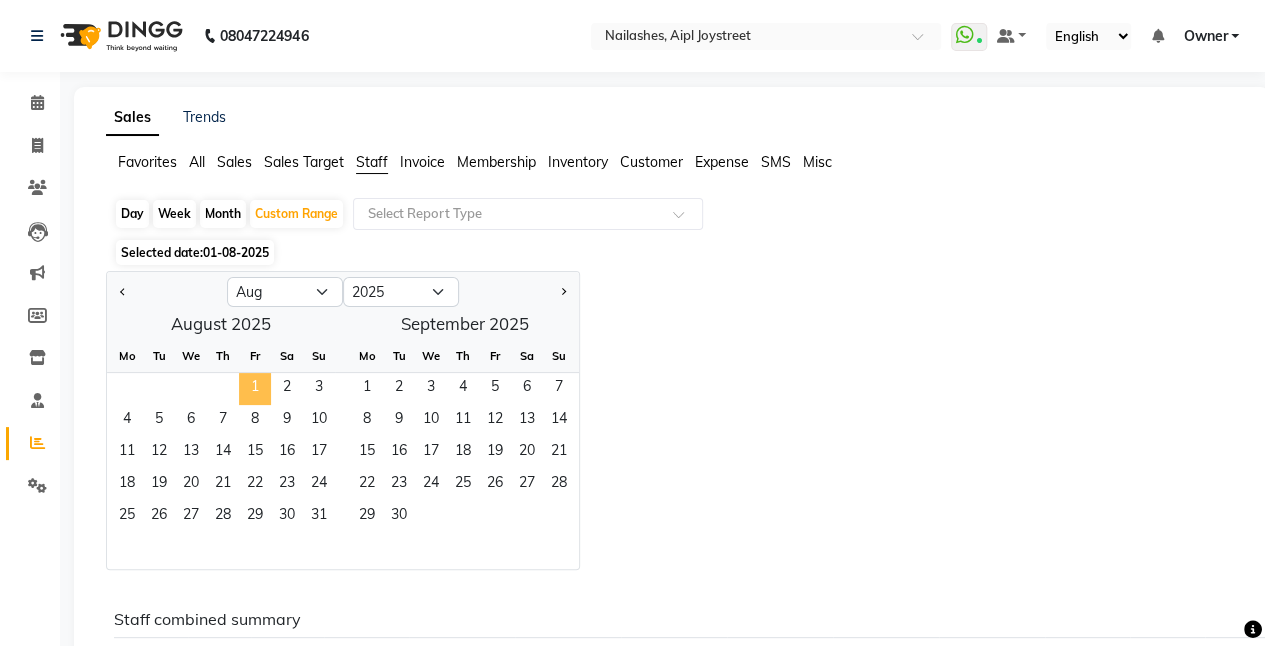 click on "1" 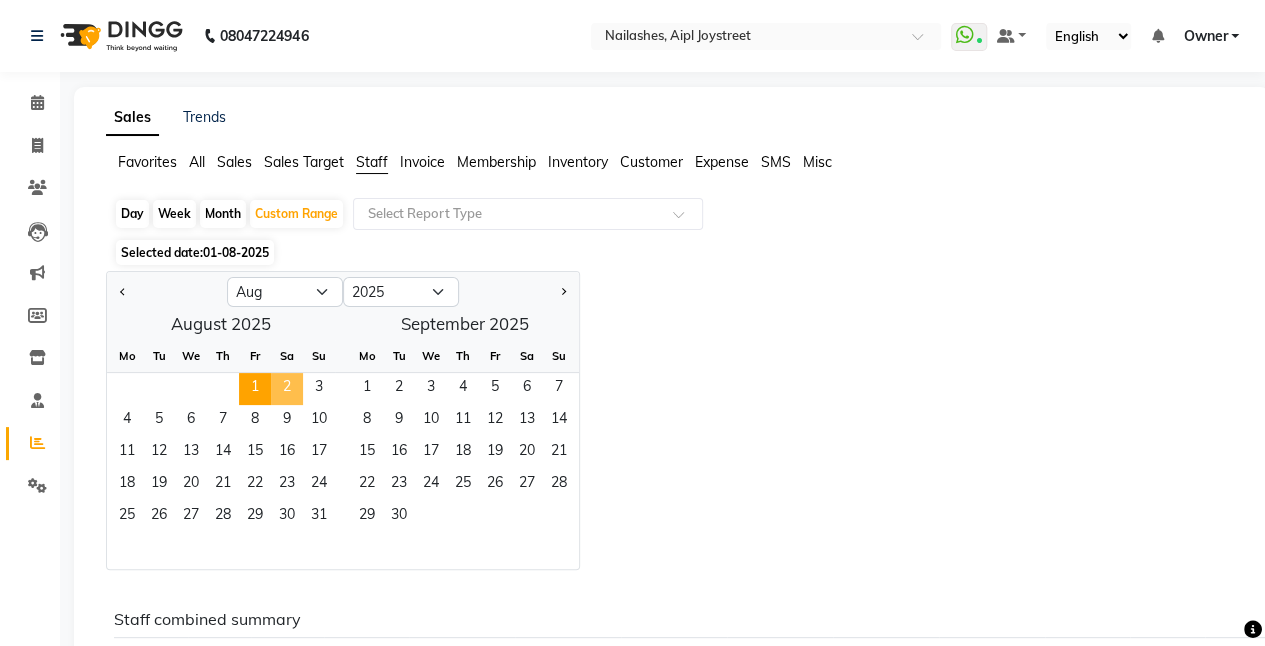 click on "2" 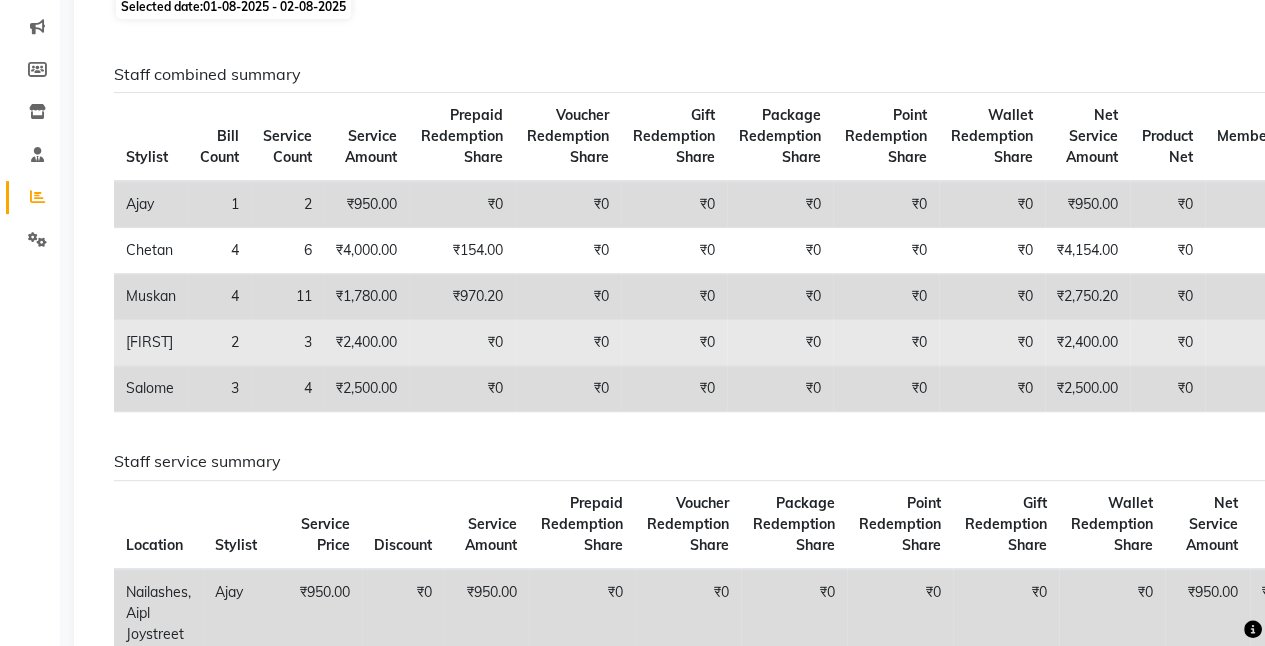scroll, scrollTop: 0, scrollLeft: 0, axis: both 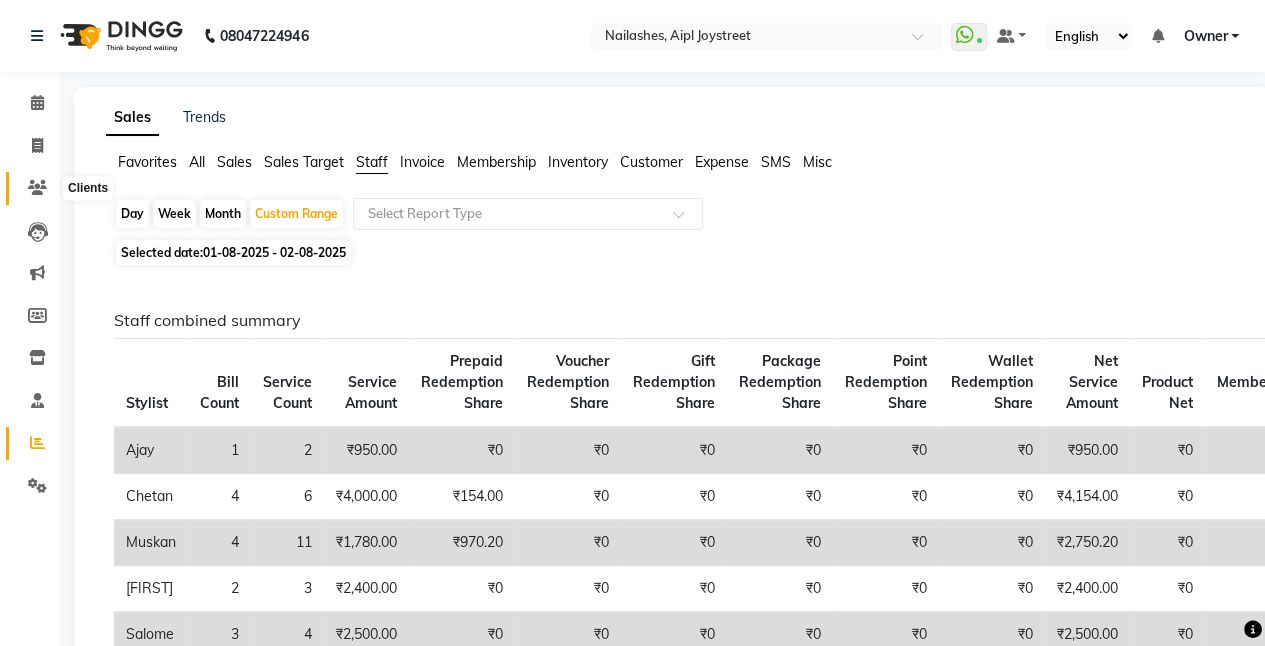 click 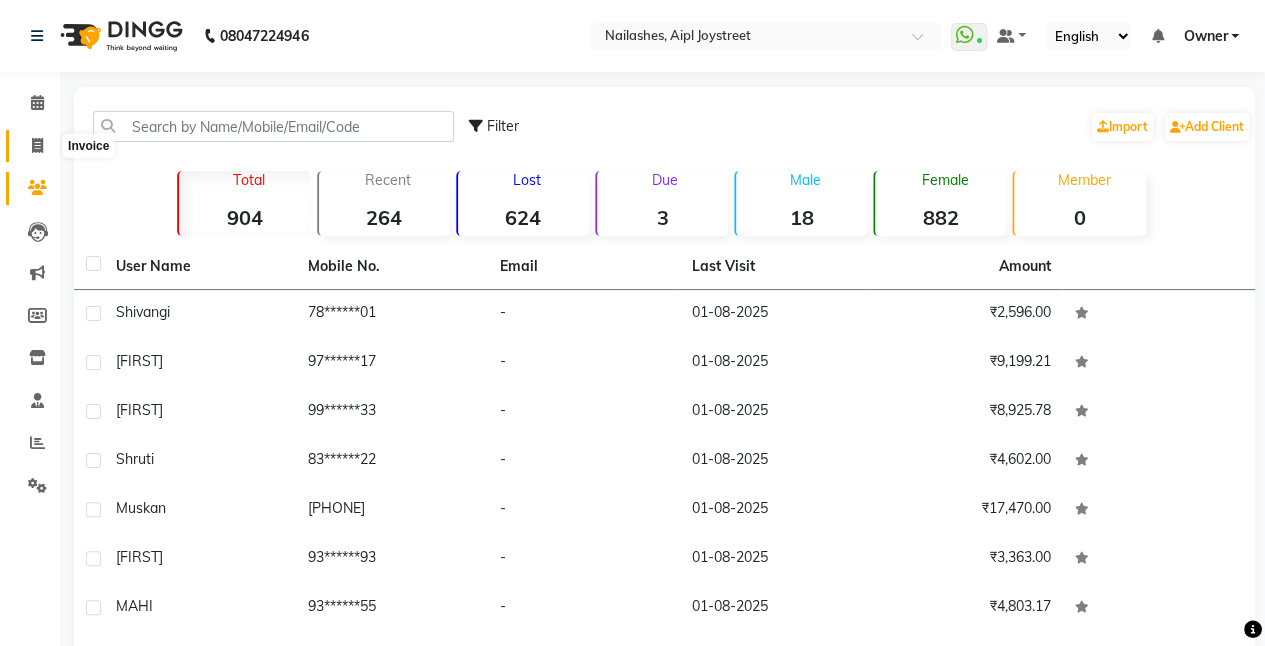 click 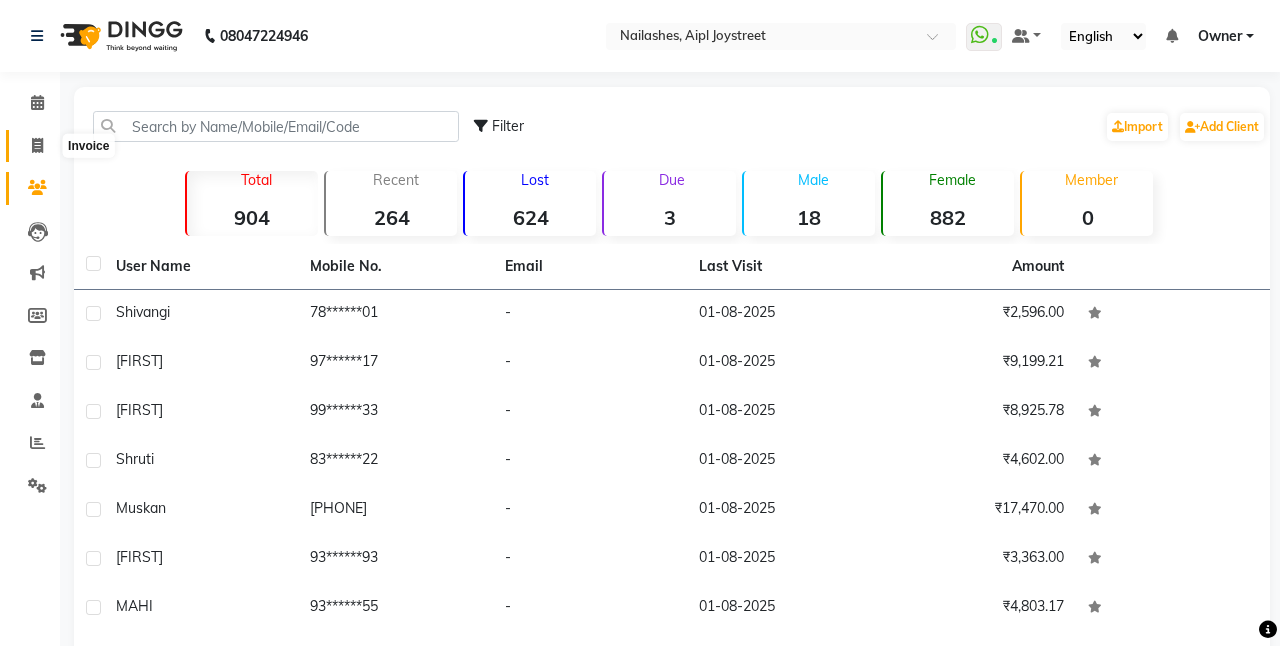 select on "service" 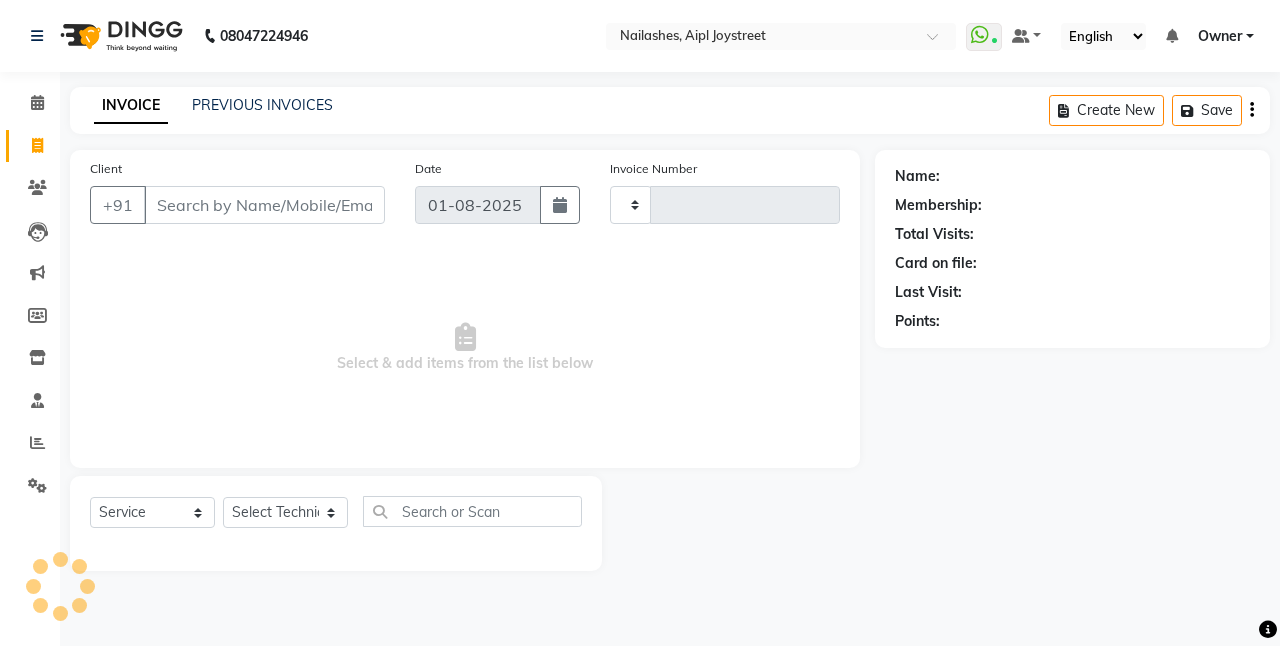 type on "0635" 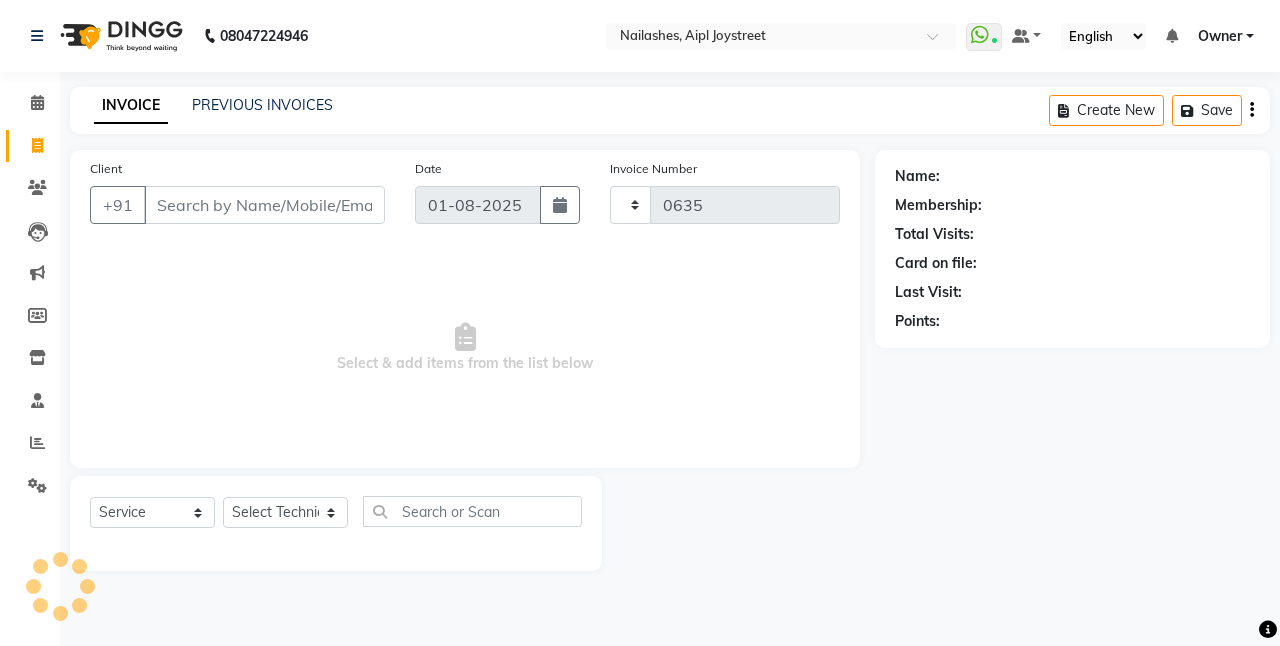 select on "5749" 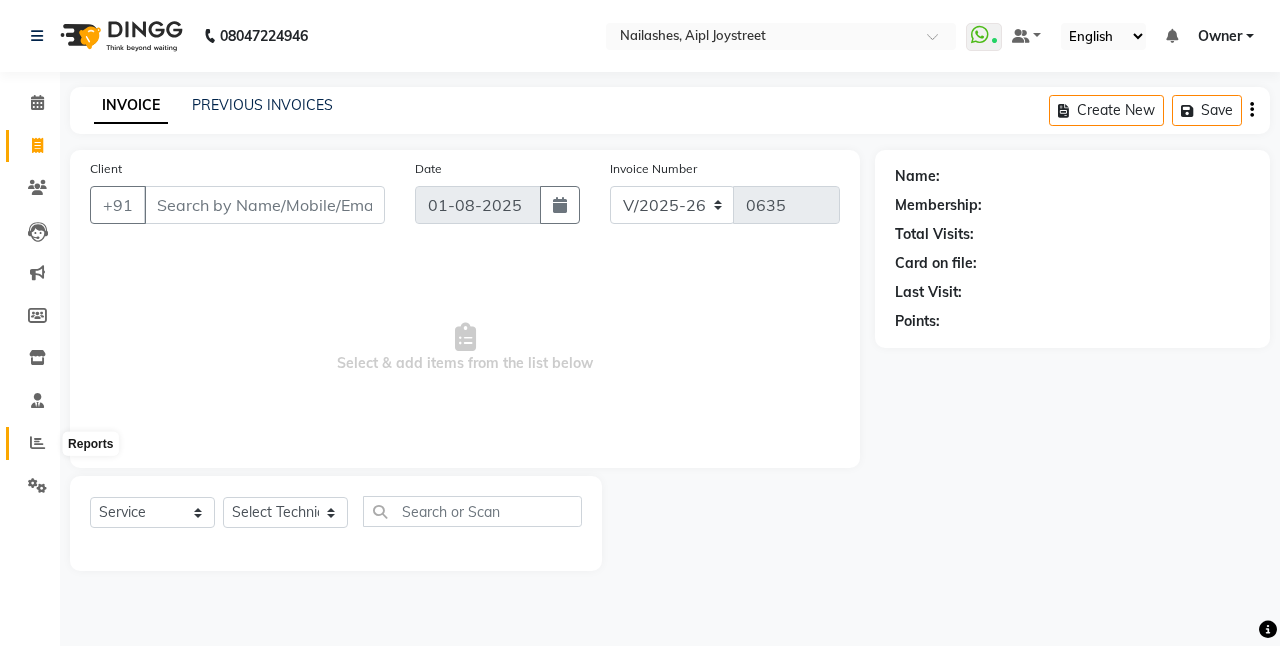 click 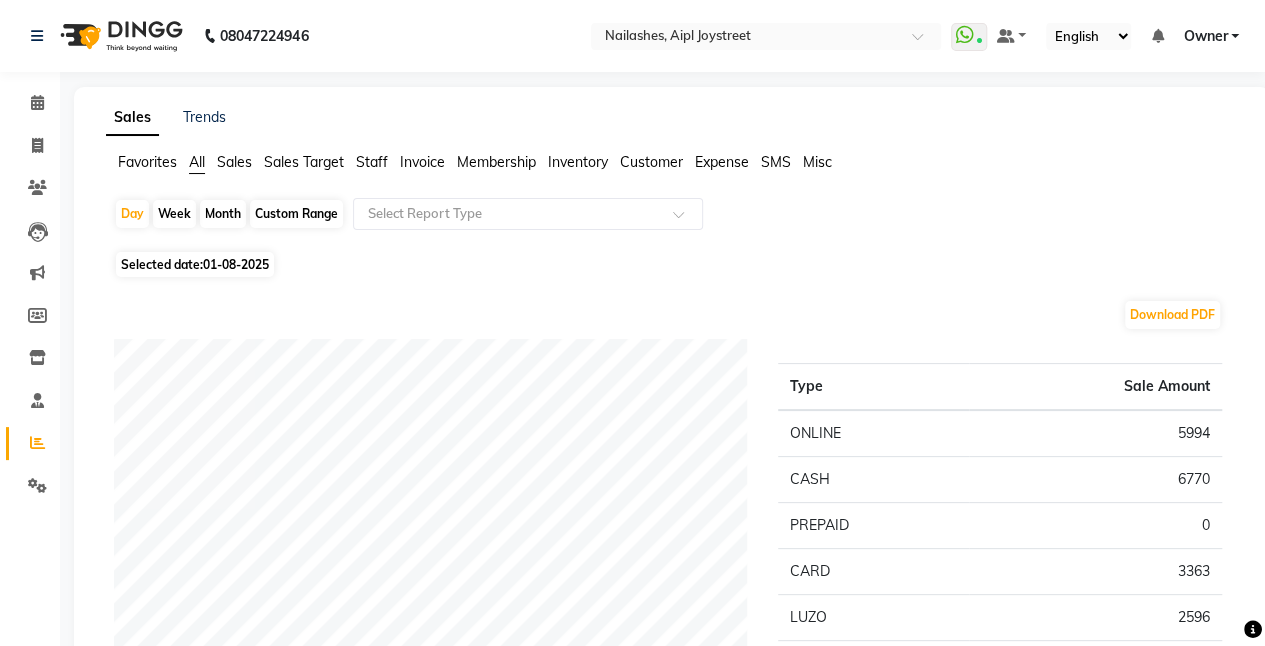 click on "Custom Range" 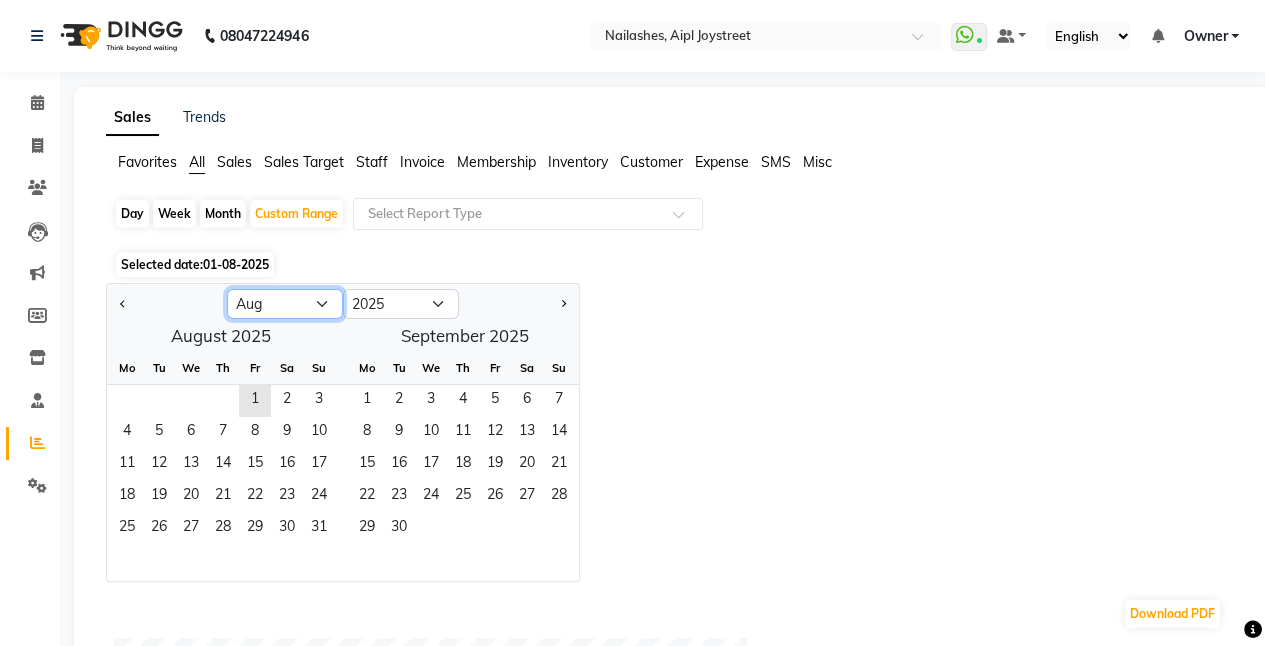 click on "Jan Feb Mar Apr May Jun Jul Aug Sep Oct Nov Dec" 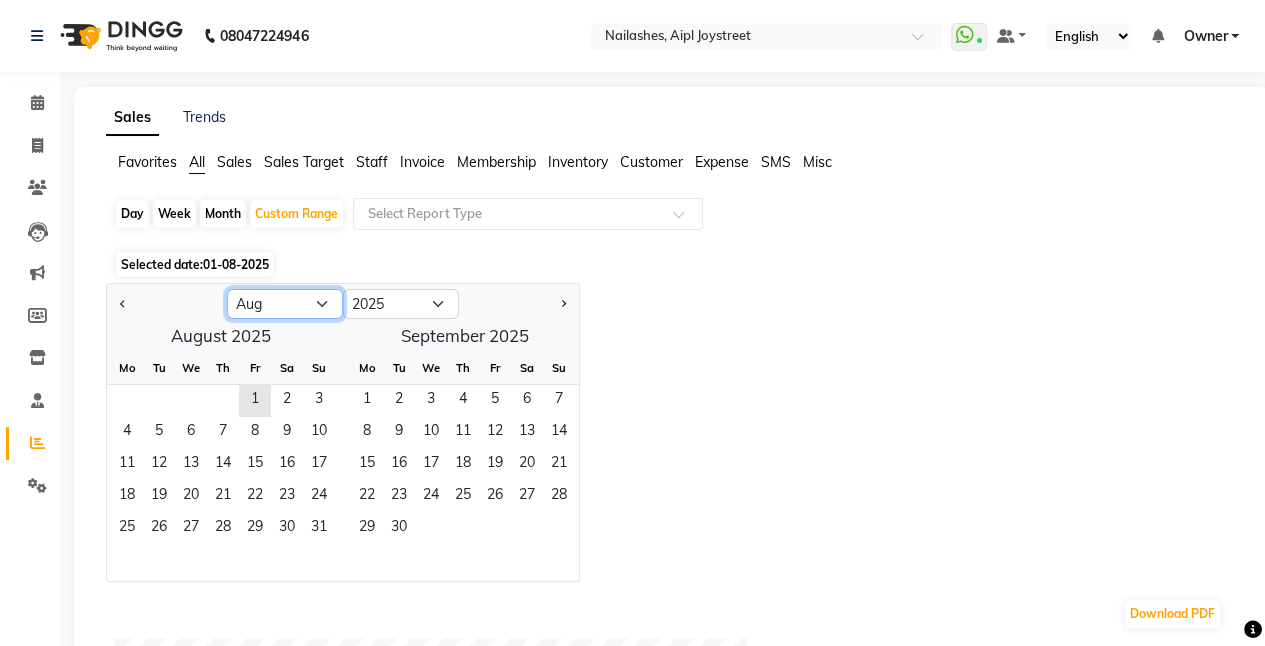 select on "7" 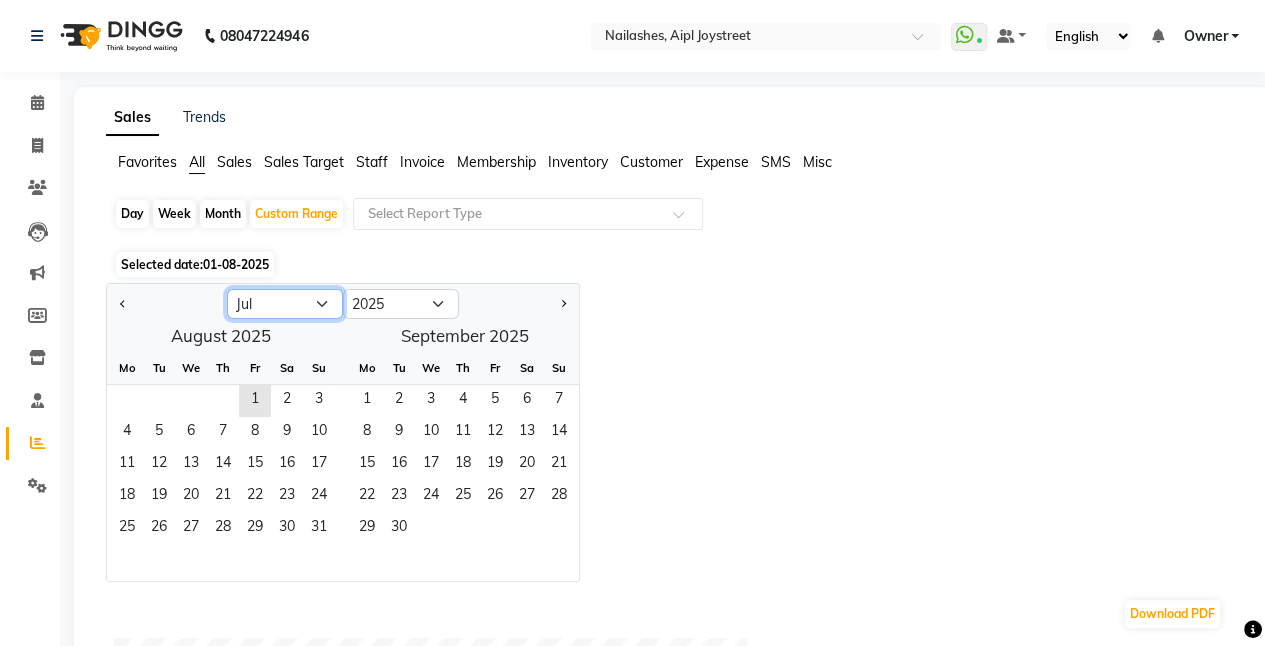 click on "Jan Feb Mar Apr May Jun Jul Aug Sep Oct Nov Dec" 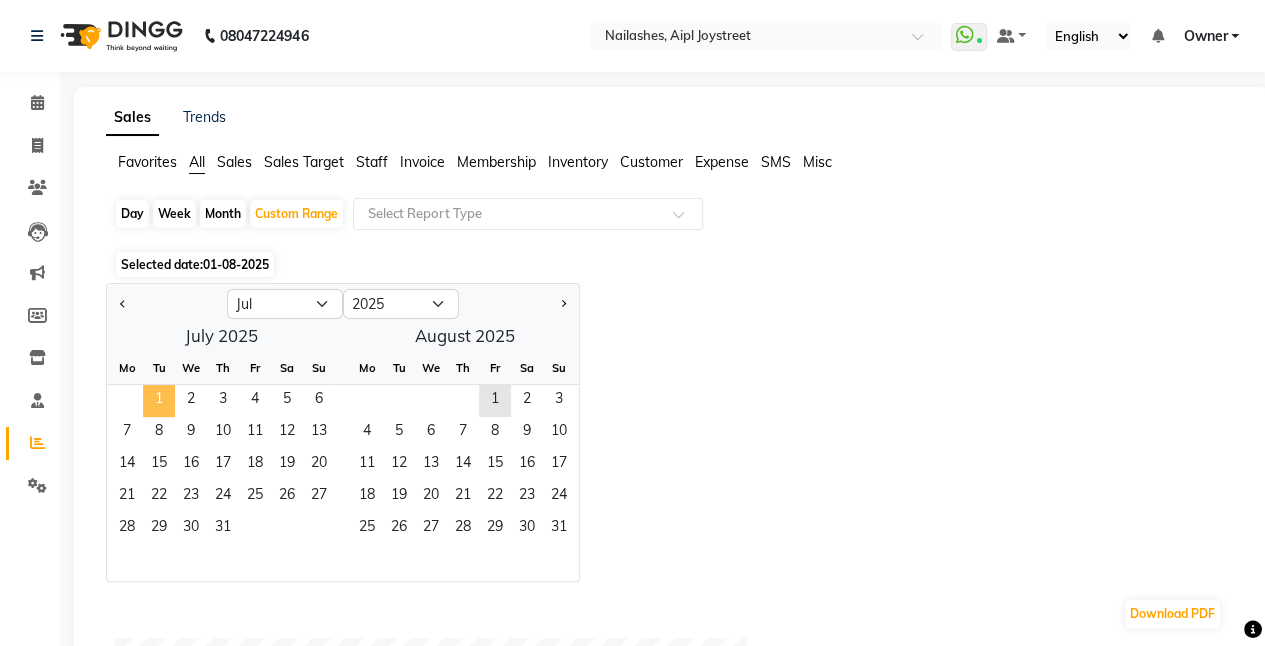 click on "1" 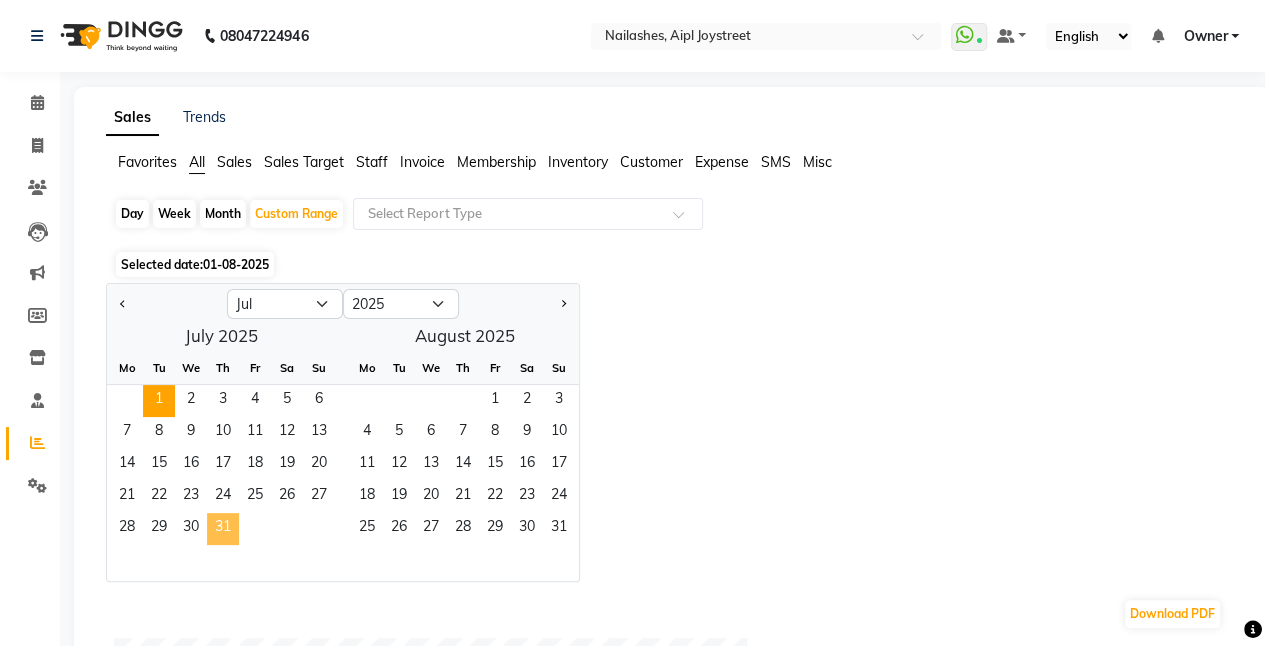 click on "31" 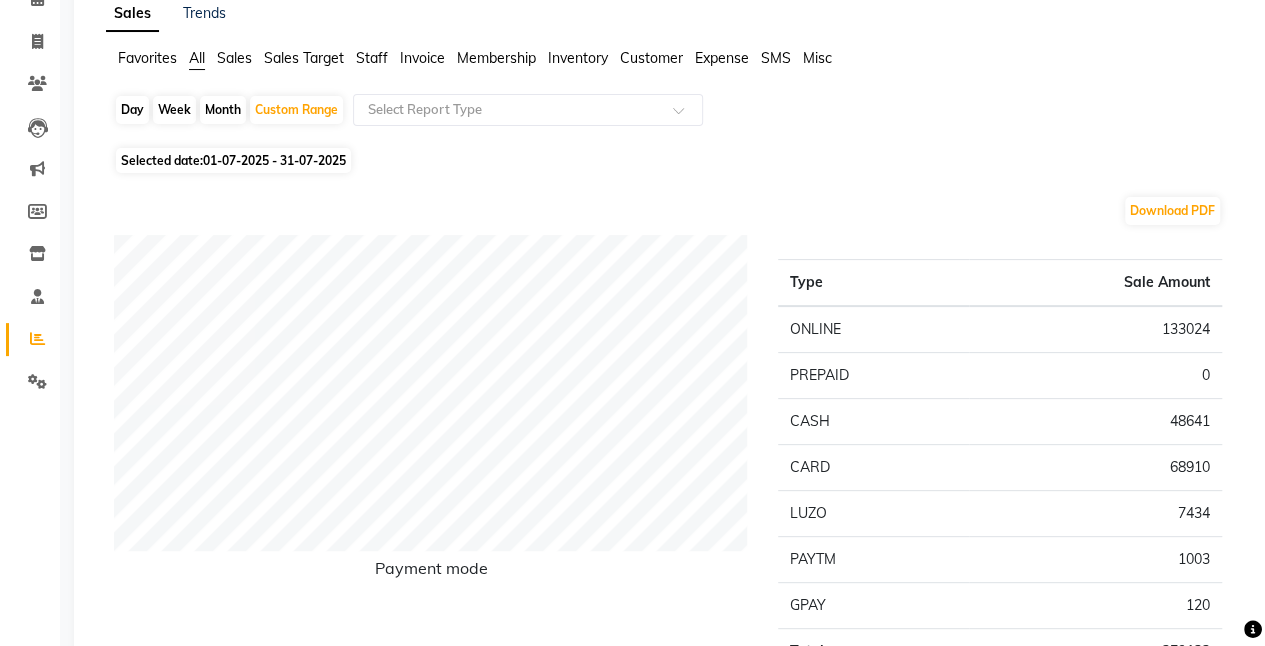scroll, scrollTop: 0, scrollLeft: 0, axis: both 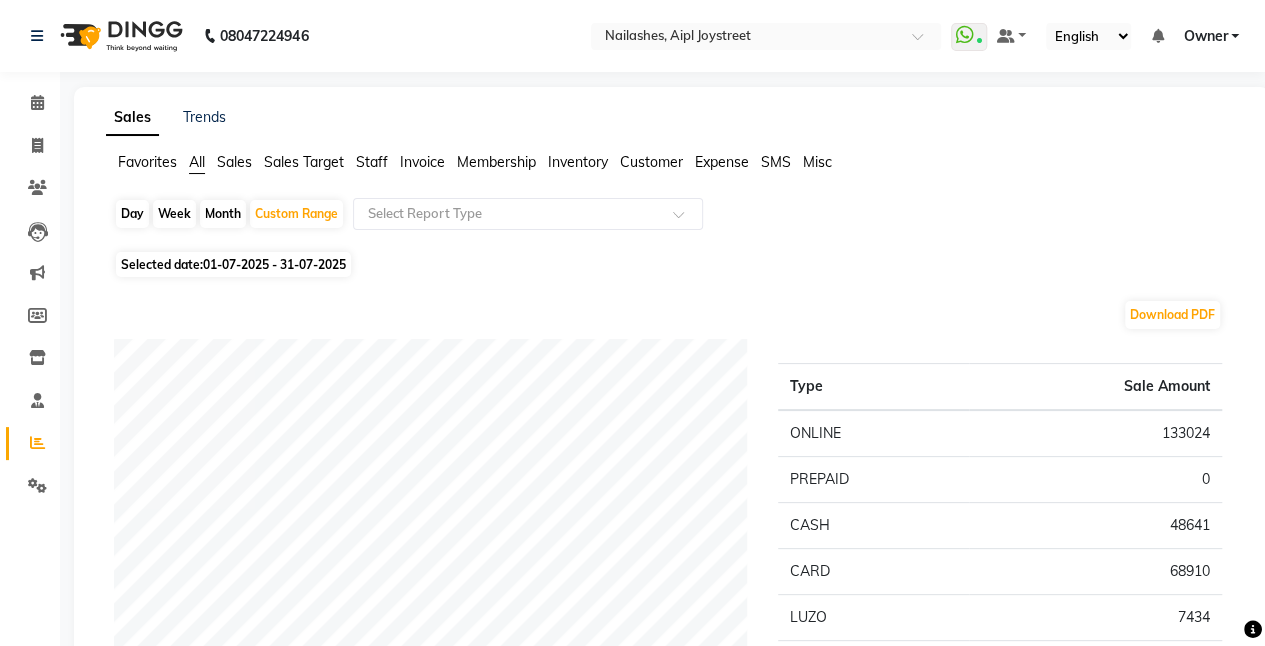 click on "Staff" 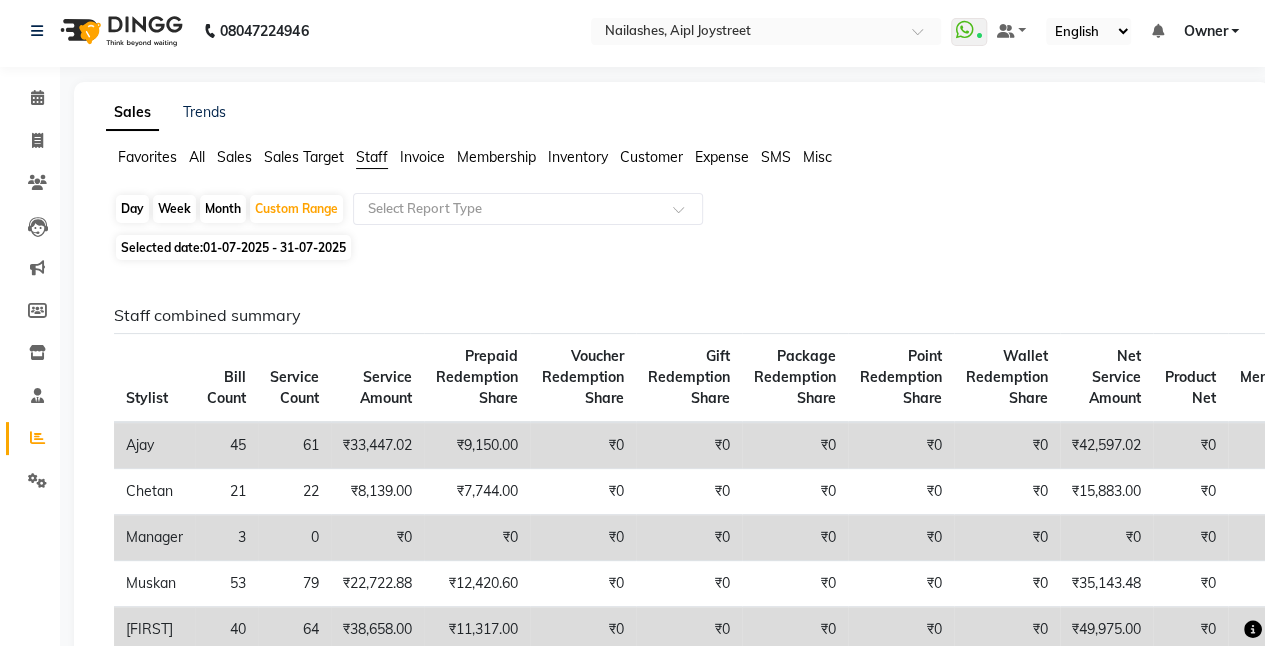 scroll, scrollTop: 0, scrollLeft: 0, axis: both 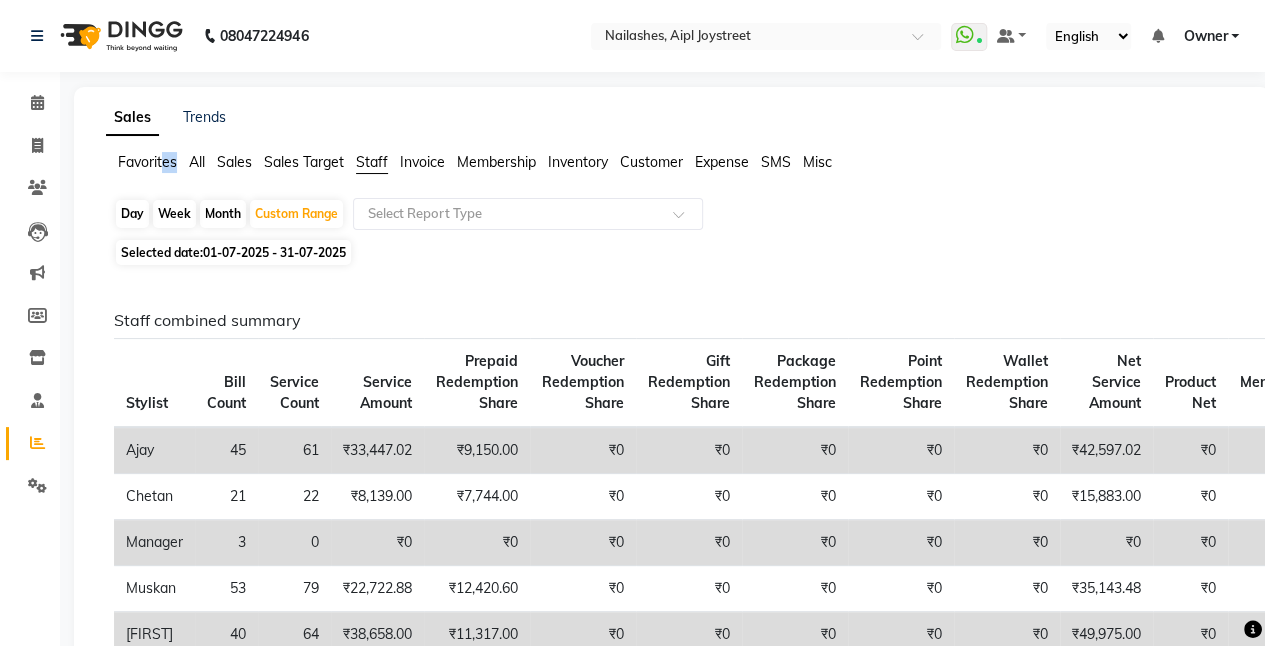 drag, startPoint x: 166, startPoint y: 163, endPoint x: 188, endPoint y: 160, distance: 22.203604 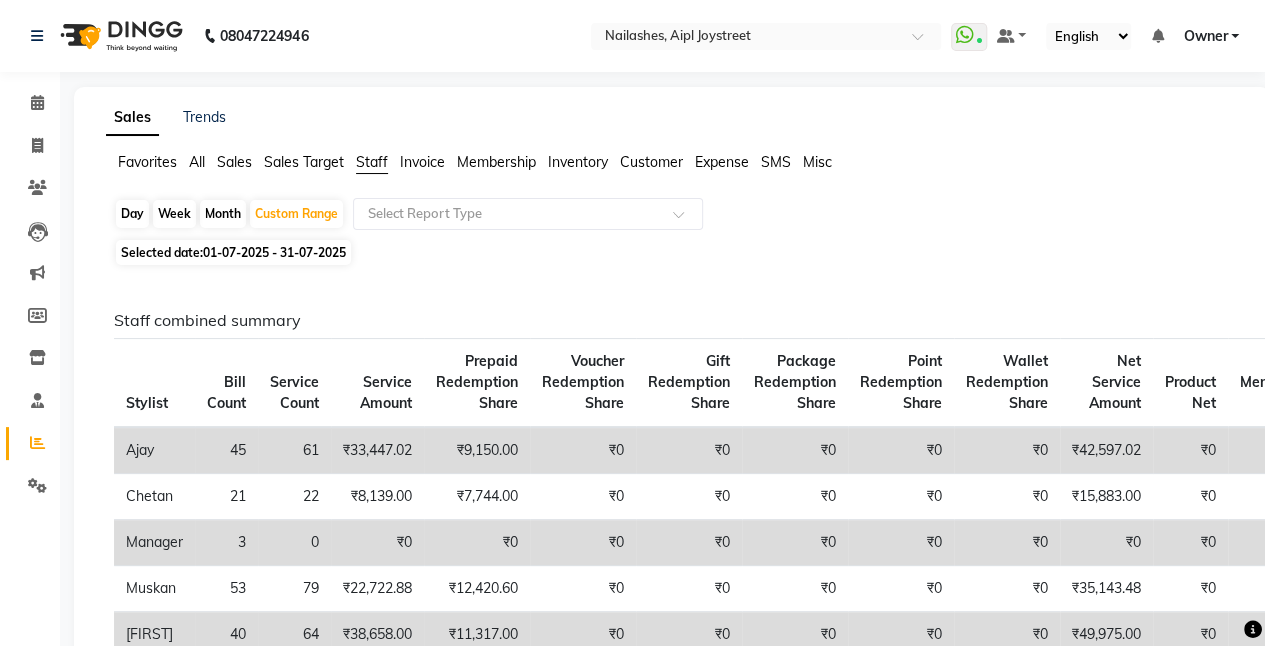 click on "Favorites All Sales Sales Target Staff Invoice Membership Inventory Customer Expense SMS Misc" 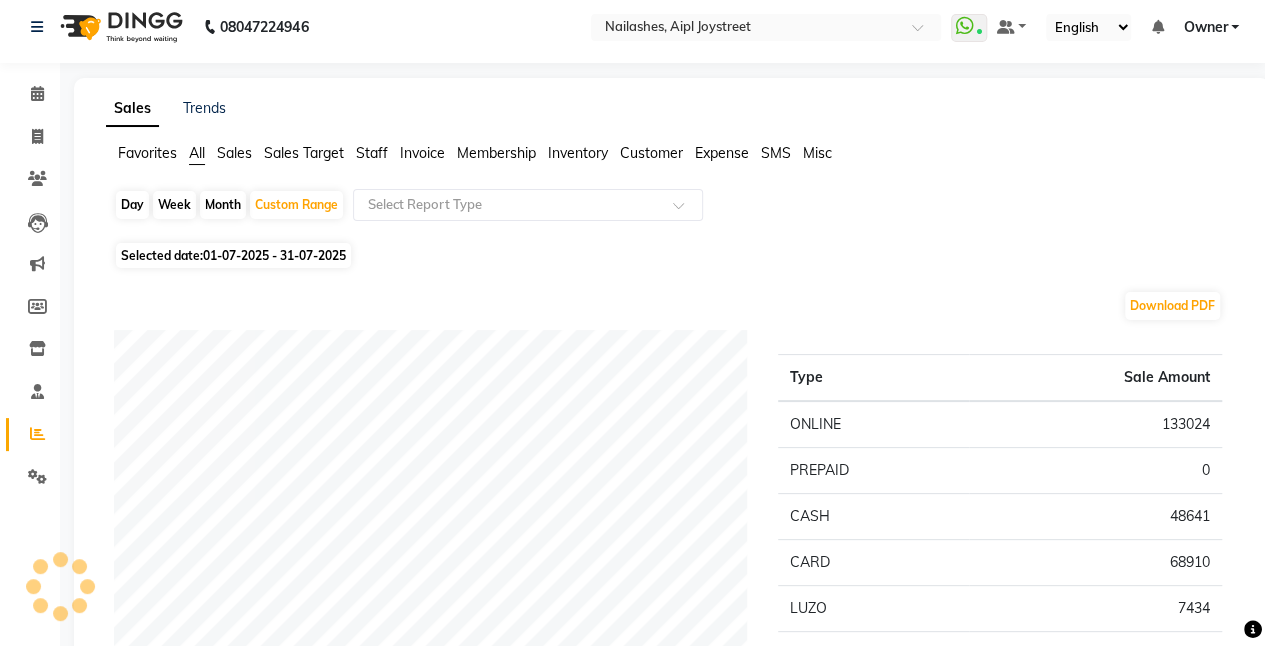 scroll, scrollTop: 0, scrollLeft: 0, axis: both 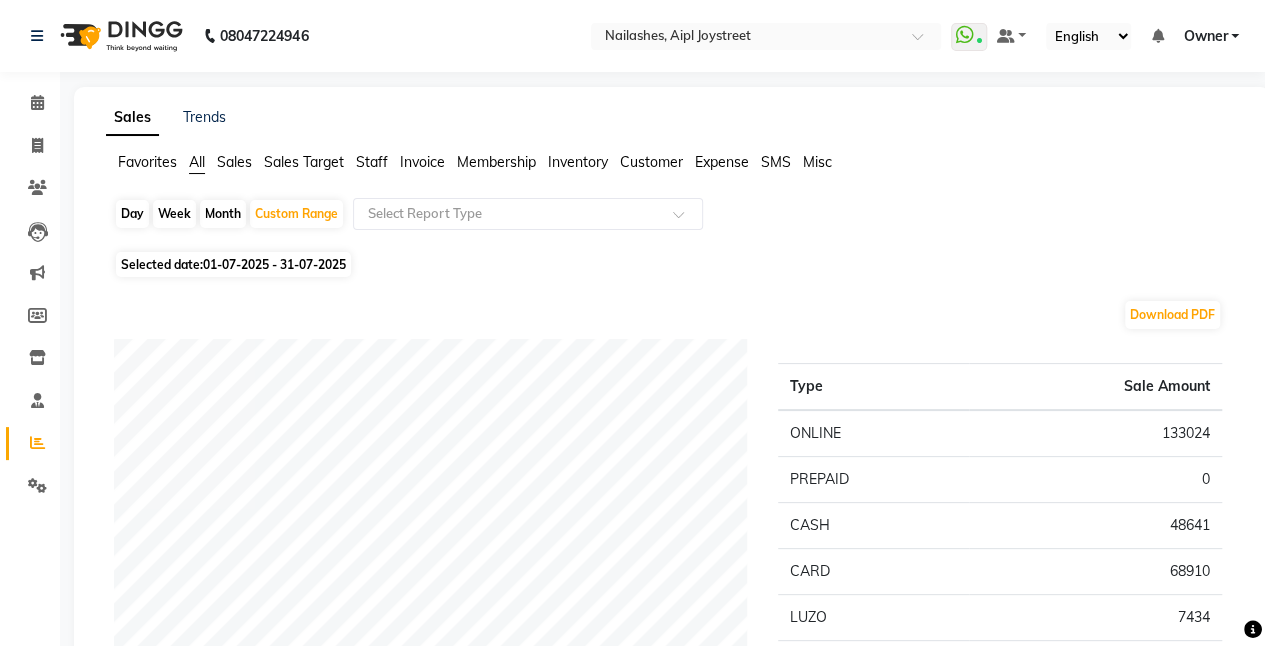 click on "Staff" 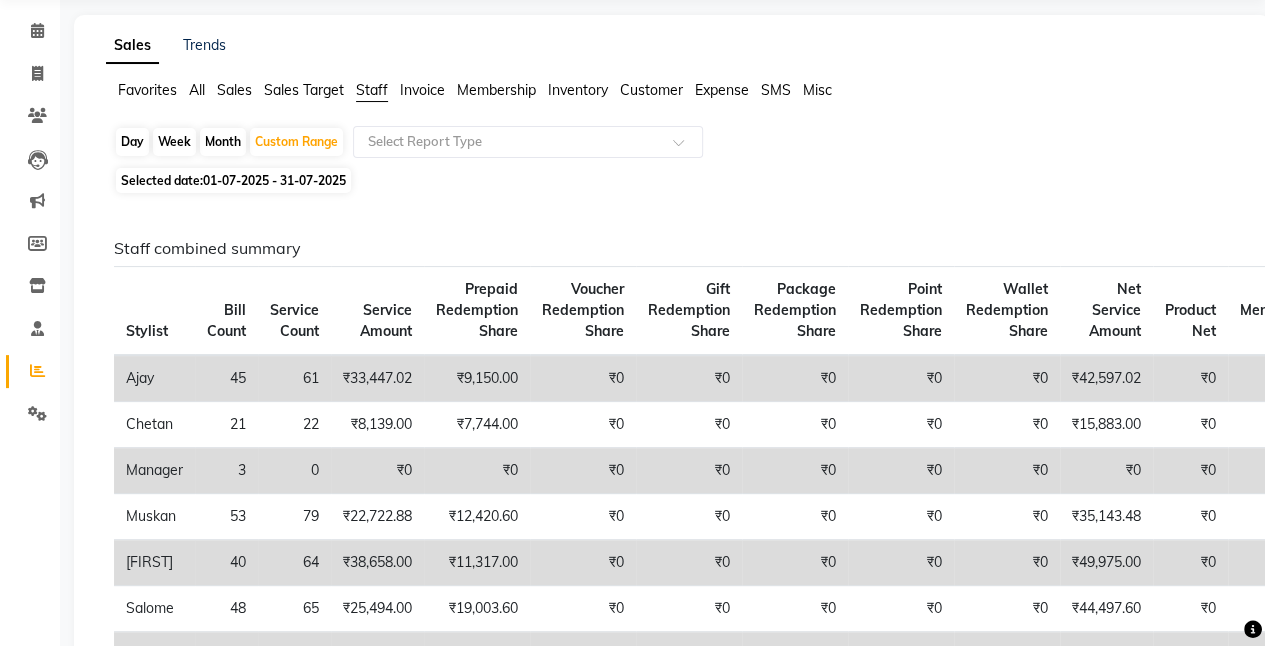 scroll, scrollTop: 24, scrollLeft: 0, axis: vertical 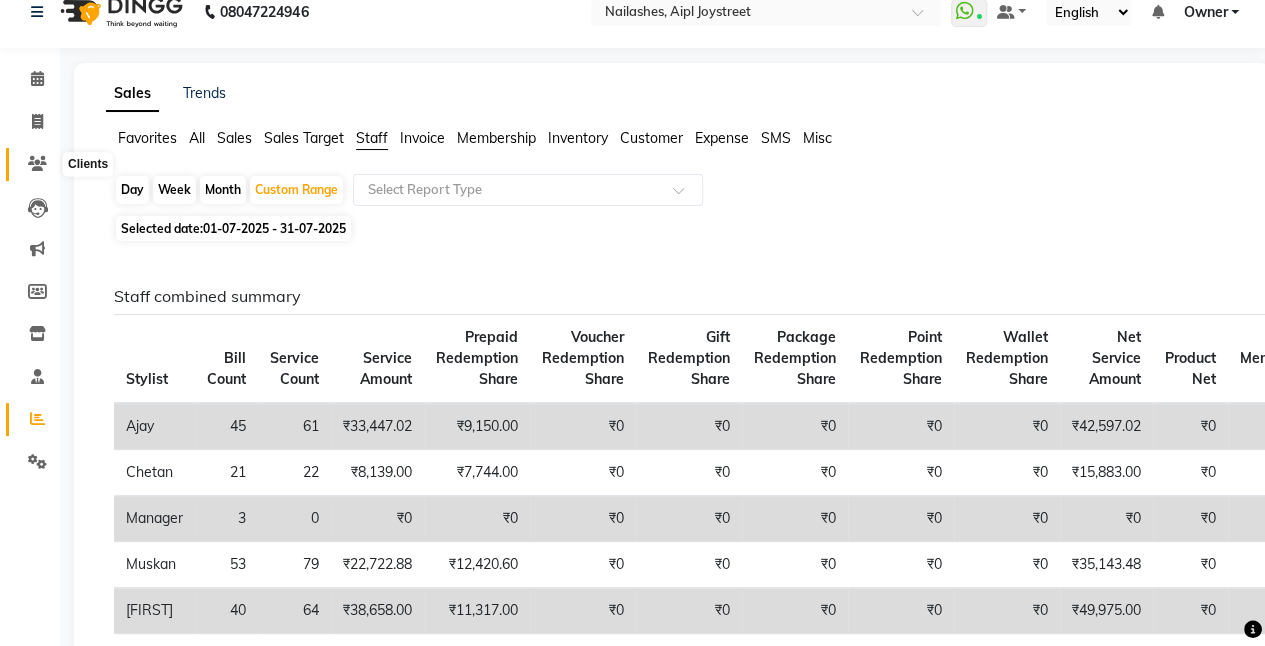click 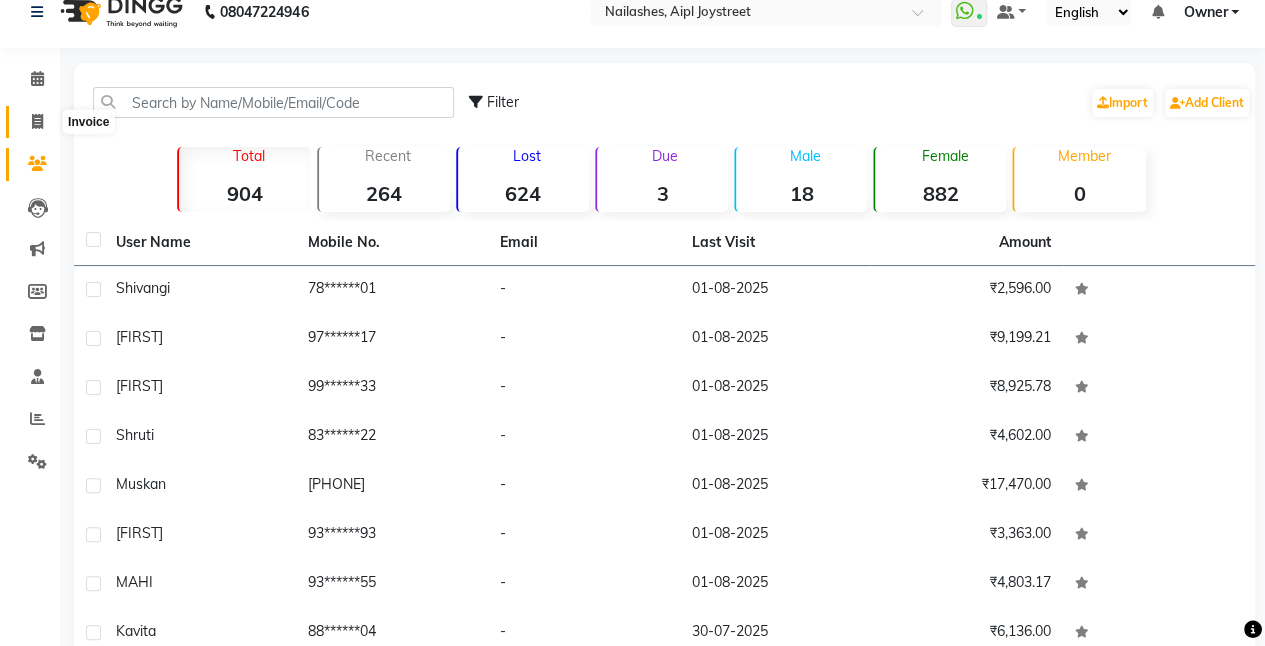 click 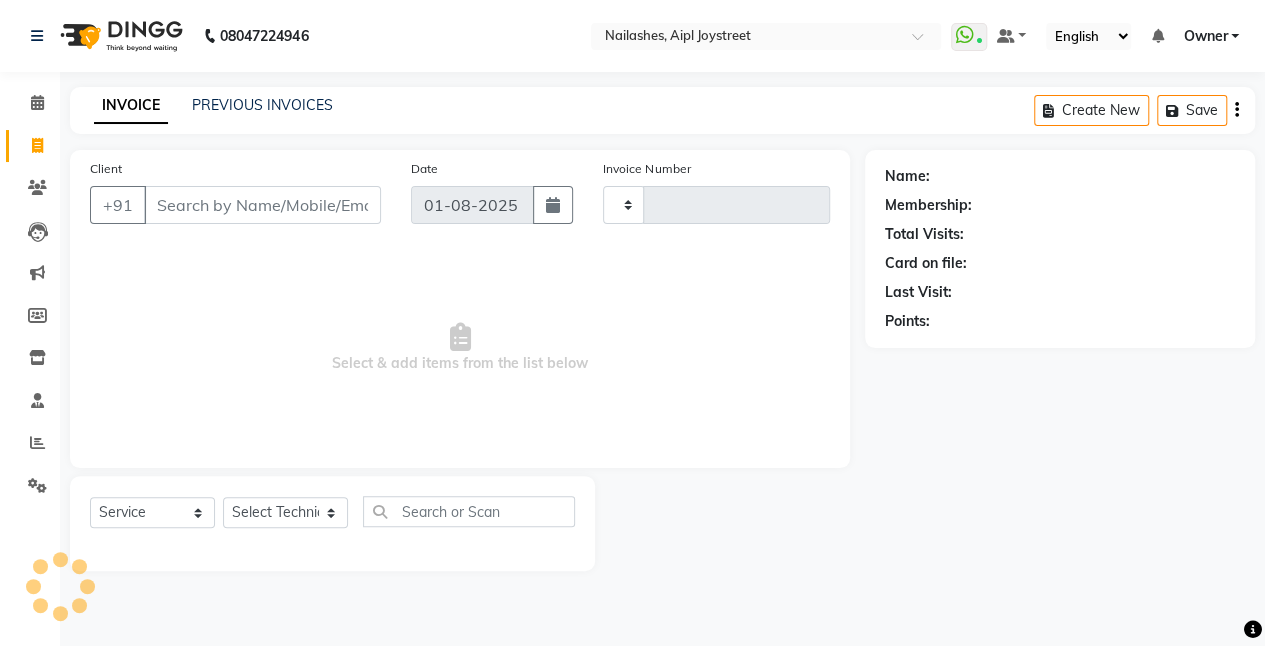 scroll, scrollTop: 0, scrollLeft: 0, axis: both 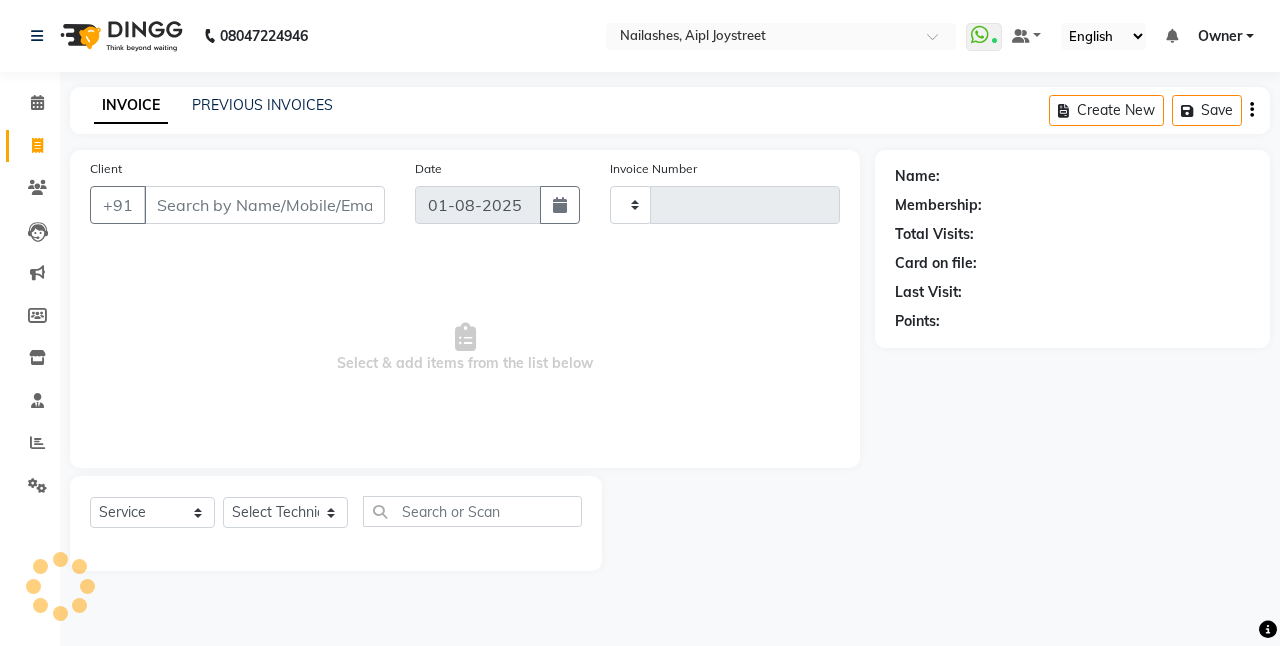 type on "0635" 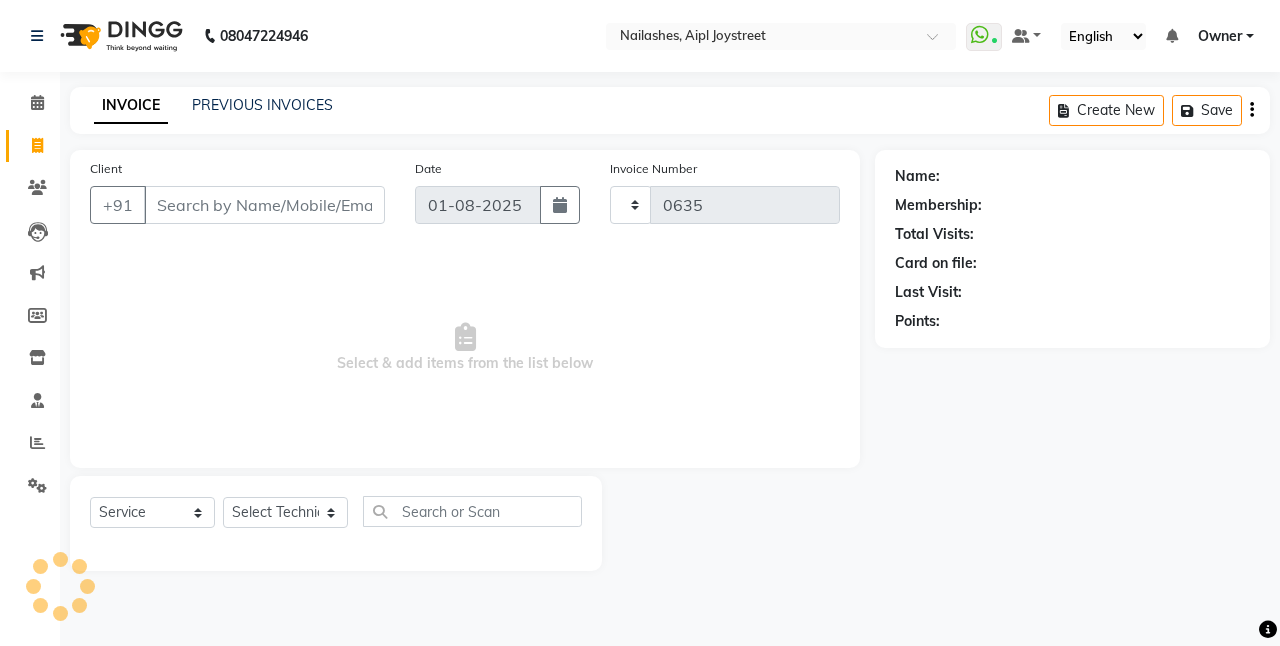 select on "5749" 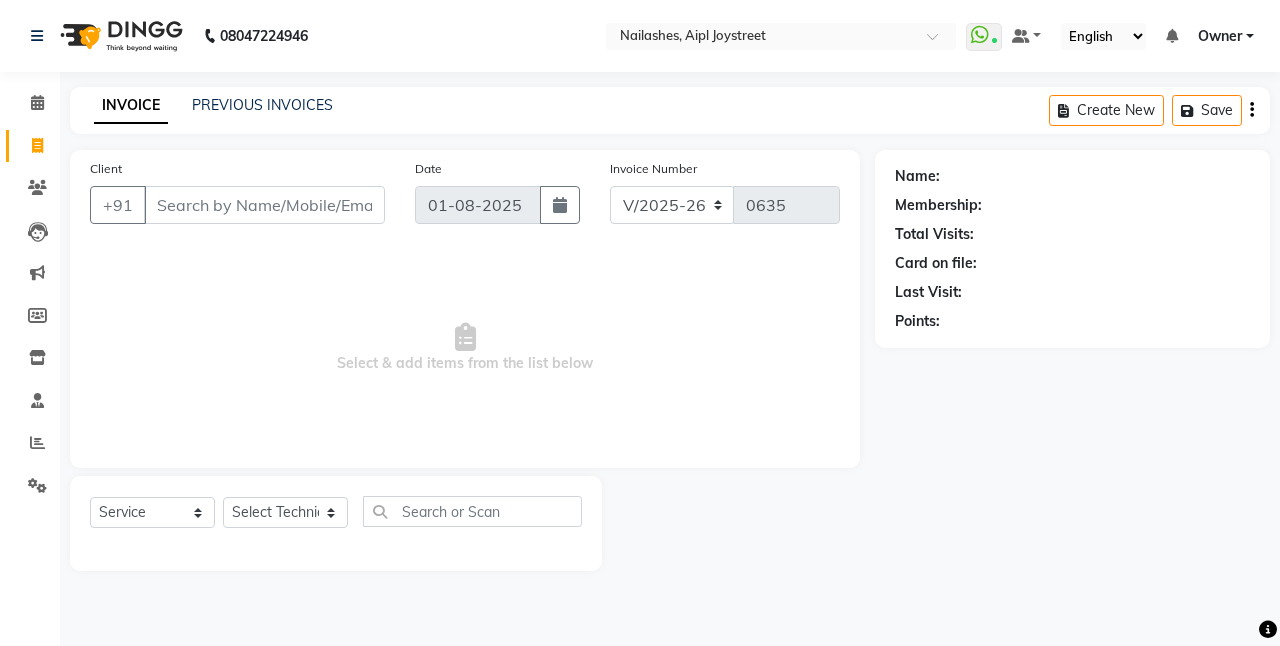 click on "Client" at bounding box center [264, 205] 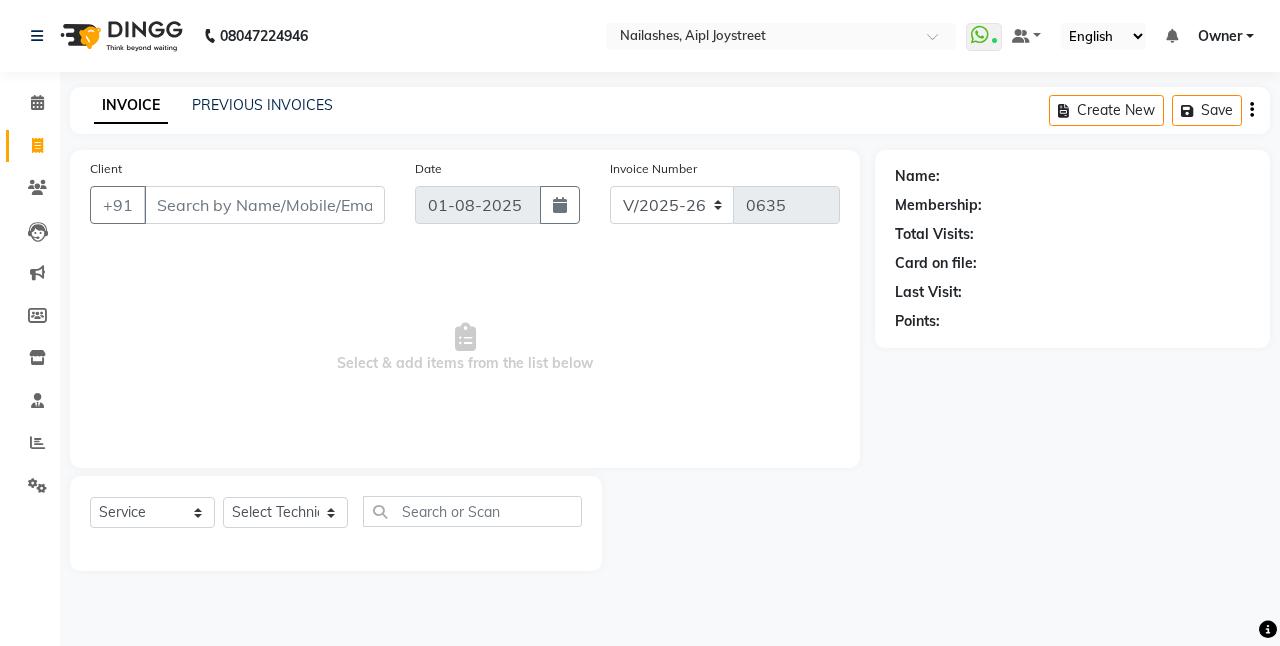 click on "Client" at bounding box center [264, 205] 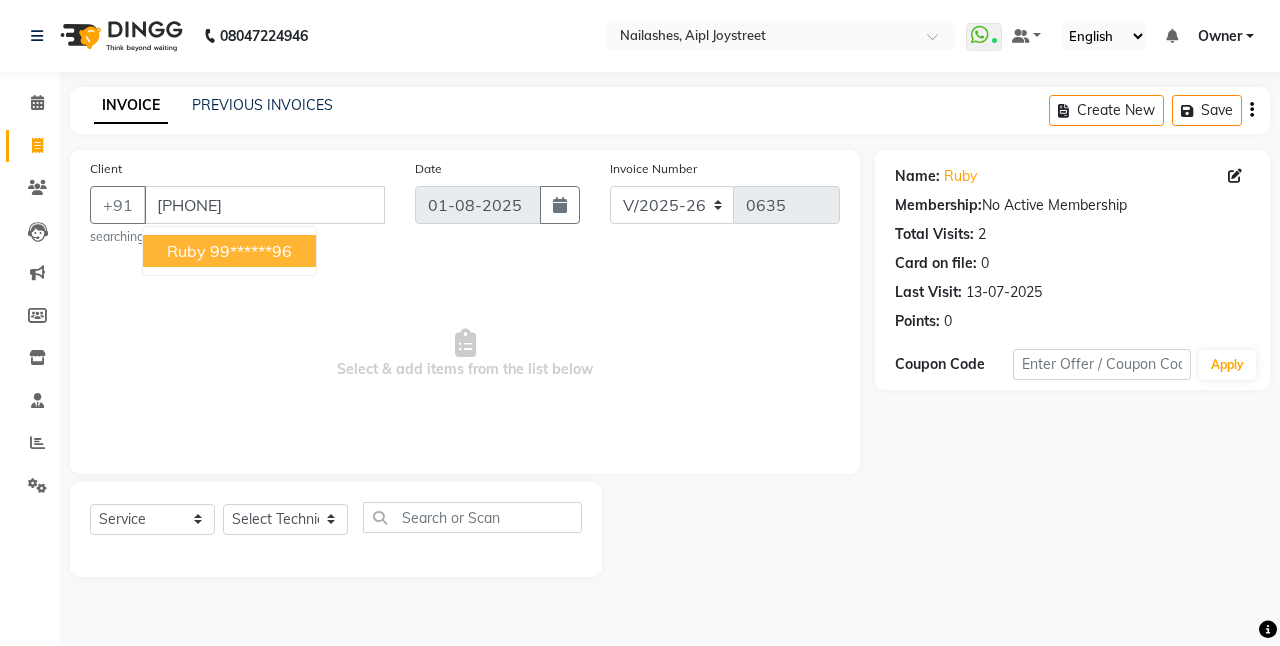 click on "Ruby" at bounding box center (186, 251) 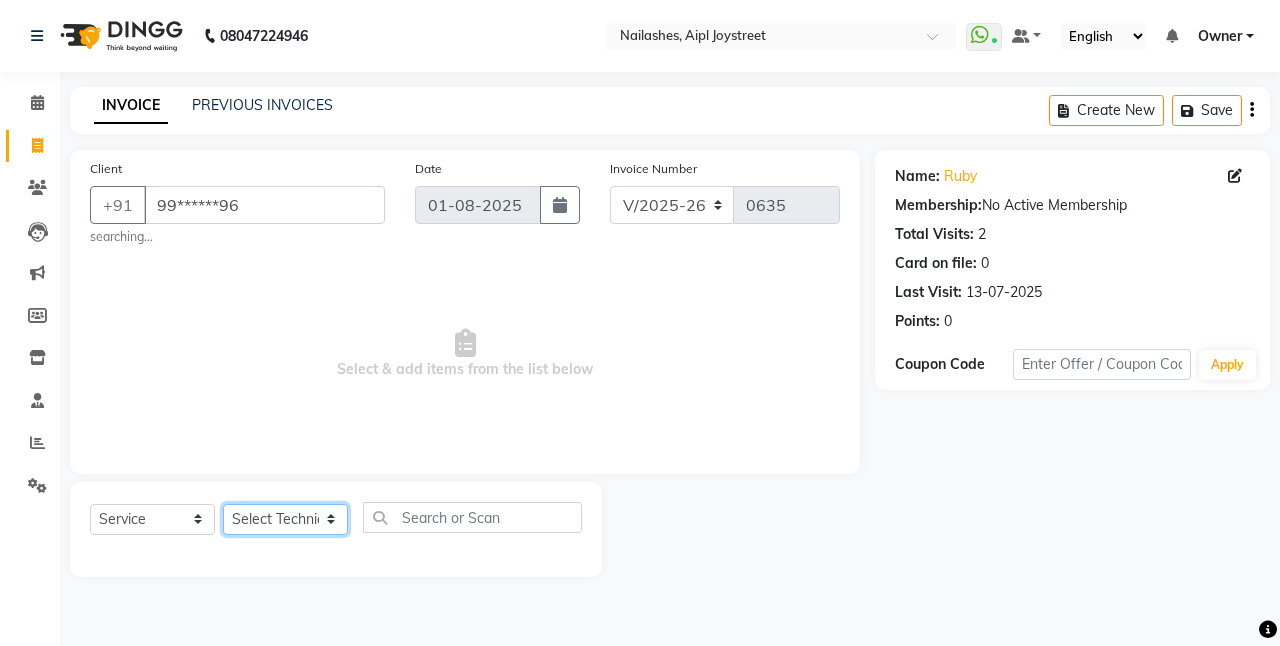 click on "Select Technician ajay Anita Chetan Manager Muskan Owner Prosanto Salome VIVEK" 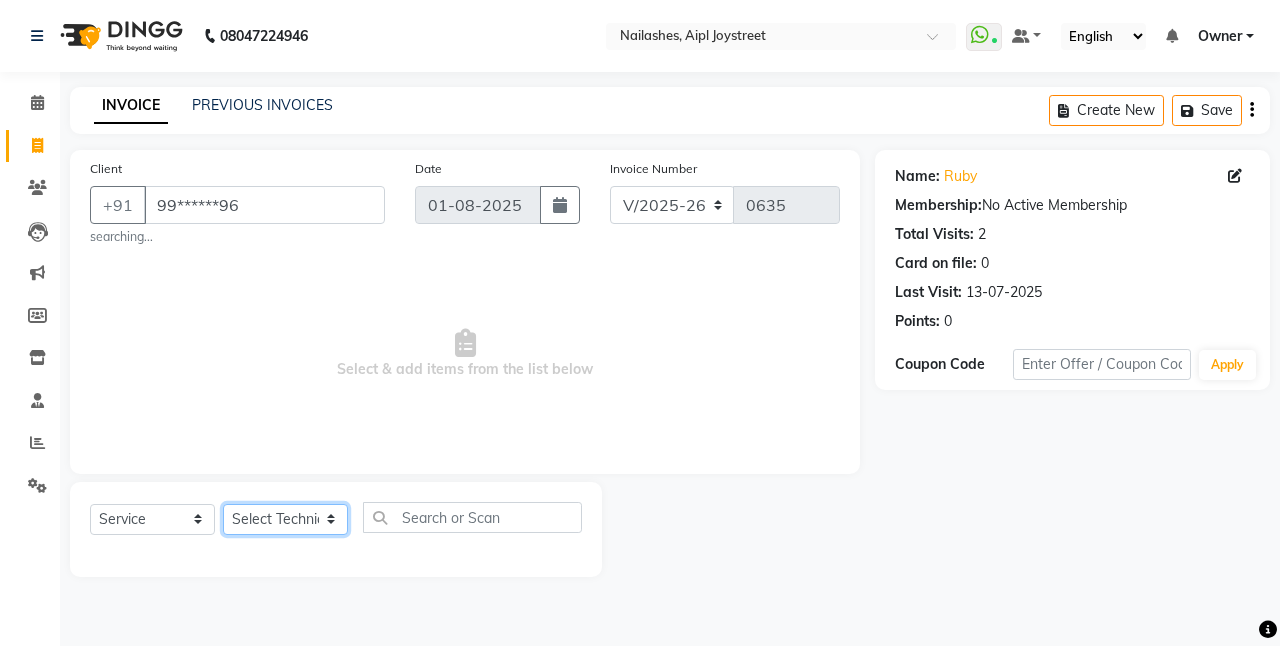 select on "60492" 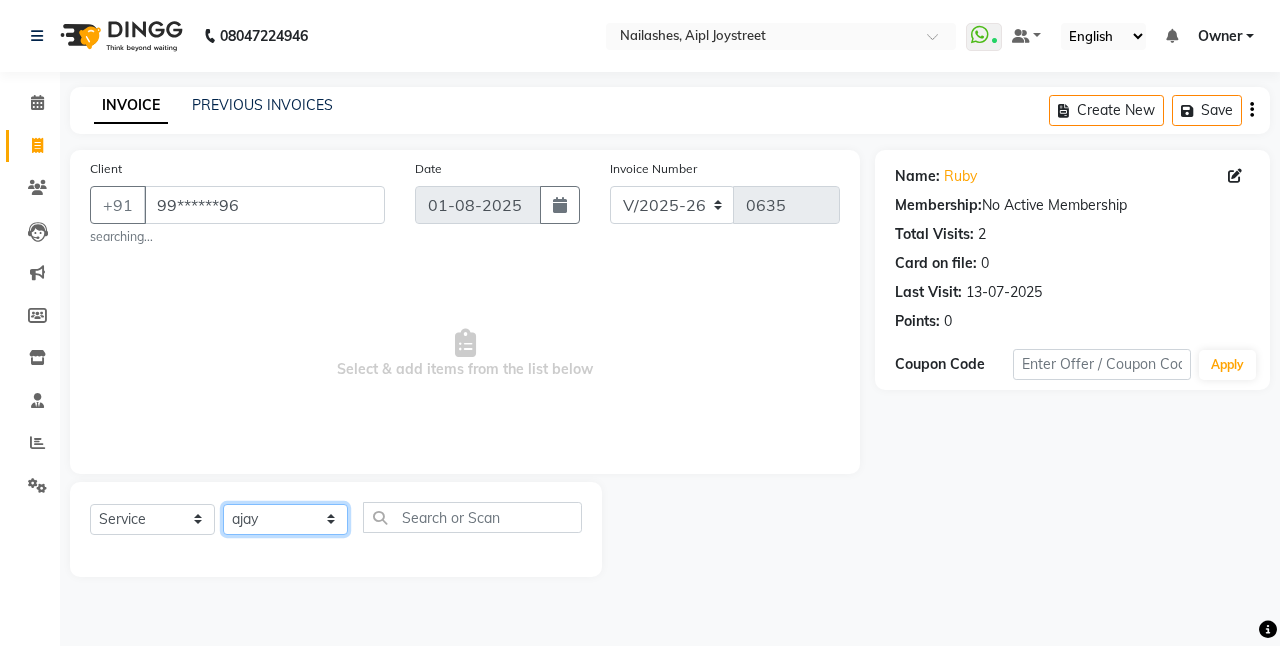 click on "Select Technician ajay Anita Chetan Manager Muskan Owner Prosanto Salome VIVEK" 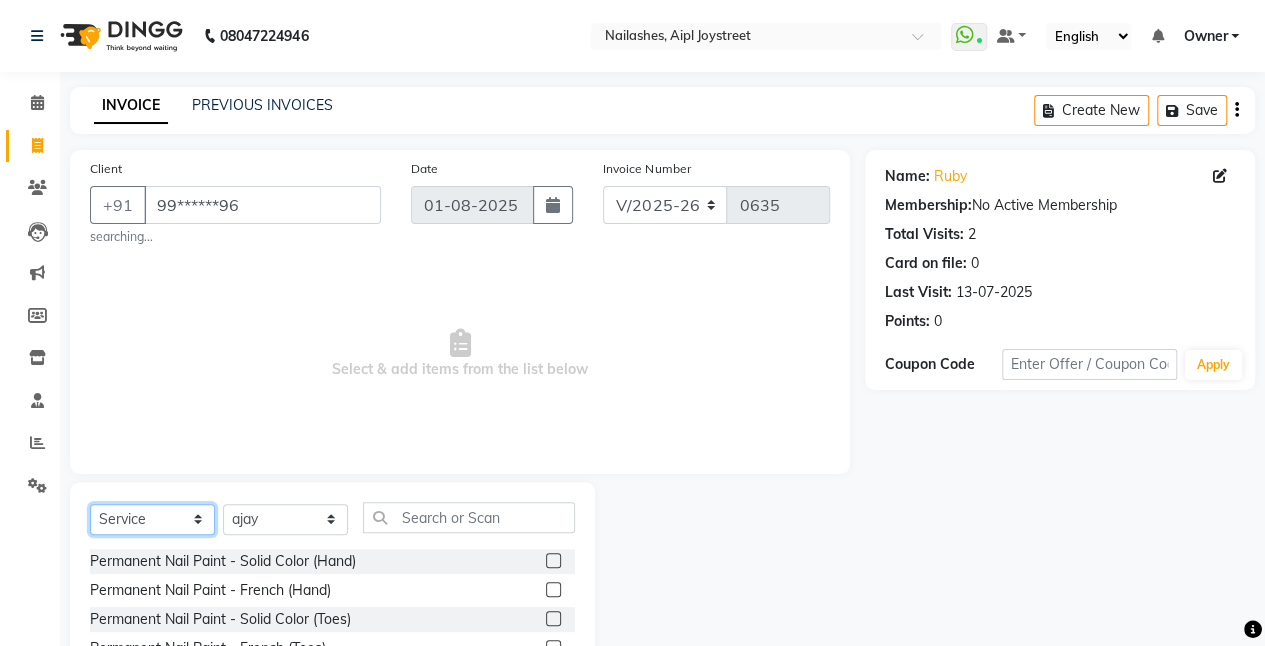 click on "Select  Service  Product  Membership  Package Voucher Prepaid Gift Card" 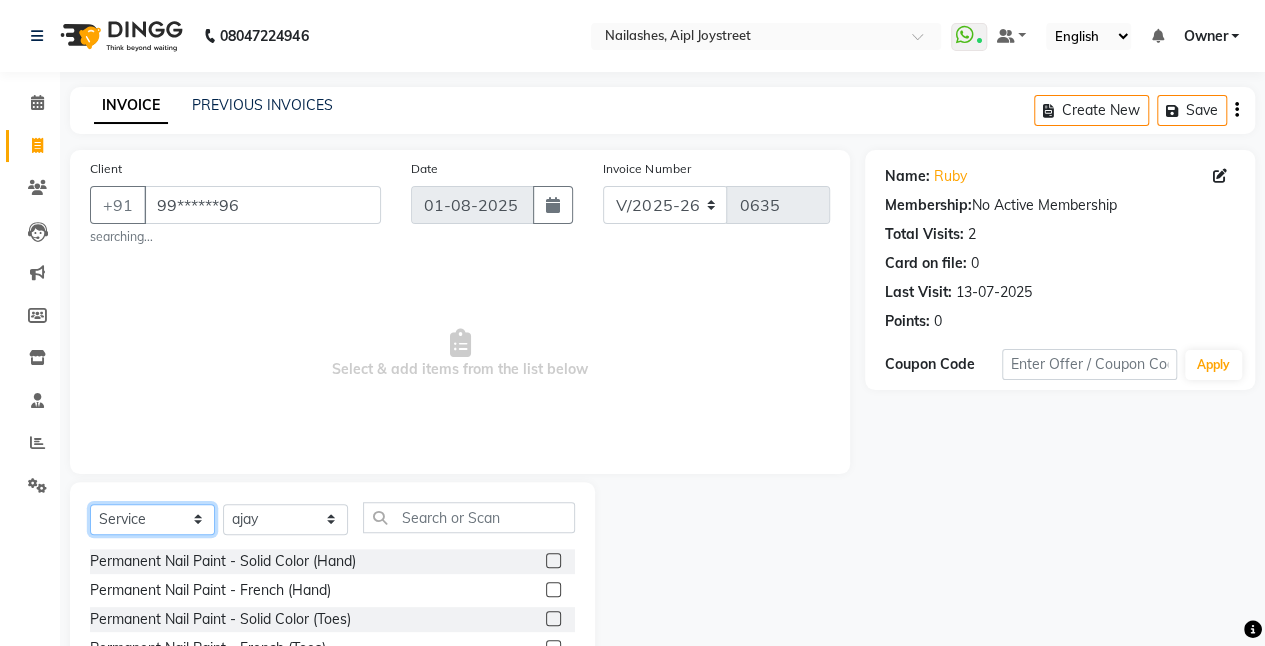 select on "P" 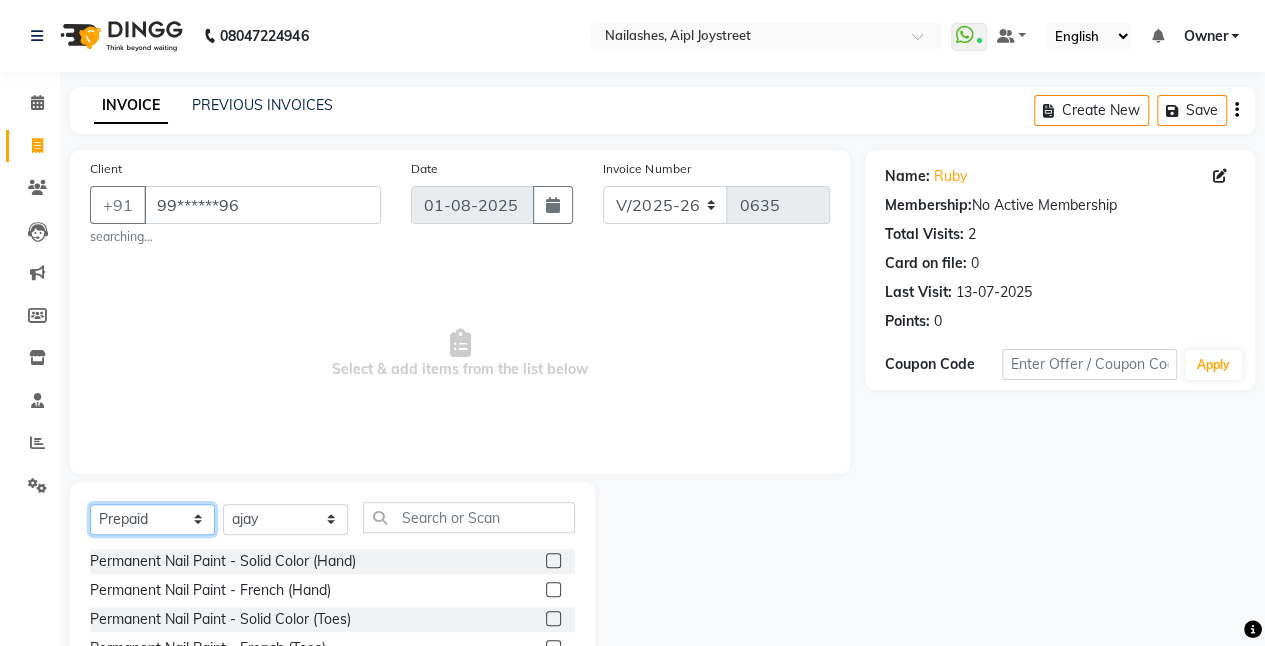 click on "Select  Service  Product  Membership  Package Voucher Prepaid Gift Card" 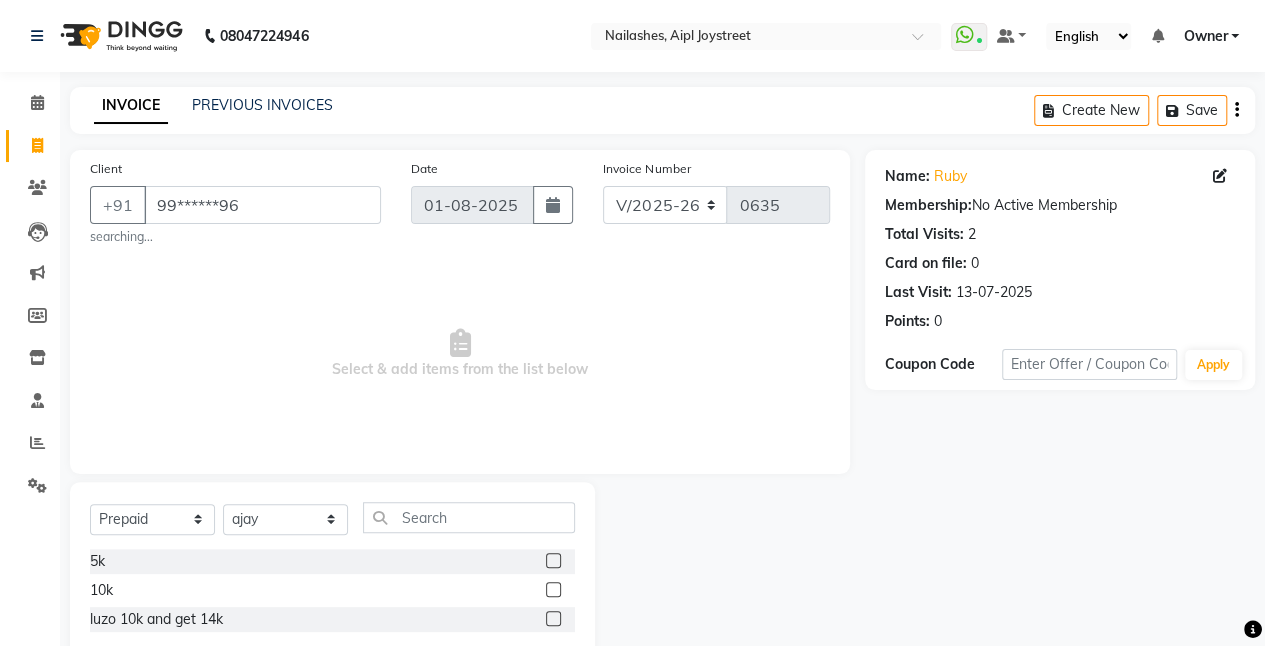 click 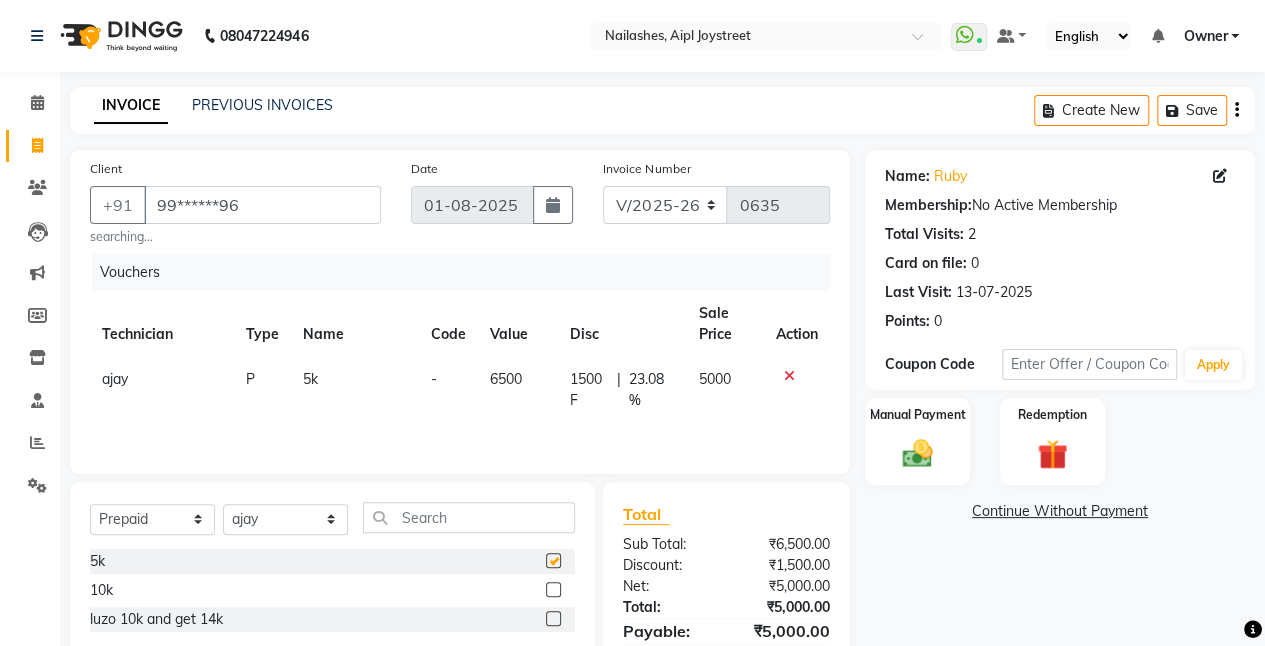 checkbox on "false" 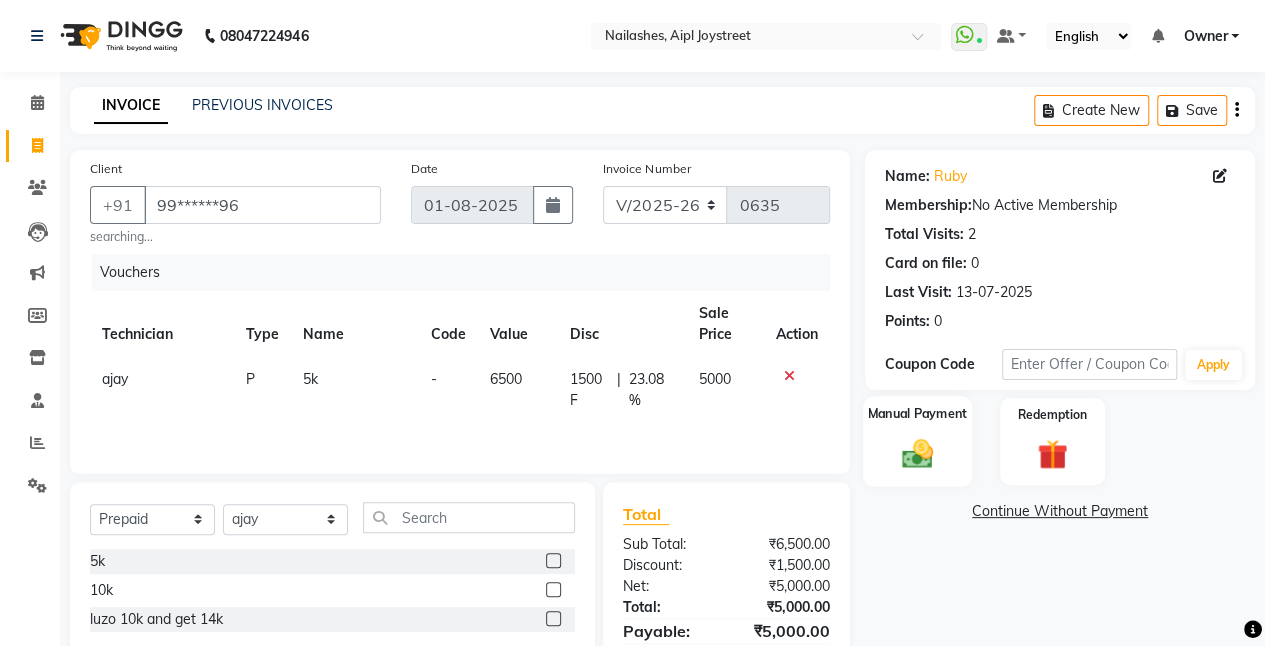 click 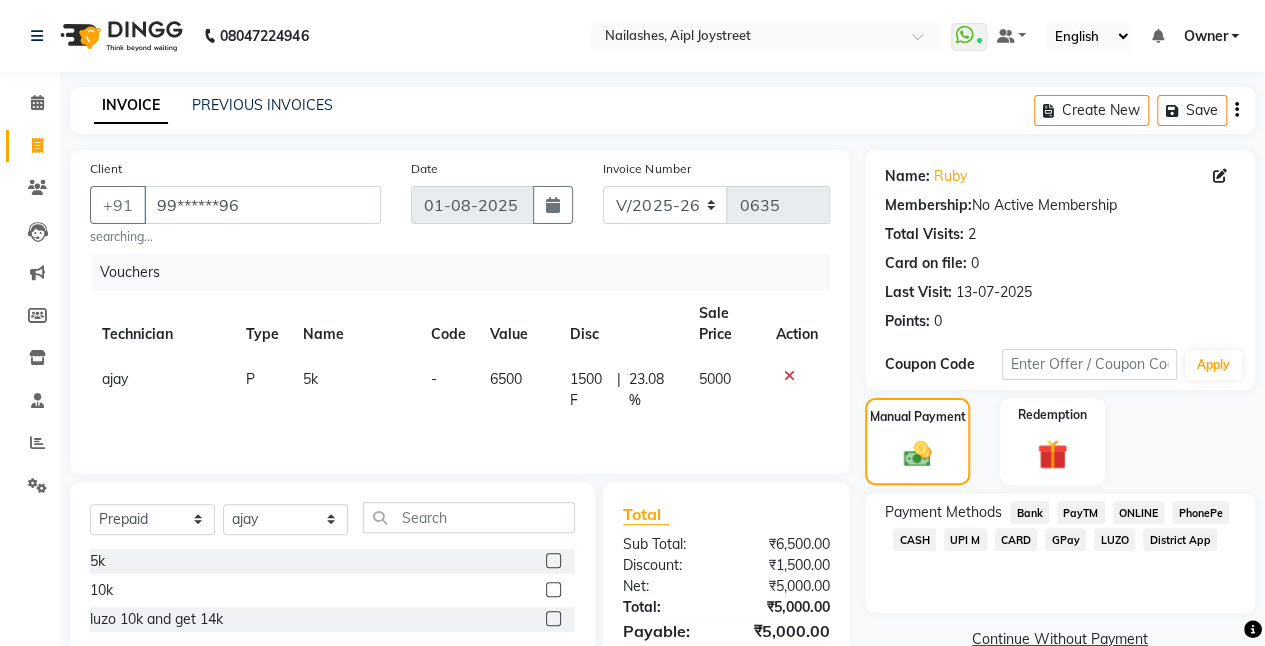 scroll, scrollTop: 96, scrollLeft: 0, axis: vertical 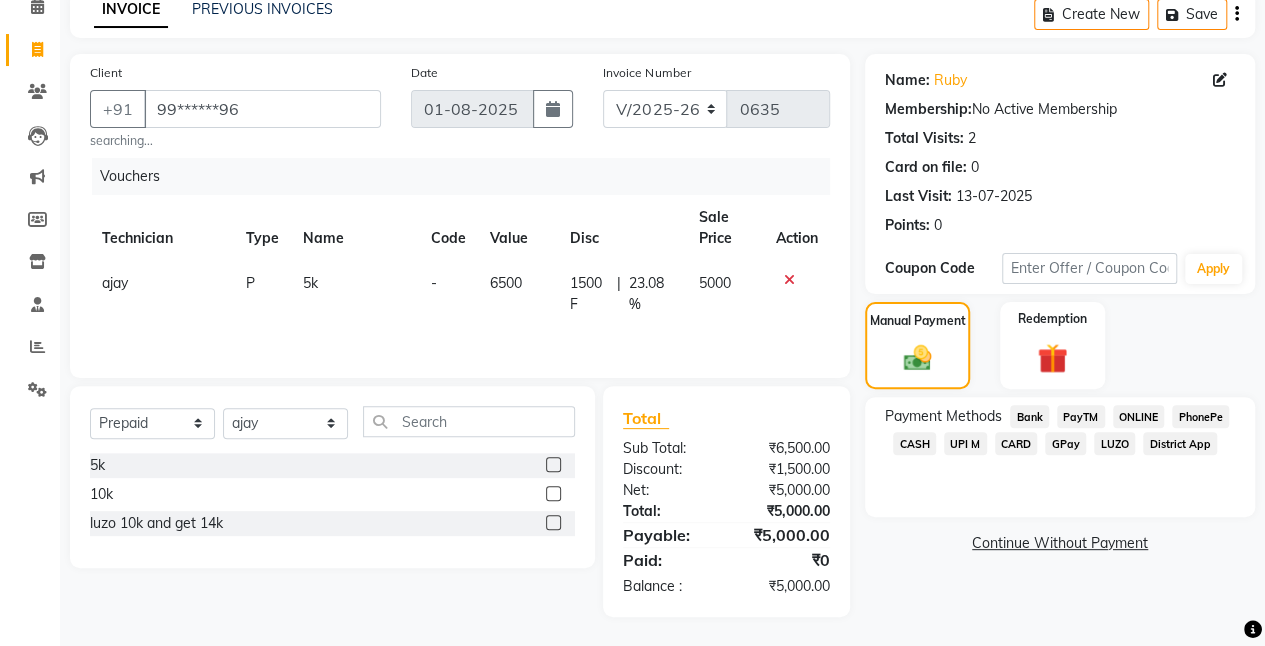 click on "CASH" 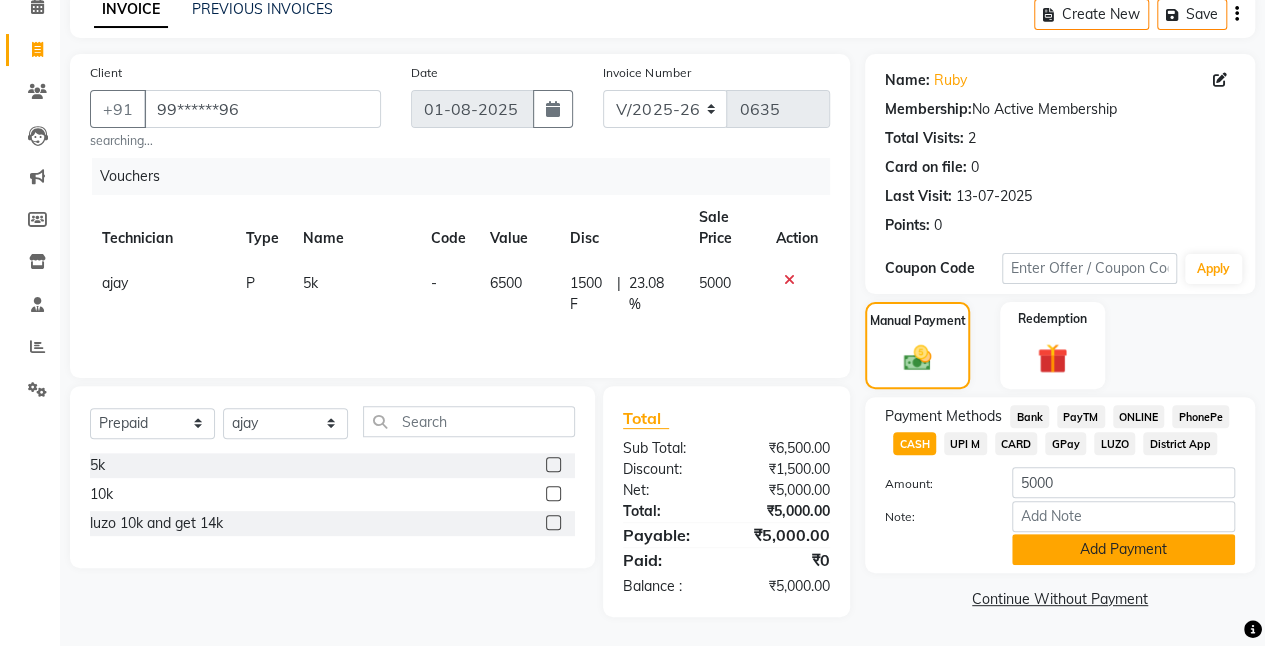 click on "Add Payment" 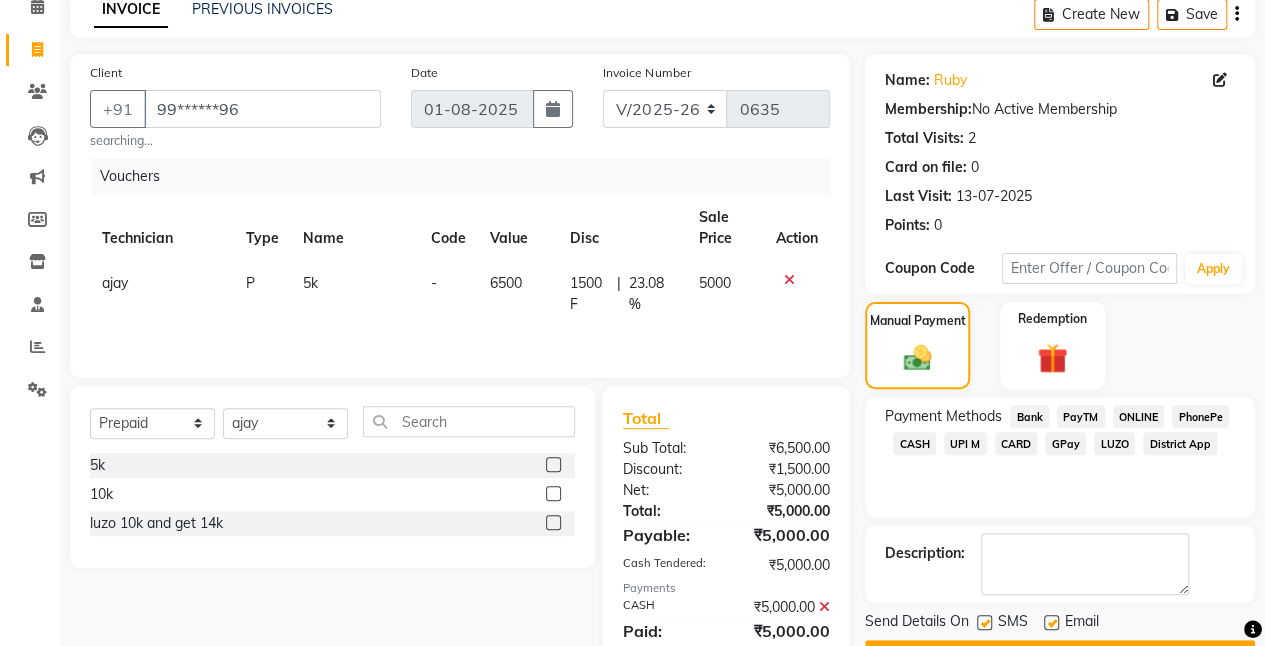 scroll, scrollTop: 167, scrollLeft: 0, axis: vertical 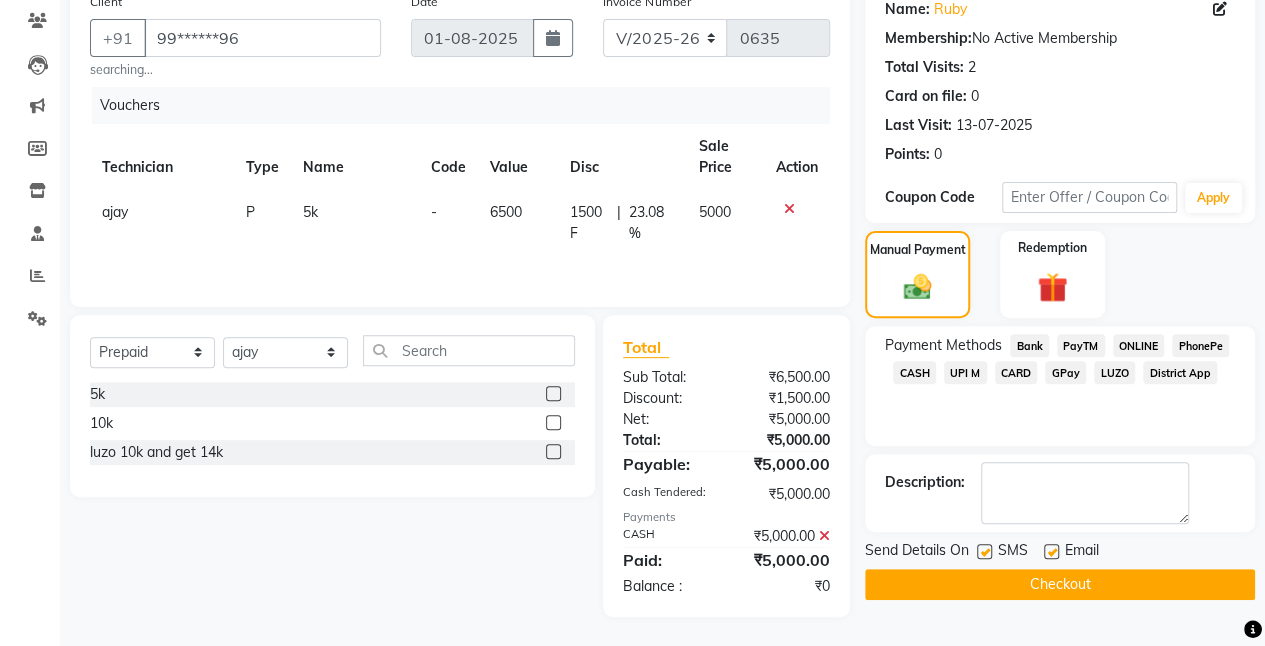 click 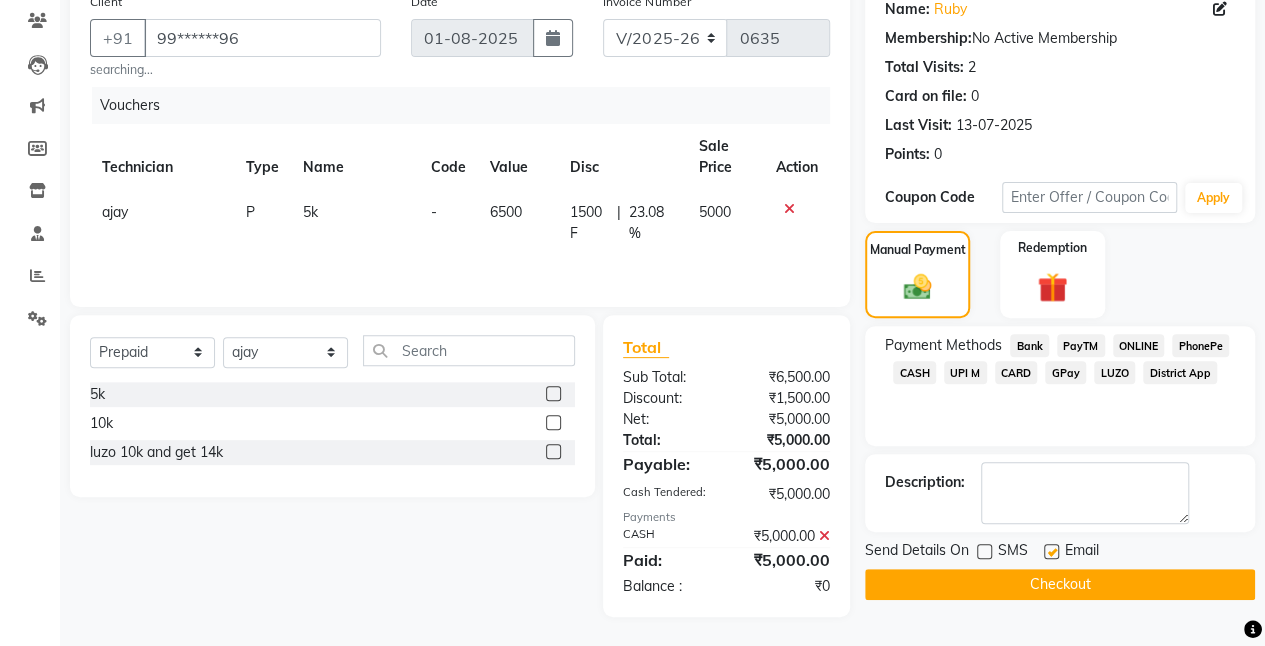 click 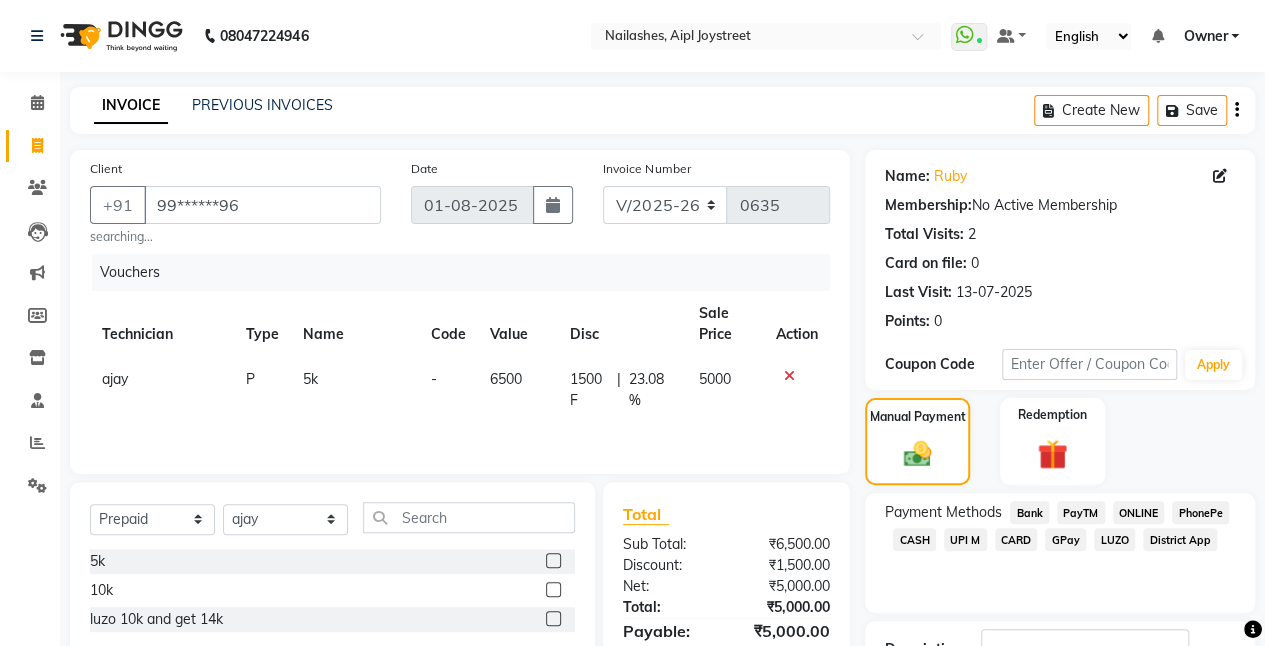 scroll, scrollTop: 167, scrollLeft: 0, axis: vertical 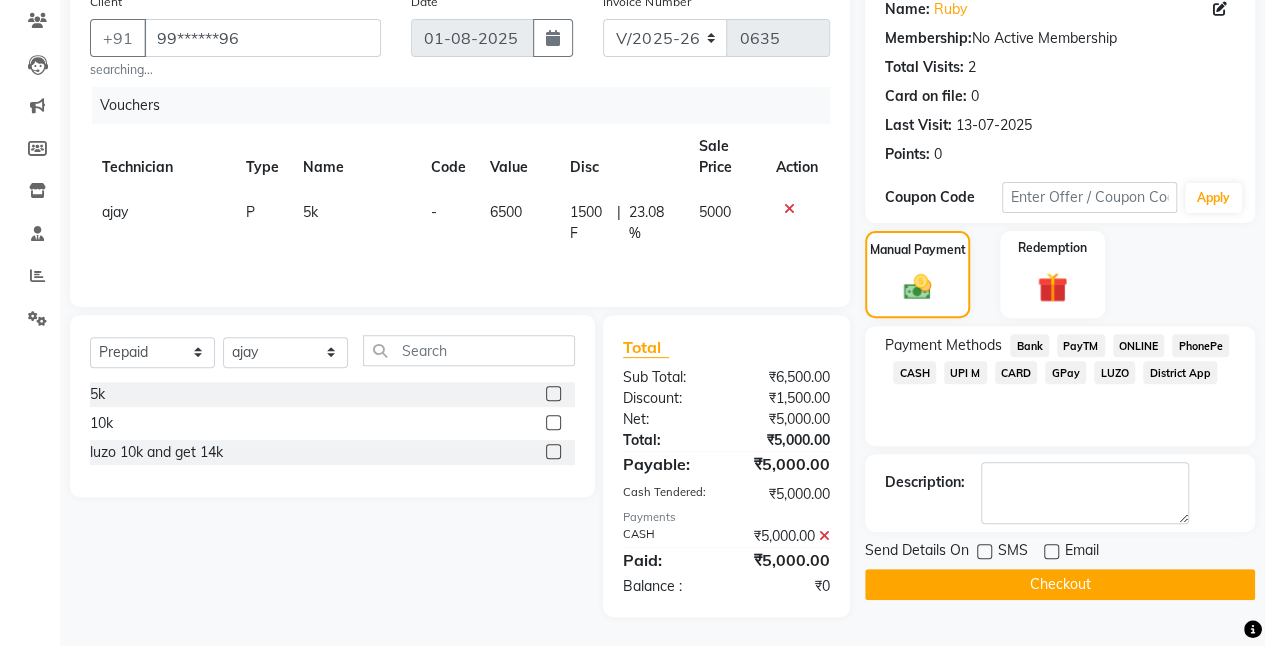 click on "Checkout" 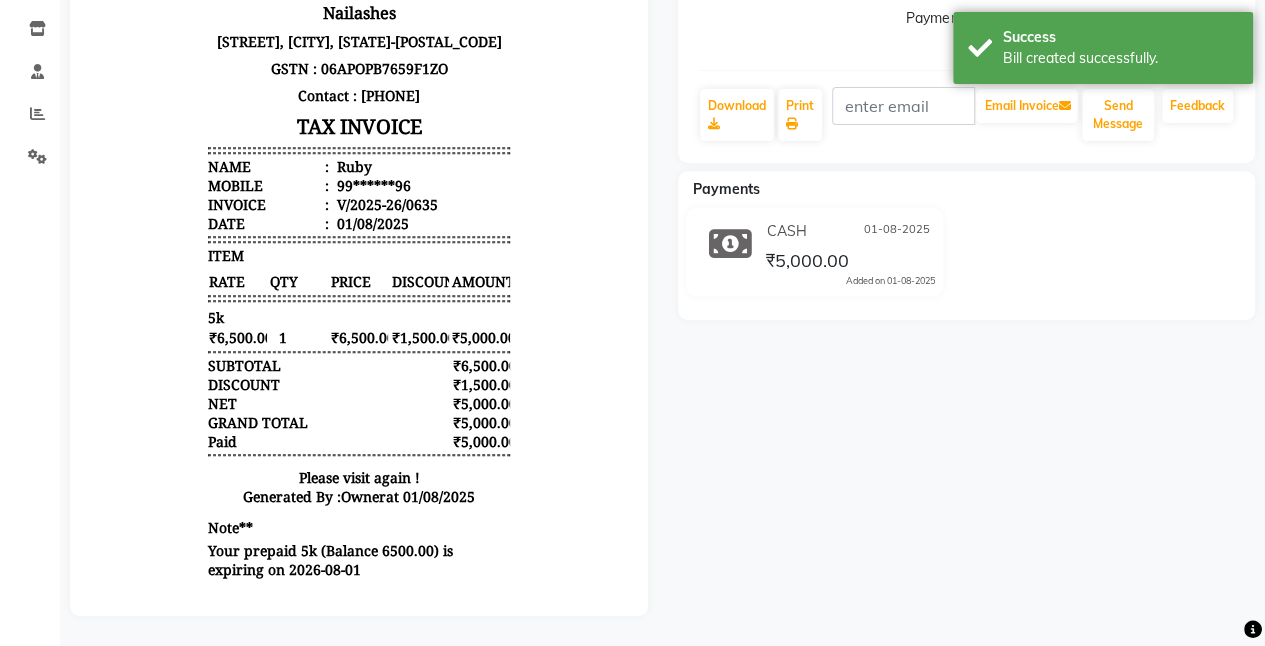 scroll, scrollTop: 0, scrollLeft: 0, axis: both 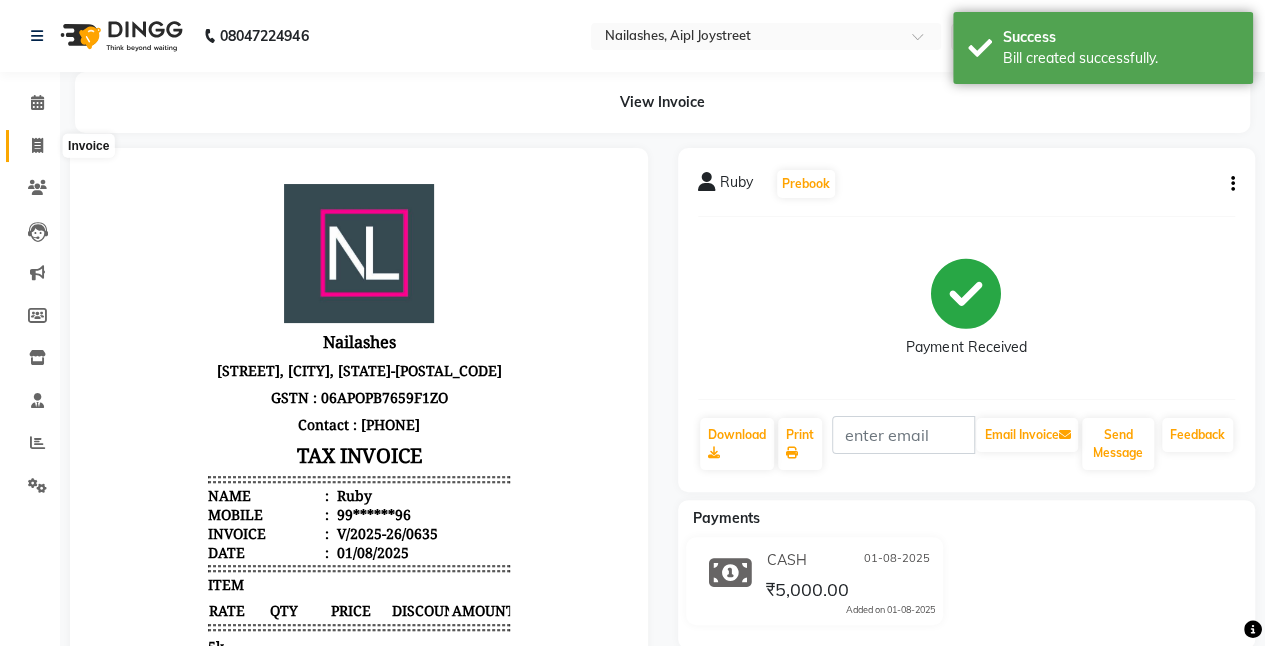 click 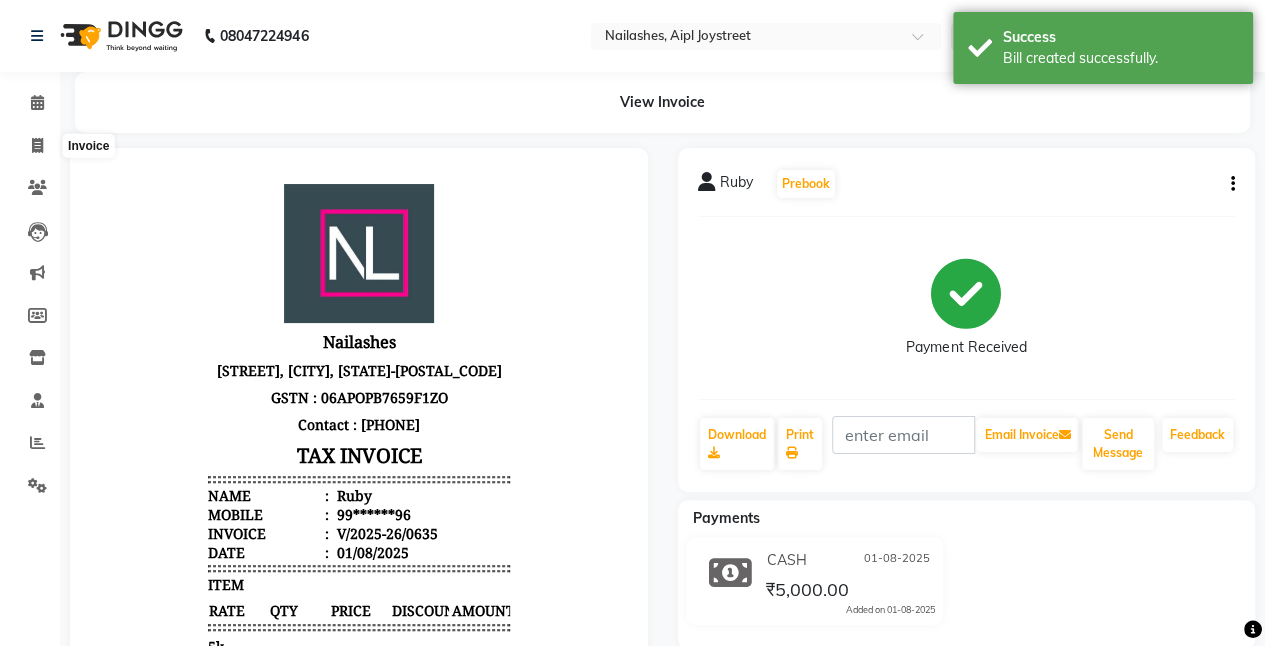 select on "service" 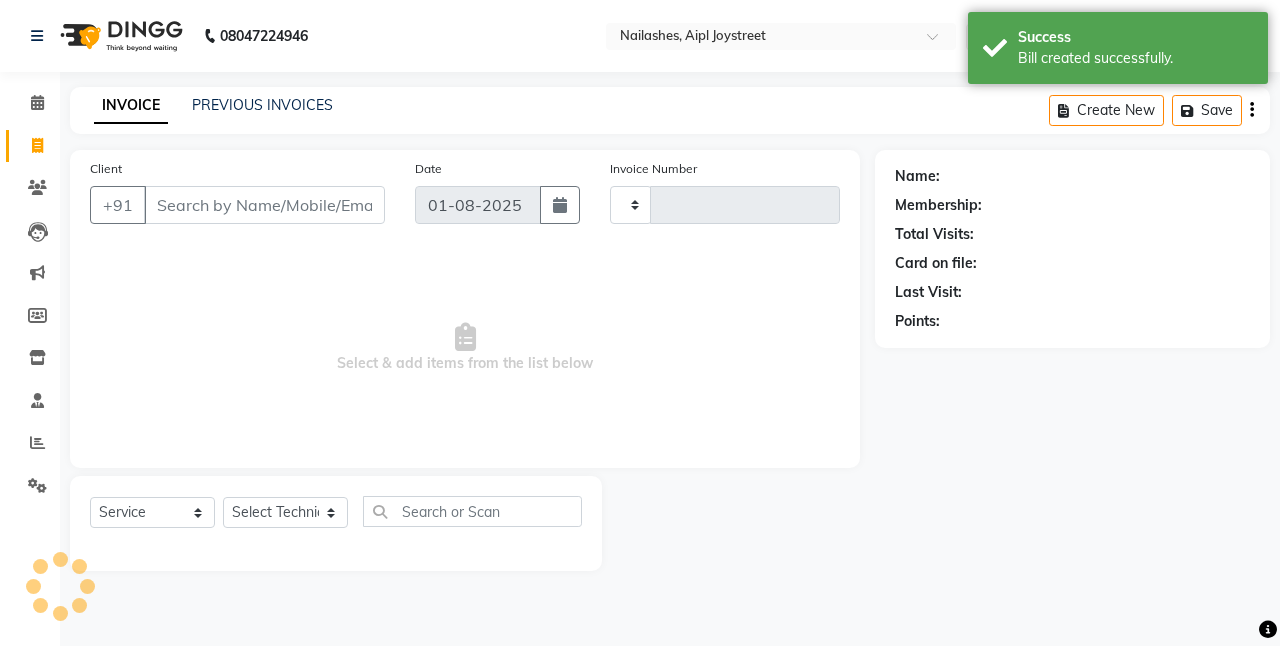 type on "0636" 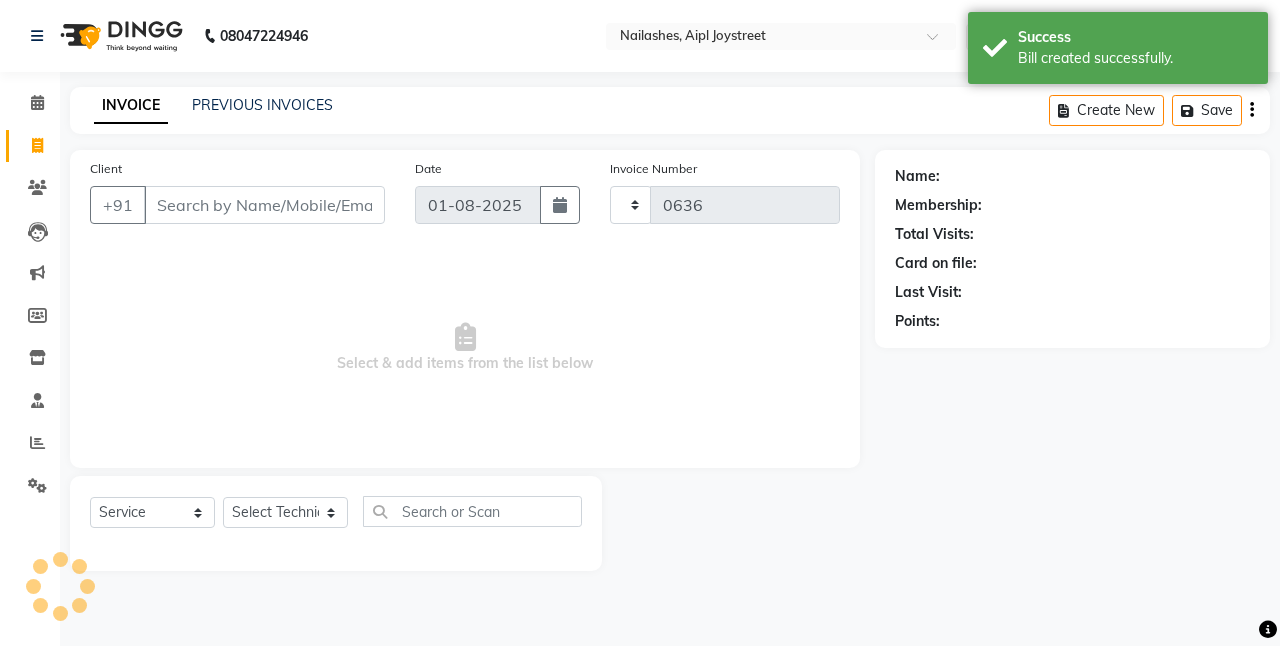 select on "5749" 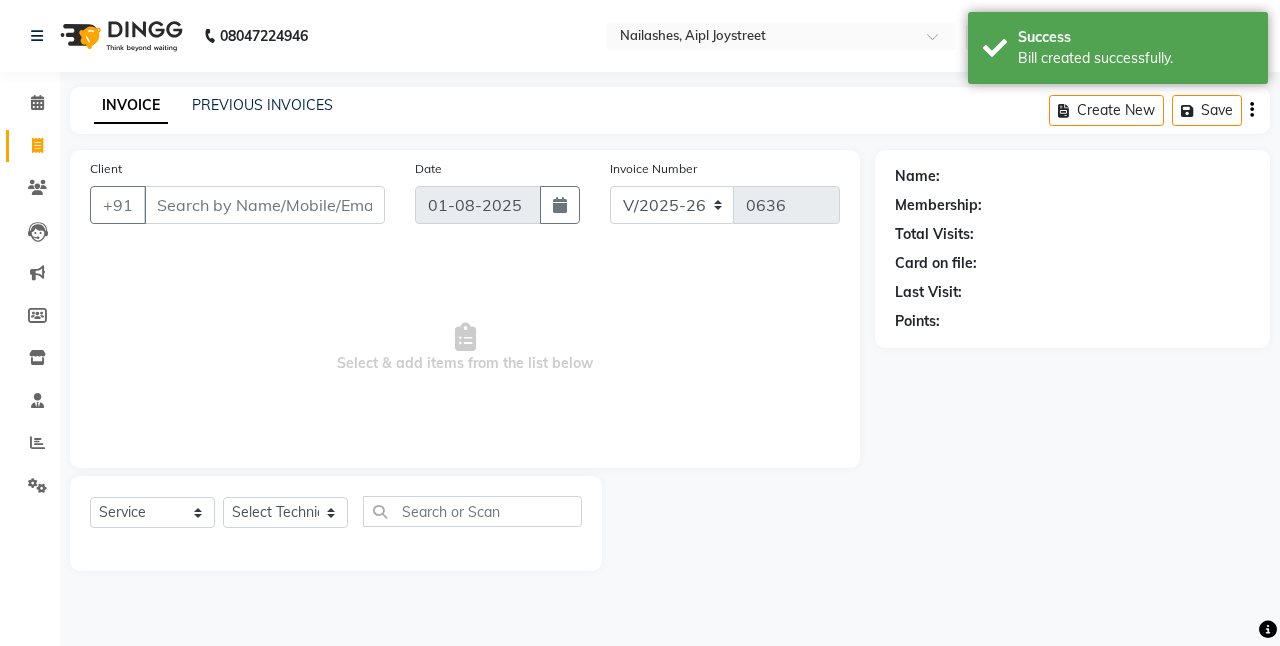 click on "Client" at bounding box center [264, 205] 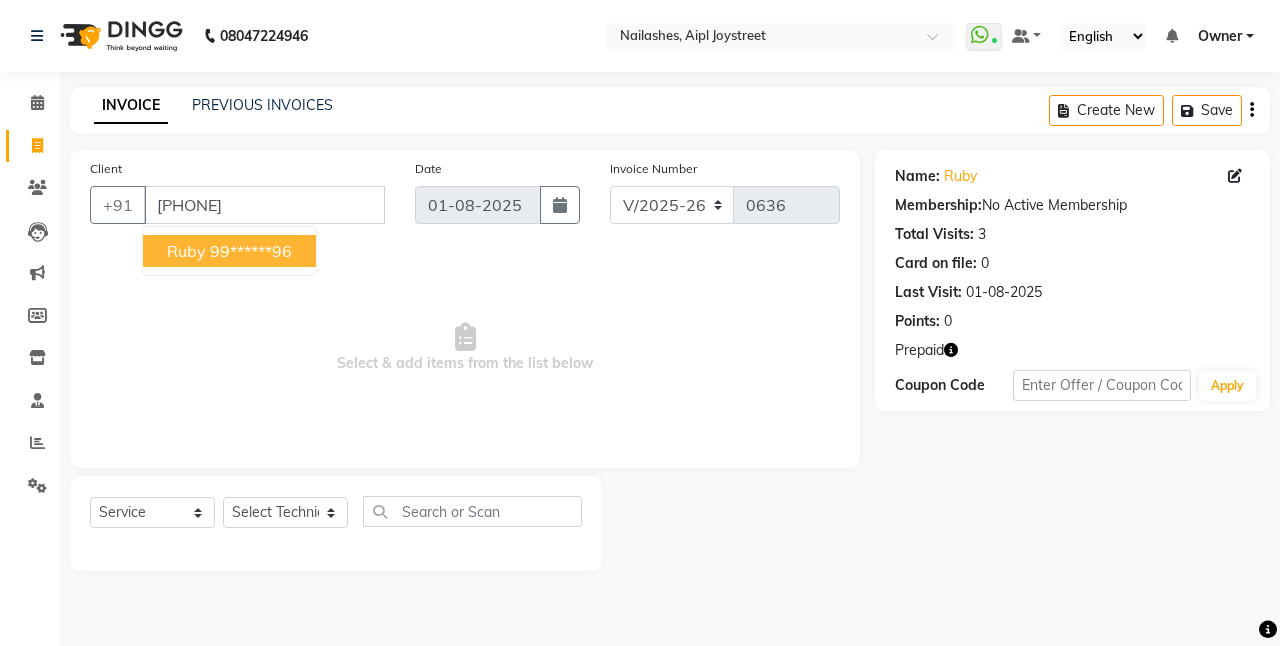 click on "[FIRST] [PHONE]" at bounding box center (229, 251) 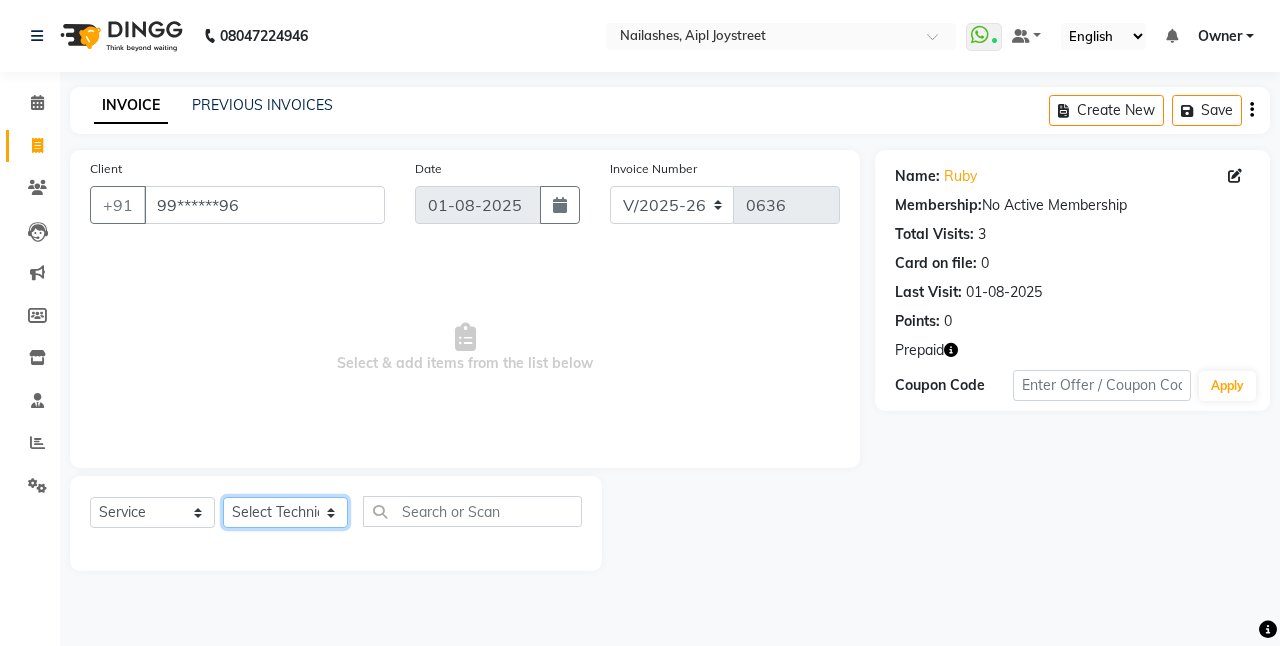 click on "Select Technician ajay Anita Chetan Manager Muskan Owner Prosanto Salome VIVEK" 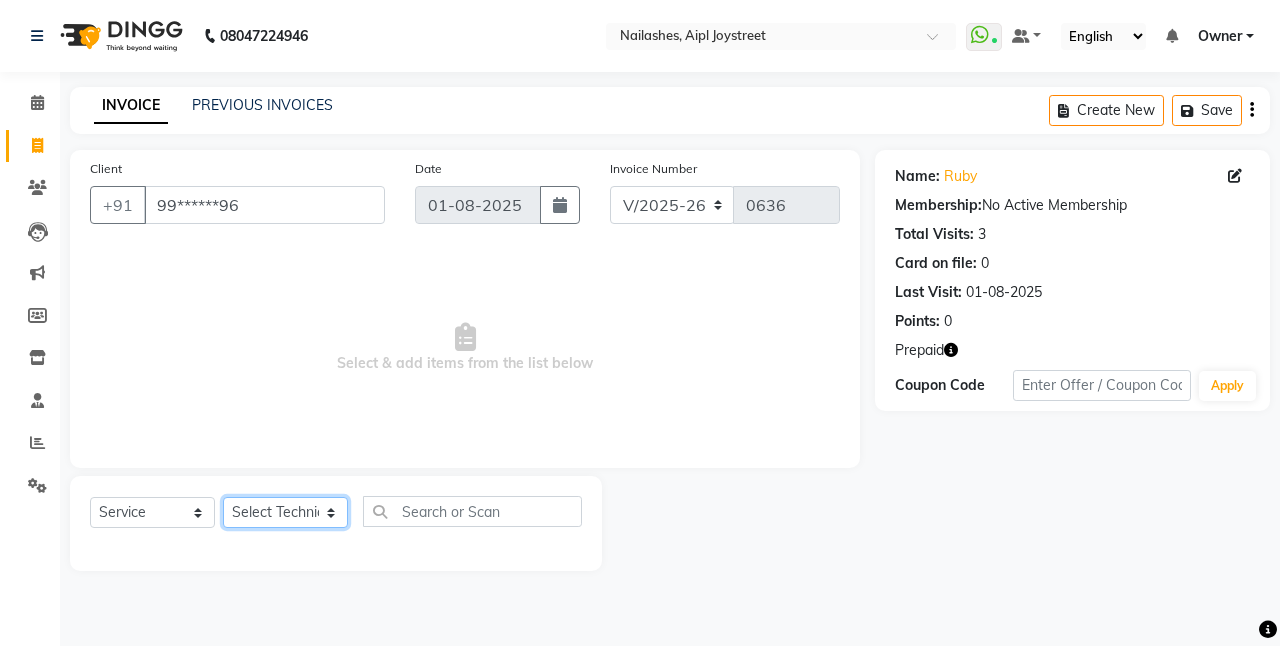 select on "60492" 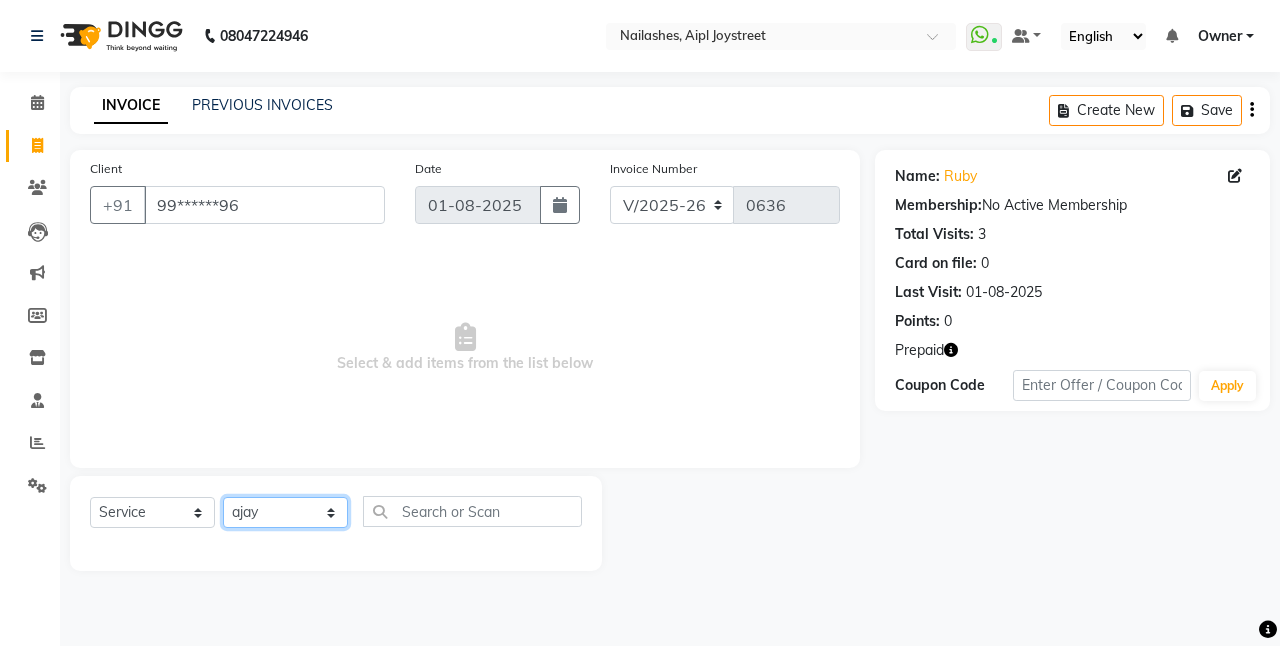 click on "Select Technician ajay Anita Chetan Manager Muskan Owner Prosanto Salome VIVEK" 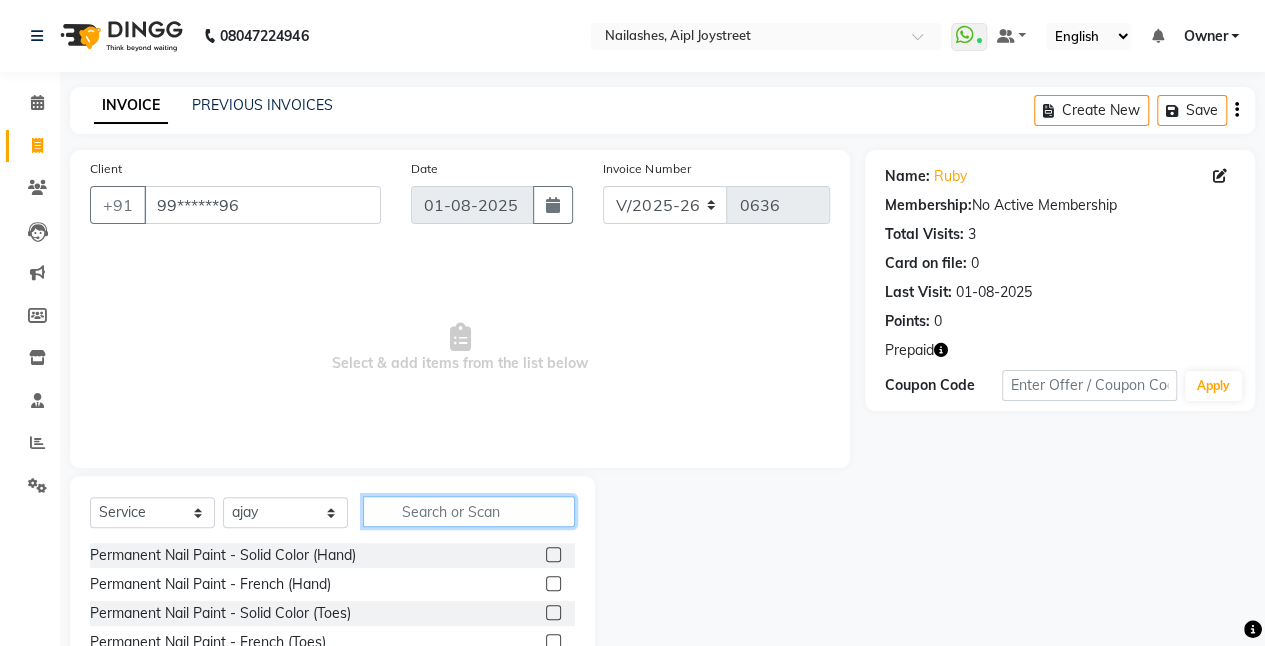 click 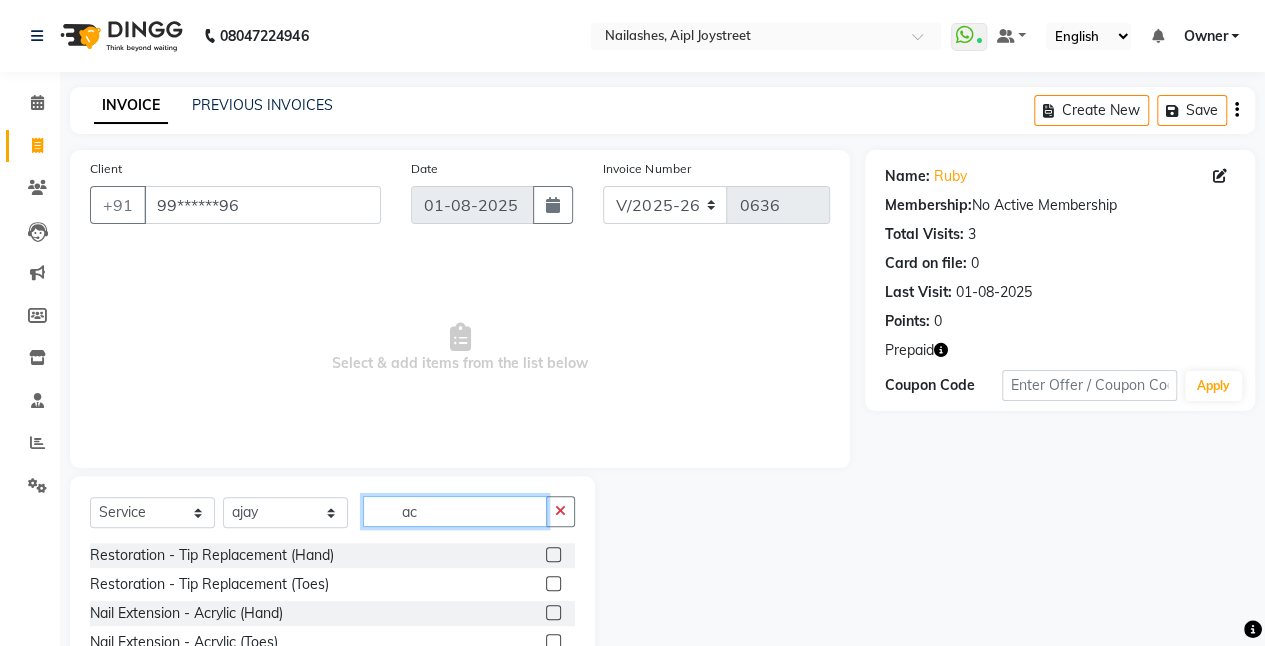 type on "ac" 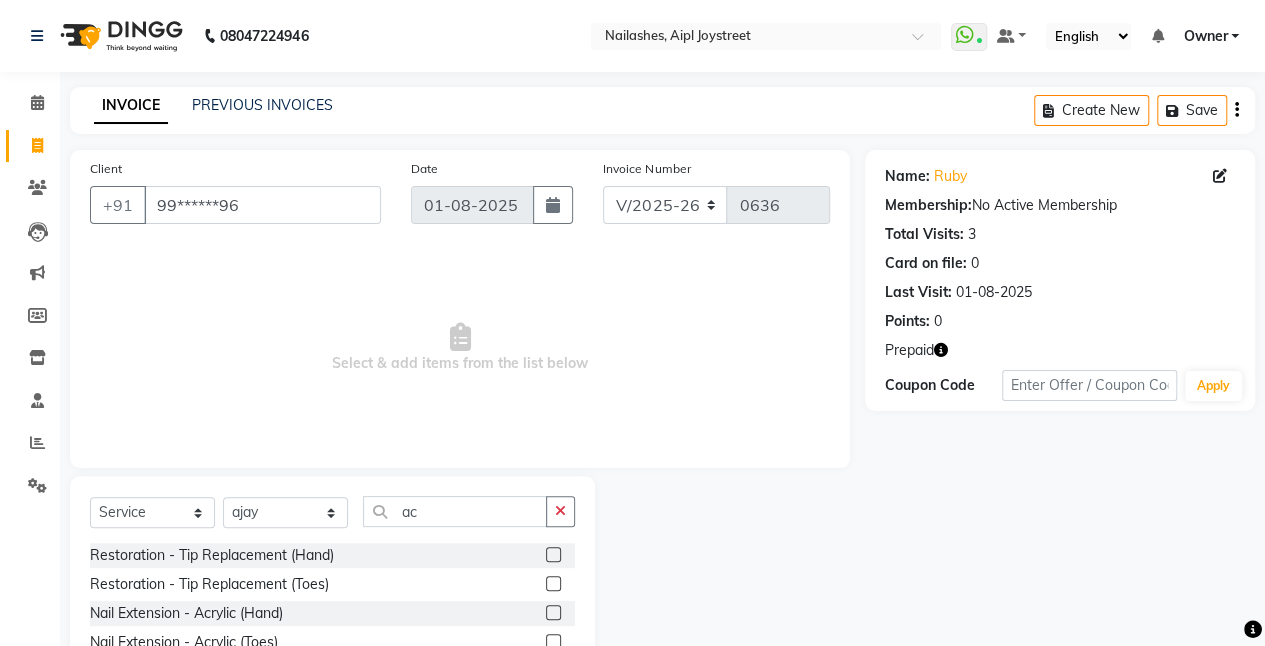 click 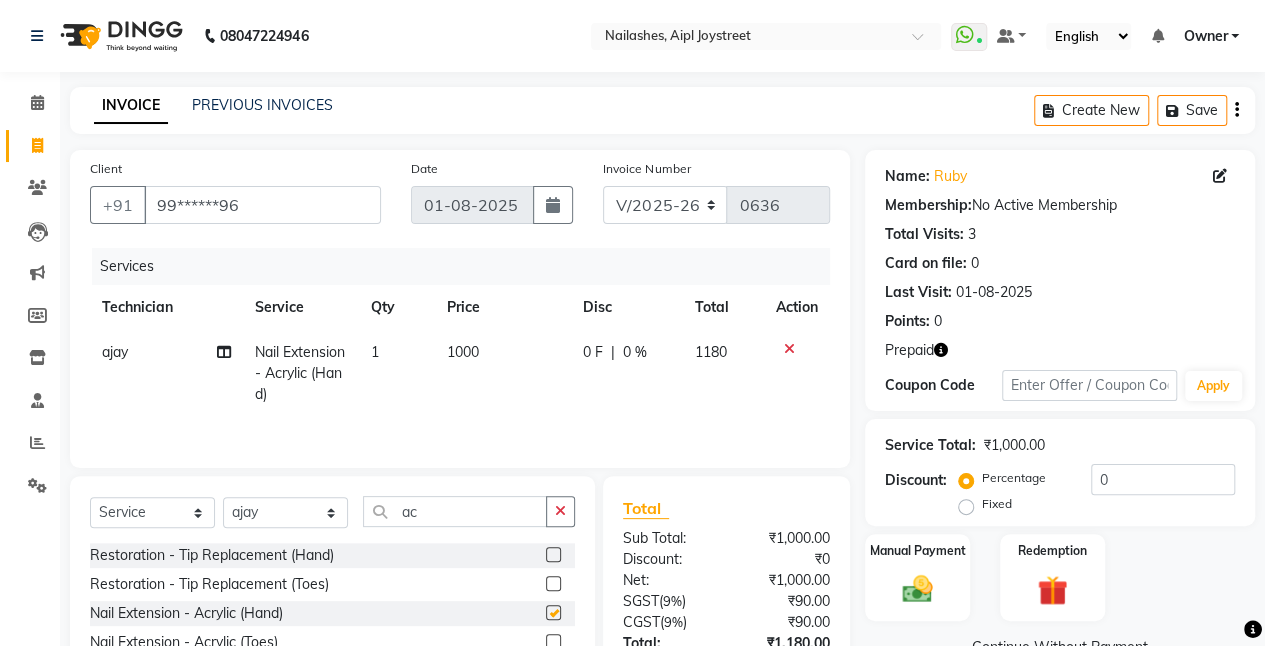 checkbox on "false" 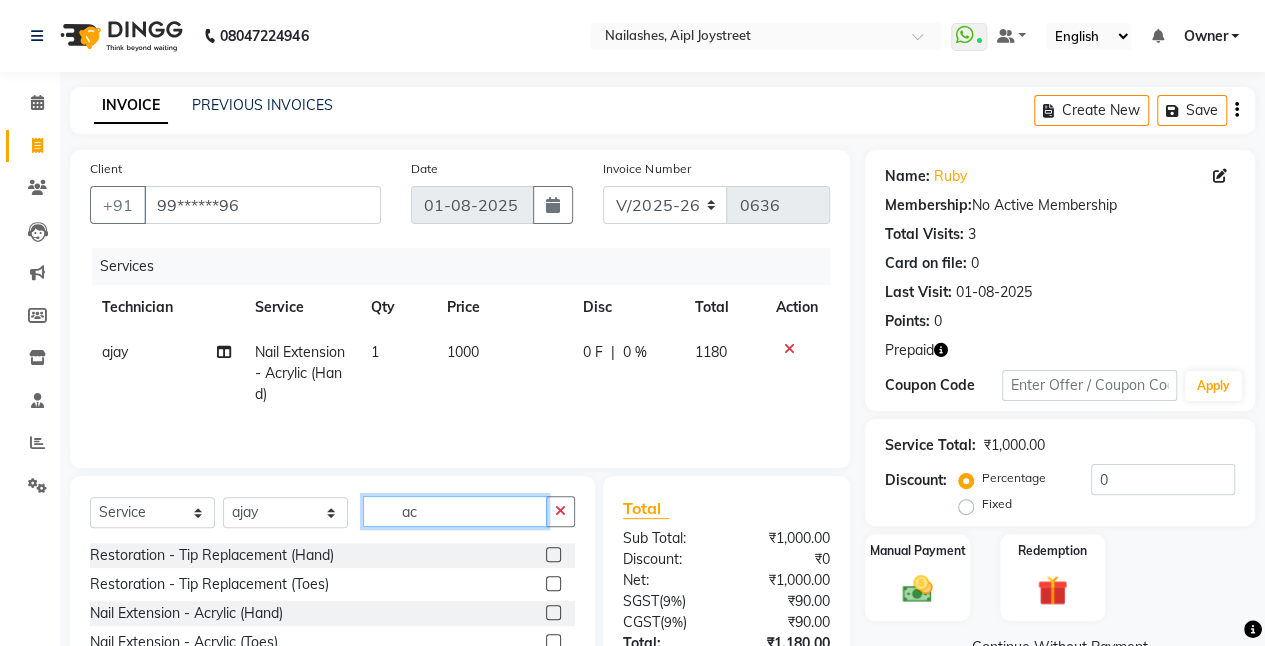 click on "ac" 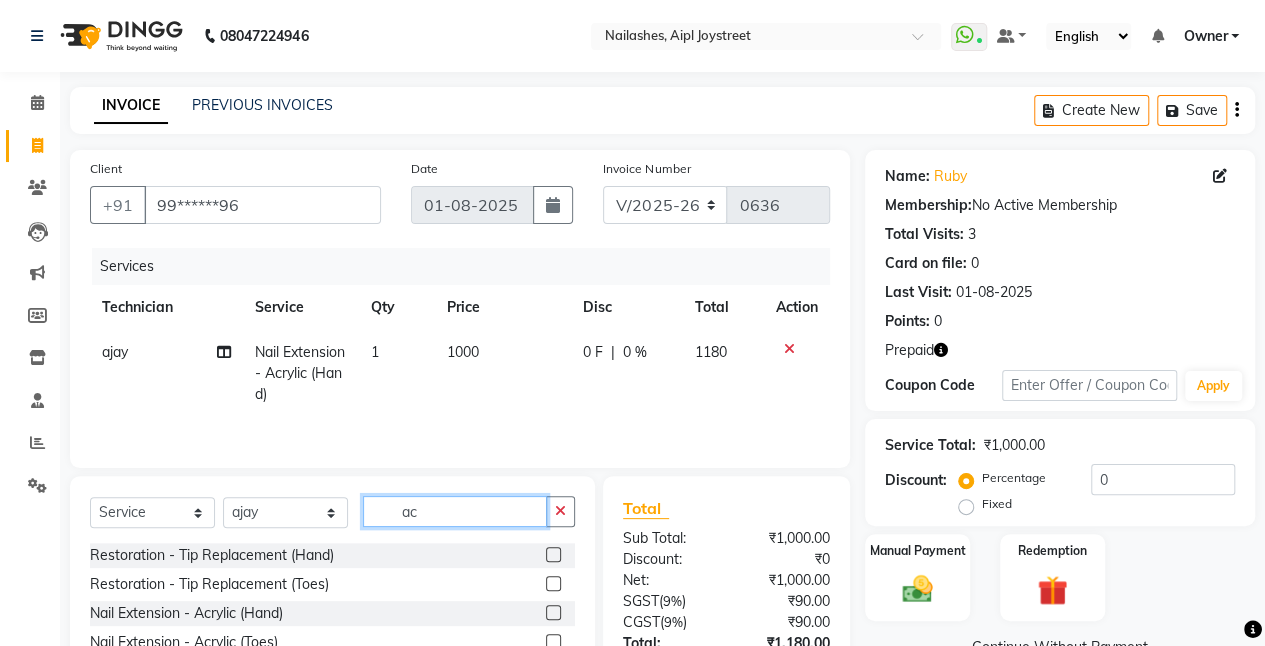 type on "a" 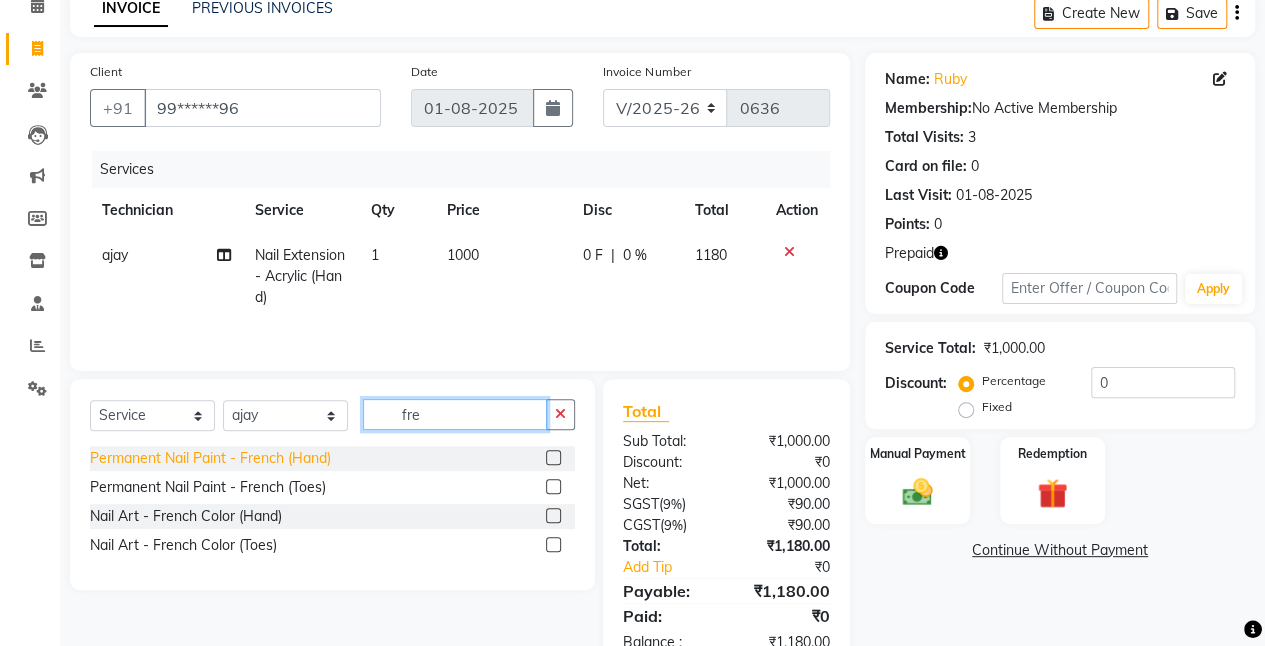scroll, scrollTop: 98, scrollLeft: 0, axis: vertical 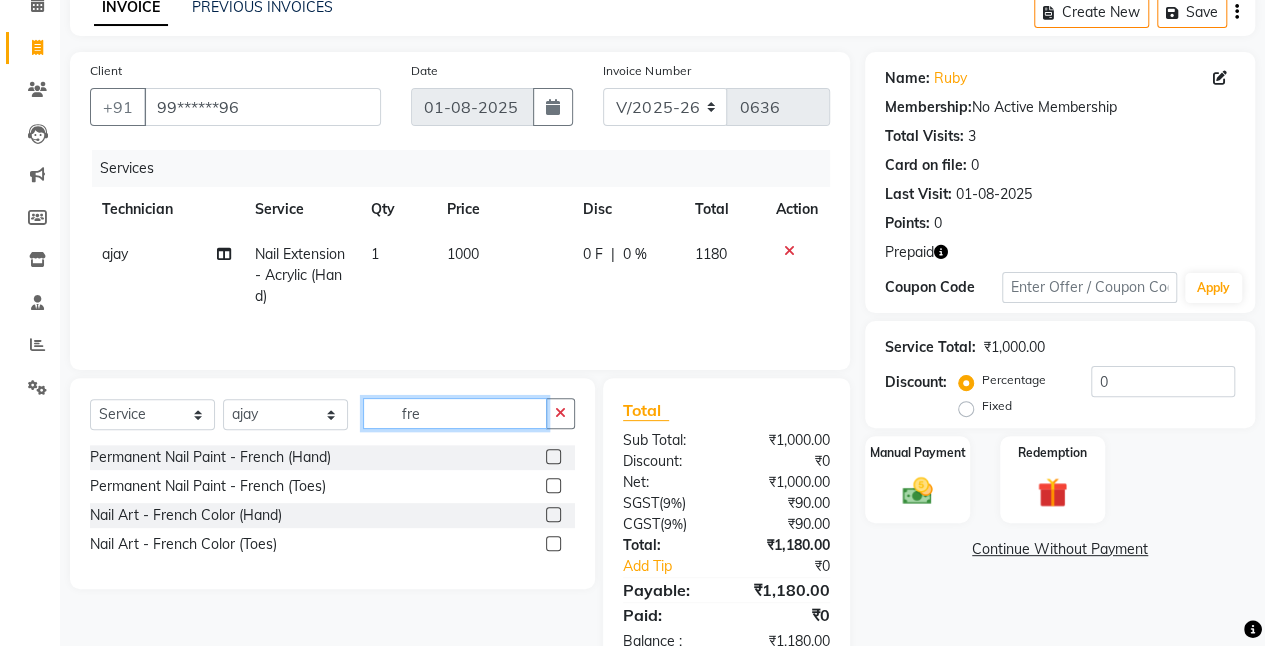 type on "fre" 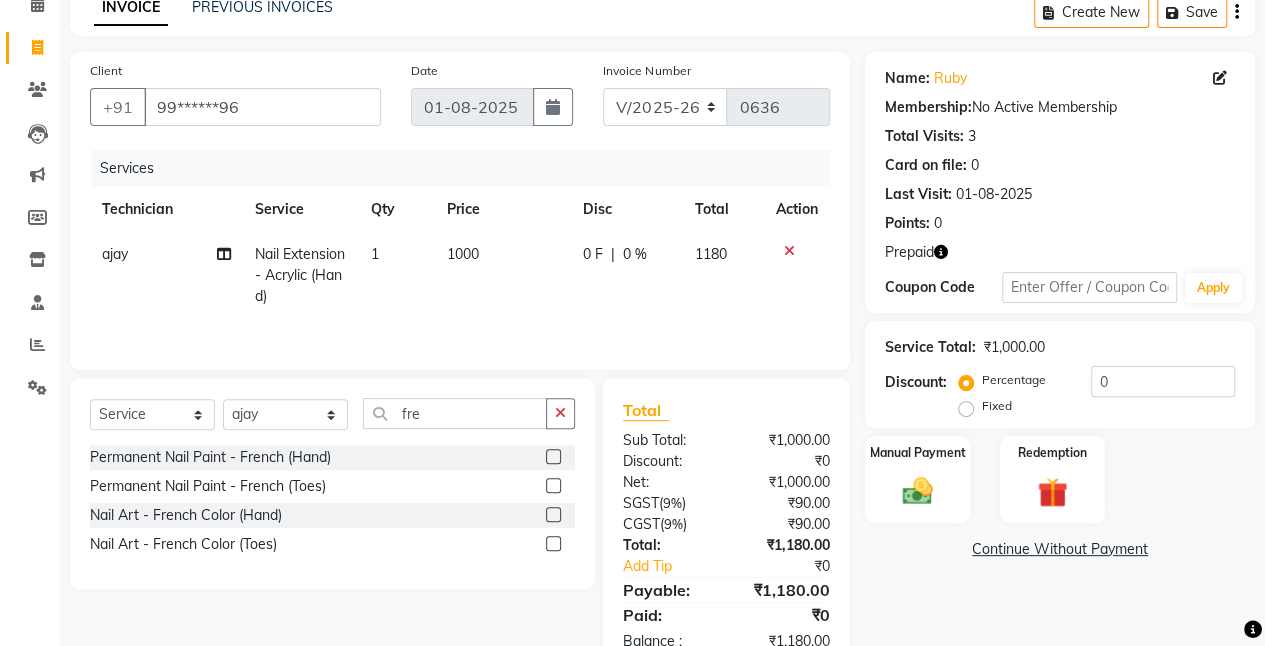 click 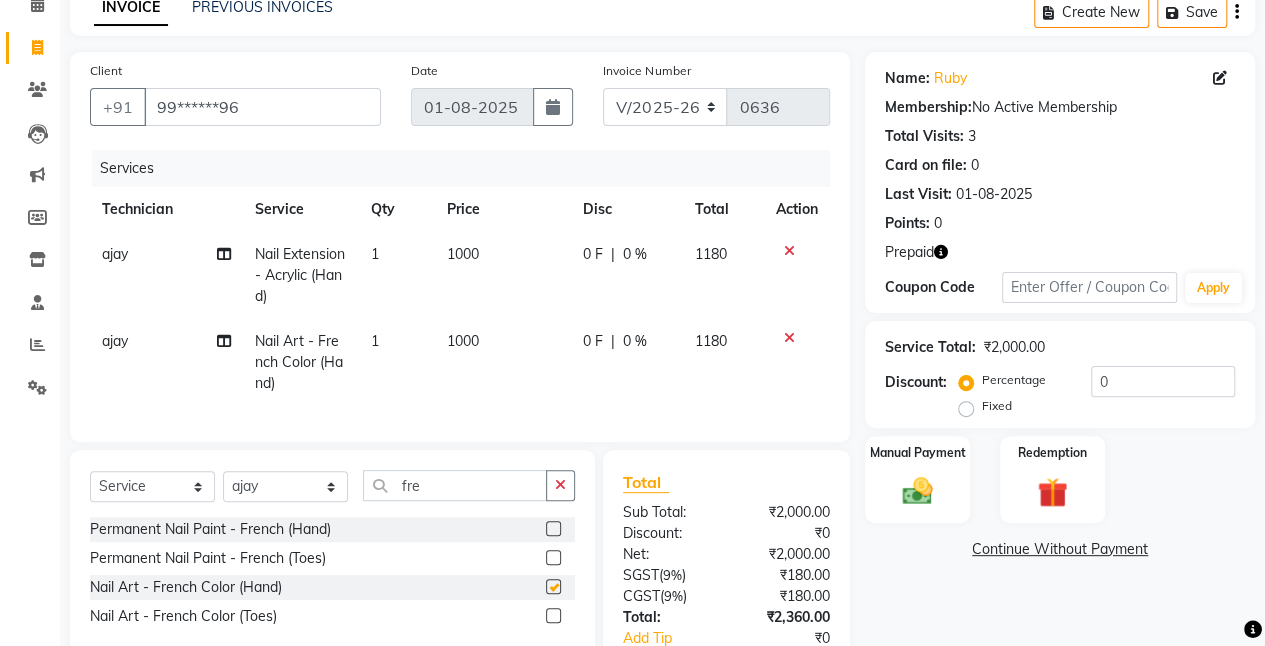 checkbox on "false" 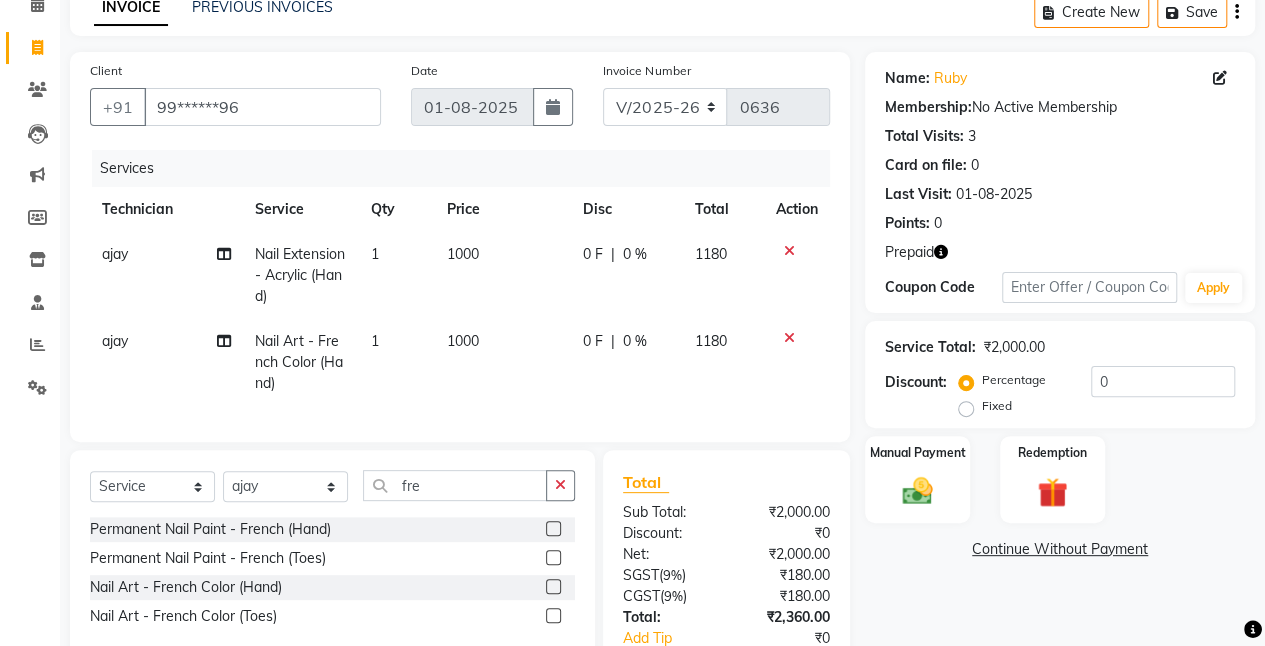 scroll, scrollTop: 213, scrollLeft: 0, axis: vertical 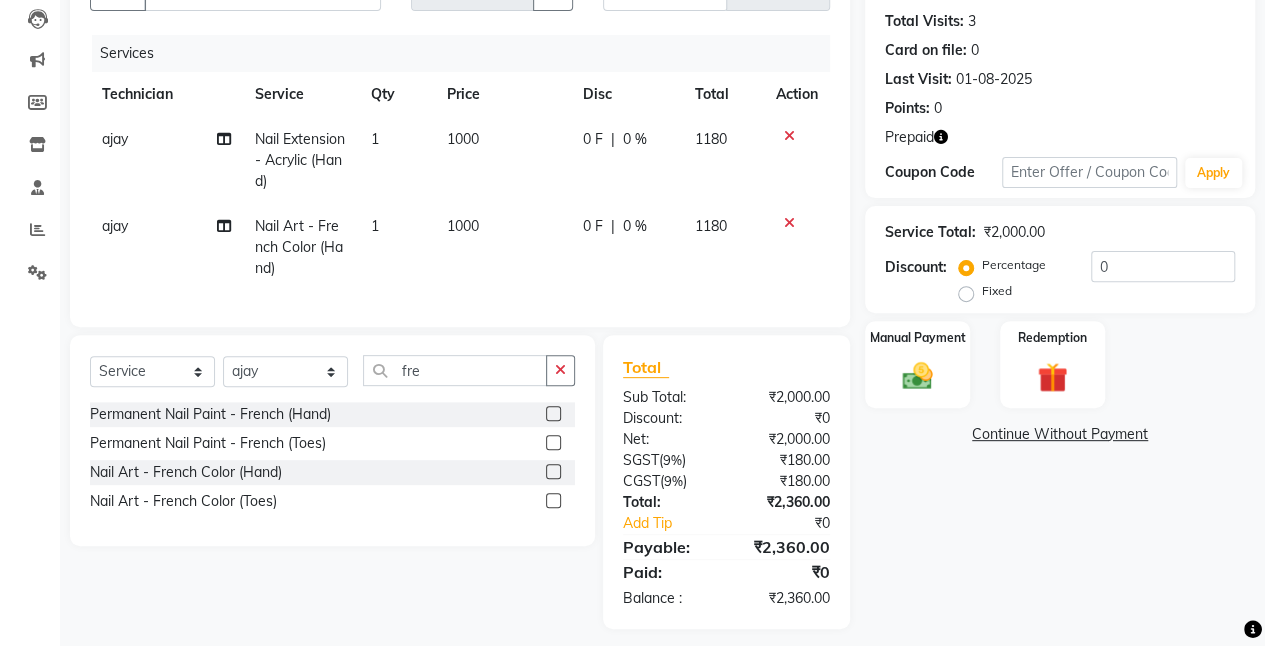 click on "1000" 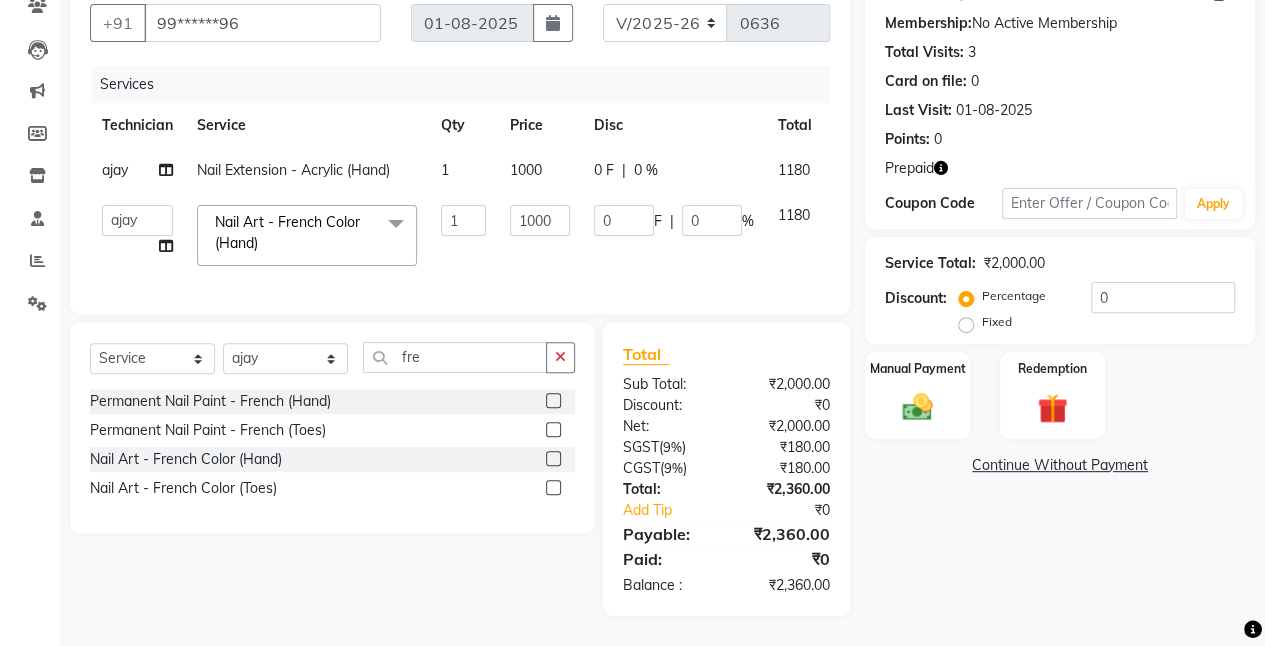 scroll, scrollTop: 195, scrollLeft: 0, axis: vertical 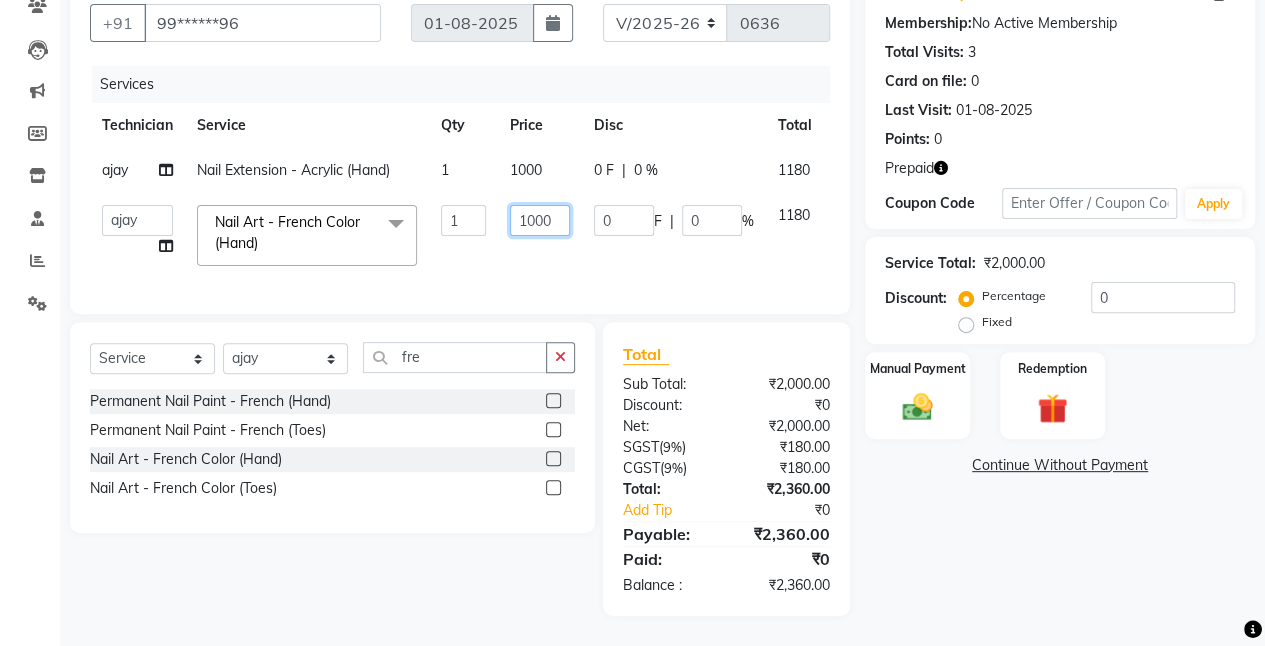 click on "1000" 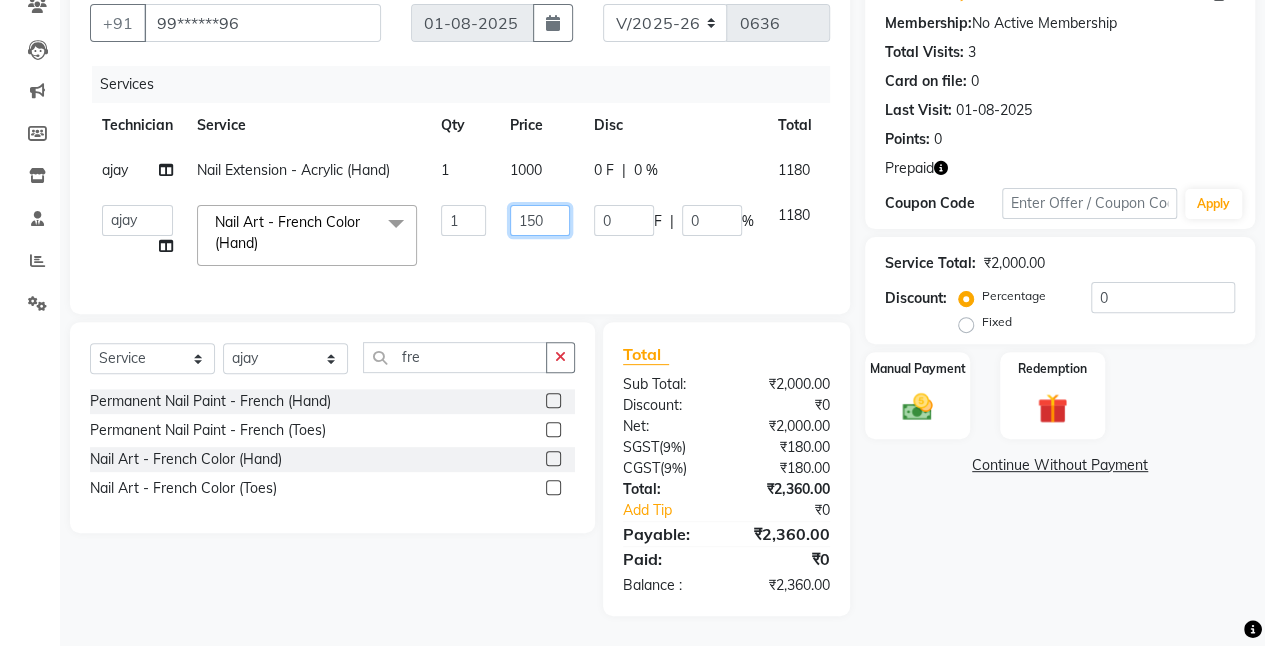 type on "1500" 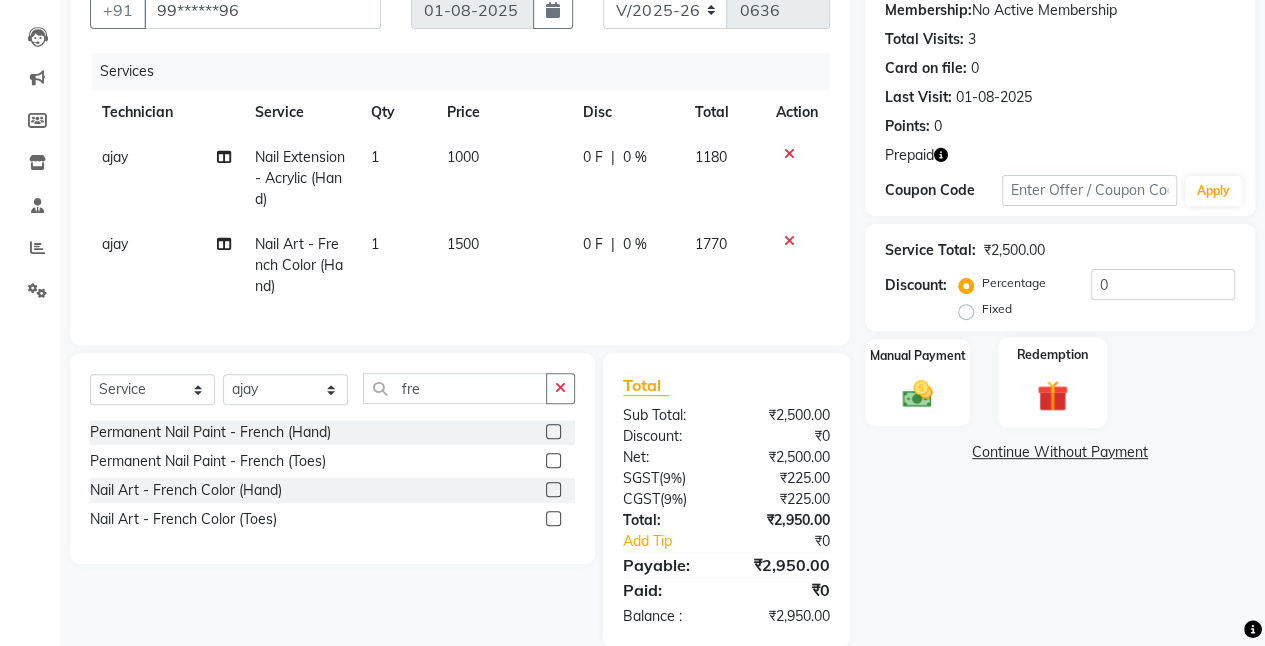 click on "Redemption" 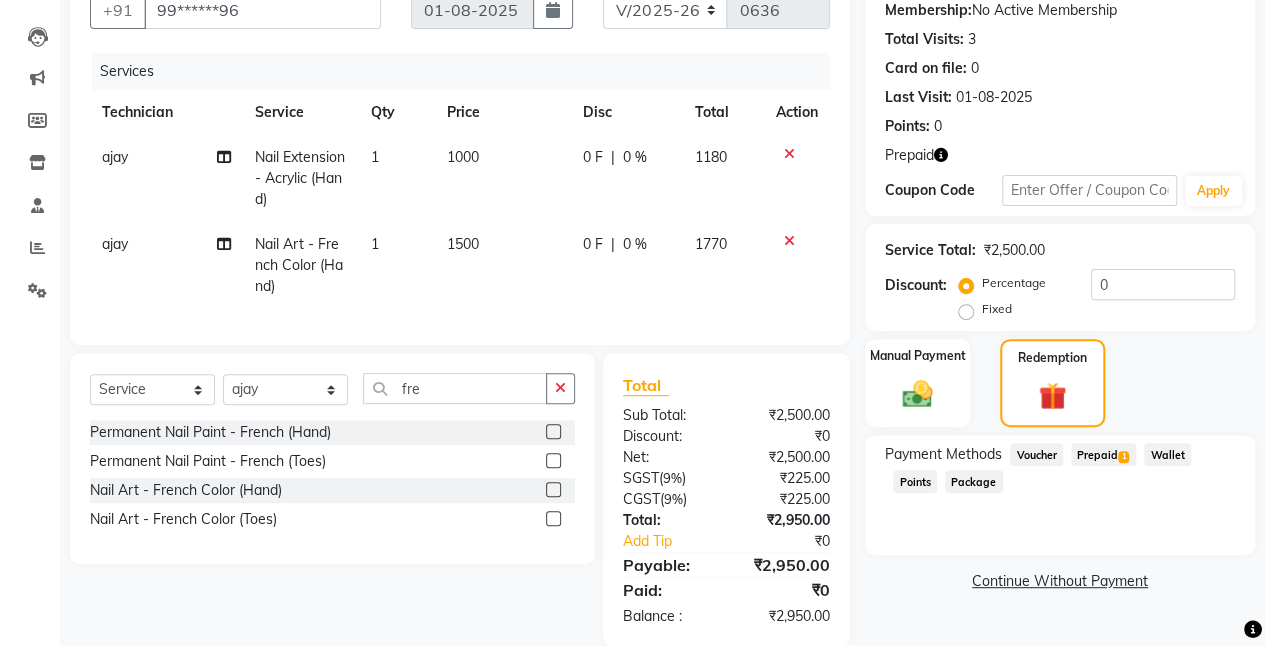 click on "Prepaid  1" 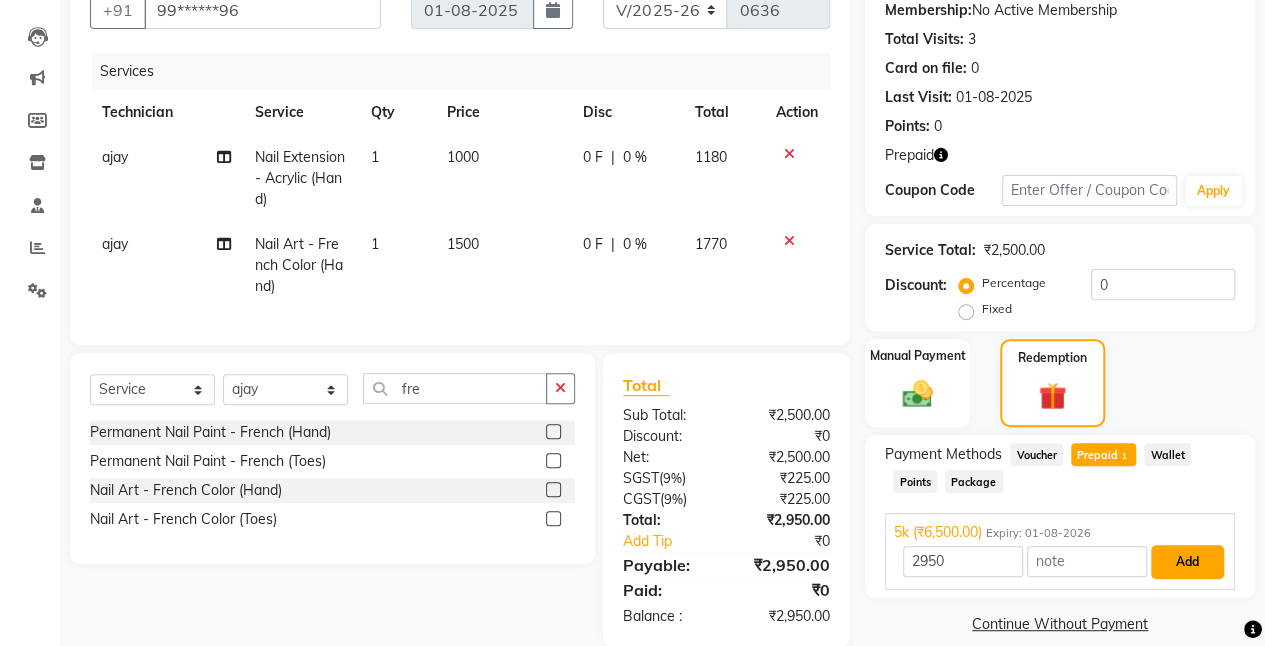 click on "Add" at bounding box center [1187, 562] 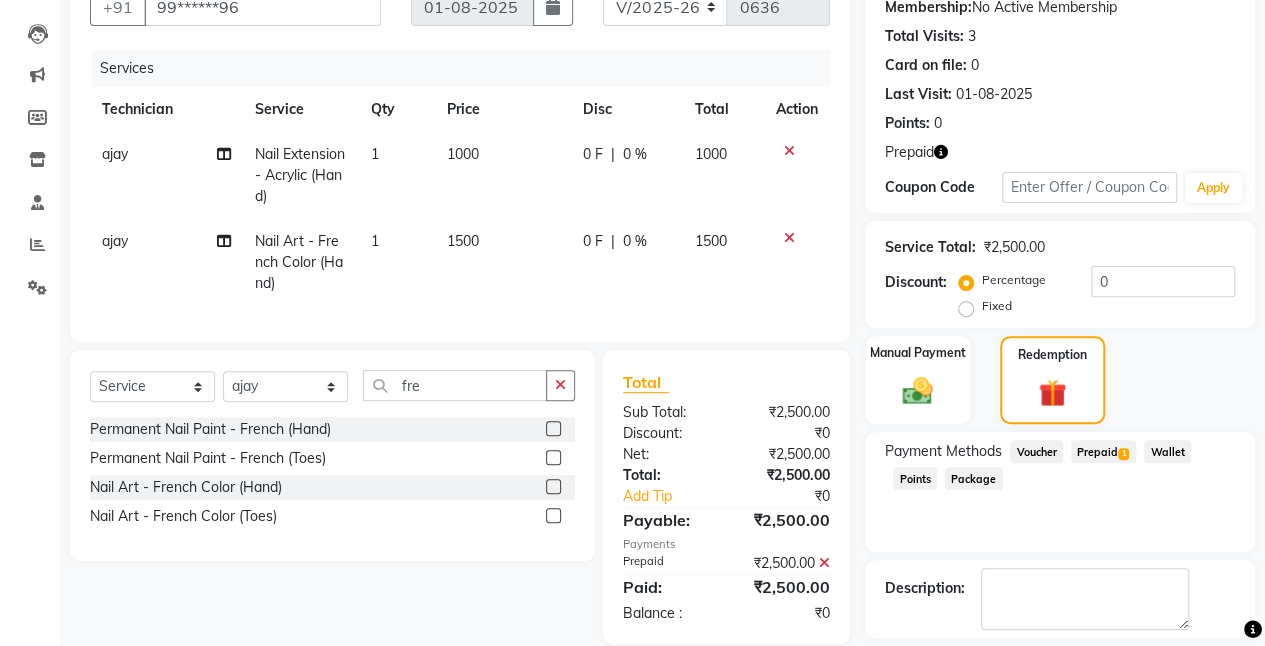 scroll, scrollTop: 286, scrollLeft: 0, axis: vertical 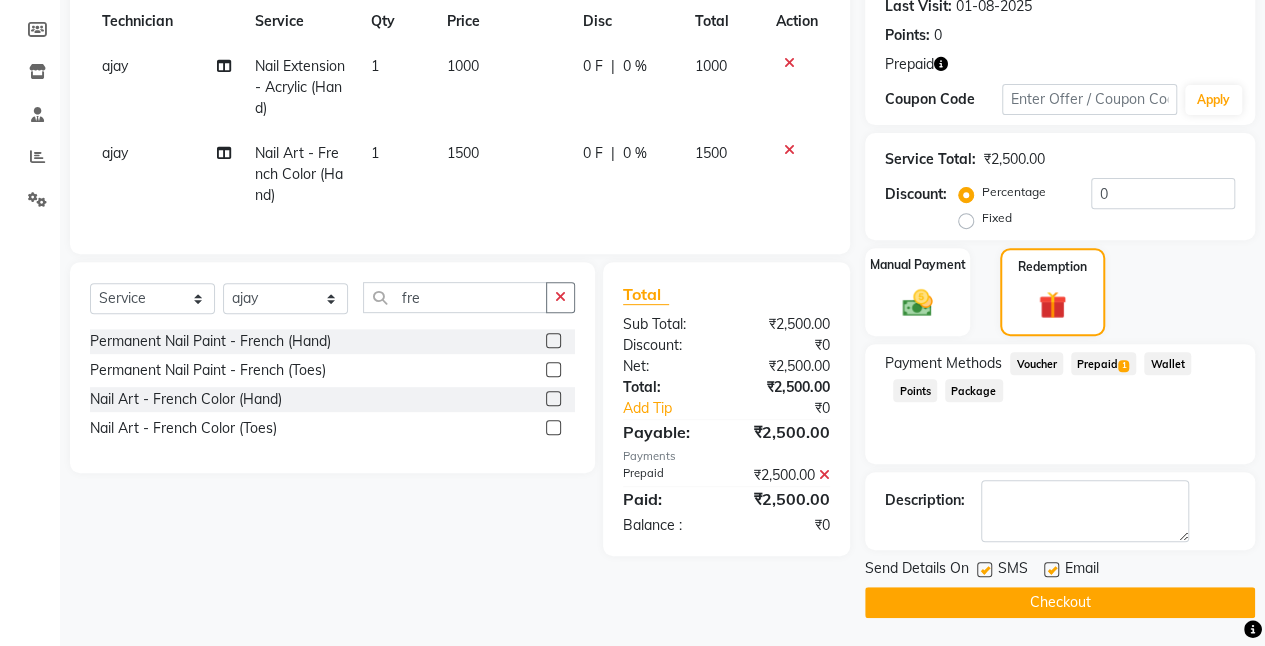 click on "Prepaid  1" 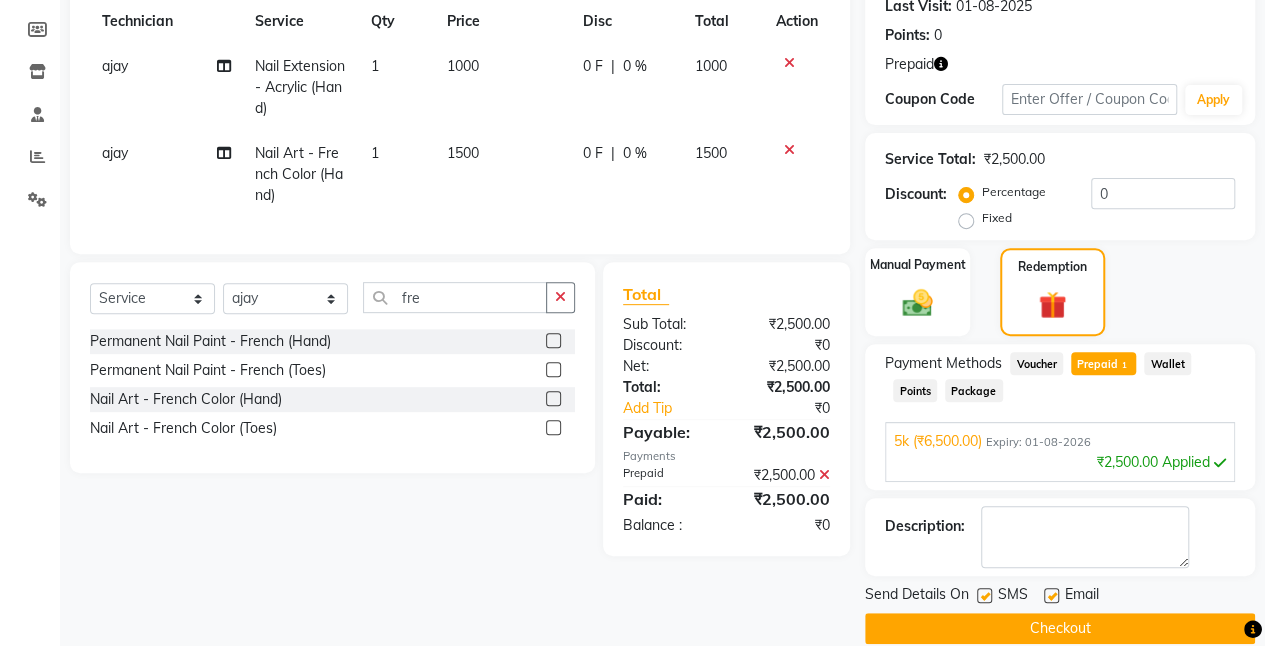 scroll, scrollTop: 312, scrollLeft: 0, axis: vertical 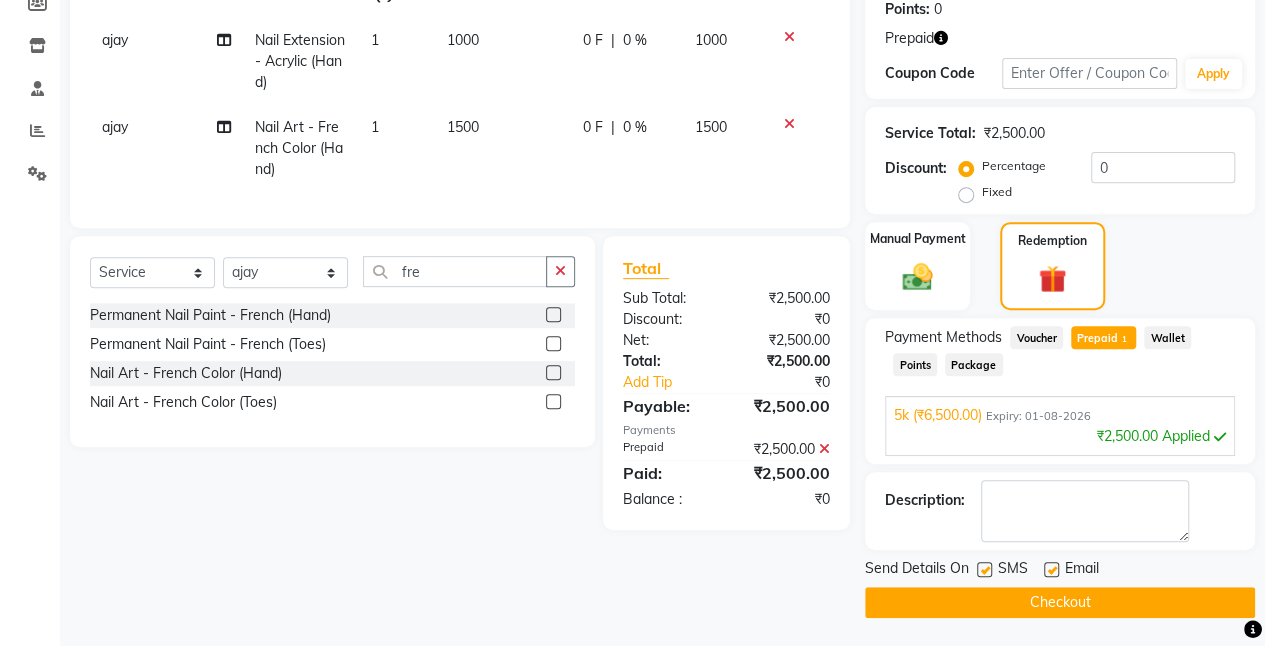 click on "Checkout" 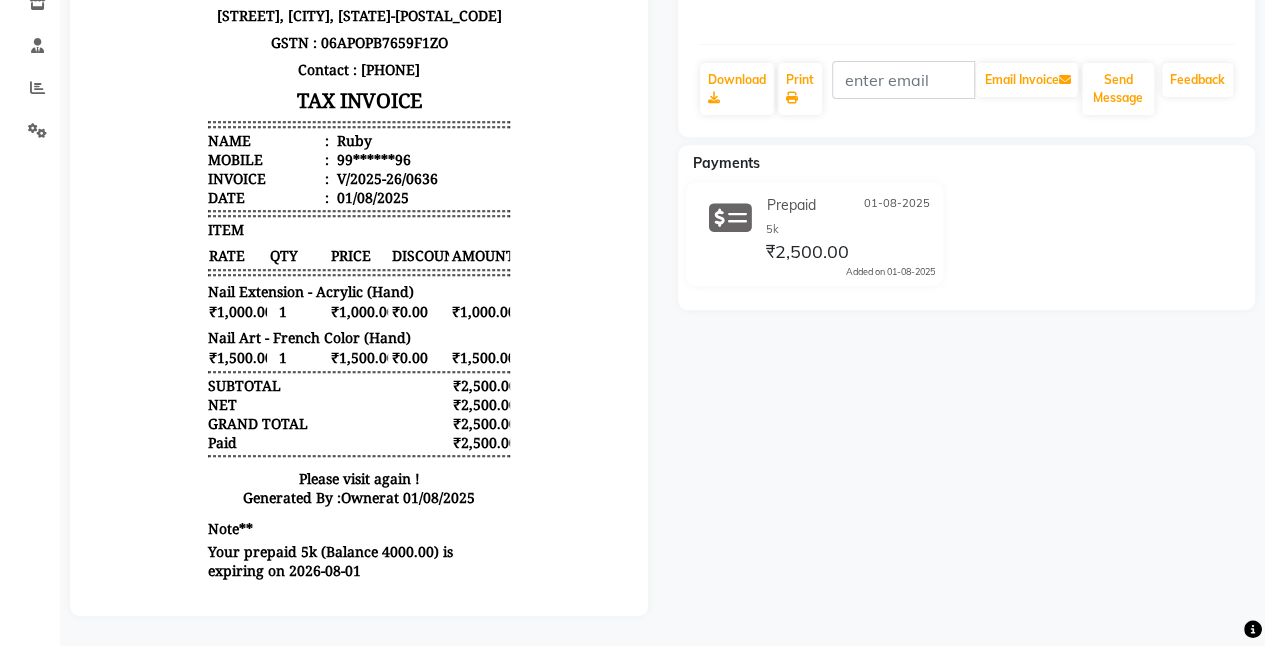scroll, scrollTop: 0, scrollLeft: 0, axis: both 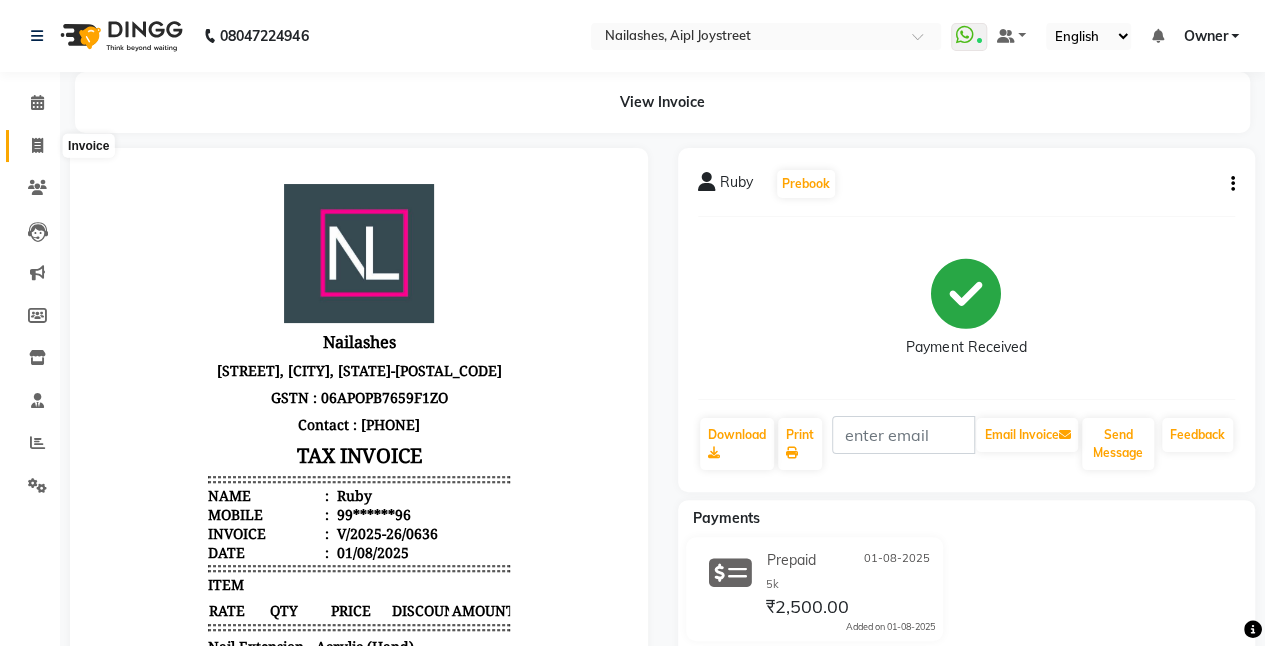 click 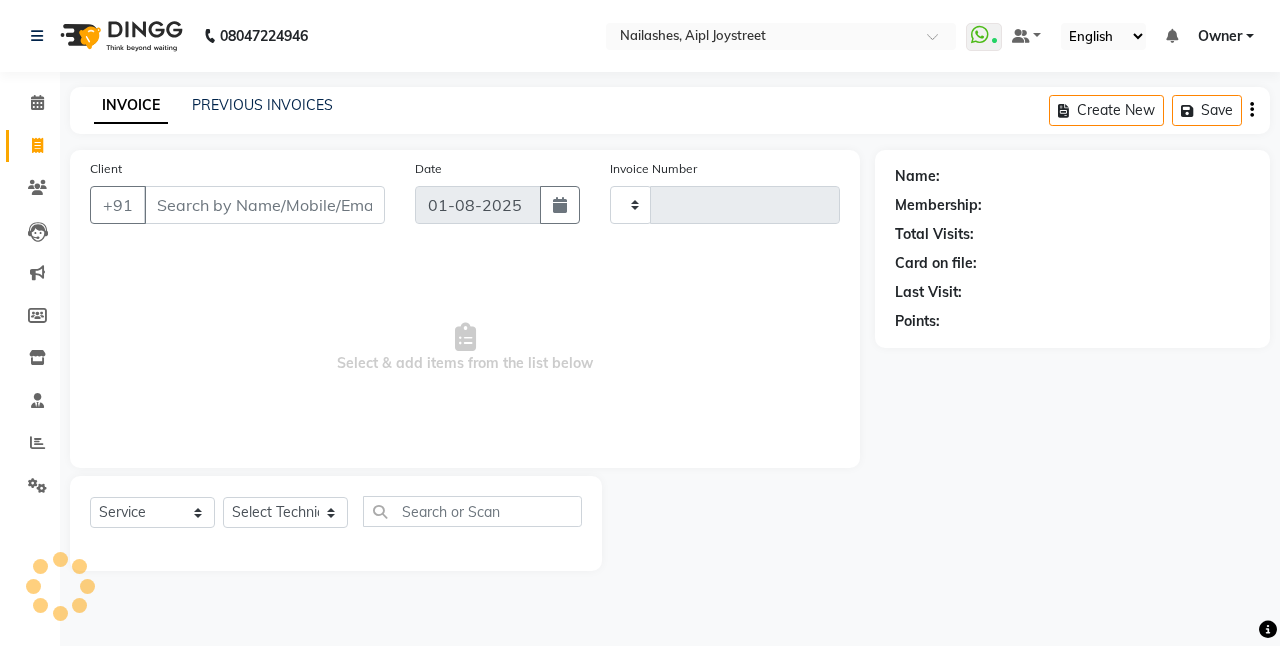 type on "0637" 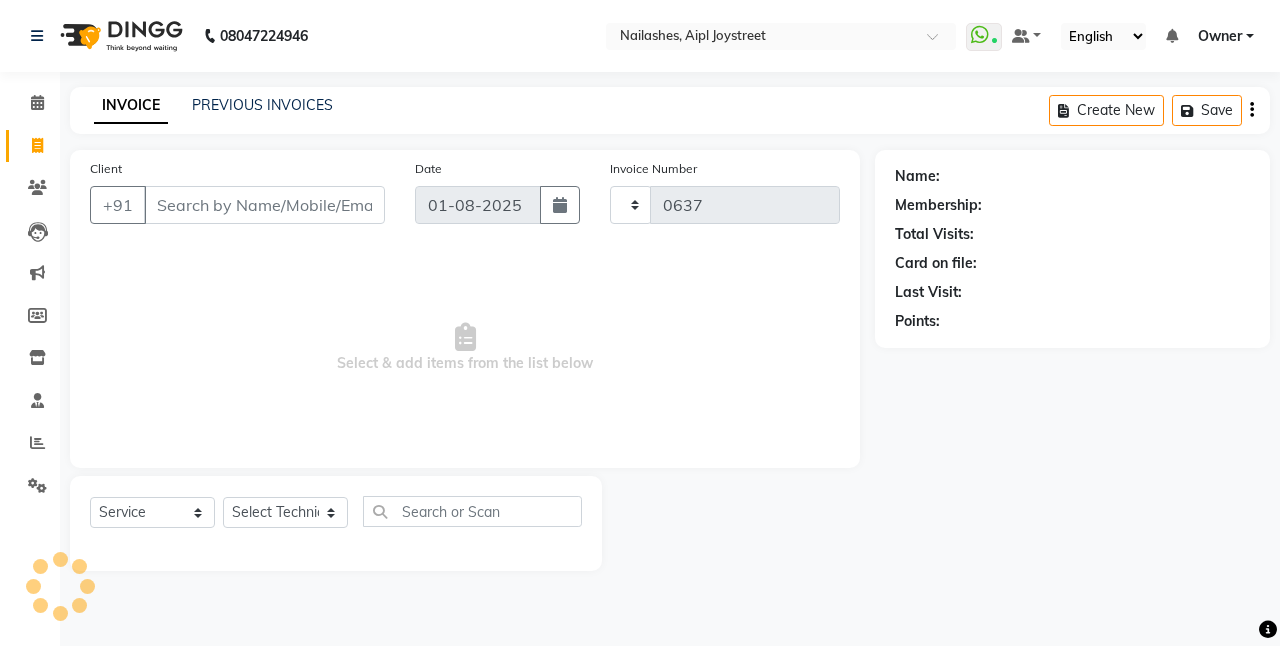 select on "5749" 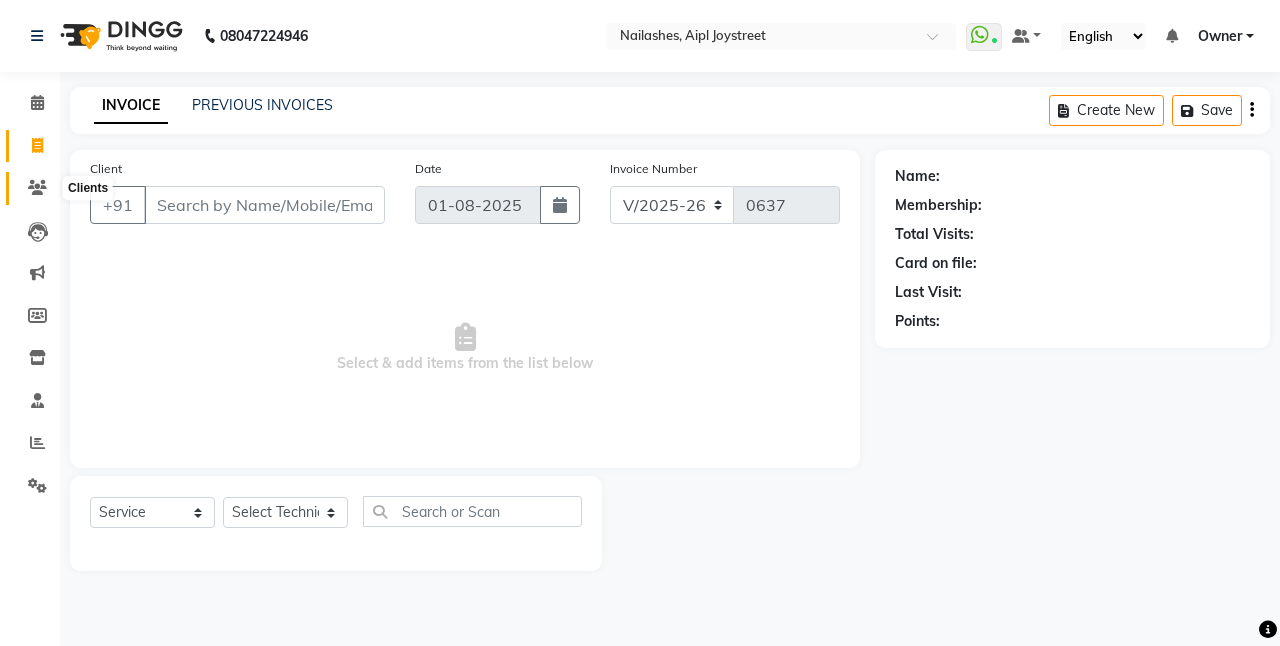 click 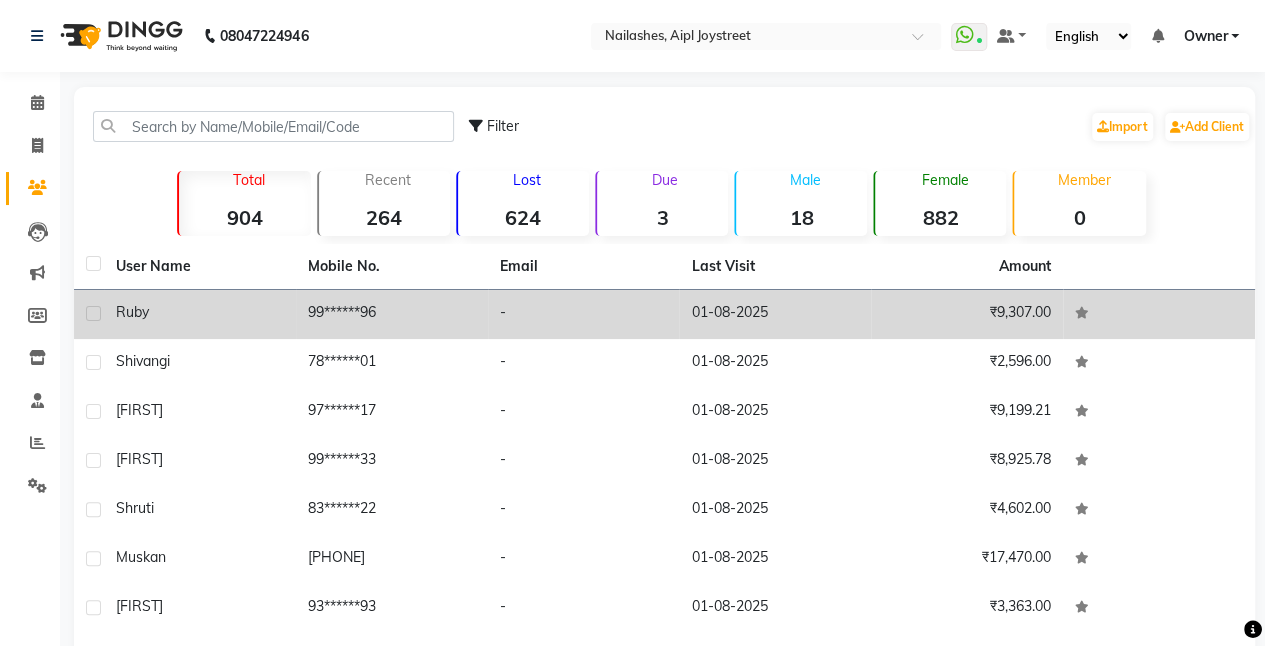 click on "Ruby" 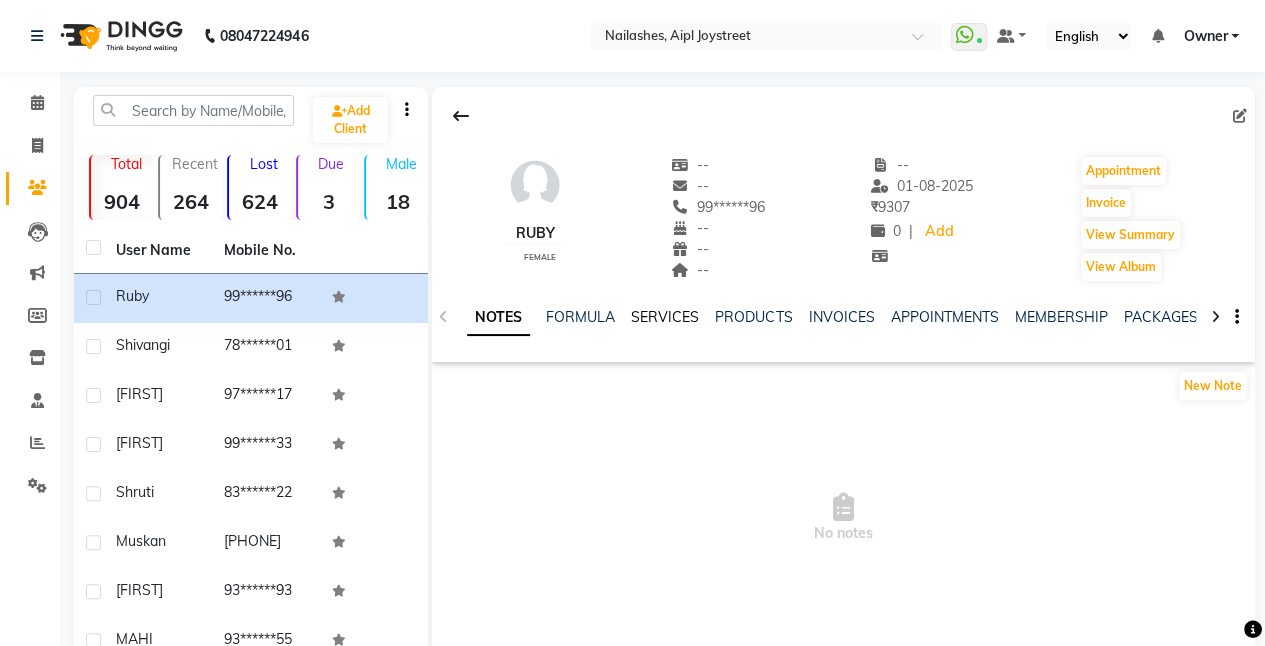 click on "SERVICES" 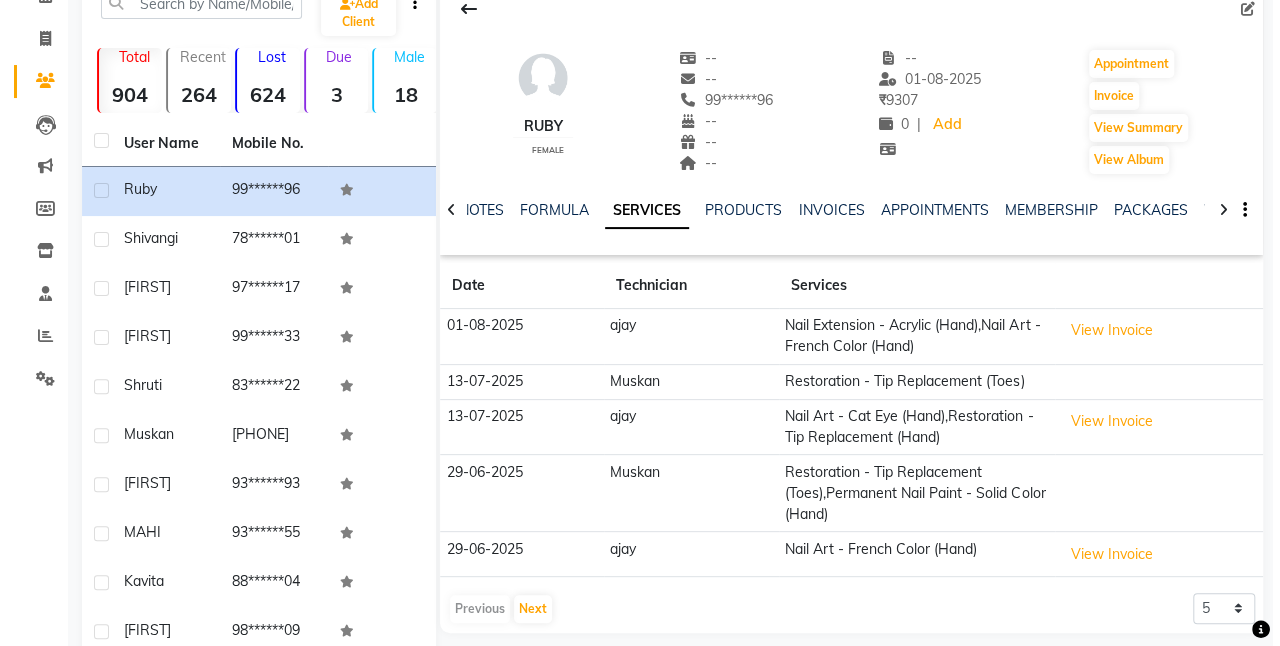 scroll, scrollTop: 108, scrollLeft: 0, axis: vertical 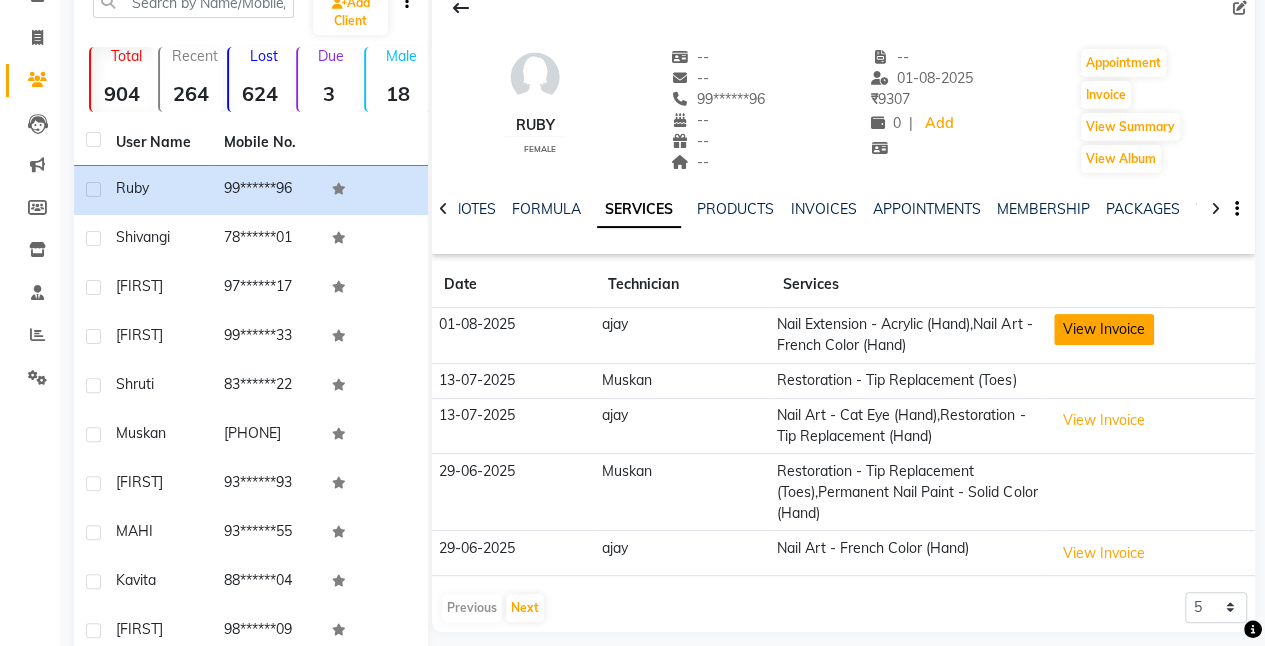 click on "View Invoice" 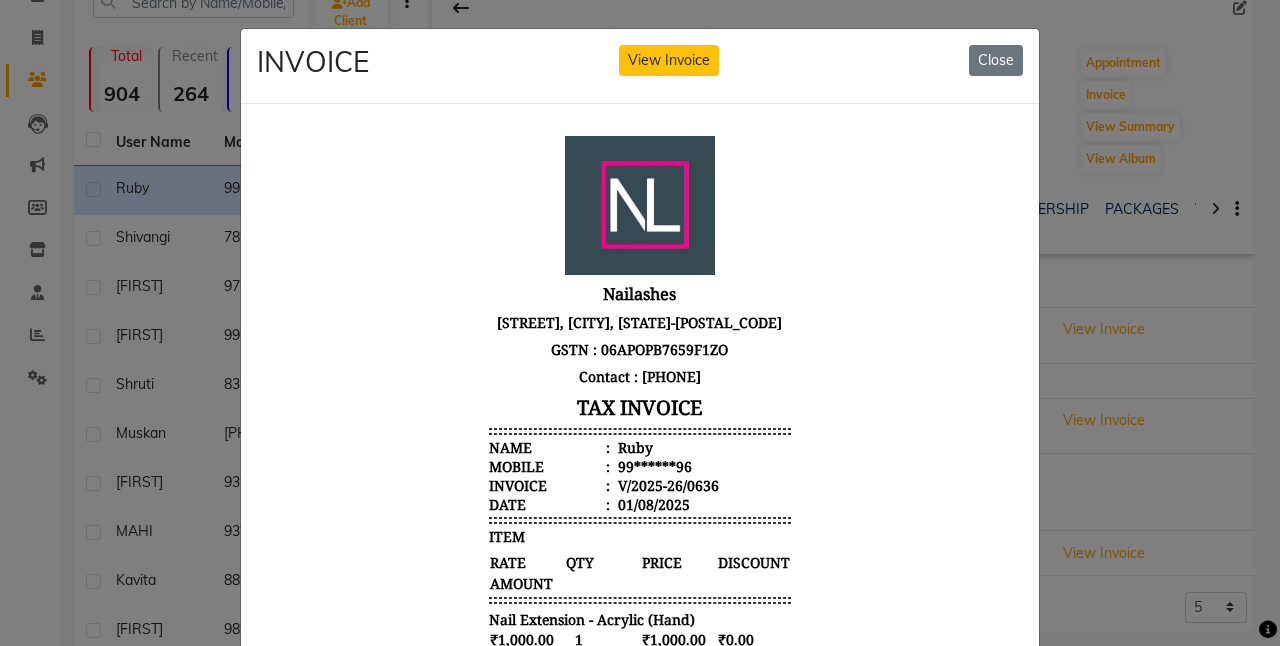 scroll, scrollTop: 16, scrollLeft: 0, axis: vertical 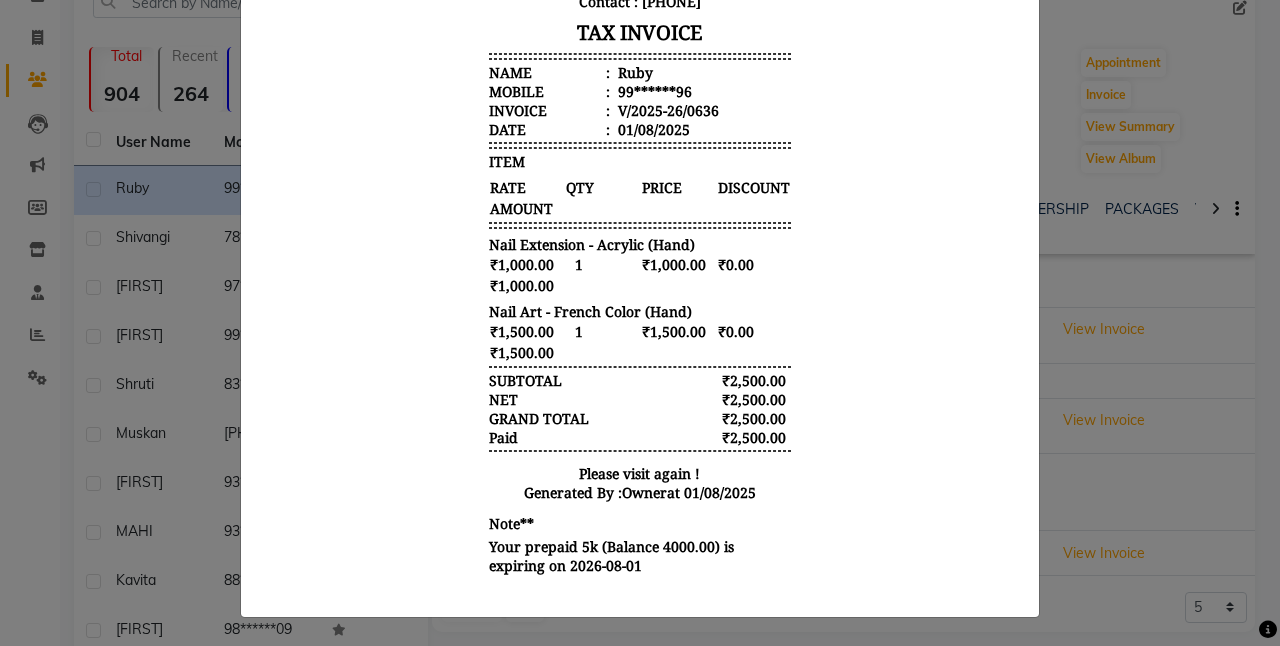 click on "INVOICE View Invoice Close" 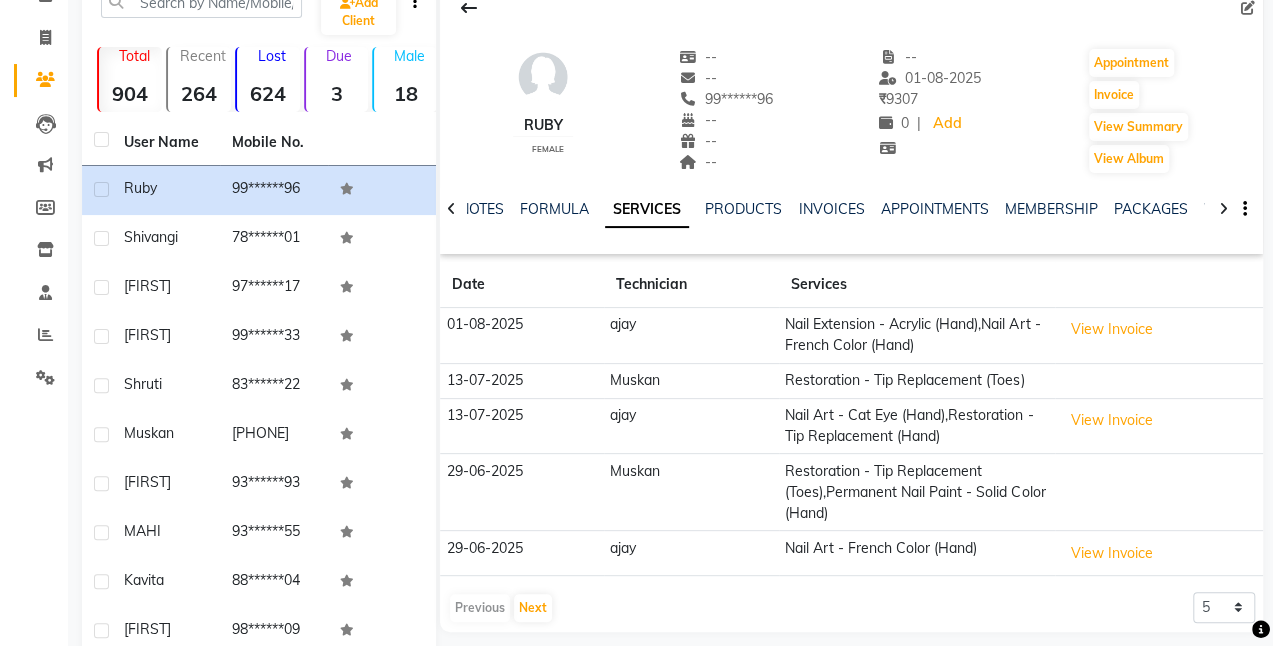 scroll, scrollTop: 0, scrollLeft: 0, axis: both 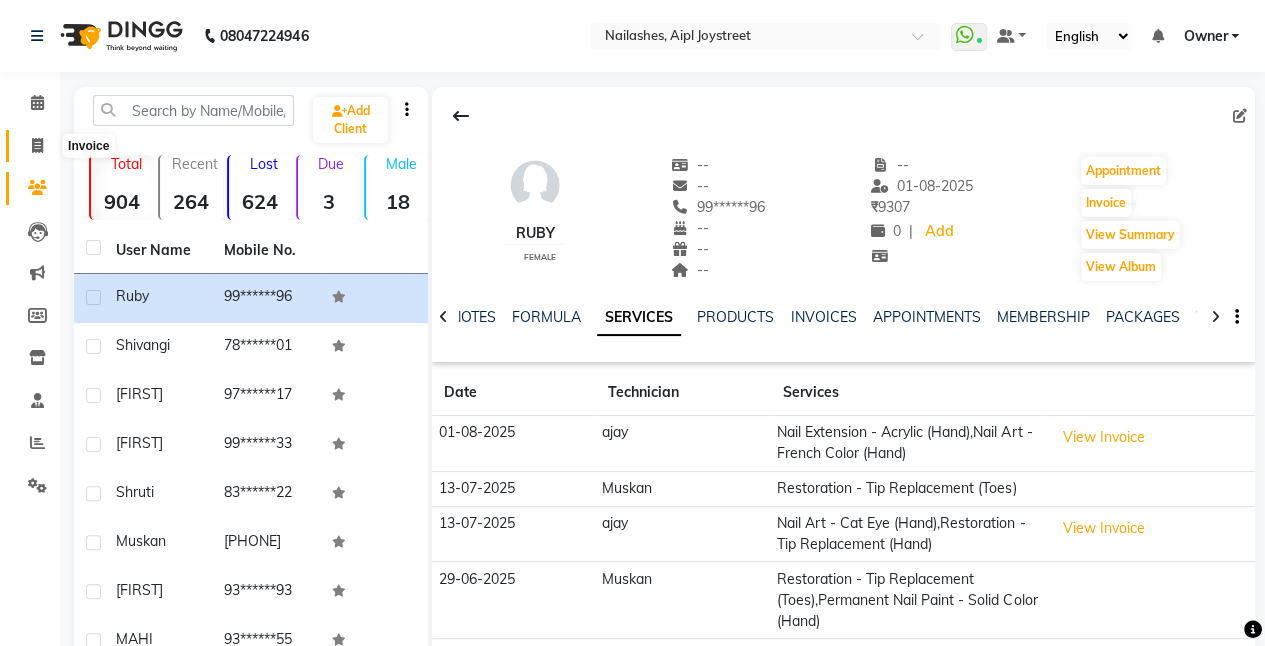click 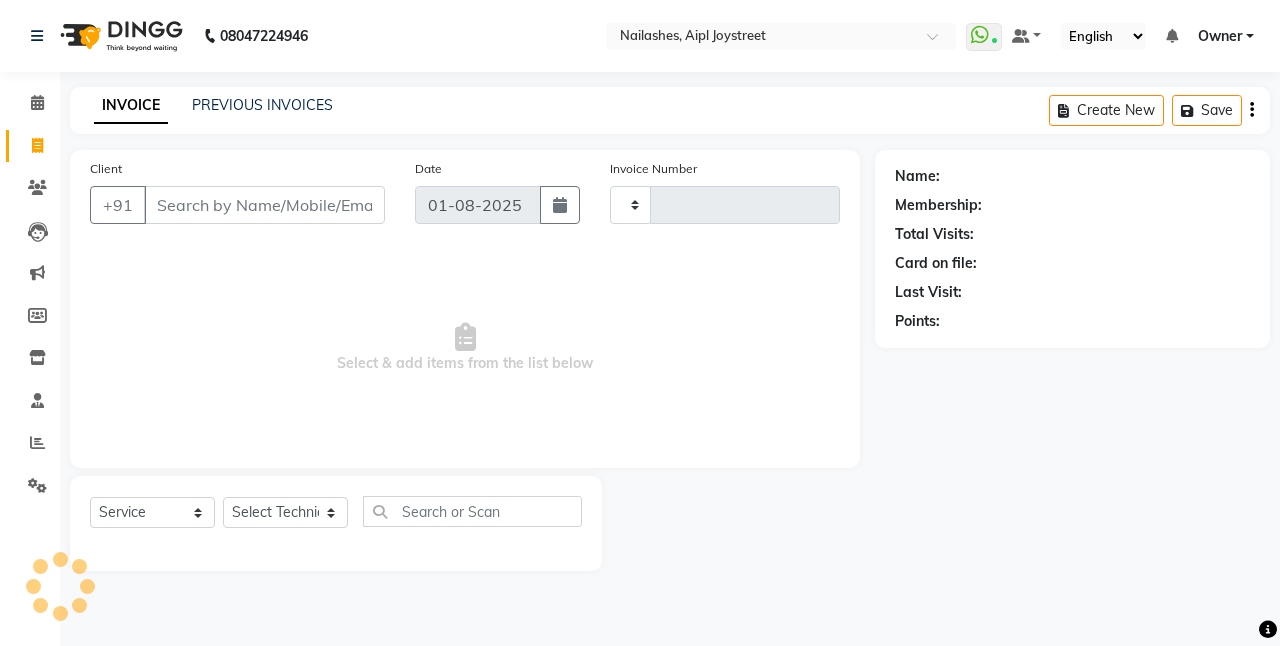 type on "0637" 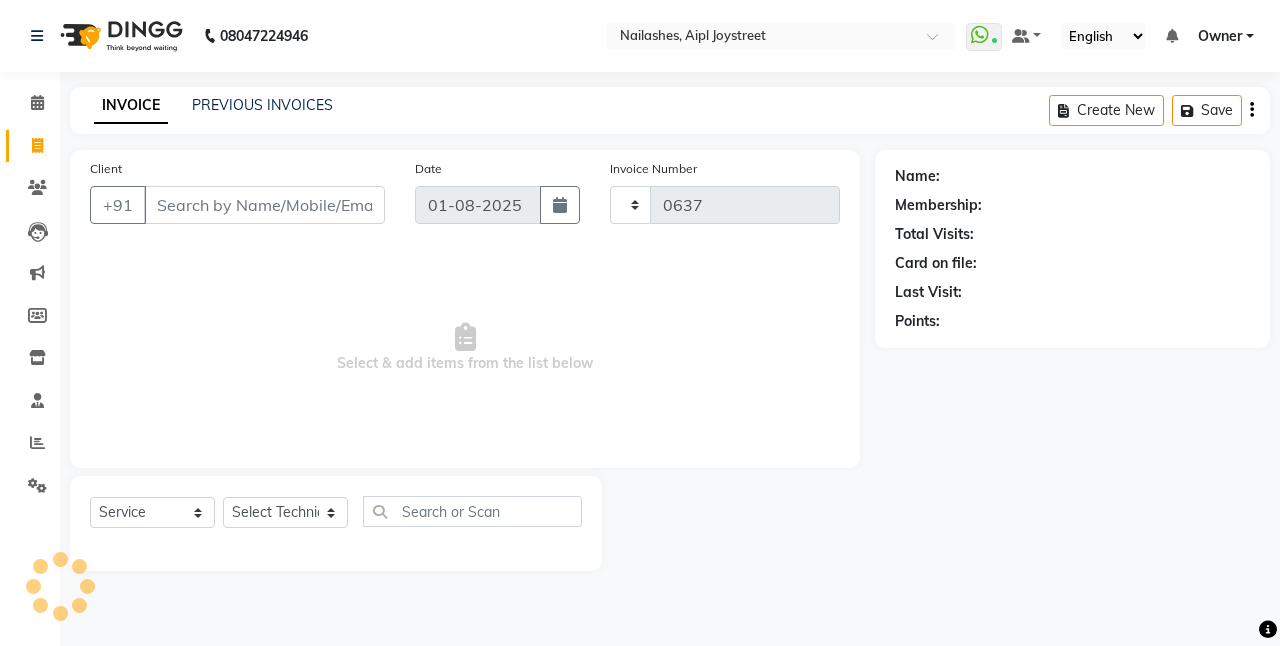 select on "5749" 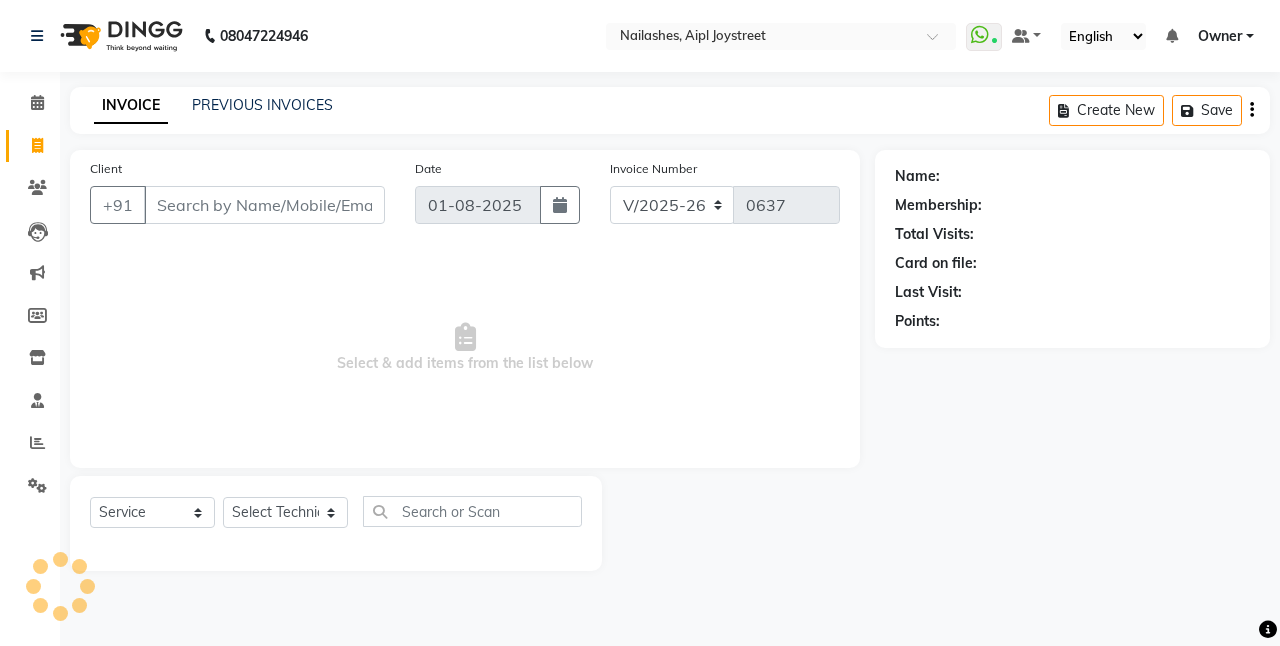 click 